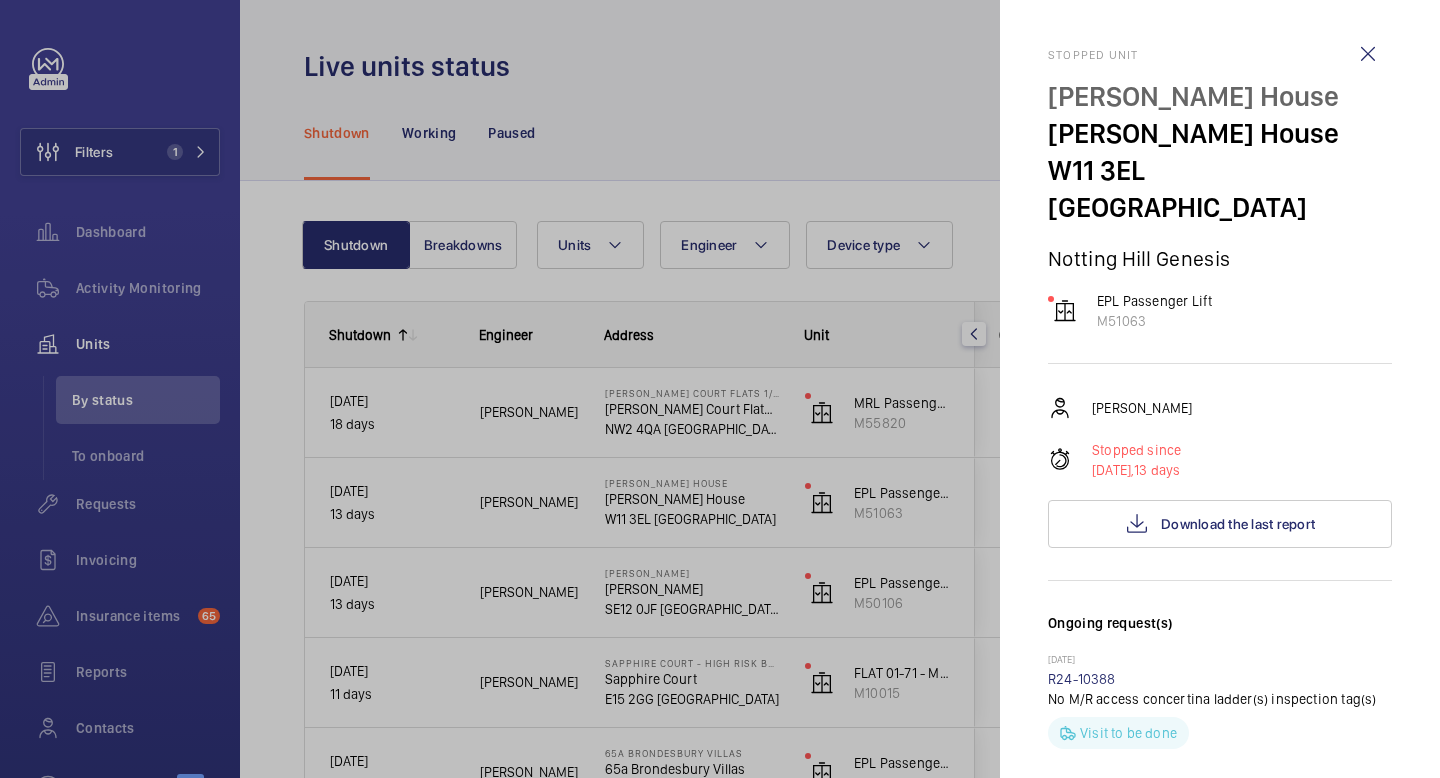 scroll, scrollTop: 0, scrollLeft: 0, axis: both 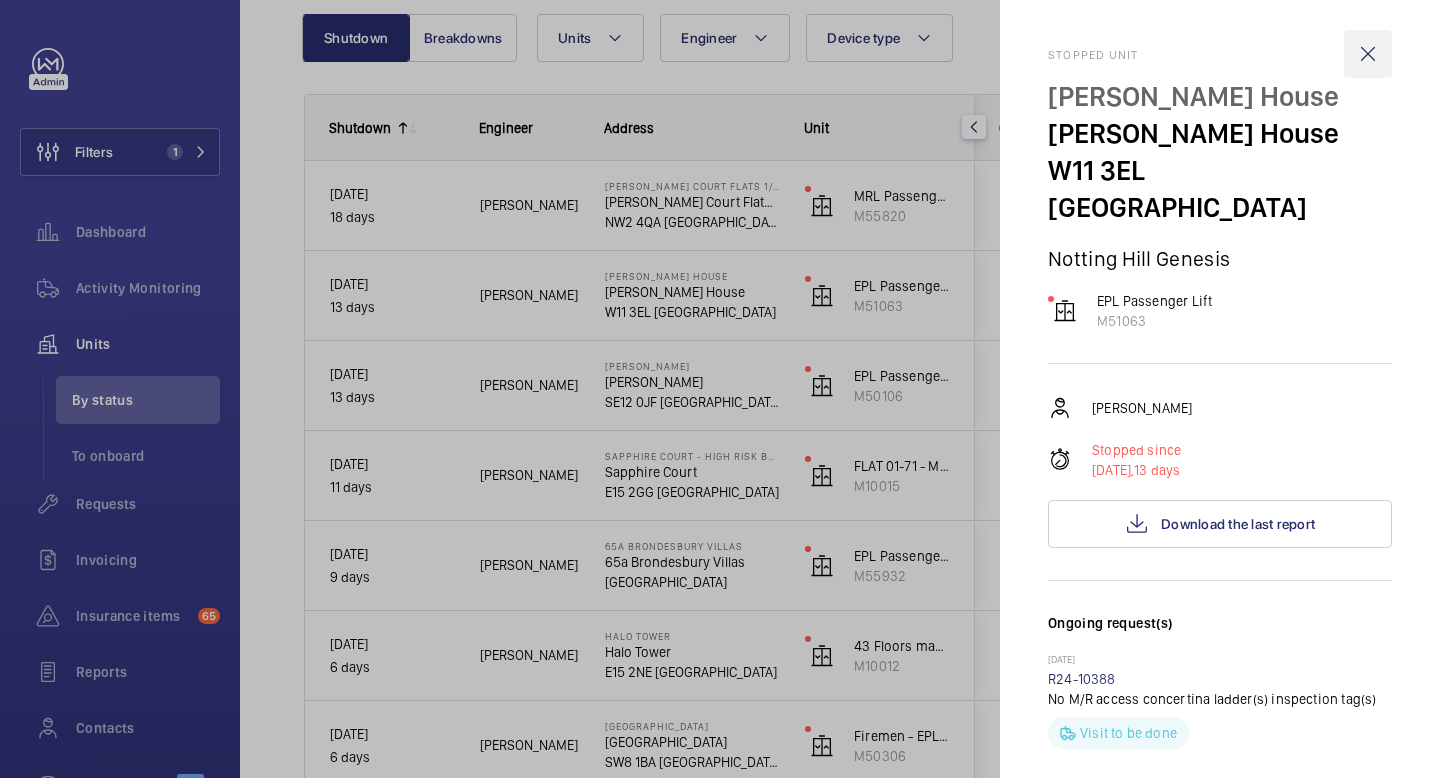 click 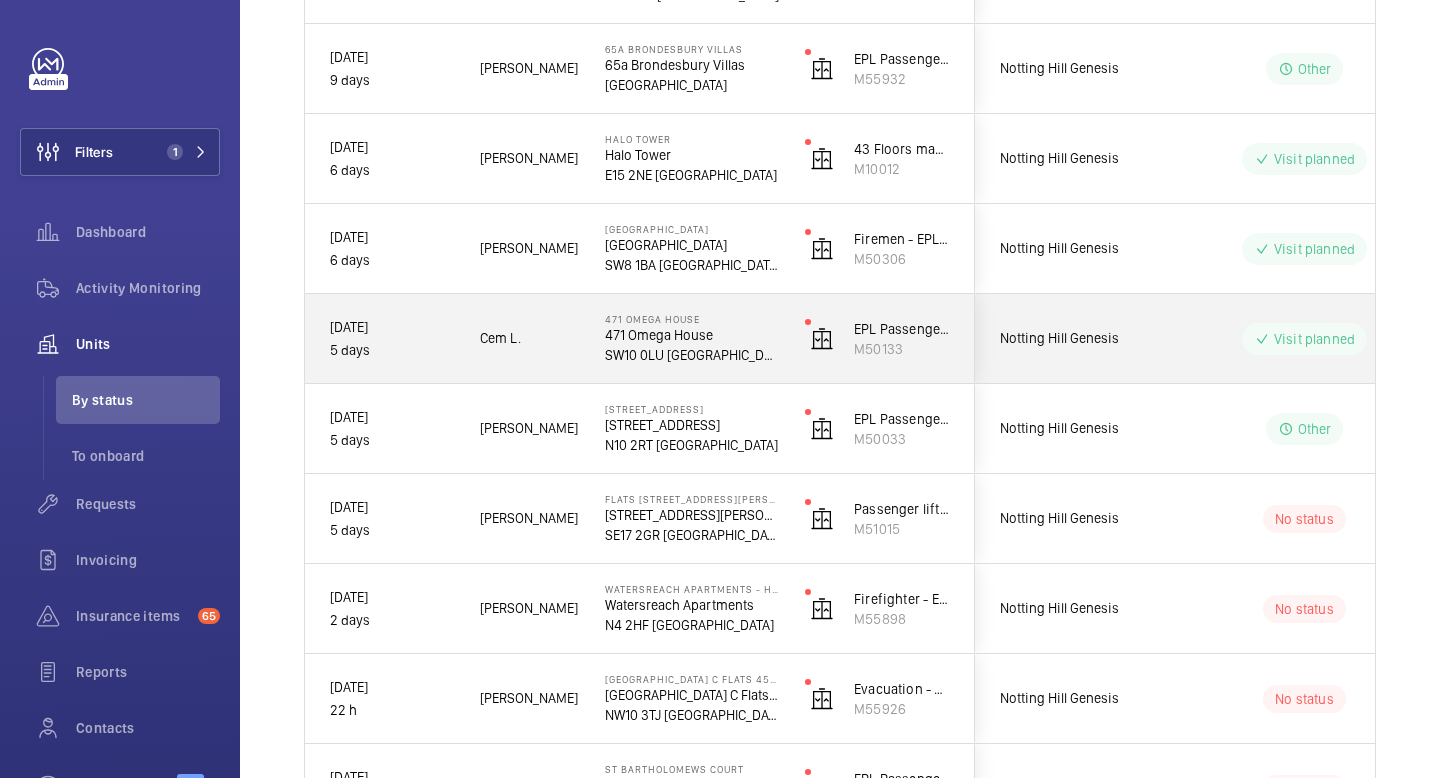 scroll, scrollTop: 857, scrollLeft: 0, axis: vertical 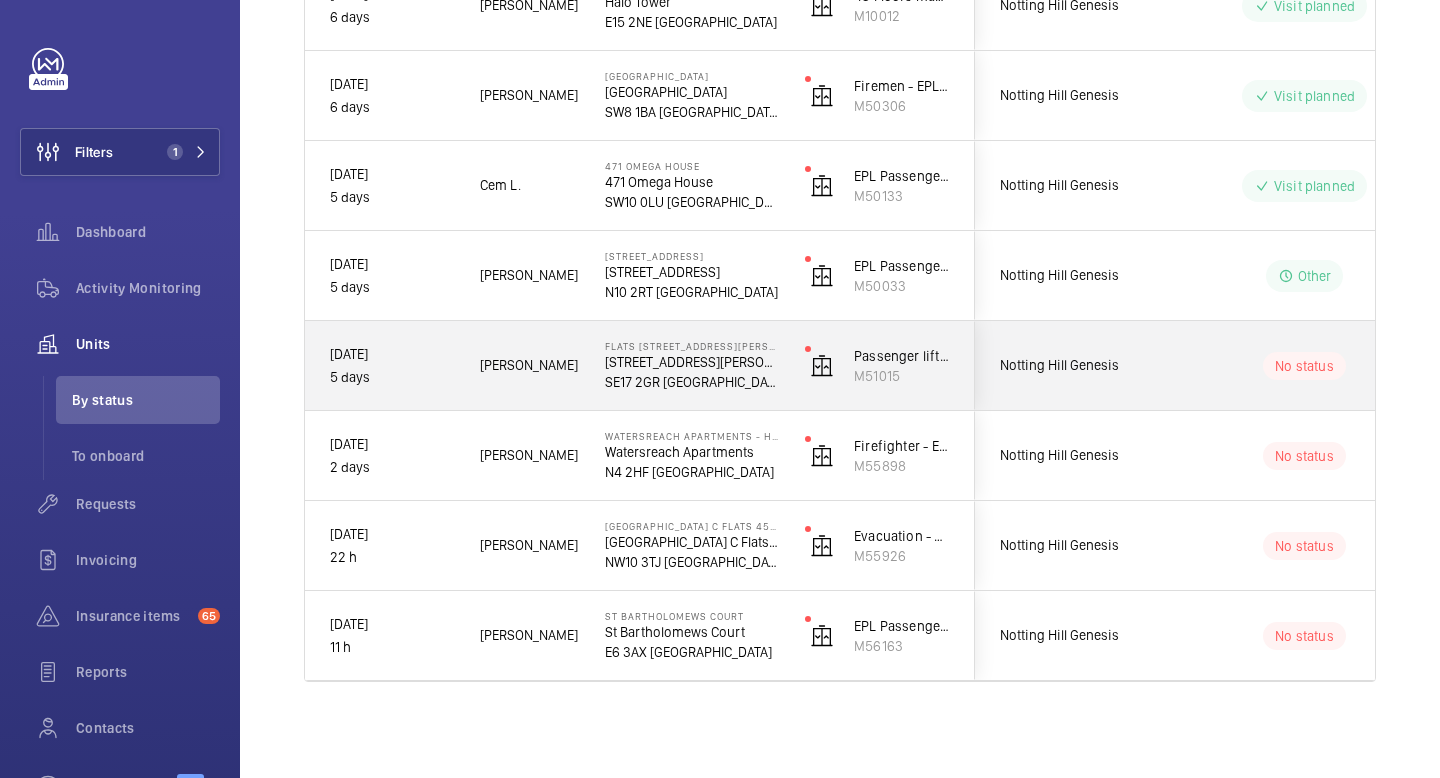 click on "No status" 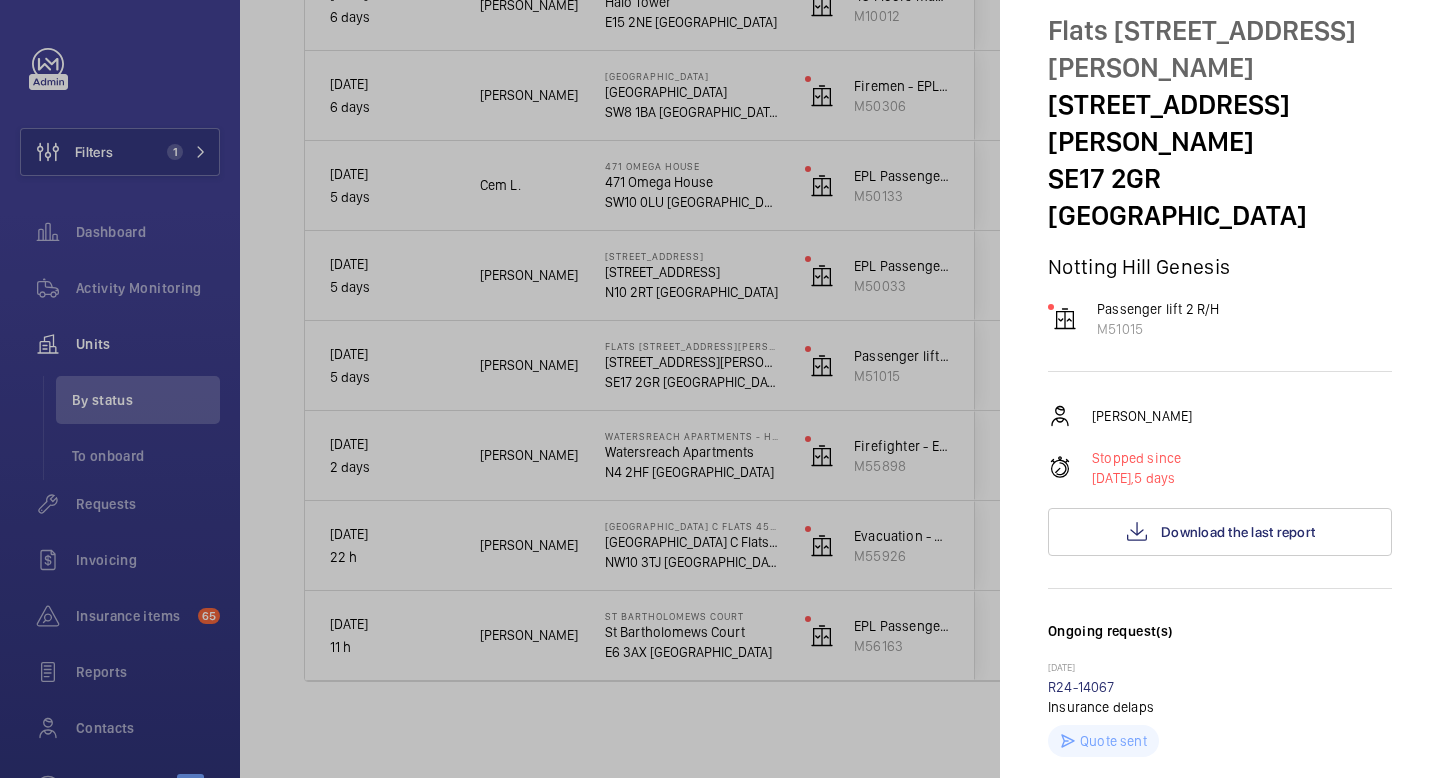 scroll, scrollTop: 61, scrollLeft: 0, axis: vertical 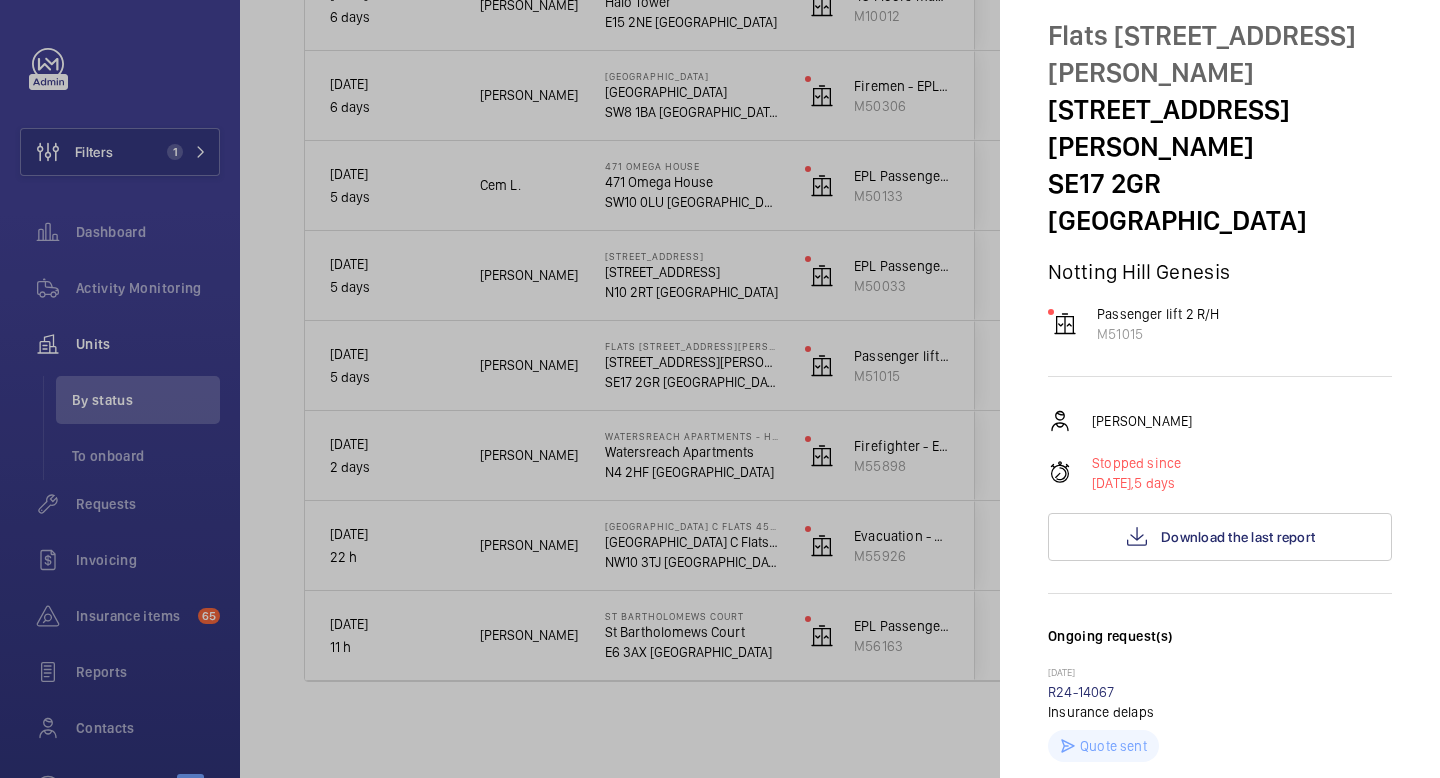 click 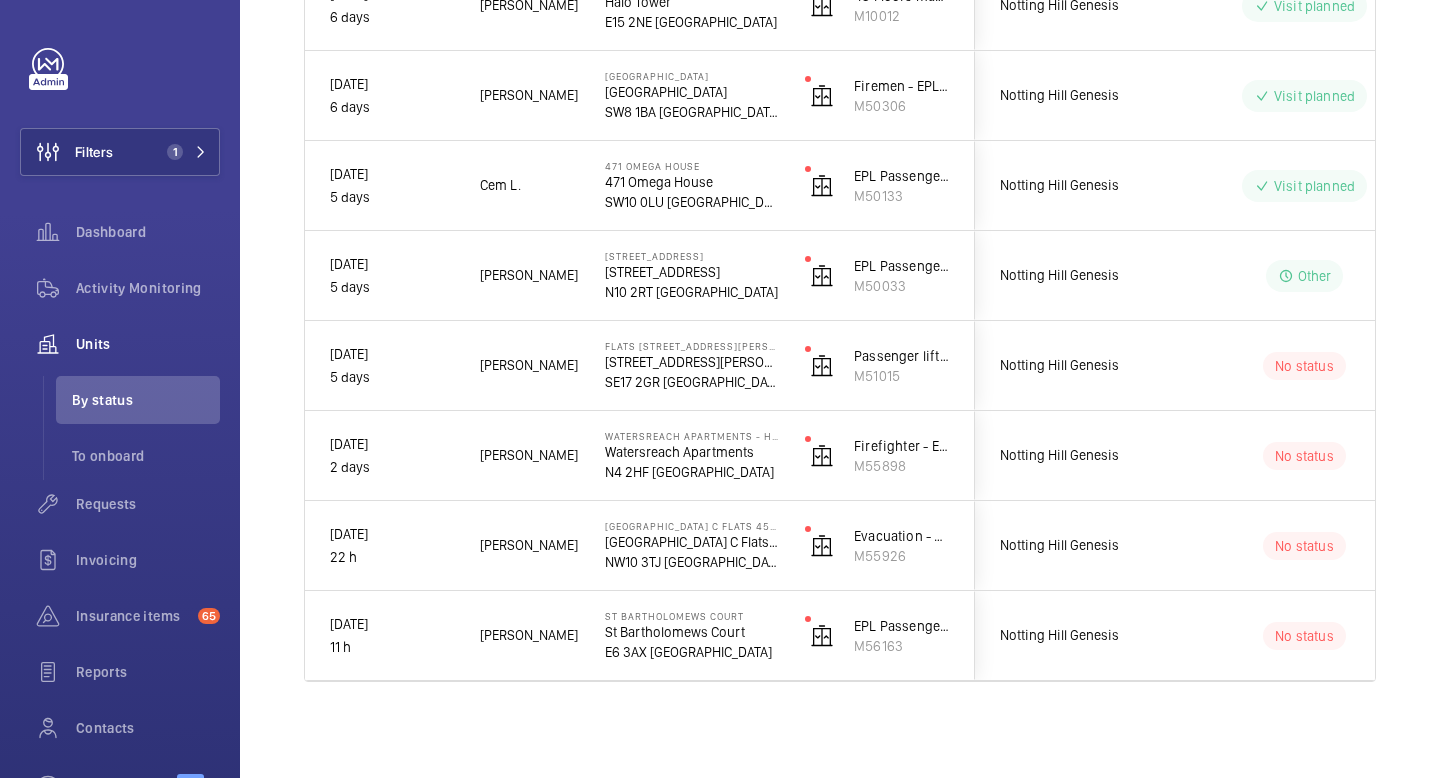 scroll, scrollTop: 0, scrollLeft: 0, axis: both 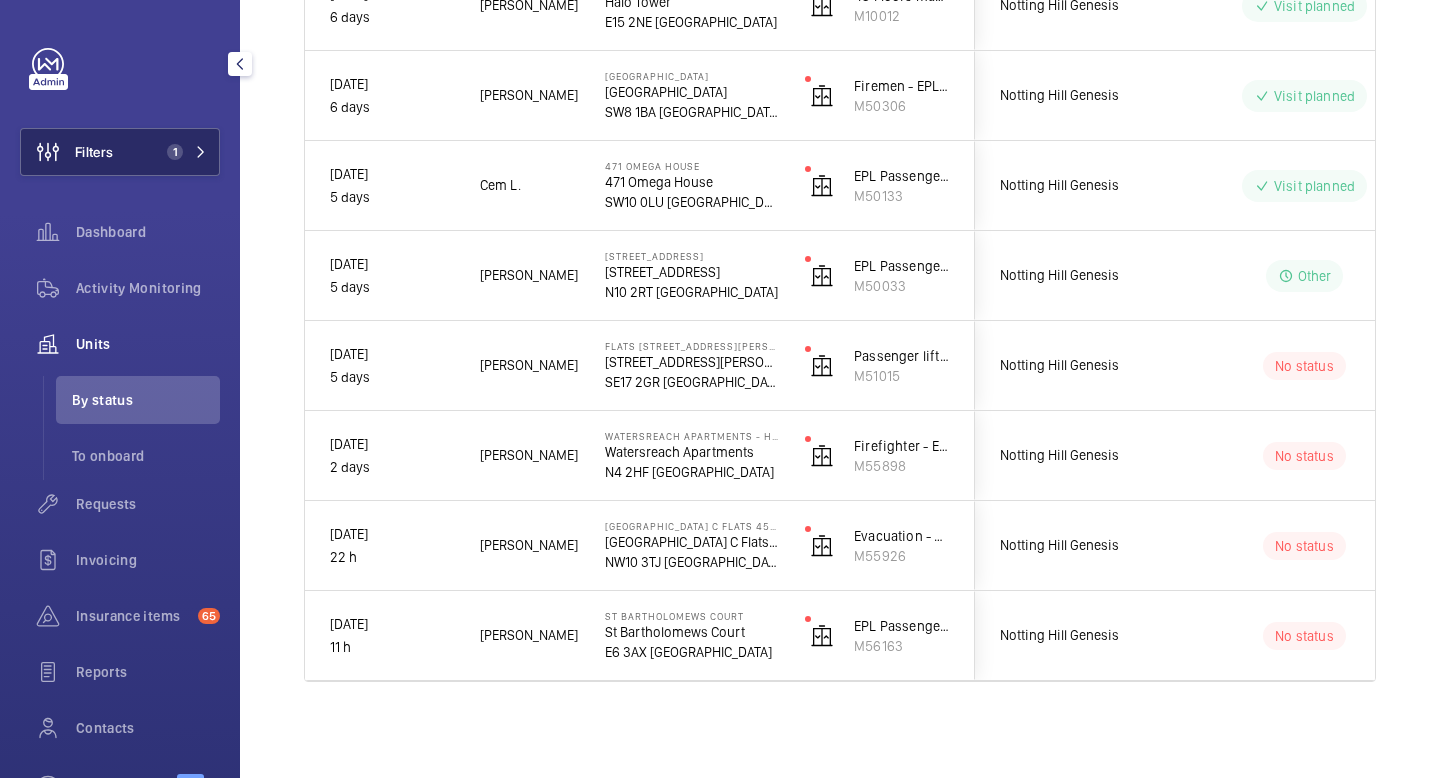 click on "Filters 1" 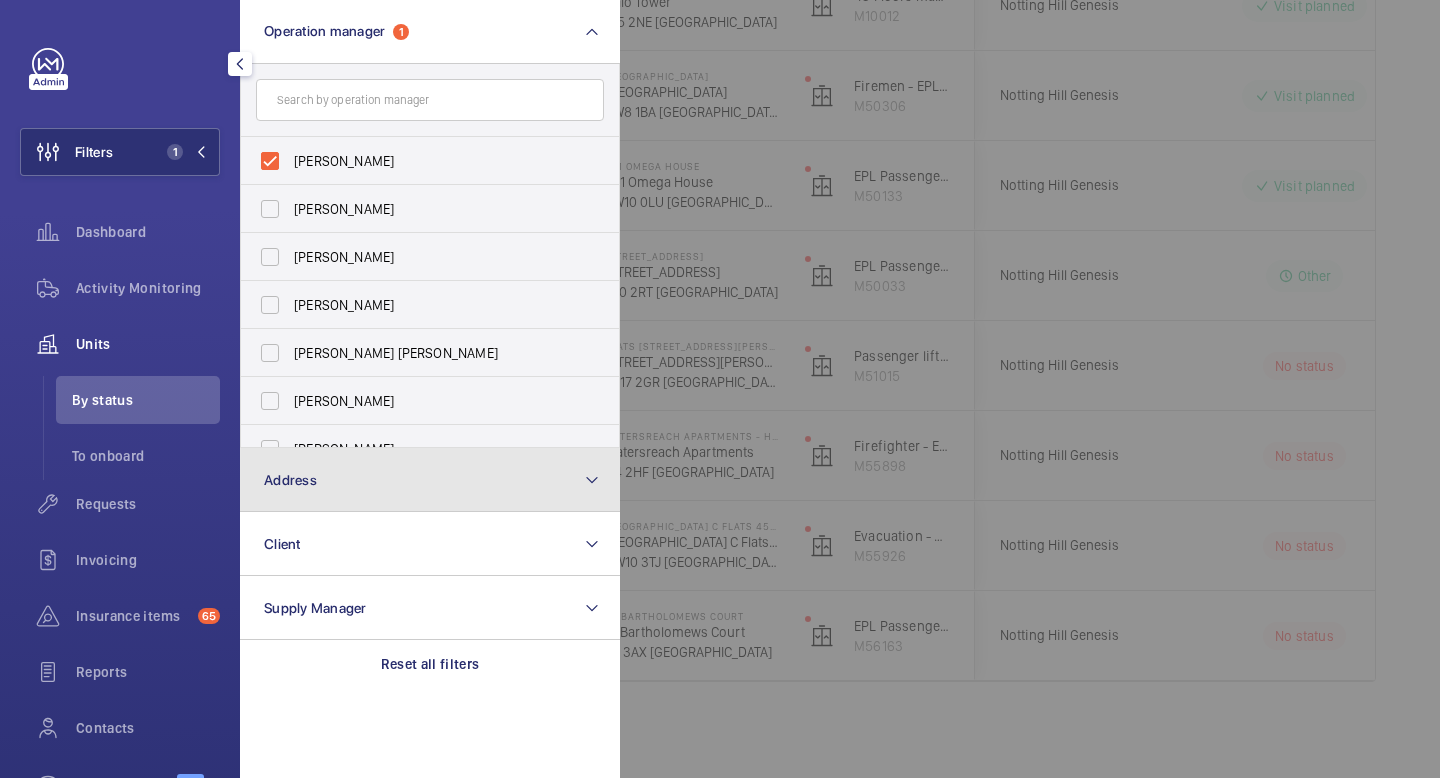 click on "Address" 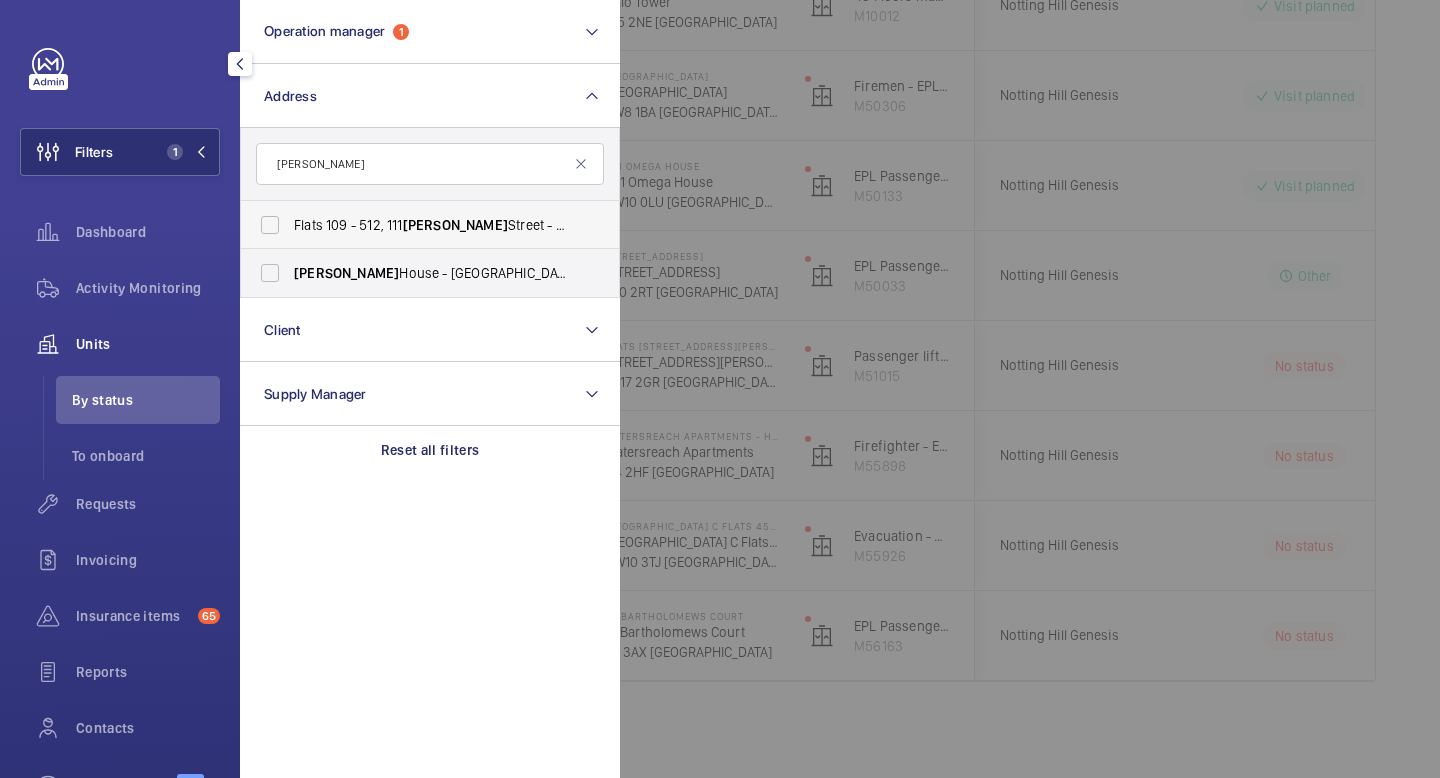 type on "dawes" 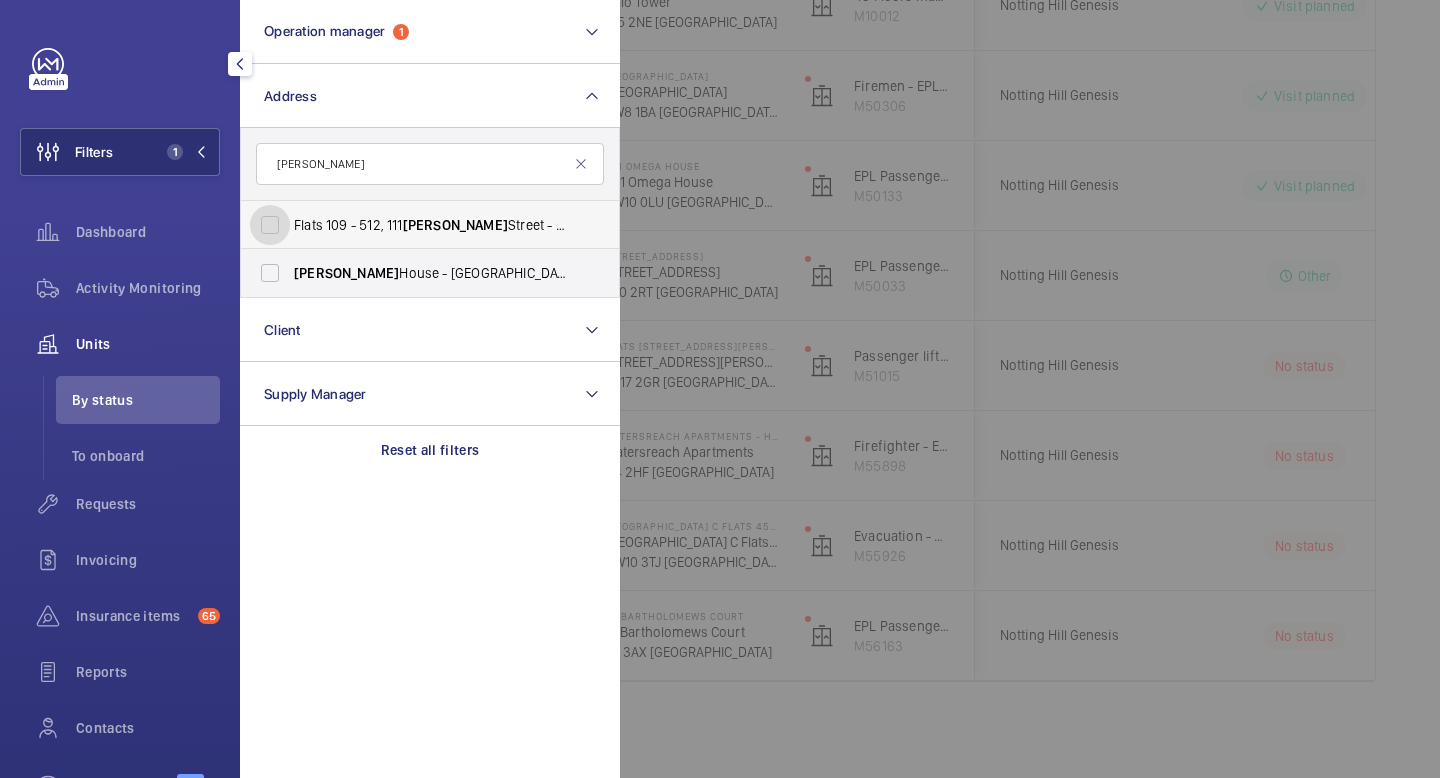 click on "Flats 109 - 512, 111  Dawes  Street - 111  Dawes  Street, LONDON SE17 2GR" at bounding box center (270, 225) 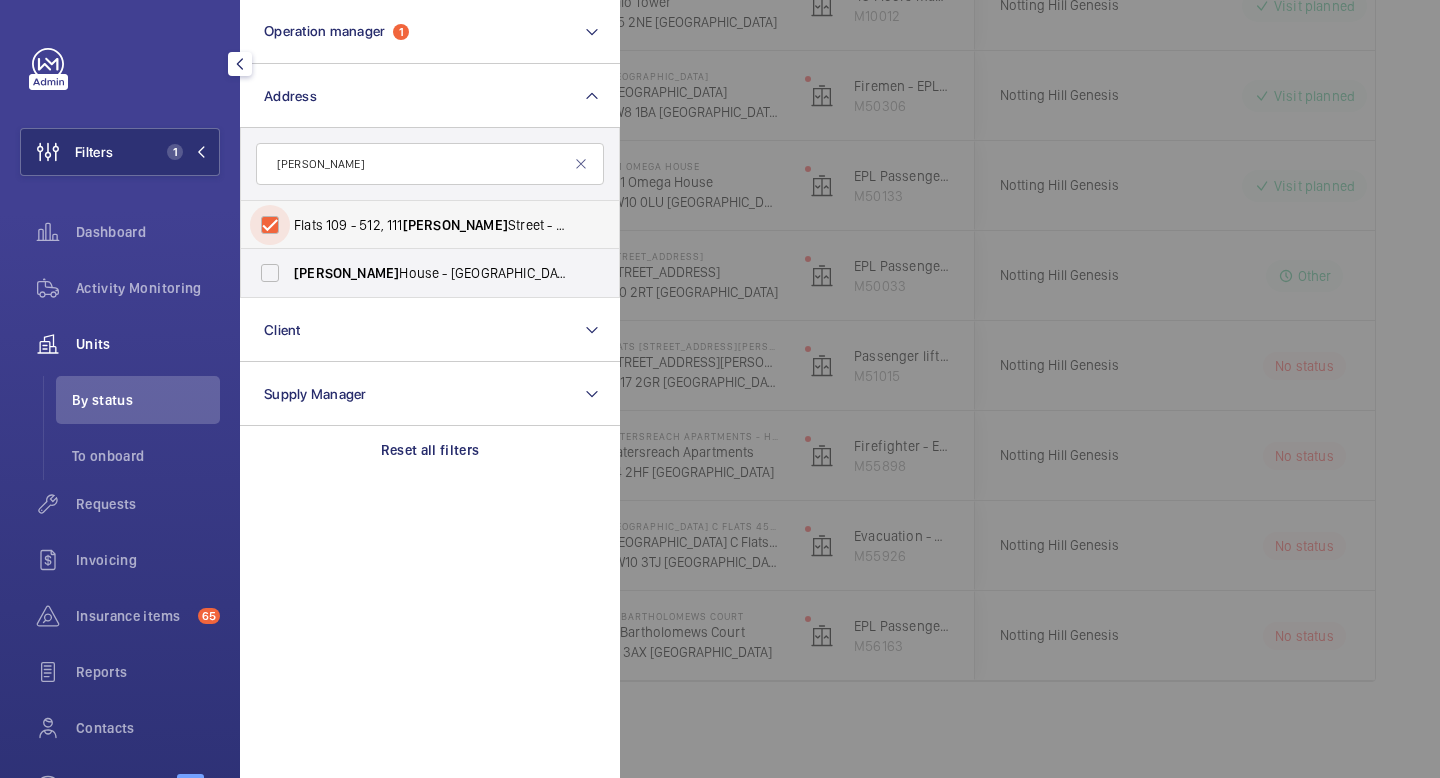 checkbox on "true" 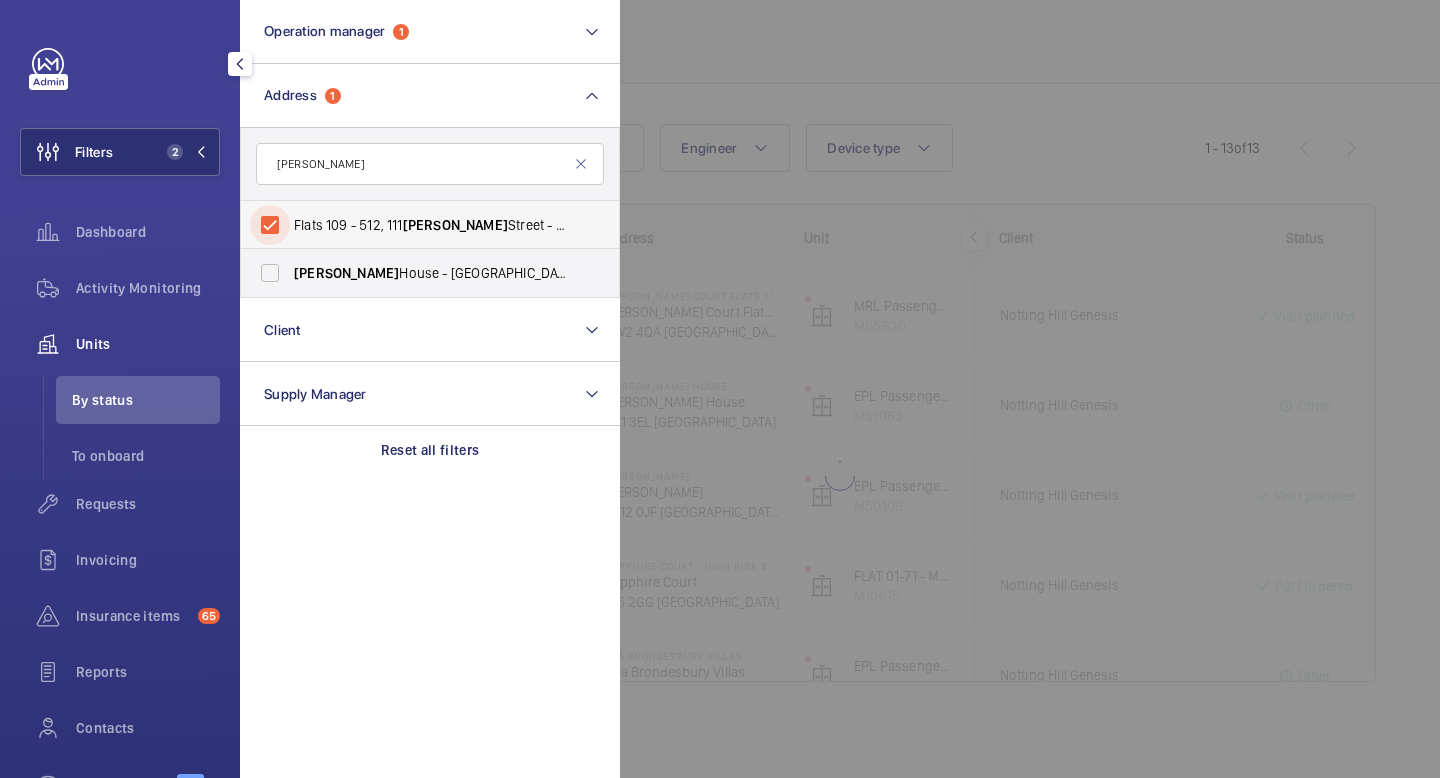 scroll, scrollTop: 97, scrollLeft: 0, axis: vertical 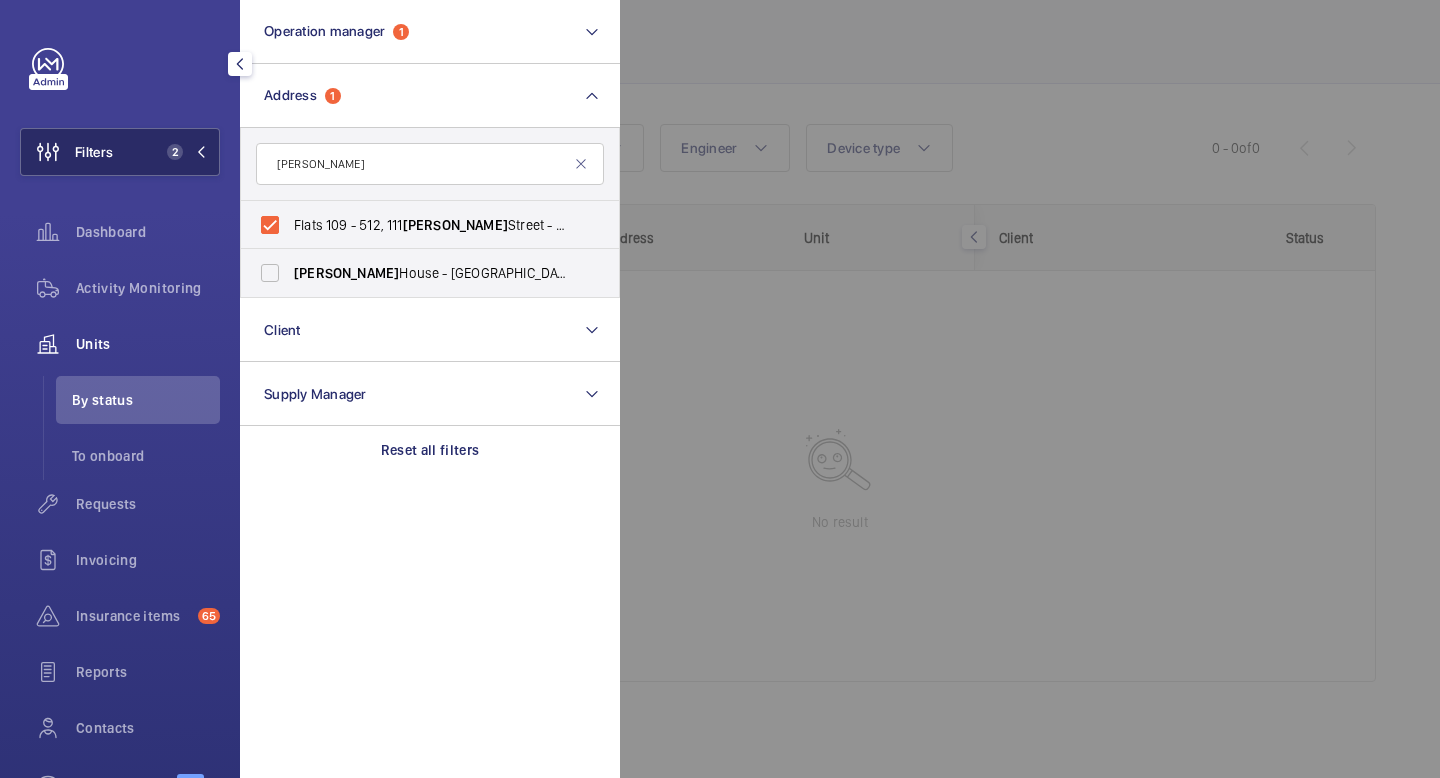 click 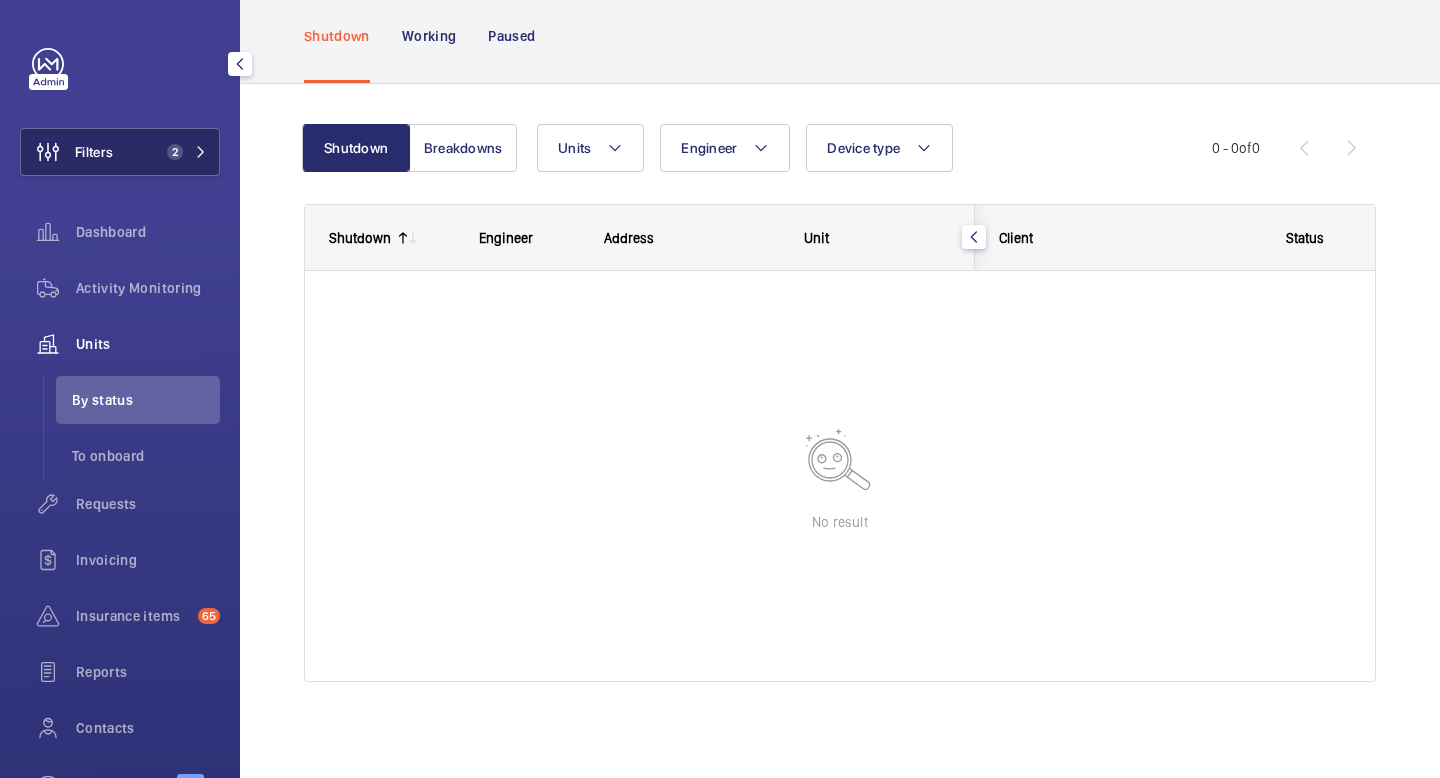 click 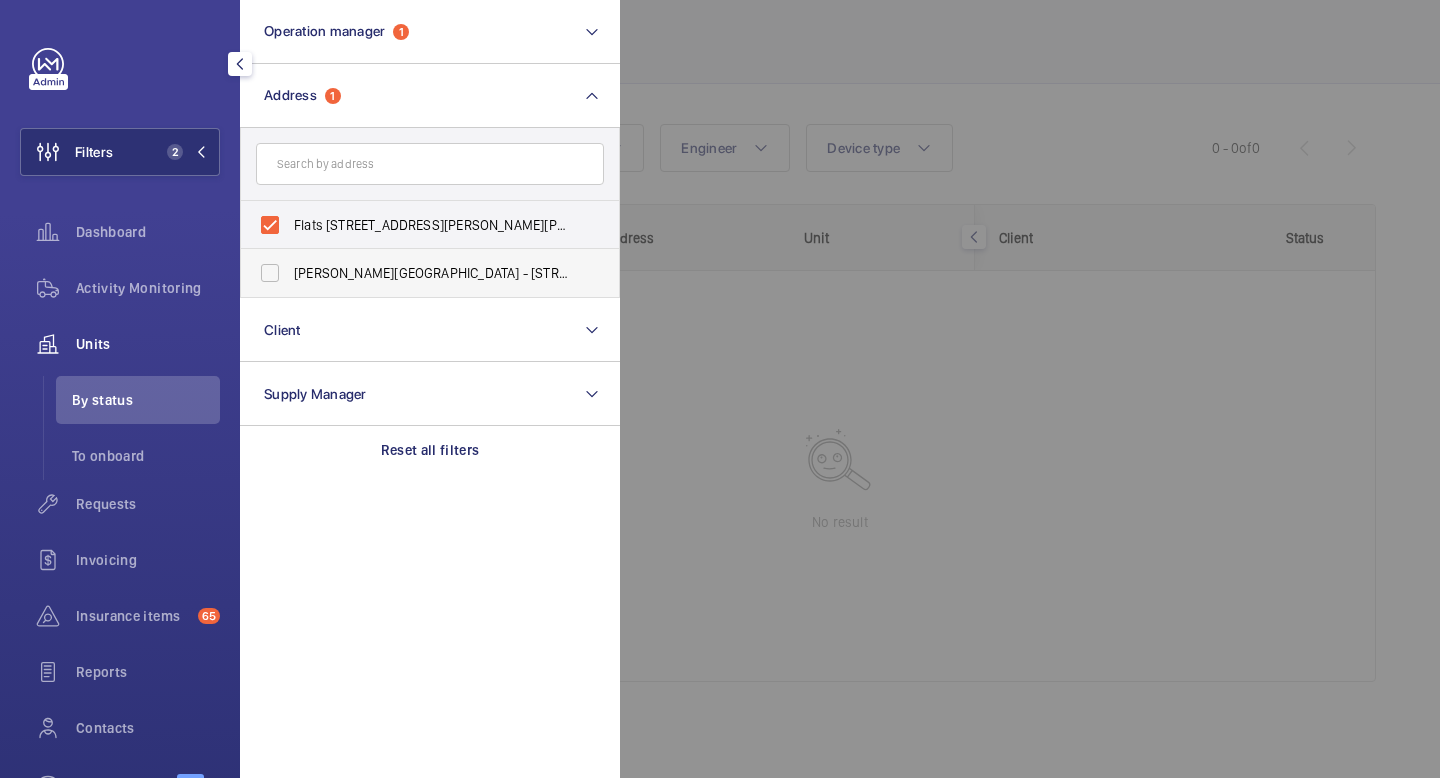 click on "Dawes House - Kidbrook Square - Dawes House, Kidbrooke, LONDON SE3 9JU" at bounding box center (415, 273) 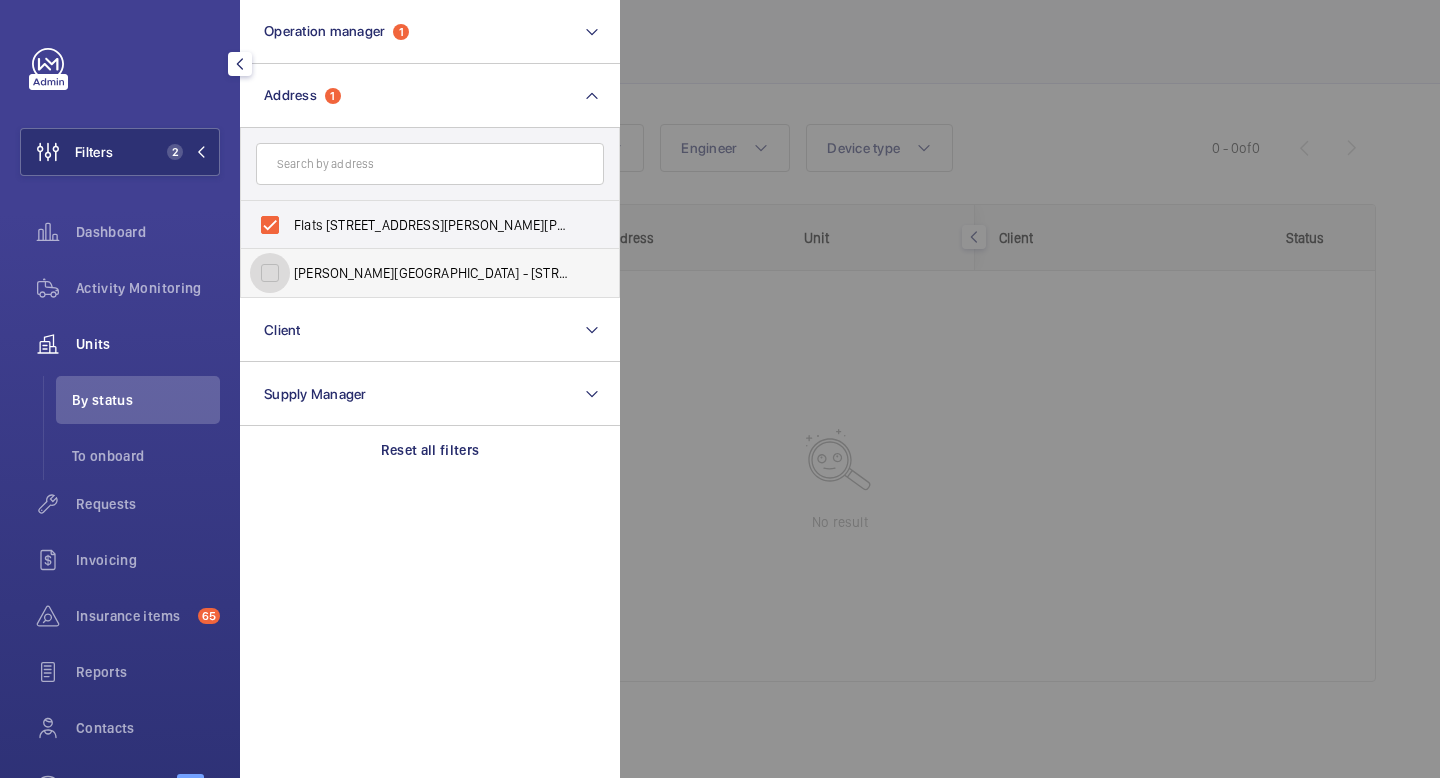 click on "Dawes House - Kidbrook Square - Dawes House, Kidbrooke, LONDON SE3 9JU" at bounding box center (270, 273) 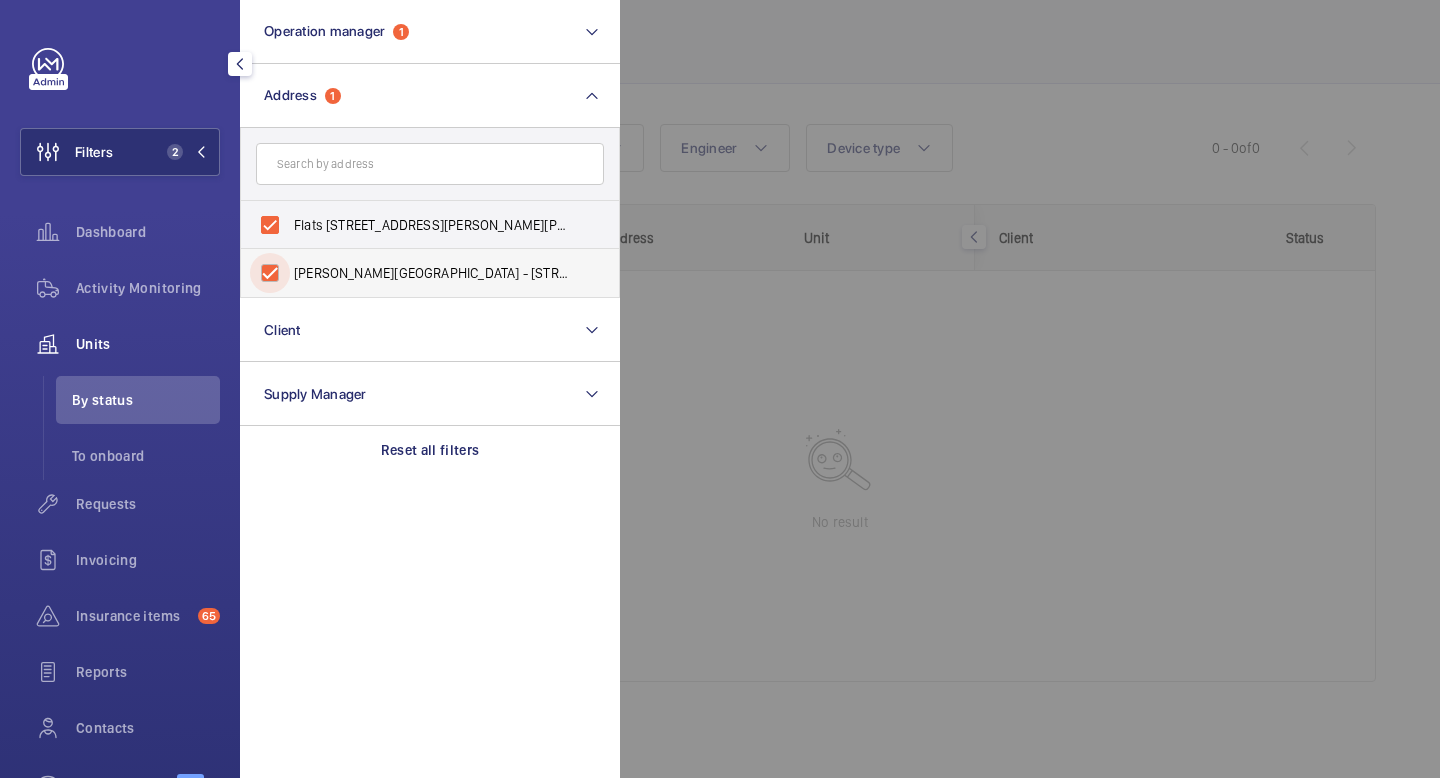 checkbox on "true" 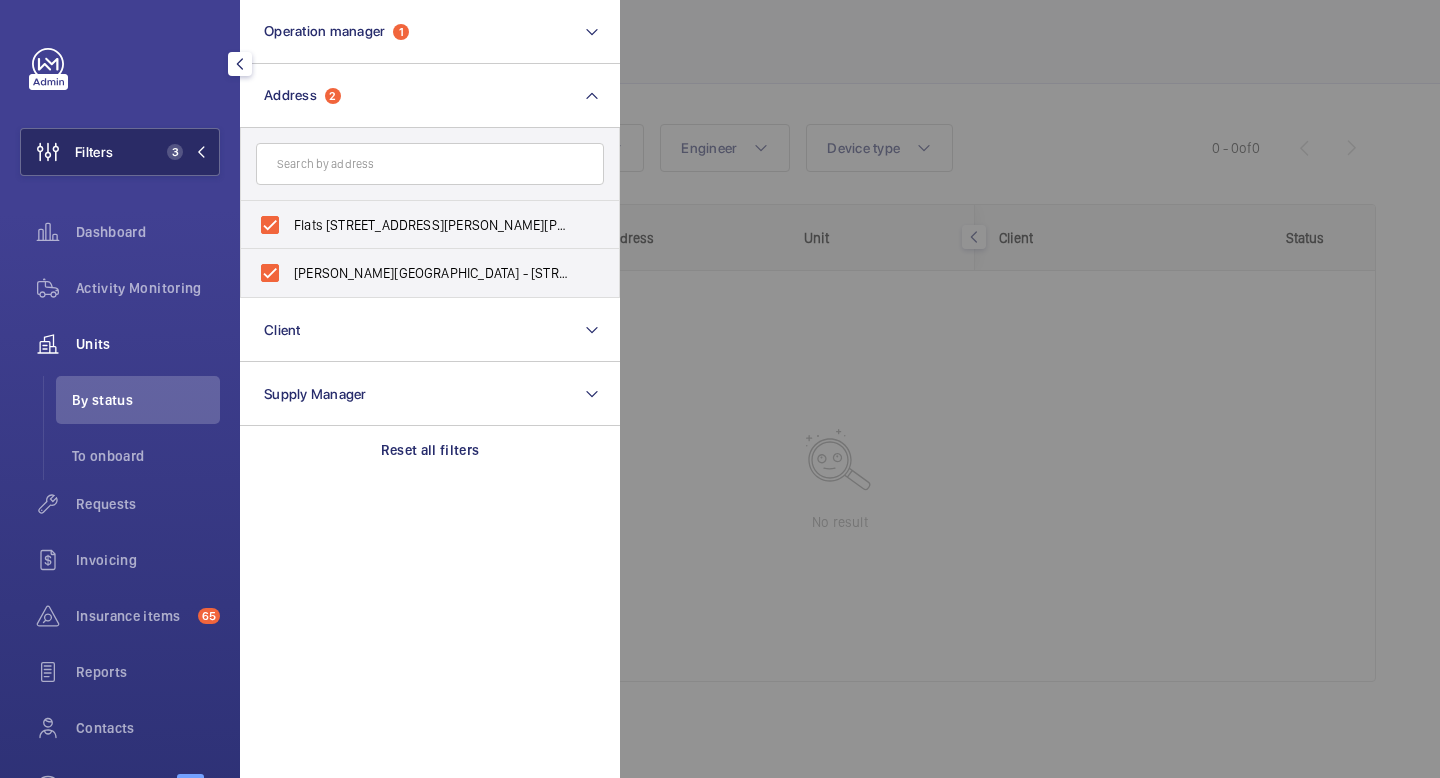 click on "Filters 3" 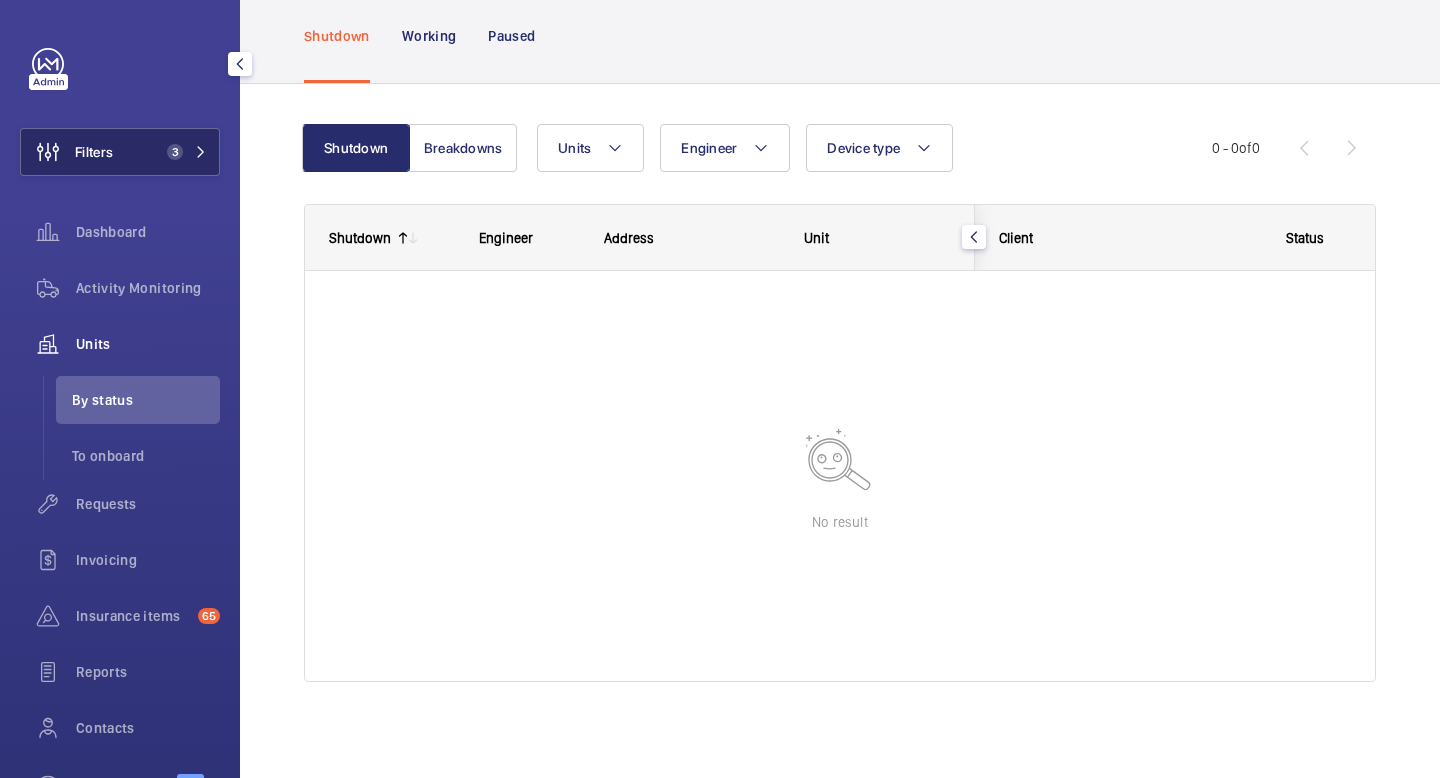 click on "Filters 3" 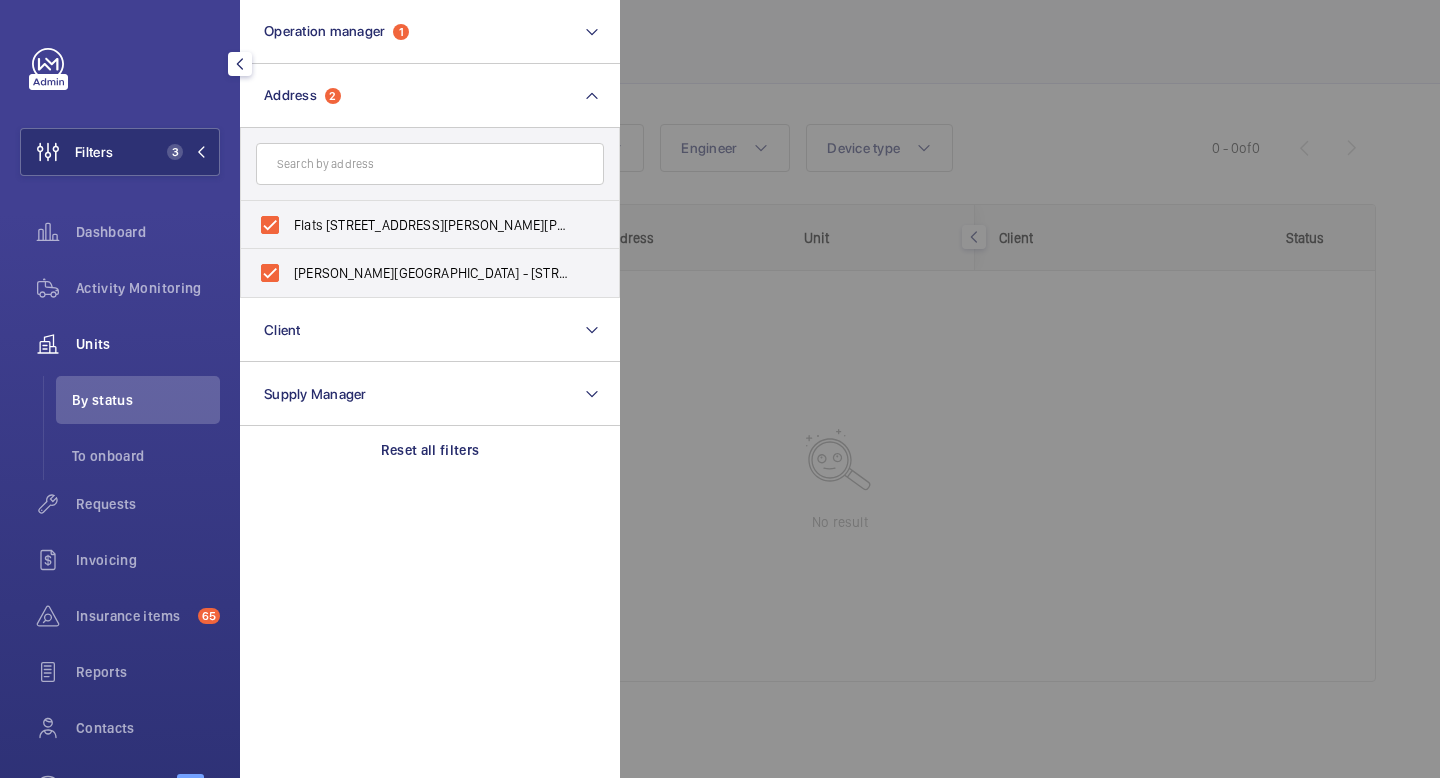 click on "Units" 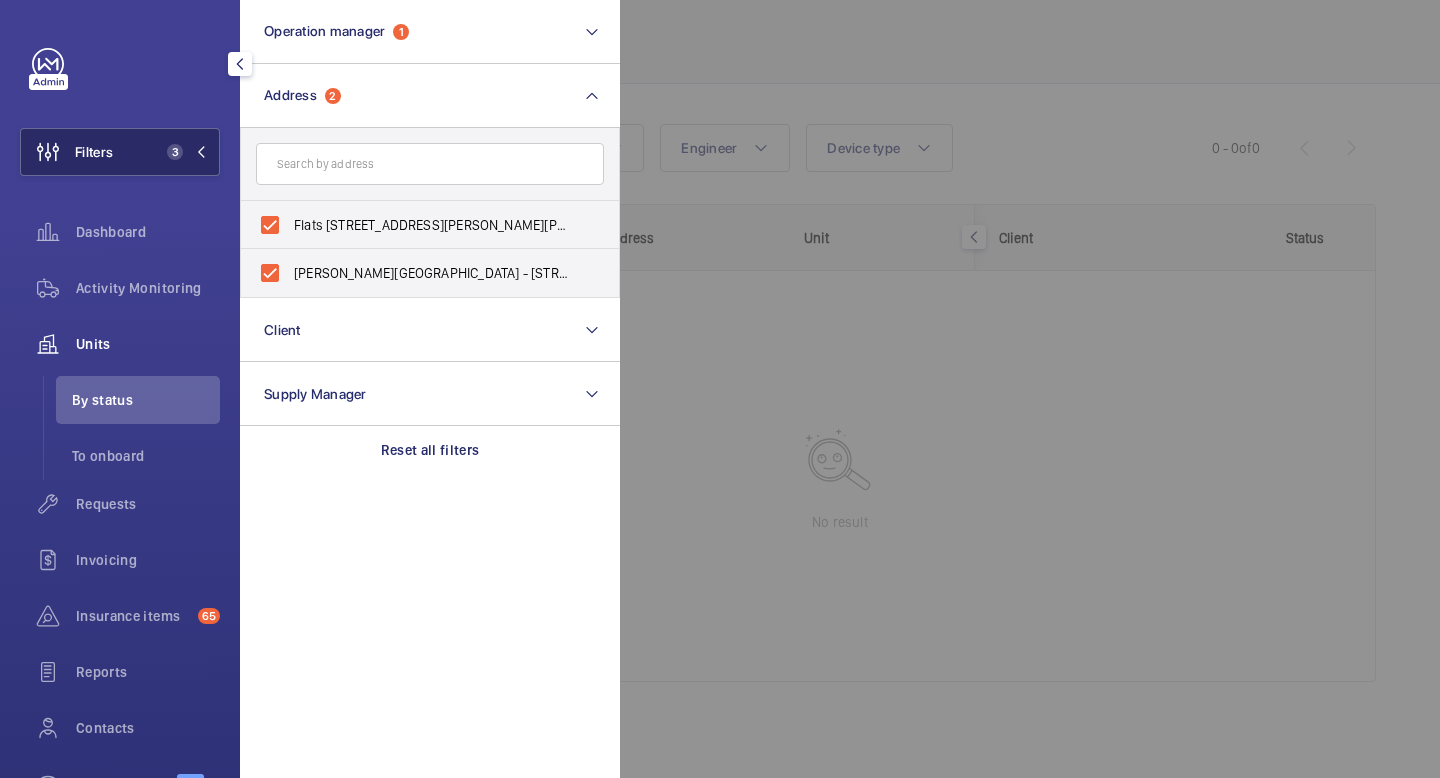 click 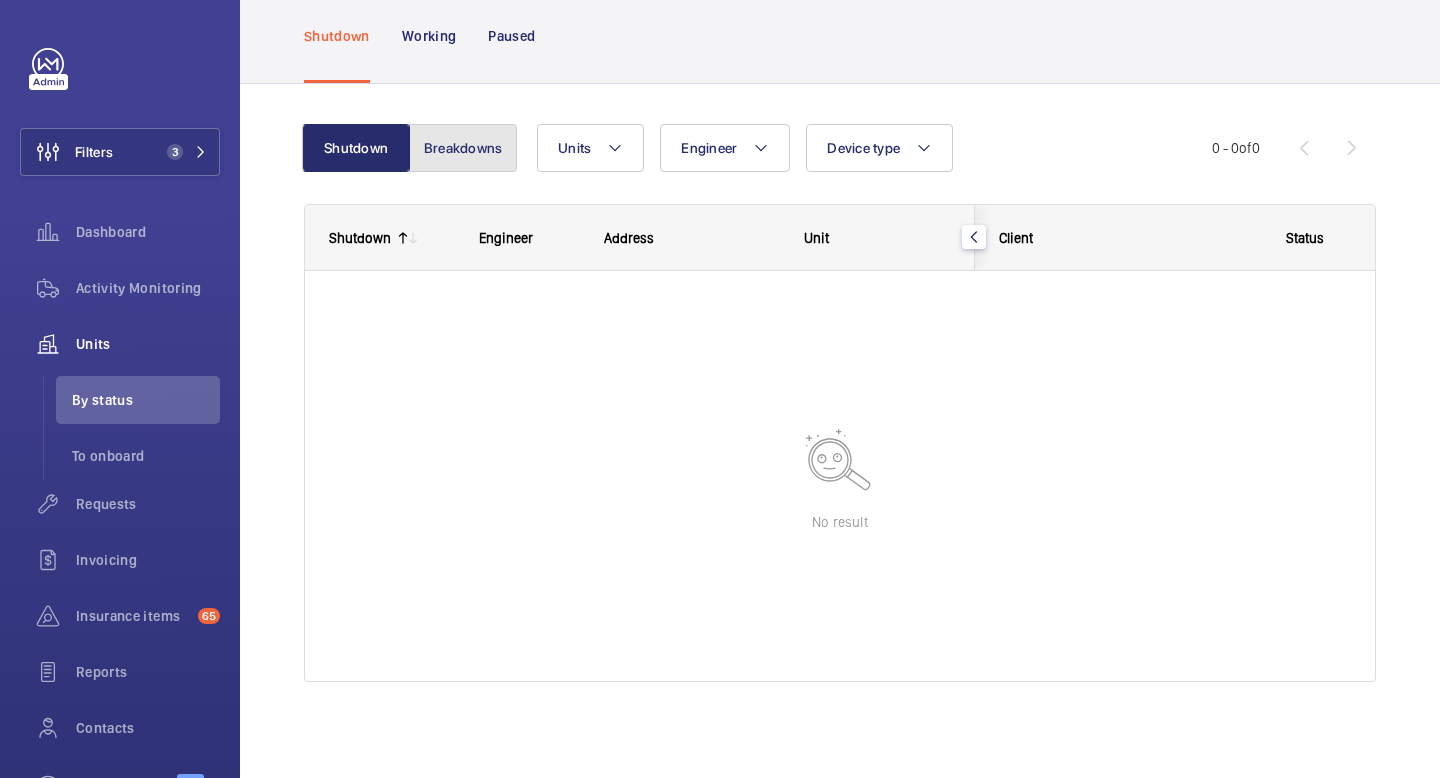 click on "Breakdowns" 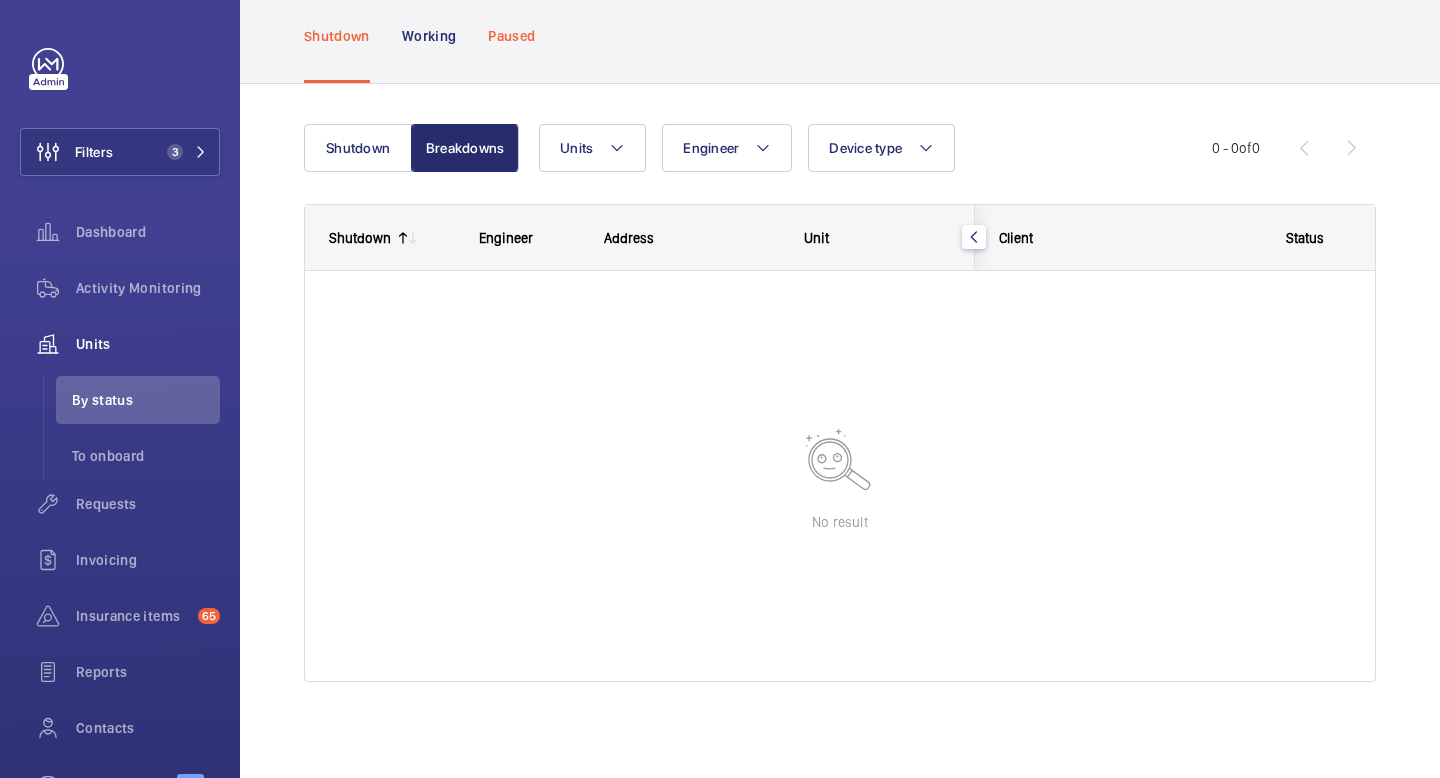 click on "Paused" 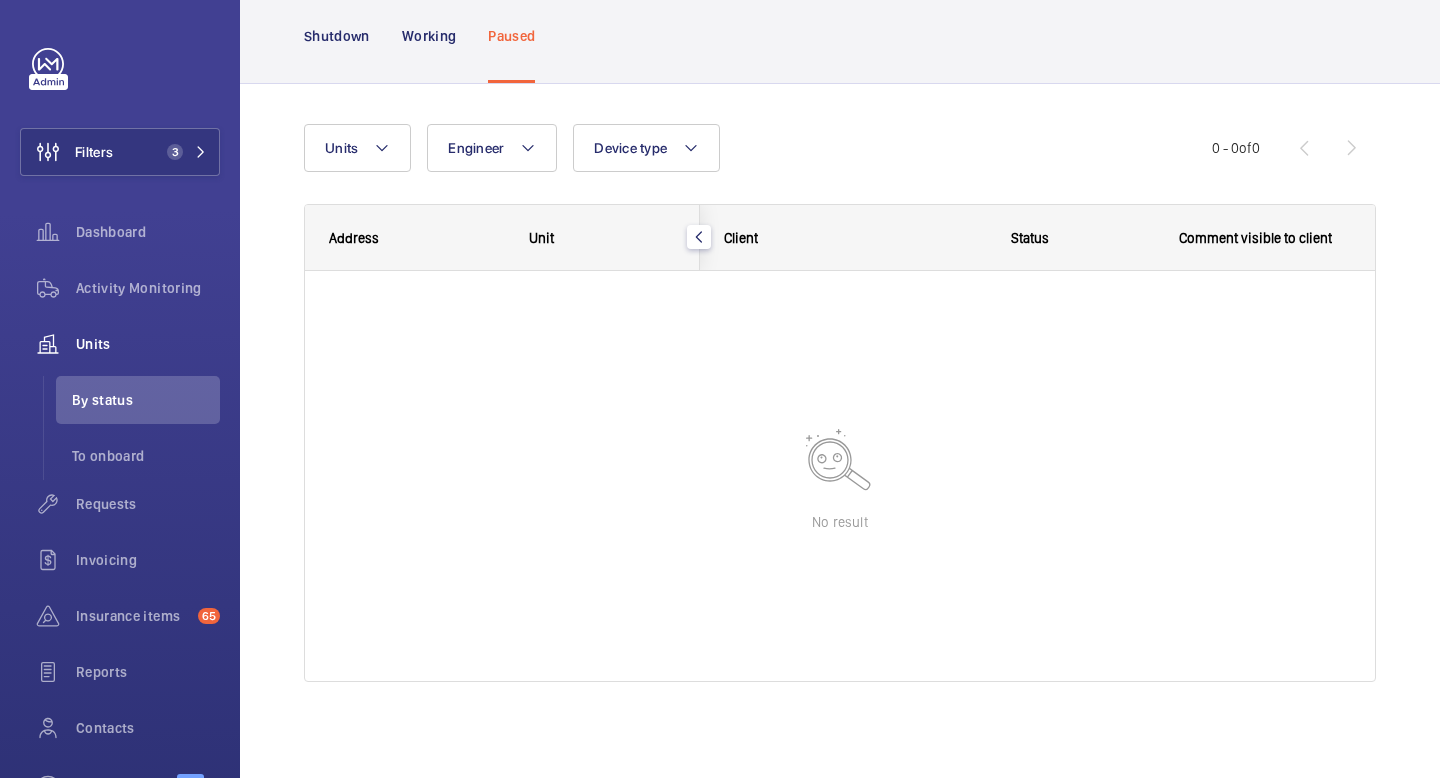 scroll, scrollTop: 0, scrollLeft: 0, axis: both 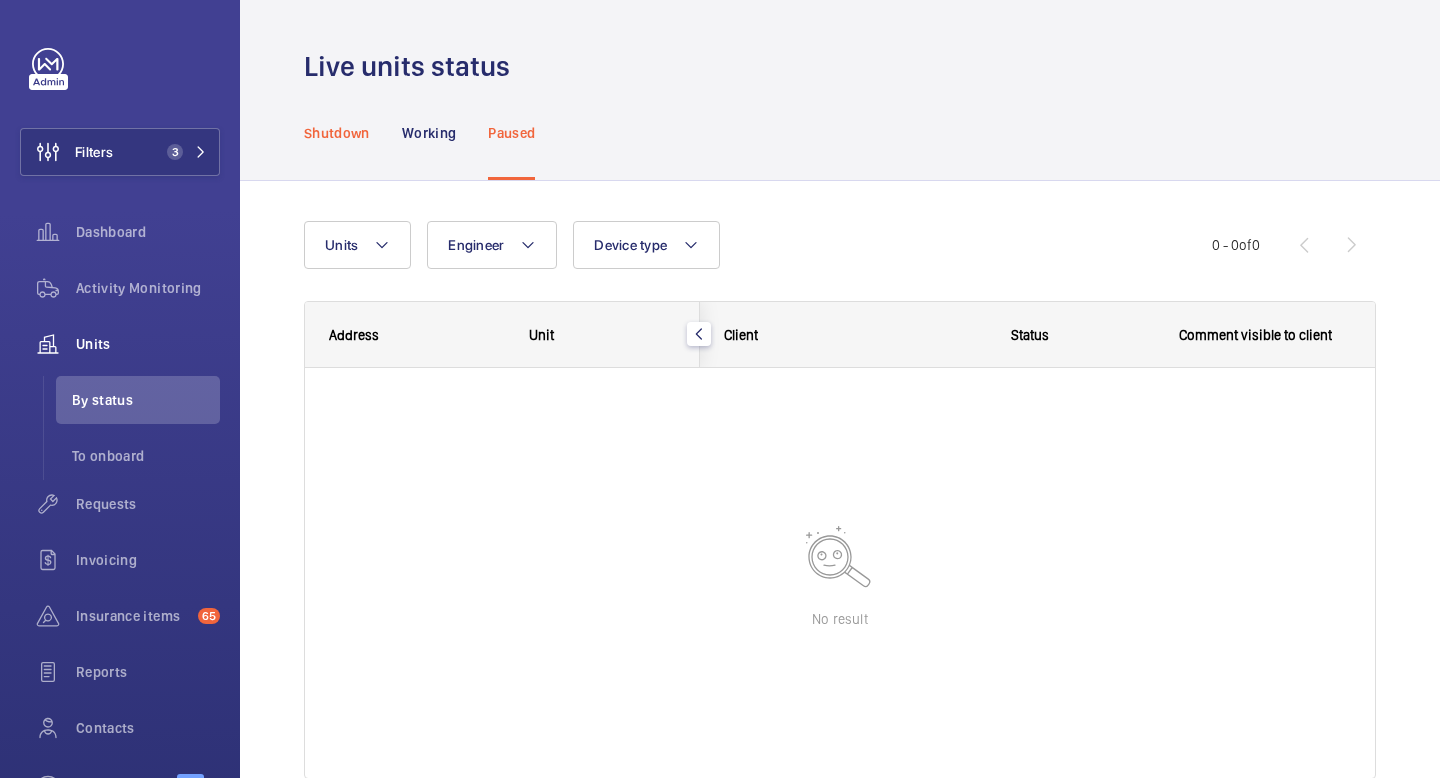 click on "Shutdown" 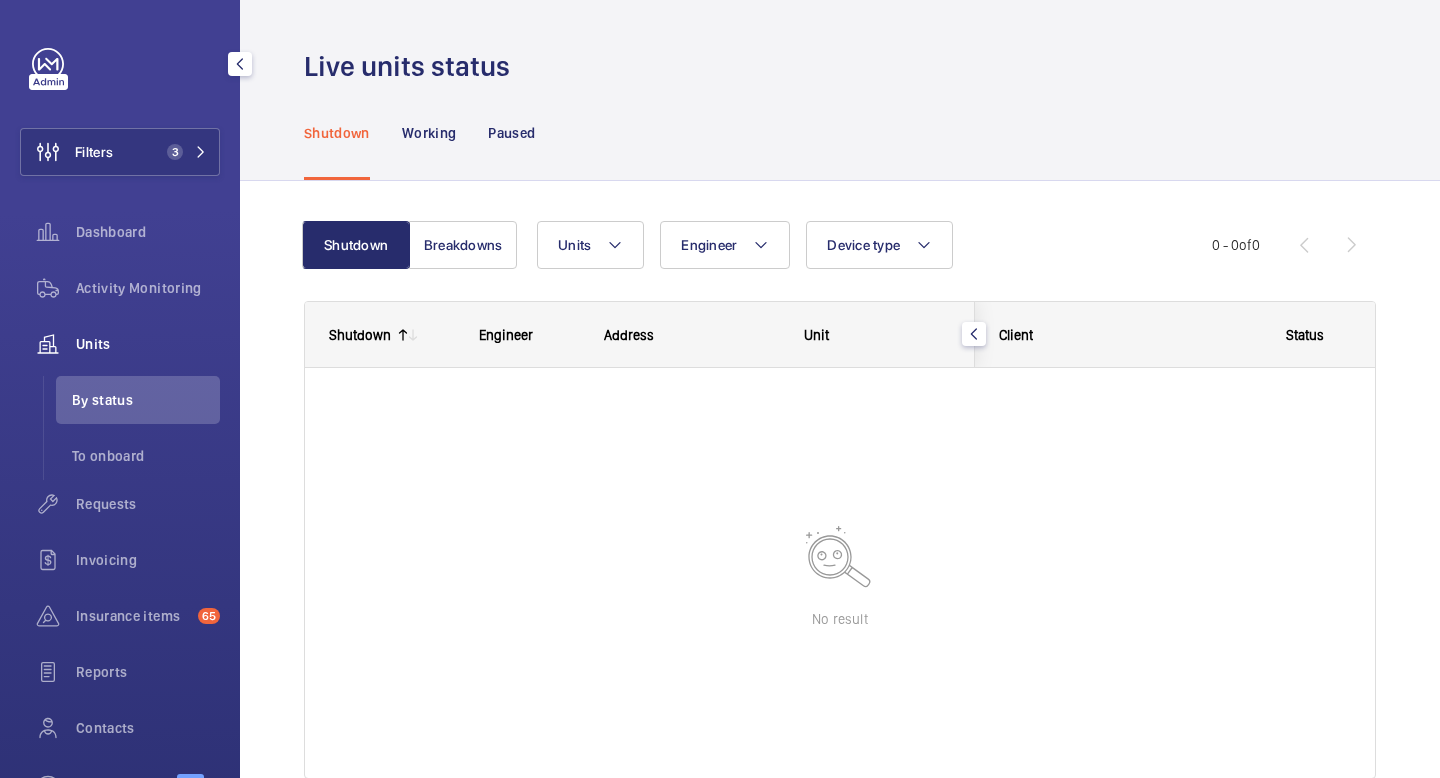 click on "Units" 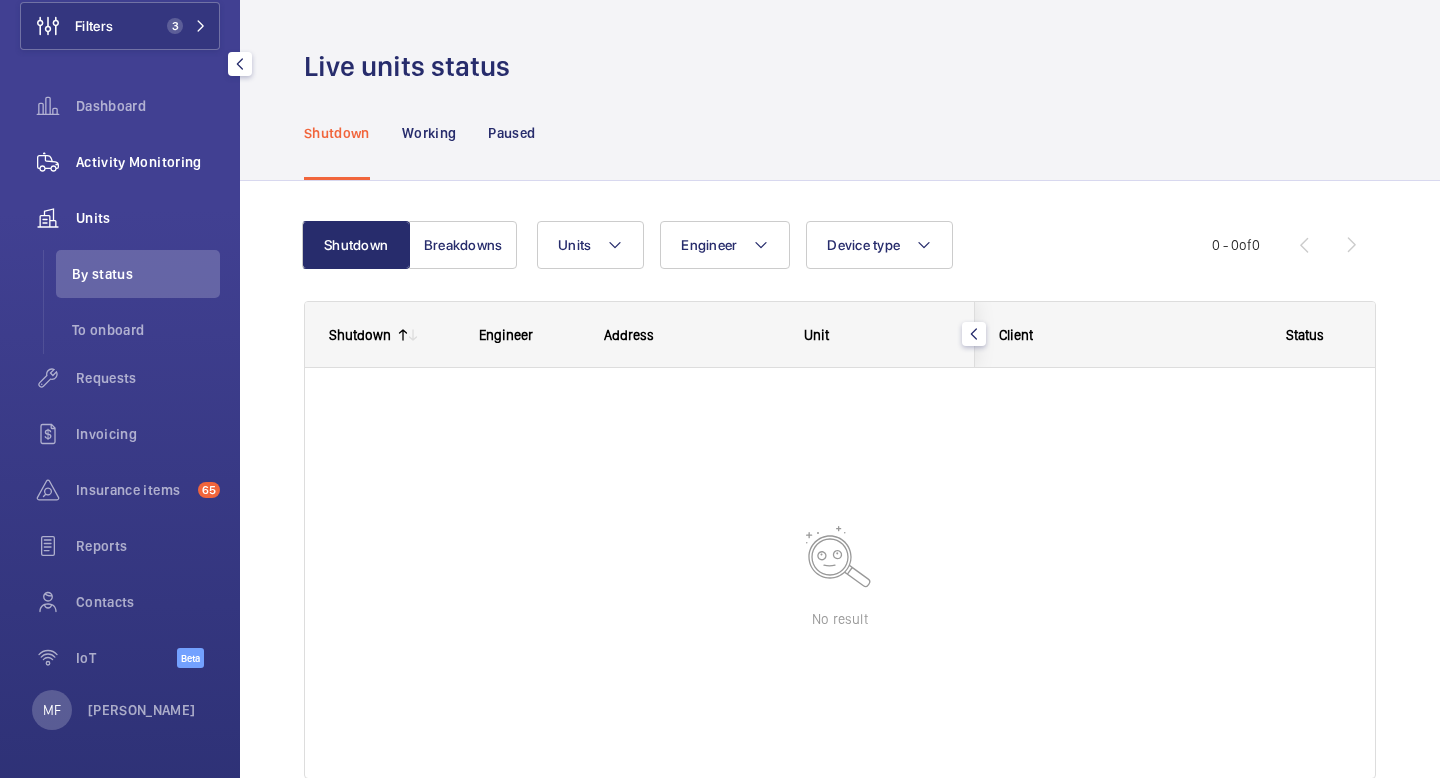 click on "Activity Monitoring" 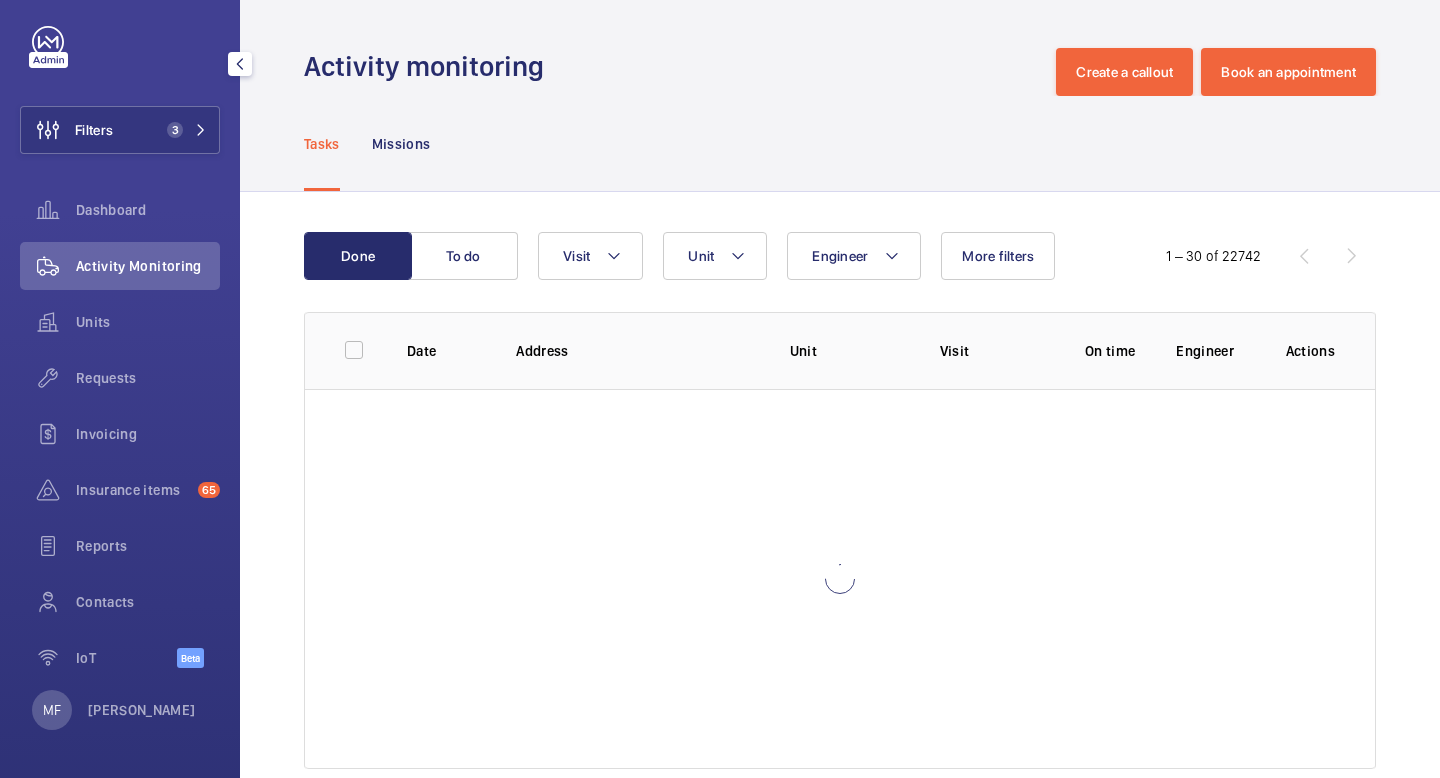 scroll, scrollTop: 22, scrollLeft: 0, axis: vertical 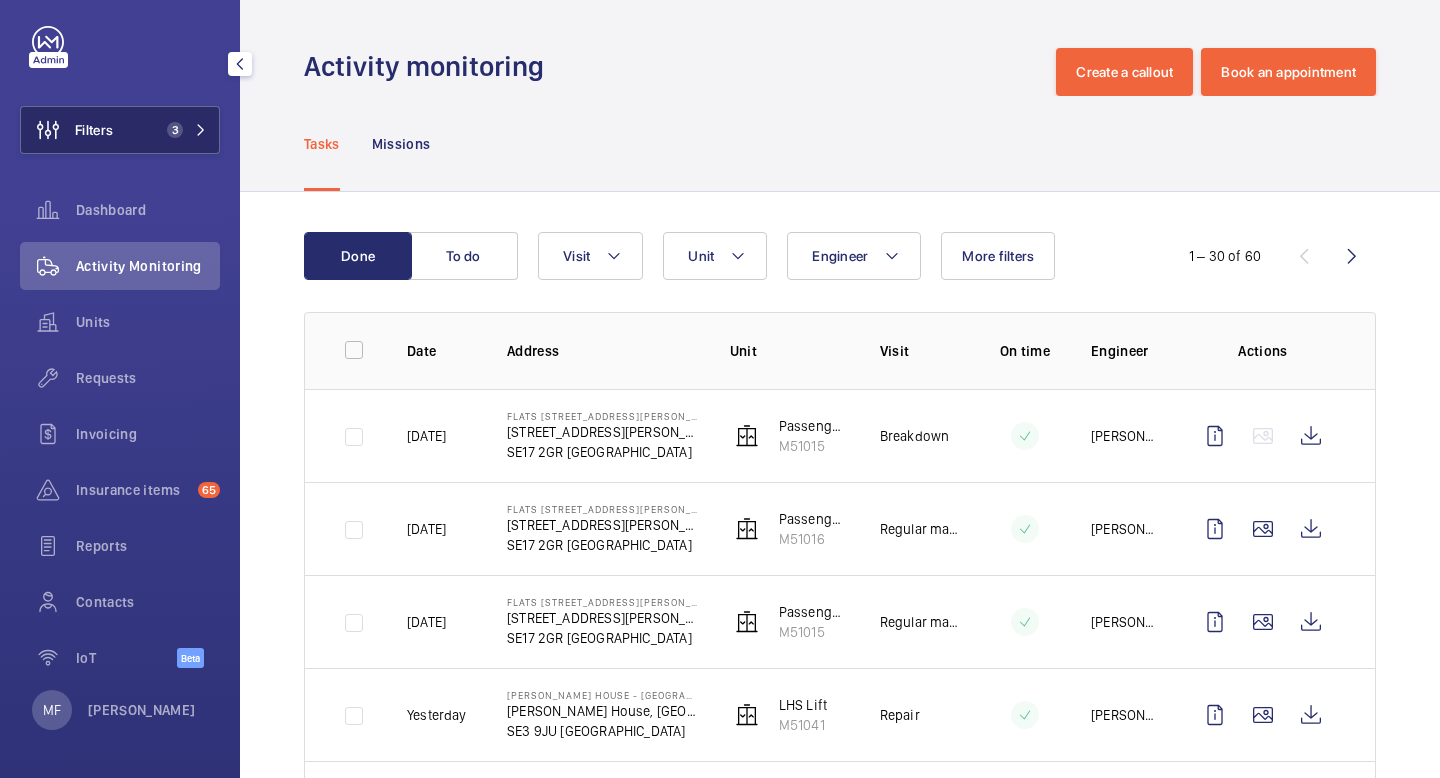 click 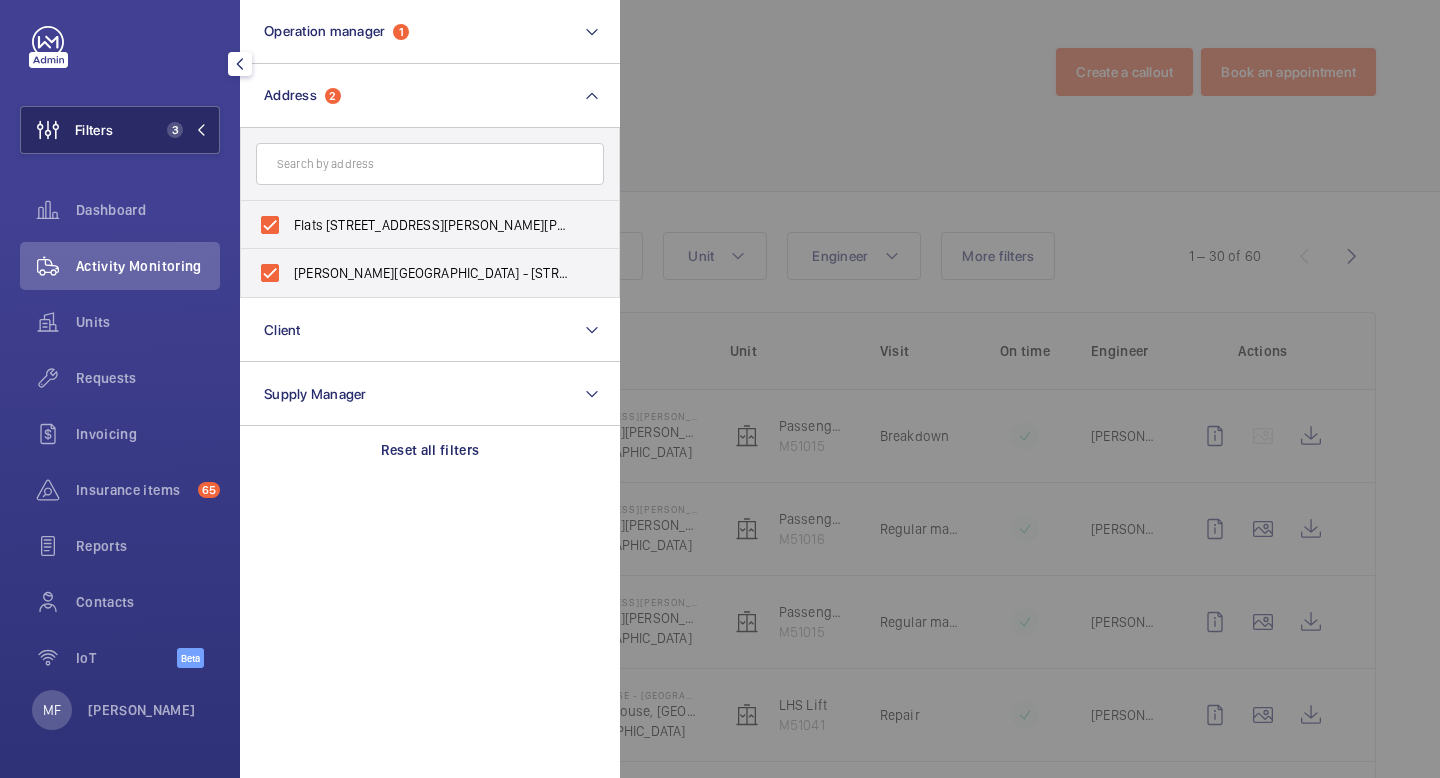 click 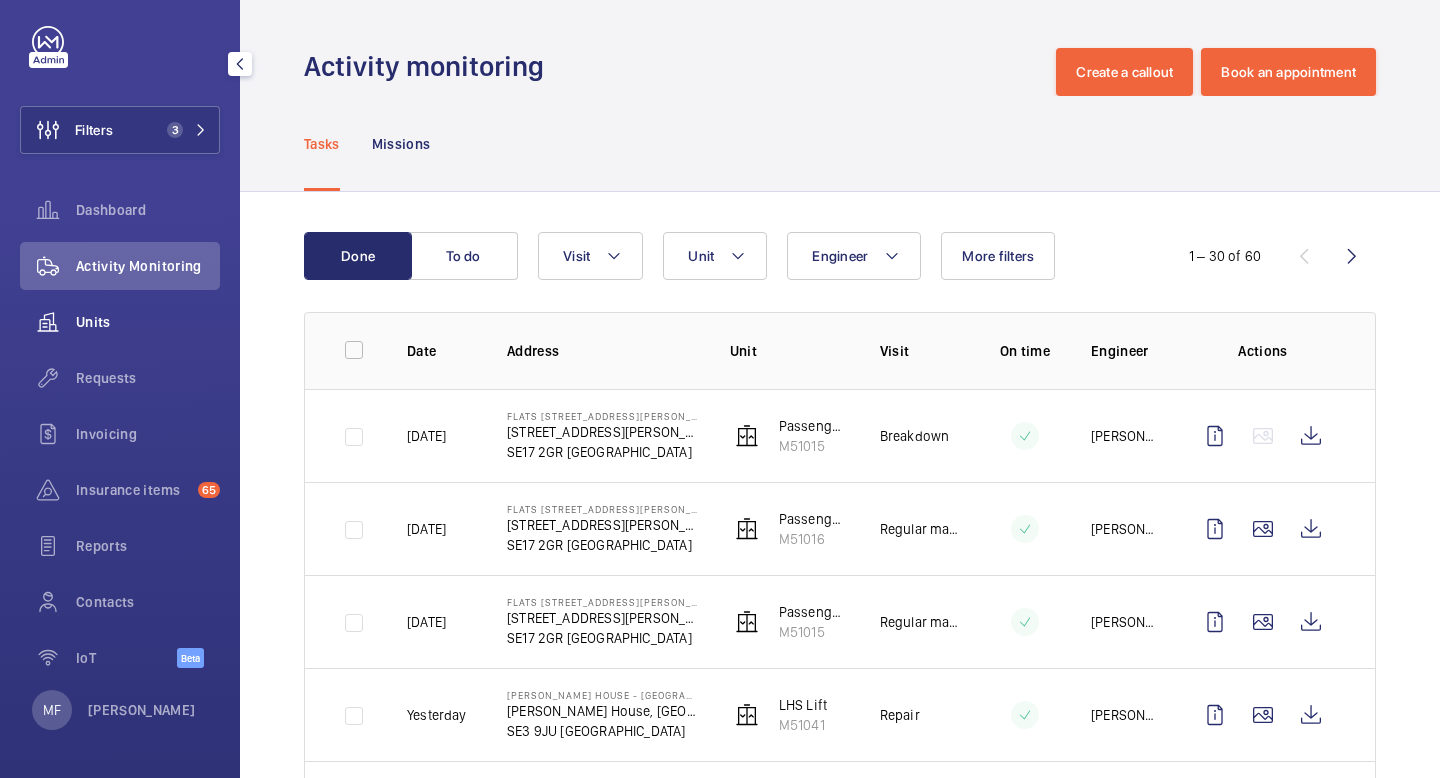 click on "Units" 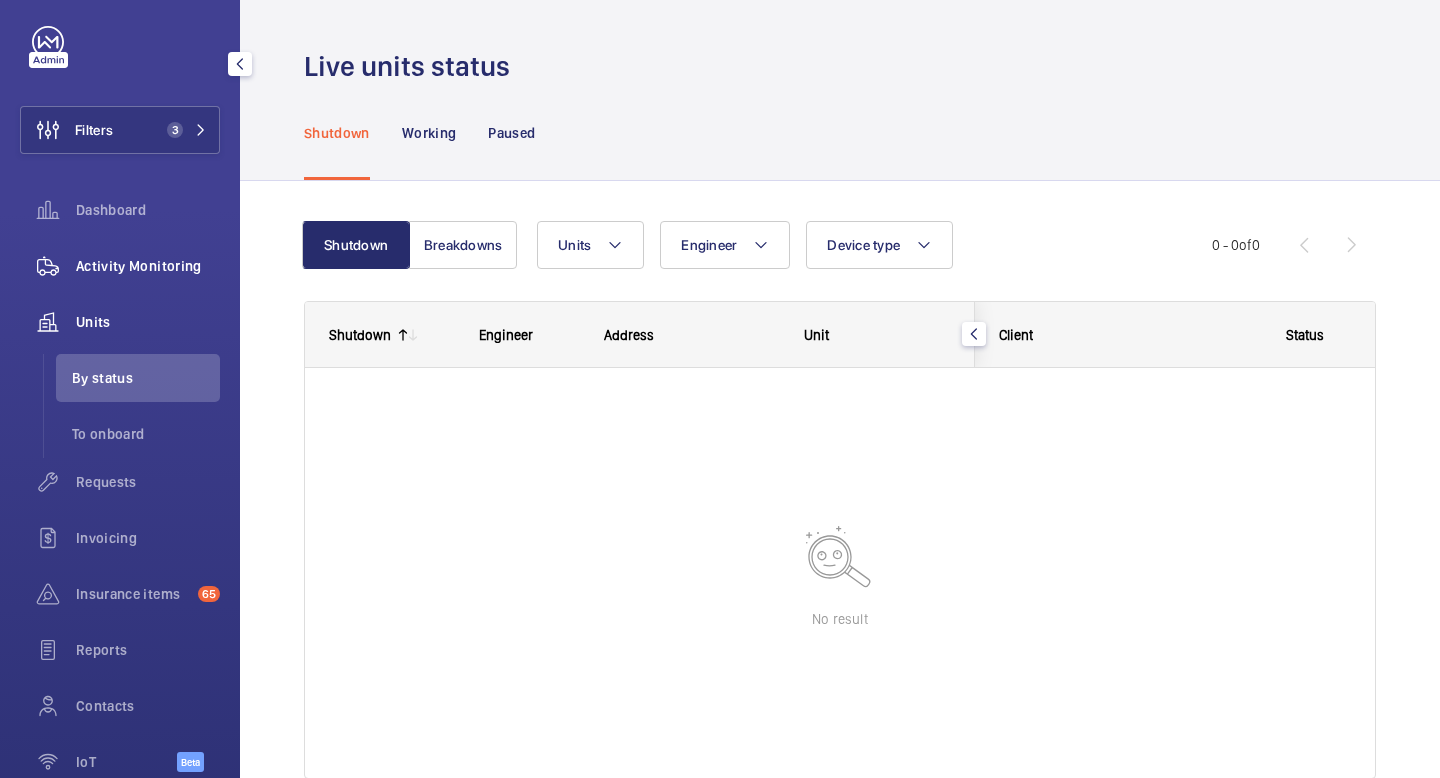 click on "Activity Monitoring" 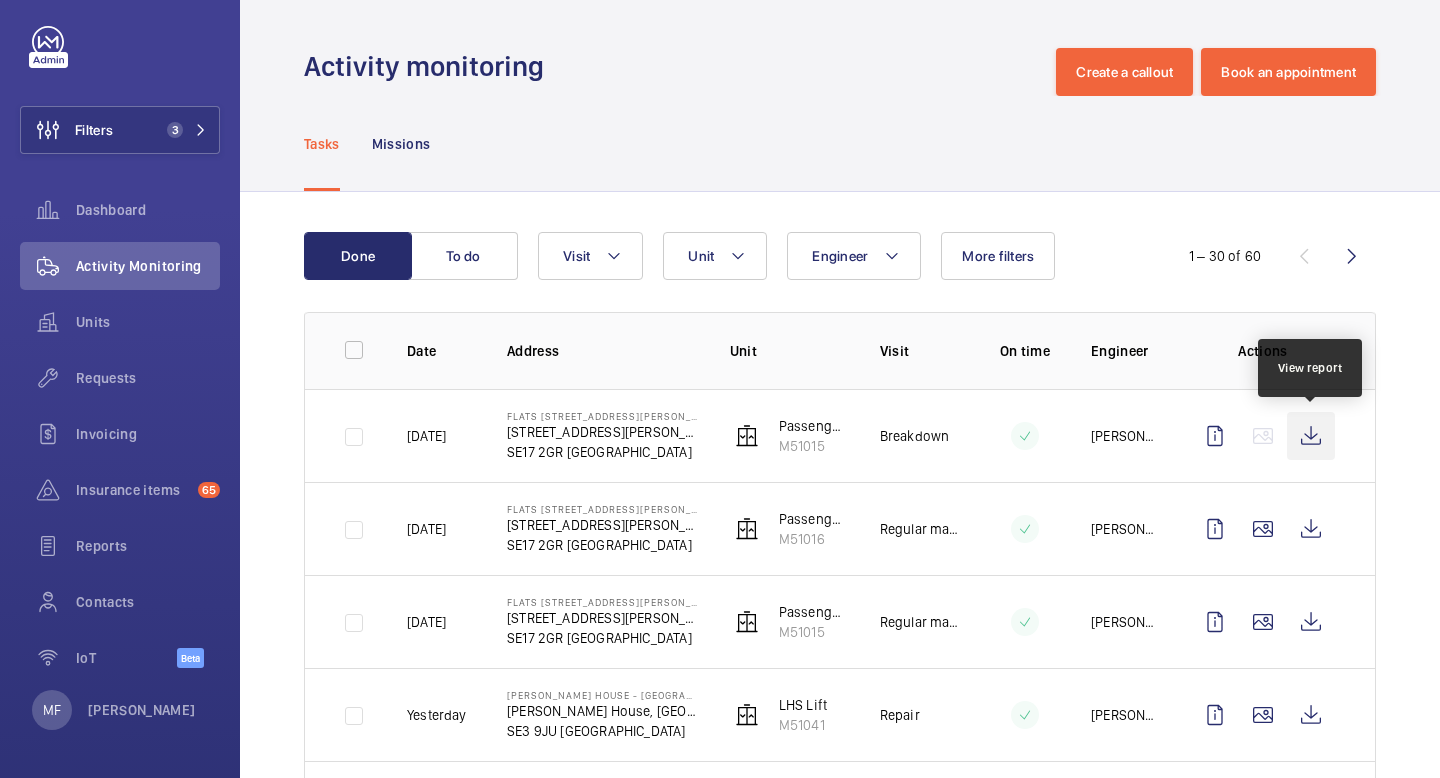 click 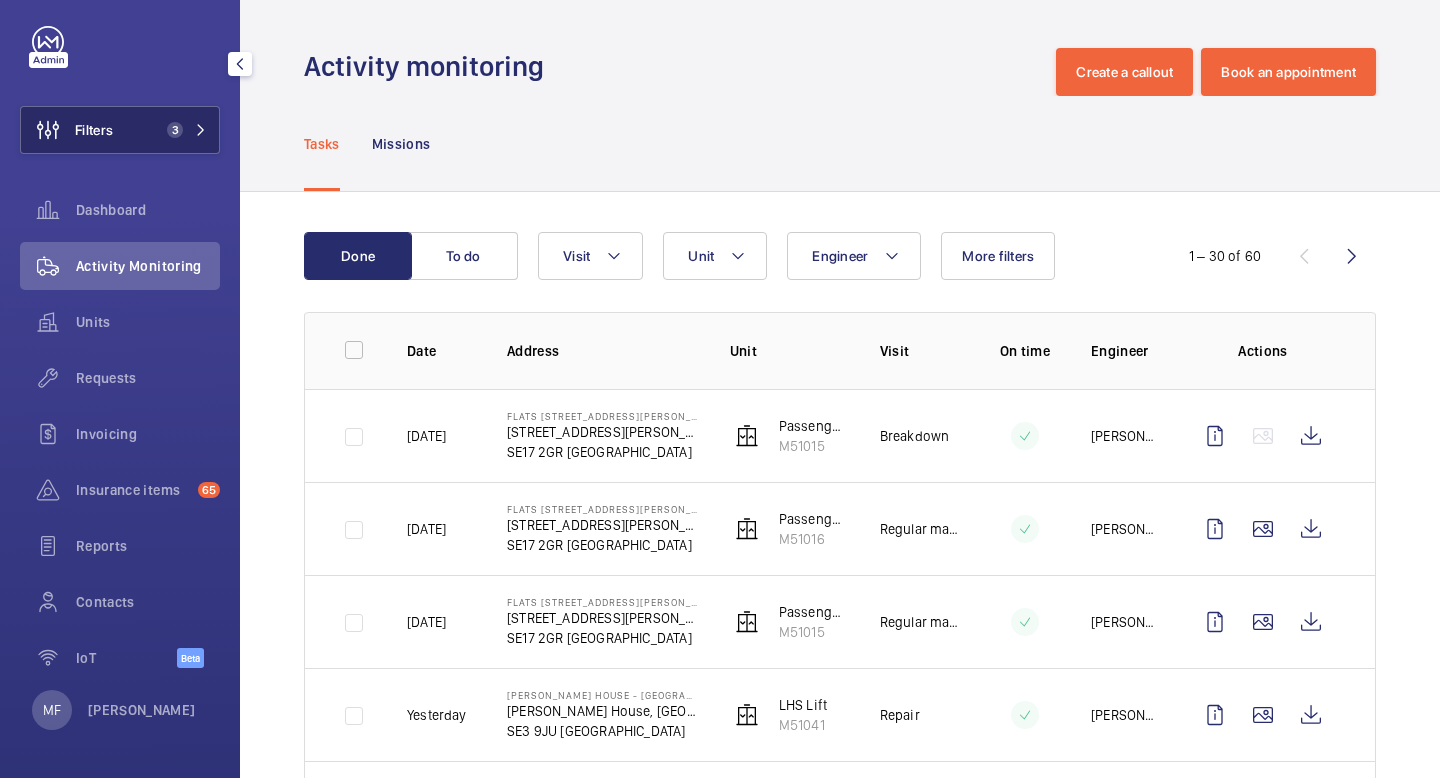 click on "Filters 3" 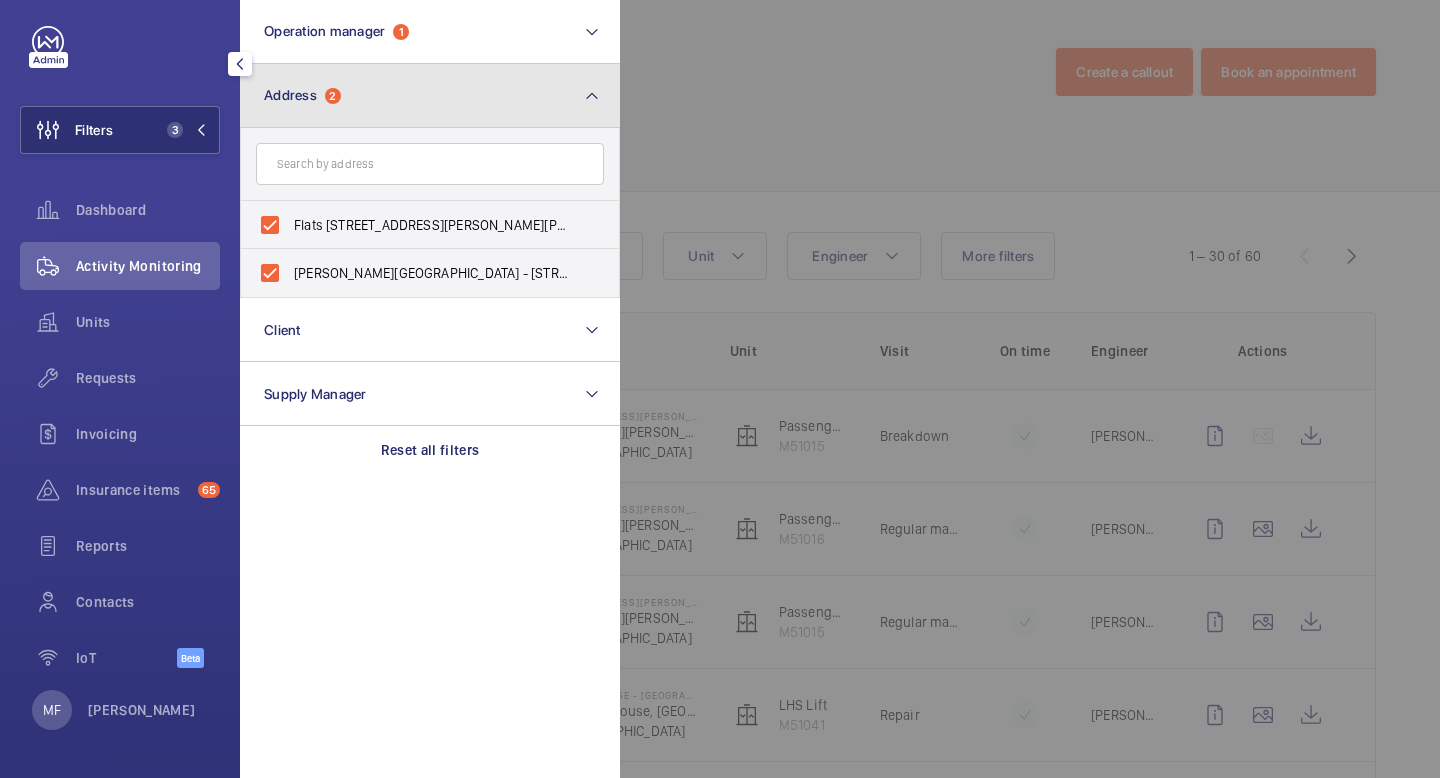 click on "Address  2" 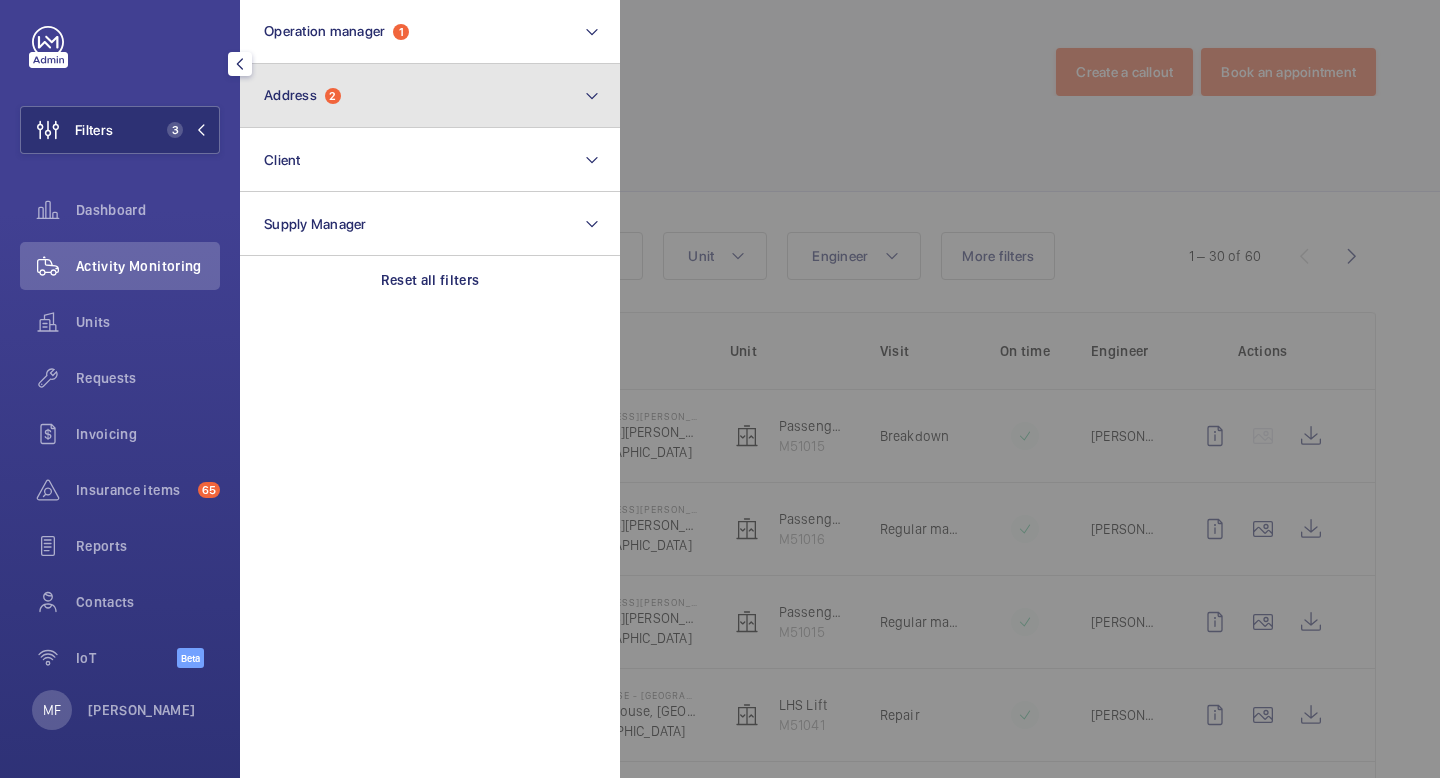 click on "Address  2" 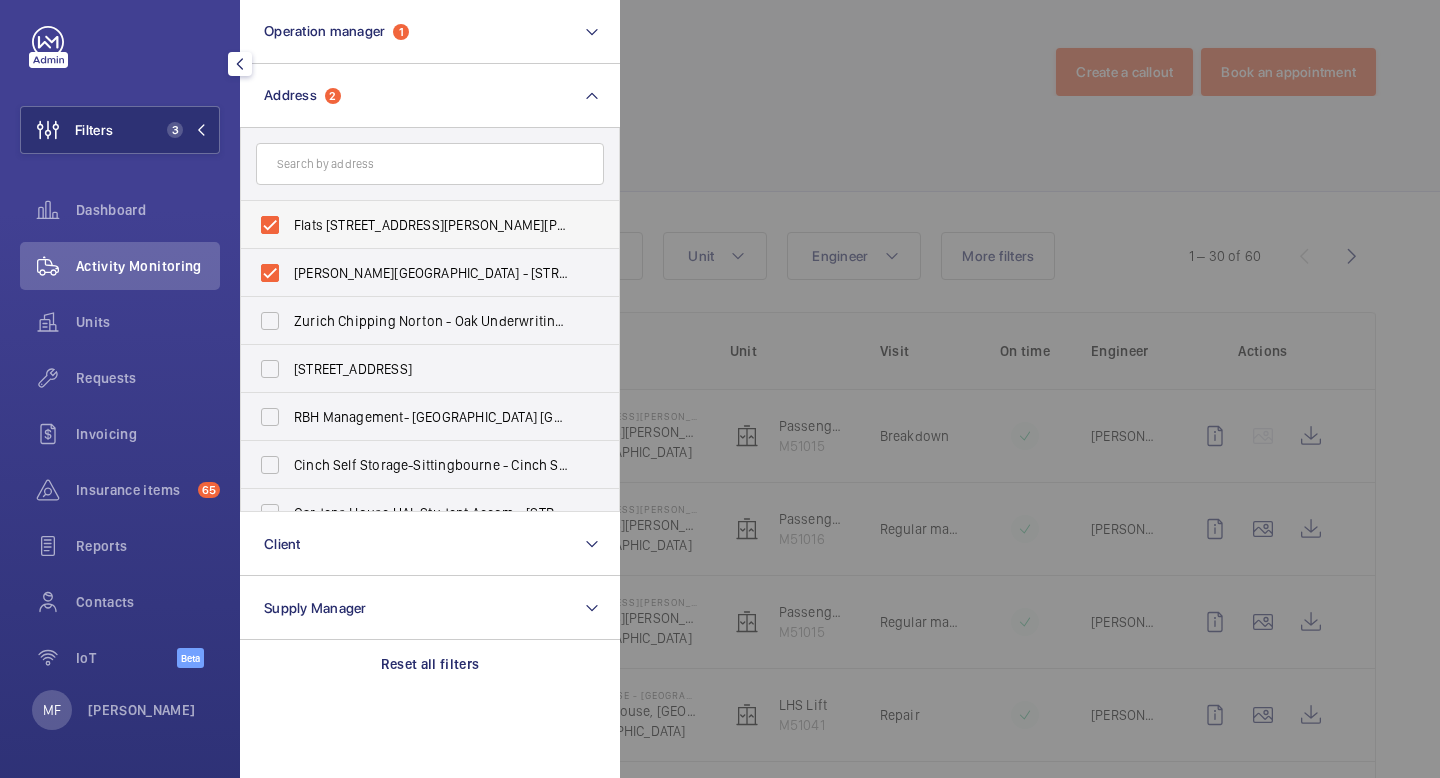 click on "Flats 109 - 512, 111 Dawes Street - 111 Dawes Street, LONDON SE17 2GR" at bounding box center [415, 225] 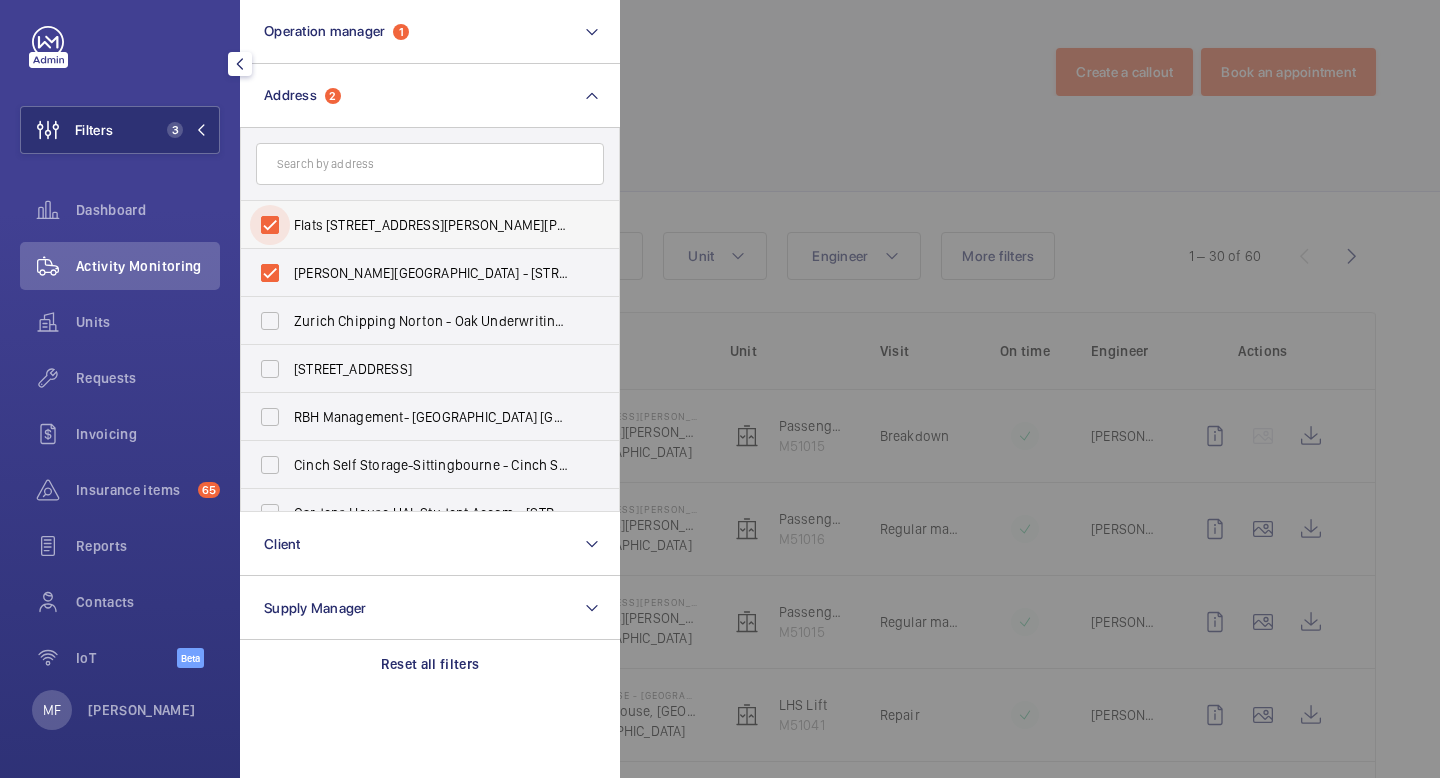 click on "Flats 109 - 512, 111 Dawes Street - 111 Dawes Street, LONDON SE17 2GR" at bounding box center [270, 225] 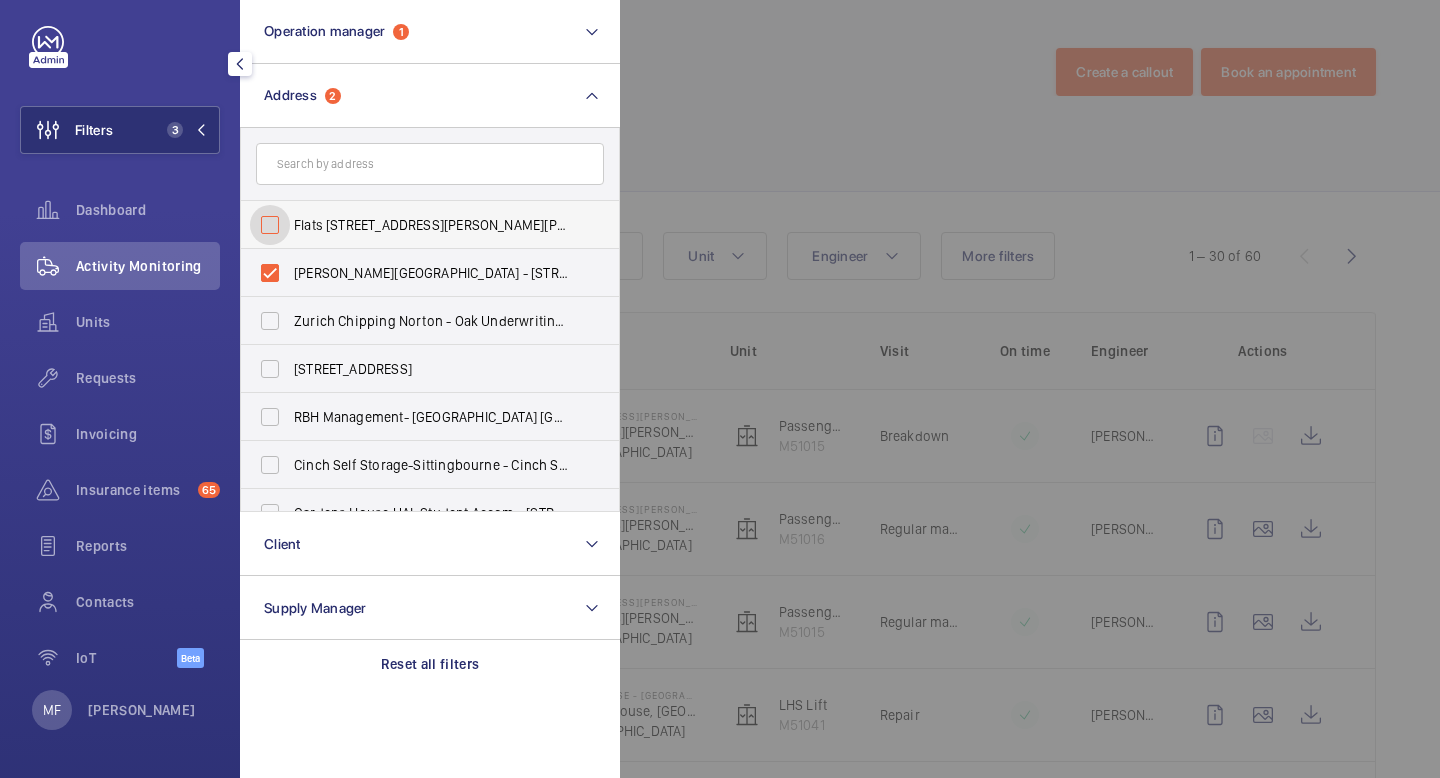 checkbox on "false" 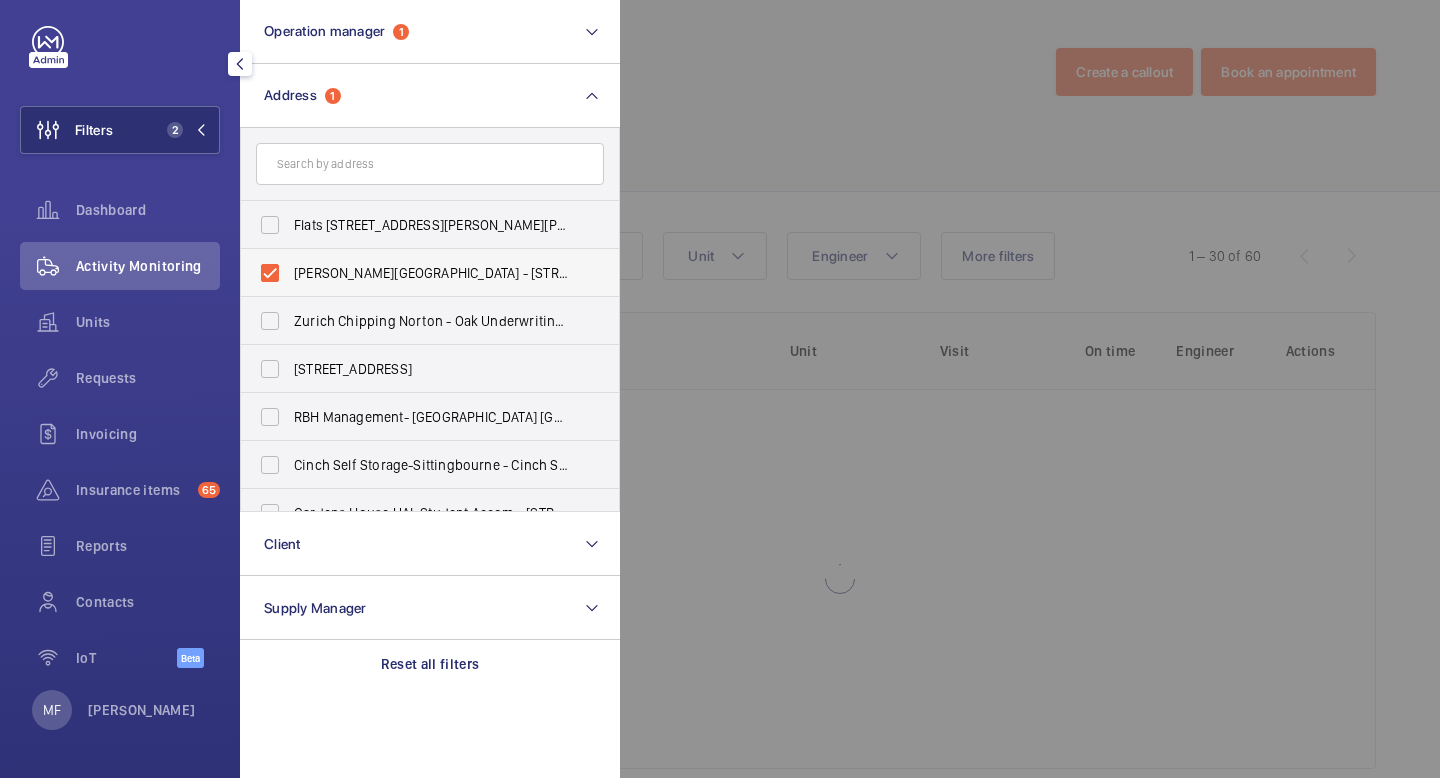 click on "Dawes House - Kidbrook Square - Dawes House, Kidbrooke, LONDON SE3 9JU" at bounding box center [415, 273] 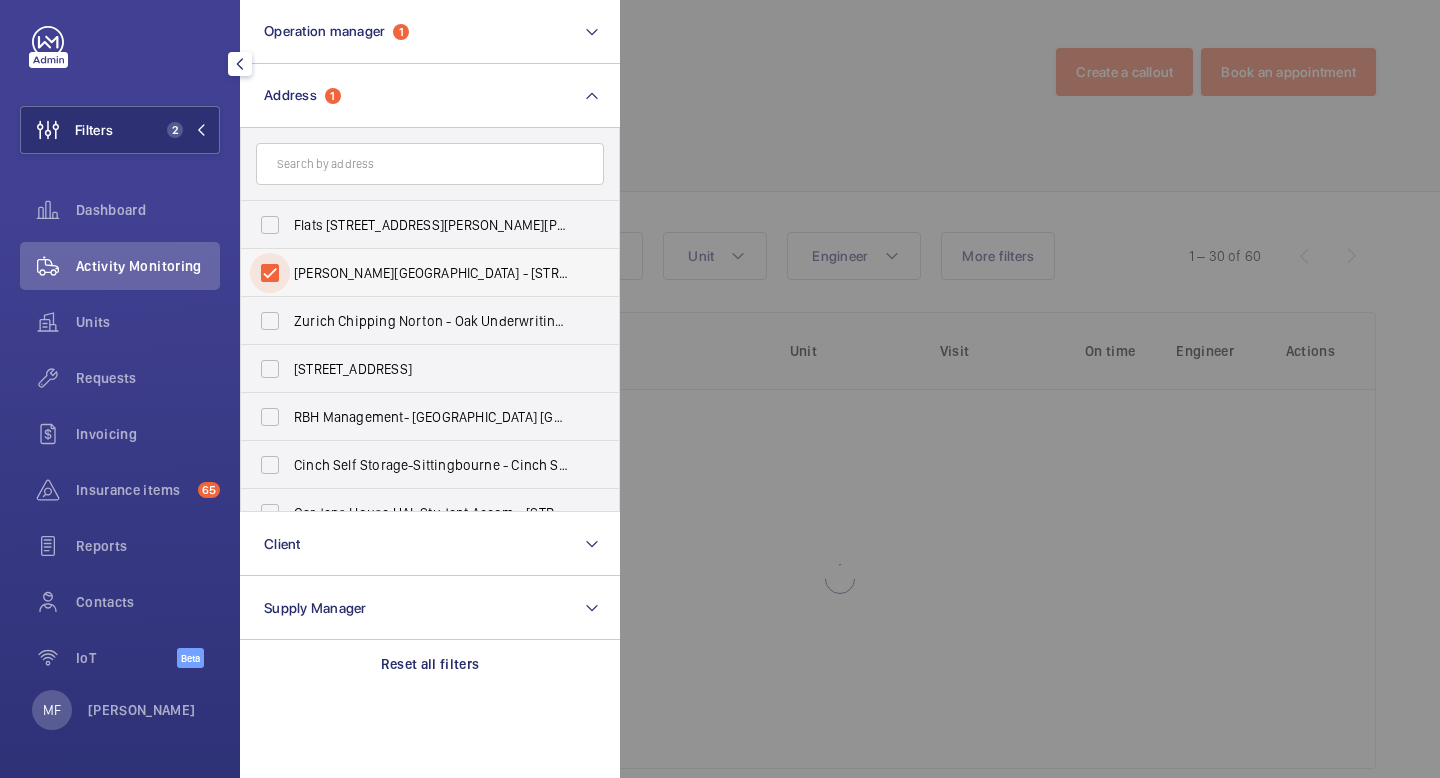click on "Dawes House - Kidbrook Square - Dawes House, Kidbrooke, LONDON SE3 9JU" at bounding box center [270, 273] 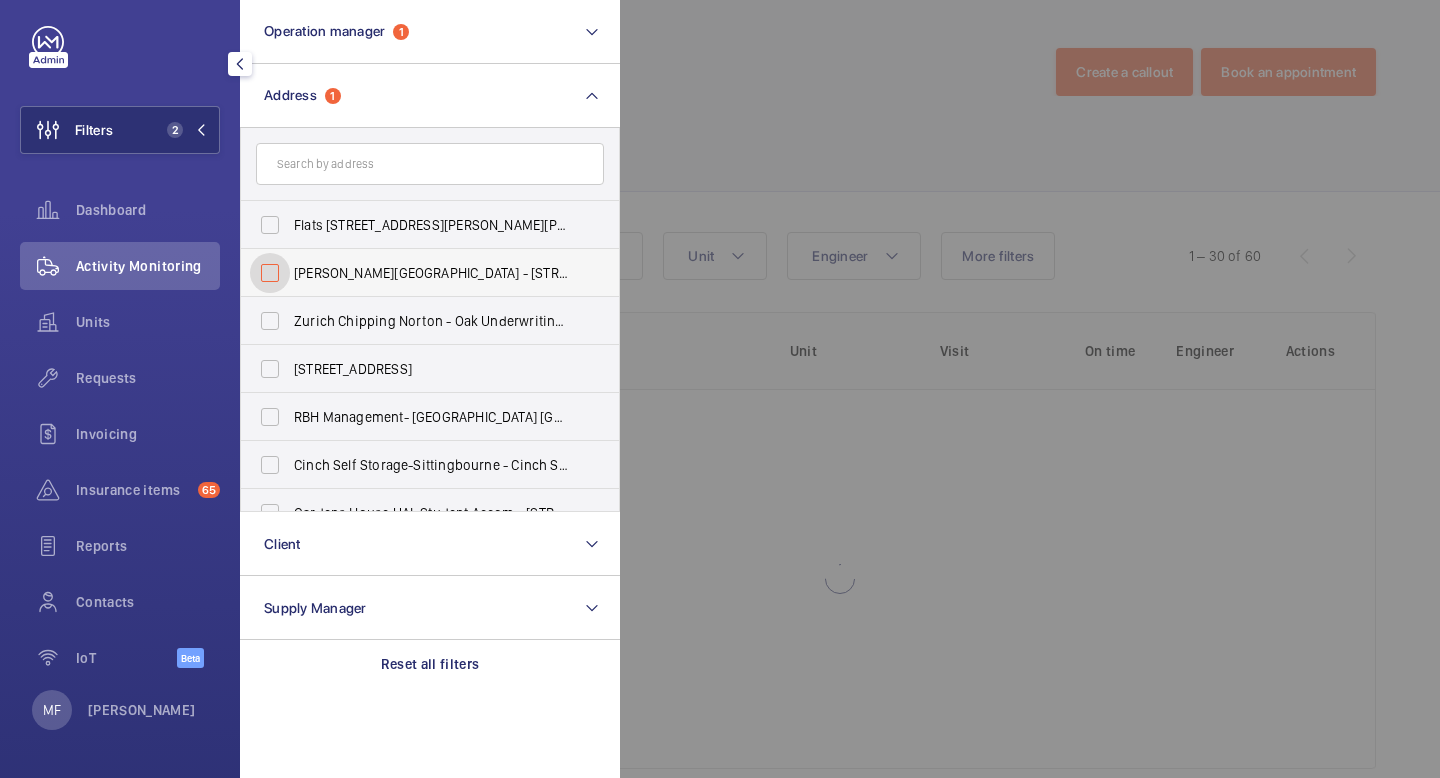 checkbox on "false" 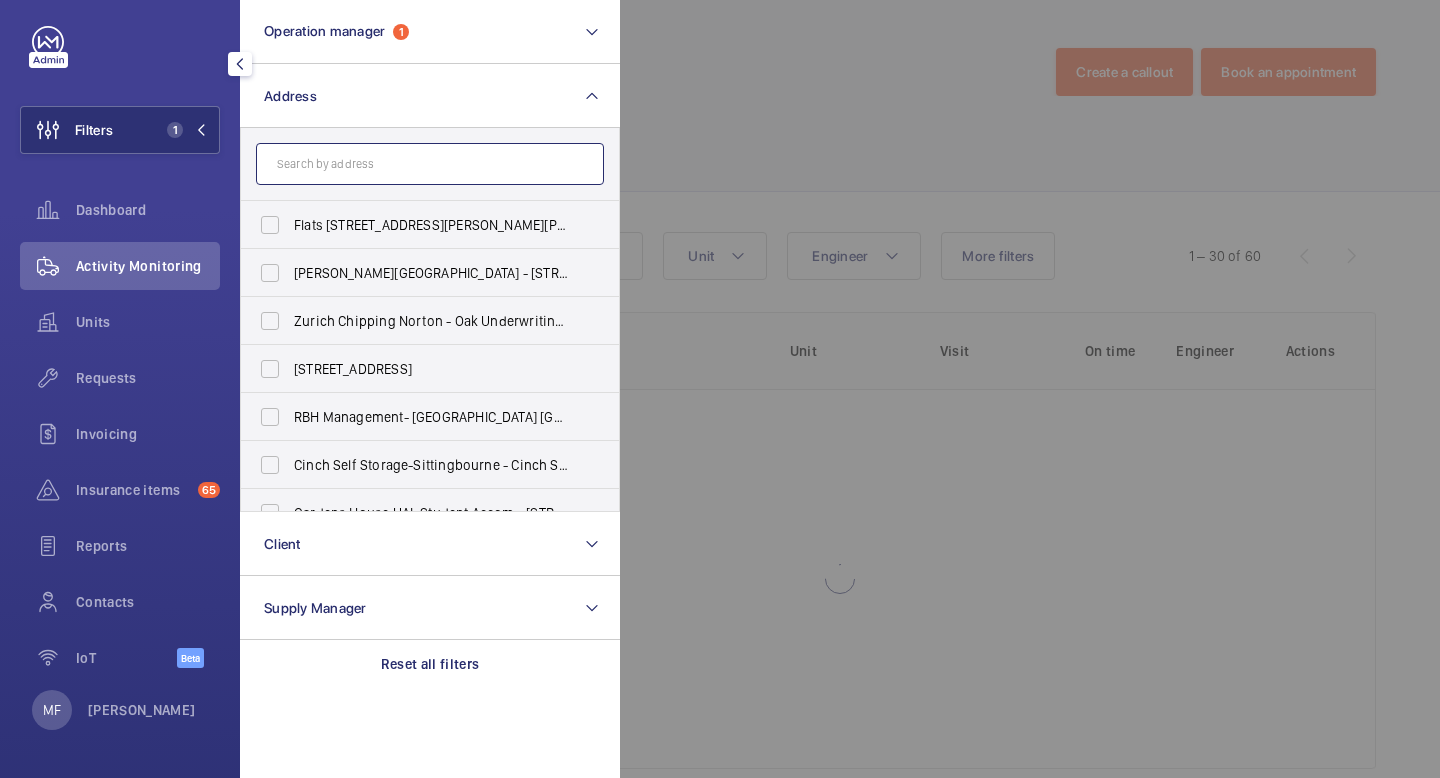 click 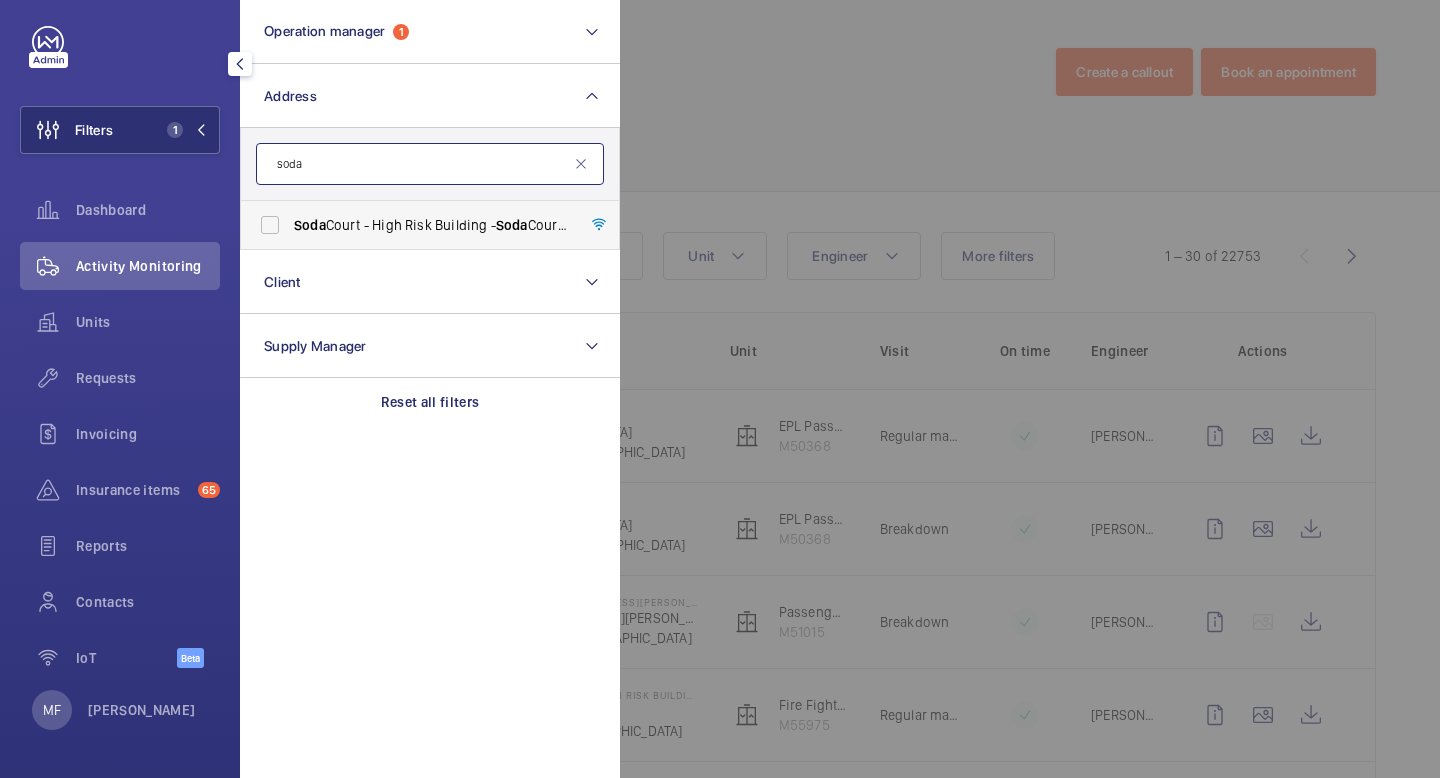 type on "soda" 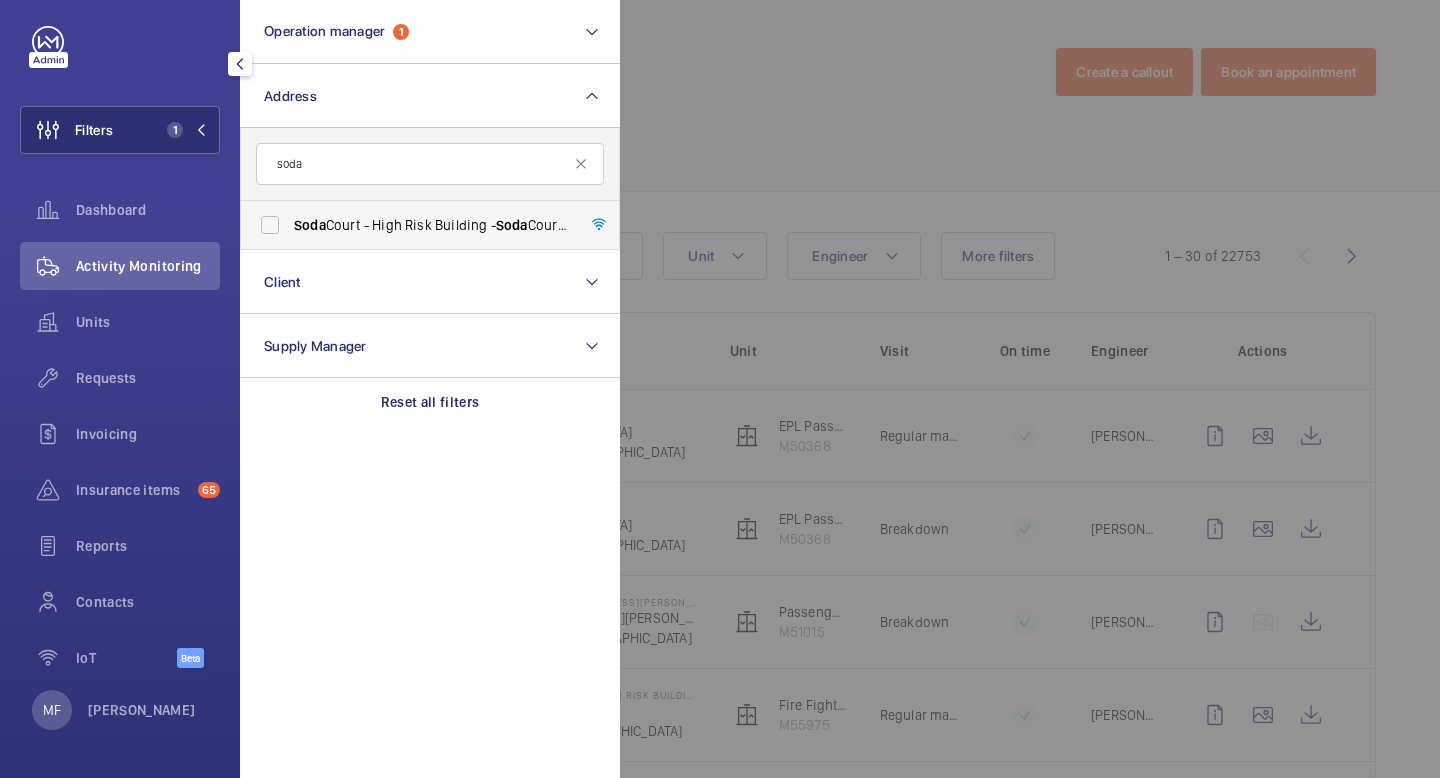 click on "Soda  Court - High Risk Building -  [GEOGRAPHIC_DATA]" at bounding box center (415, 225) 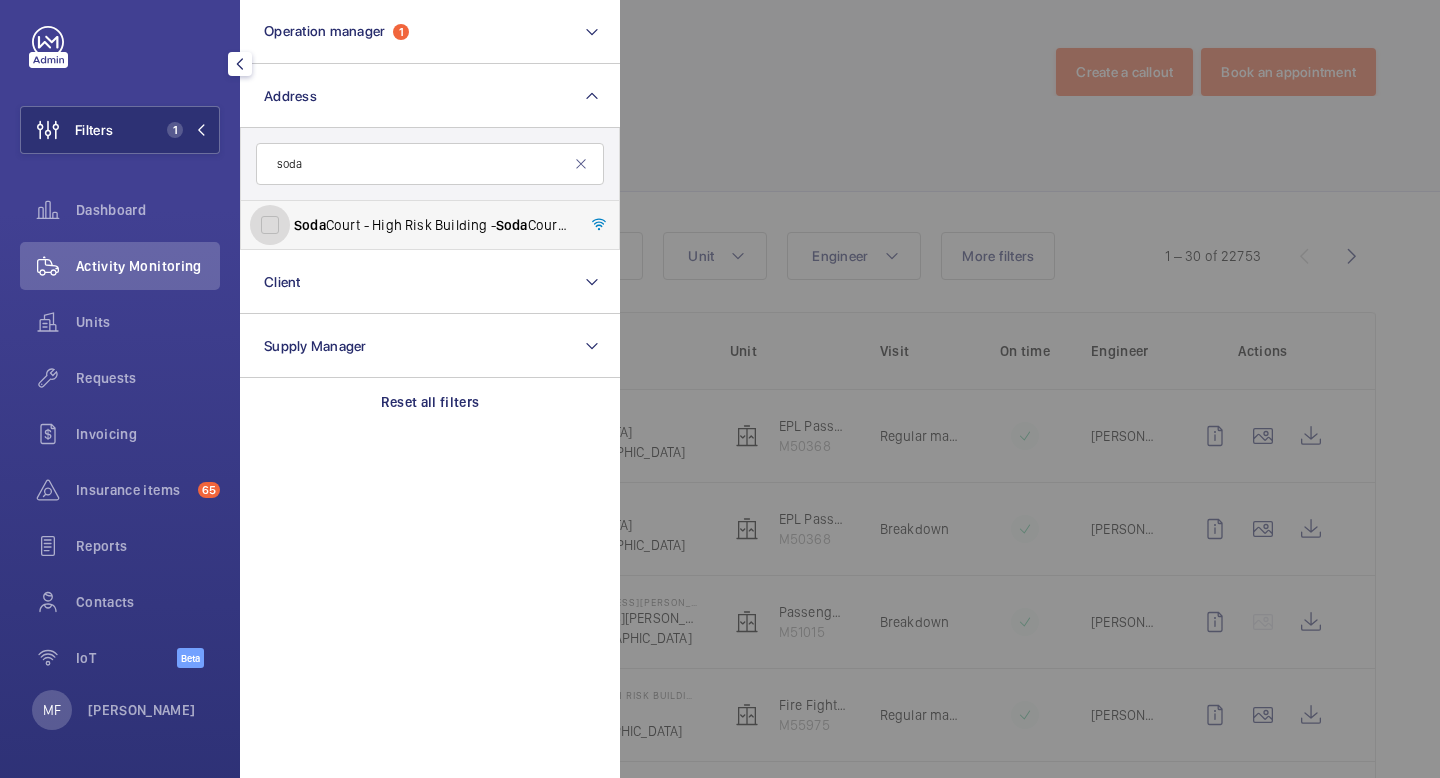 click on "Soda  Court - High Risk Building -  [GEOGRAPHIC_DATA]" at bounding box center (270, 225) 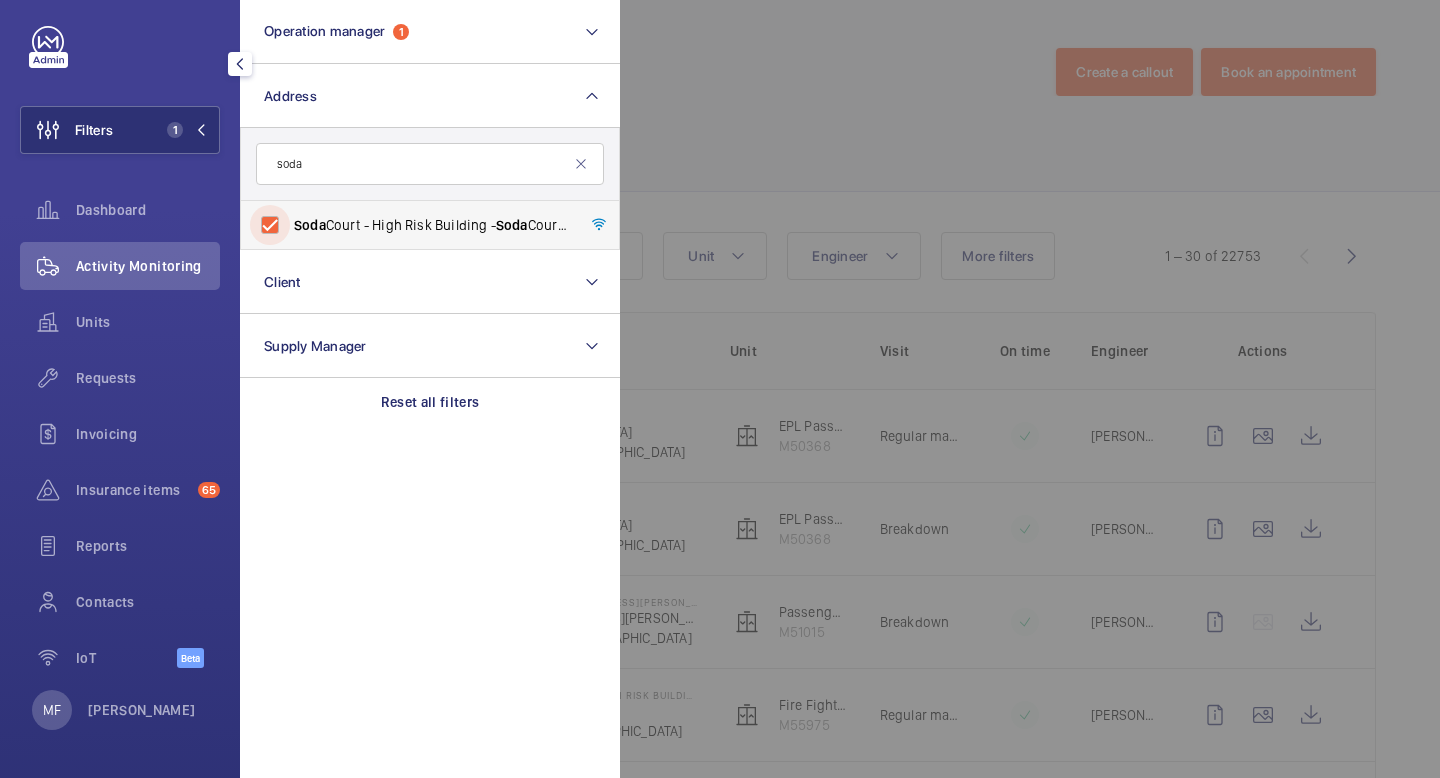 checkbox on "true" 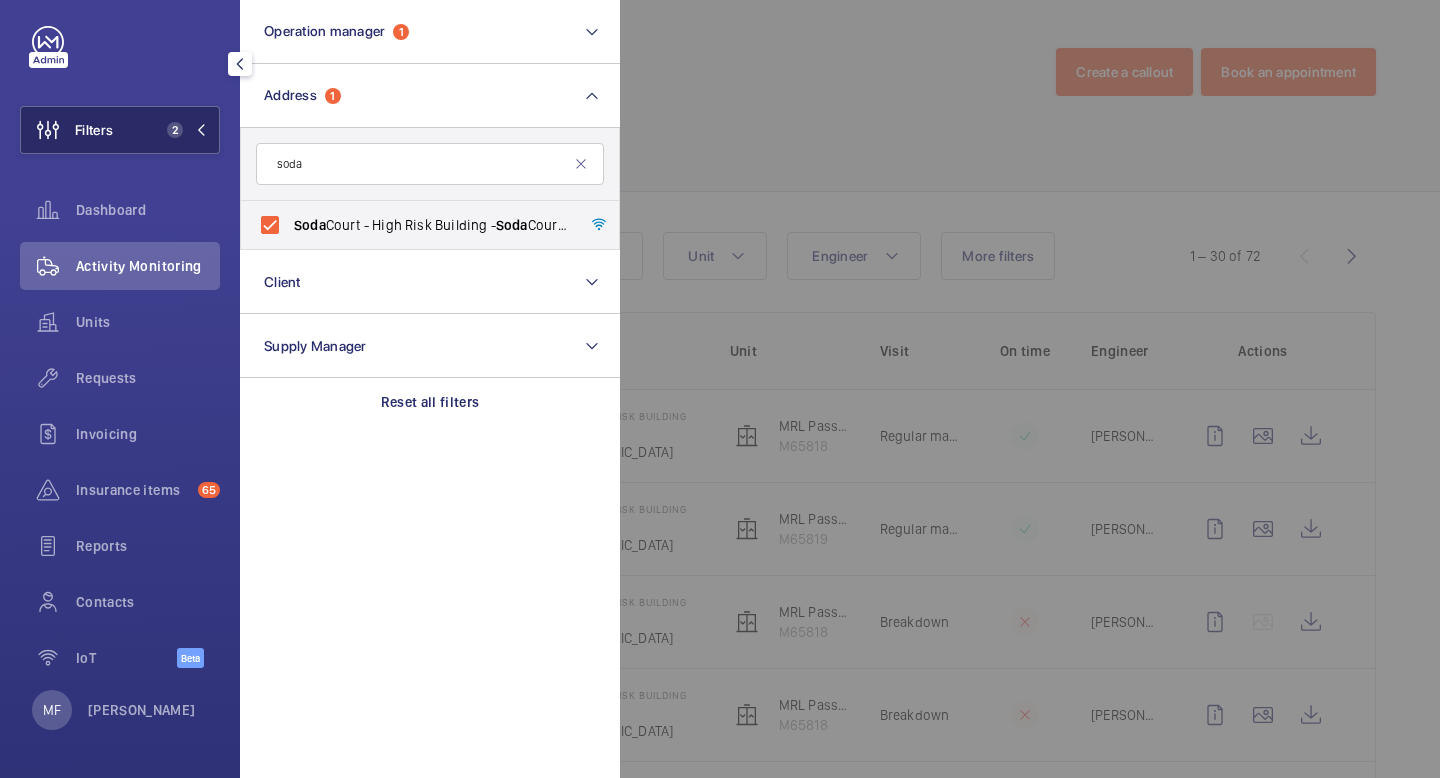 click on "2" 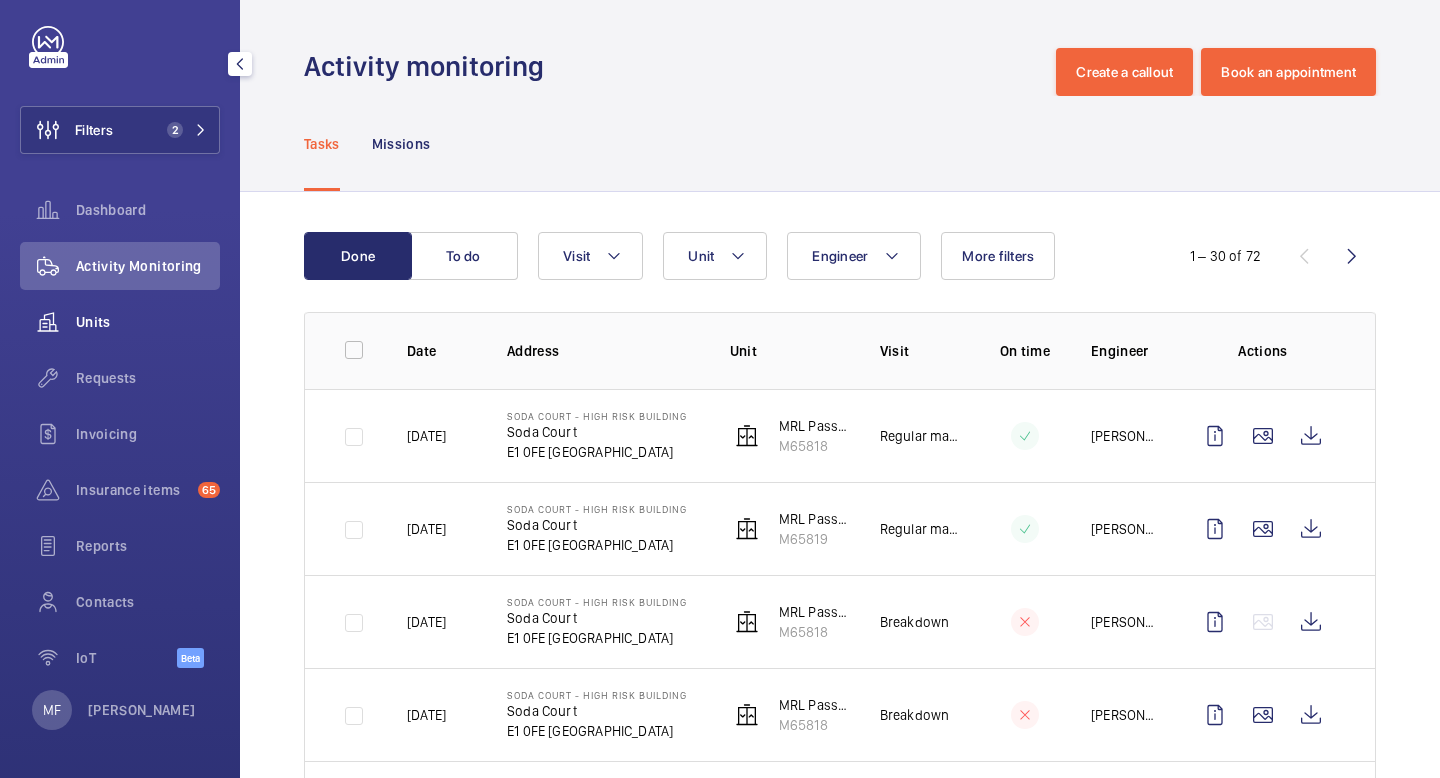 click on "Units" 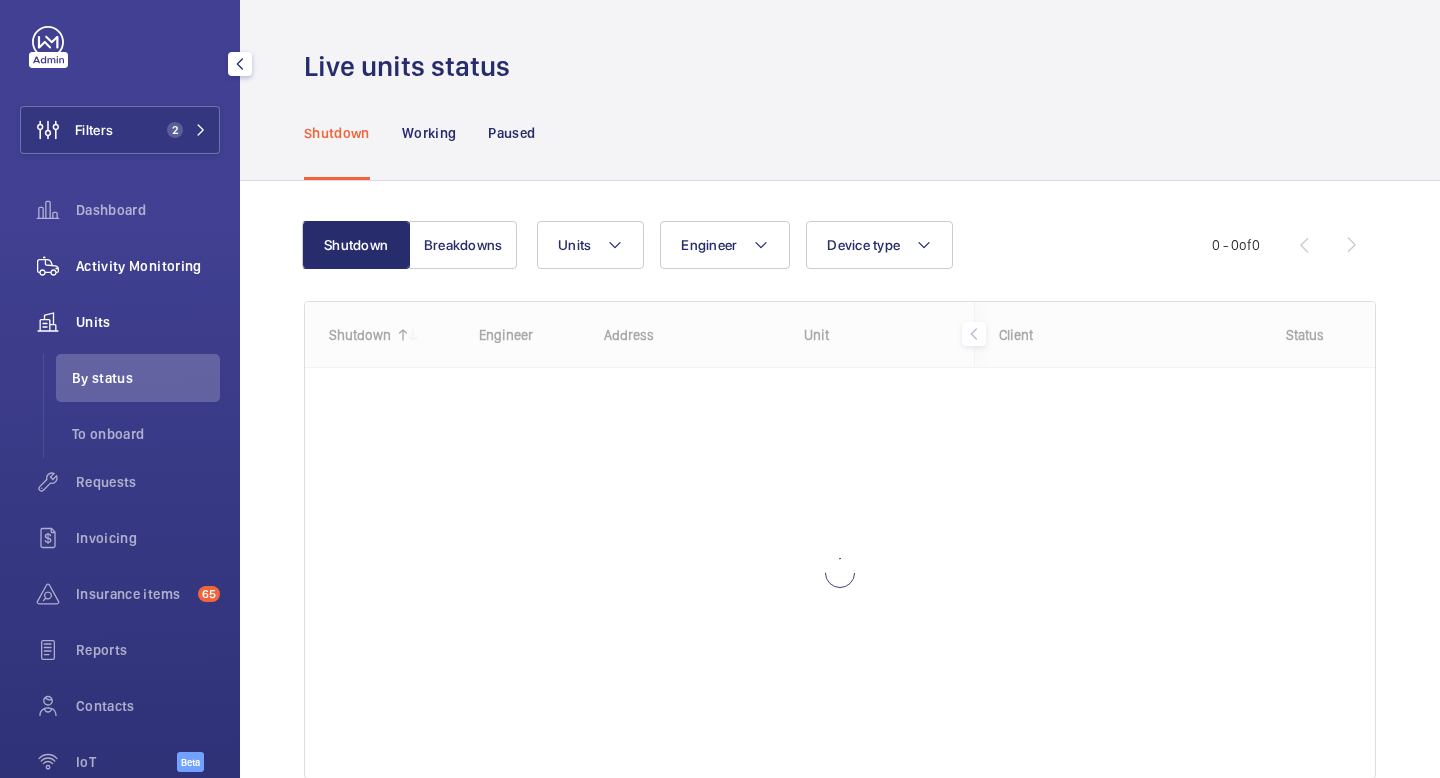click on "Activity Monitoring" 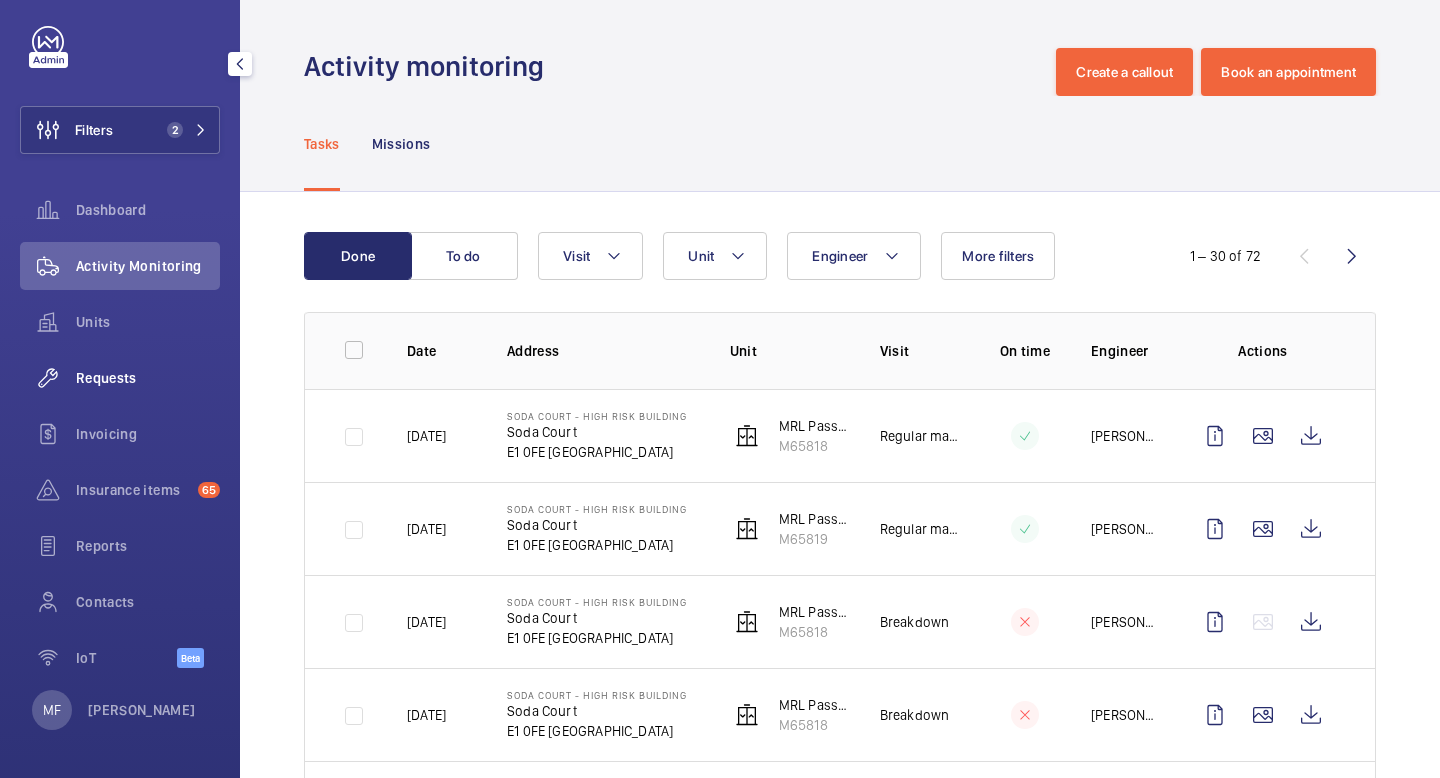 click on "Requests" 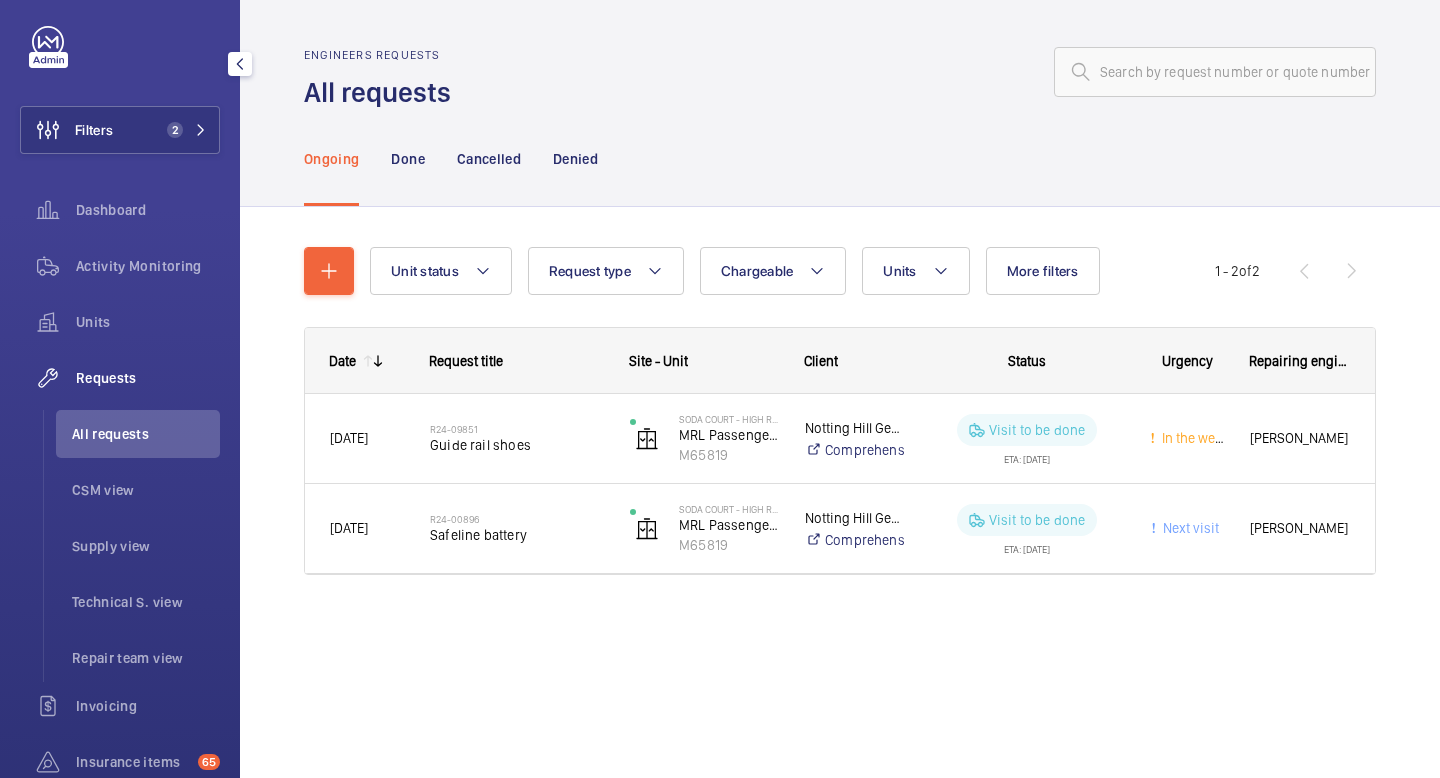 click on "Requests" 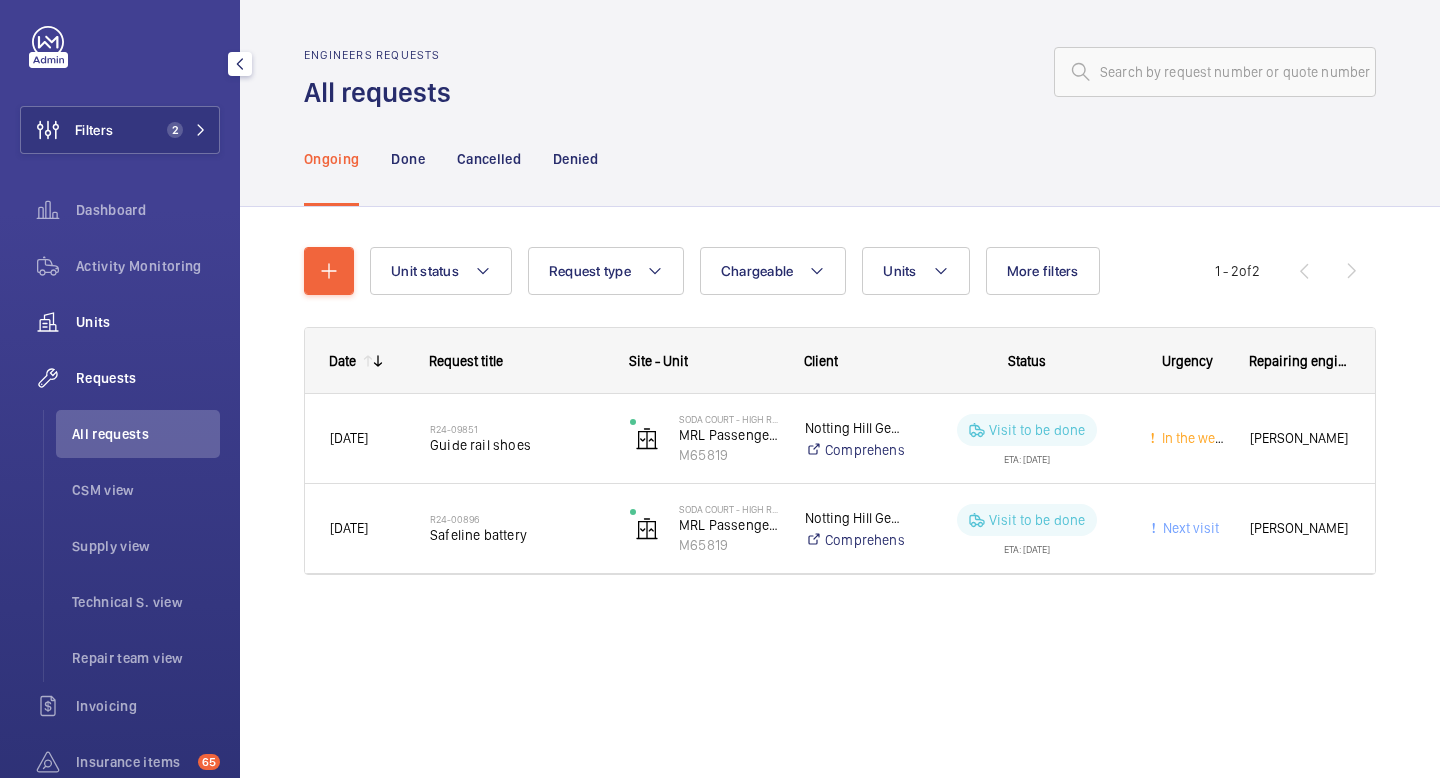 click on "Units" 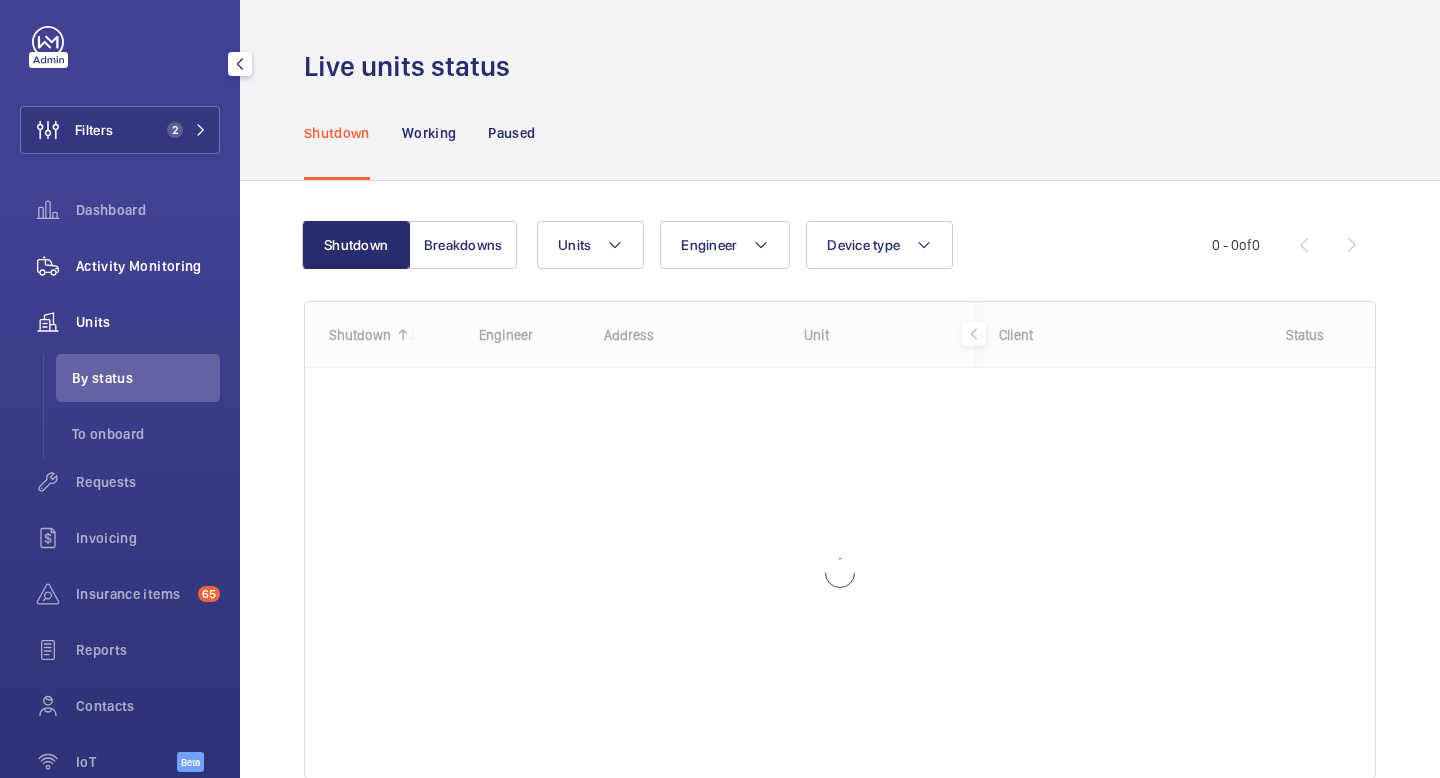 click on "Activity Monitoring" 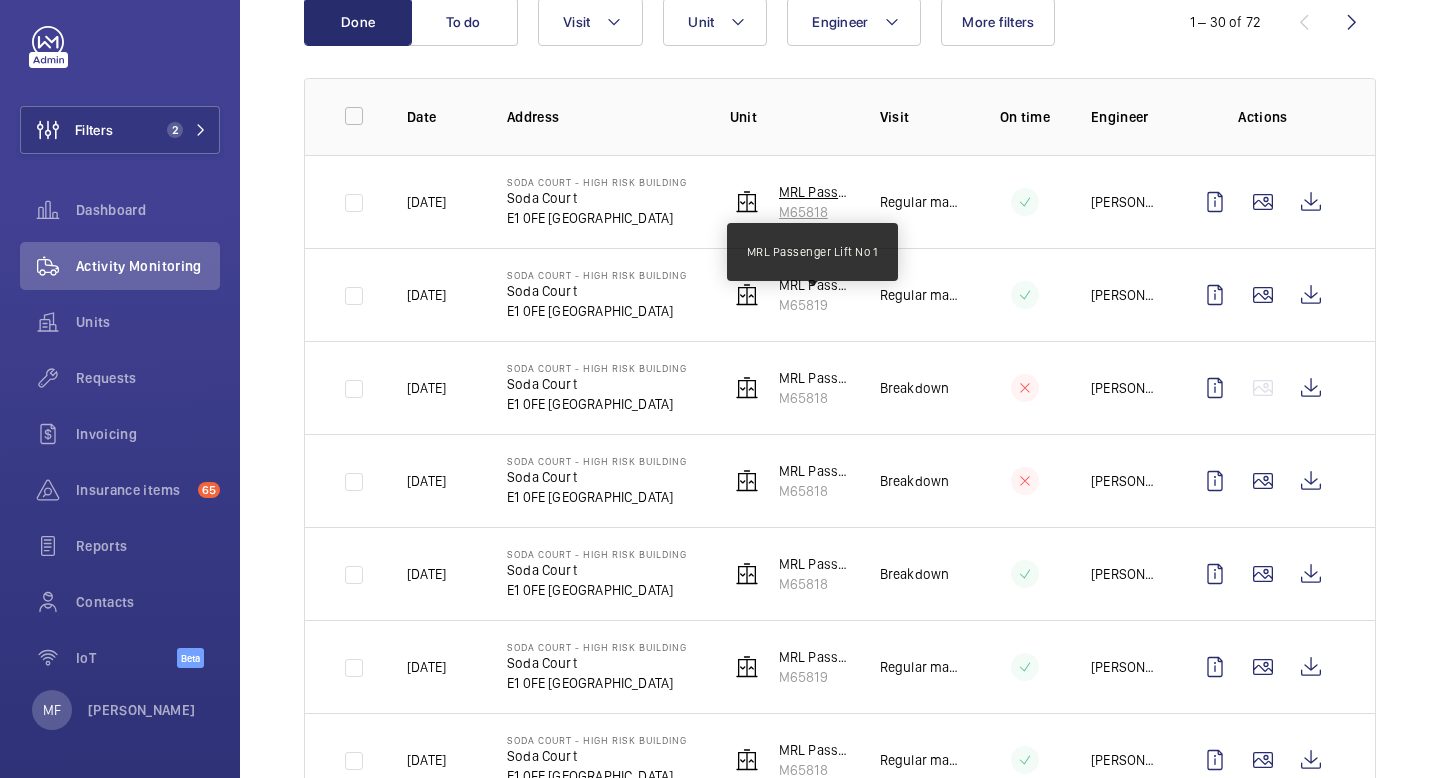 scroll, scrollTop: 0, scrollLeft: 0, axis: both 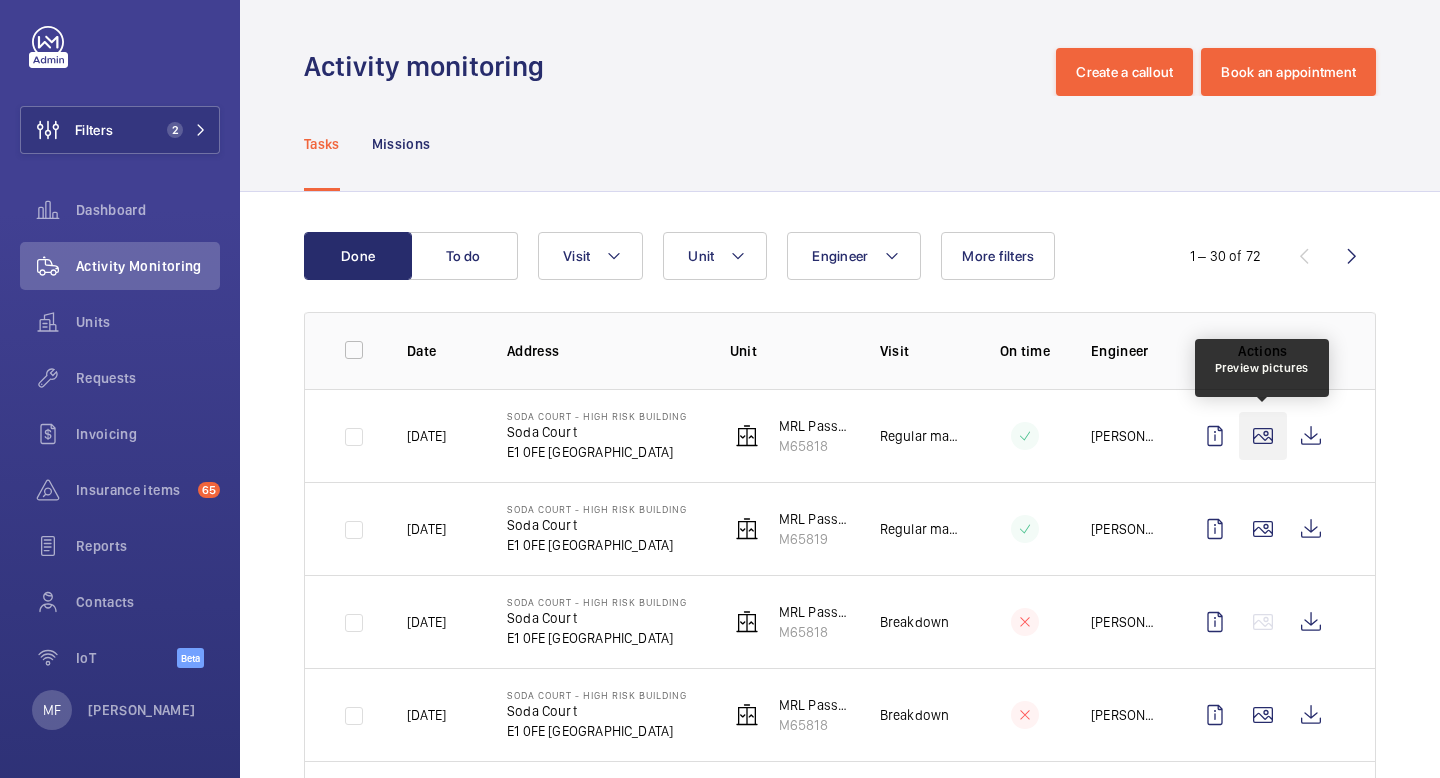 click 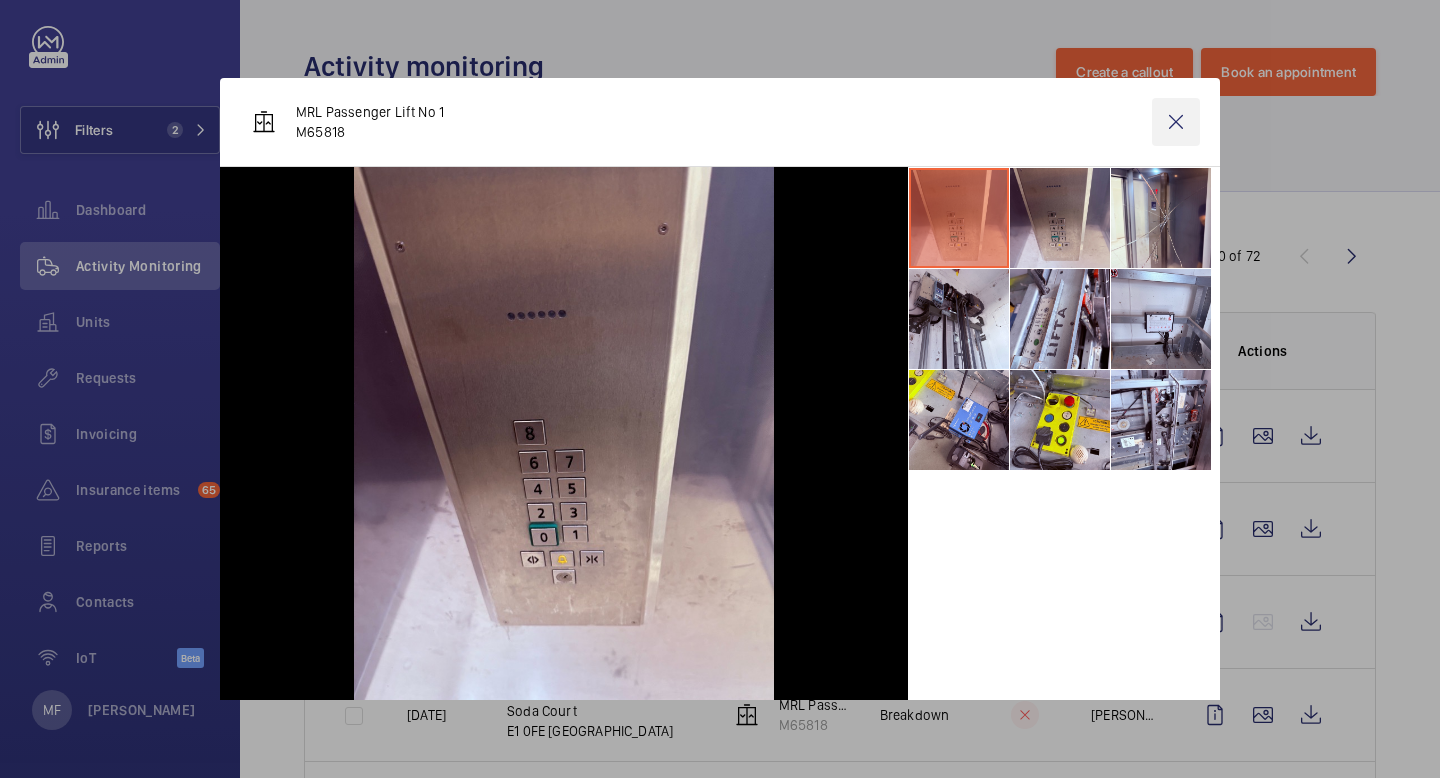 click at bounding box center (1176, 122) 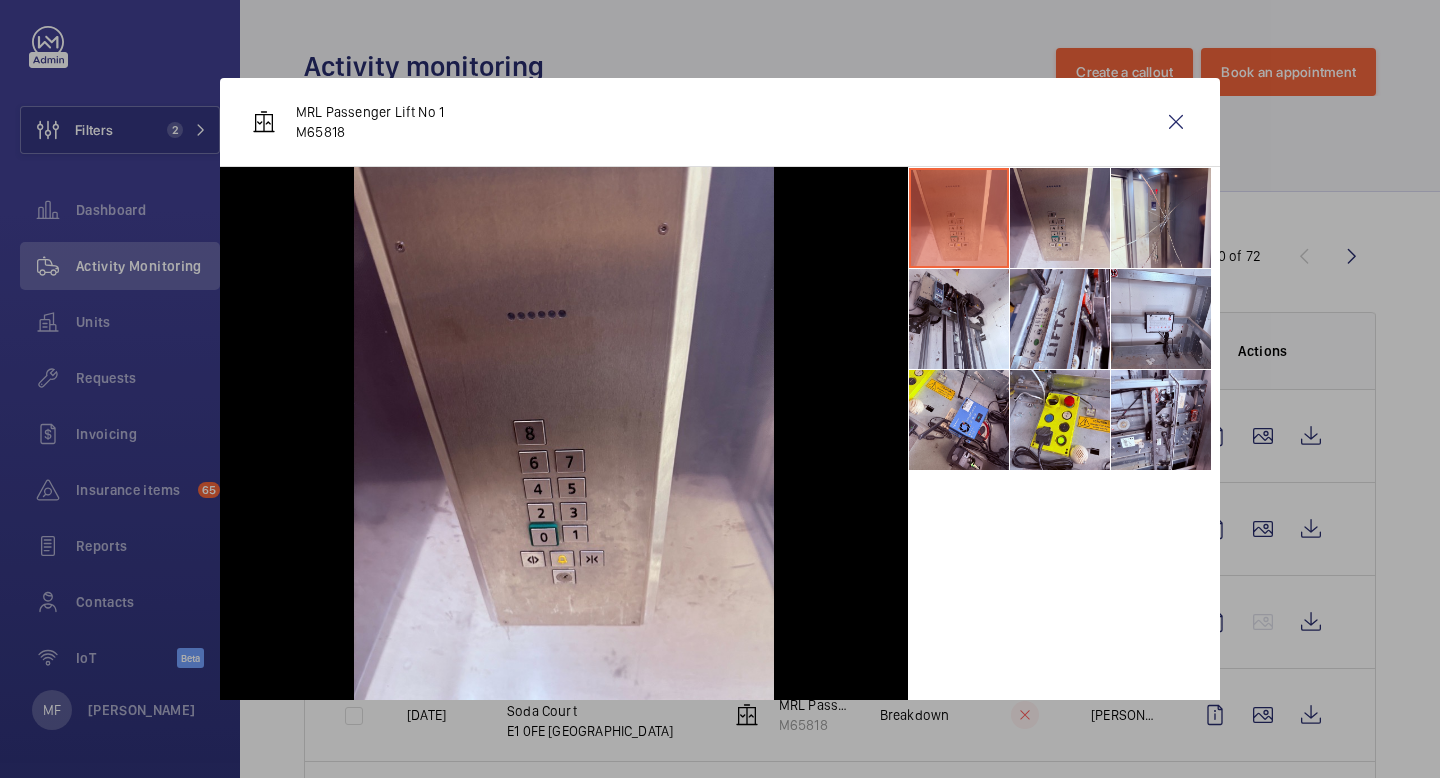 click 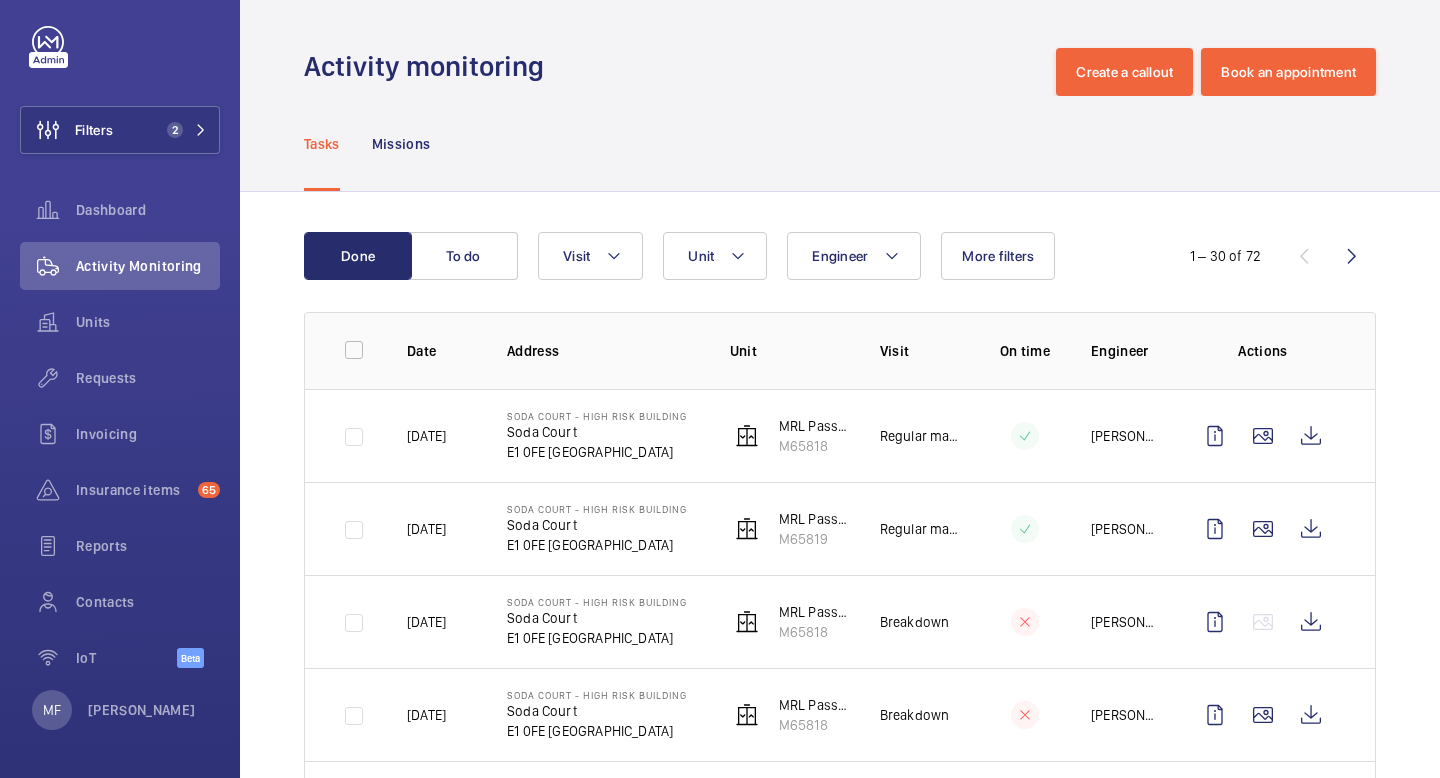 click on "[PERSON_NAME]" 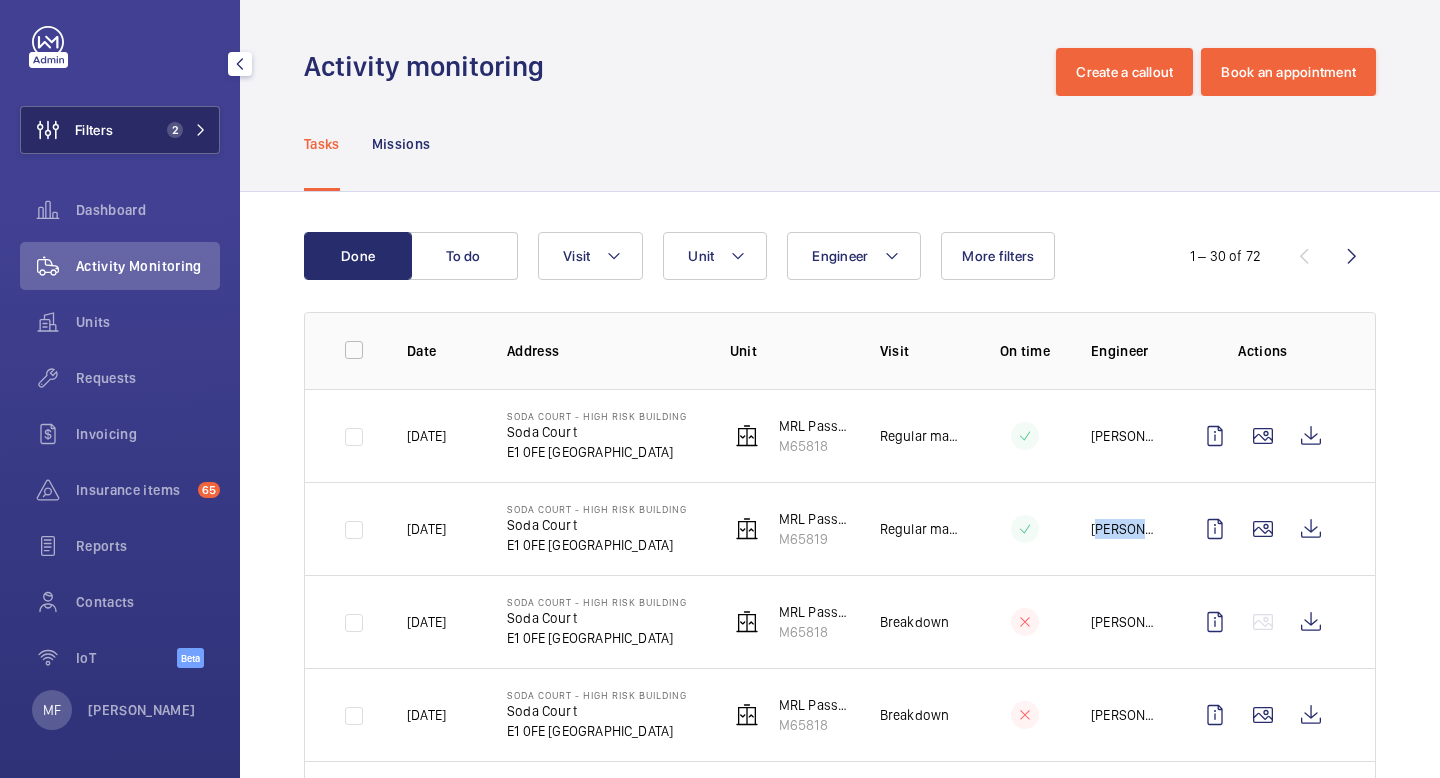 click on "2" 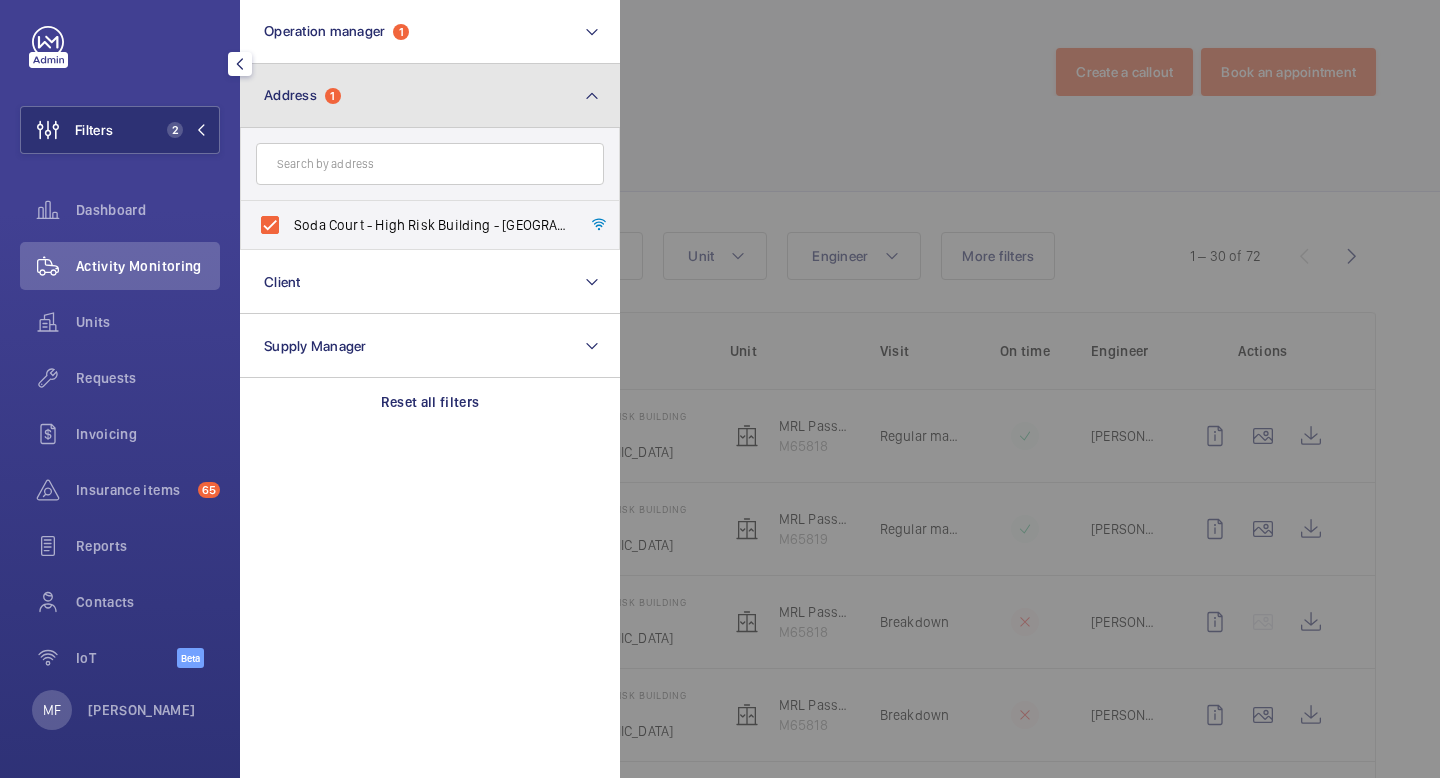 click on "Address  1" 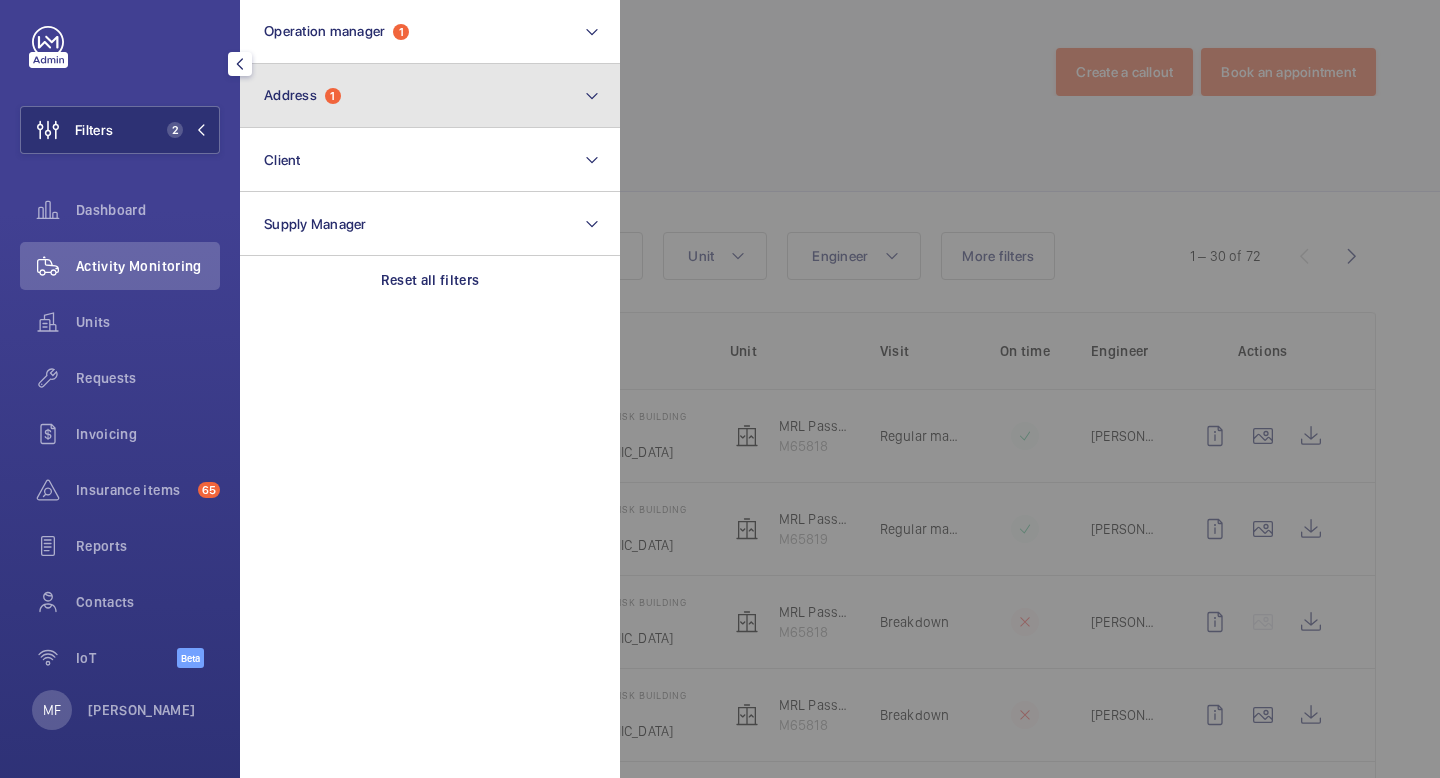 click 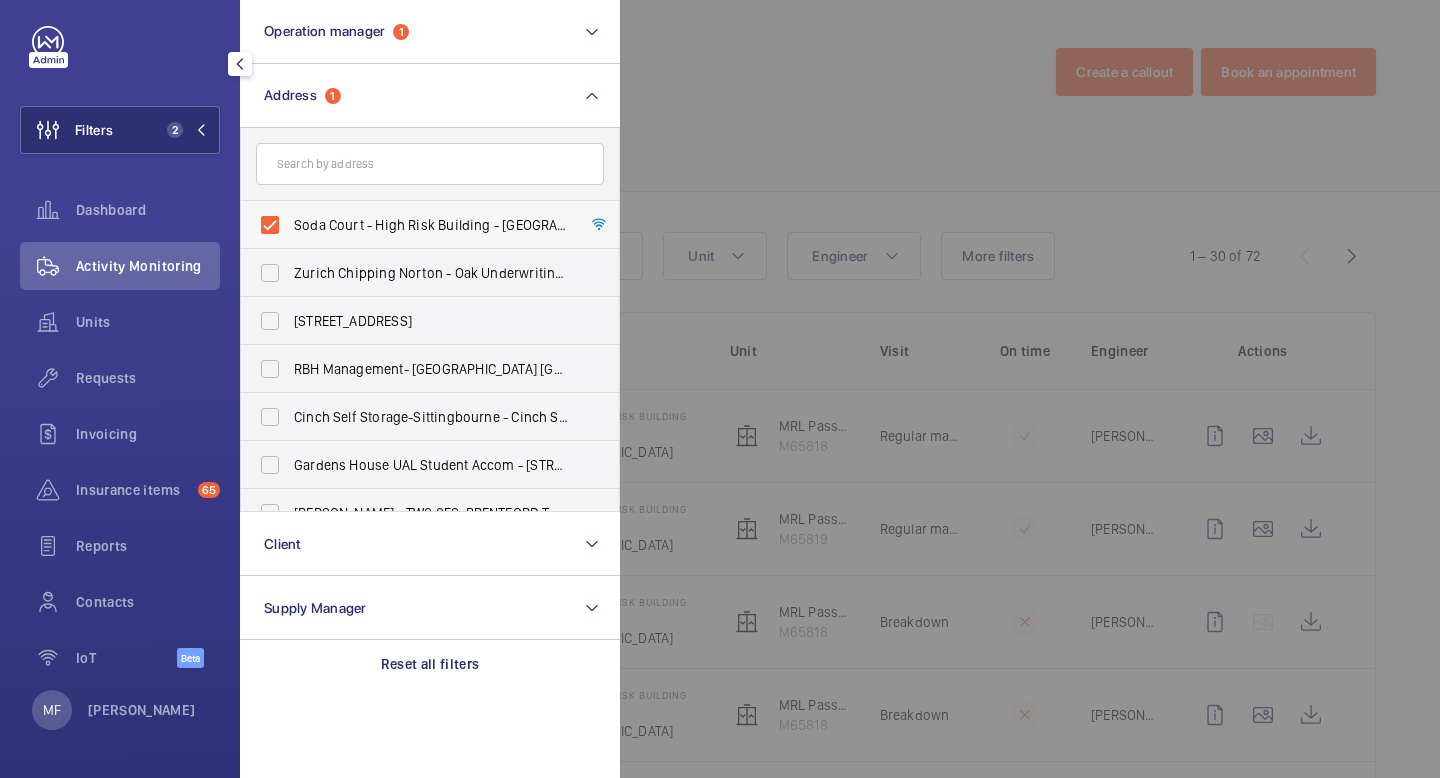 click on "Soda Court - High Risk Building - [GEOGRAPHIC_DATA]" at bounding box center (415, 225) 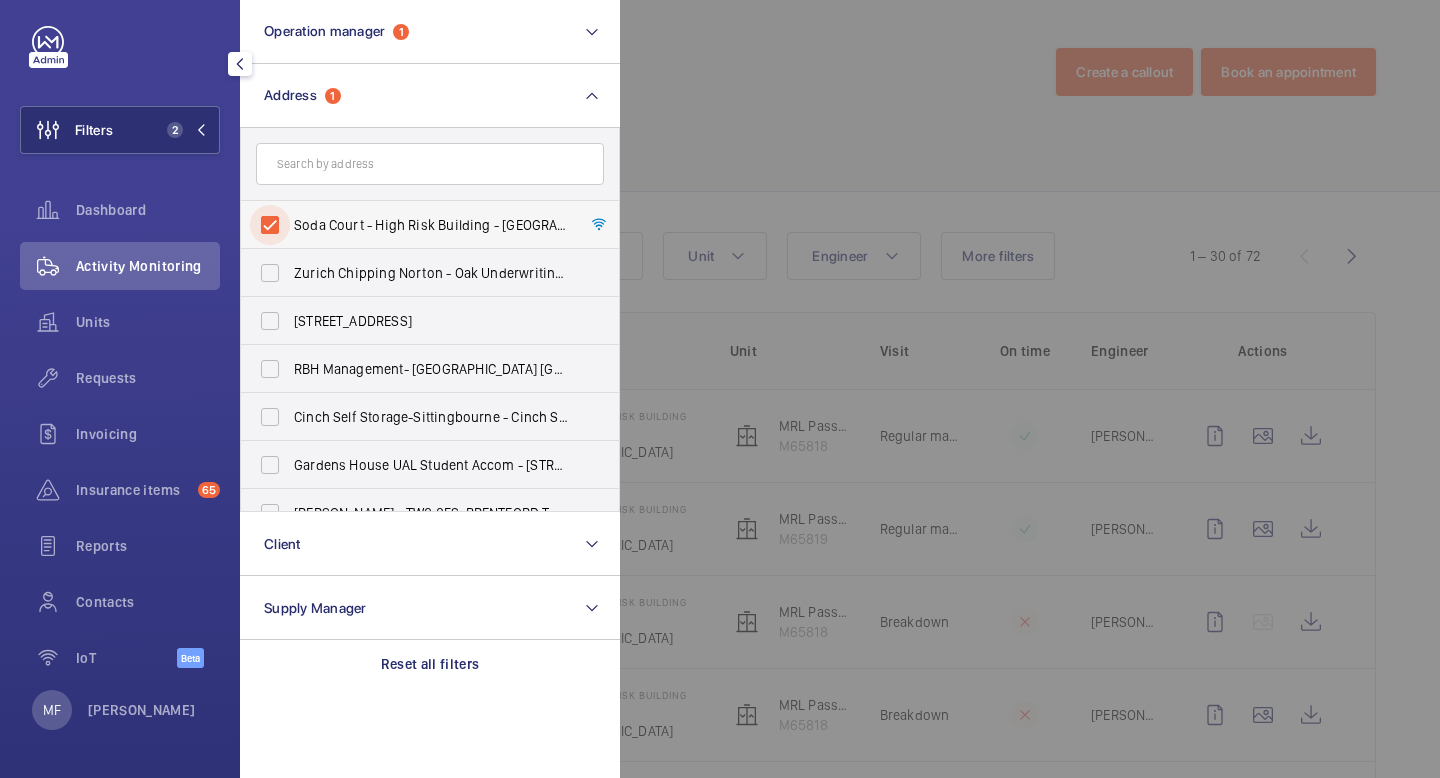 click on "Soda Court - High Risk Building - [GEOGRAPHIC_DATA]" at bounding box center (270, 225) 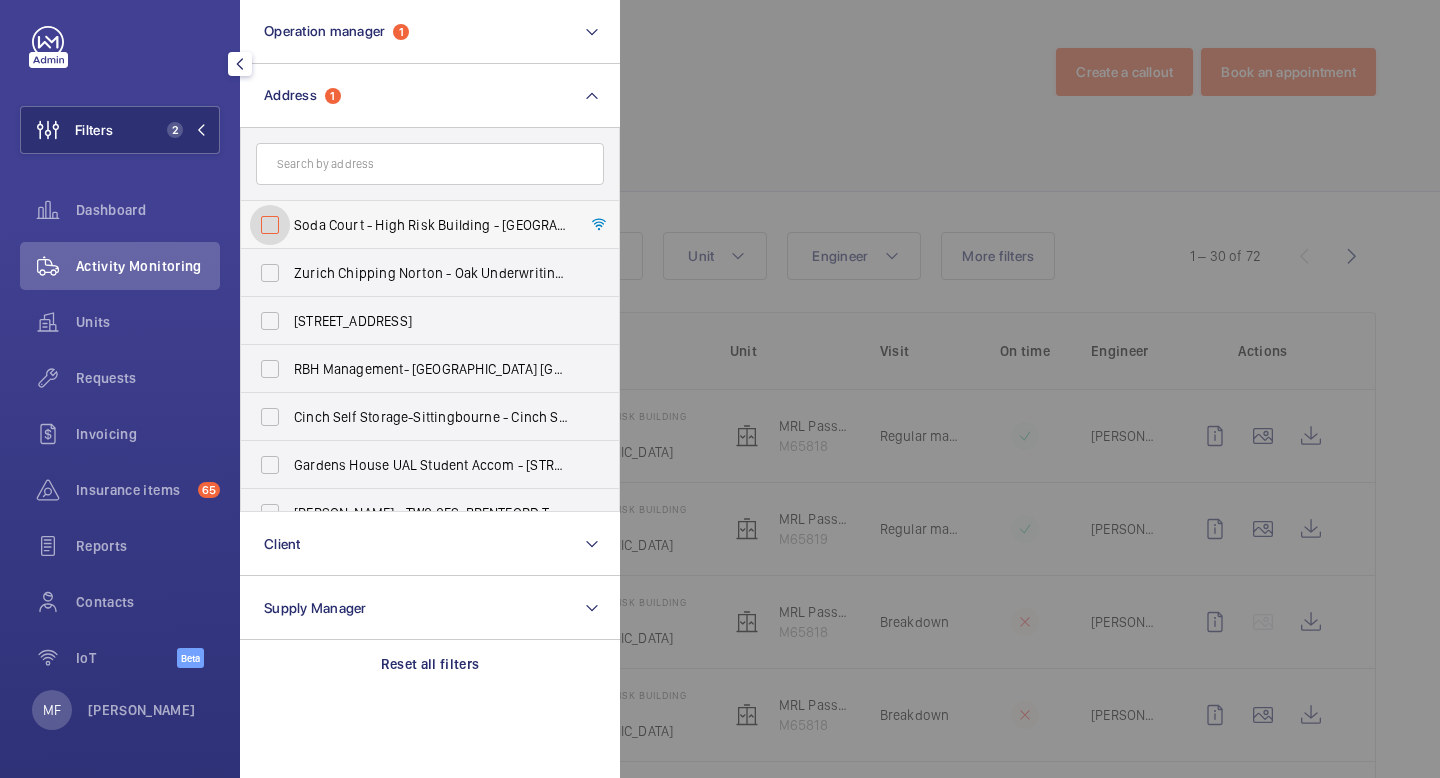 checkbox on "false" 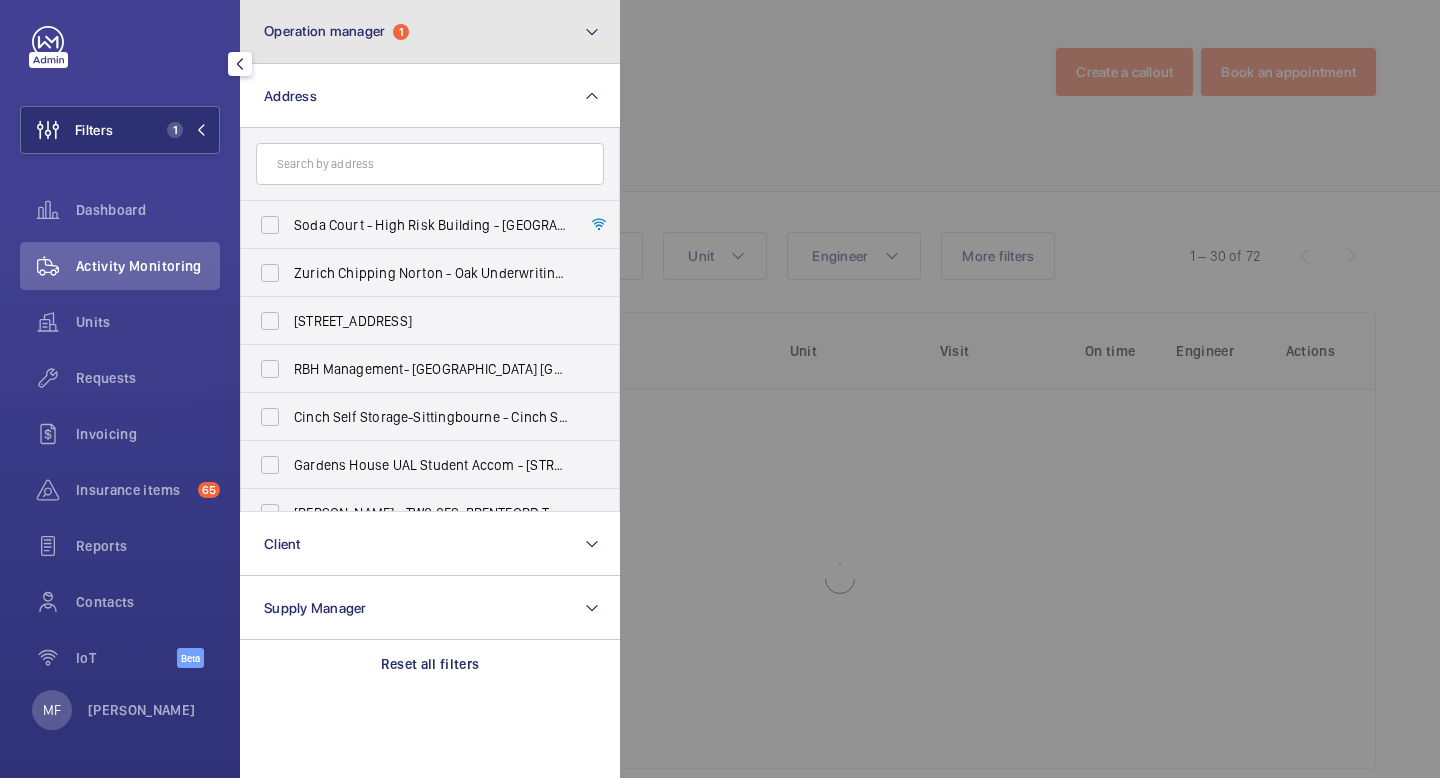click on "Operation manager  1" 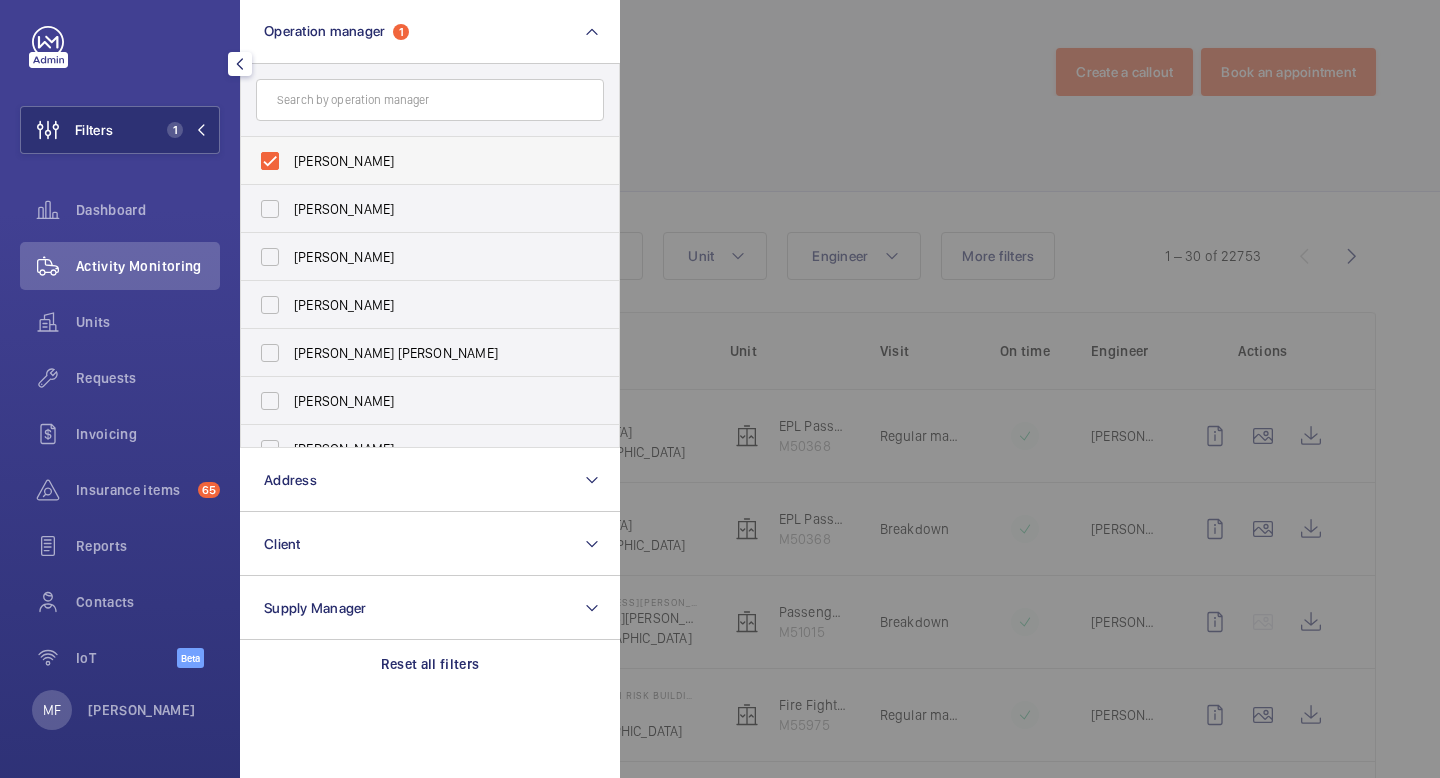 click on "[PERSON_NAME]" at bounding box center (415, 161) 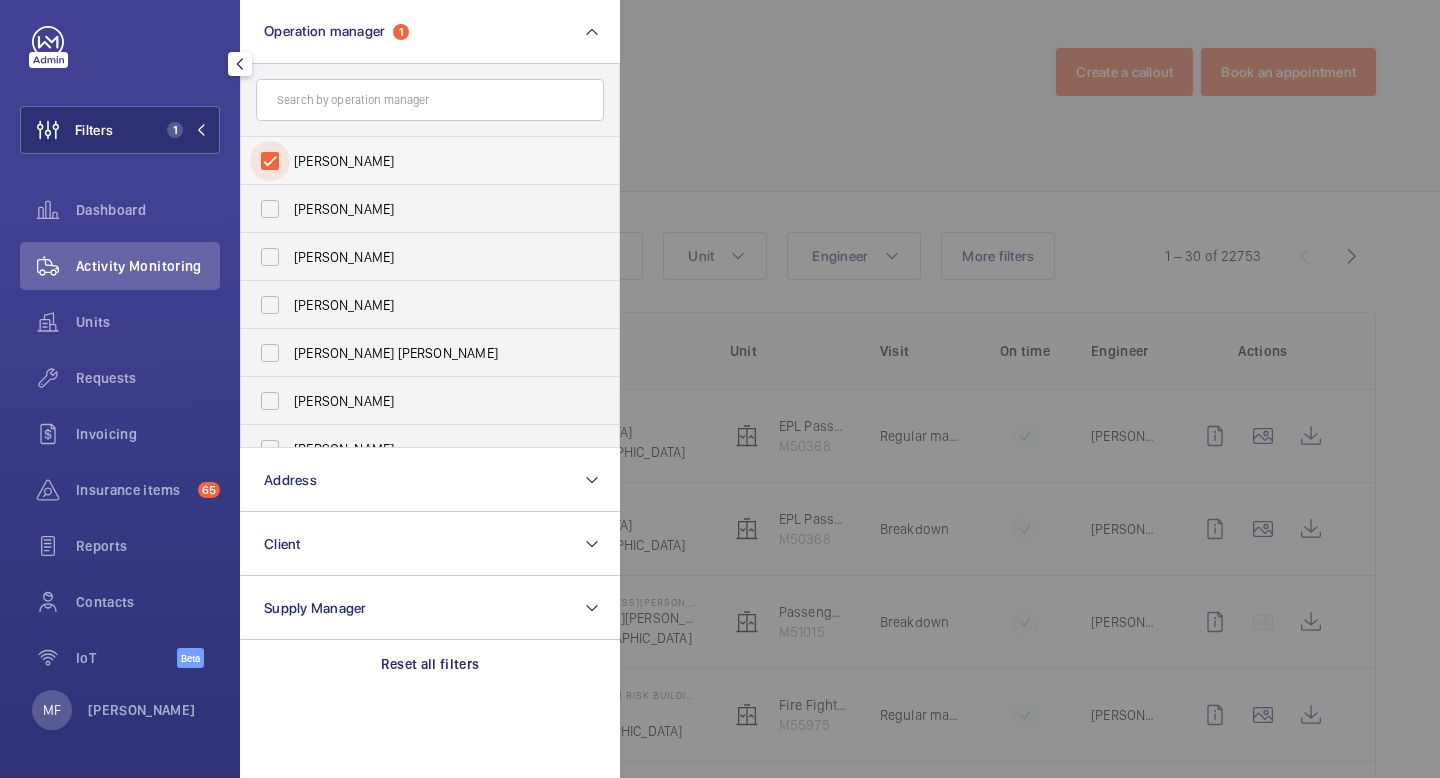 click on "[PERSON_NAME]" at bounding box center [270, 161] 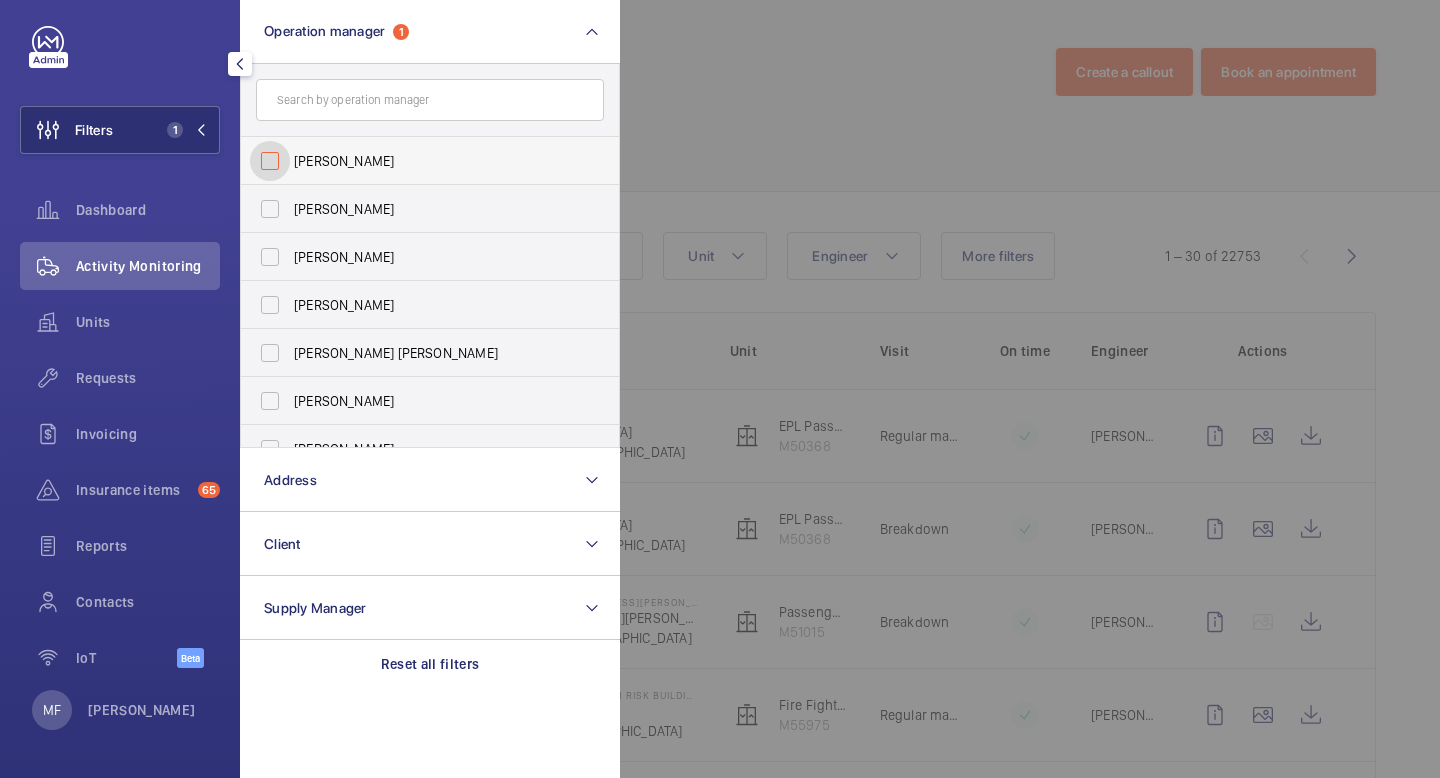 checkbox on "false" 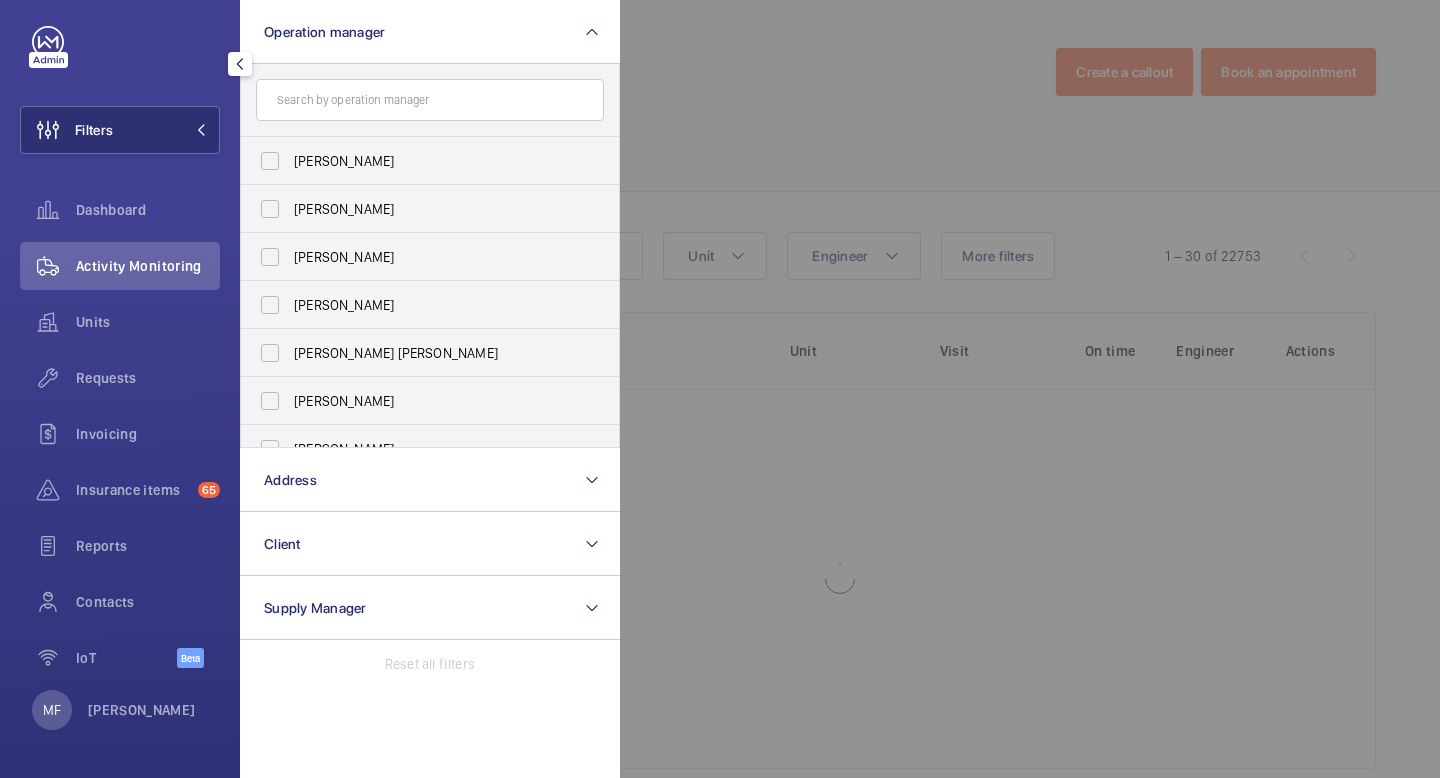 click 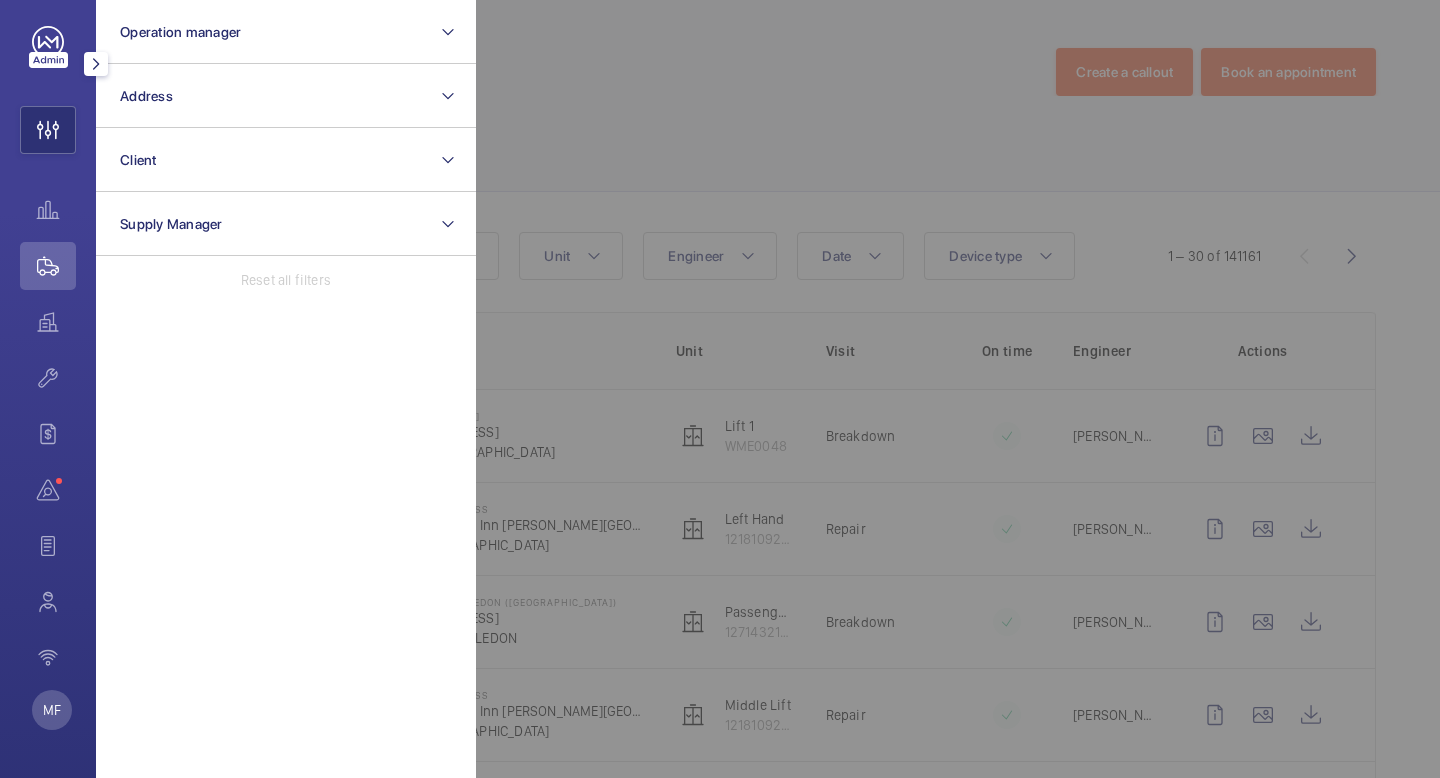 click 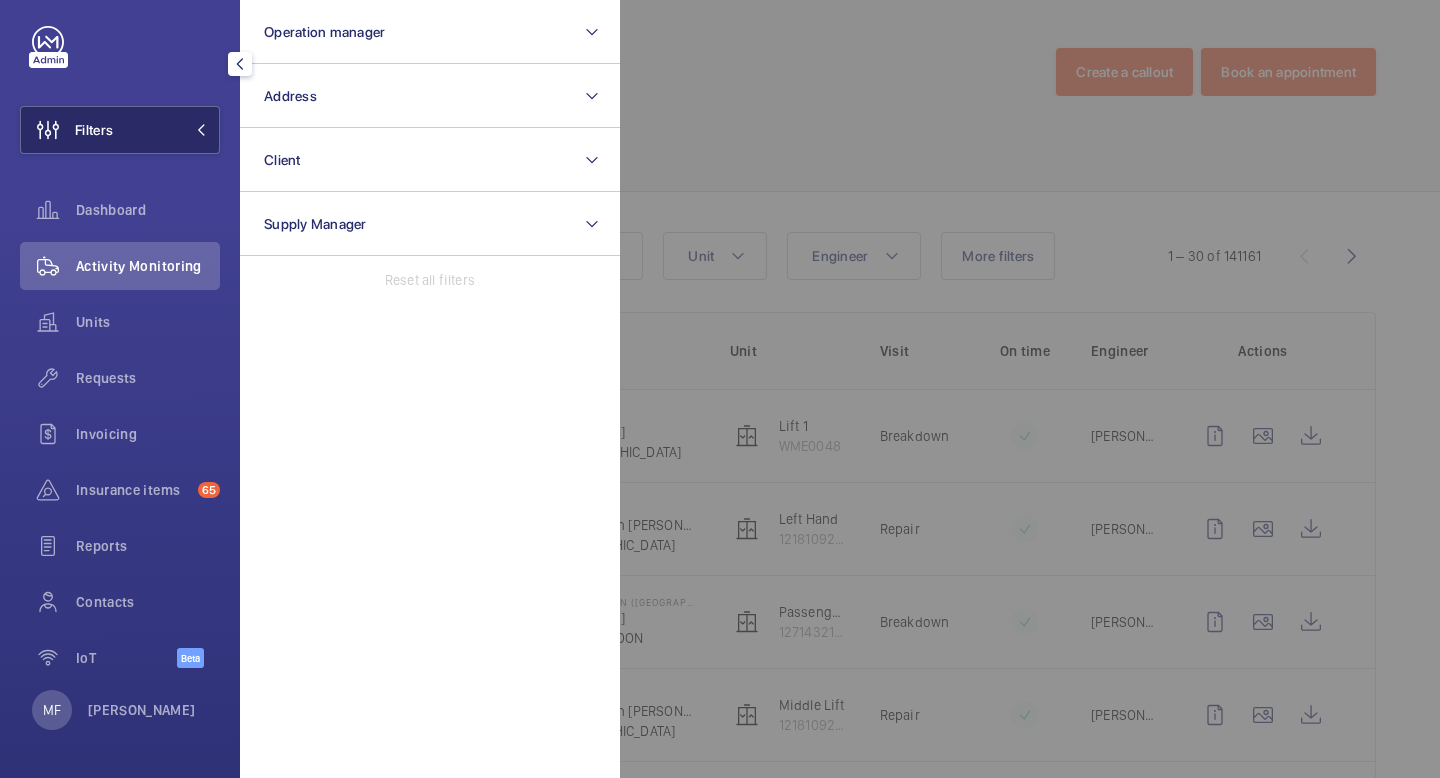 click 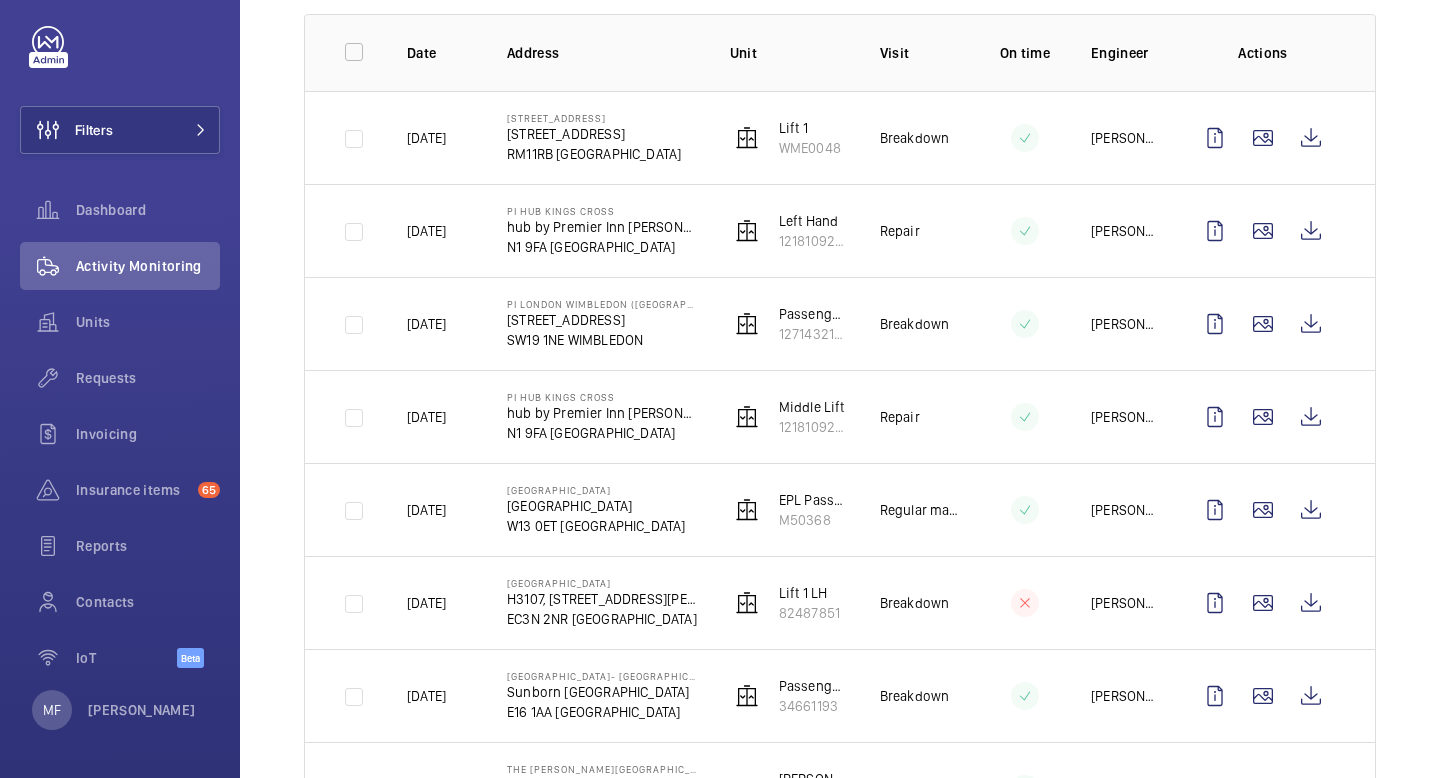 scroll, scrollTop: 0, scrollLeft: 0, axis: both 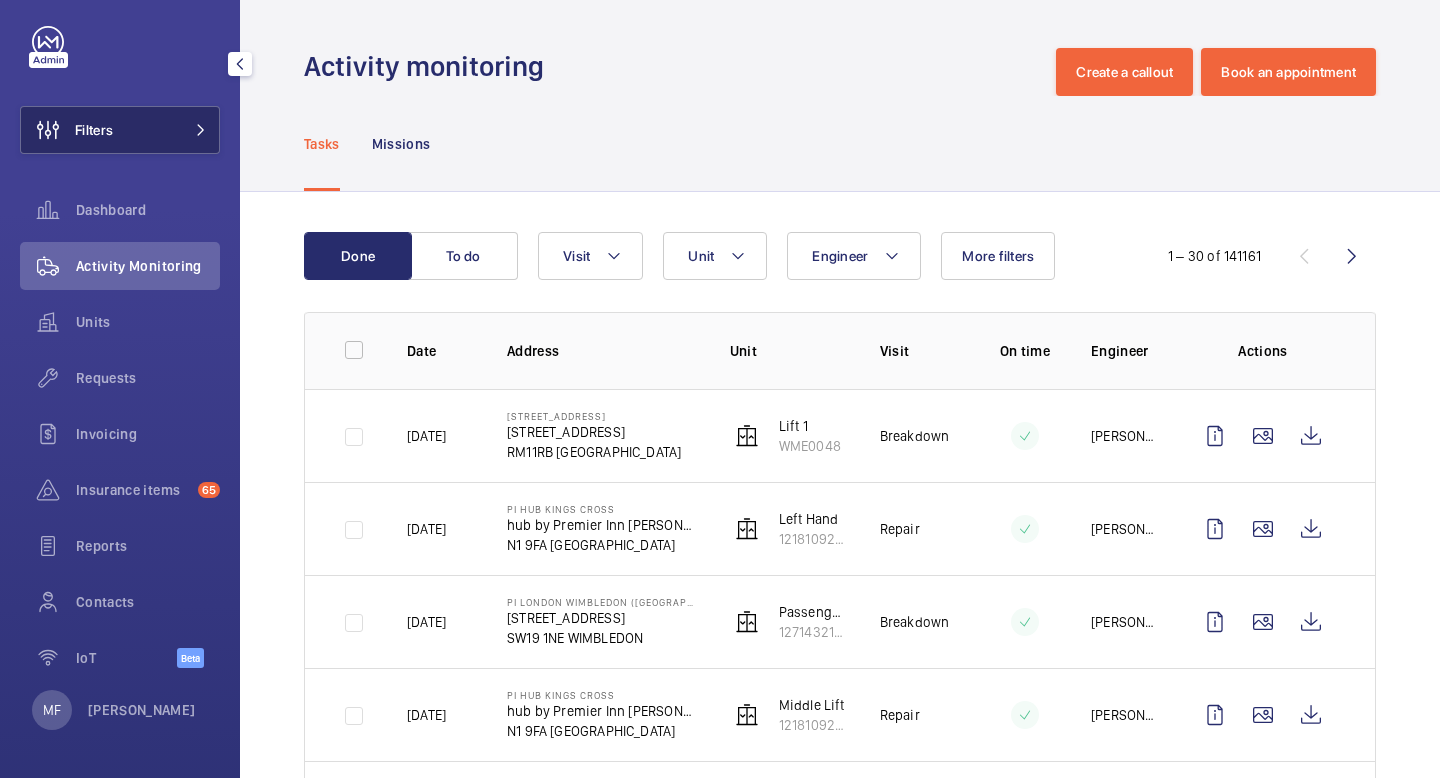 click on "Filters" 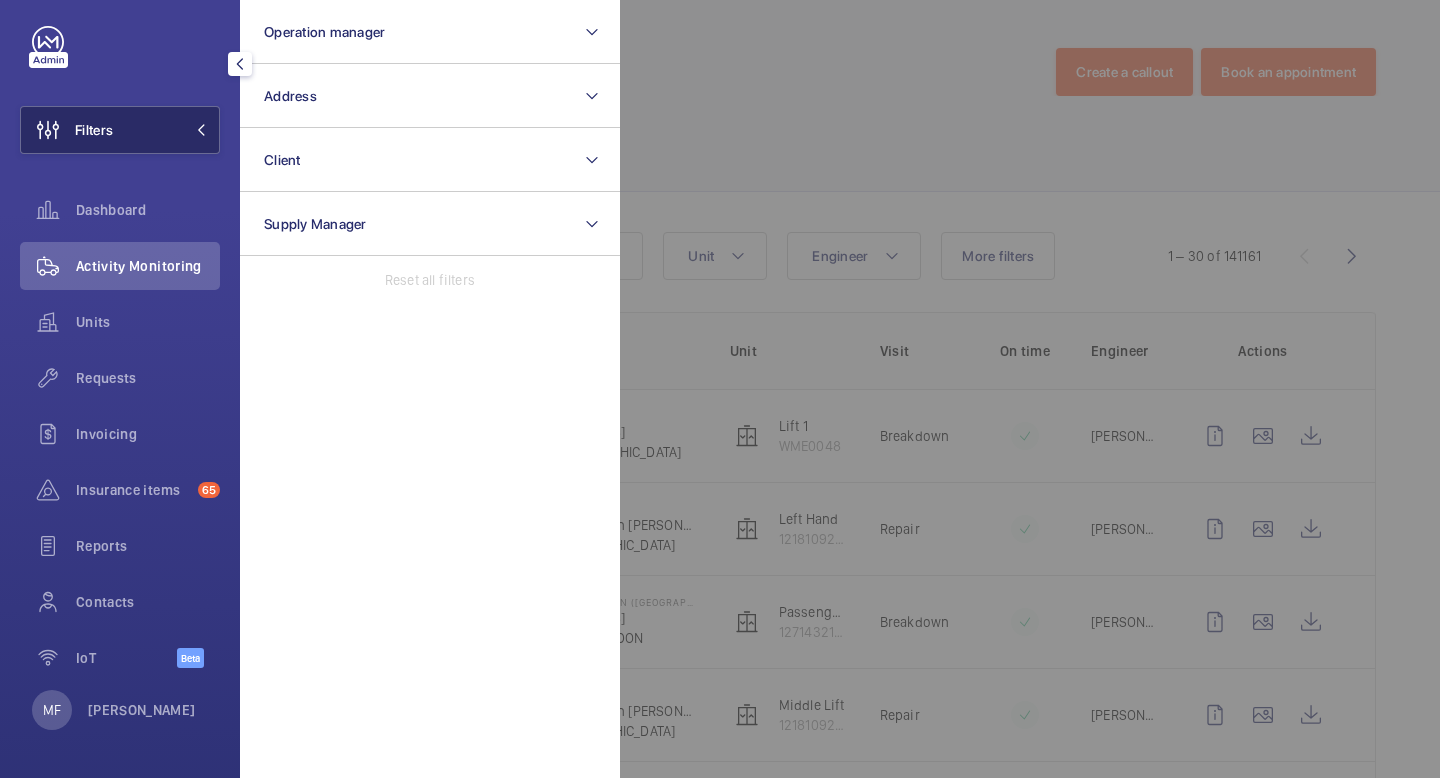 click on "Filters" 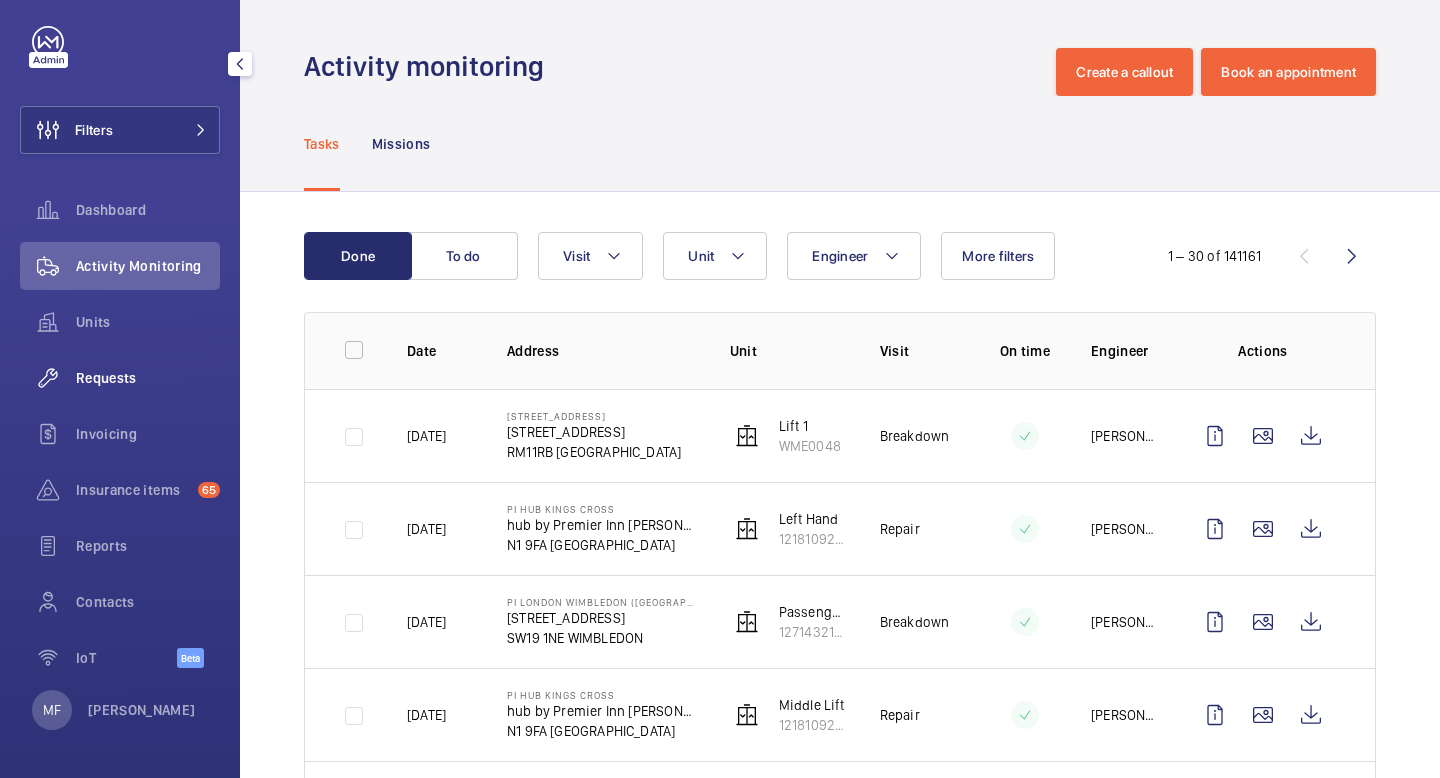 click on "Requests" 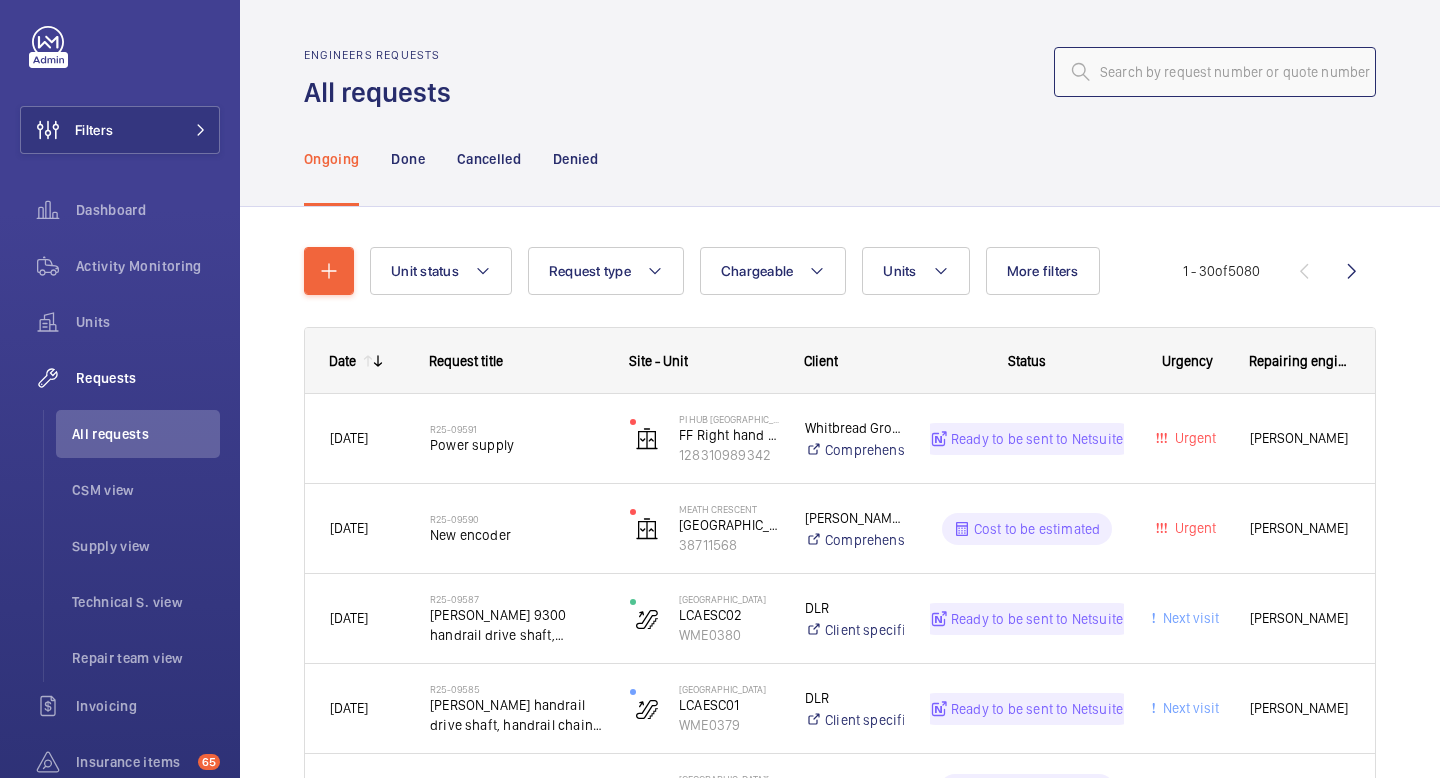 click 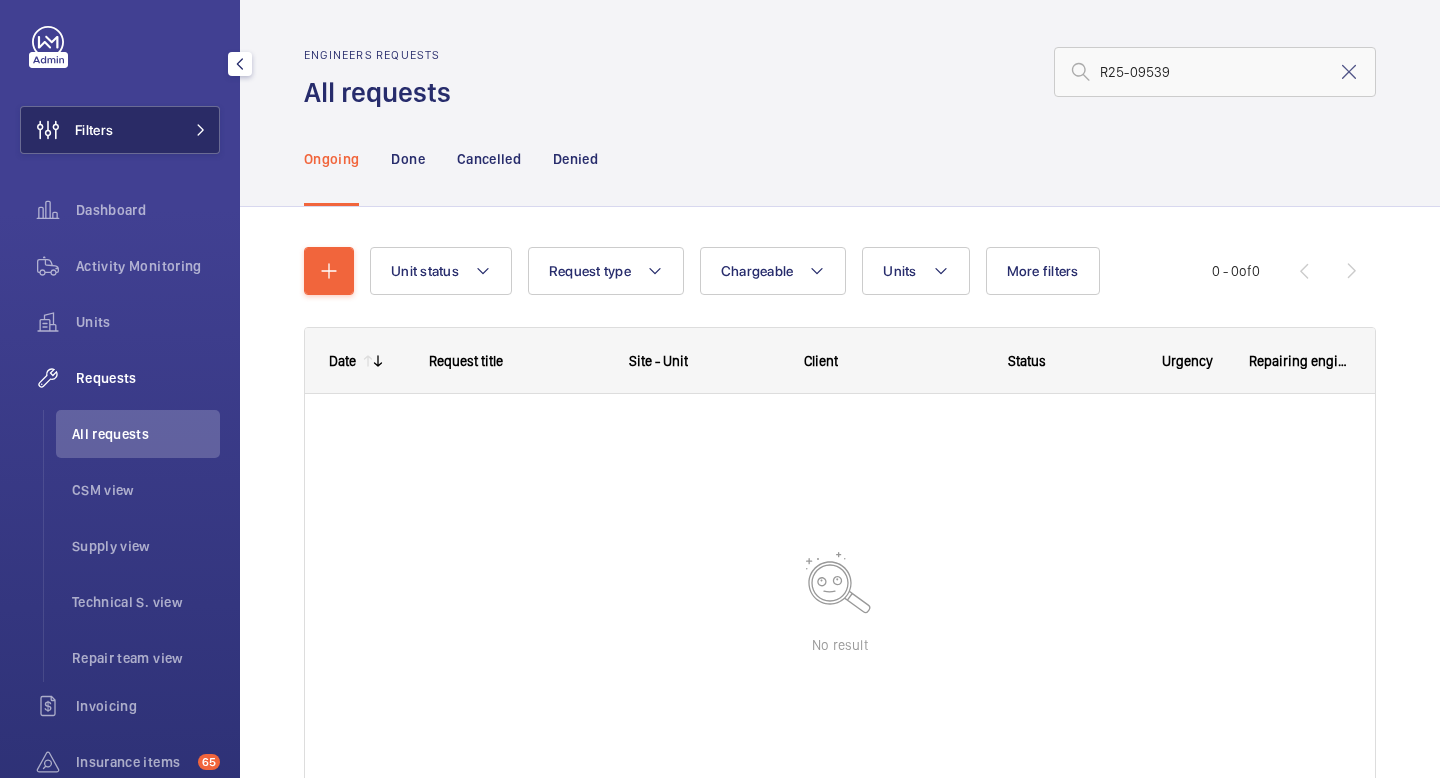 click 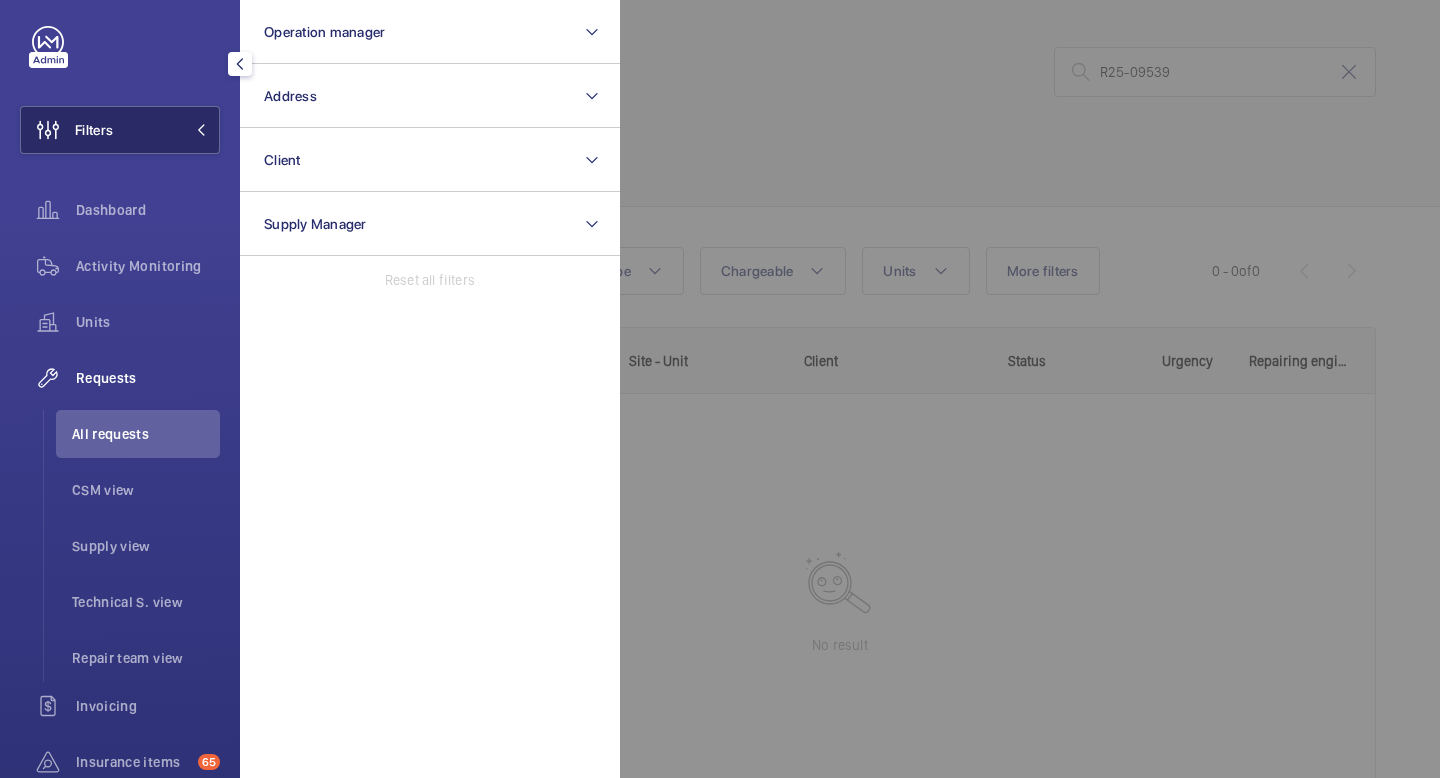 click 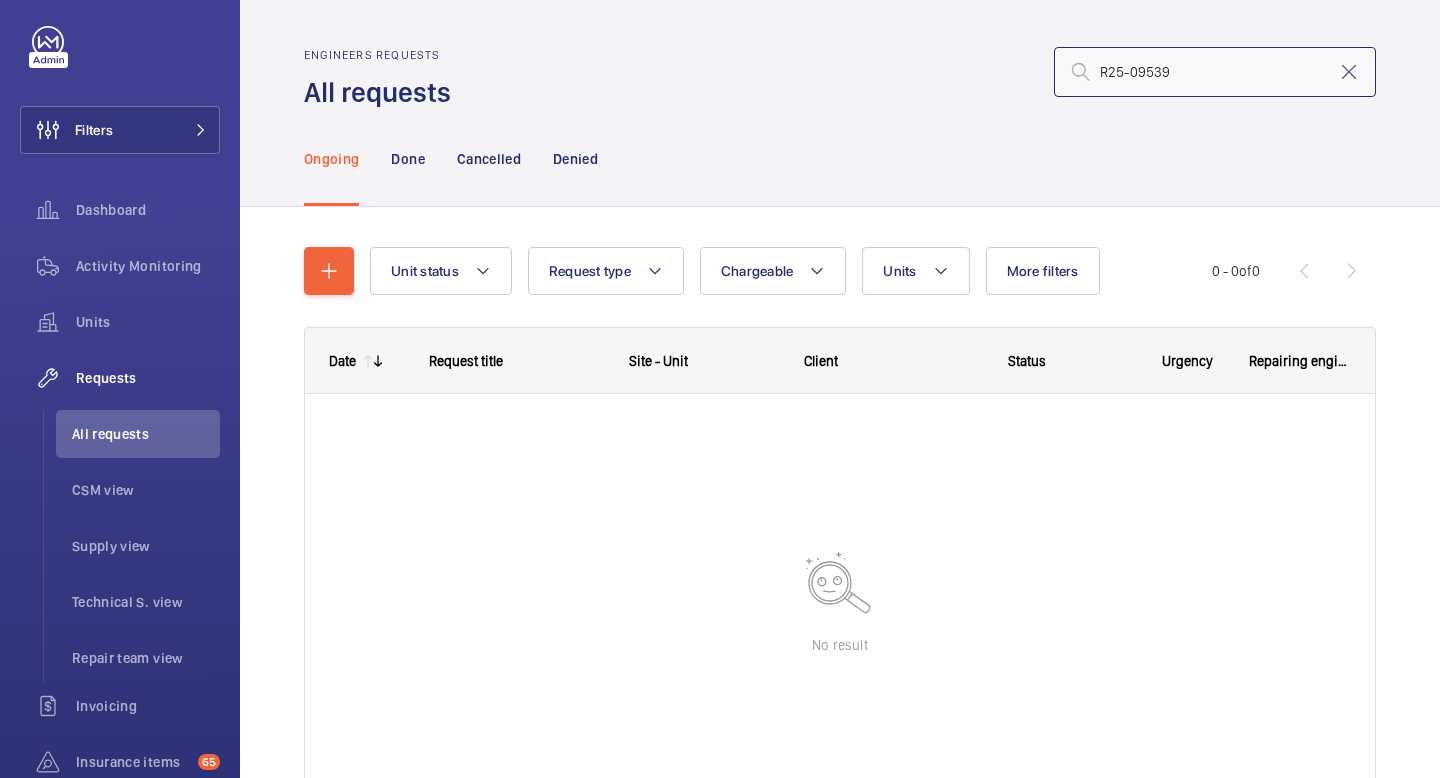 click on "R25-09539" 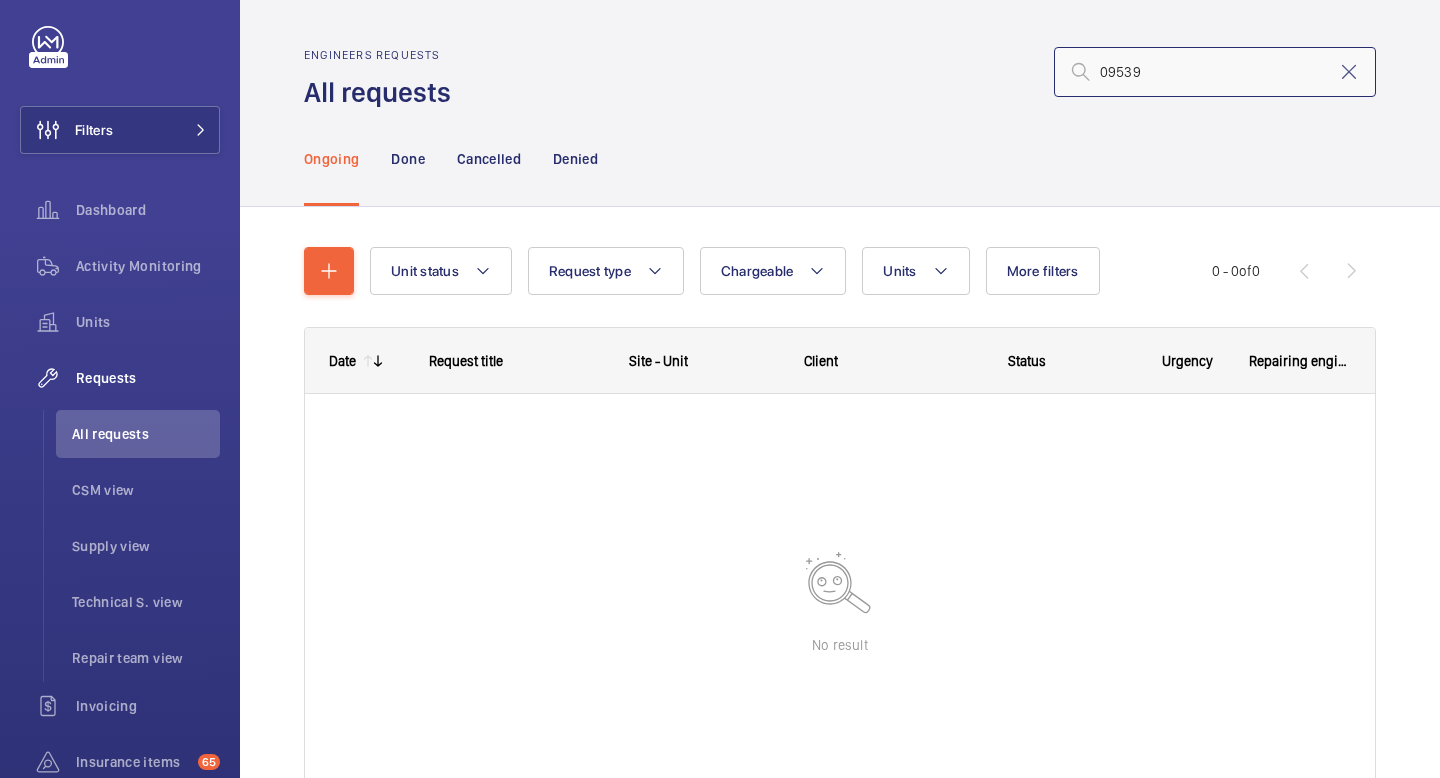 drag, startPoint x: 1179, startPoint y: 71, endPoint x: 1051, endPoint y: 59, distance: 128.56126 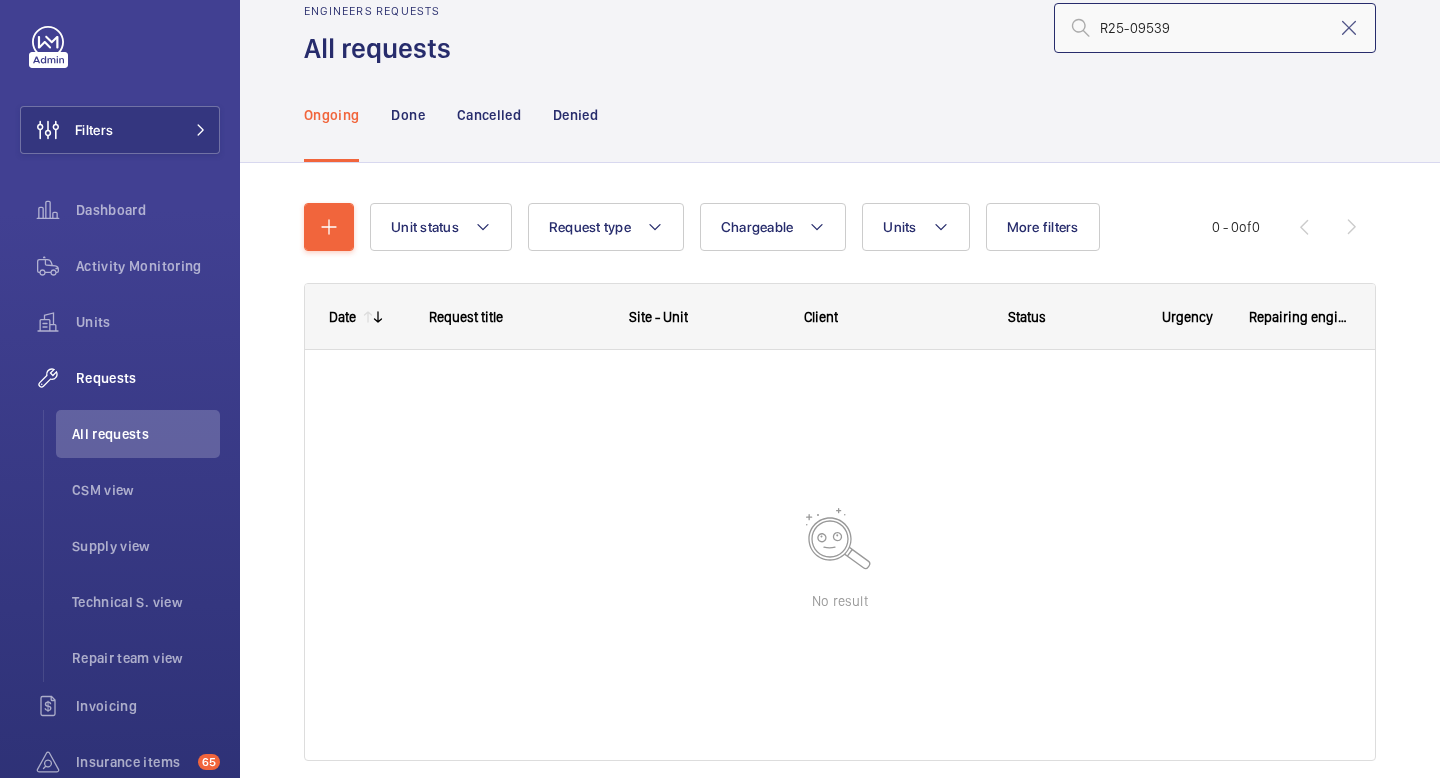 scroll, scrollTop: 39, scrollLeft: 0, axis: vertical 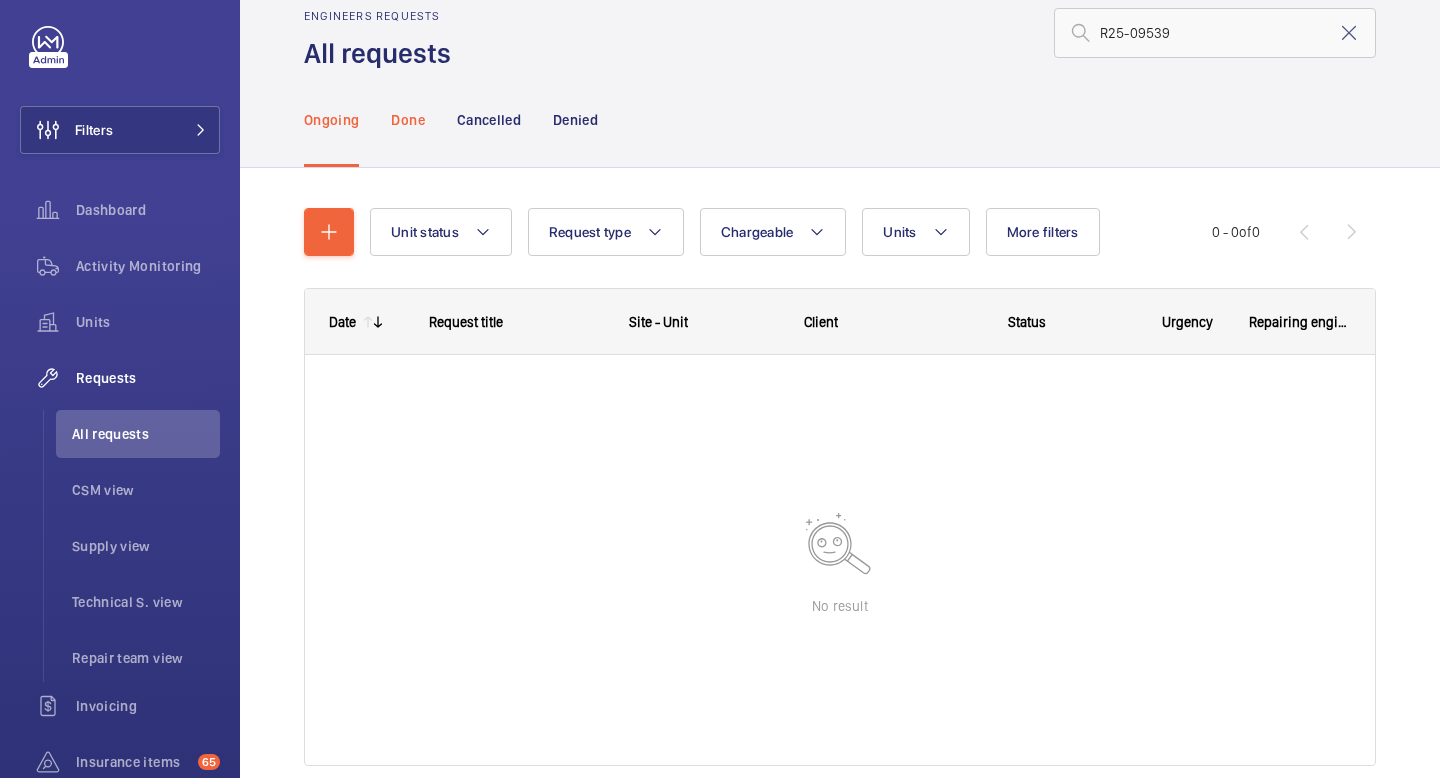 click on "Done" 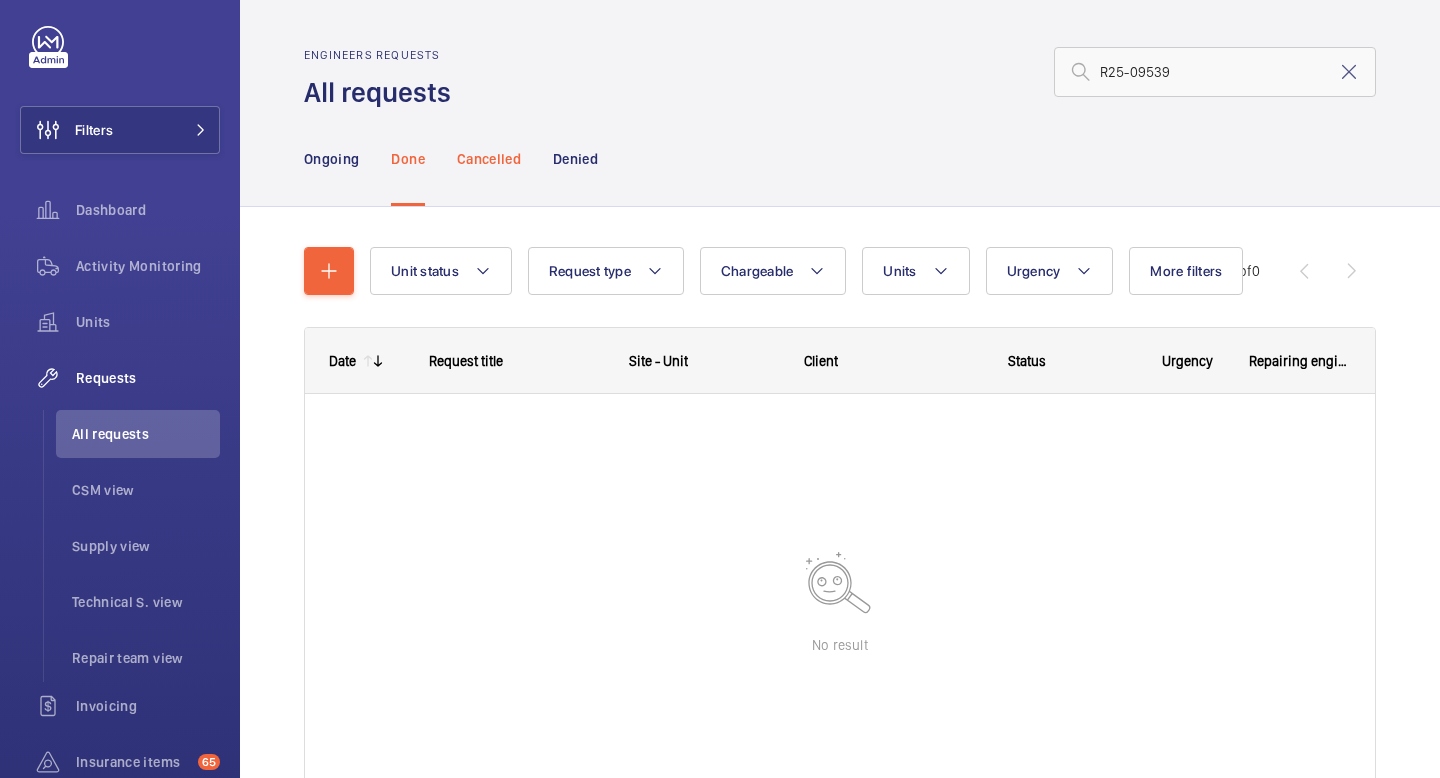 click on "Cancelled" 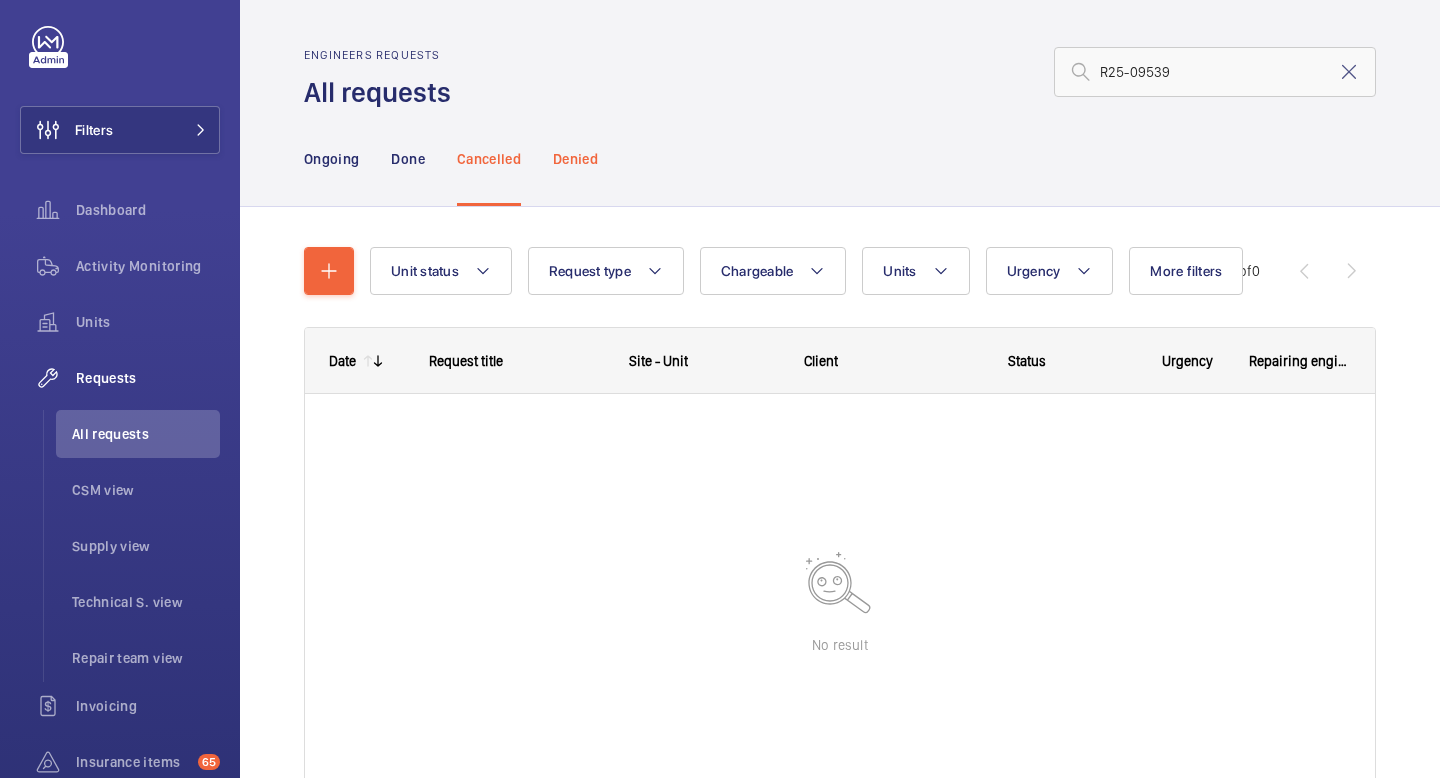 click on "Denied" 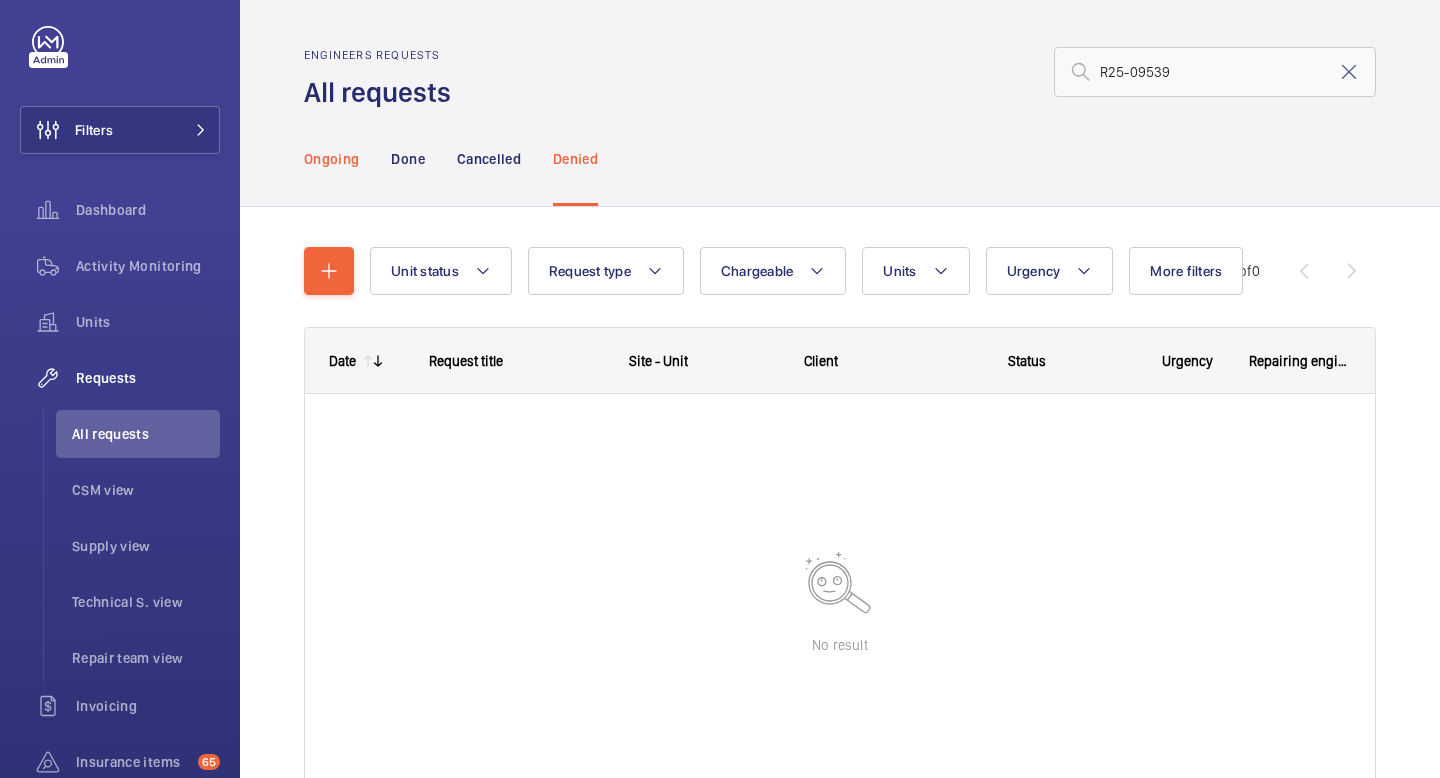 click on "Ongoing" 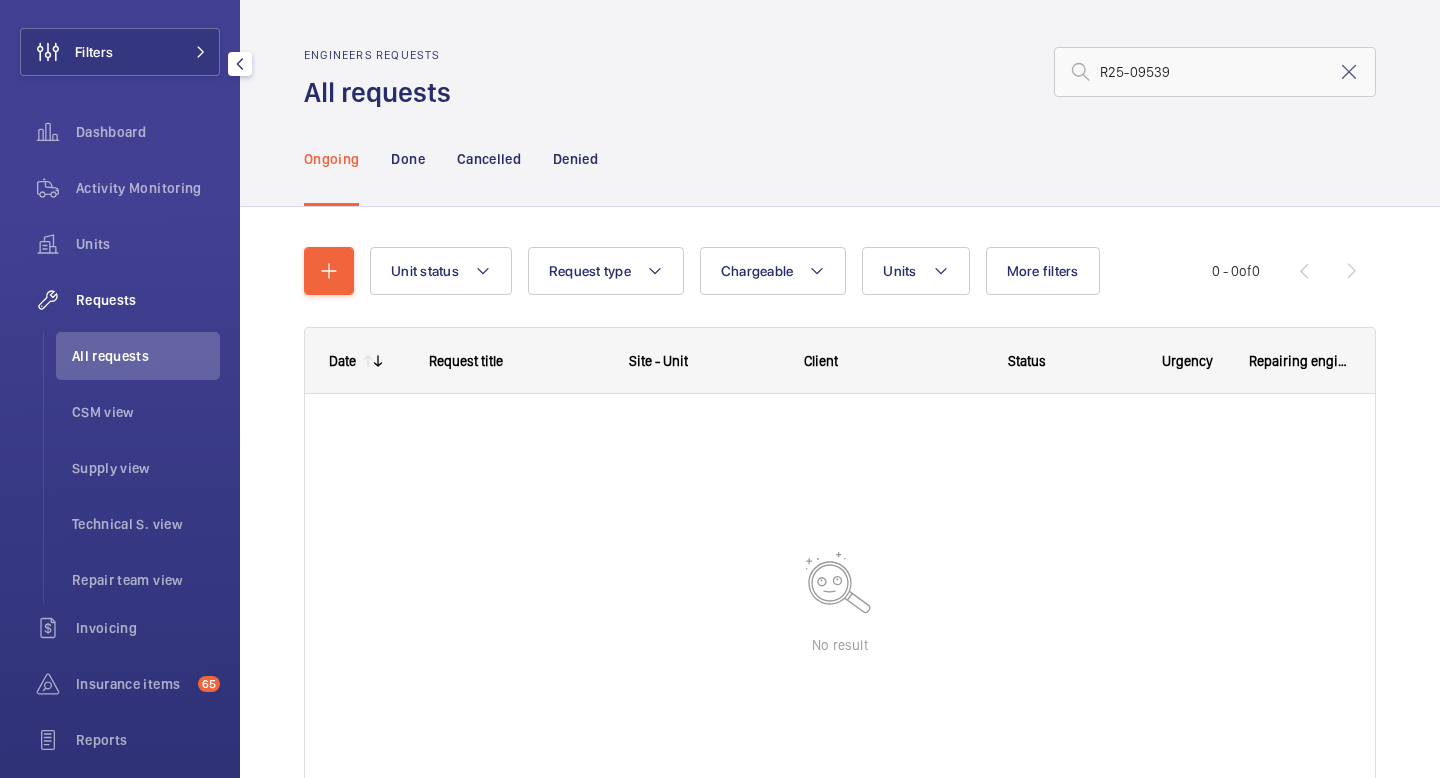 scroll, scrollTop: 0, scrollLeft: 0, axis: both 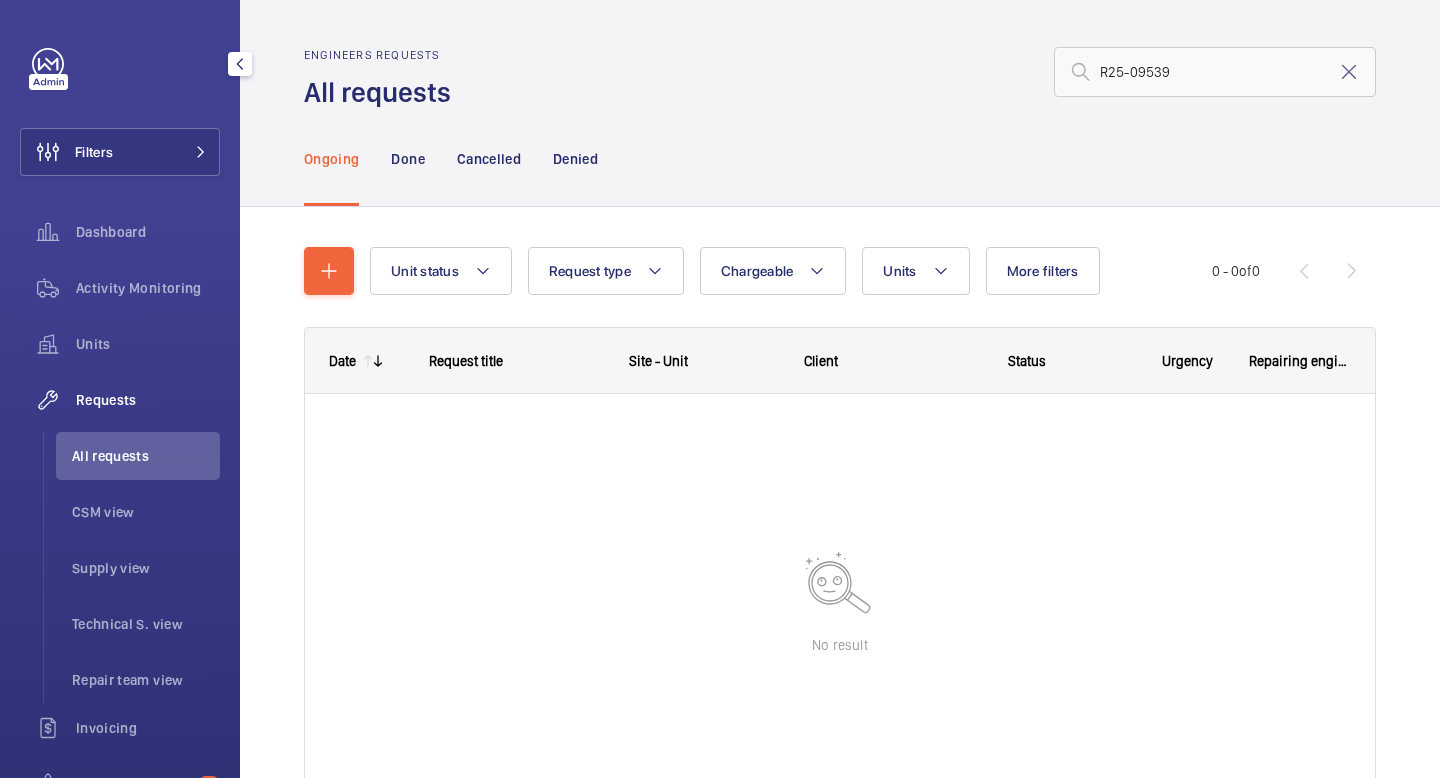 click on "Requests" 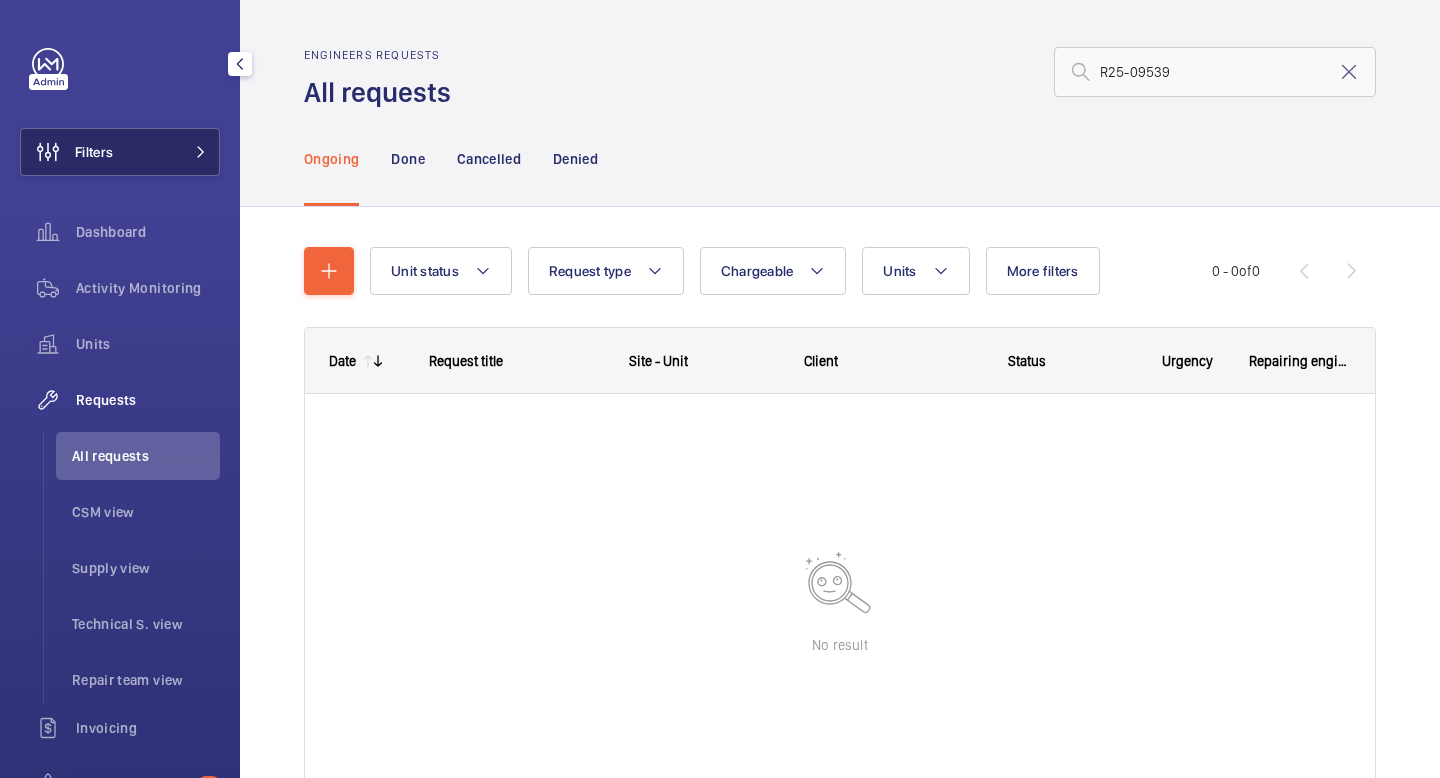 click on "Filters" 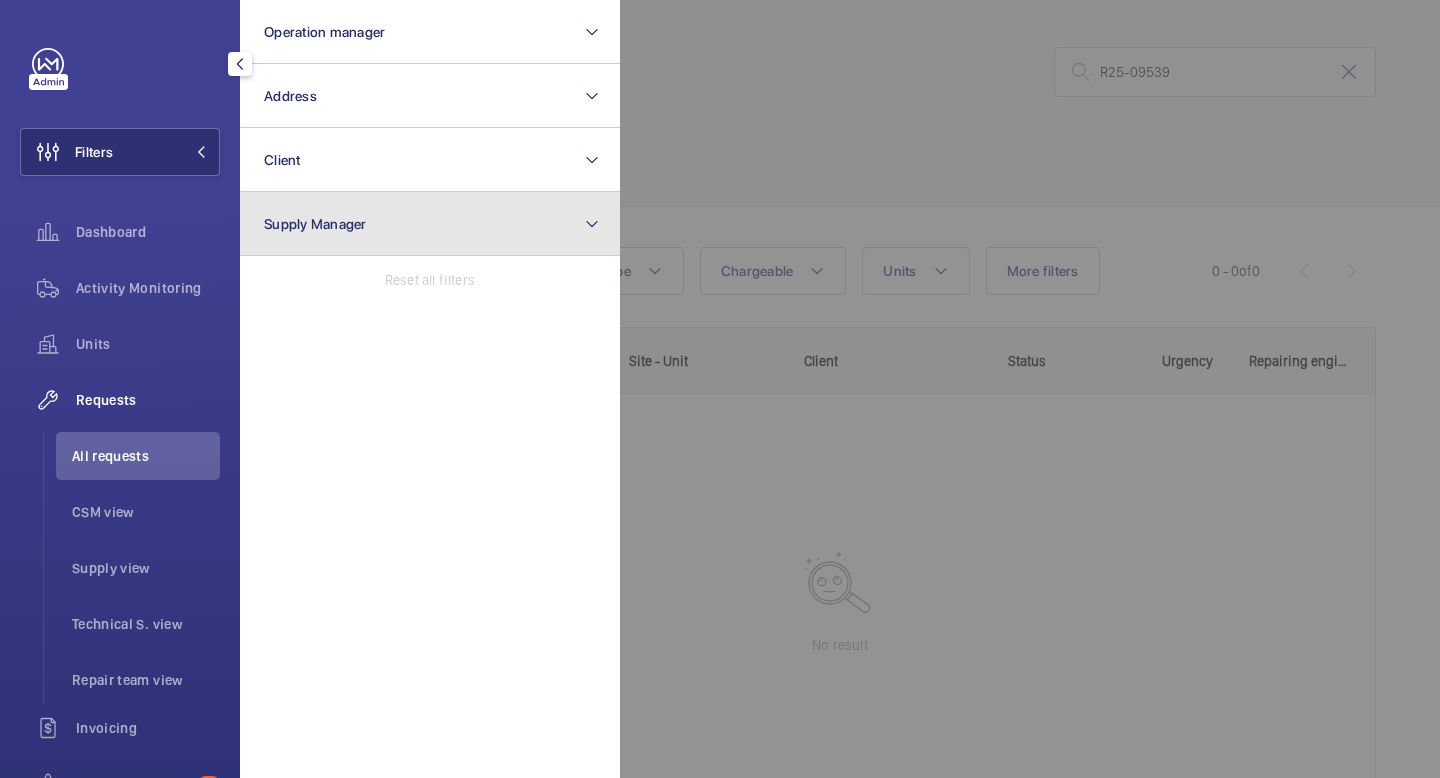 click on "Supply Manager" 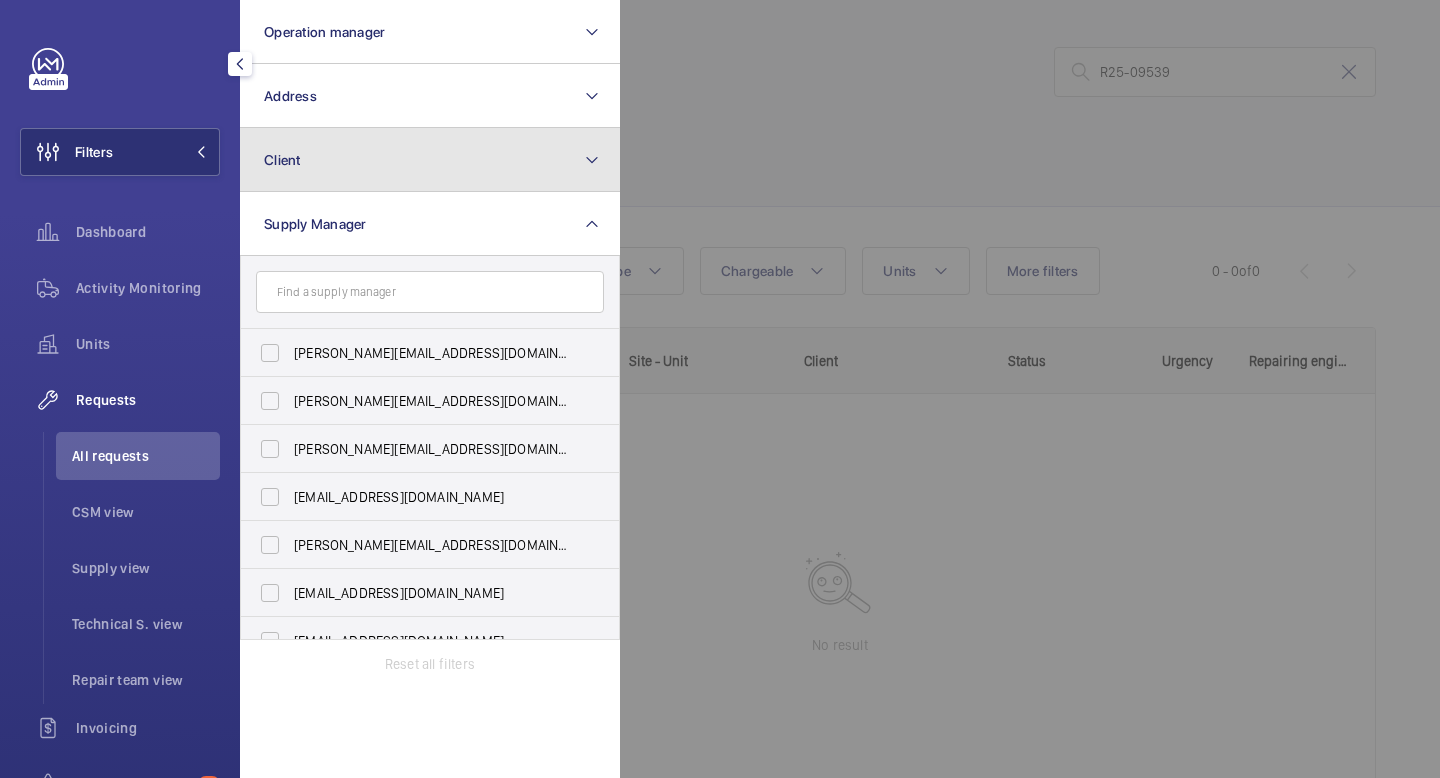 click on "Client" 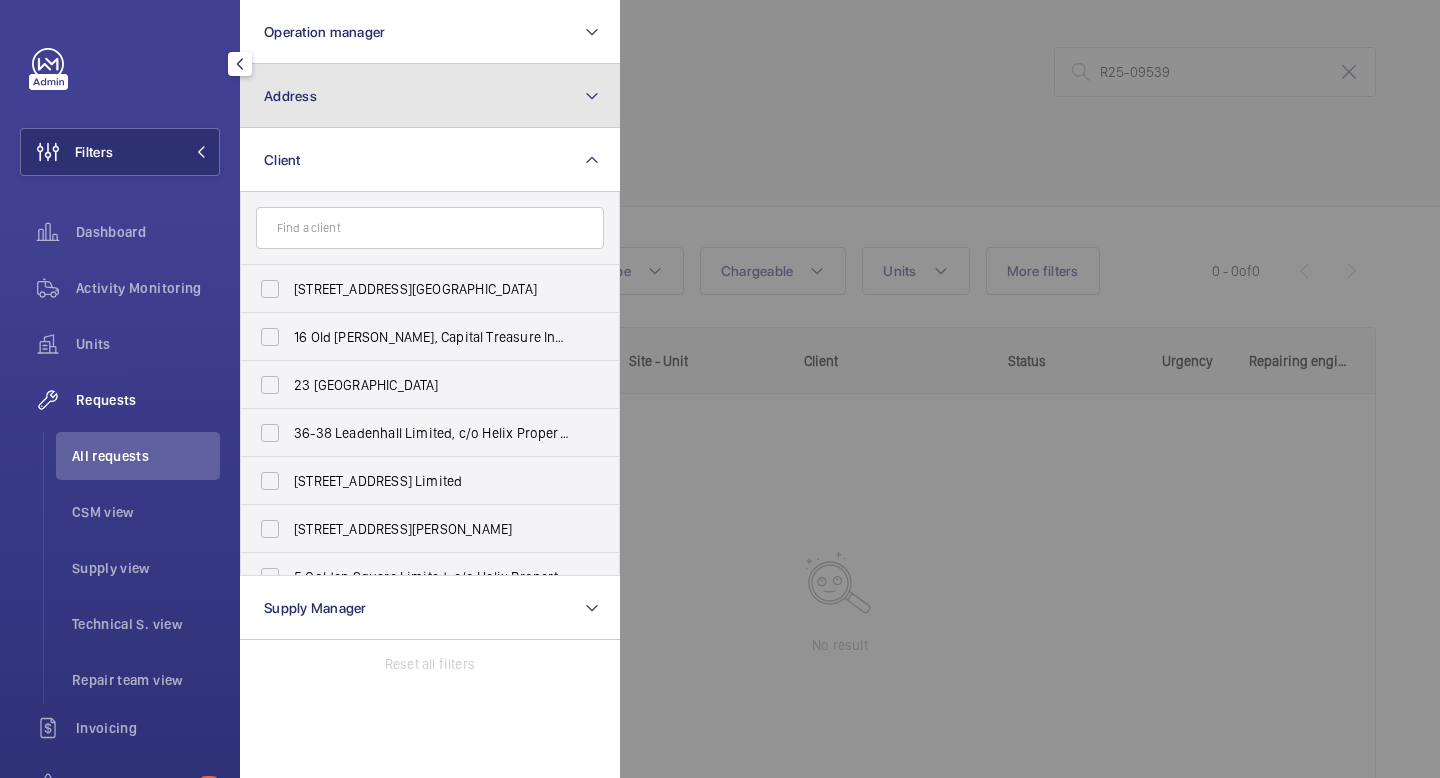 click on "Address" 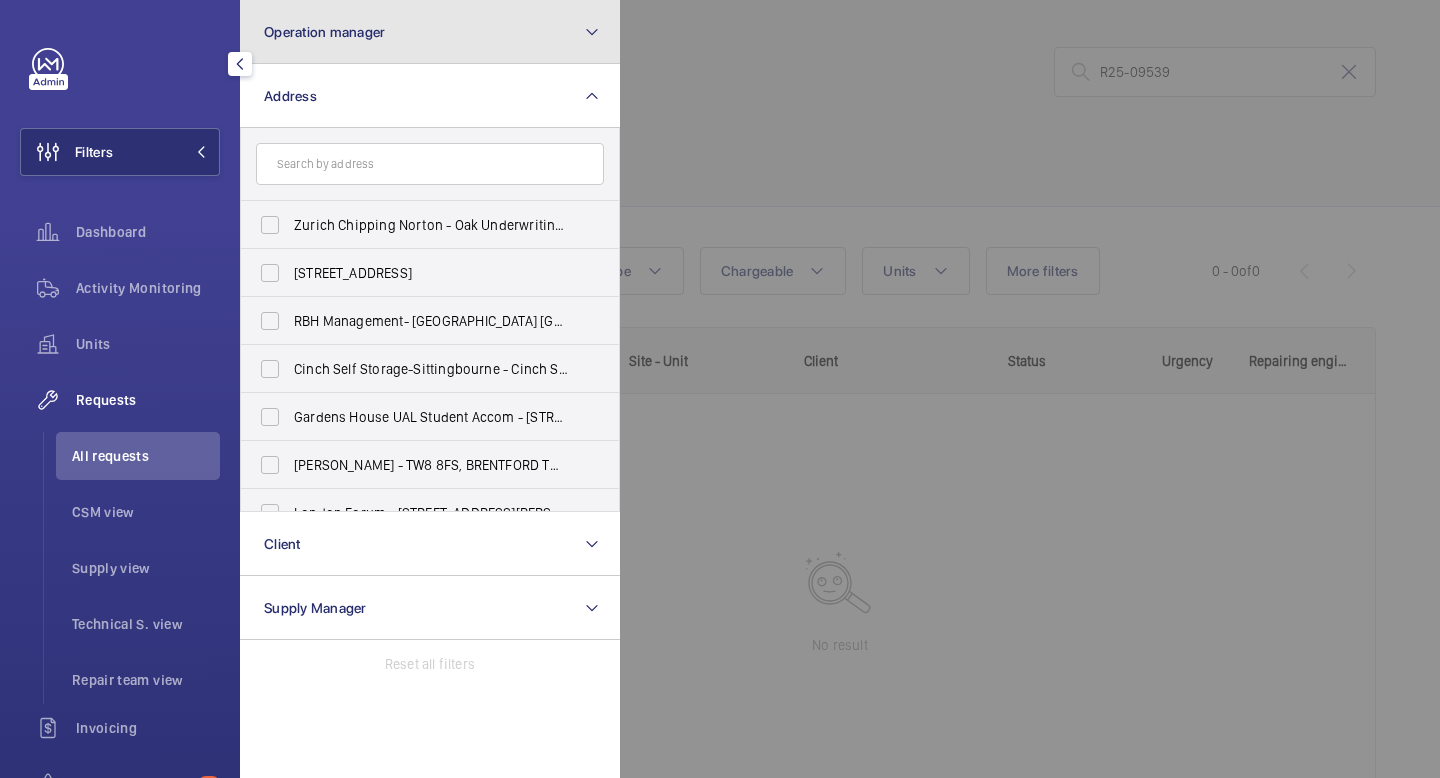 click on "Operation manager" 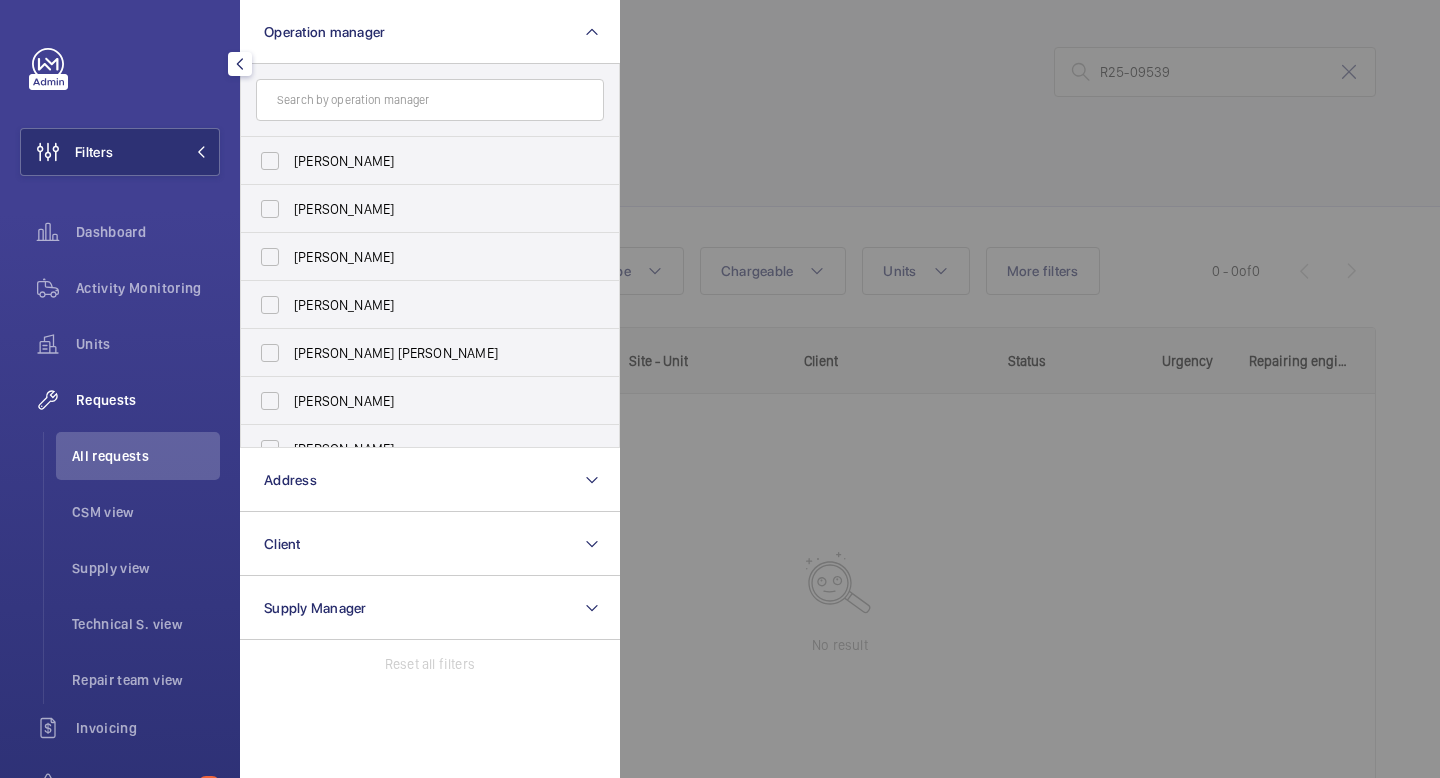 click 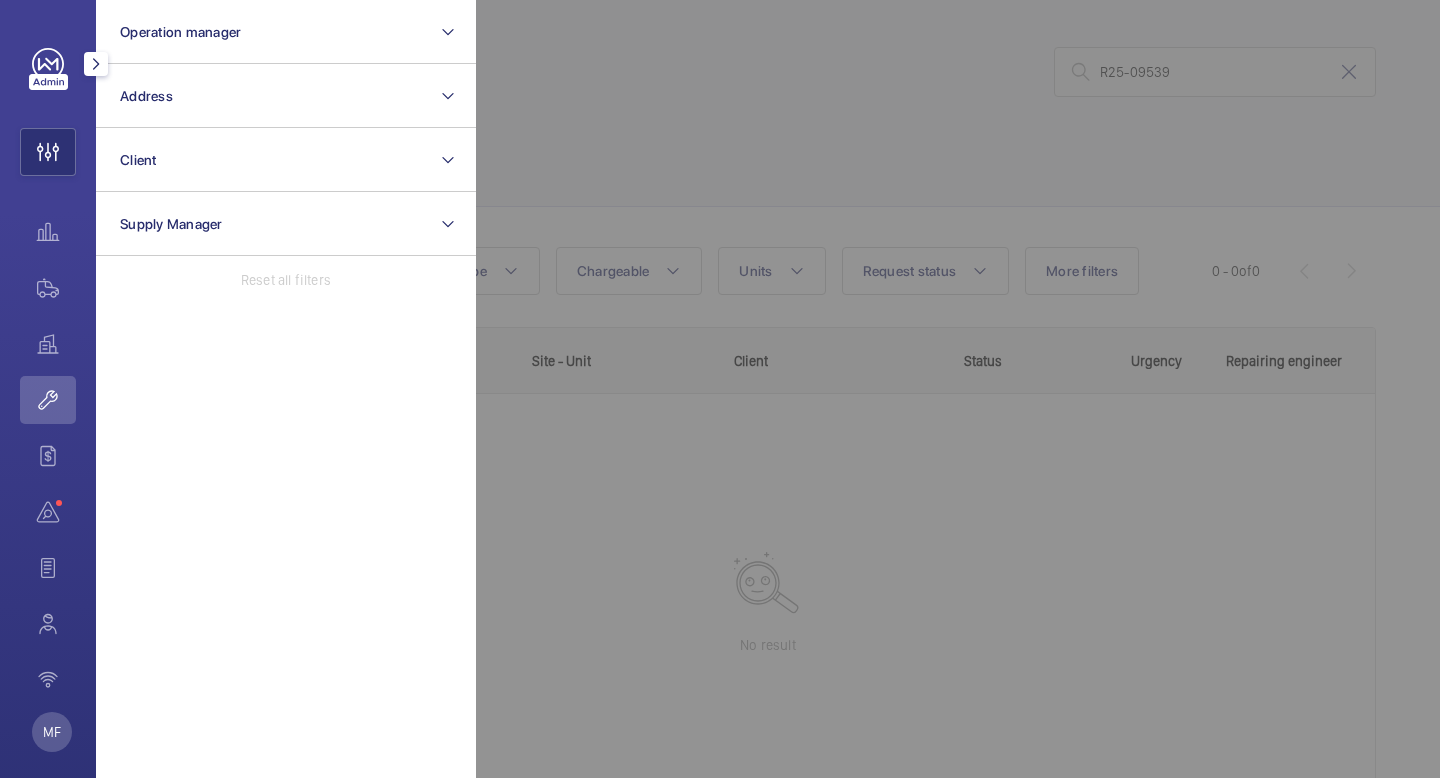 click on "Operation manager   Address   Client   Supply Manager  Reset all filters MF" 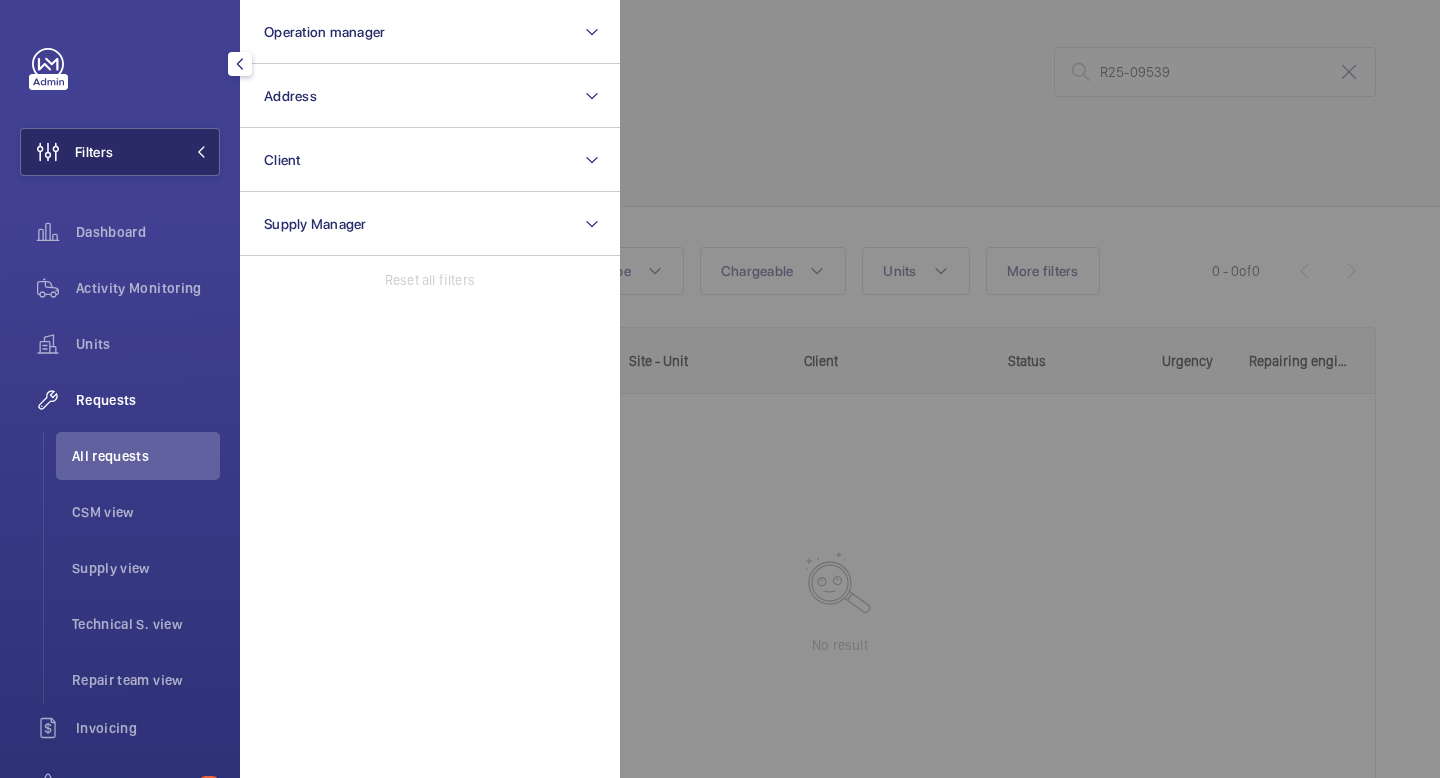 click on "Filters" 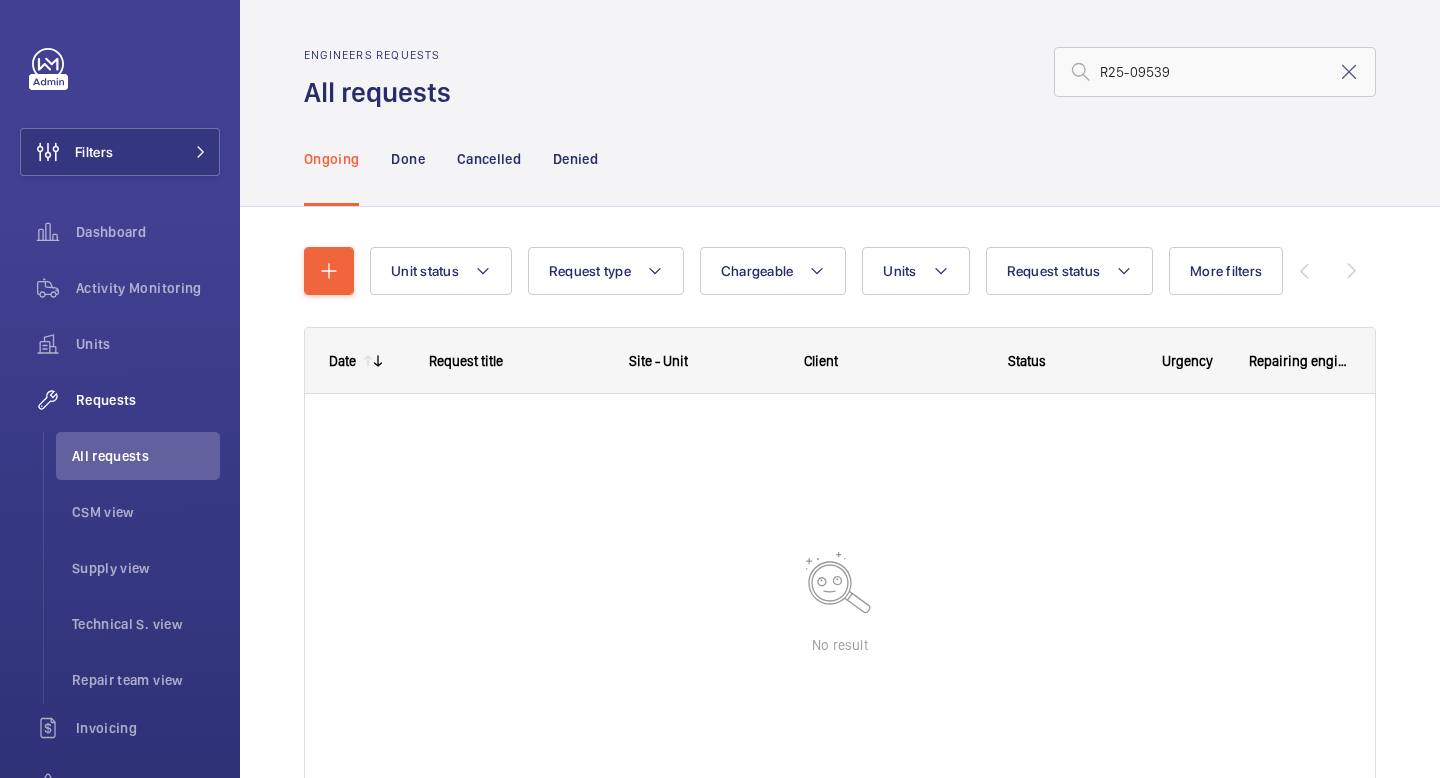 scroll, scrollTop: 0, scrollLeft: 0, axis: both 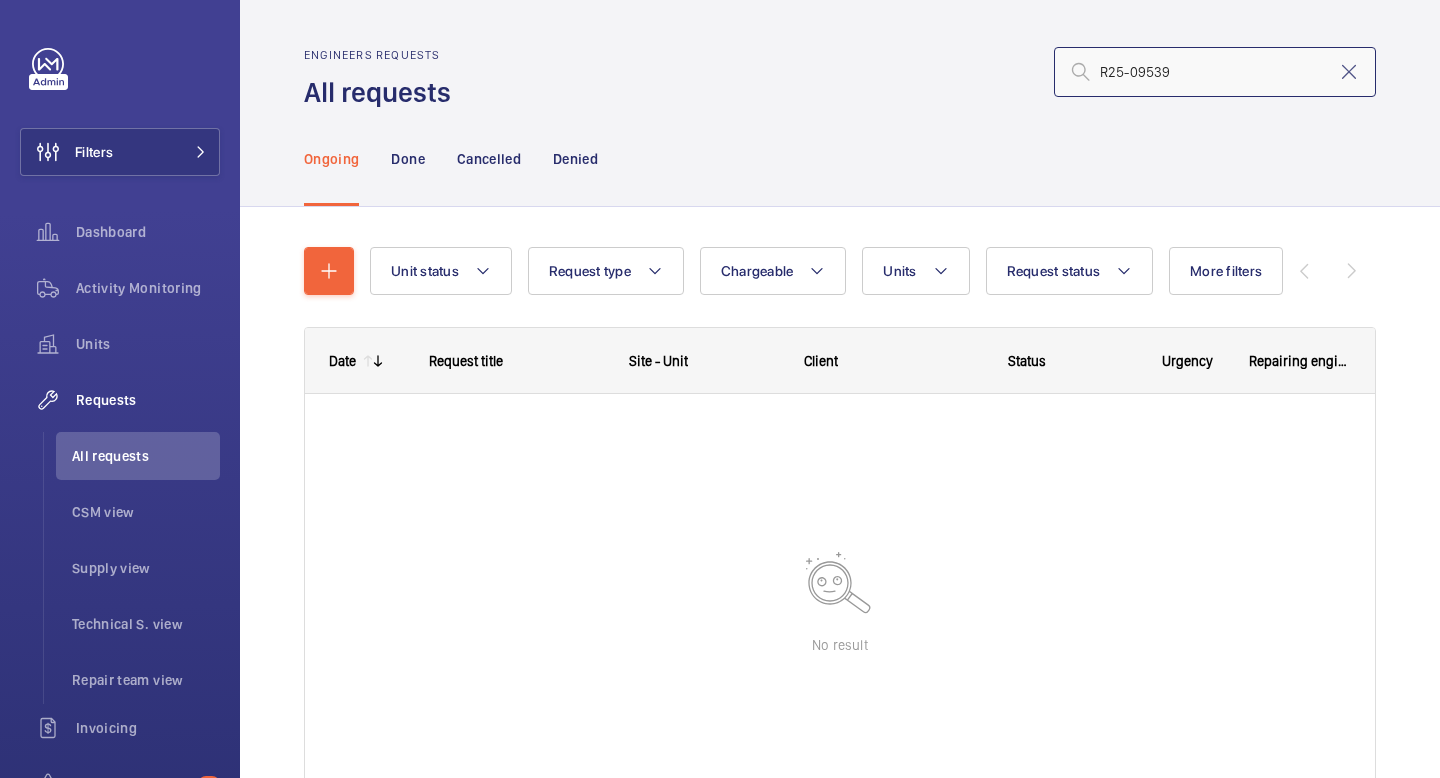 click on "R25-09539" 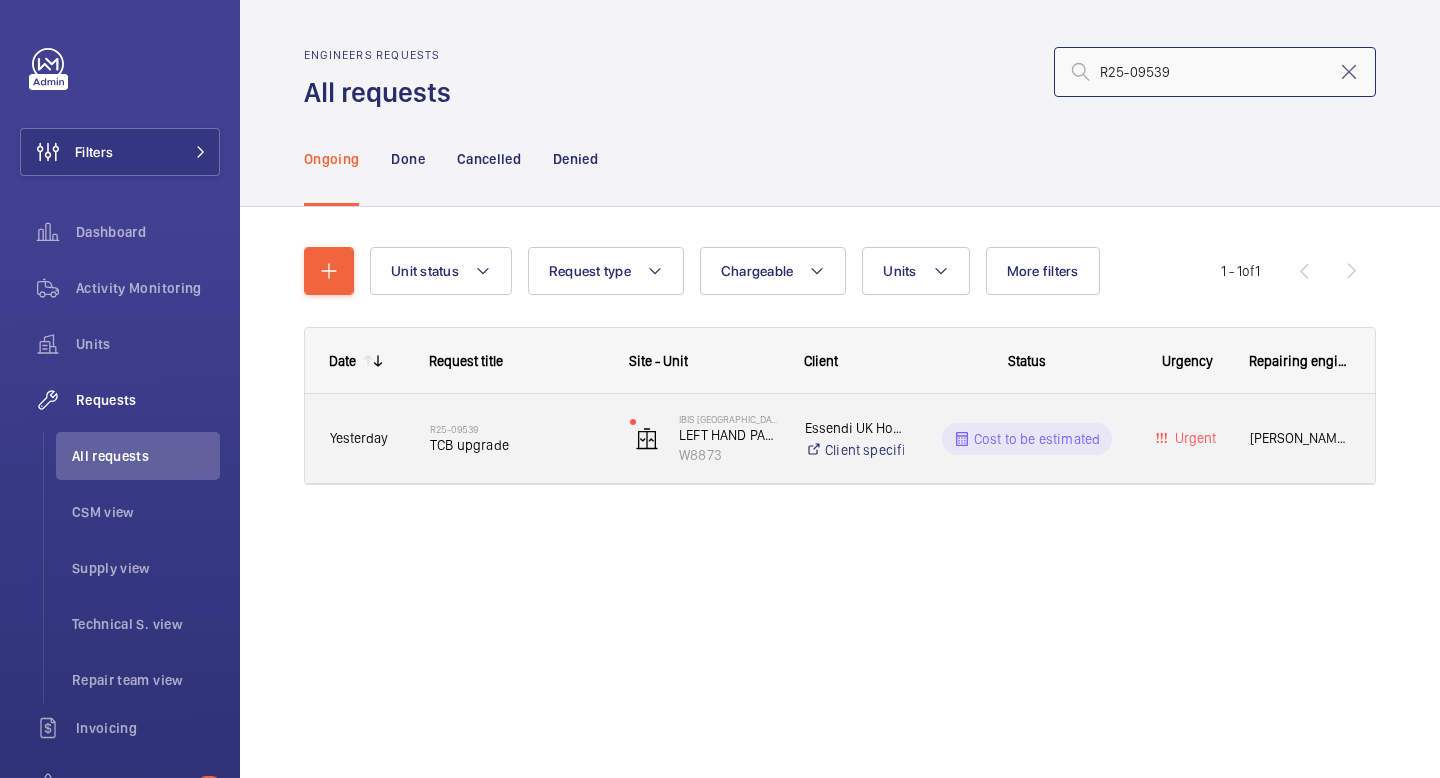 type on "R25-09539" 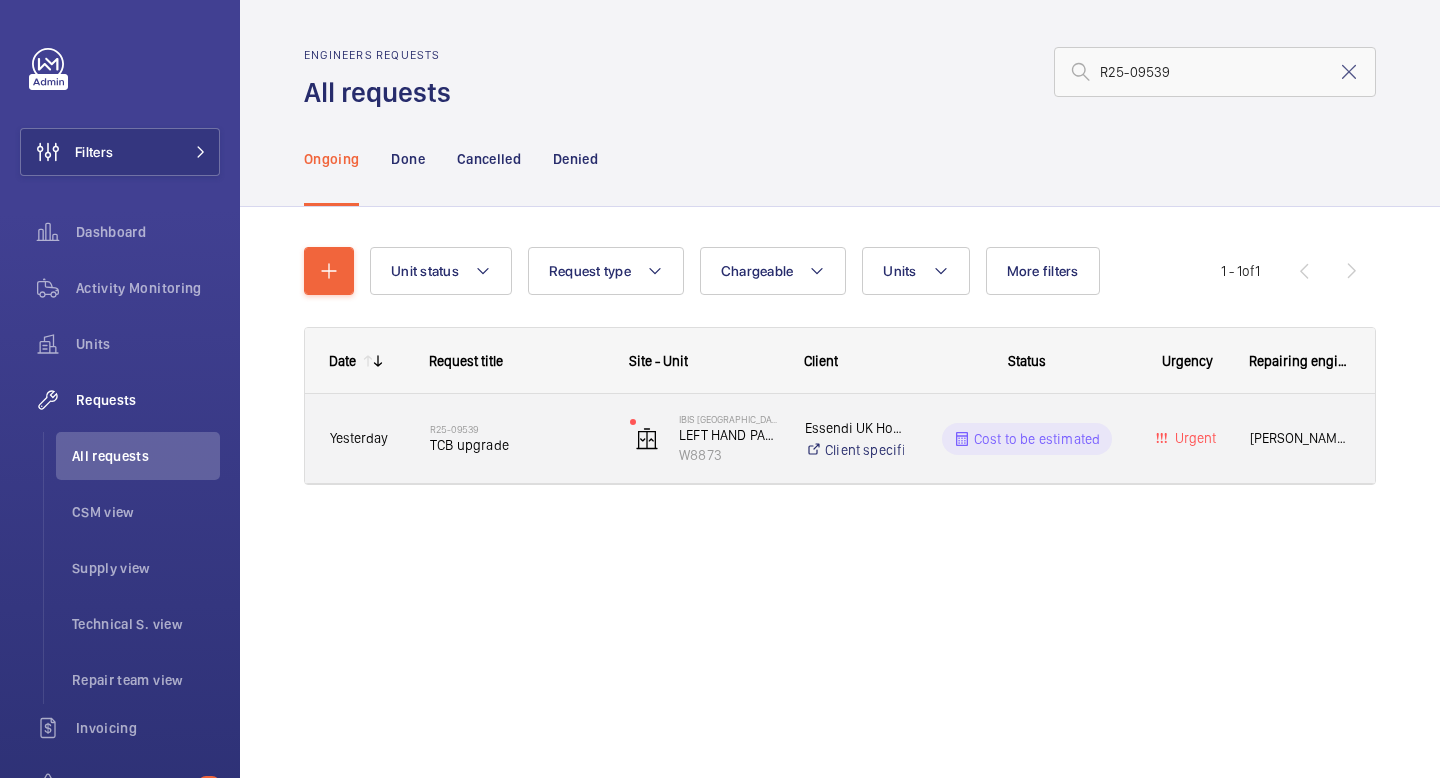 click on "[PERSON_NAME] [PERSON_NAME]" 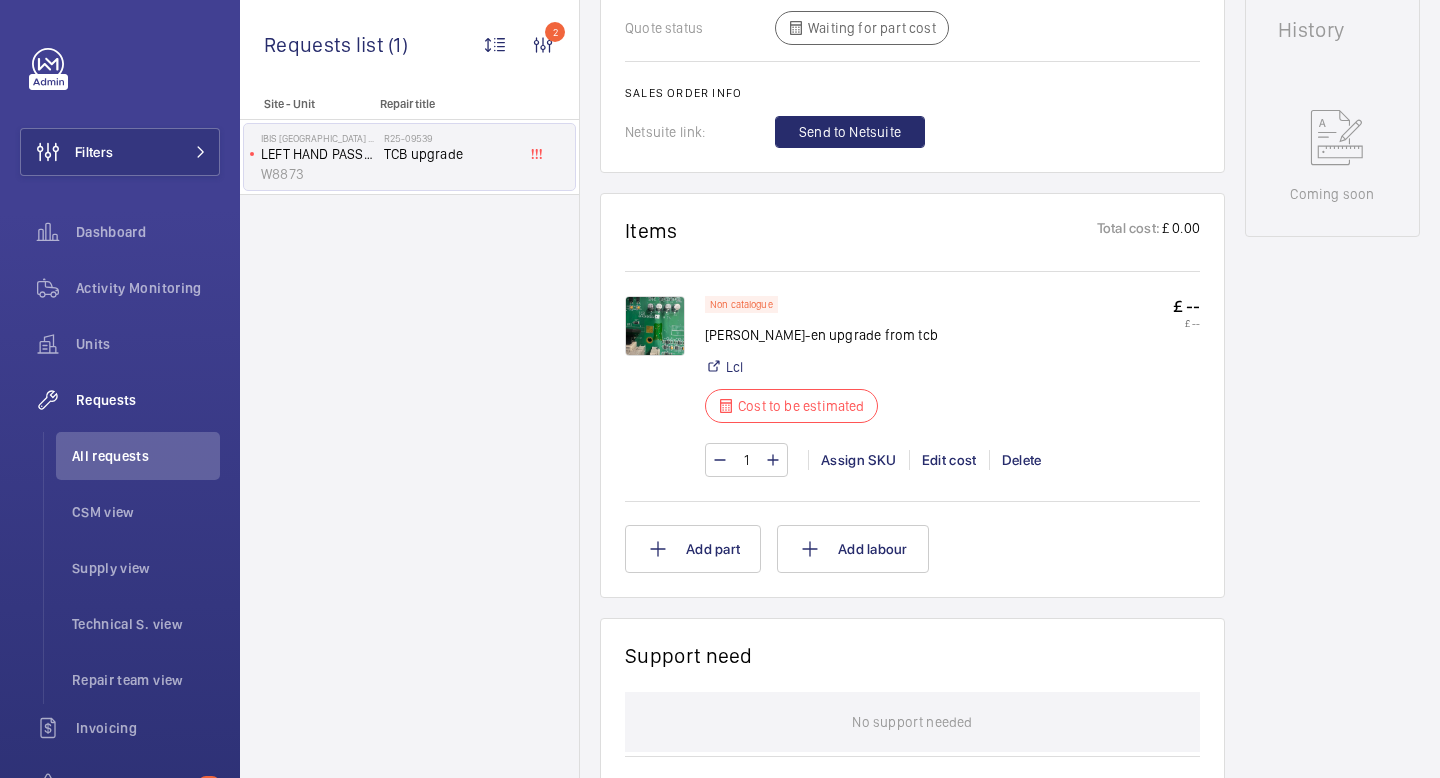 scroll, scrollTop: 1030, scrollLeft: 0, axis: vertical 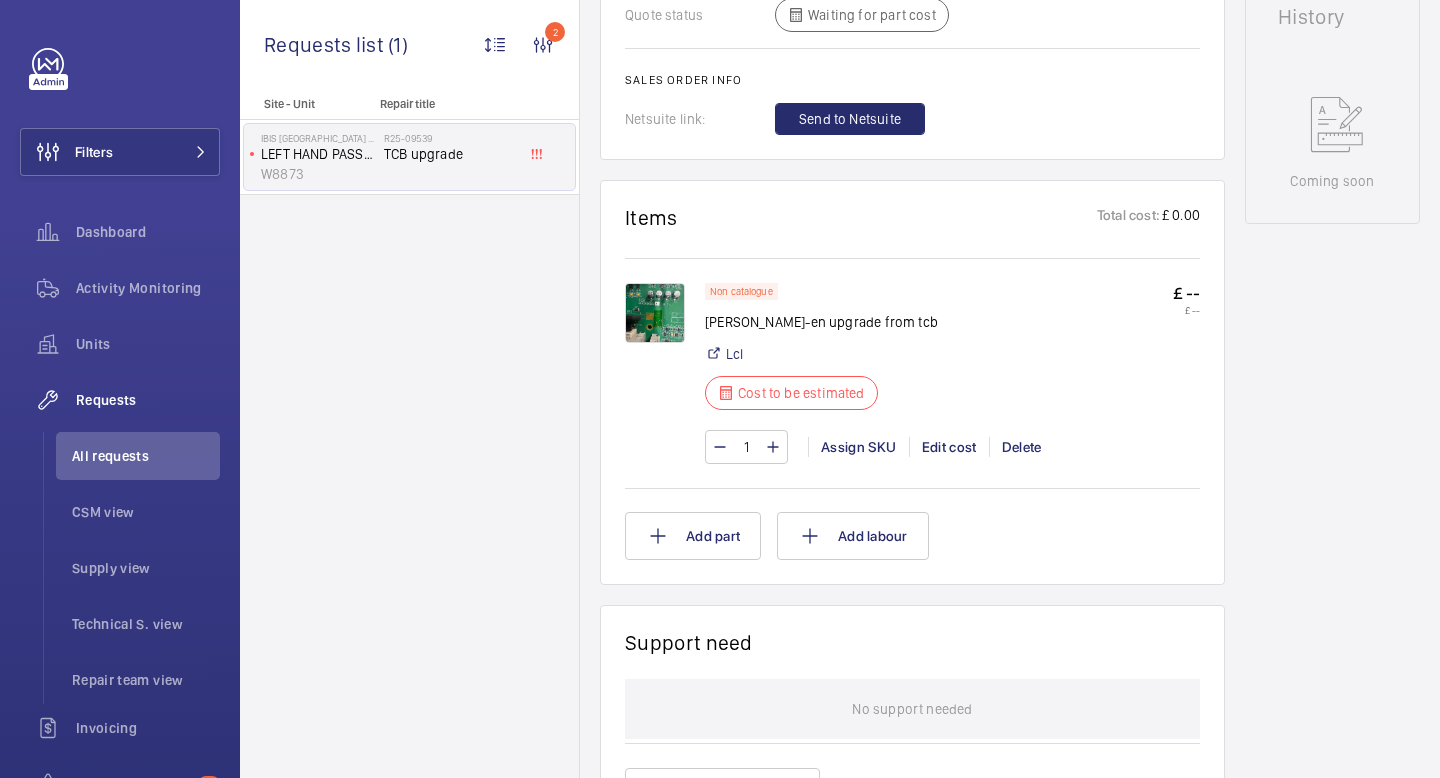 click 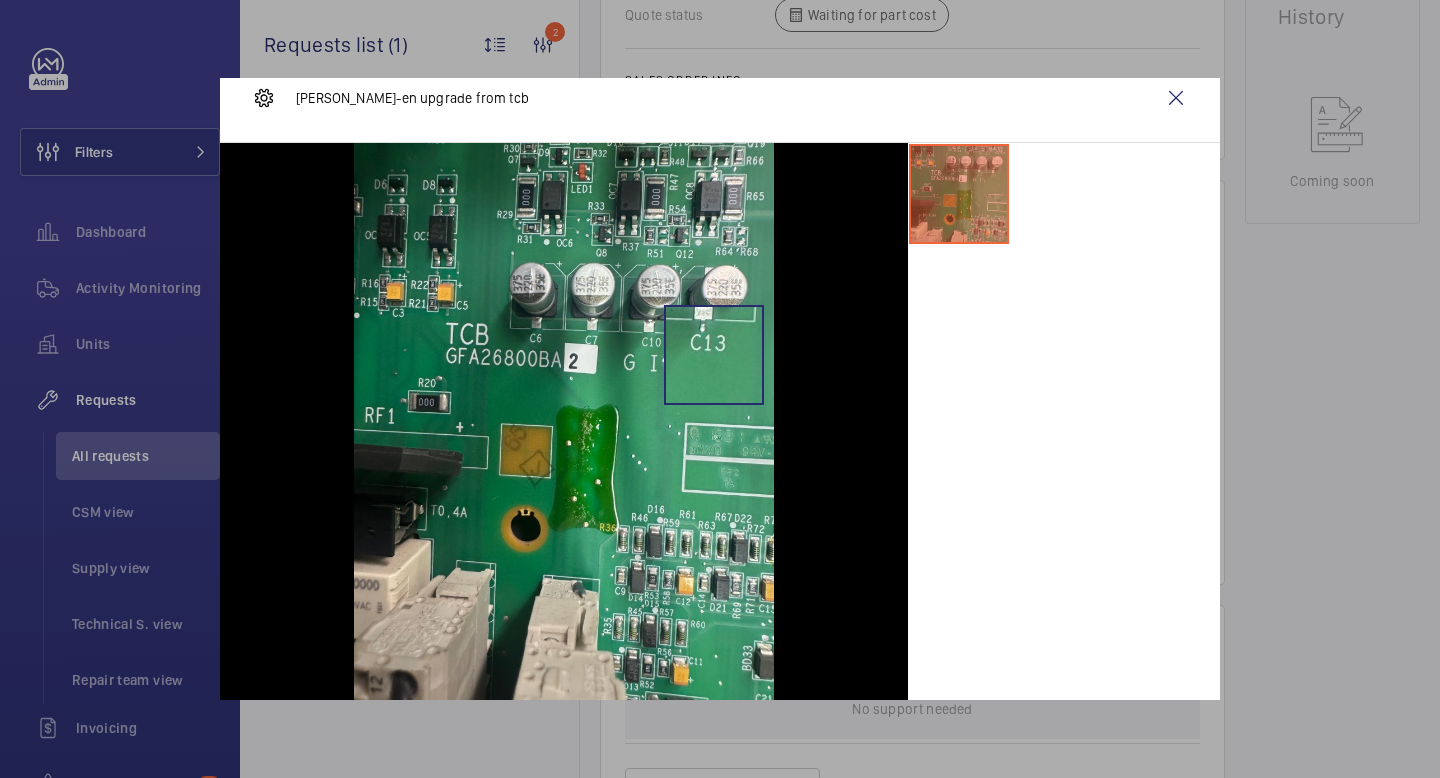 scroll, scrollTop: 26, scrollLeft: 0, axis: vertical 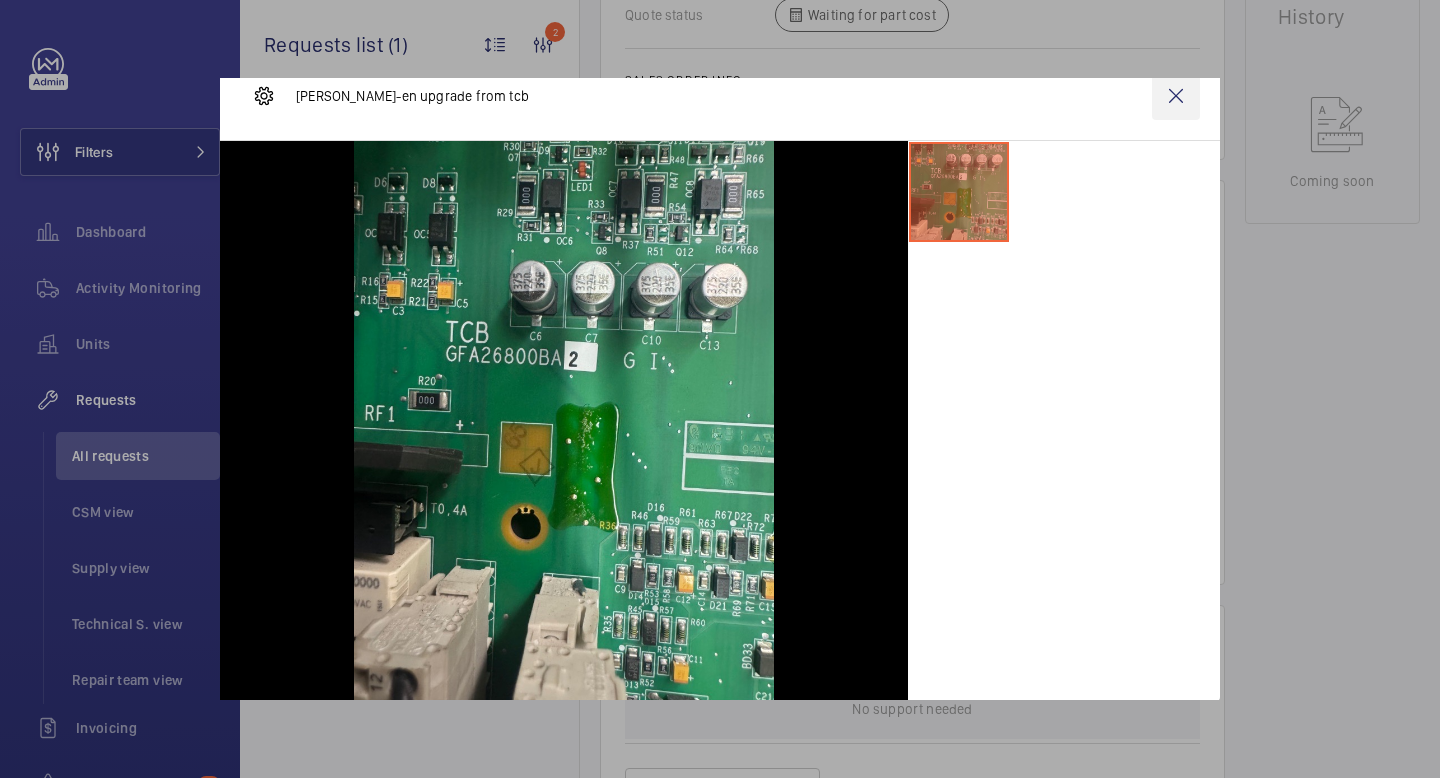 click at bounding box center (1176, 96) 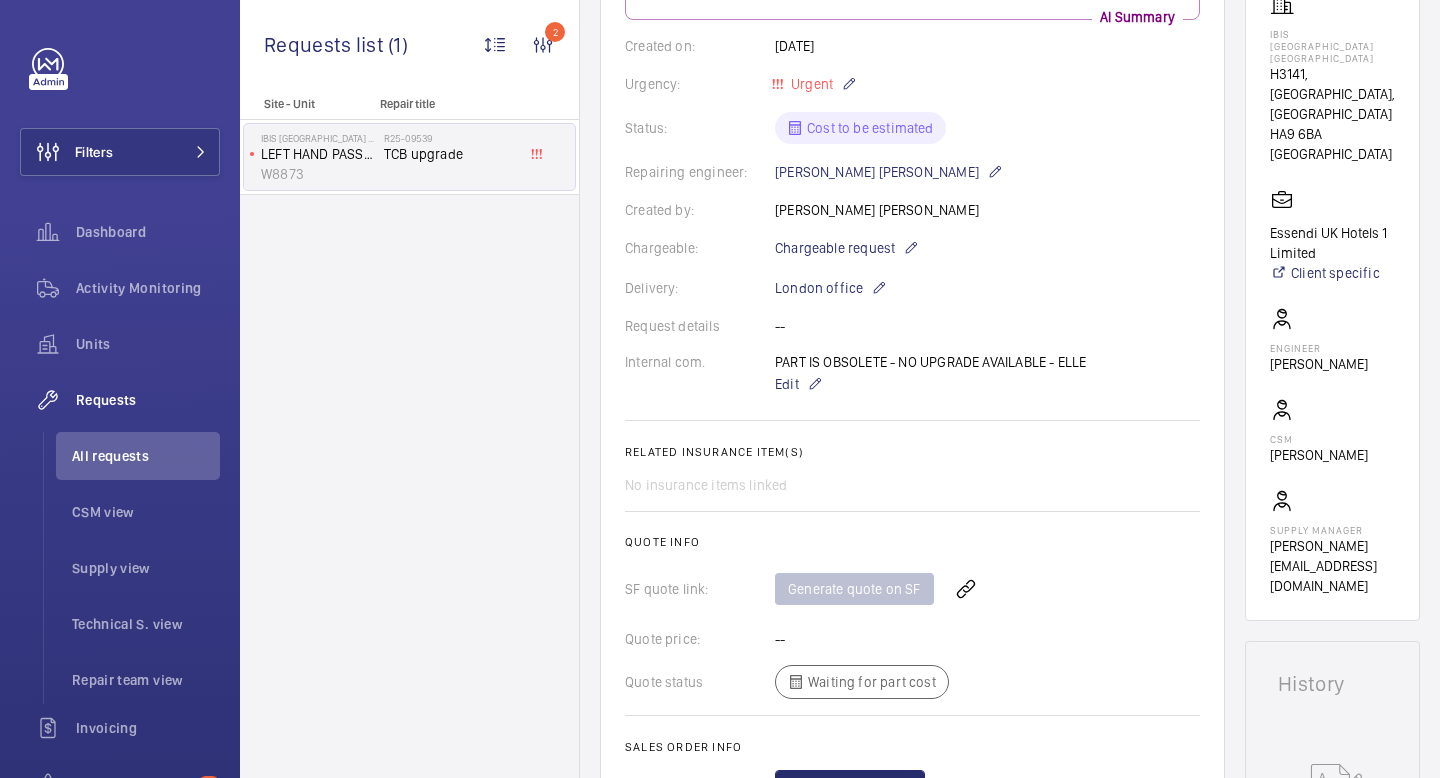 scroll, scrollTop: 0, scrollLeft: 0, axis: both 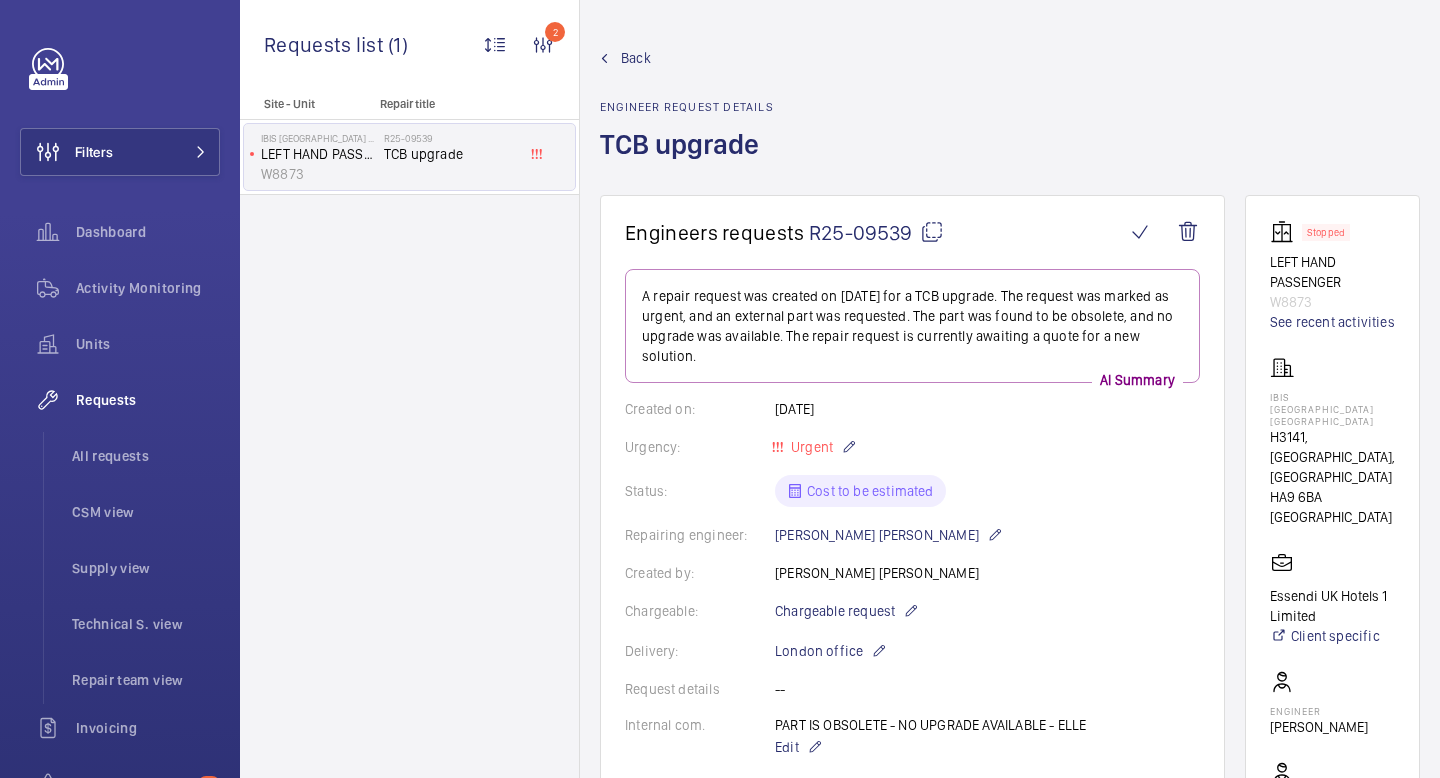 click 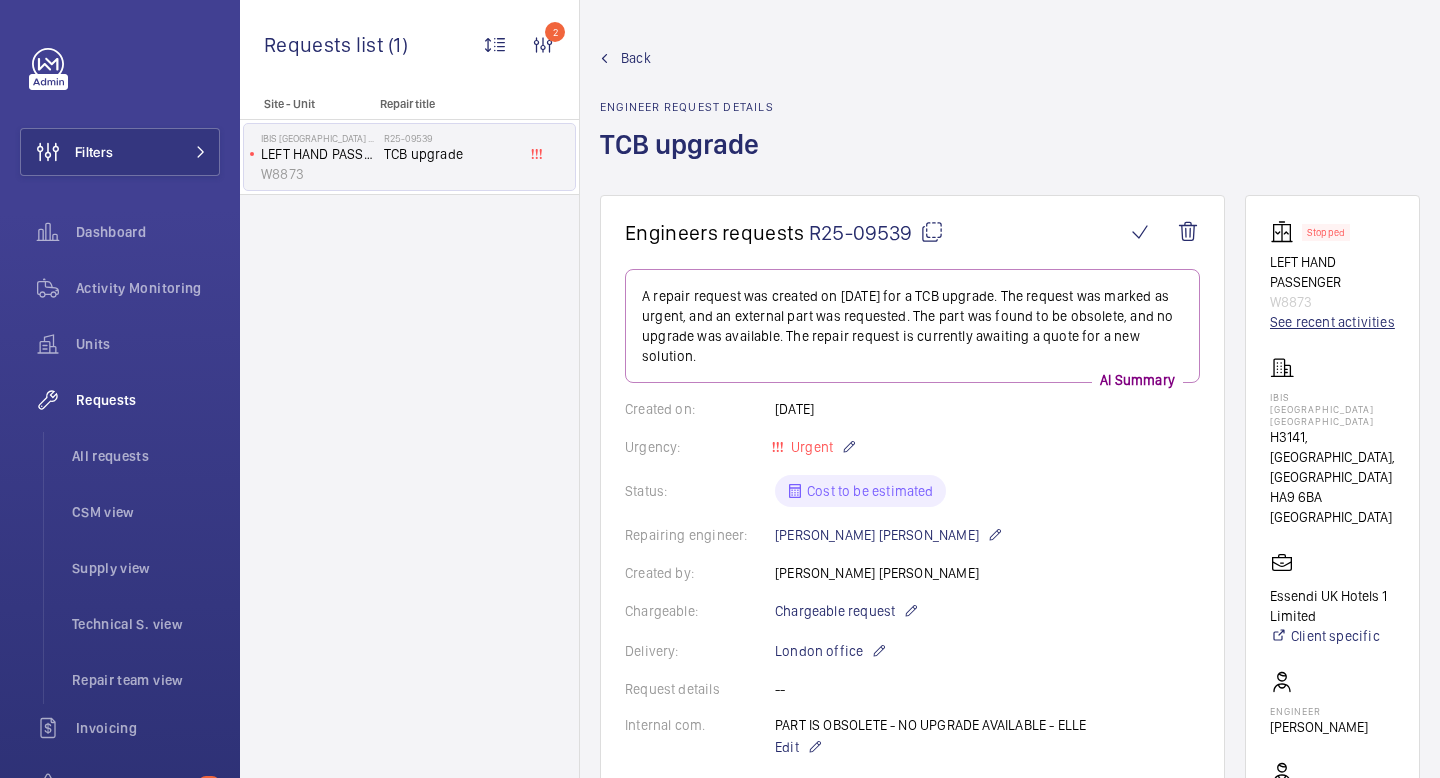 click on "See recent activities" 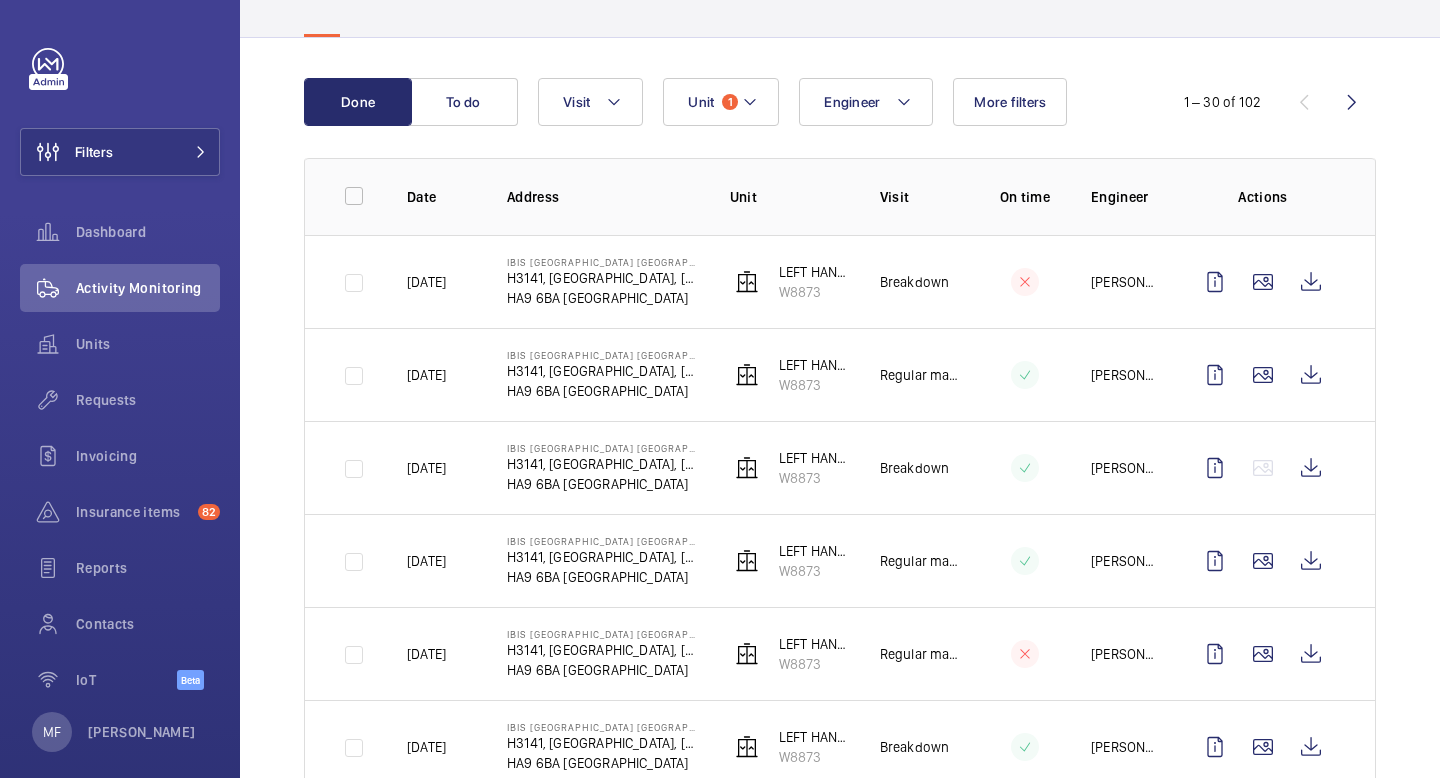 scroll, scrollTop: 165, scrollLeft: 0, axis: vertical 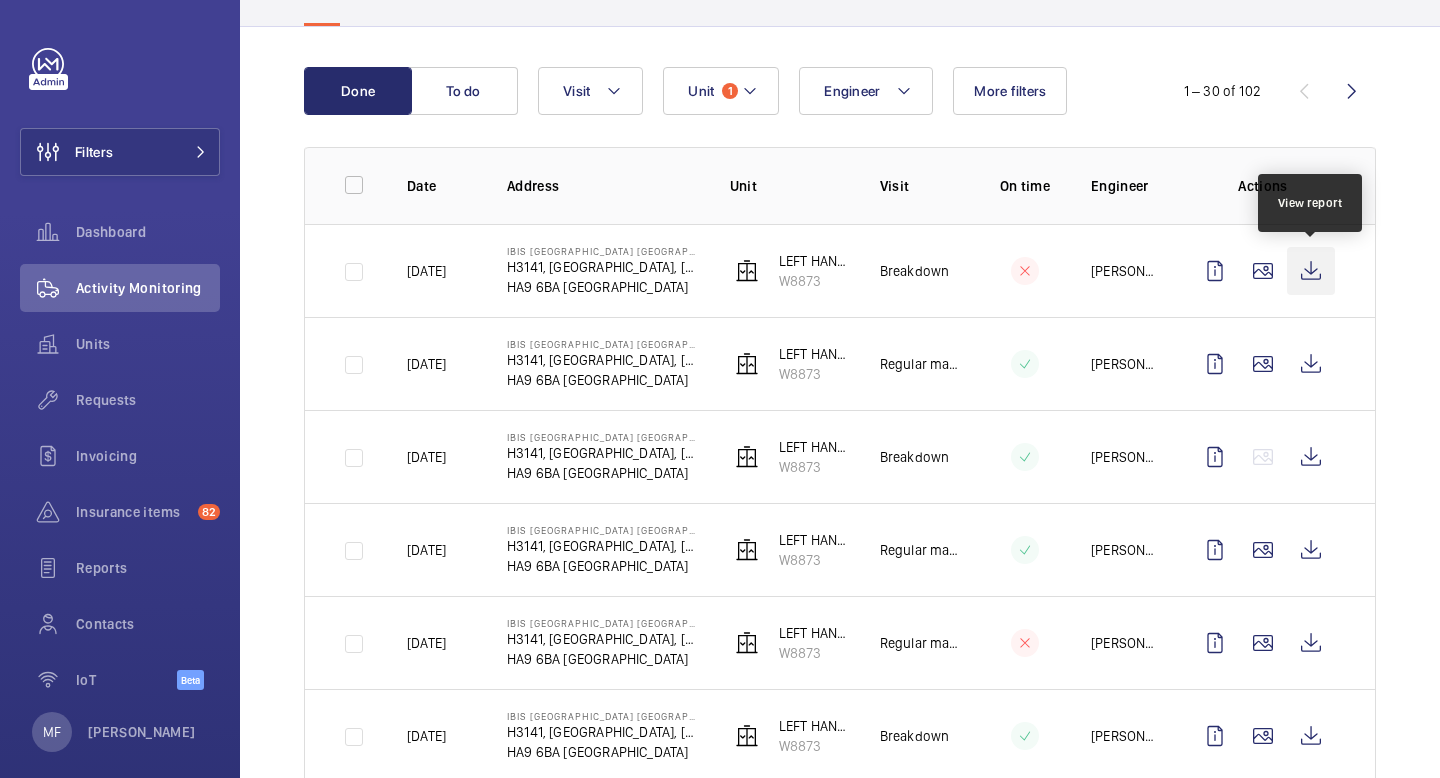 click 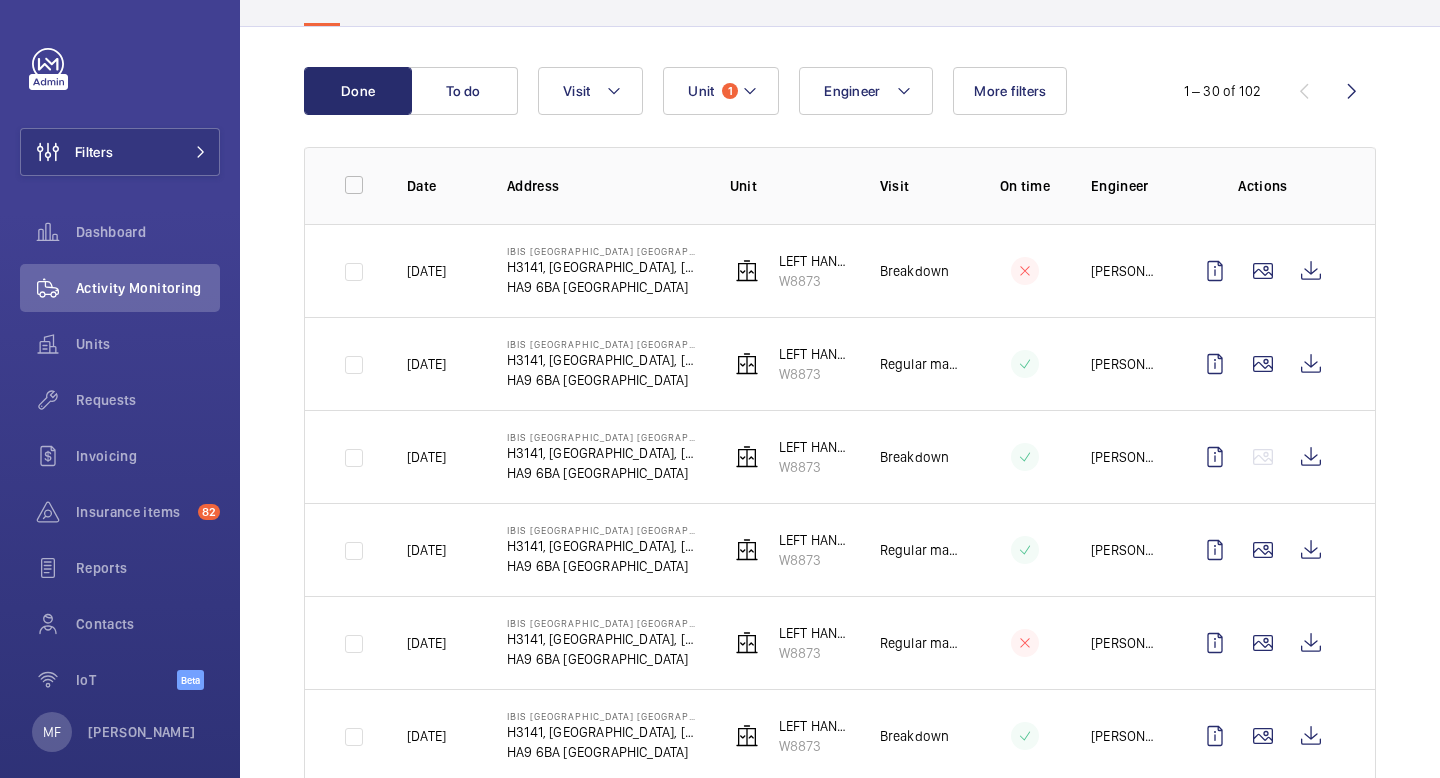 scroll, scrollTop: 0, scrollLeft: 0, axis: both 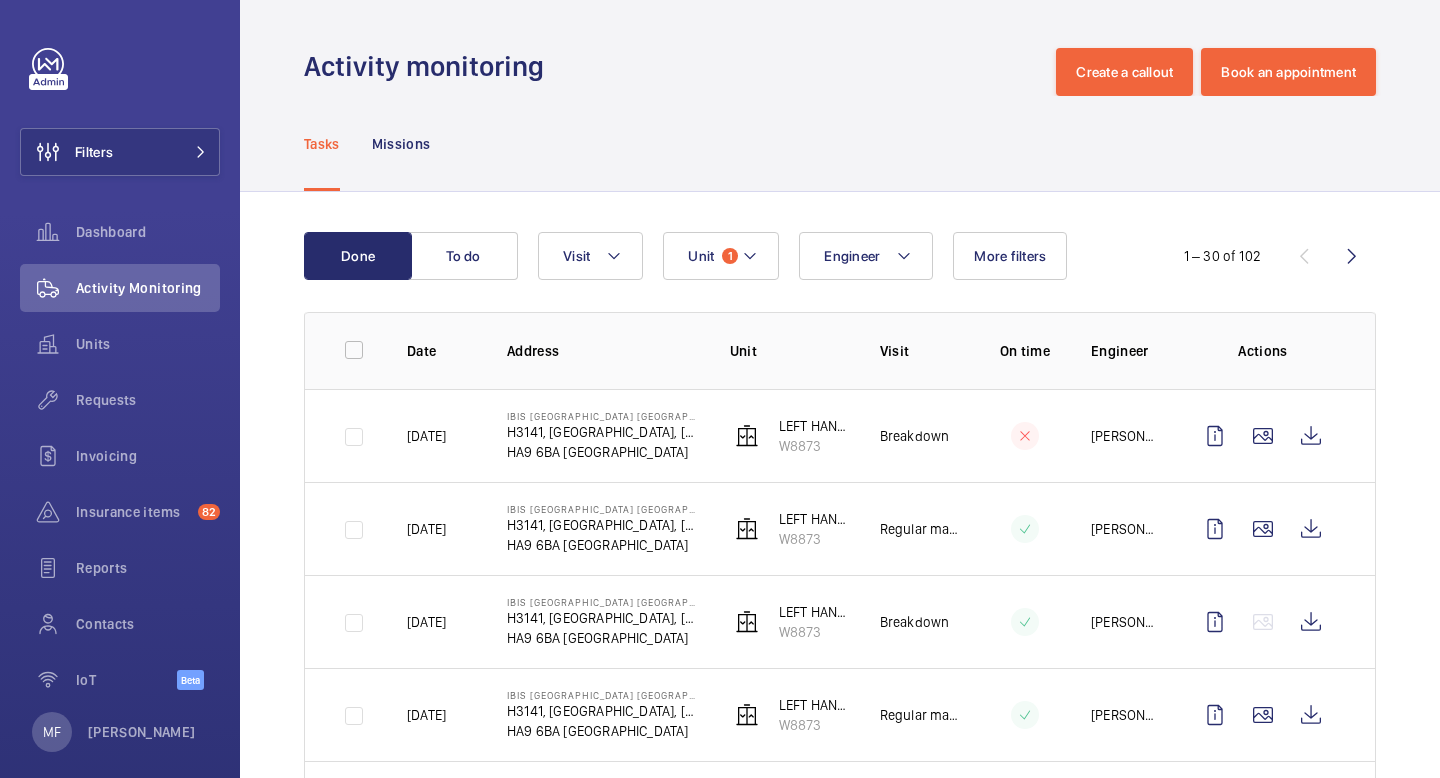 click on "Date" 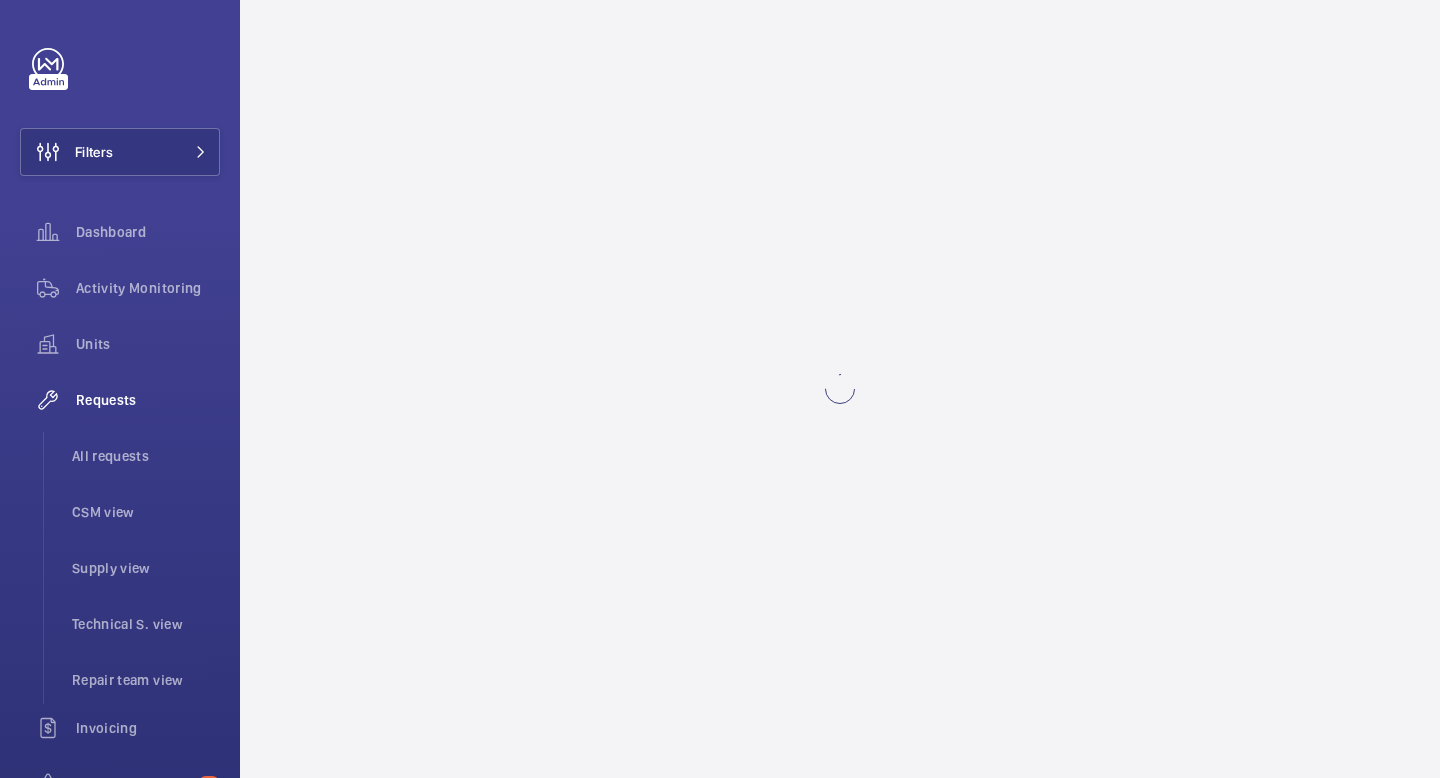 scroll, scrollTop: 0, scrollLeft: 0, axis: both 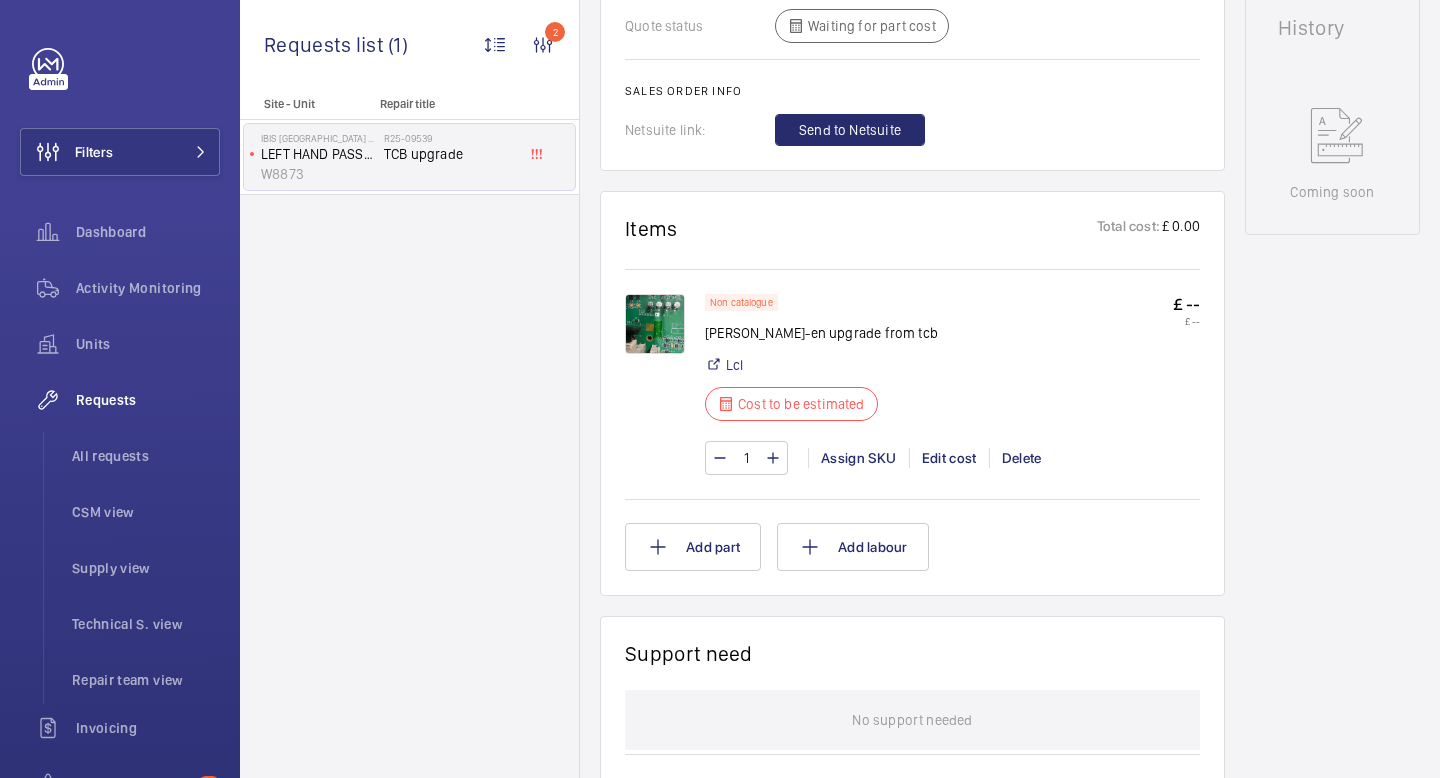 click 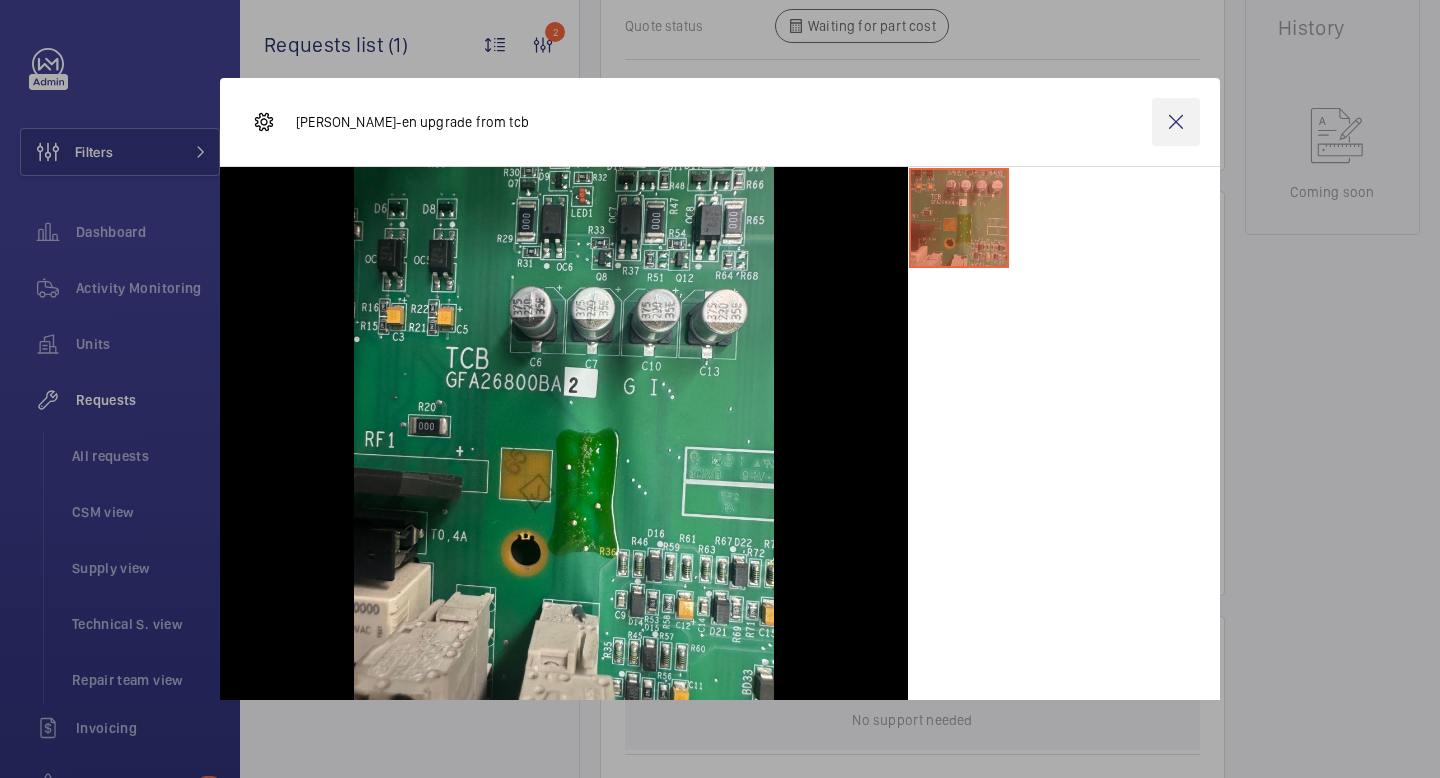 click at bounding box center (1176, 122) 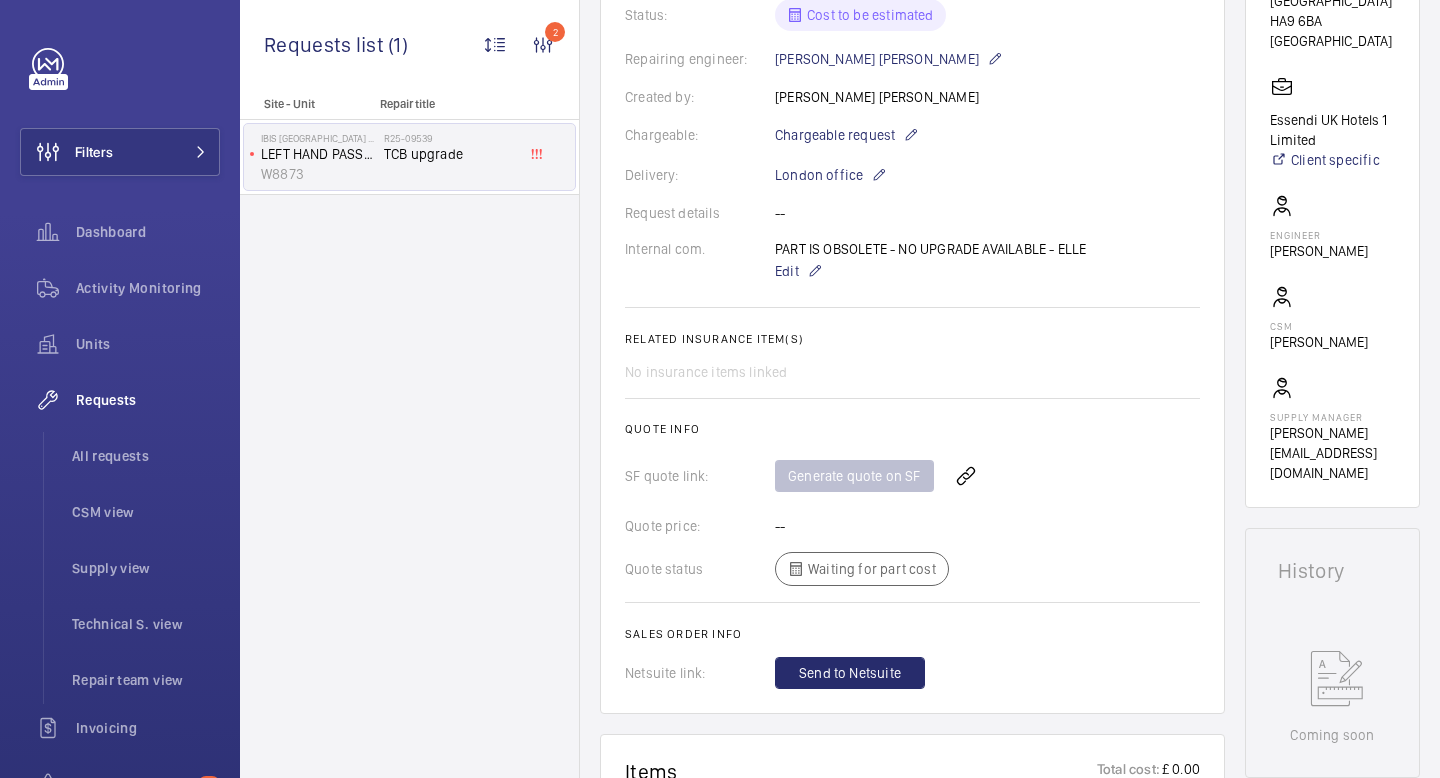 scroll, scrollTop: 466, scrollLeft: 0, axis: vertical 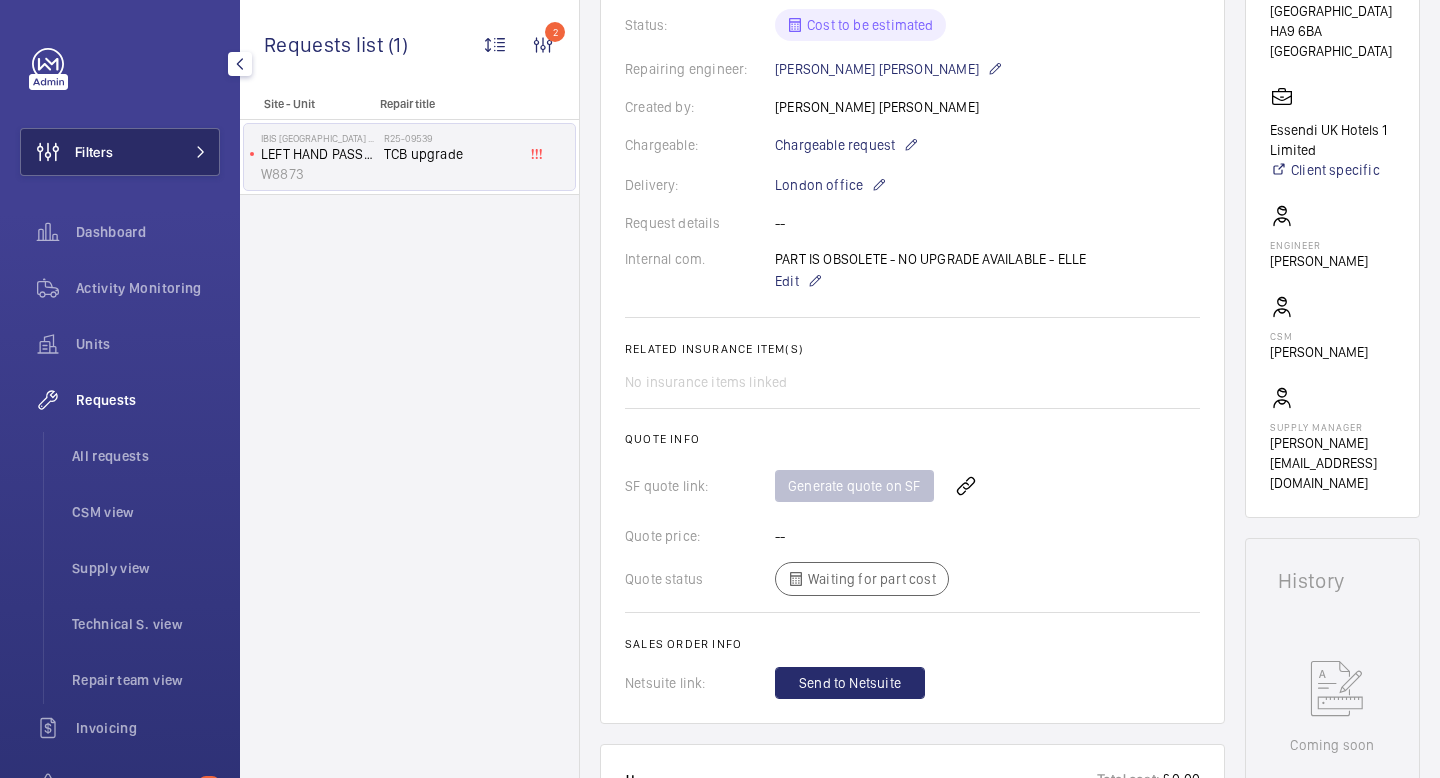 click 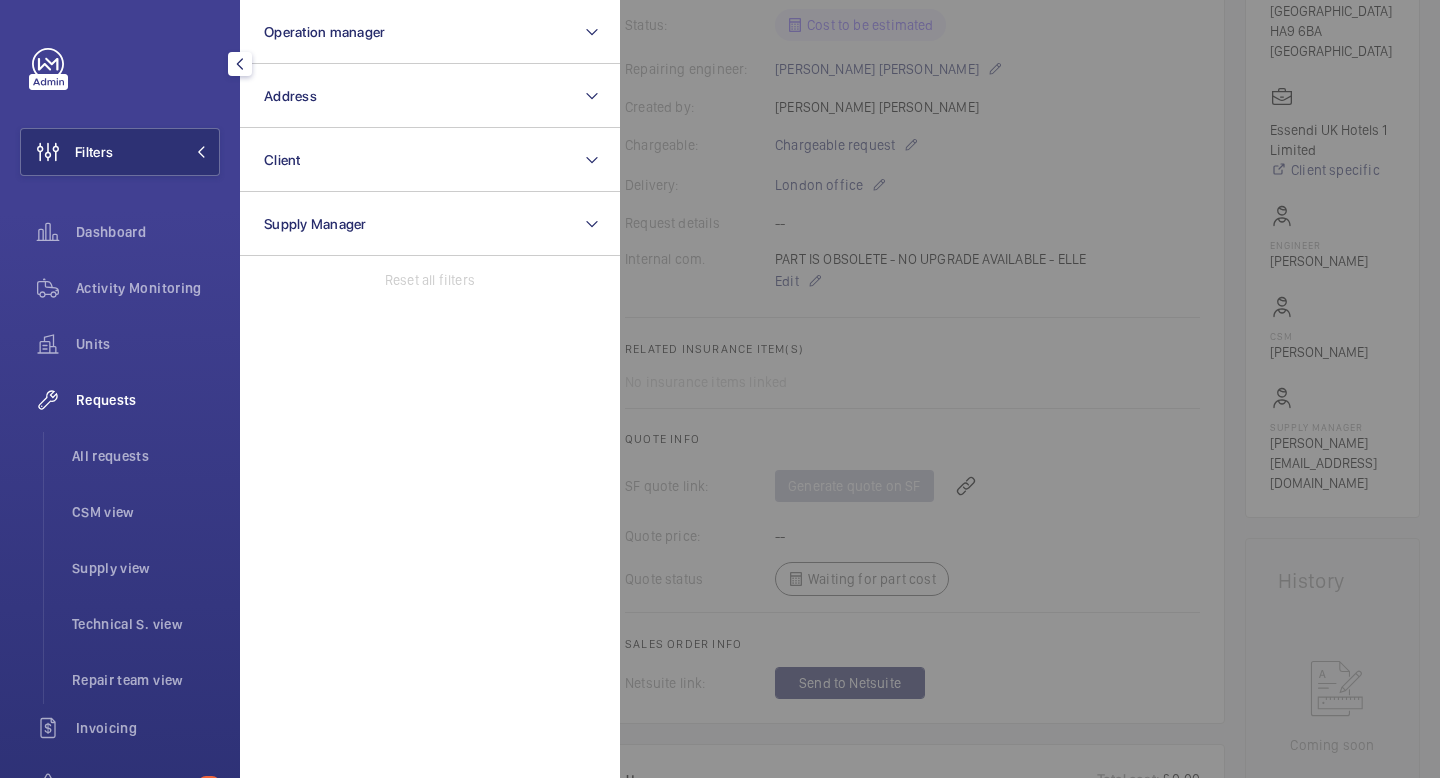 click 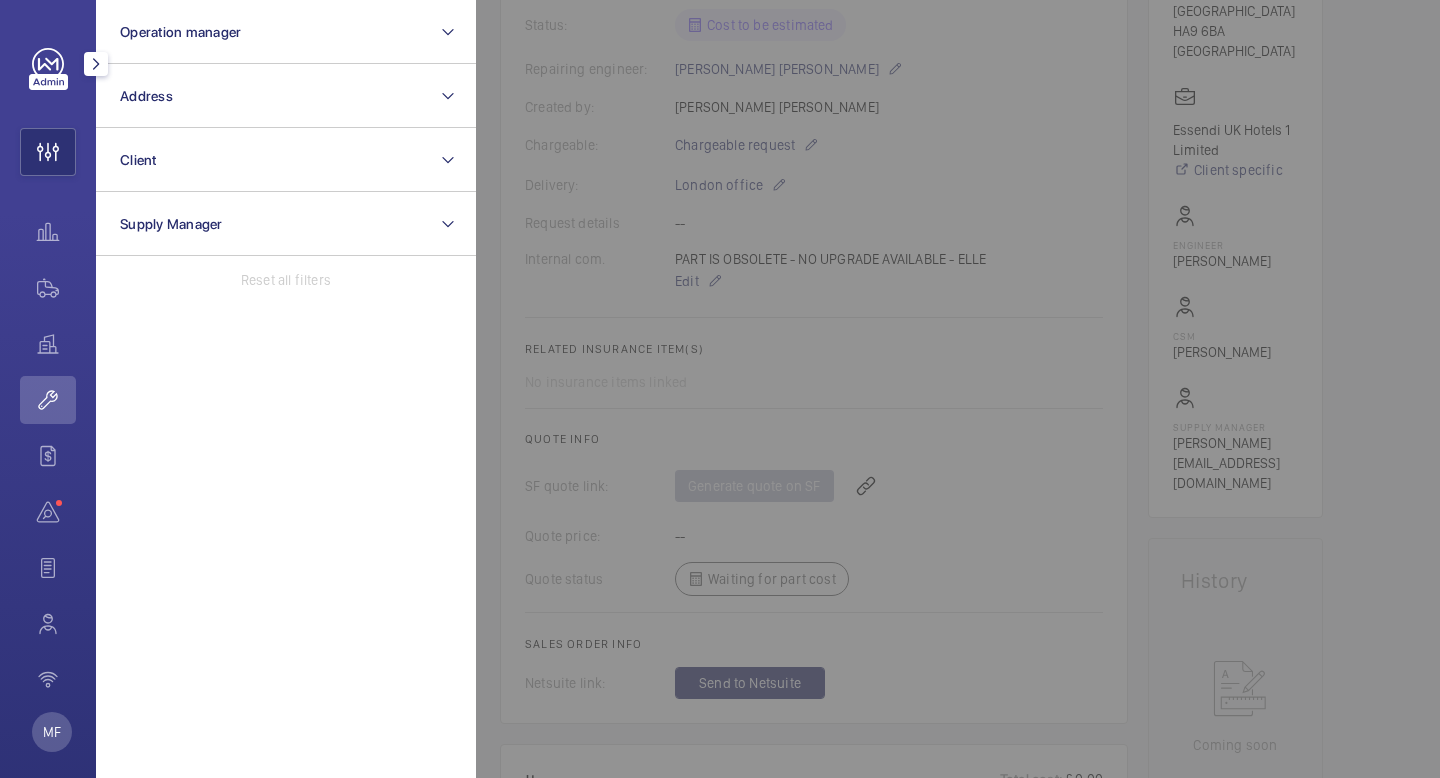 click 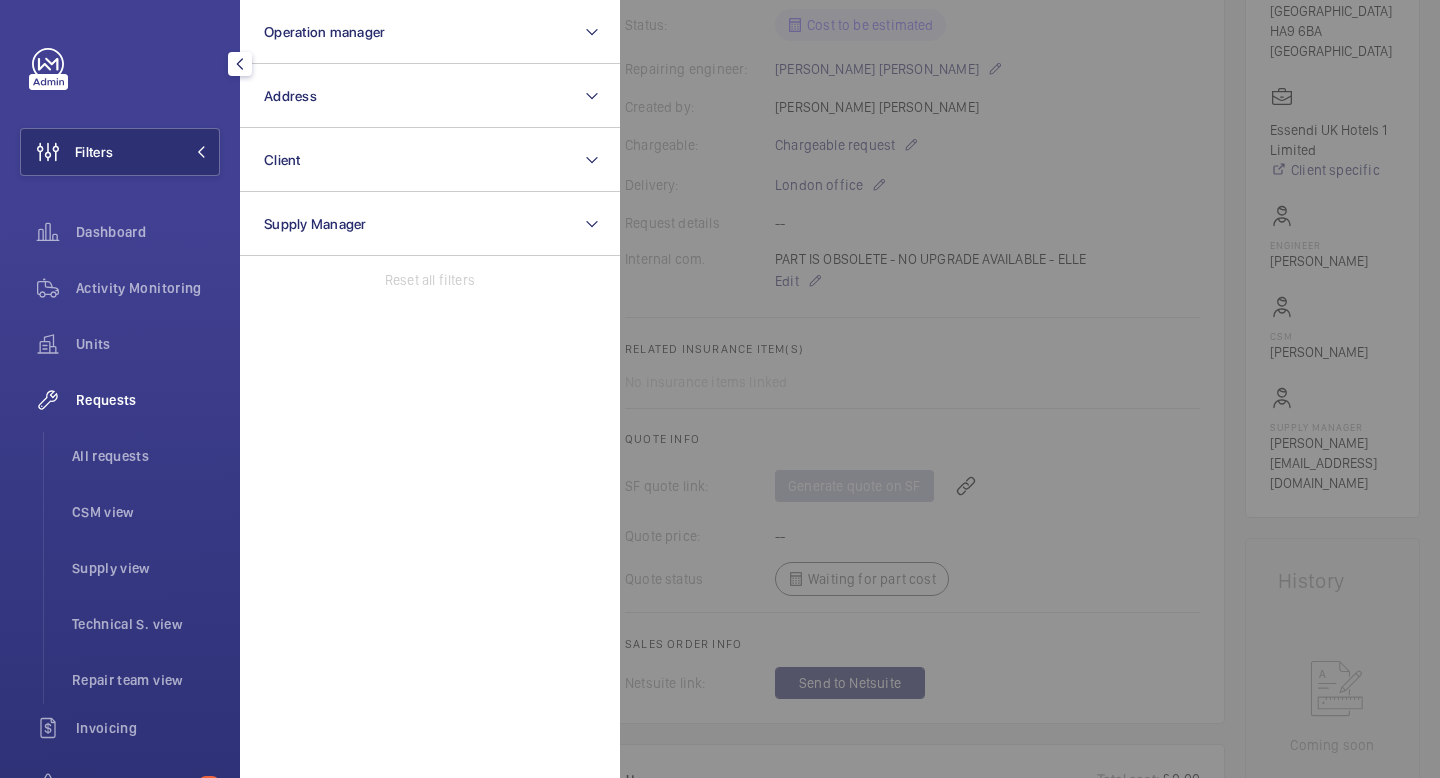 click 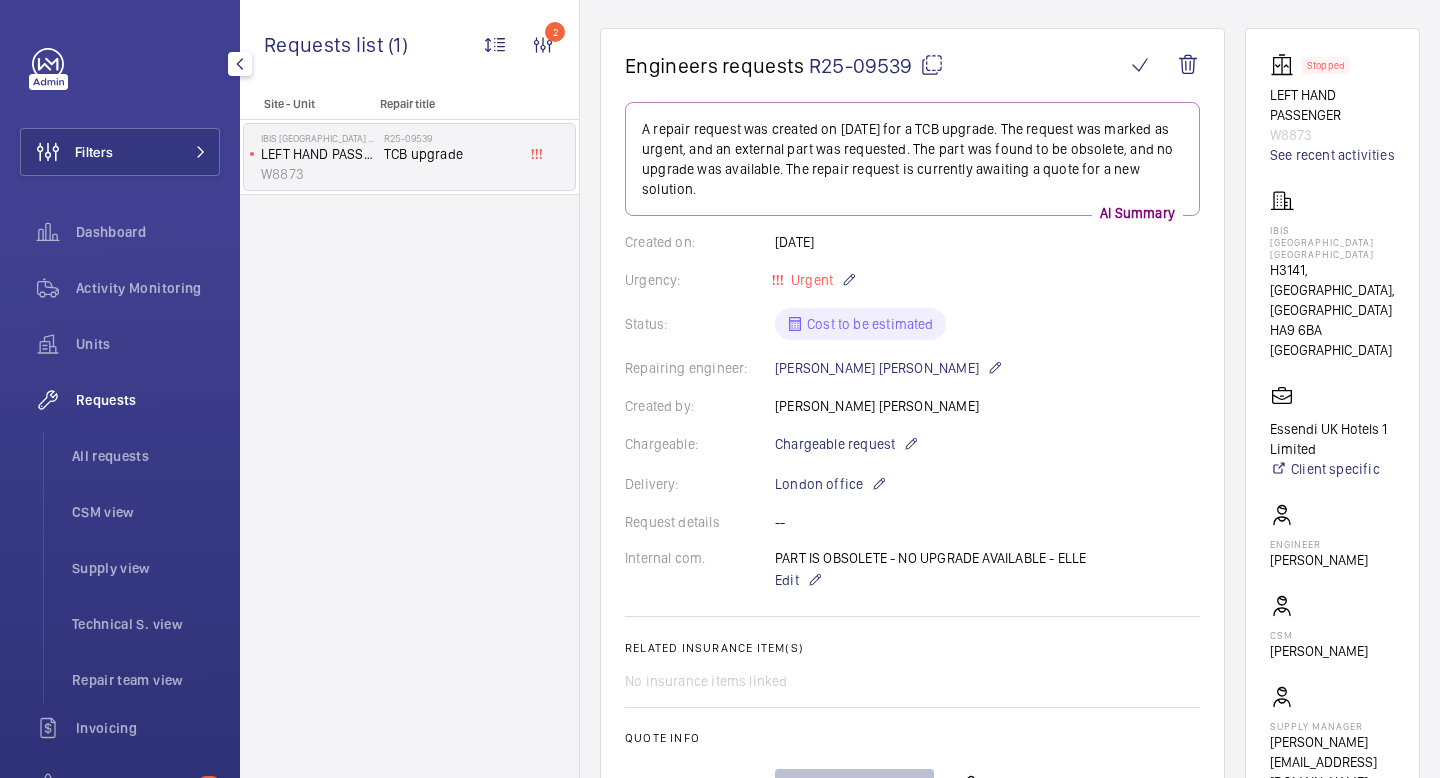 scroll, scrollTop: 0, scrollLeft: 0, axis: both 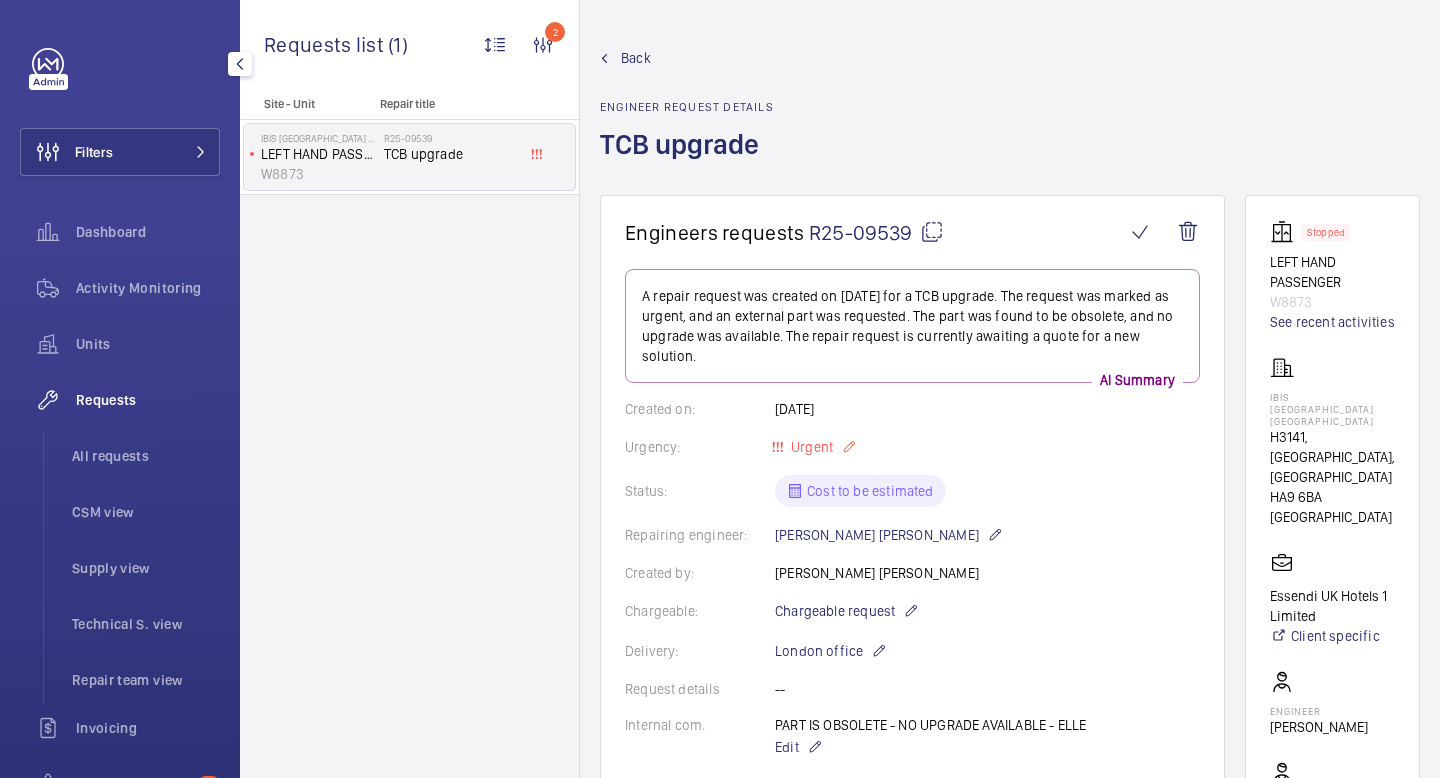 click on "Urgent" 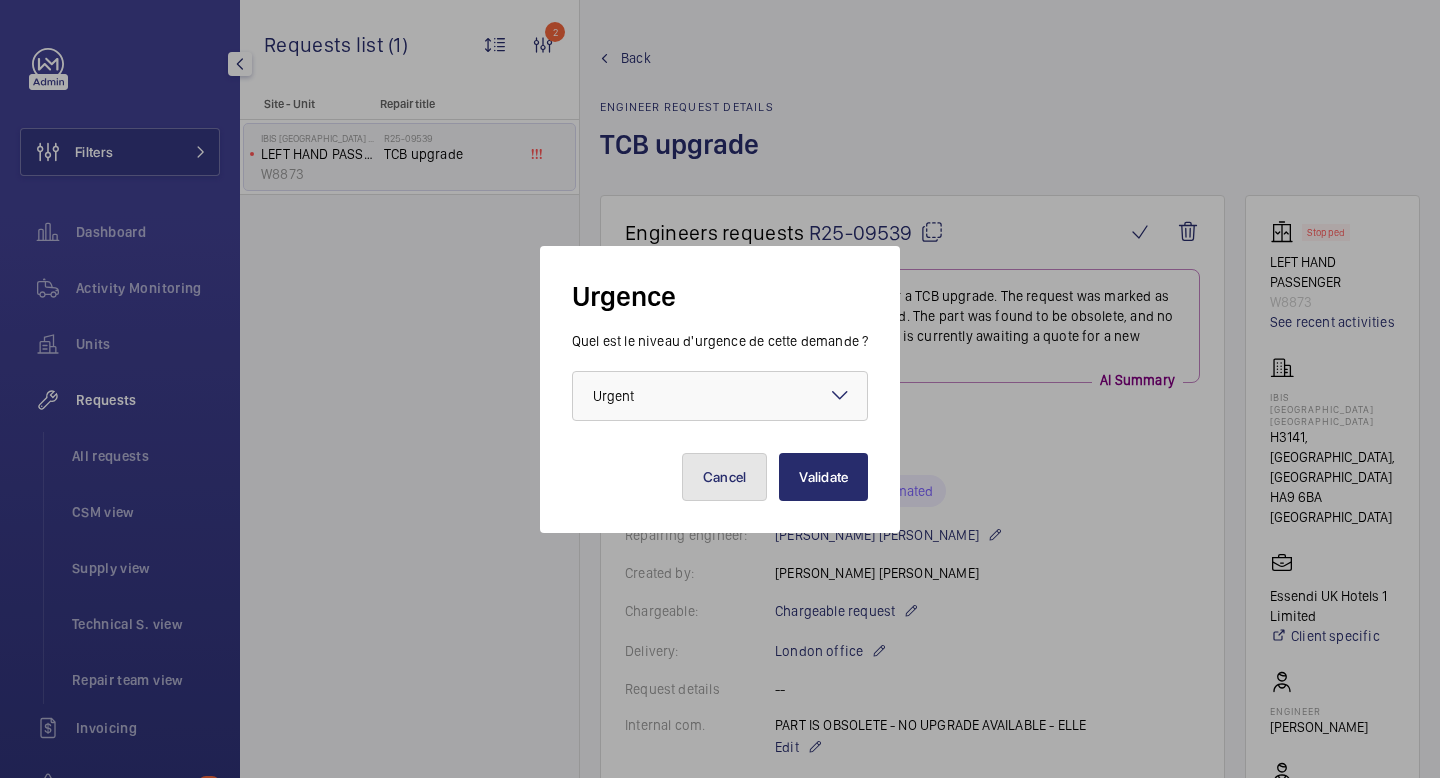 click on "Cancel" at bounding box center [725, 477] 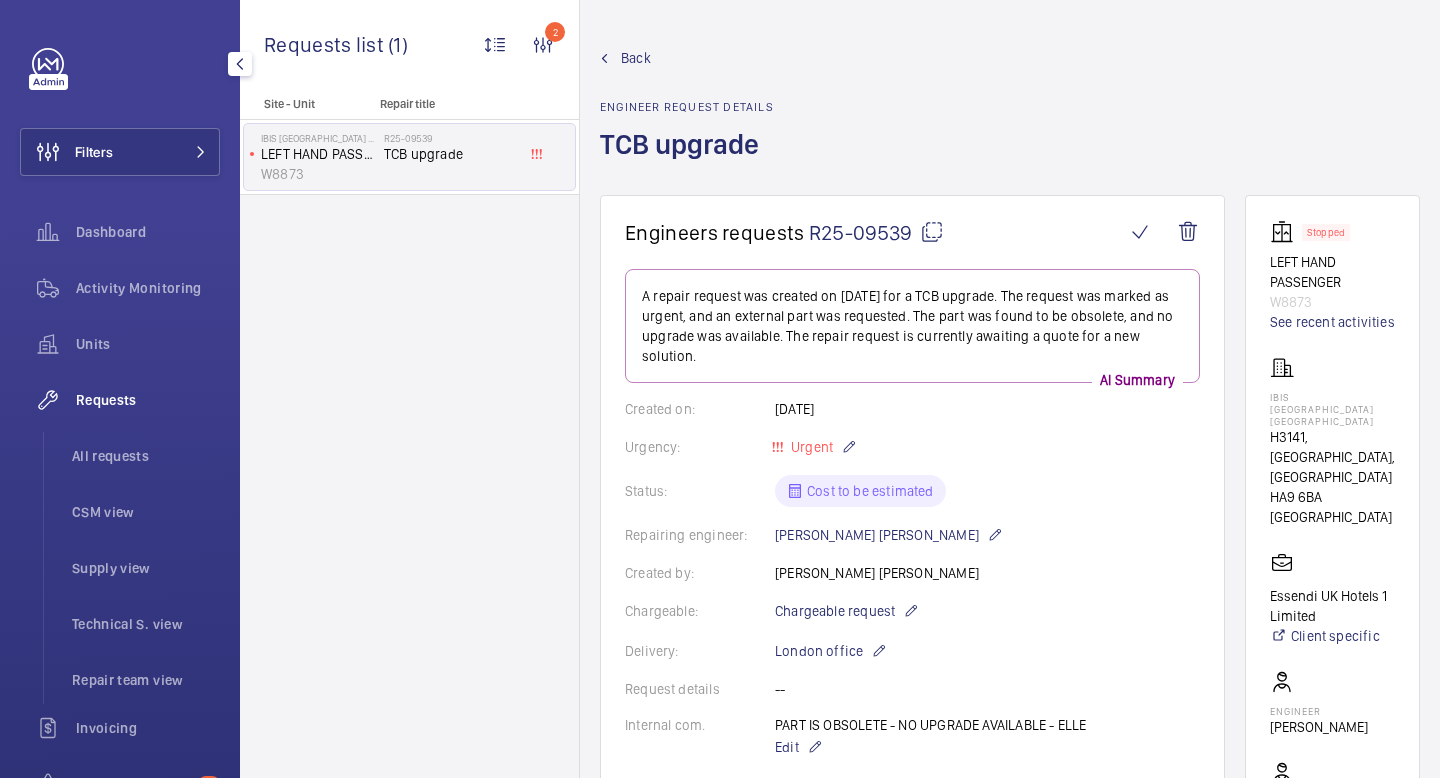 click on "Stopped" 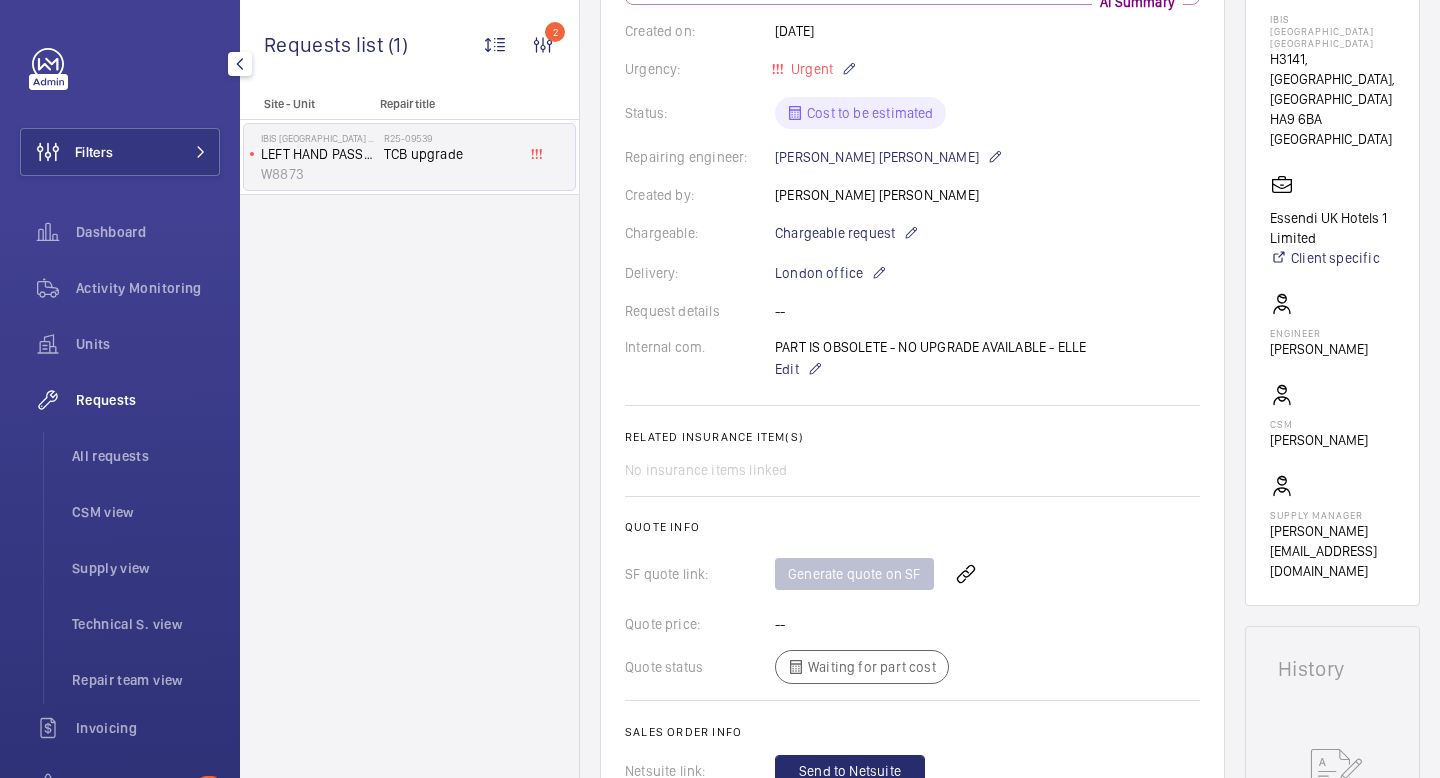 scroll, scrollTop: 0, scrollLeft: 0, axis: both 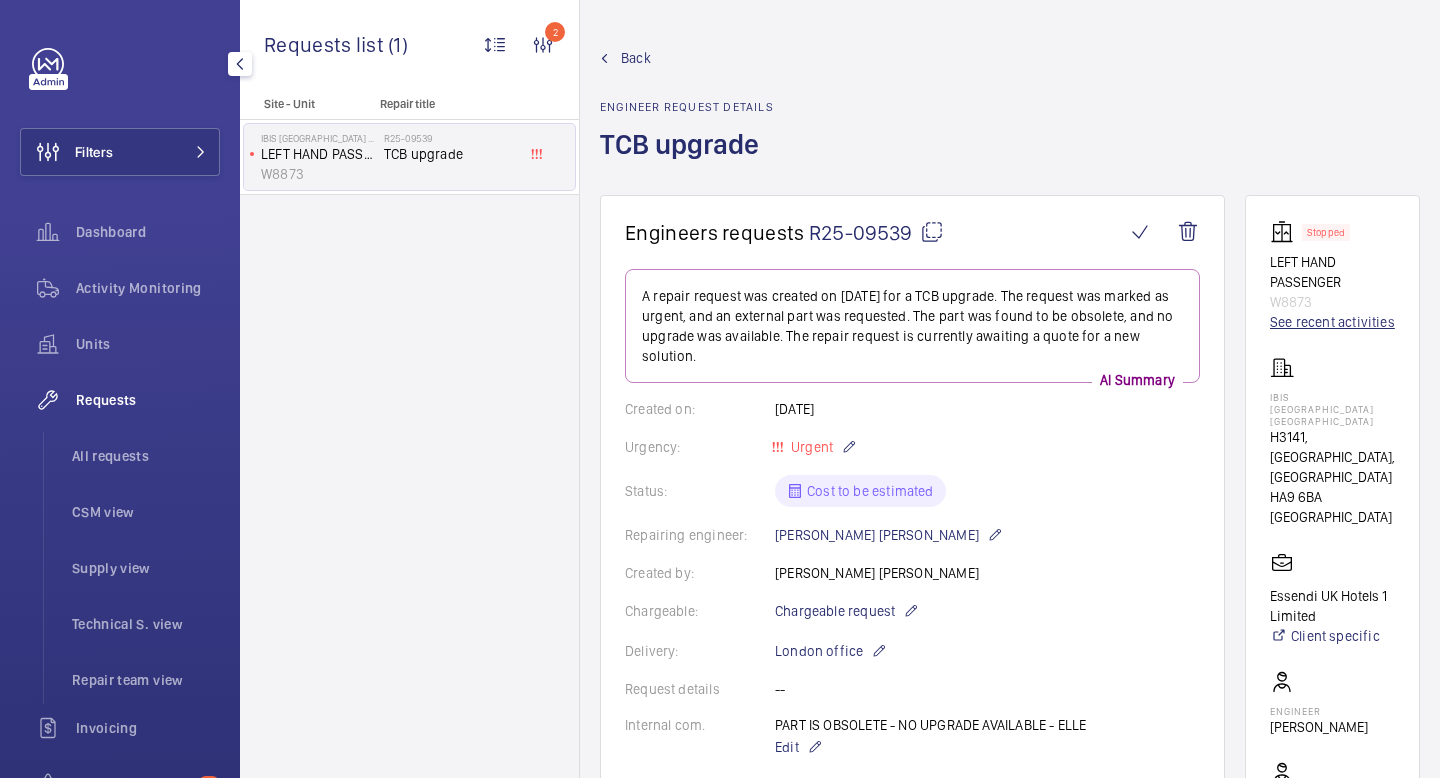 click on "See recent activities" 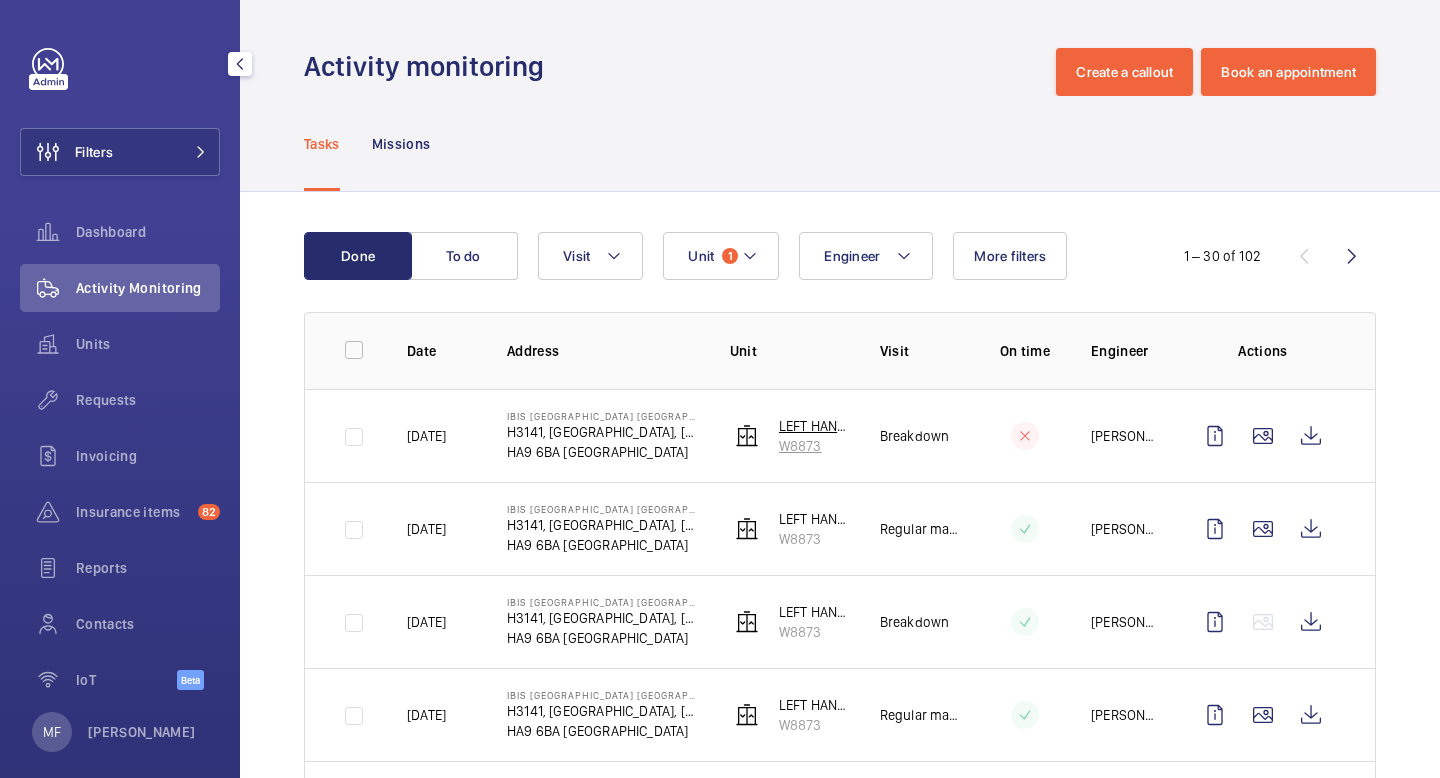 click 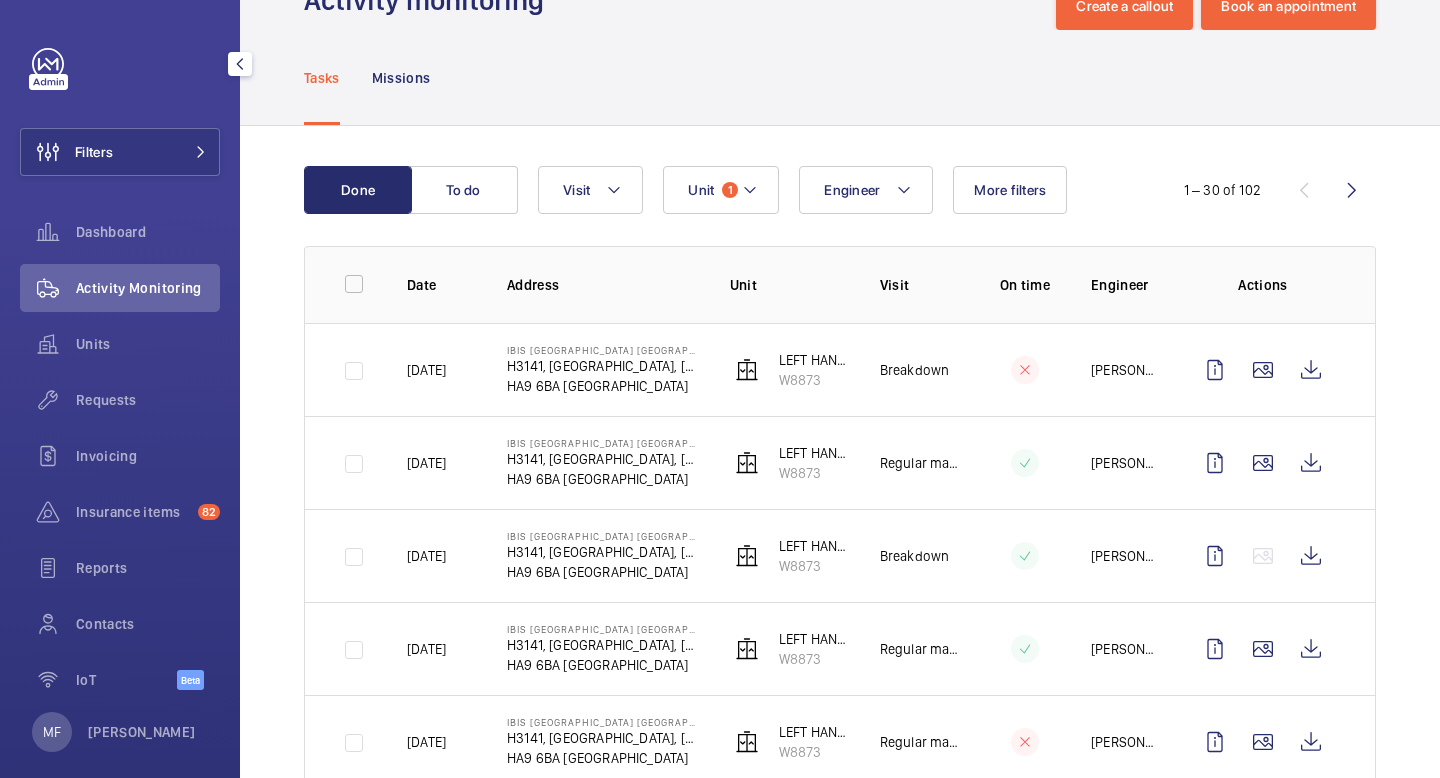 scroll, scrollTop: 89, scrollLeft: 0, axis: vertical 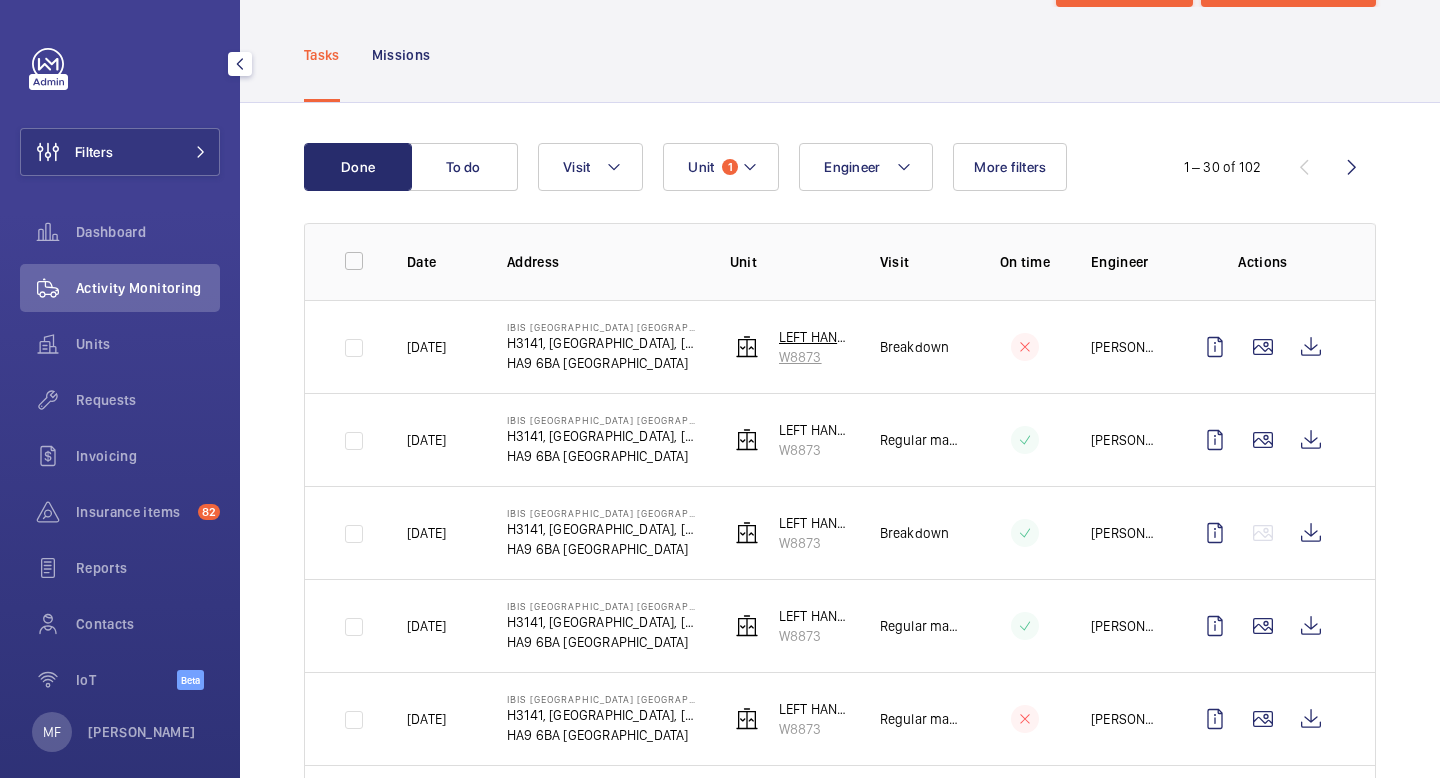 click 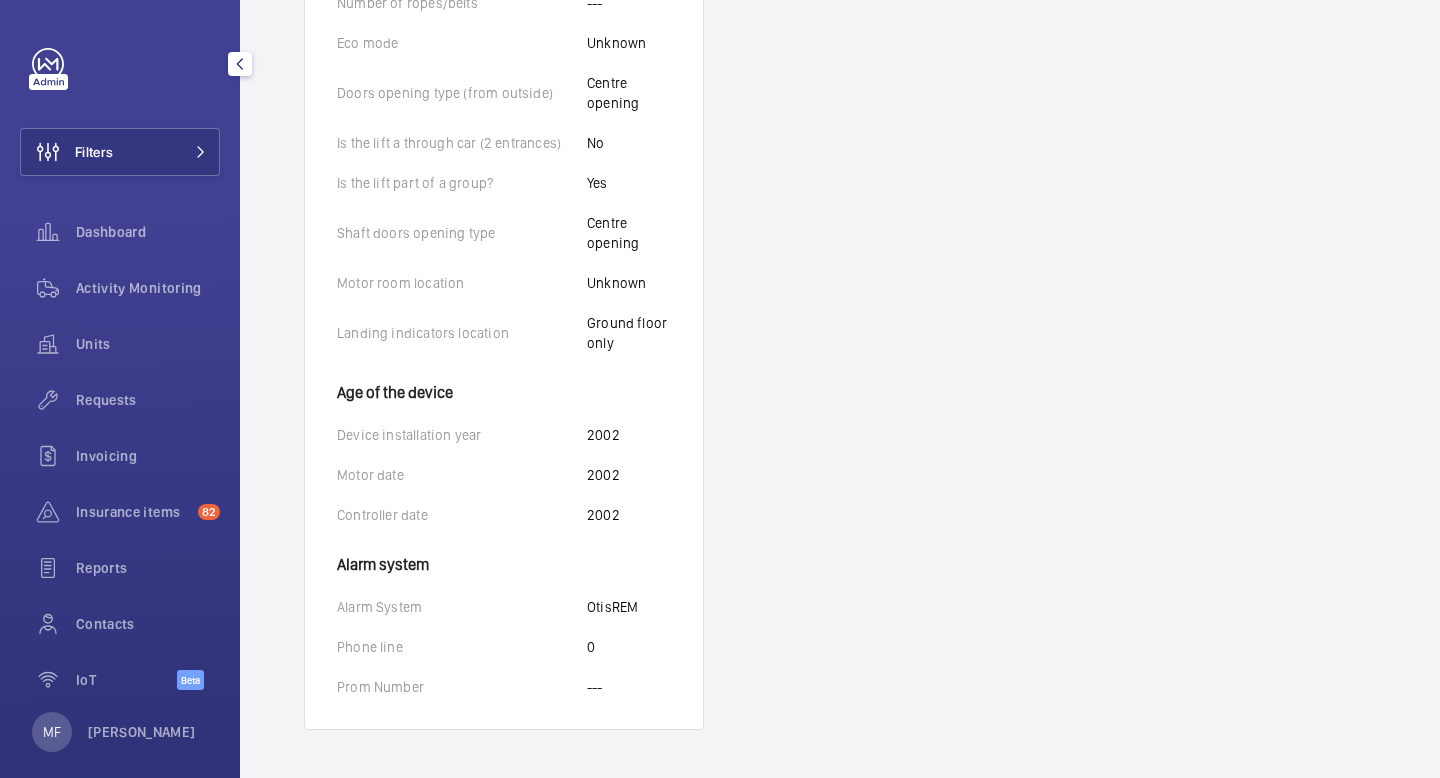 scroll, scrollTop: 0, scrollLeft: 0, axis: both 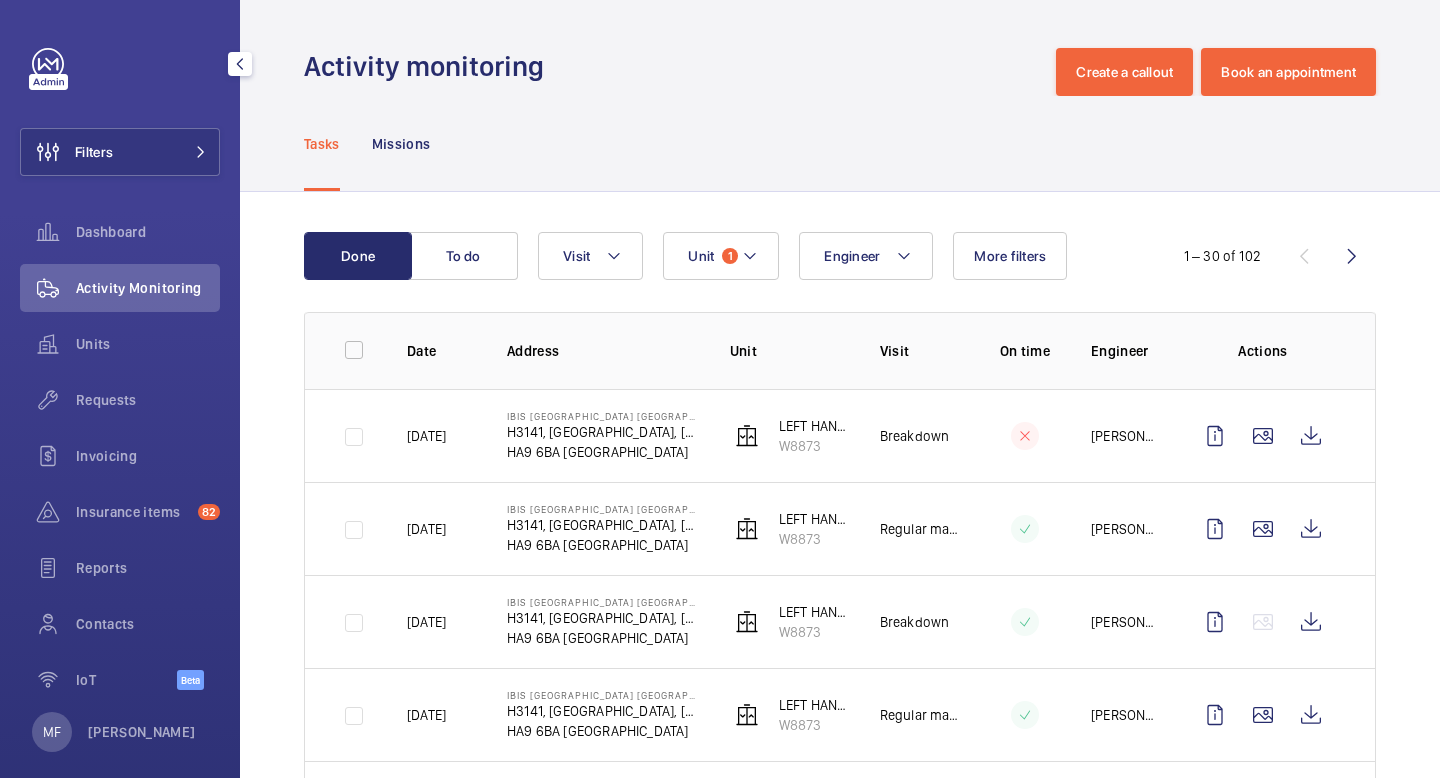 click 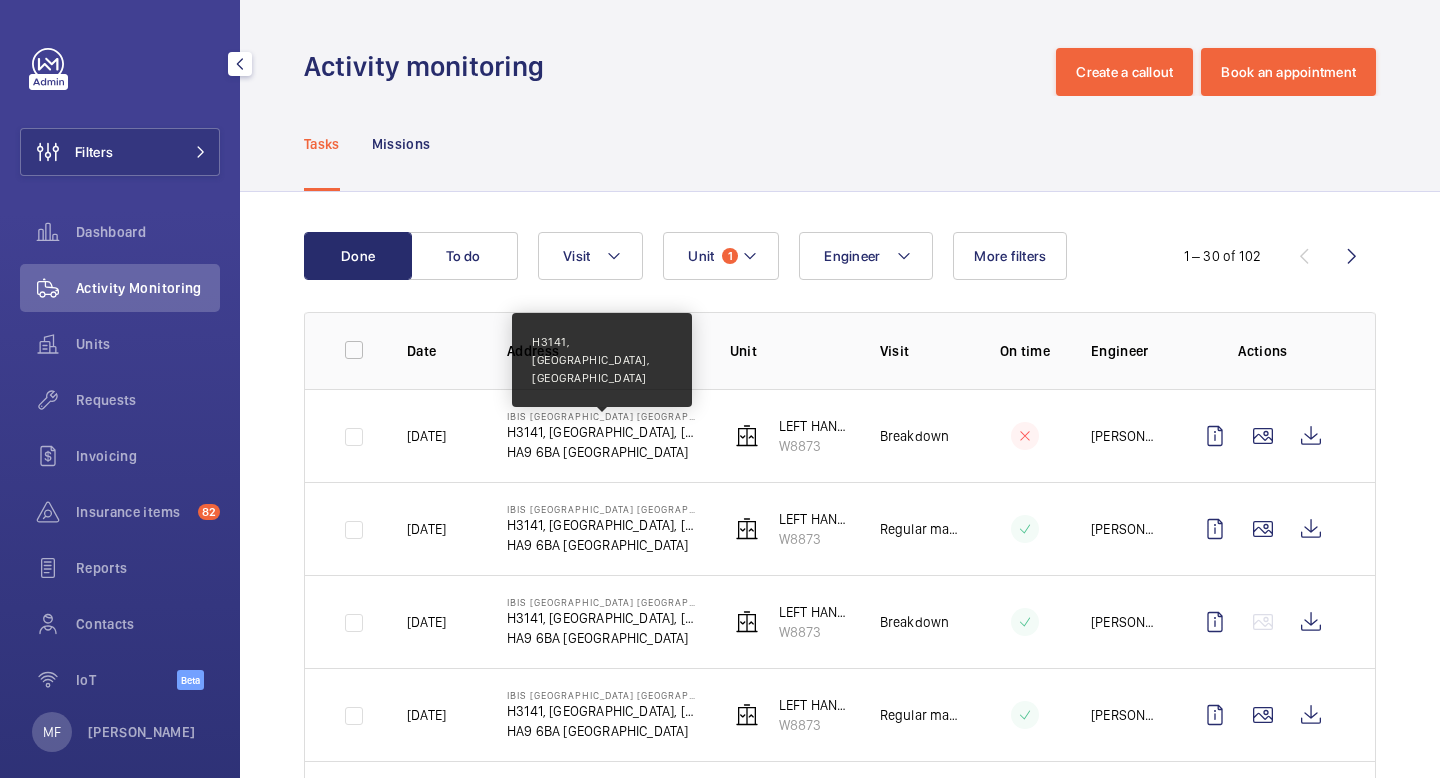 click on "H3141, [GEOGRAPHIC_DATA], [GEOGRAPHIC_DATA]" 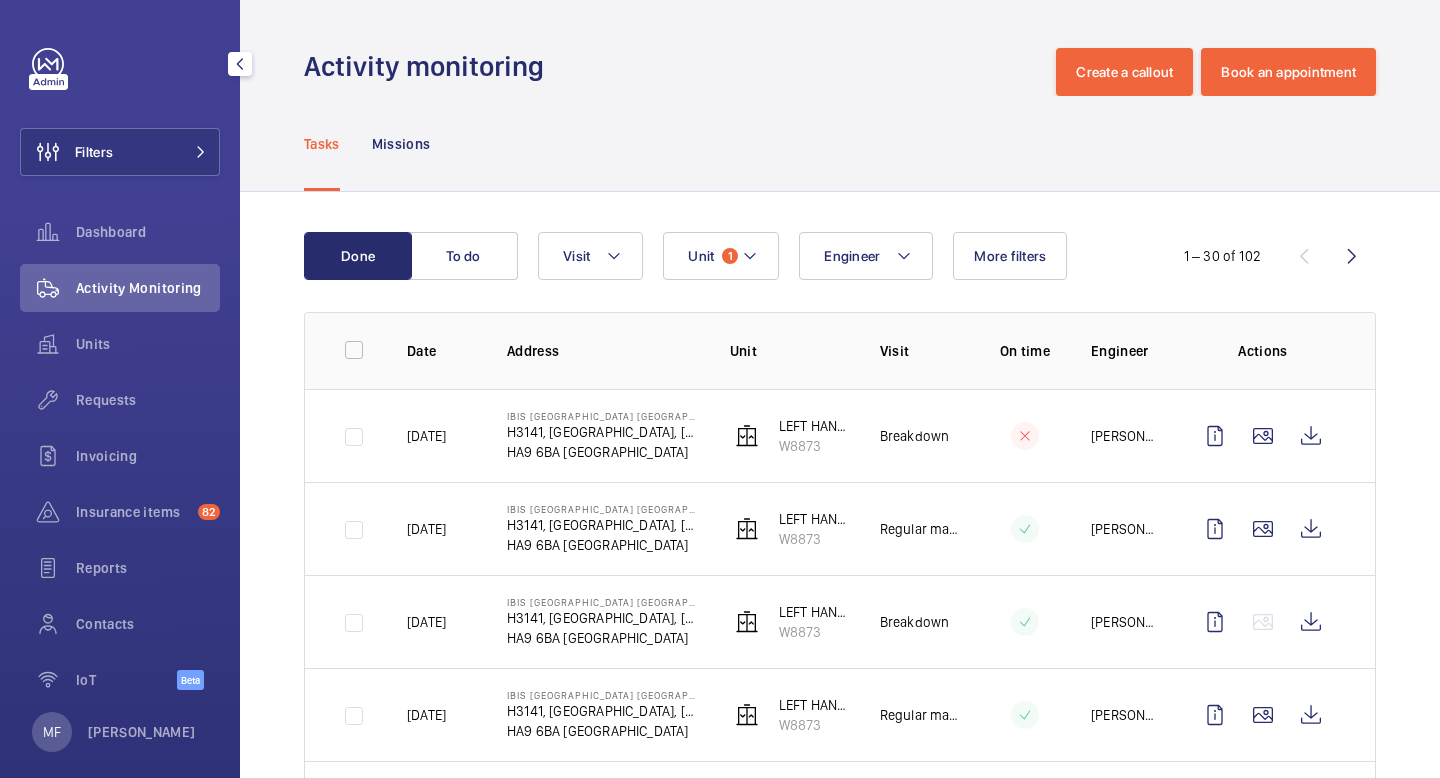 click on "[DATE]" 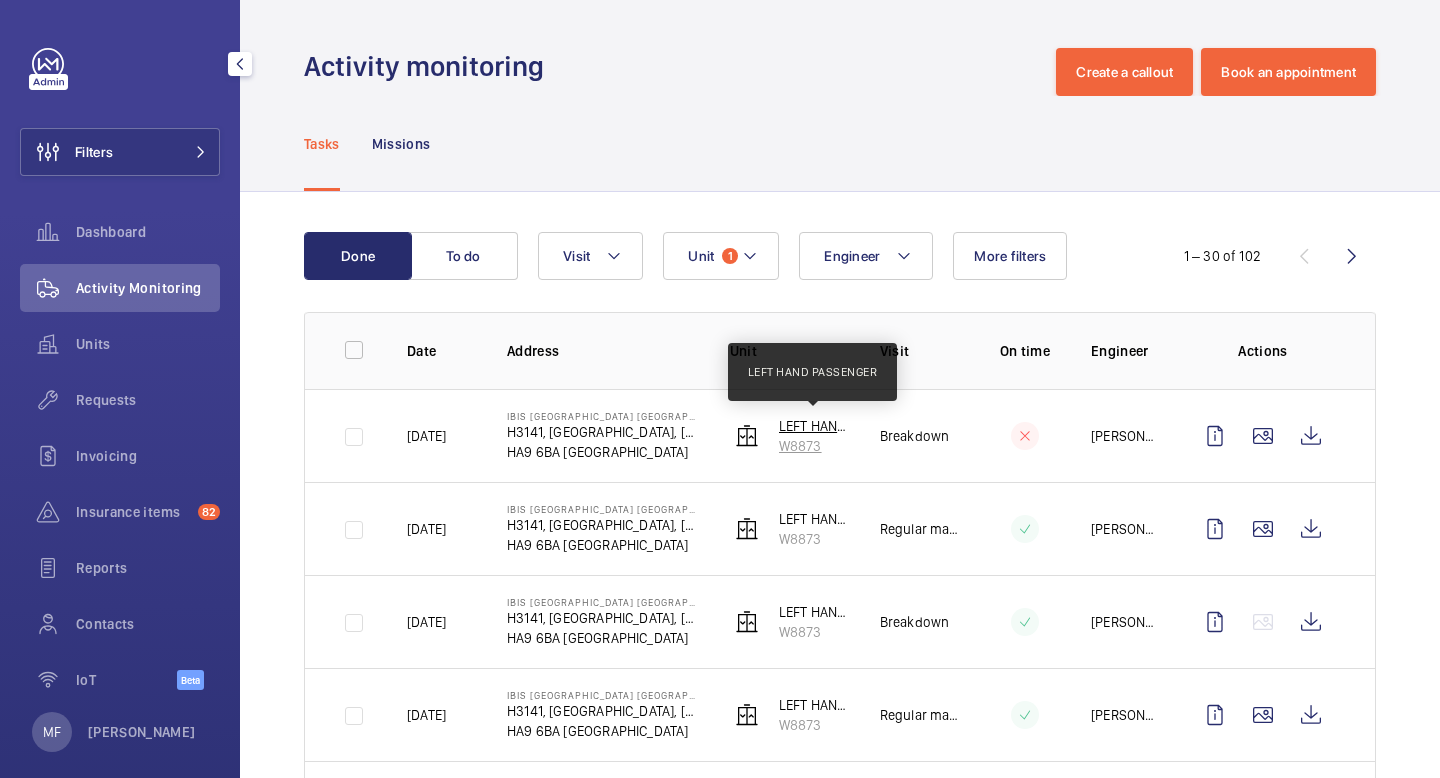 click on "LEFT HAND PASSENGER" 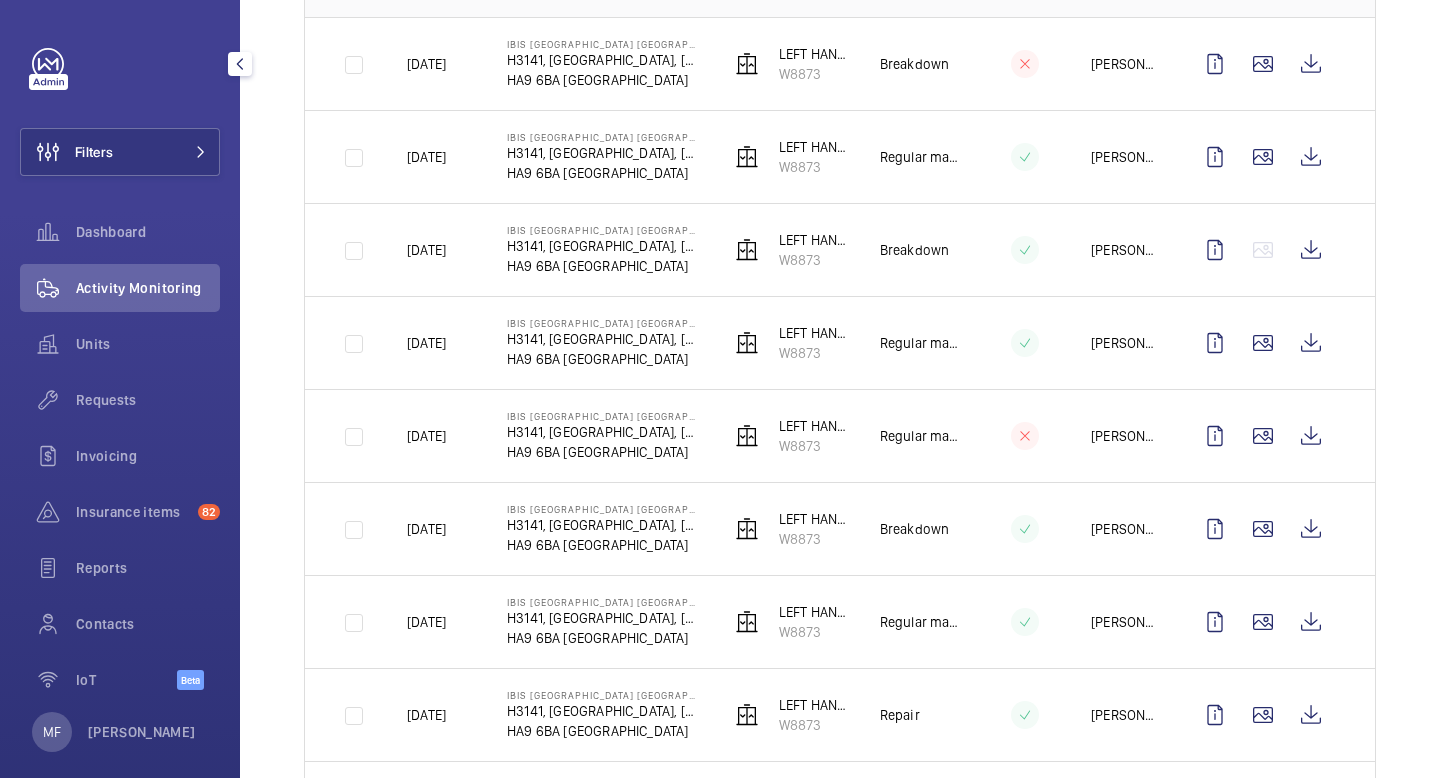 scroll, scrollTop: 0, scrollLeft: 0, axis: both 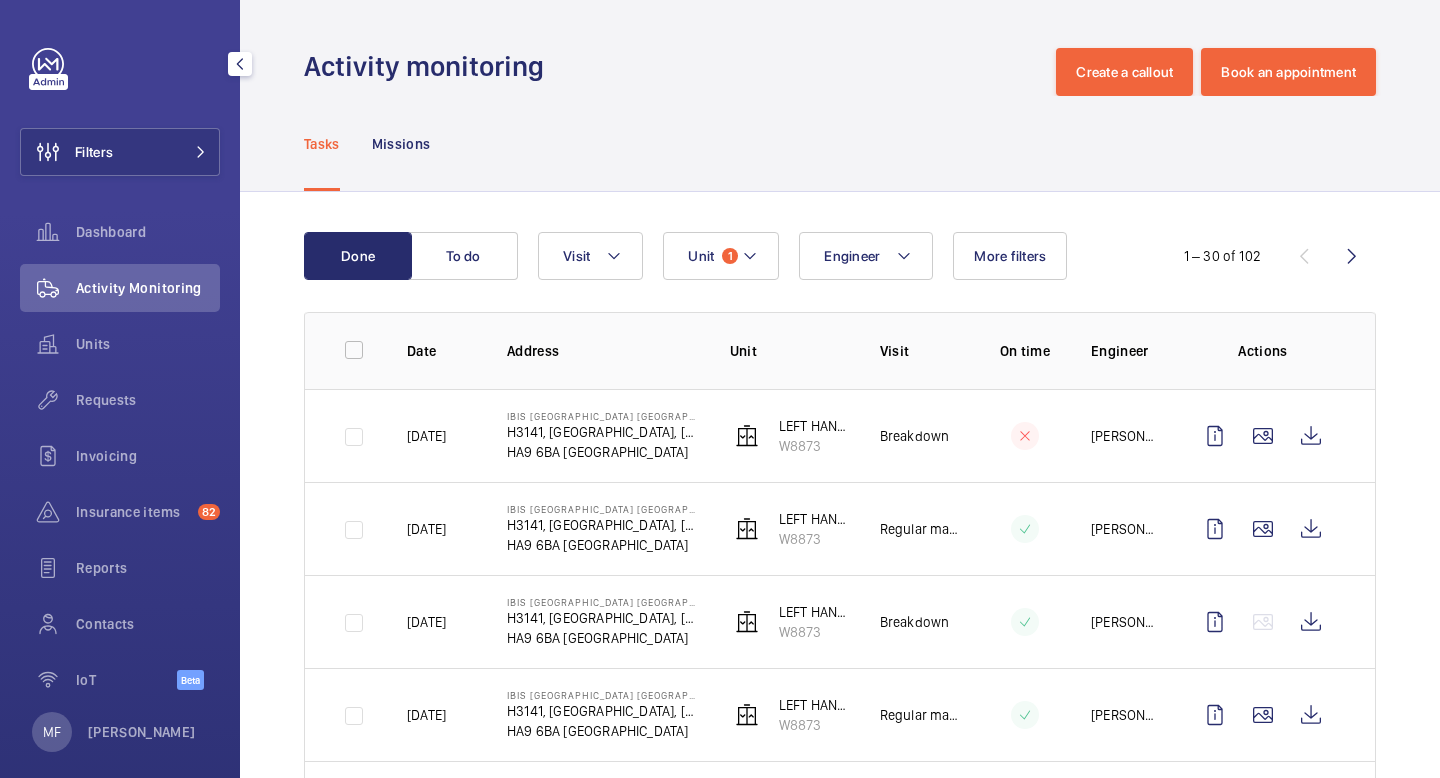 click on "Activity monitoring" 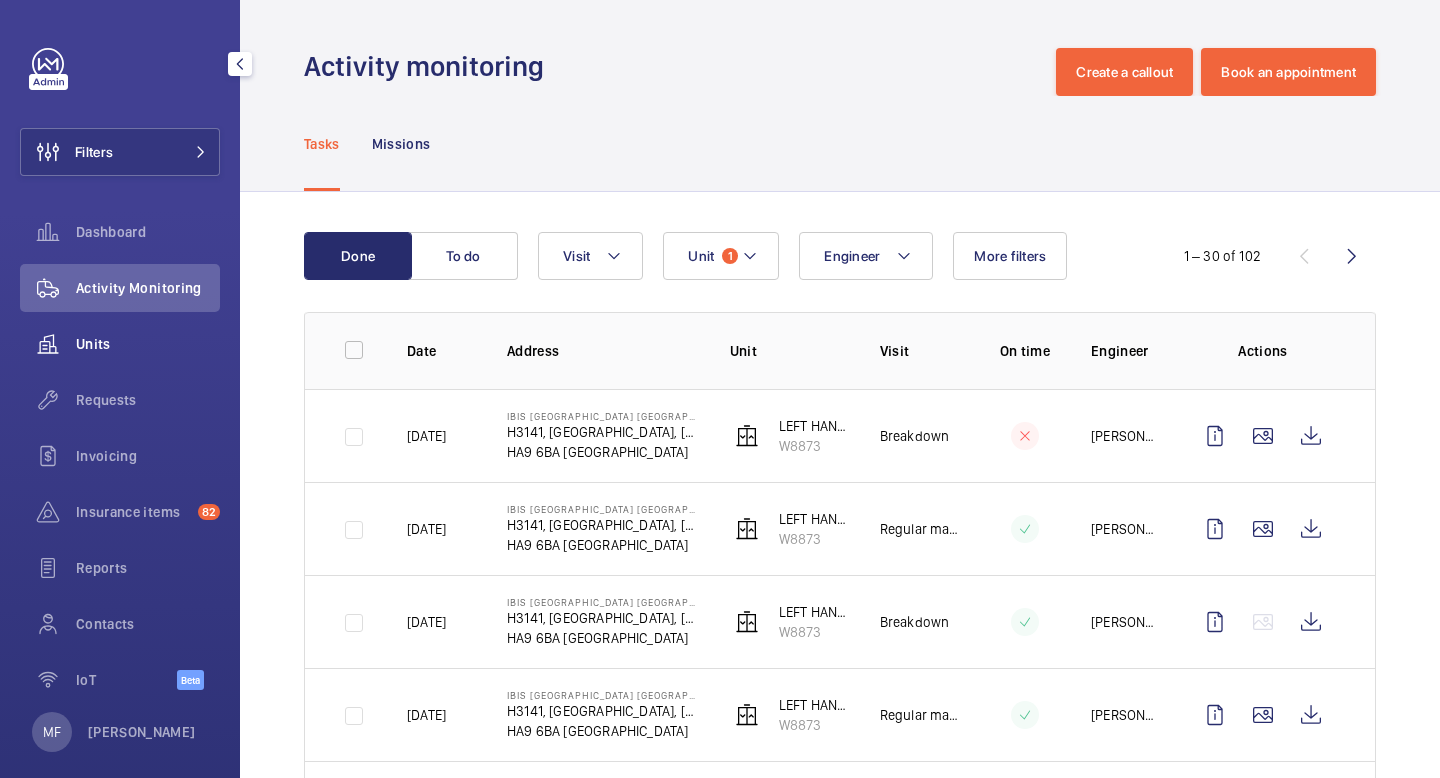 click on "Units" 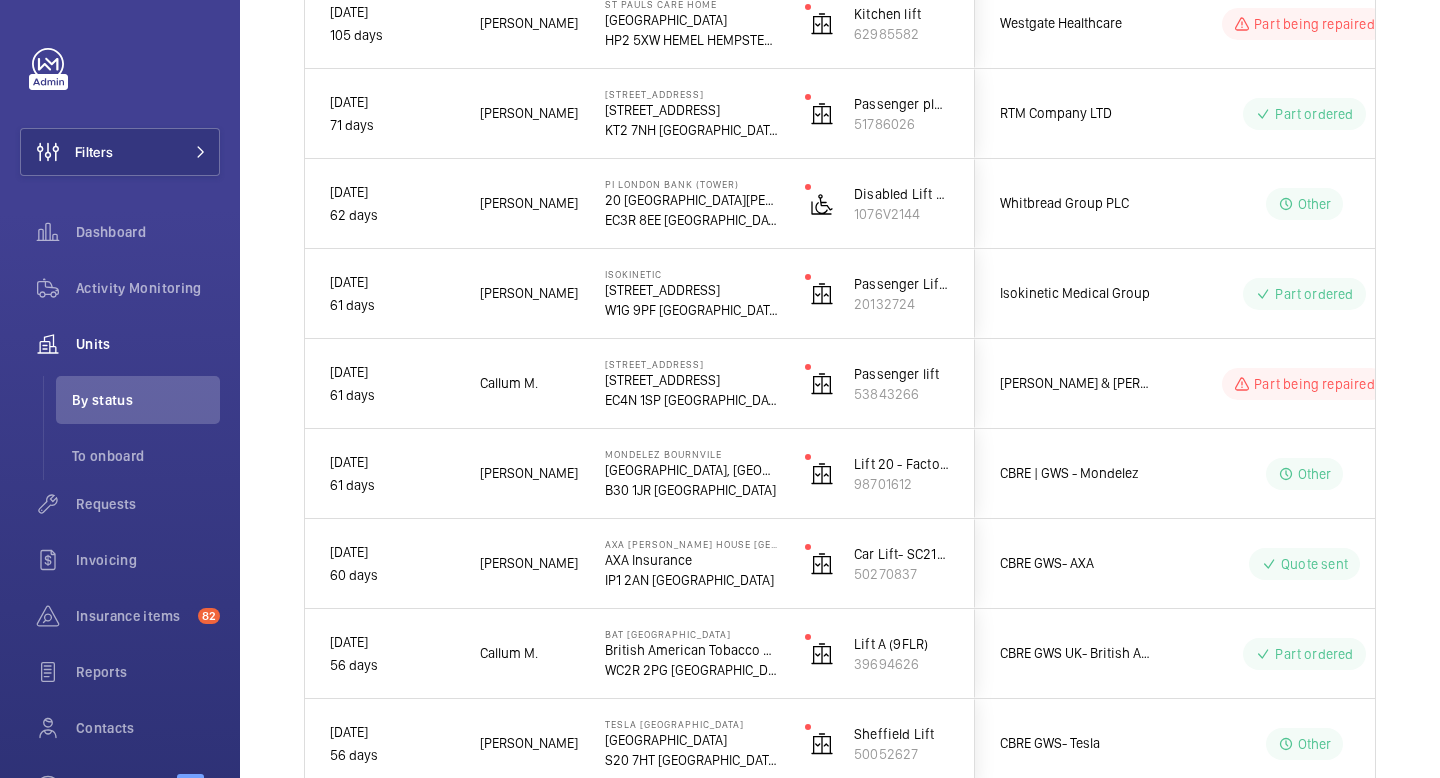 scroll, scrollTop: 0, scrollLeft: 0, axis: both 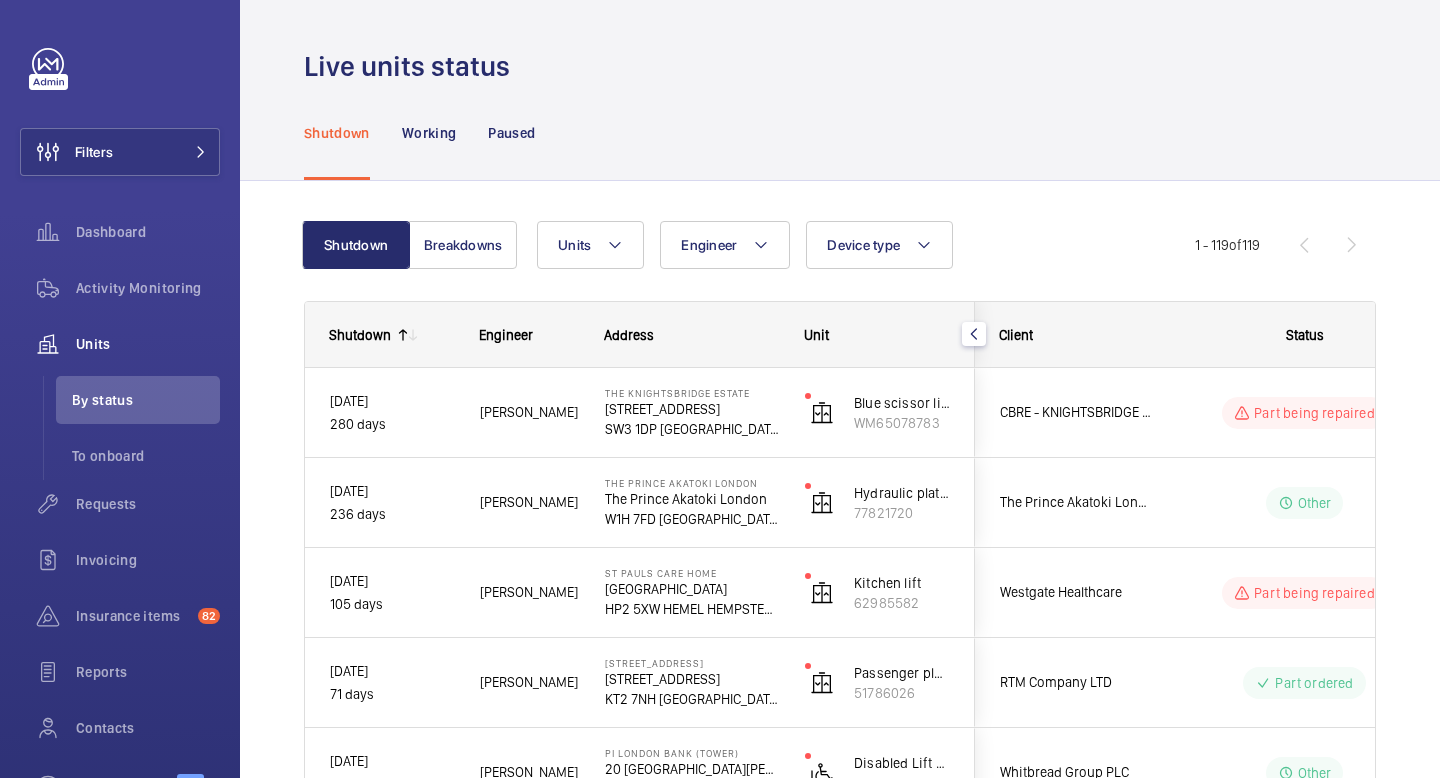 click on "Shutdown" 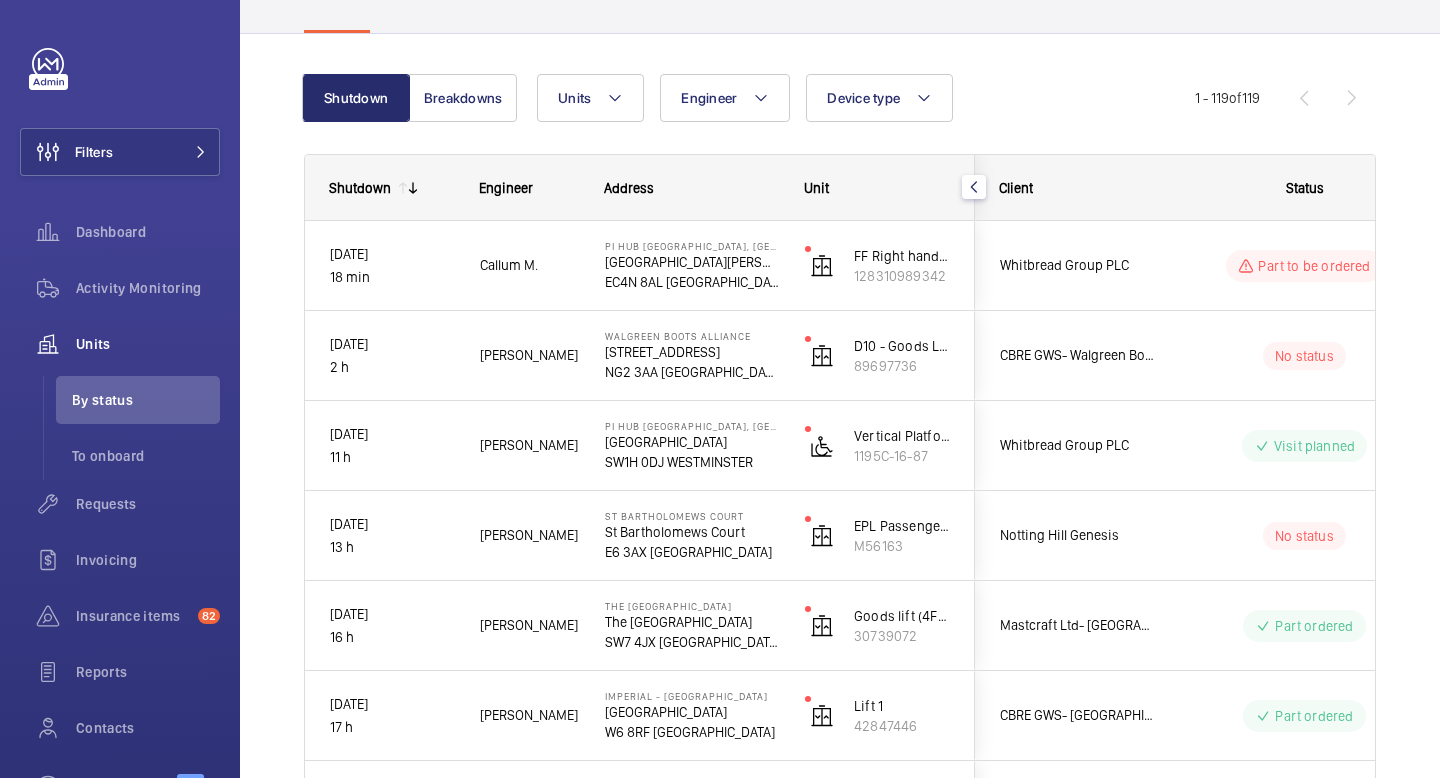 scroll, scrollTop: 0, scrollLeft: 0, axis: both 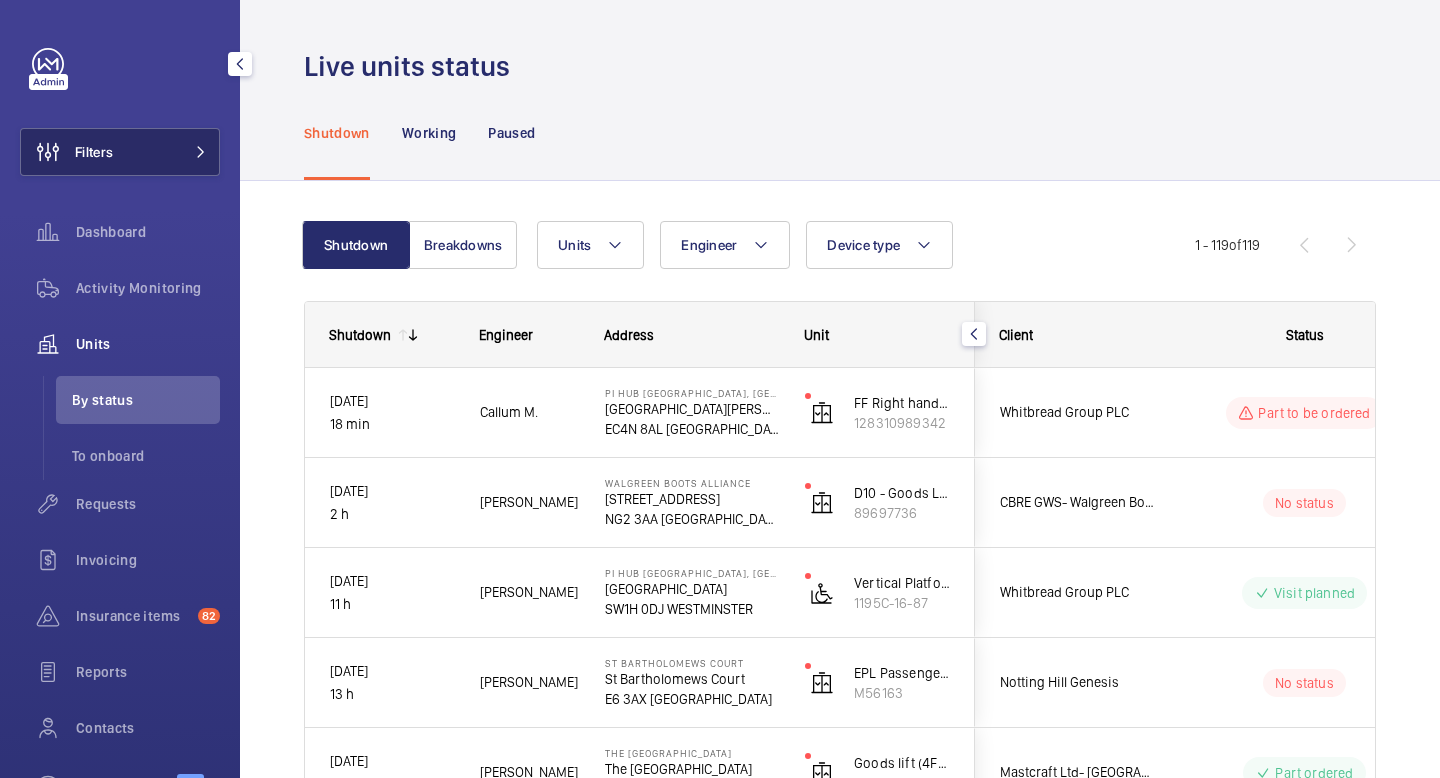 click on "Filters" 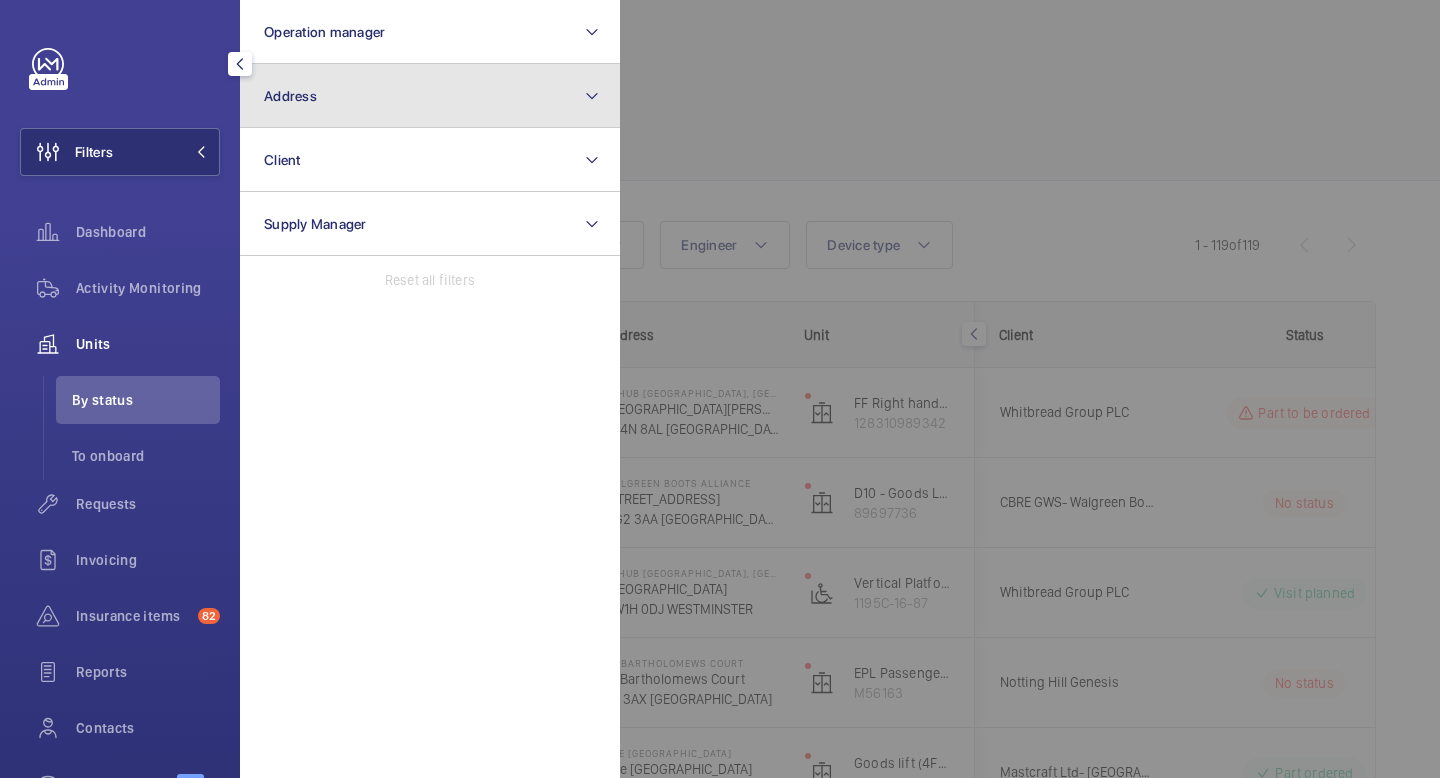 click on "Address" 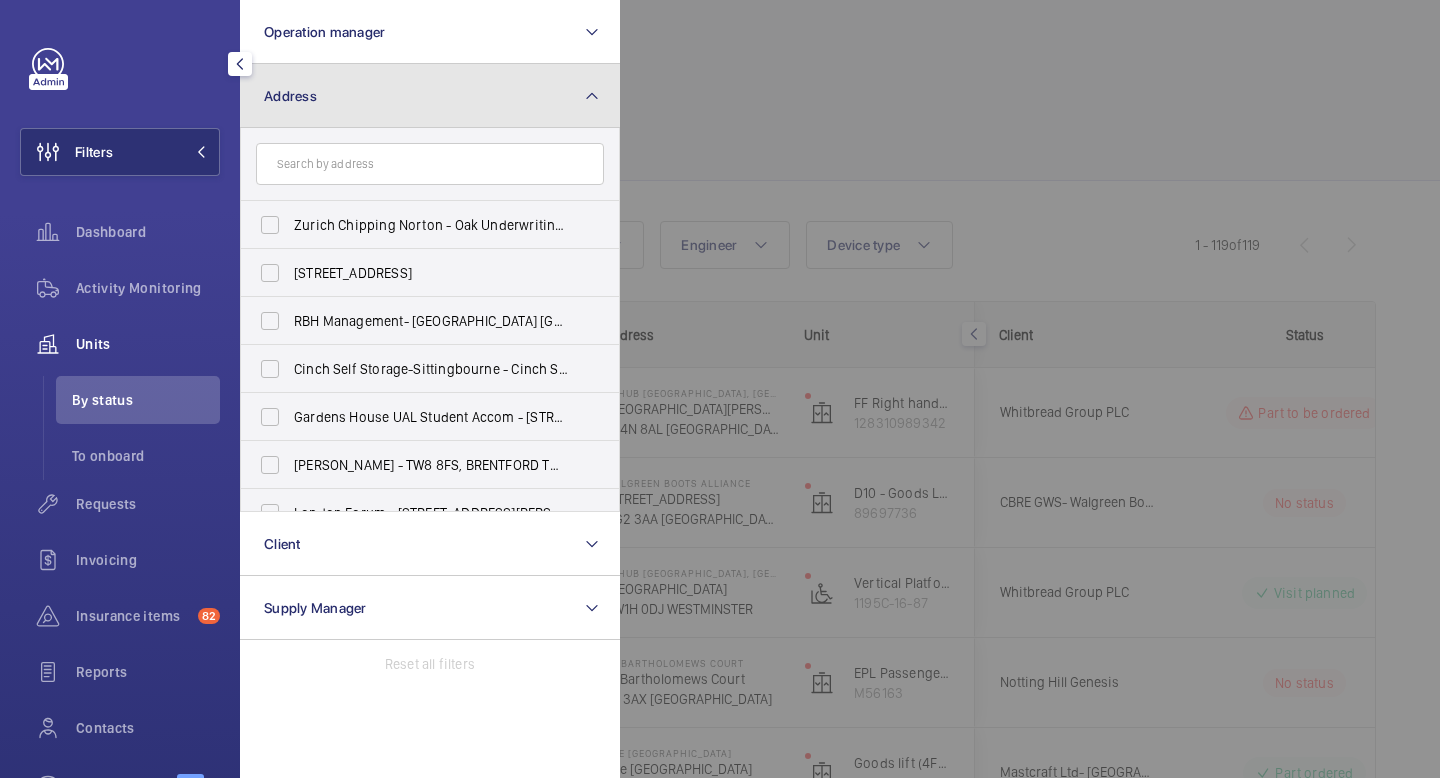 click on "Address" 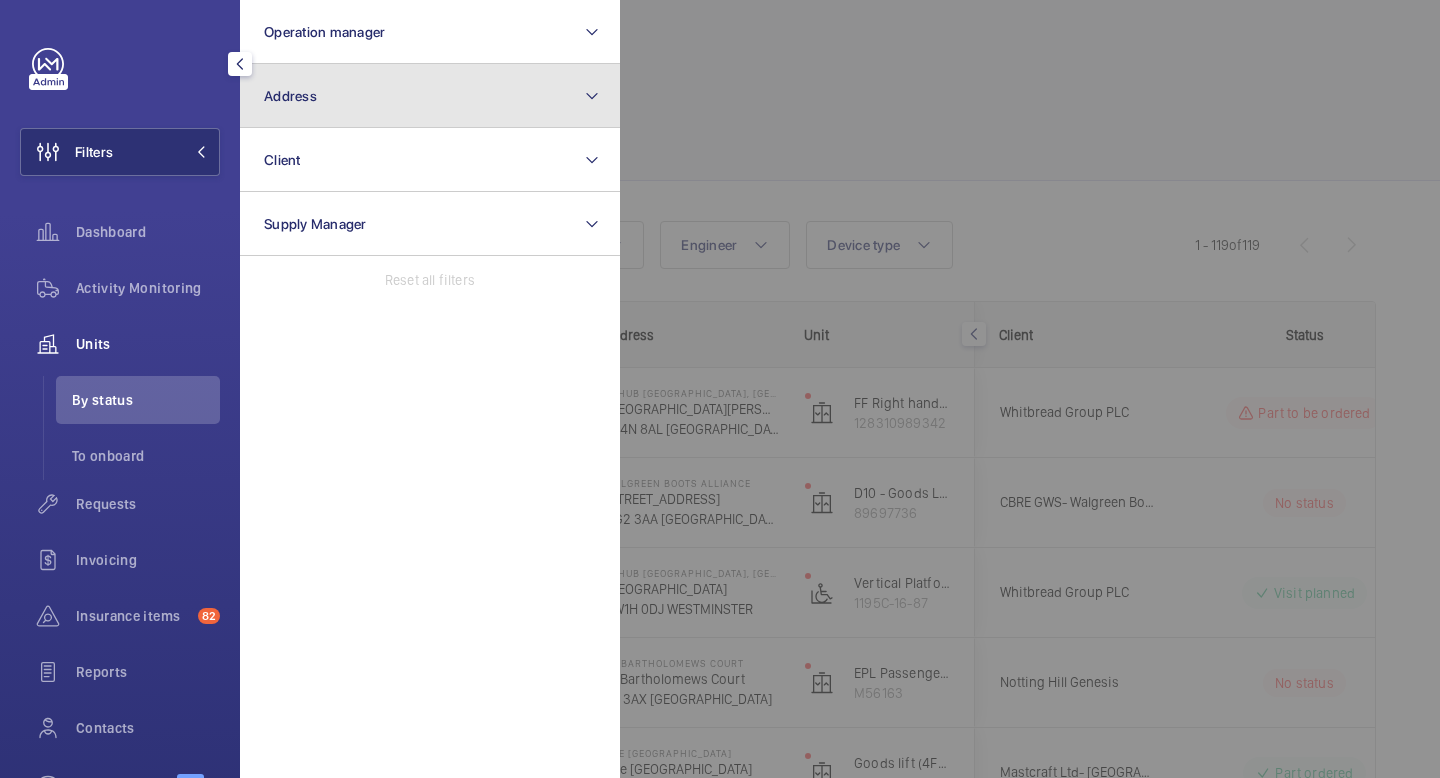 click on "Address" 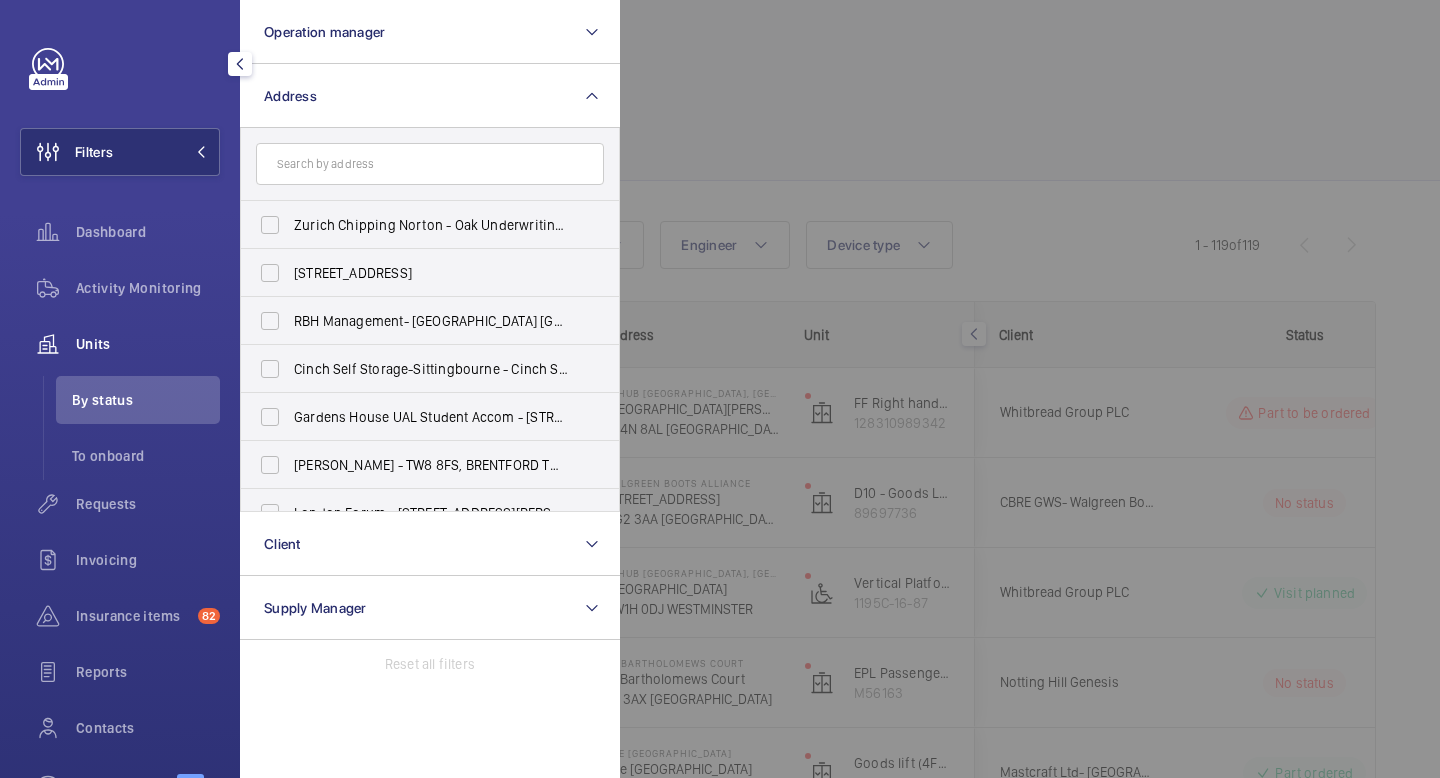 click 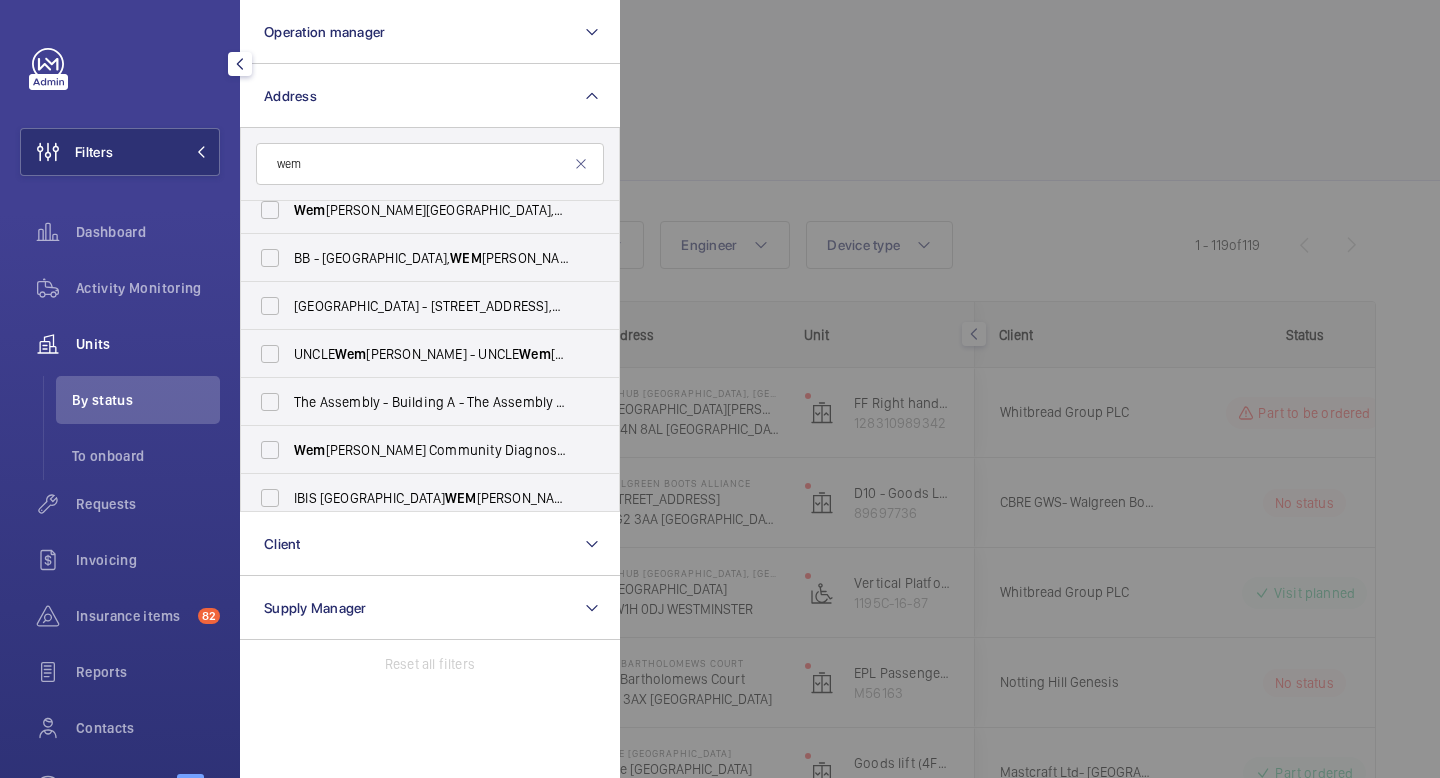 scroll, scrollTop: 1082, scrollLeft: 0, axis: vertical 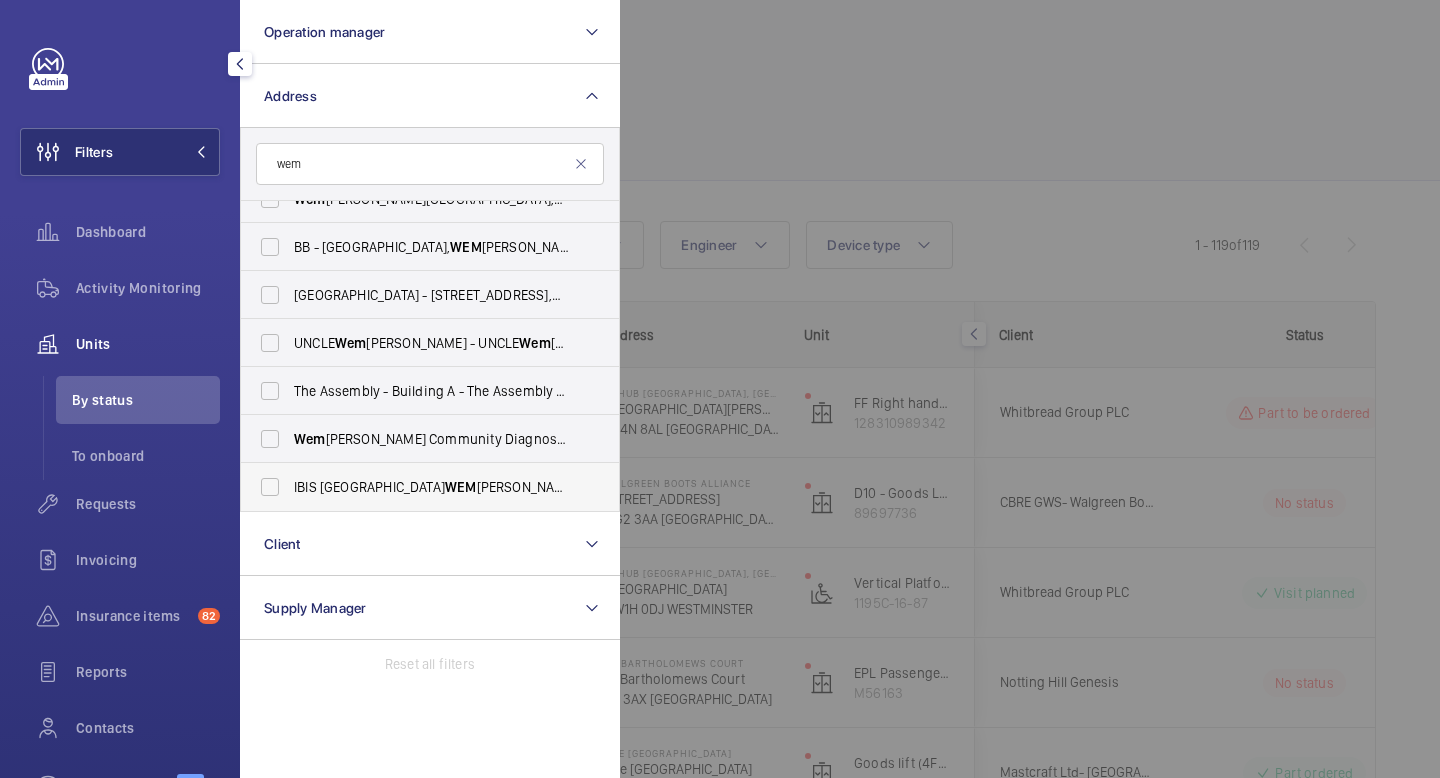 type on "wem" 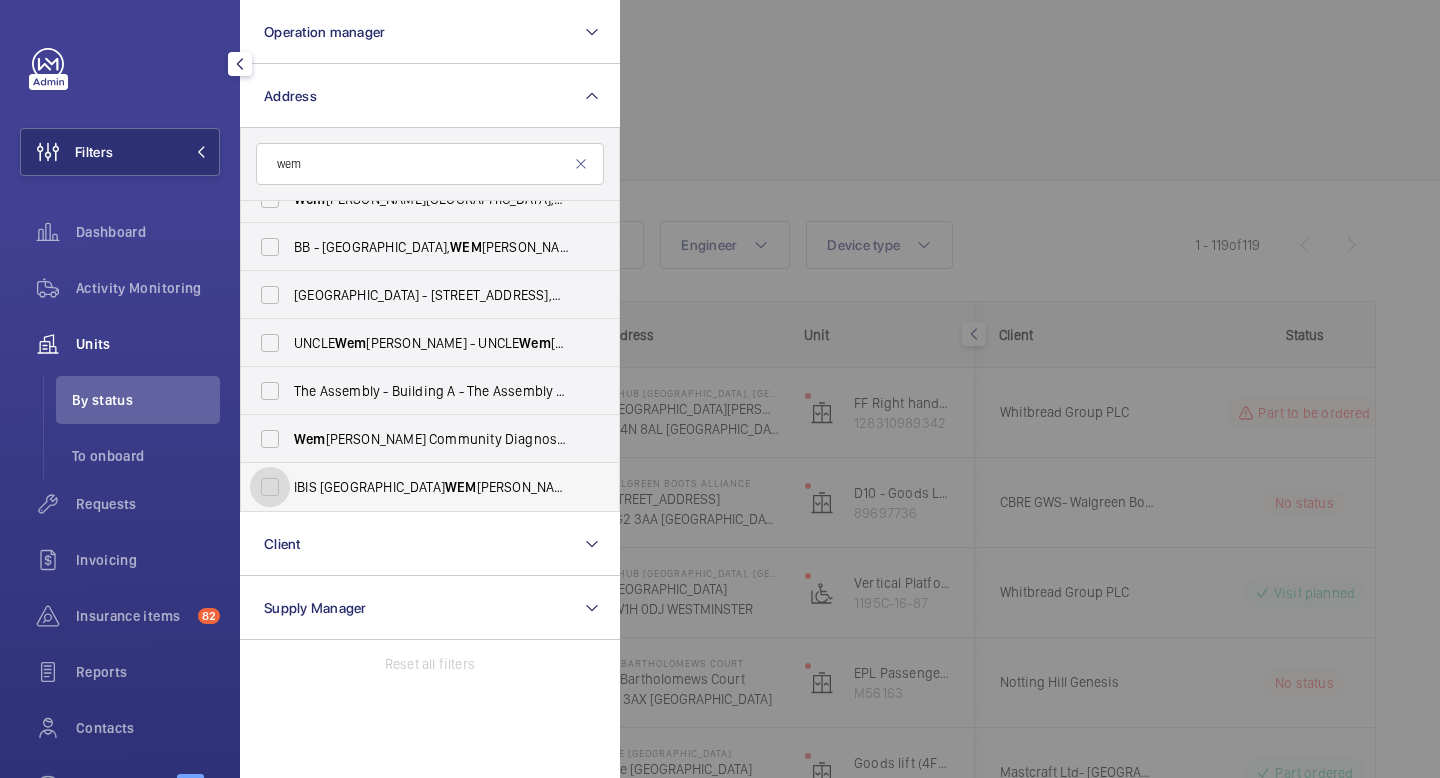 click on "IBIS LONDON  WEM [PERSON_NAME] - H3141, IBIS [GEOGRAPHIC_DATA][PERSON_NAME], [GEOGRAPHIC_DATA]  Wem [PERSON_NAME],  WEM [PERSON_NAME] HA9 6BA" at bounding box center [270, 487] 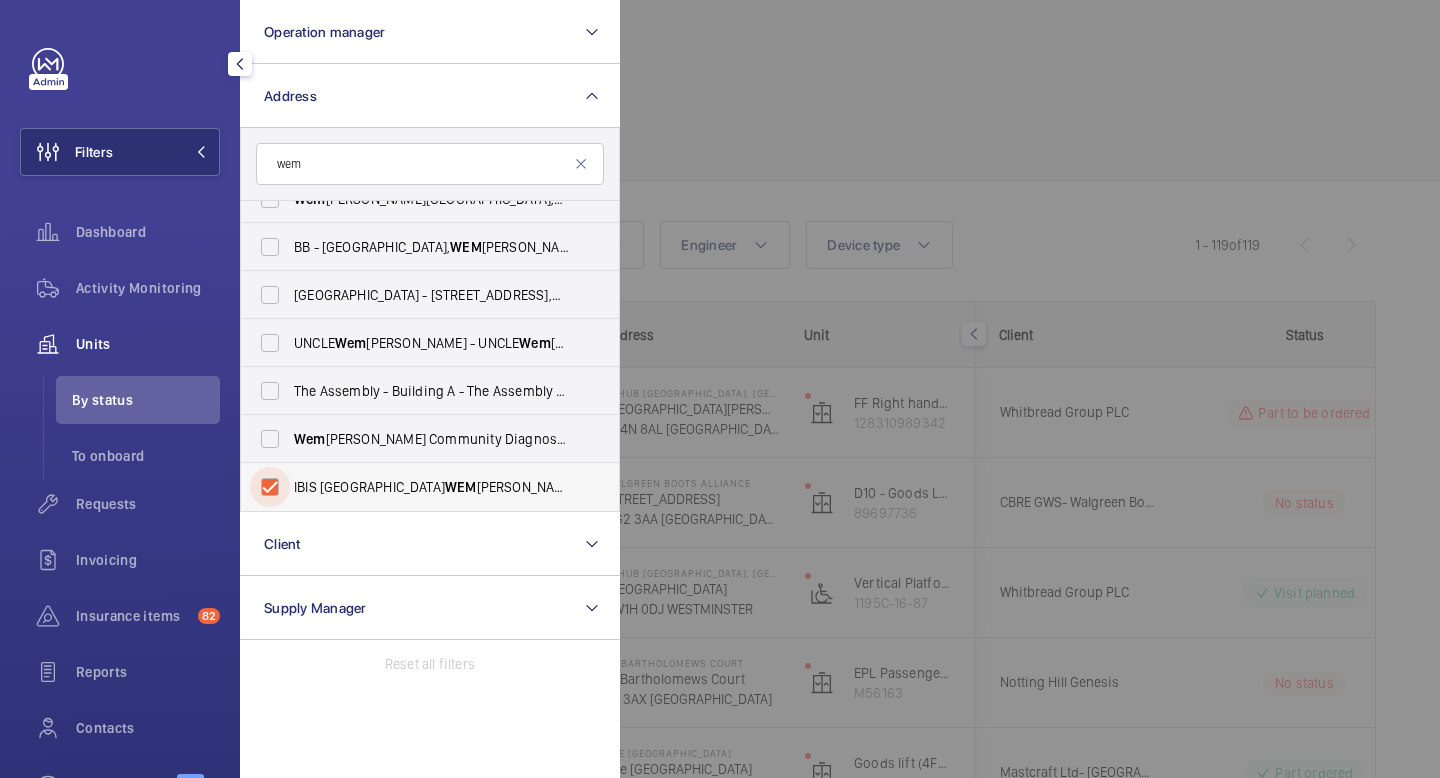 checkbox on "true" 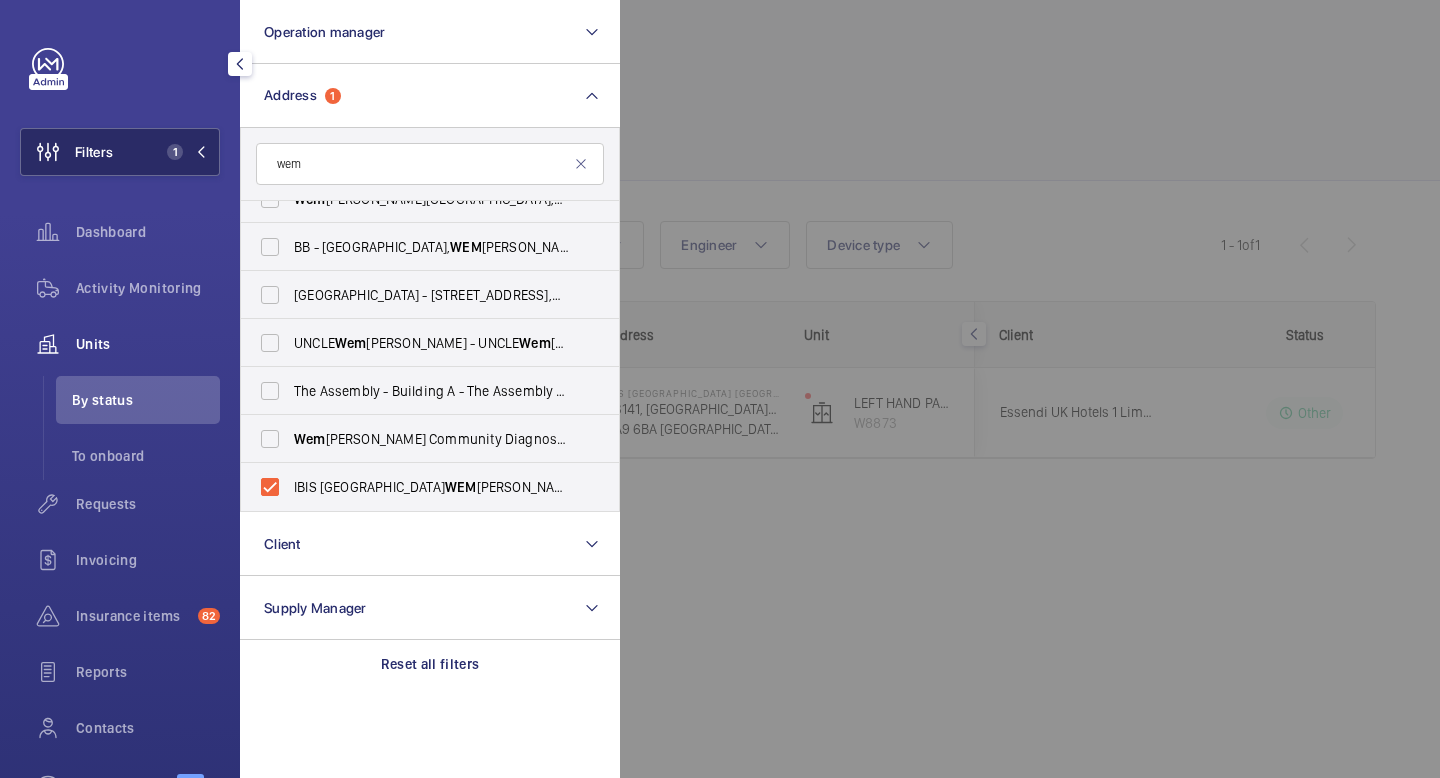 click 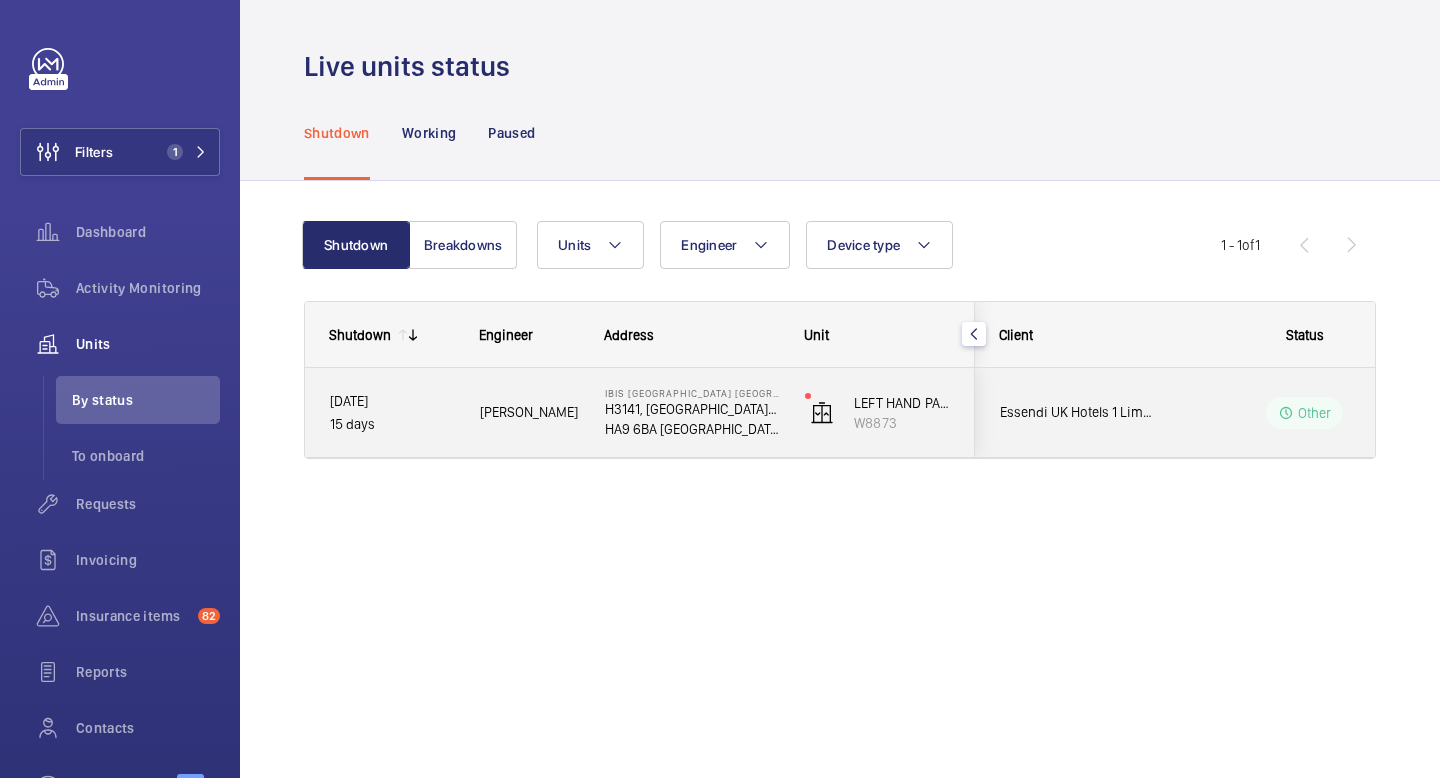 click on "Other" 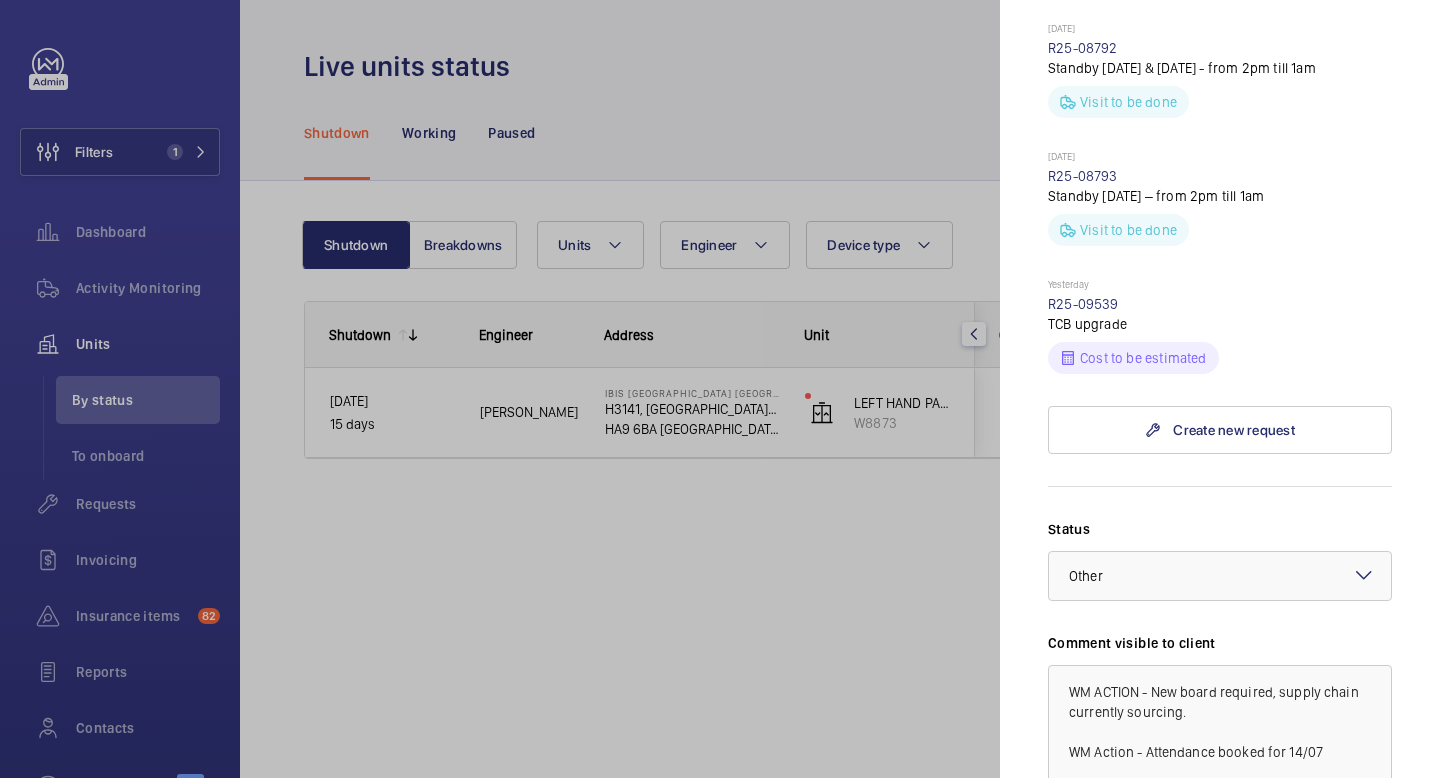 scroll, scrollTop: 1768, scrollLeft: 0, axis: vertical 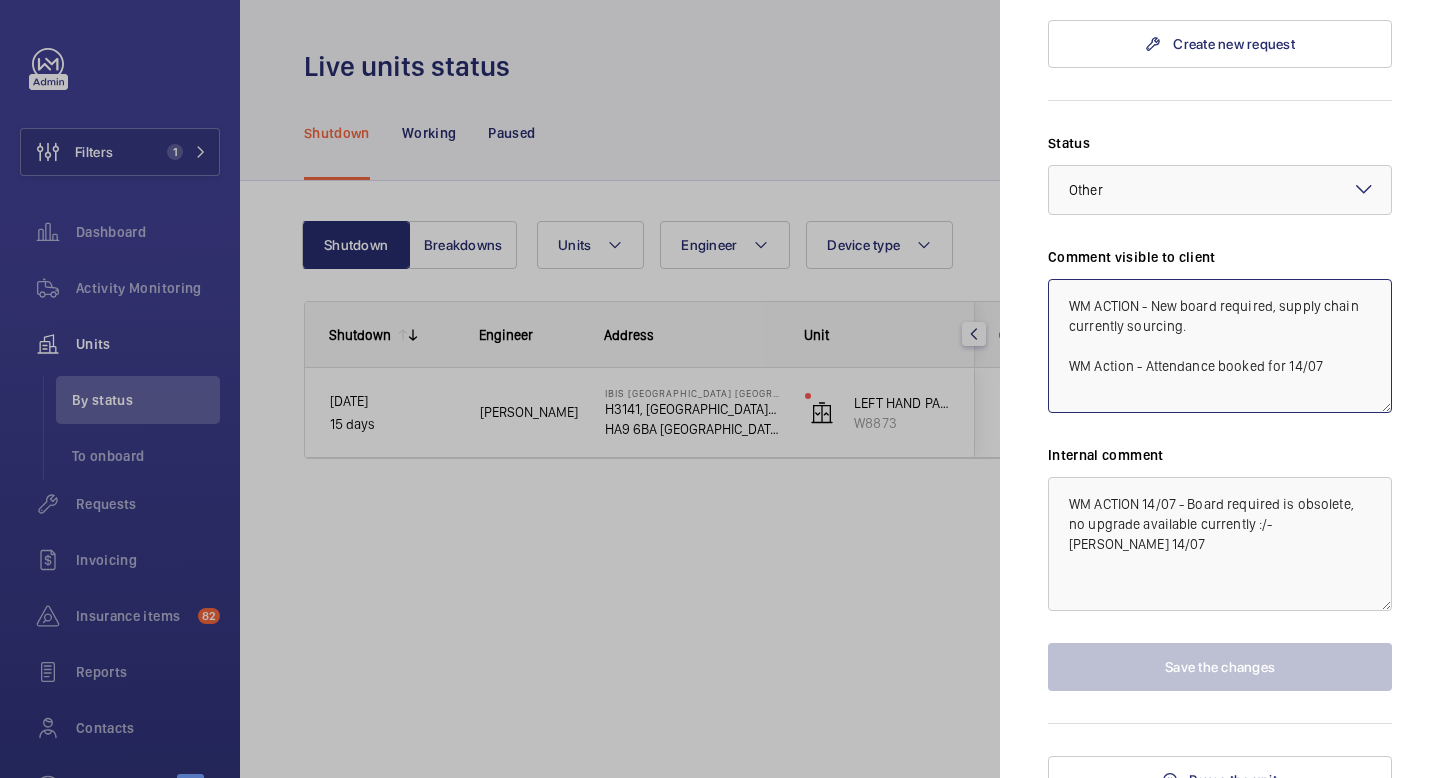click on "WM ACTION - New board required, supply chain currently sourcing.
WM Action - Attendance booked for 14/07" 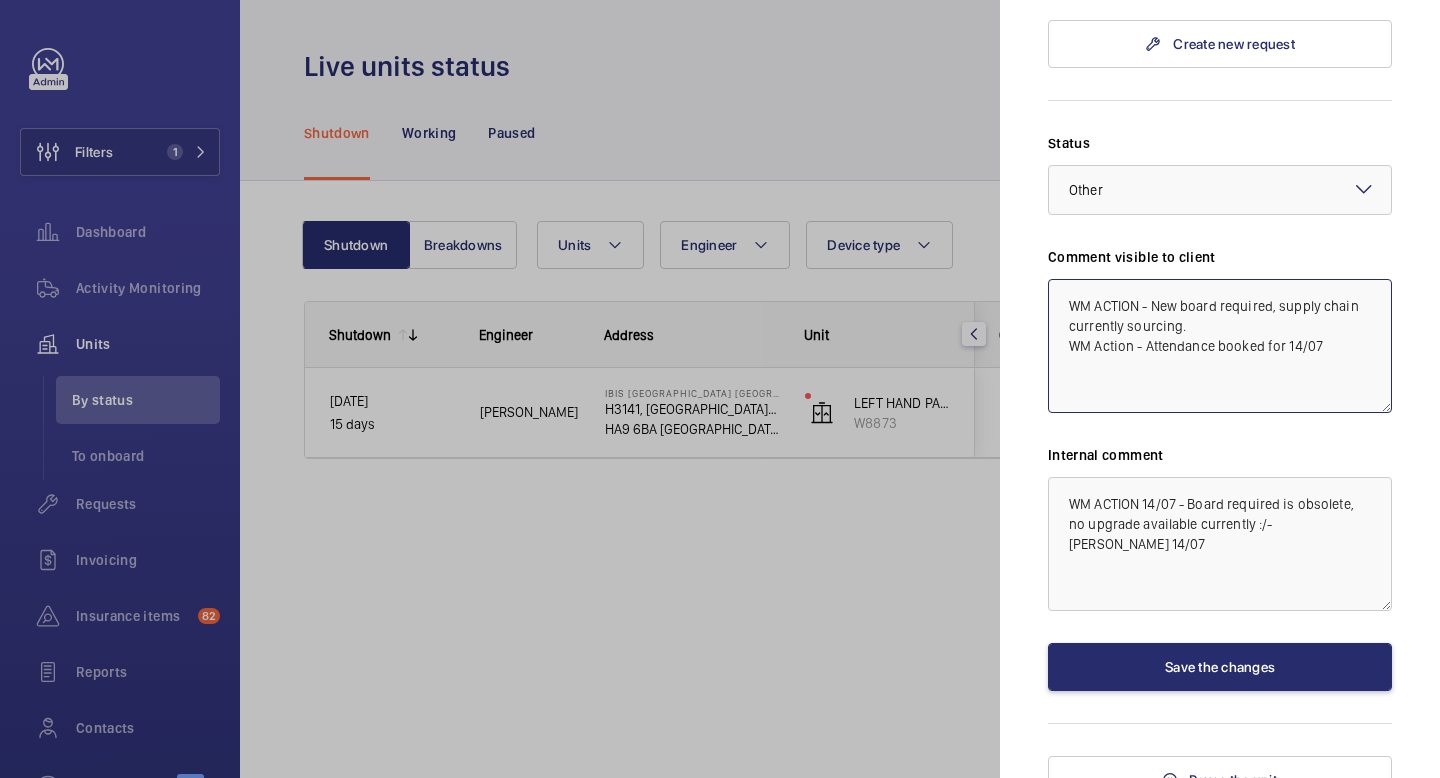 paste on "WM Action" 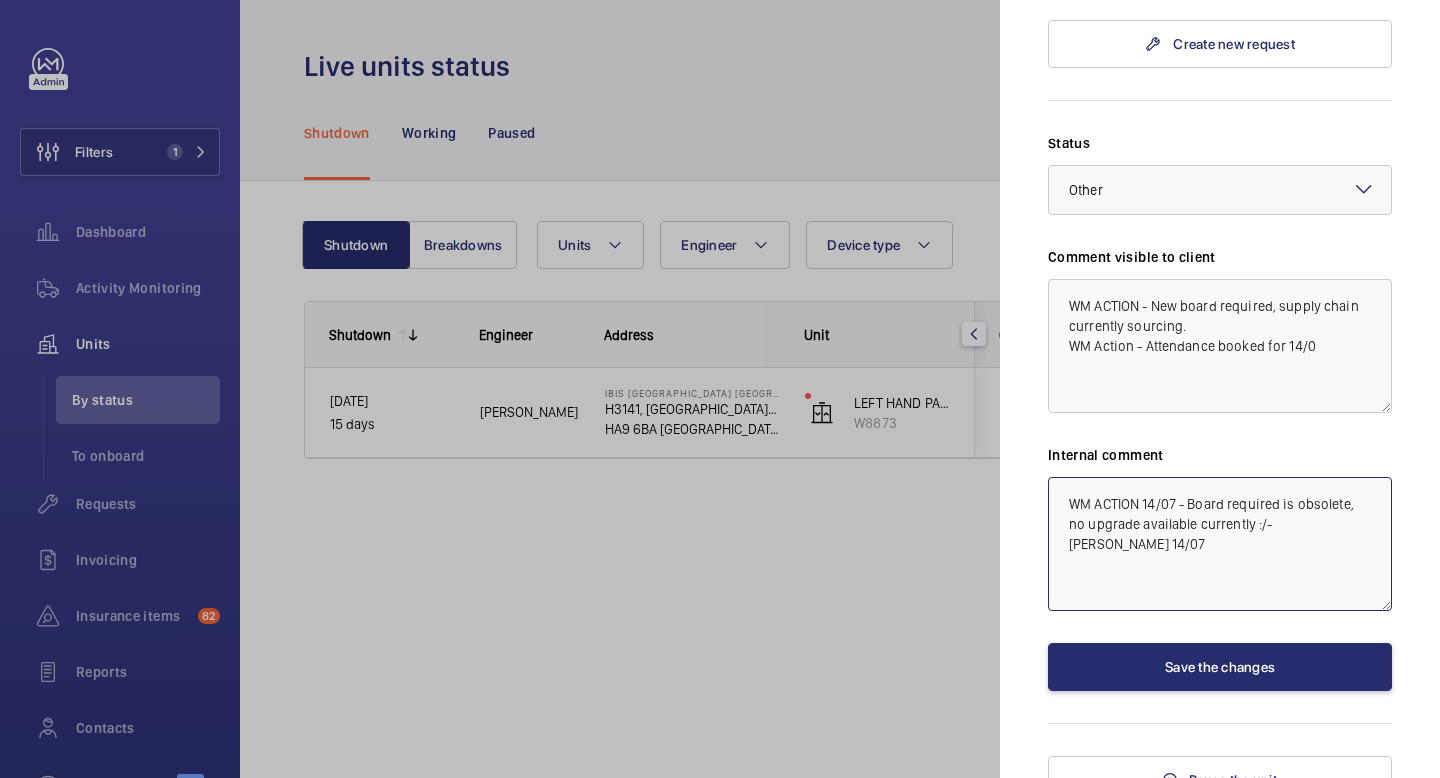 click on "WM ACTION 14/07 - Board required is obsolete, no upgrade available currently :/- [PERSON_NAME] 14/07" 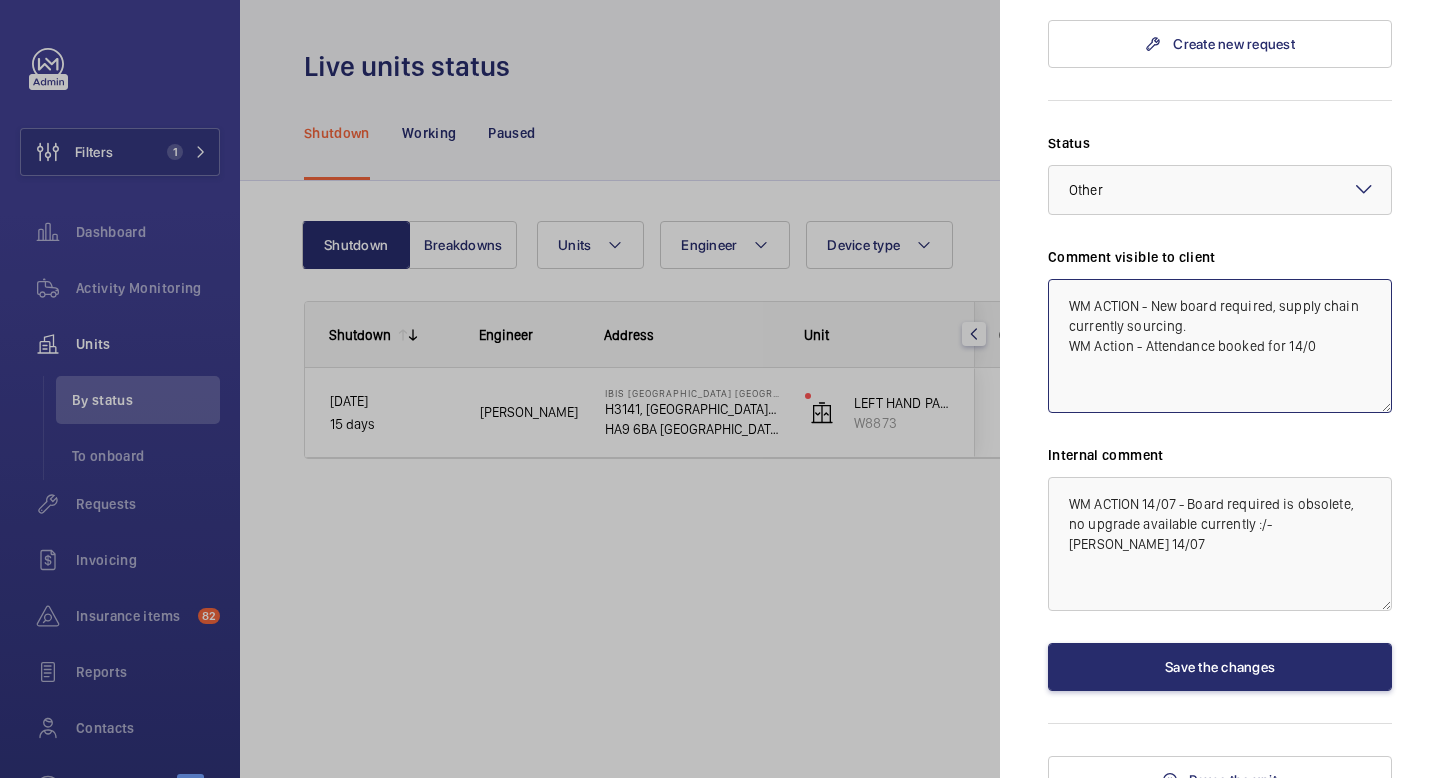 click on "WM ACTION - New board required, supply chain currently sourcing.
WM Action - Attendance booked for 14/0" 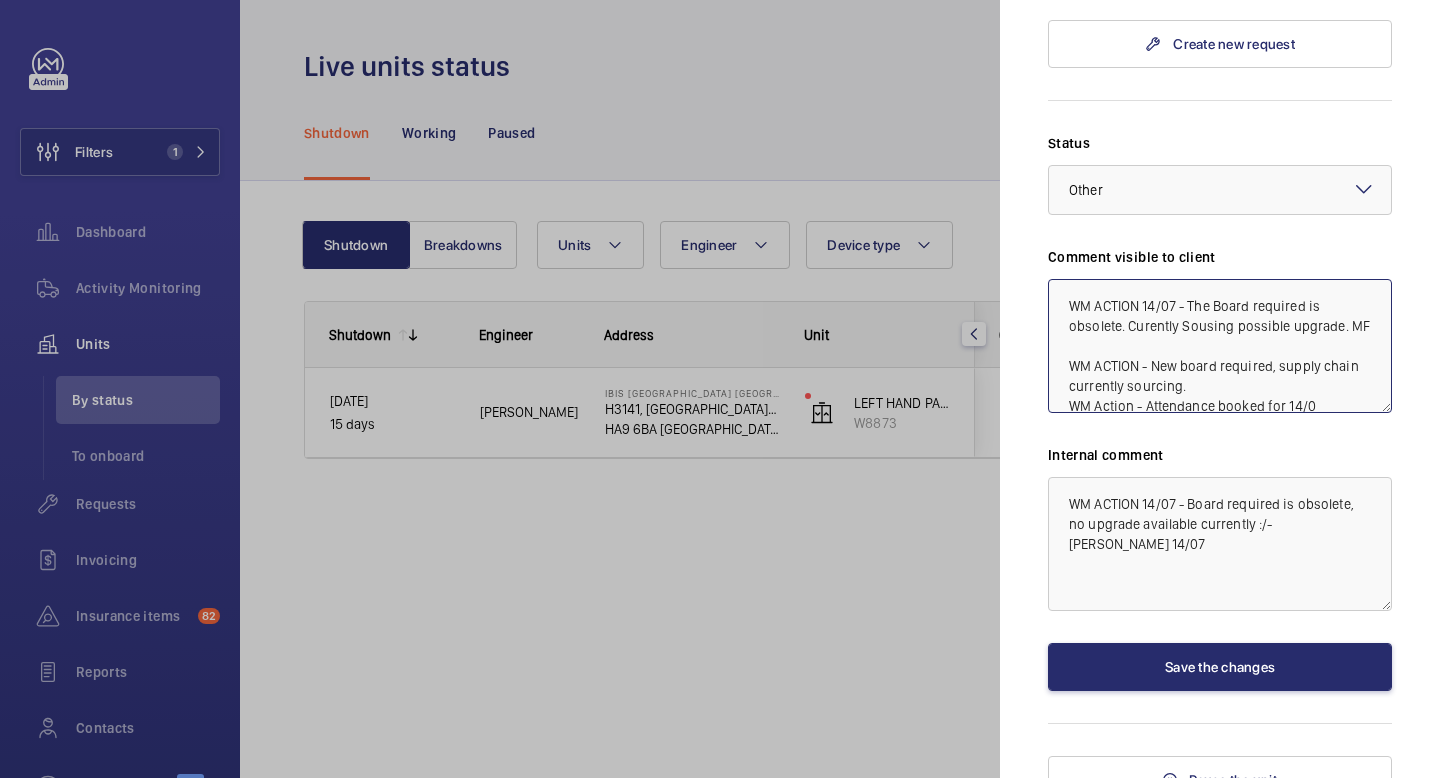click on "WM ACTION 14/07 - The Board required is obsolete. Curently Sousing possible upgrade. MF
WM ACTION - New board required, supply chain currently sourcing.
WM Action - Attendance booked for 14/0" 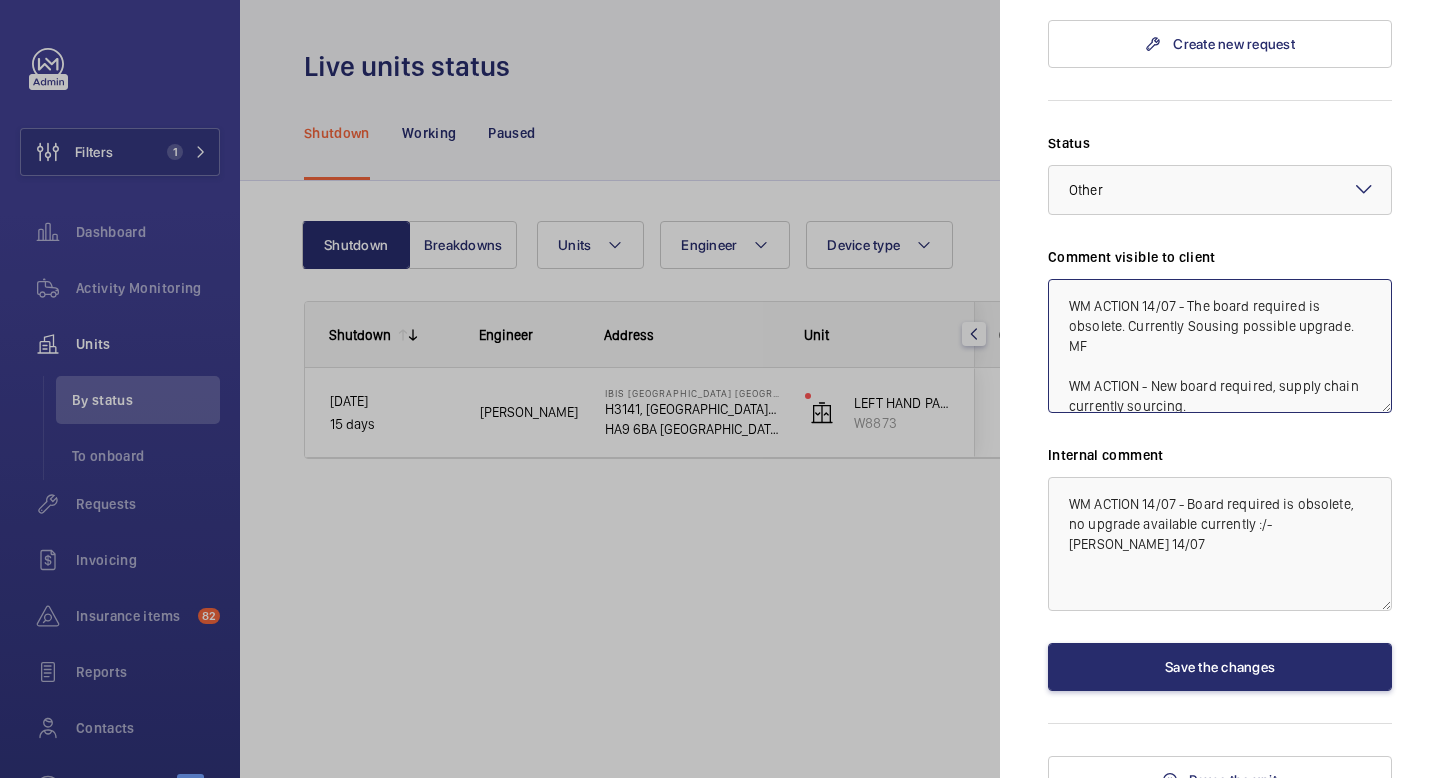 click on "WM ACTION 14/07 - The board required is obsolete. Currently Sousing possible upgrade. MF
WM ACTION - New board required, supply chain currently sourcing.
WM Action - Attendance booked for 14/0" 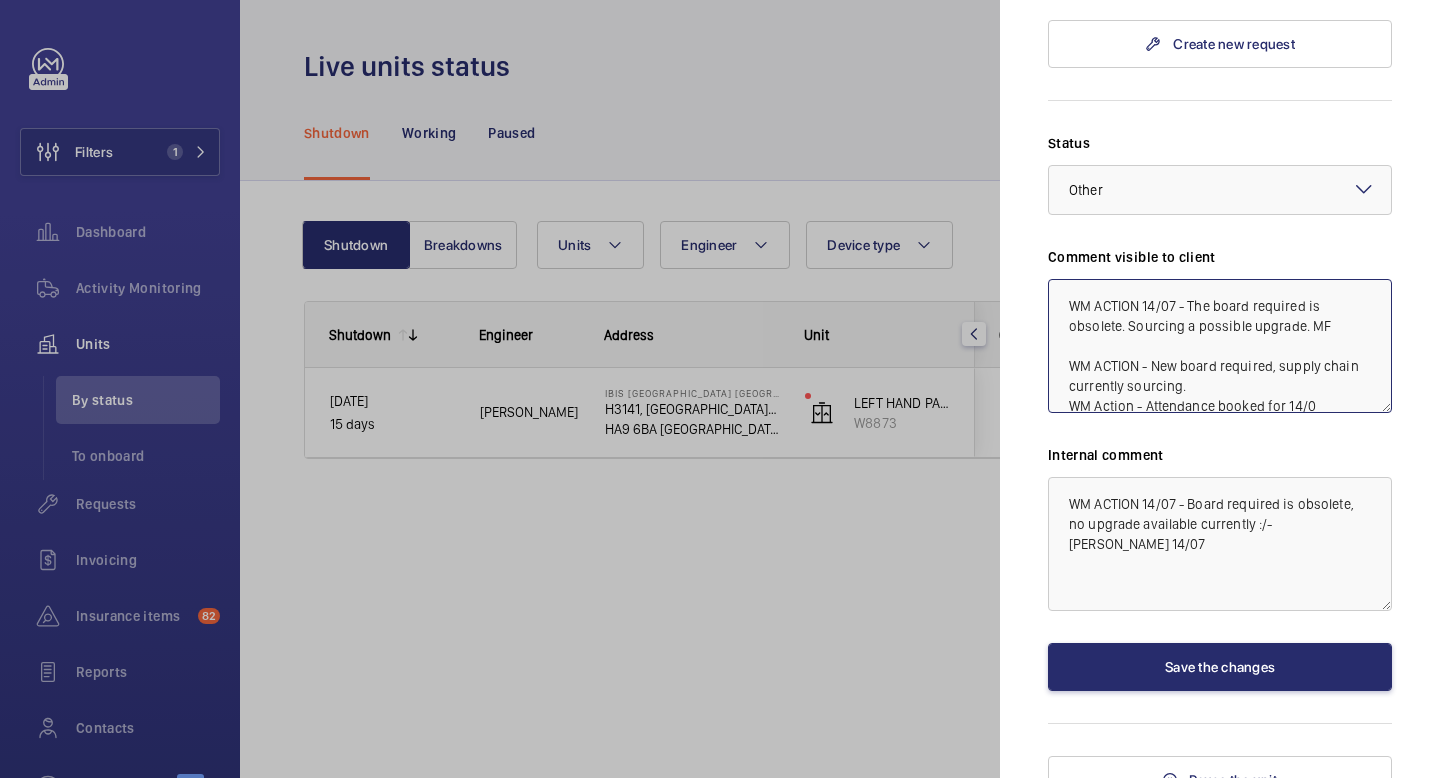click on "WM ACTION 14/07 - The board required is obsolete. Sourcing a possible upgrade. MF
WM ACTION - New board required, supply chain currently sourcing.
WM Action - Attendance booked for 14/0" 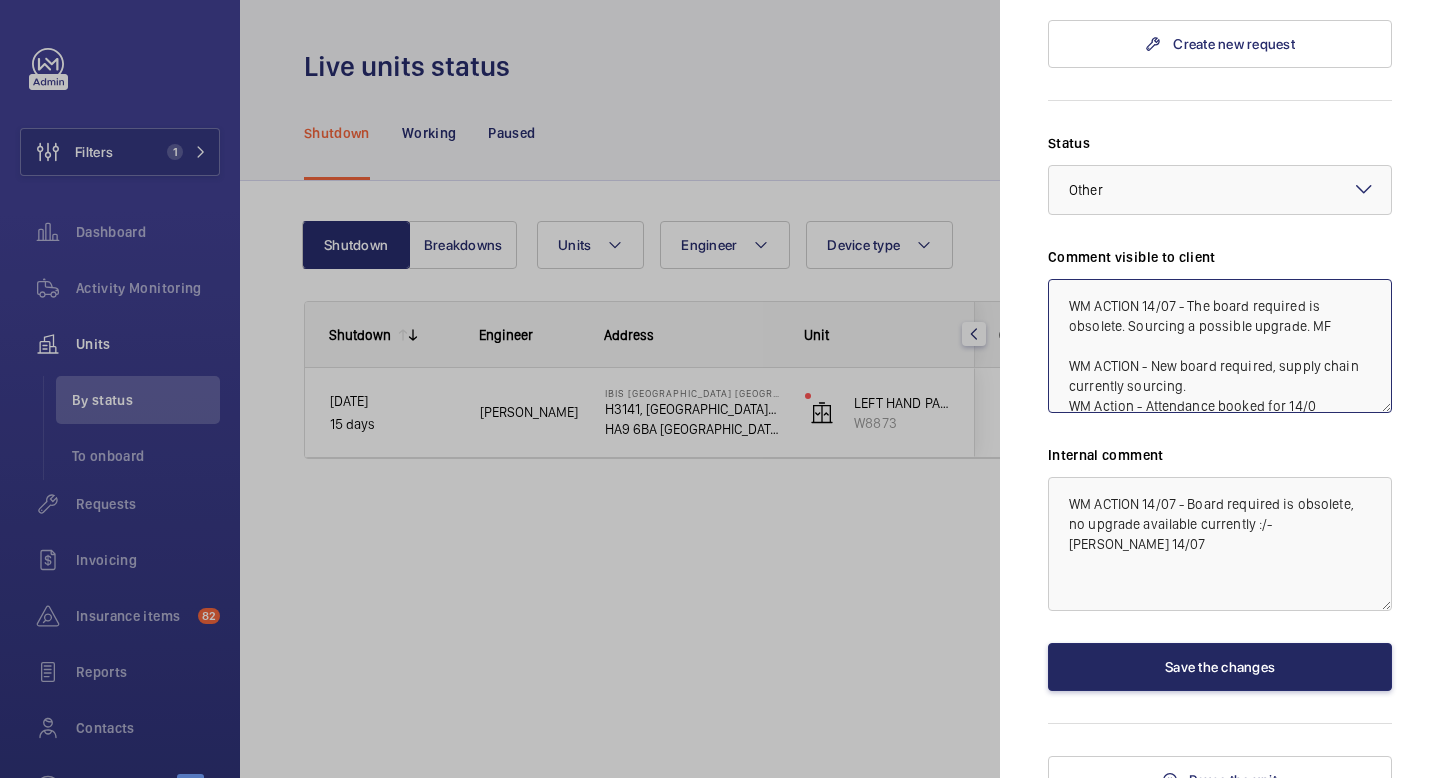 type on "WM ACTION 14/07 - The board required is obsolete. Sourcing a possible upgrade. MF
WM ACTION - New board required, supply chain currently sourcing.
WM Action - Attendance booked for 14/0" 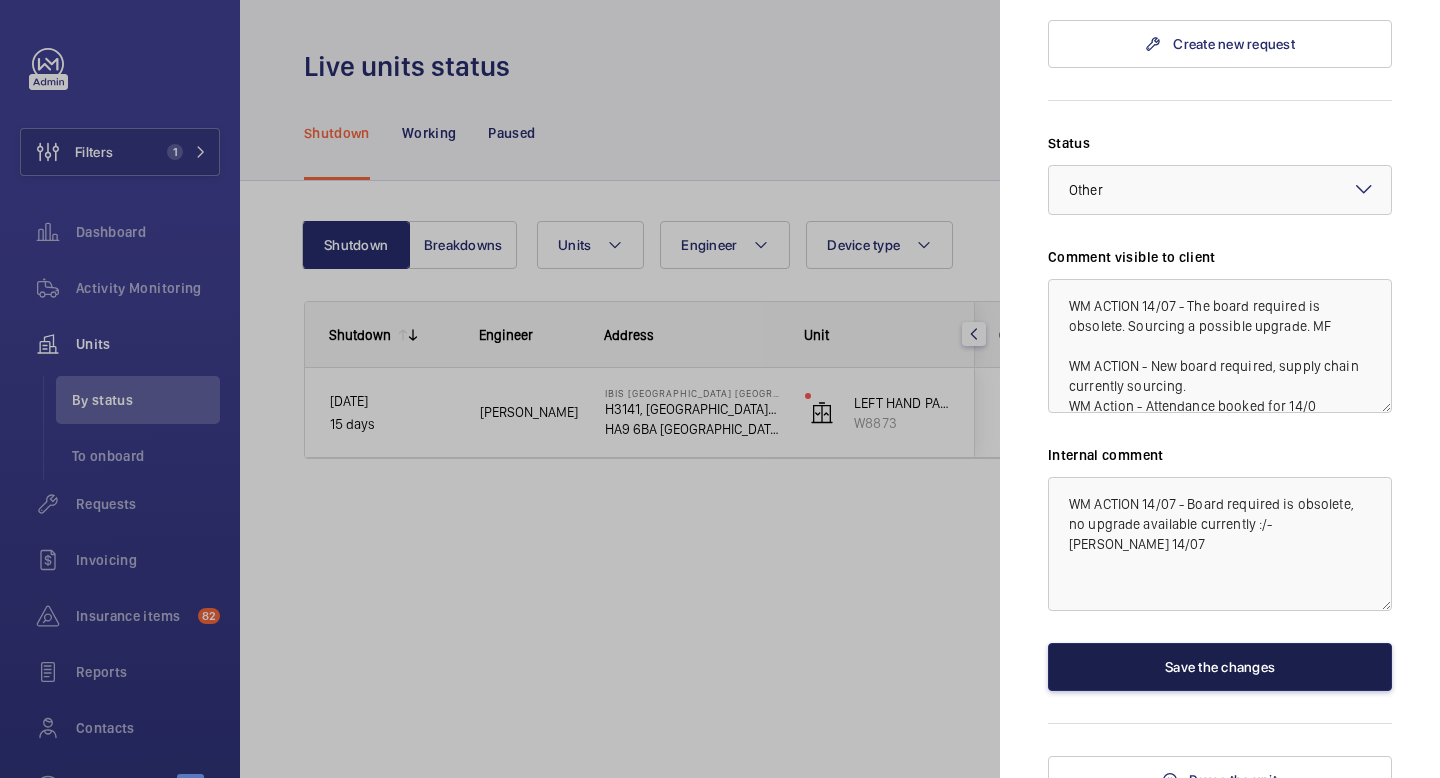 click on "Save the changes" 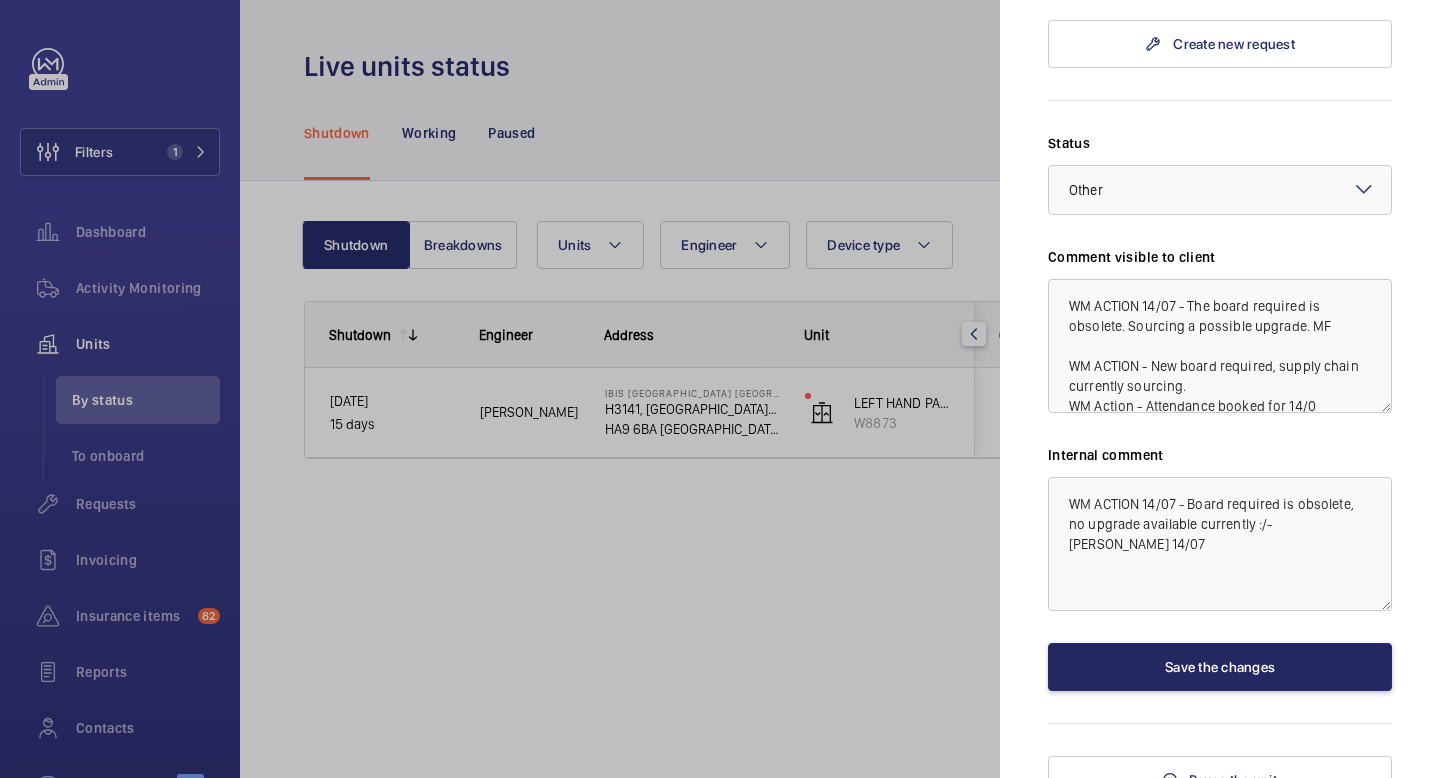 scroll, scrollTop: 0, scrollLeft: 0, axis: both 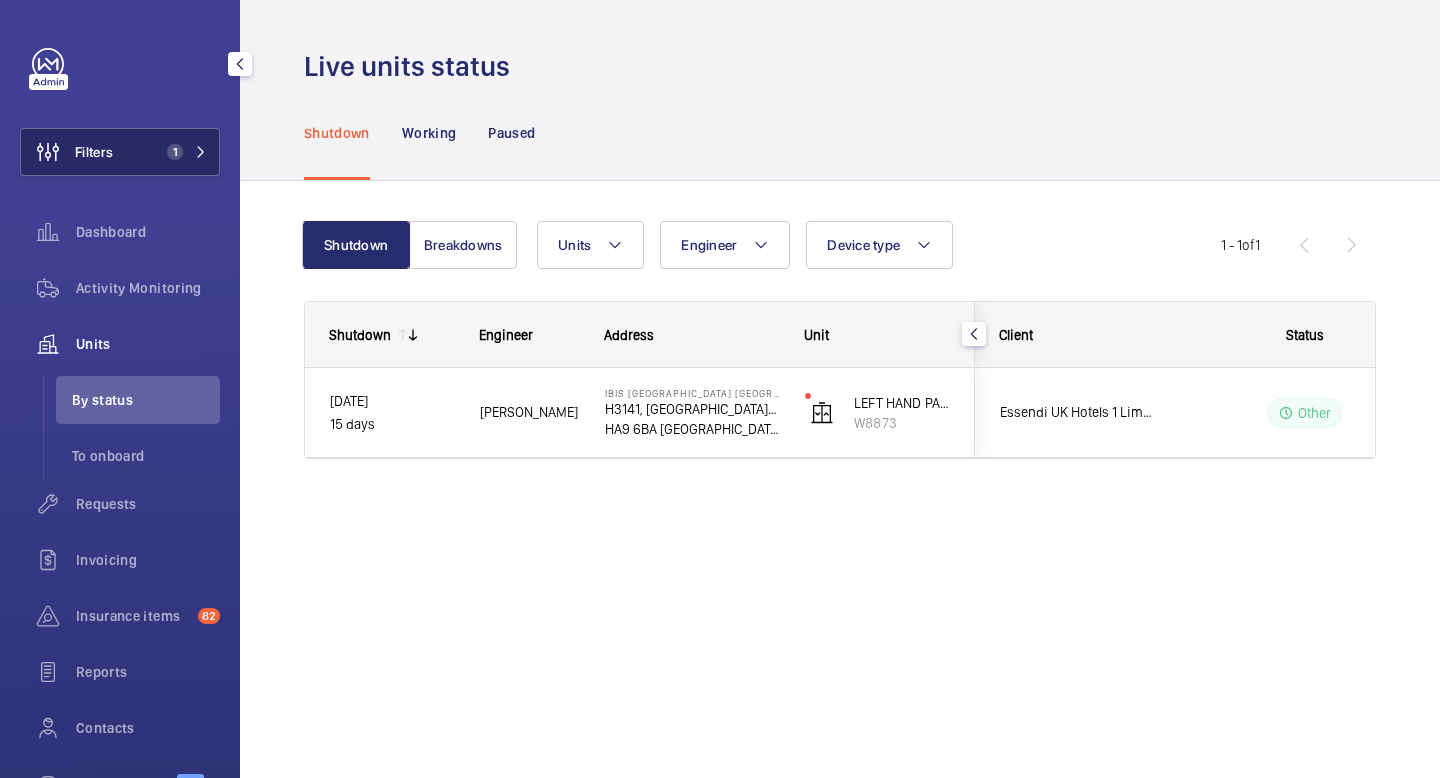 click on "Filters 1" 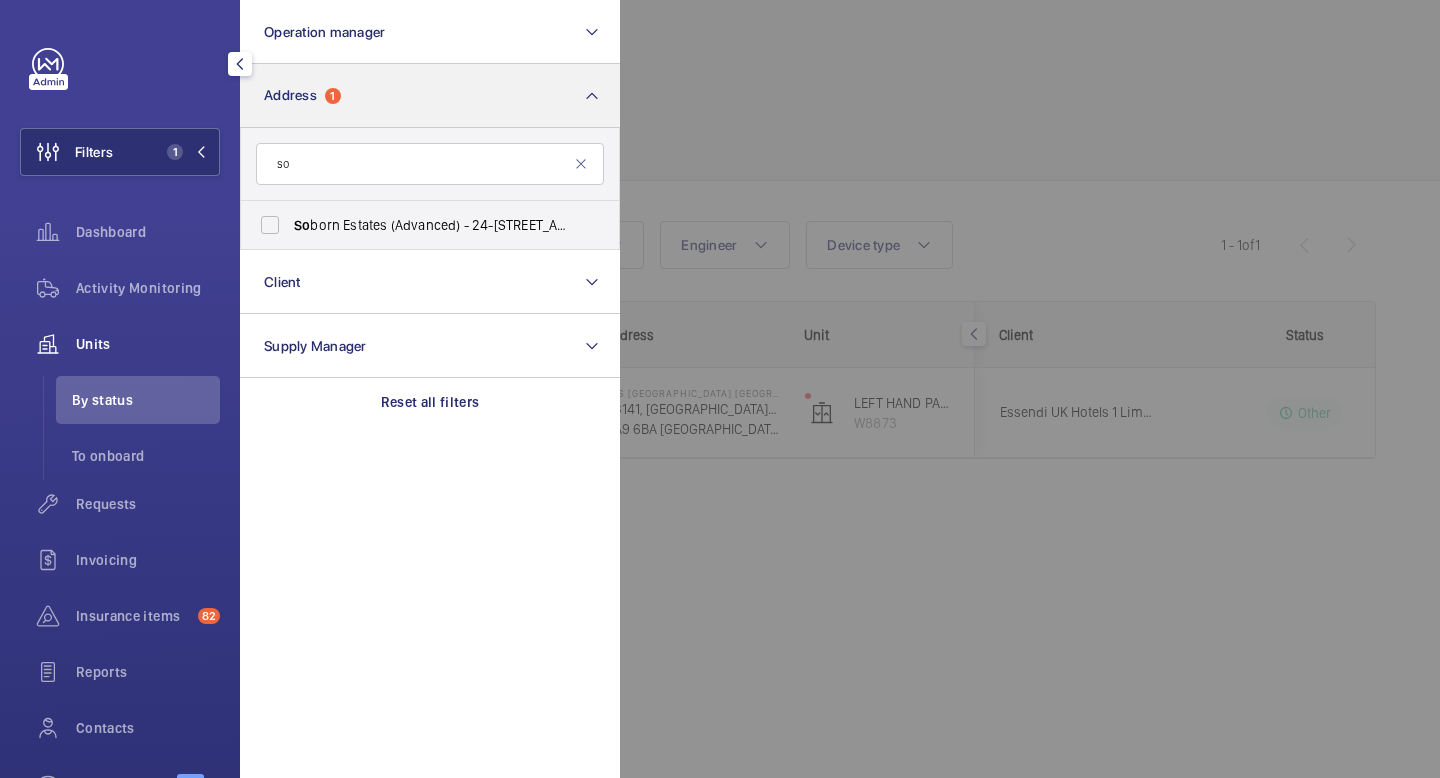 type on "s" 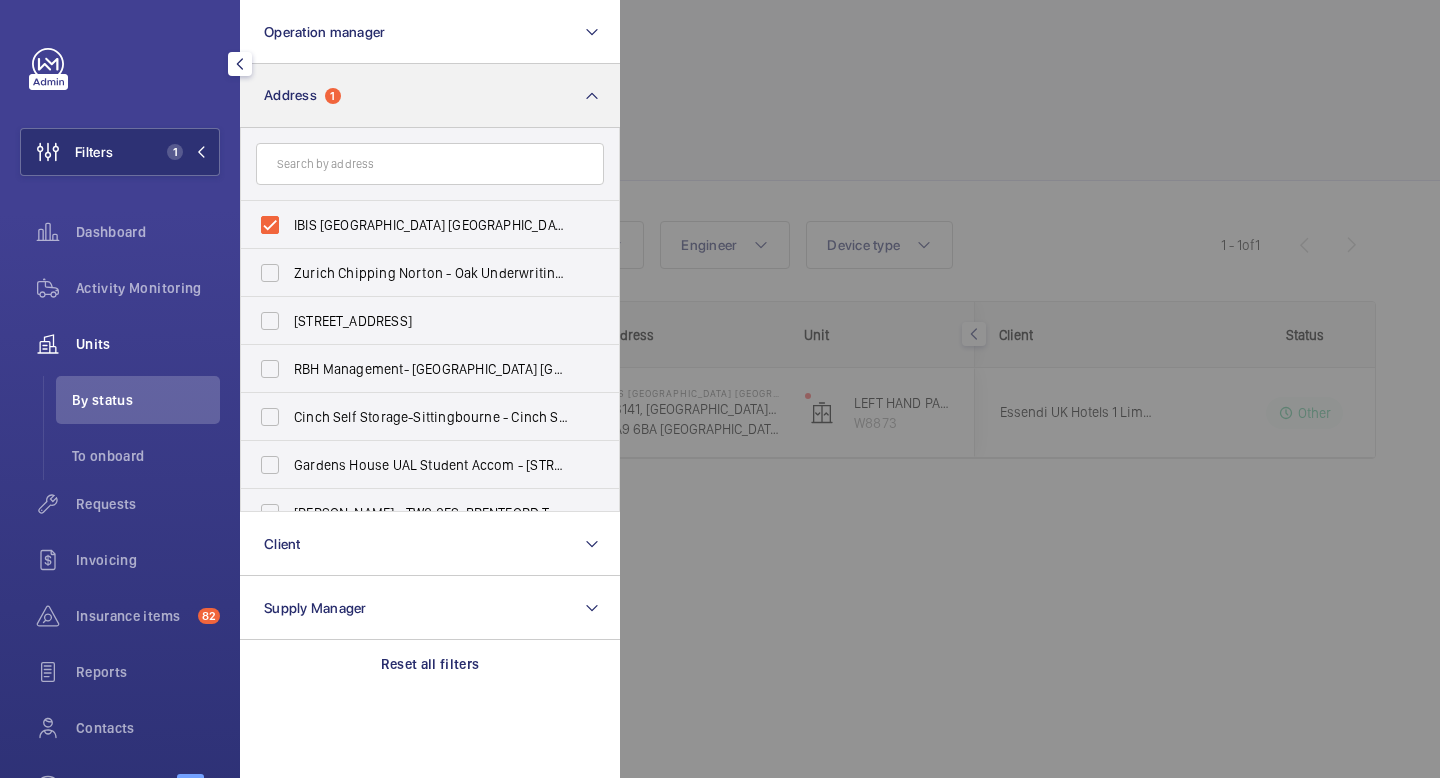 type 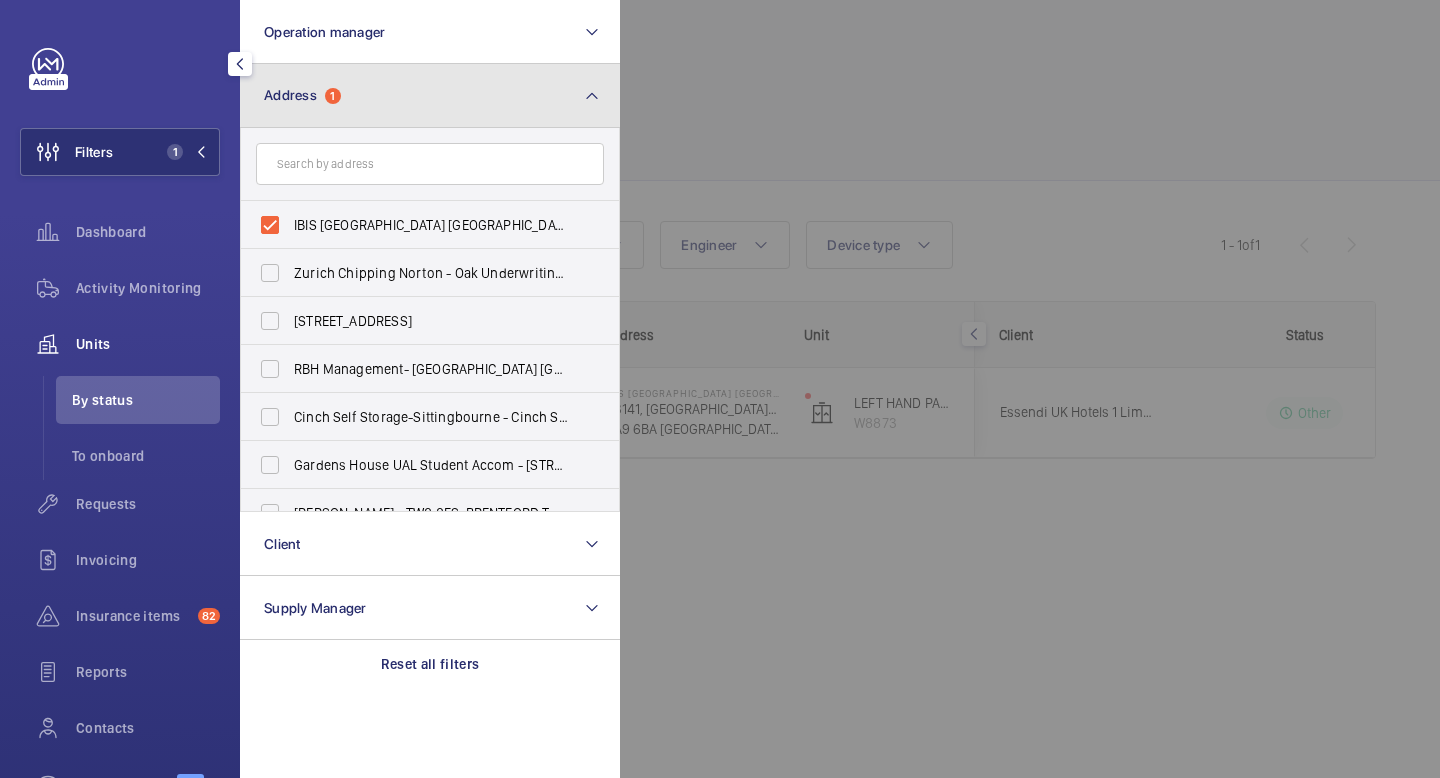 click on "Address  1" 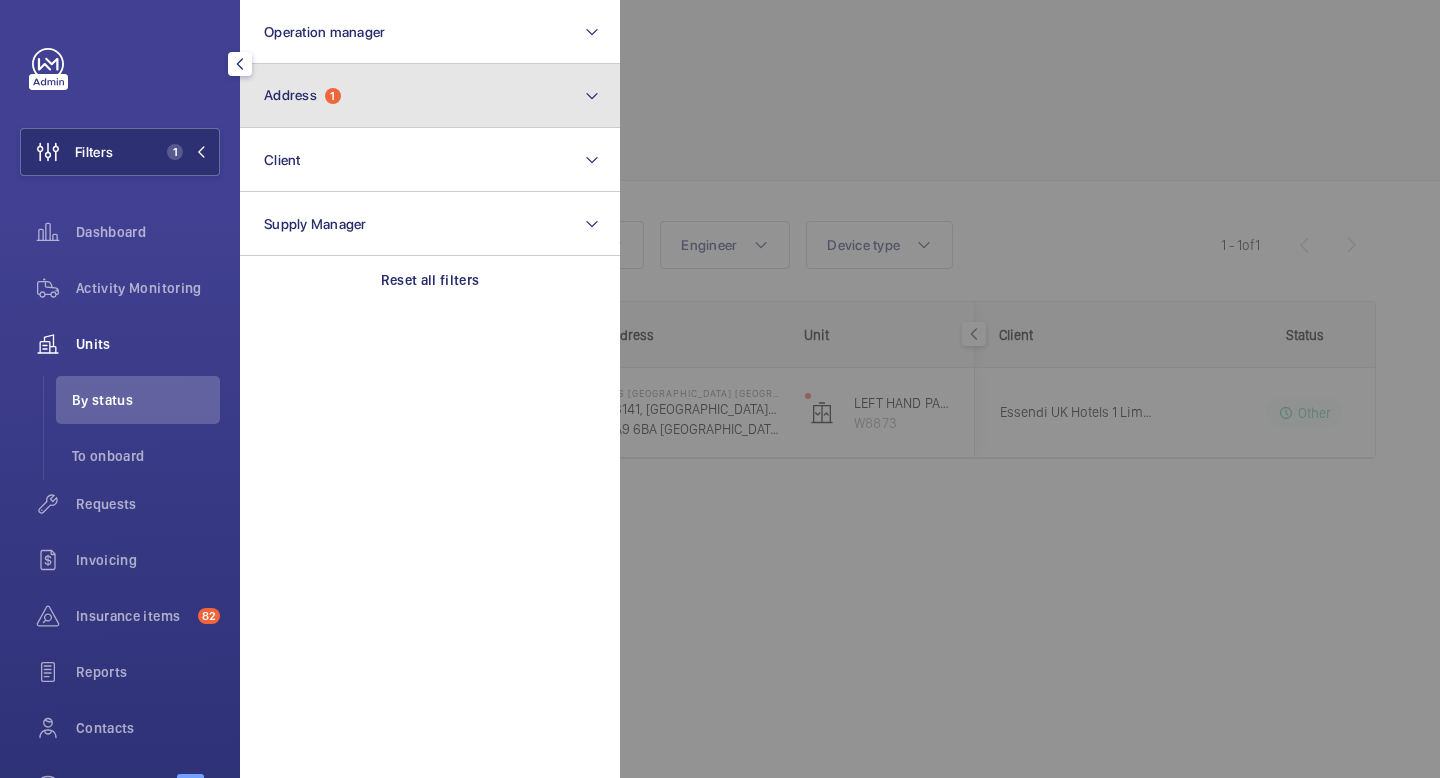 click on "Address  1" 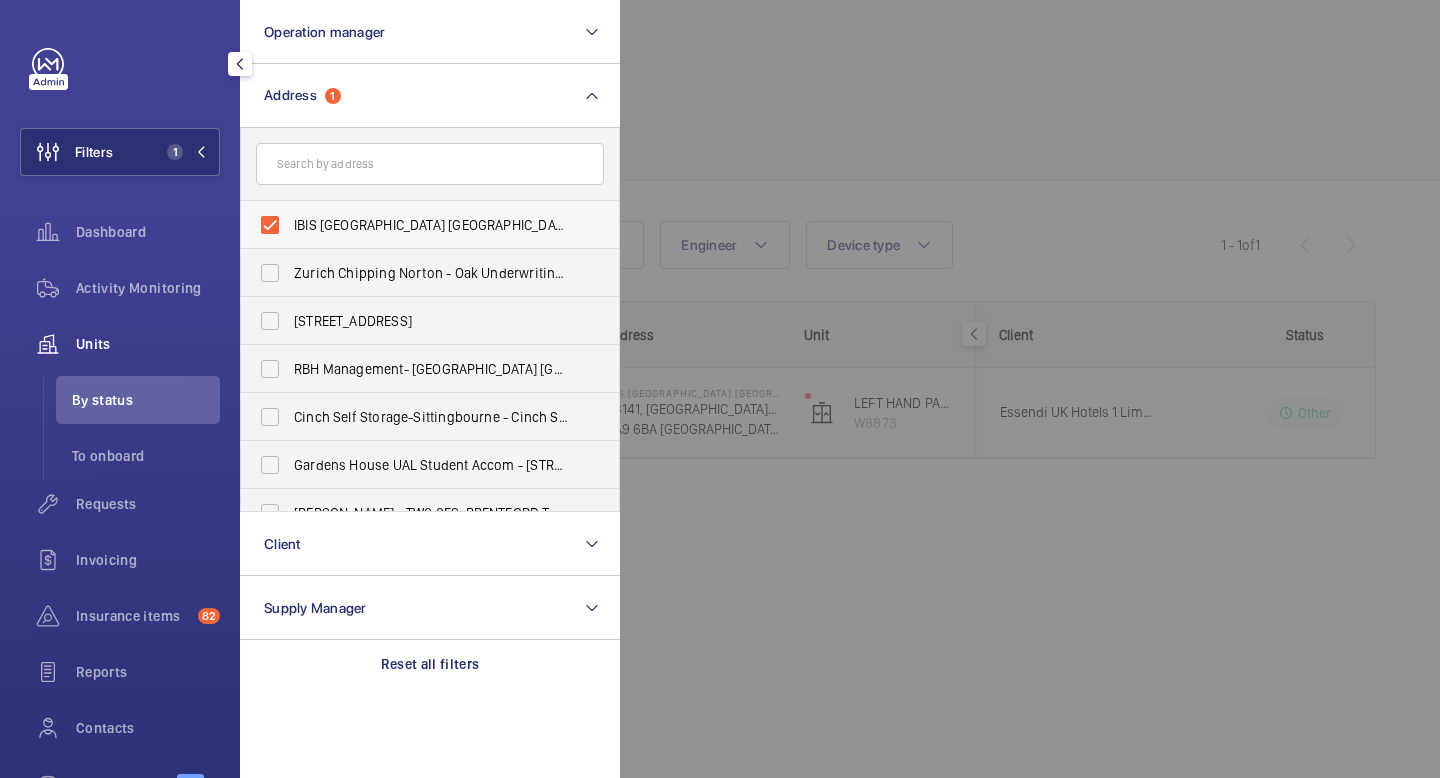 click on "IBIS [GEOGRAPHIC_DATA] [GEOGRAPHIC_DATA] - H3141, IBIS [STREET_ADDRESS]" at bounding box center [415, 225] 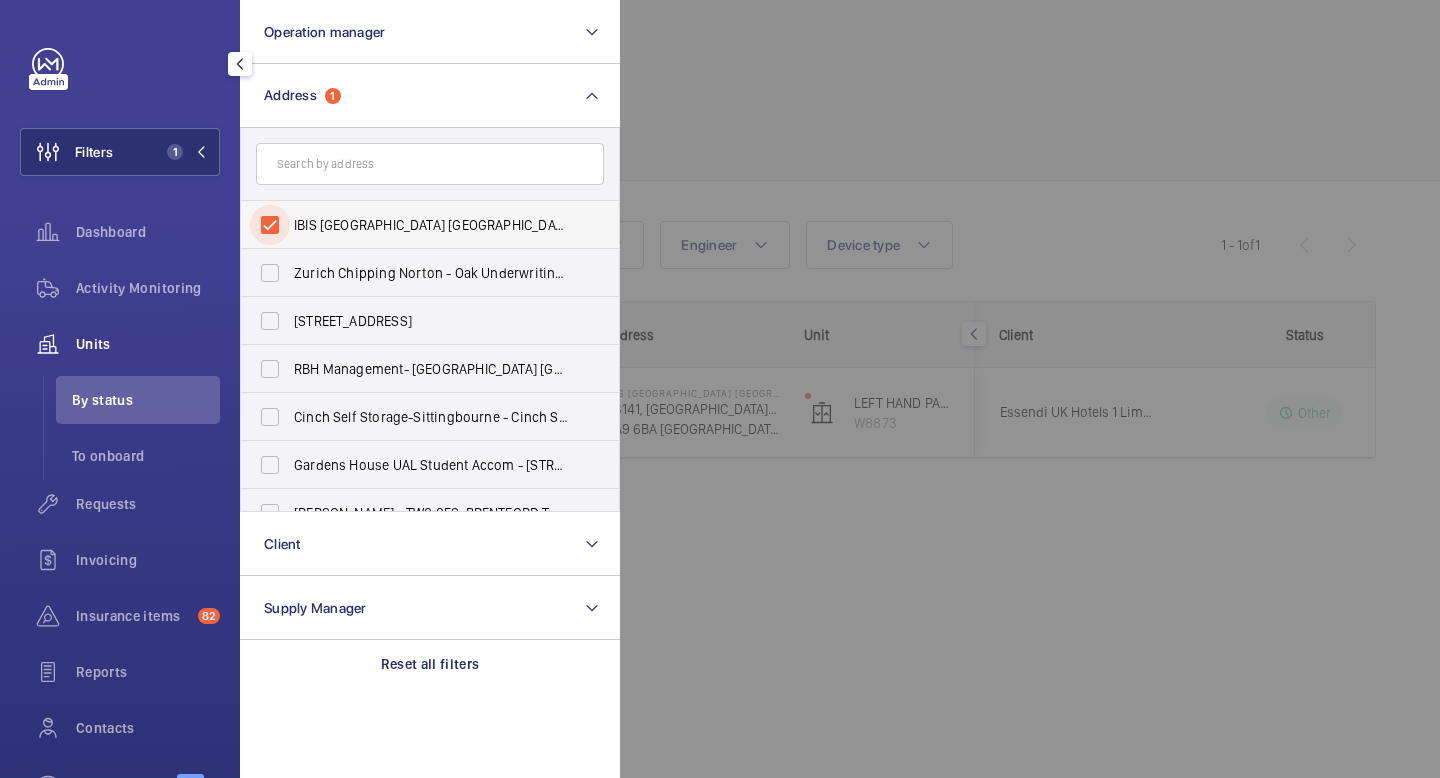 click on "IBIS [GEOGRAPHIC_DATA] [GEOGRAPHIC_DATA] - H3141, IBIS [STREET_ADDRESS]" at bounding box center [270, 225] 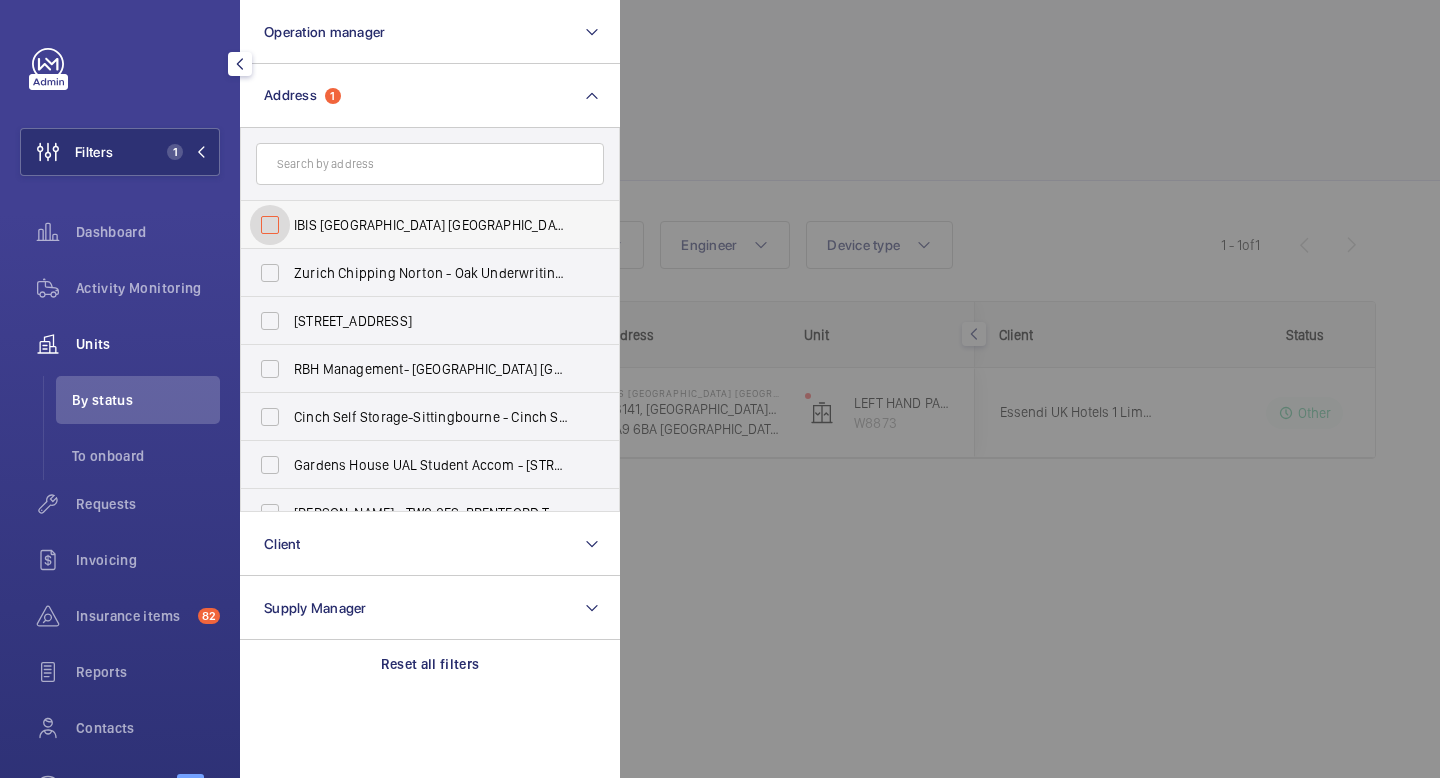 checkbox on "false" 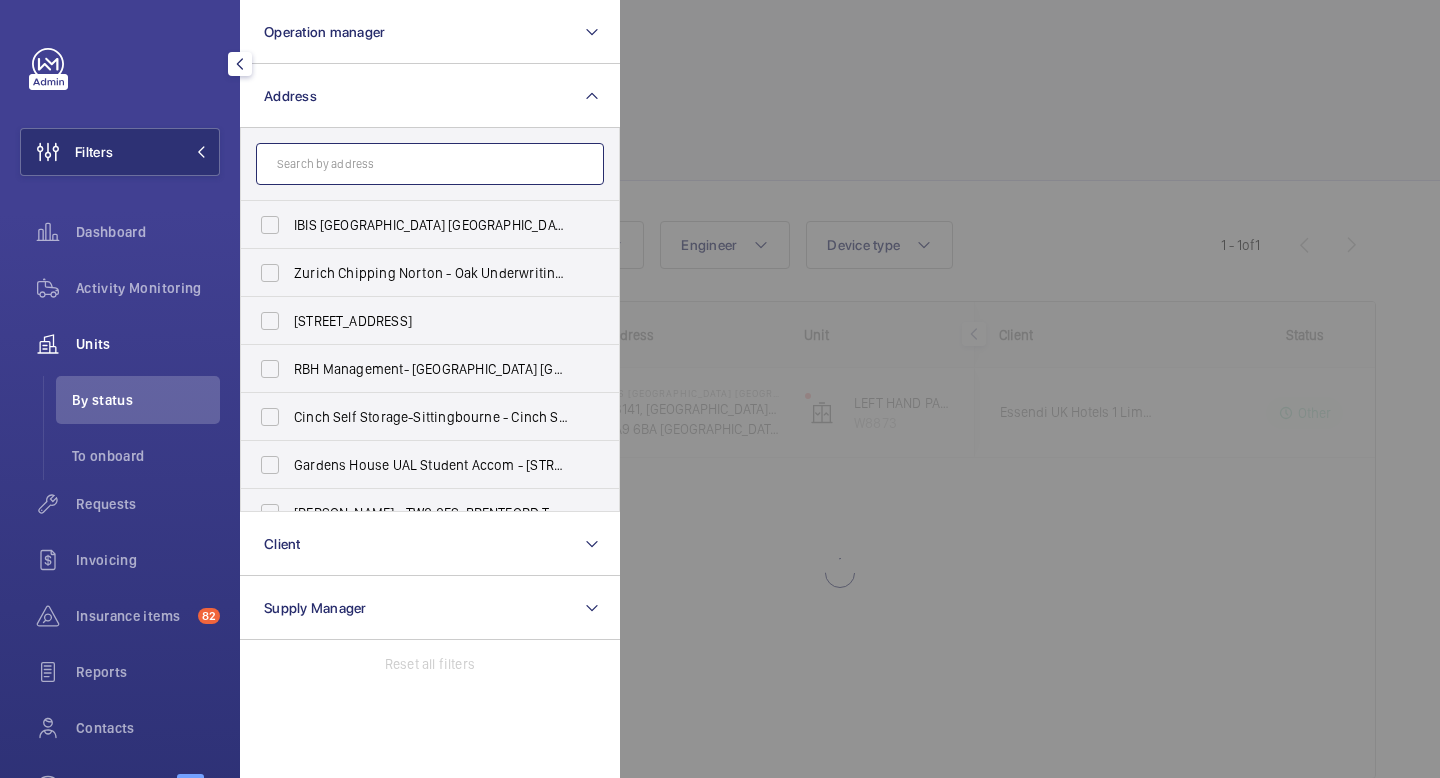 click 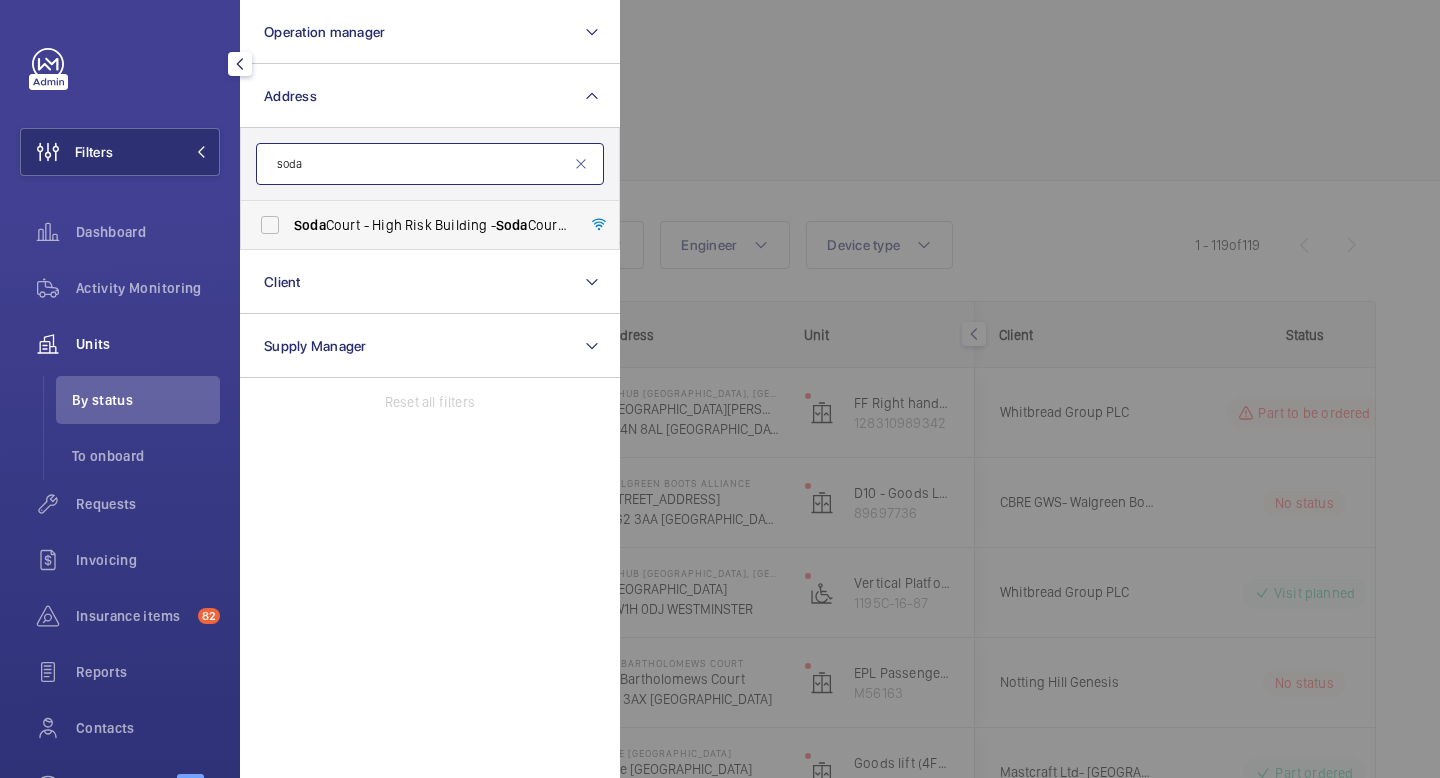 type on "soda" 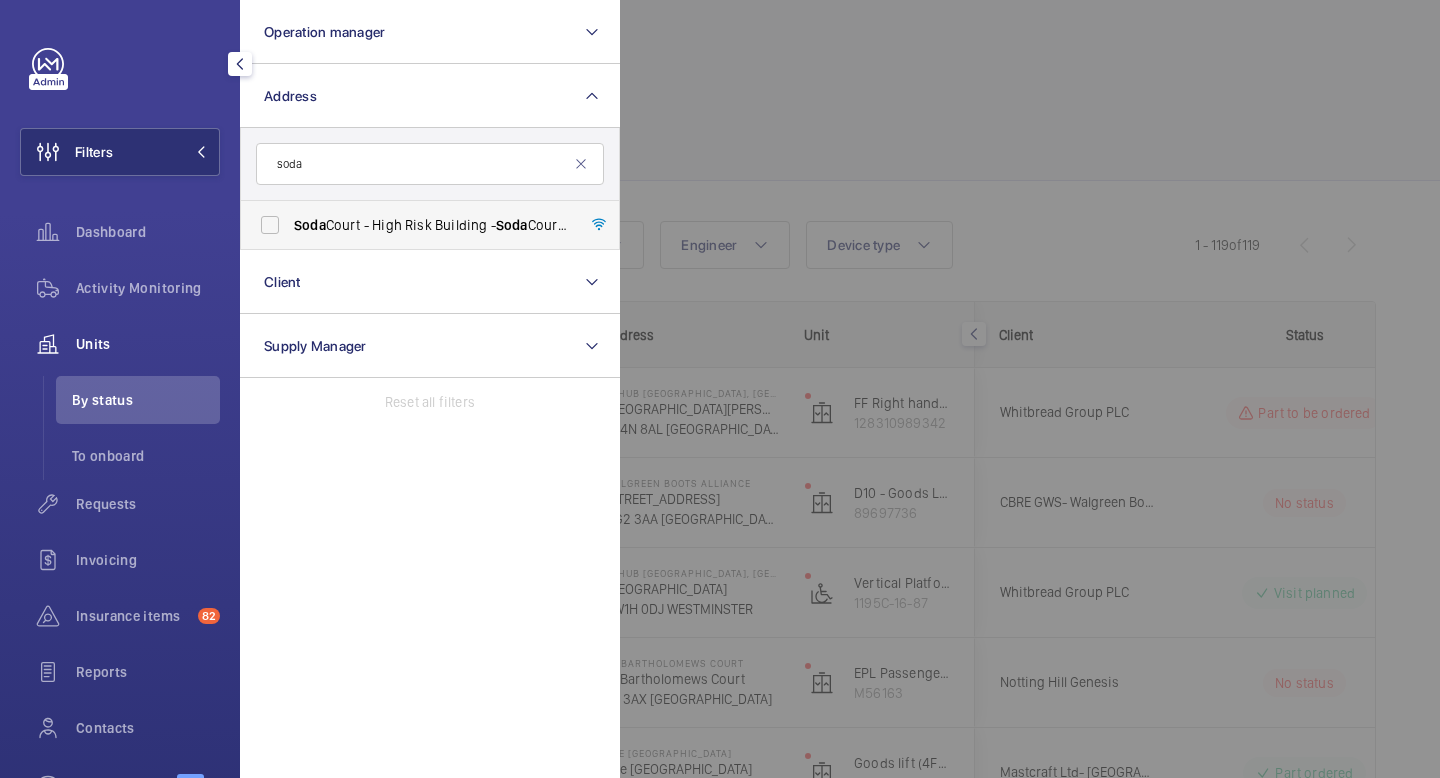 click on "Soda  Court - High Risk Building -  [GEOGRAPHIC_DATA]" at bounding box center [415, 225] 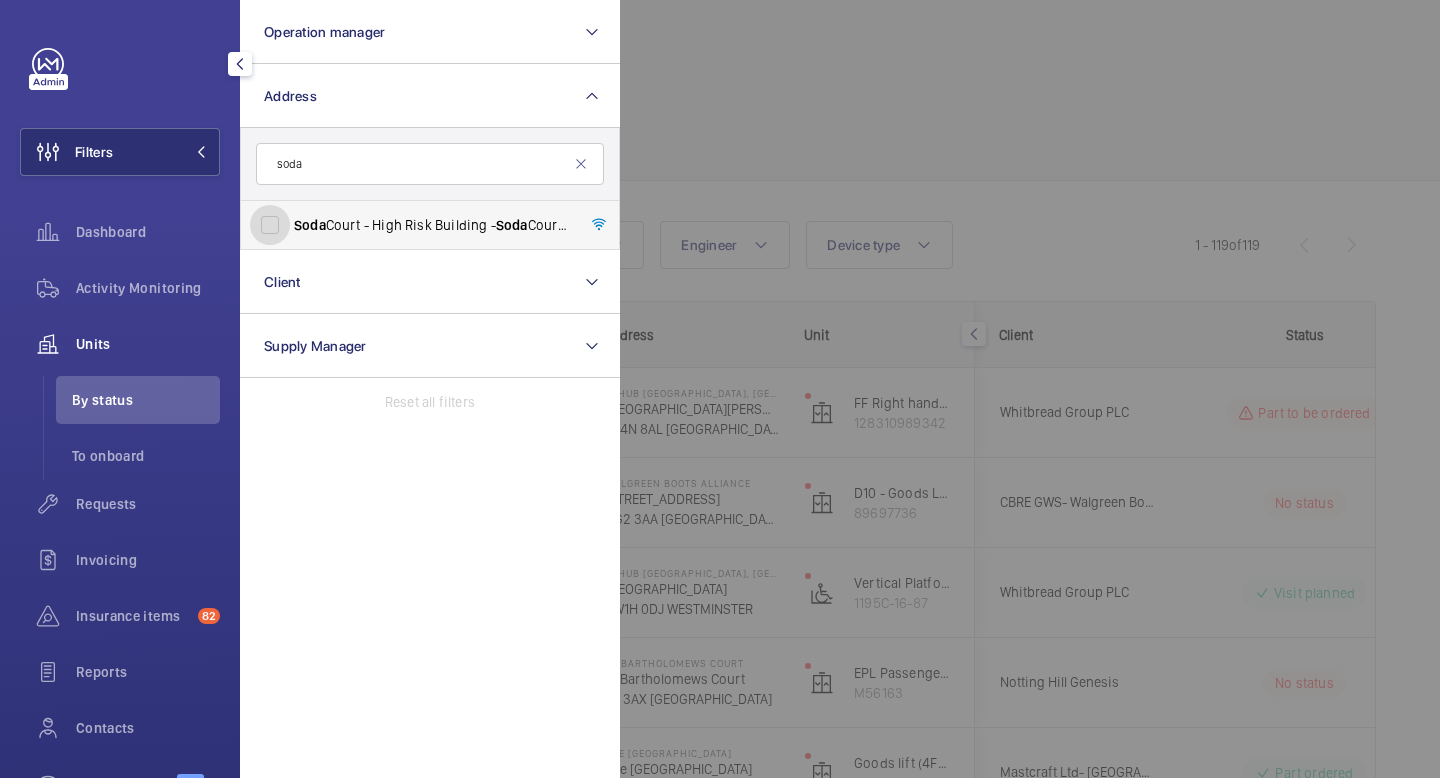 click on "Soda  Court - High Risk Building -  [GEOGRAPHIC_DATA]" at bounding box center [270, 225] 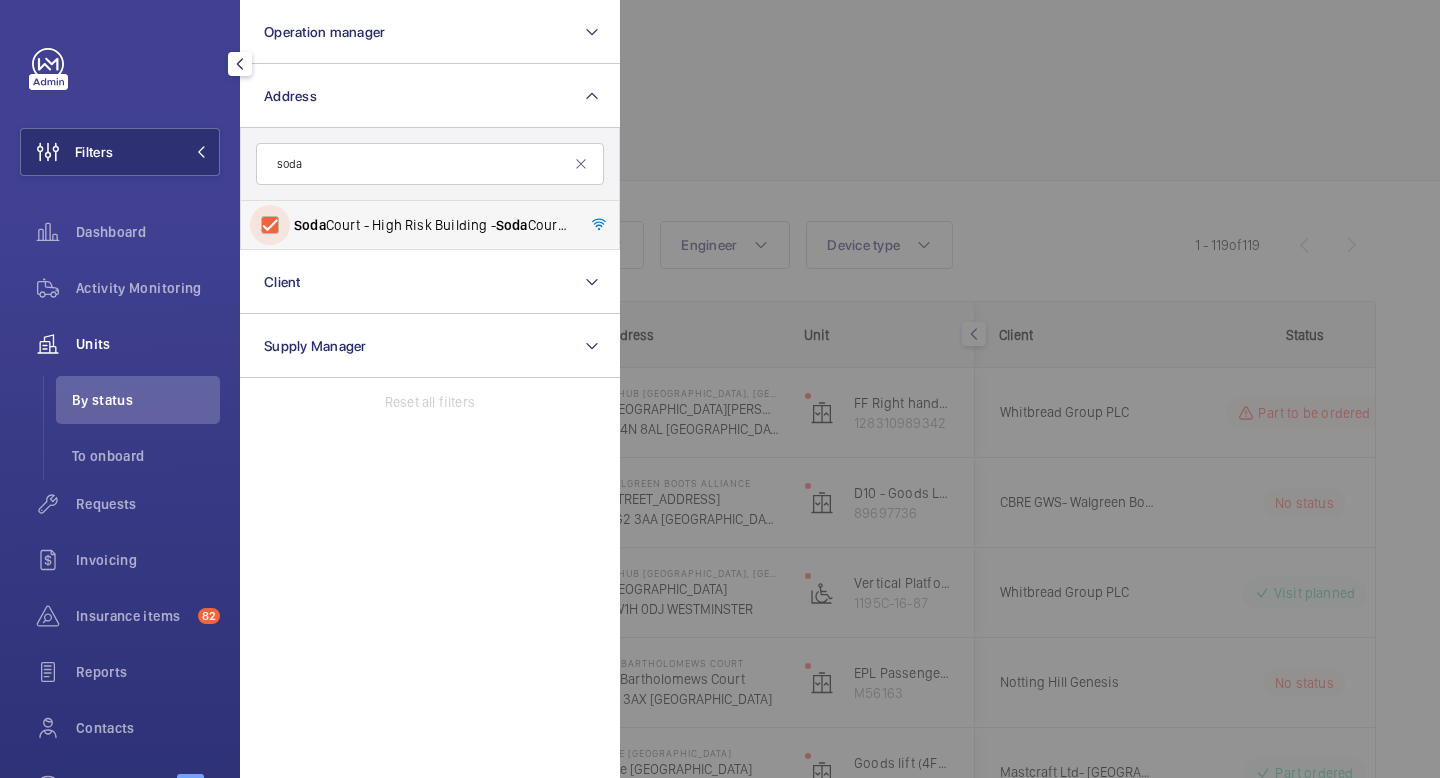 checkbox on "true" 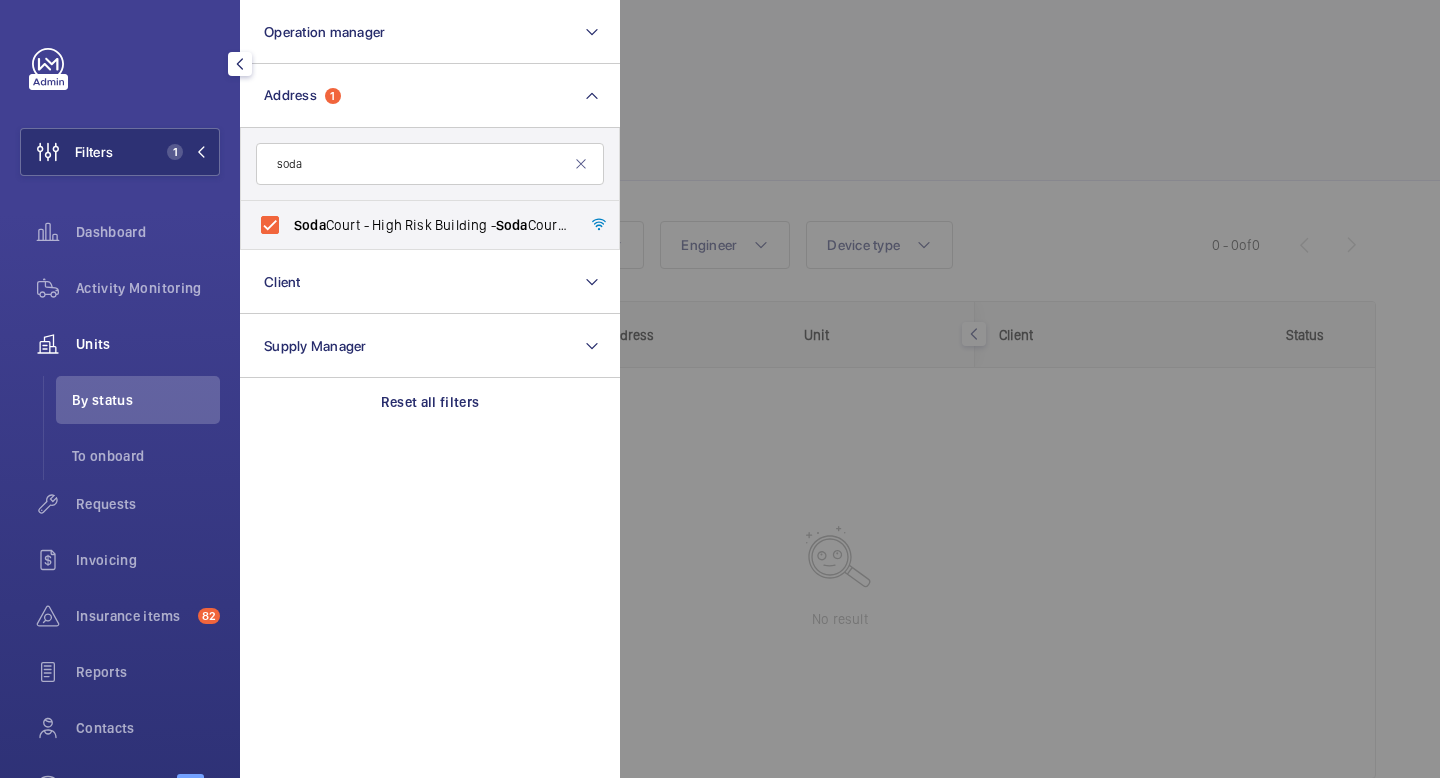 click on "Units" 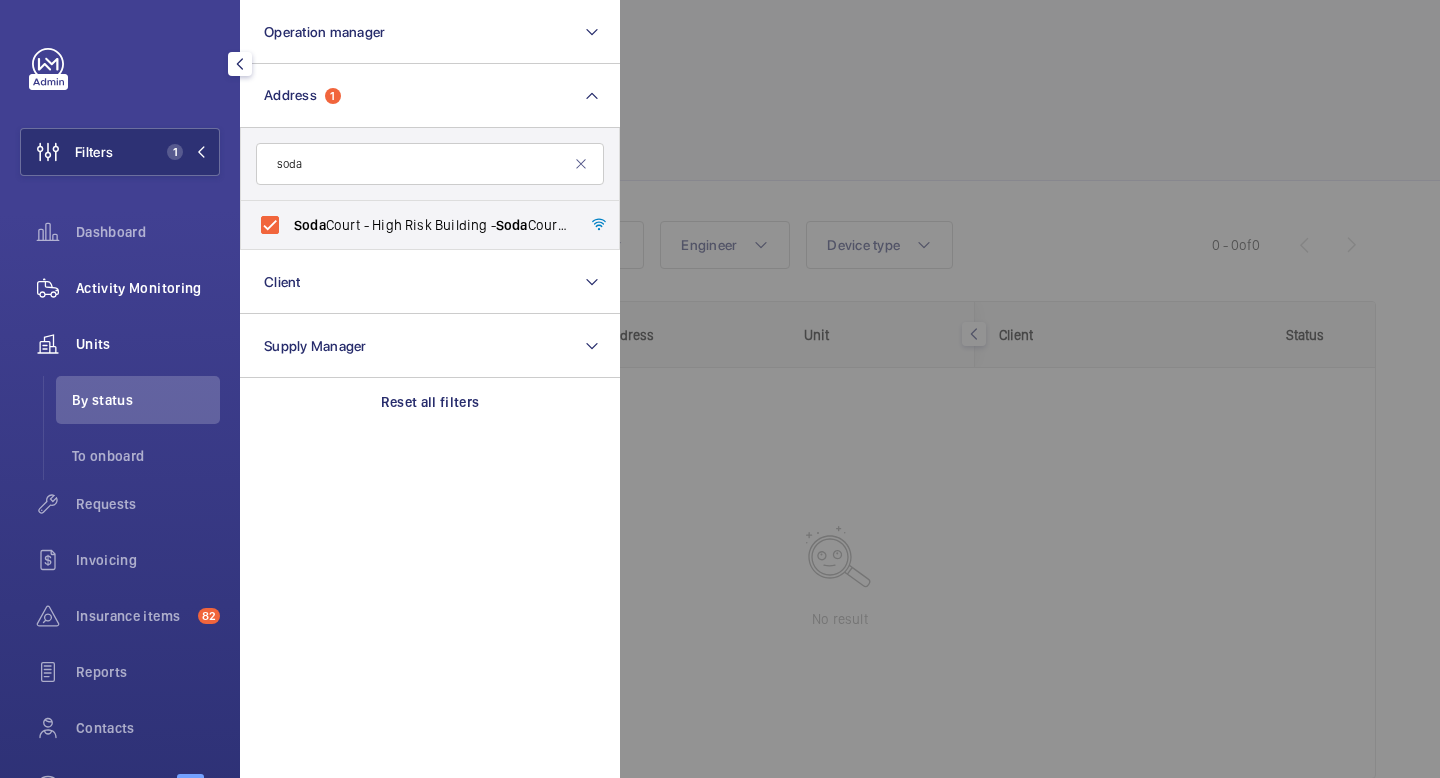click on "Activity Monitoring" 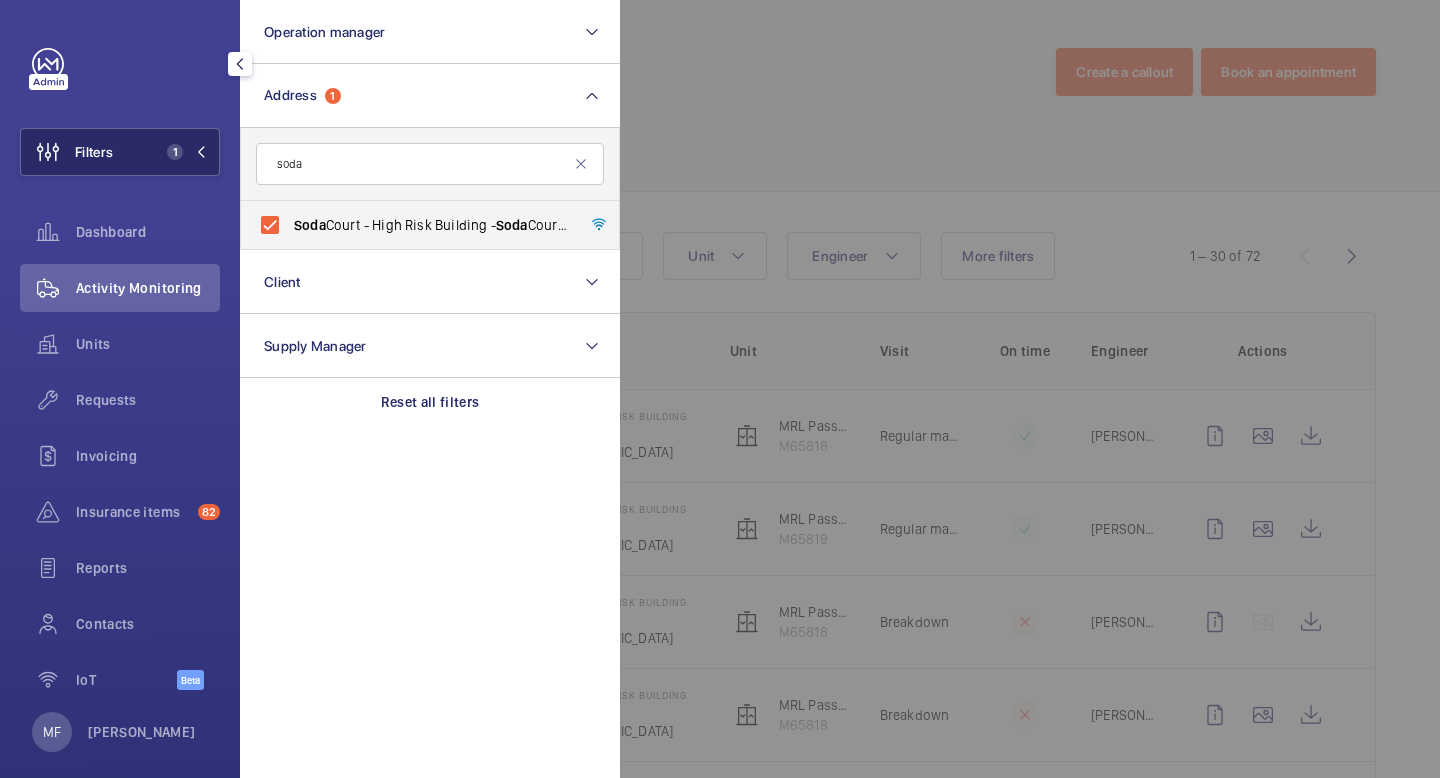 click 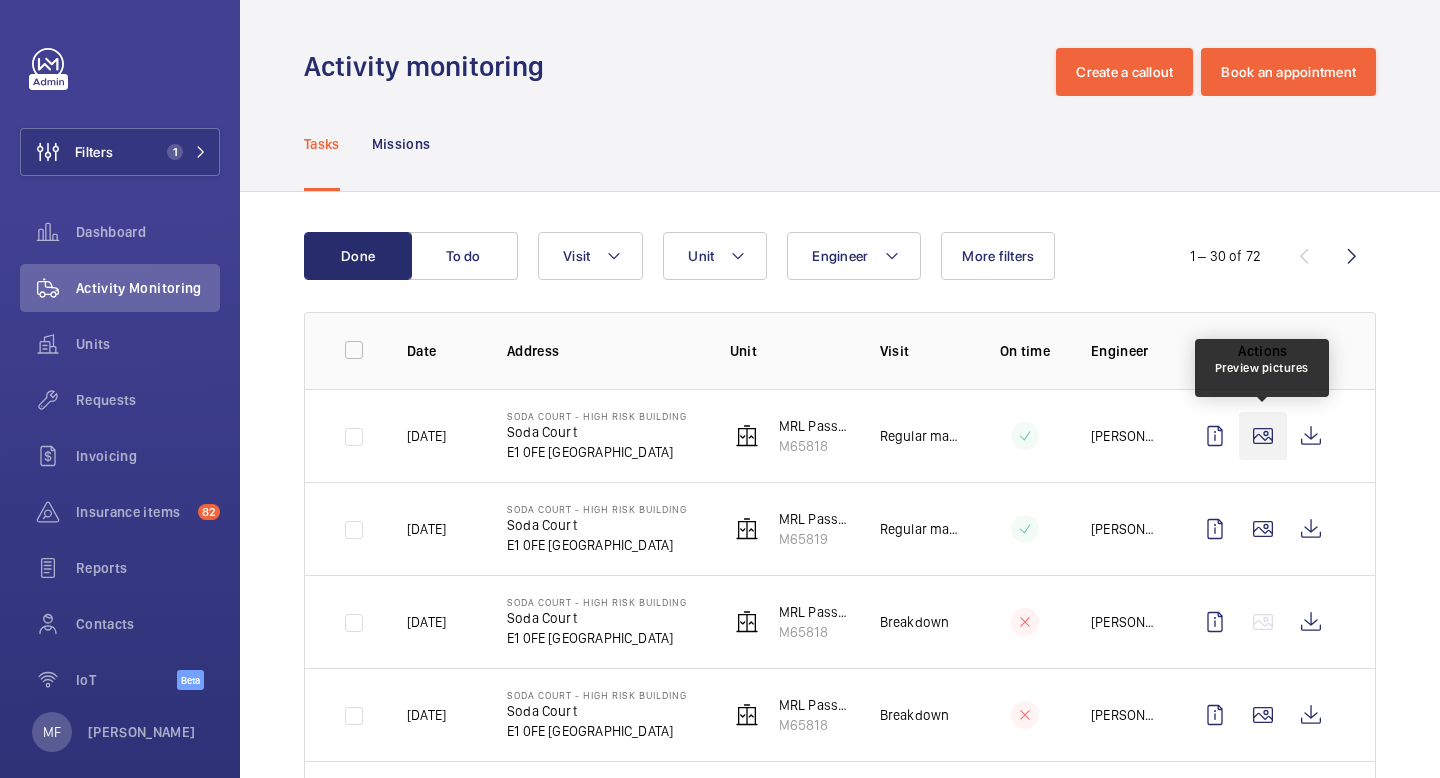 click 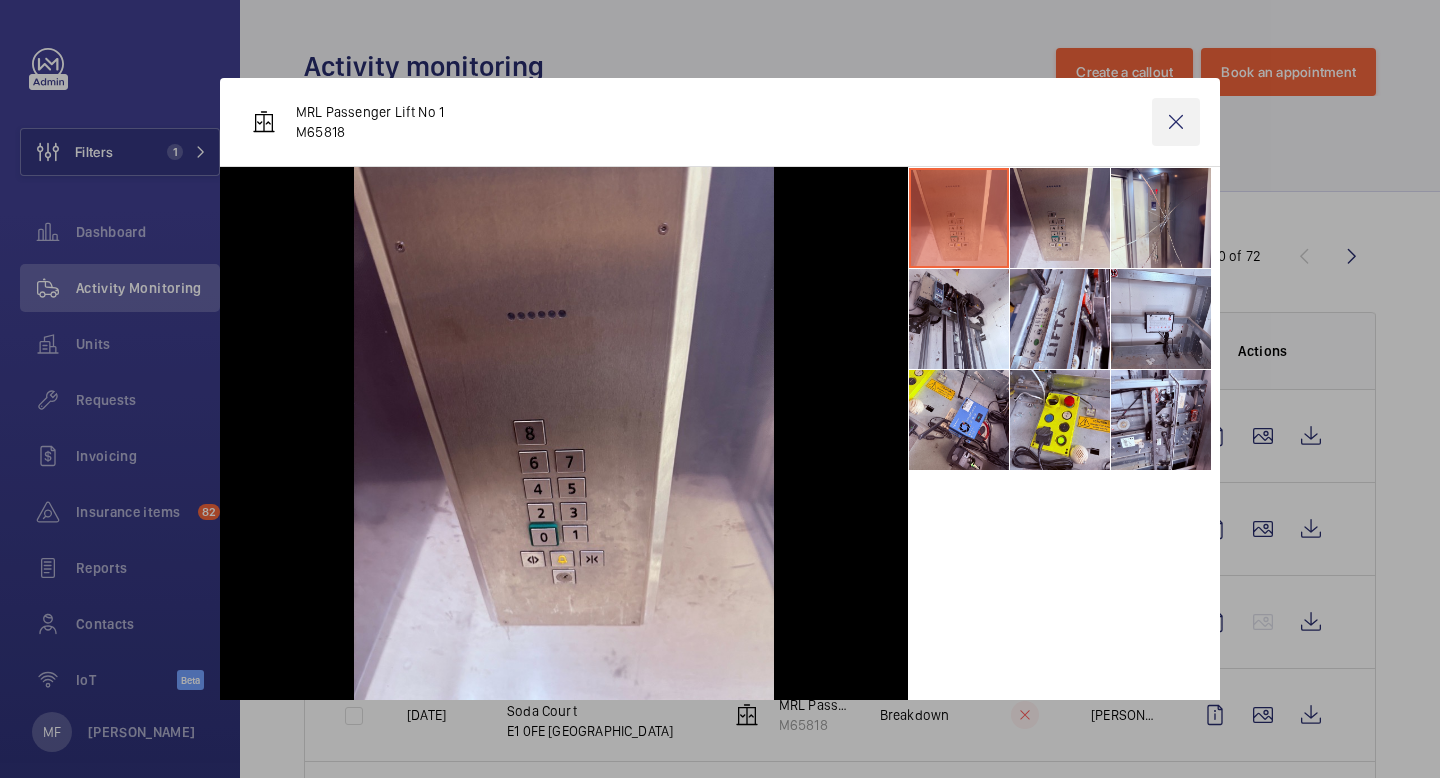 click at bounding box center (1176, 122) 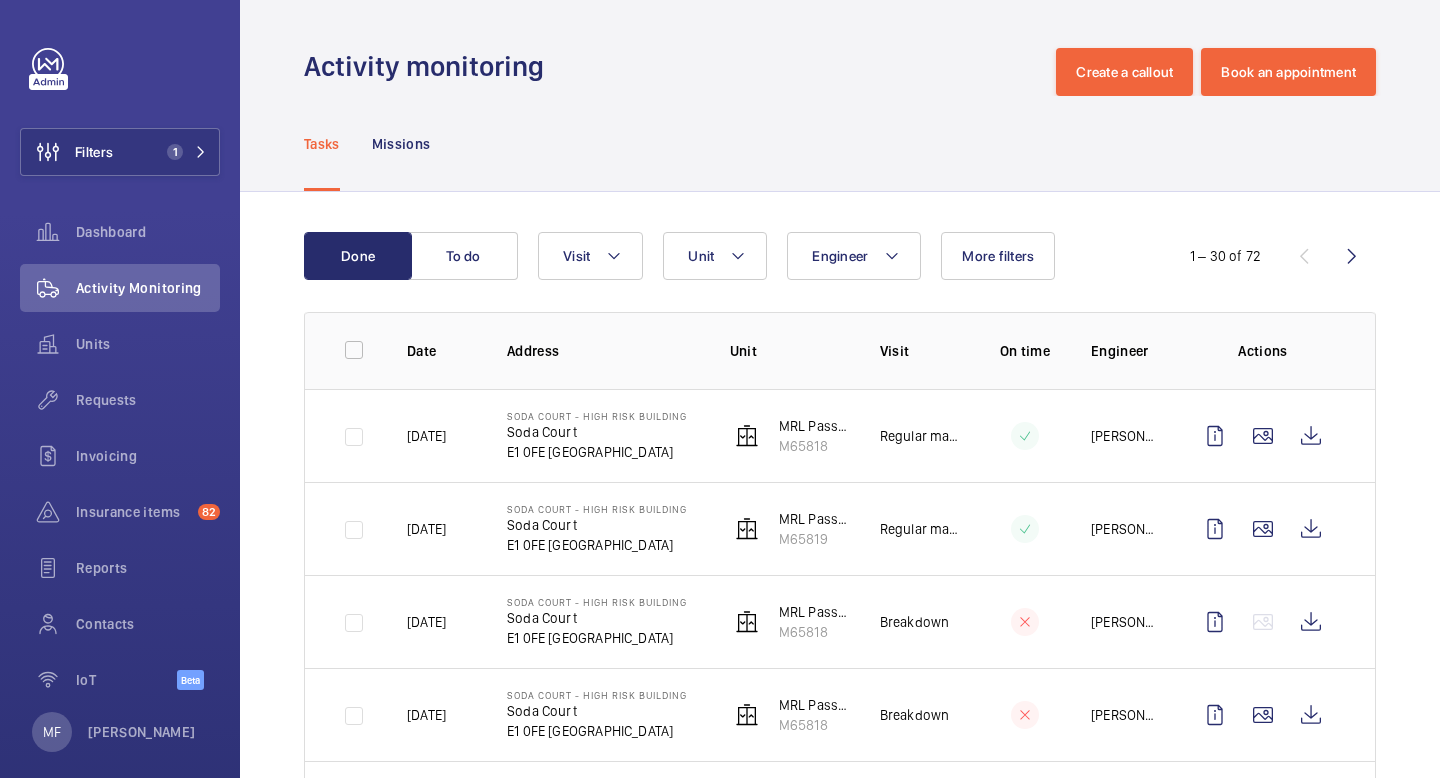 click on "Done To do Engineer Unit Visit More filters  1 – 30 of 72  Date Address Unit Visit On time Engineer Actions [DATE]  Soda Court - High Risk Building   [GEOGRAPHIC_DATA] [GEOGRAPHIC_DATA]   MRL Passenger Lift No 1   M65818   Regular maintenance  [PERSON_NAME] Wormleighton  [DATE]  [GEOGRAPHIC_DATA] - High Risk Building   [GEOGRAPHIC_DATA]   MRL Passenger Lift No 2   M65819   Regular maintenance  [PERSON_NAME] Wormleighton  [DATE]  [GEOGRAPHIC_DATA] - High Risk Building   [GEOGRAPHIC_DATA]   E1 0FE LONDON   MRL Passenger Lift No 1   M65818   Breakdown  [PERSON_NAME]  [DATE]  [GEOGRAPHIC_DATA] - High Risk Building   [GEOGRAPHIC_DATA]   E1 0FE [GEOGRAPHIC_DATA]   MRL Passenger Lift No 1   M65818   Breakdown  [PERSON_NAME]  [DATE]  [GEOGRAPHIC_DATA] - High Risk Building   [GEOGRAPHIC_DATA]   MRL Passenger Lift No 1   M65818   Breakdown  [PERSON_NAME]  [DATE]  [GEOGRAPHIC_DATA] - High Risk Building   [GEOGRAPHIC_DATA]   E1 0FE LONDON   MRL Passenger Lift No 2   M65819   Regular maintenance  [PERSON_NAME] Wormleighton  [DATE]  [GEOGRAPHIC_DATA] - [GEOGRAPHIC_DATA]" 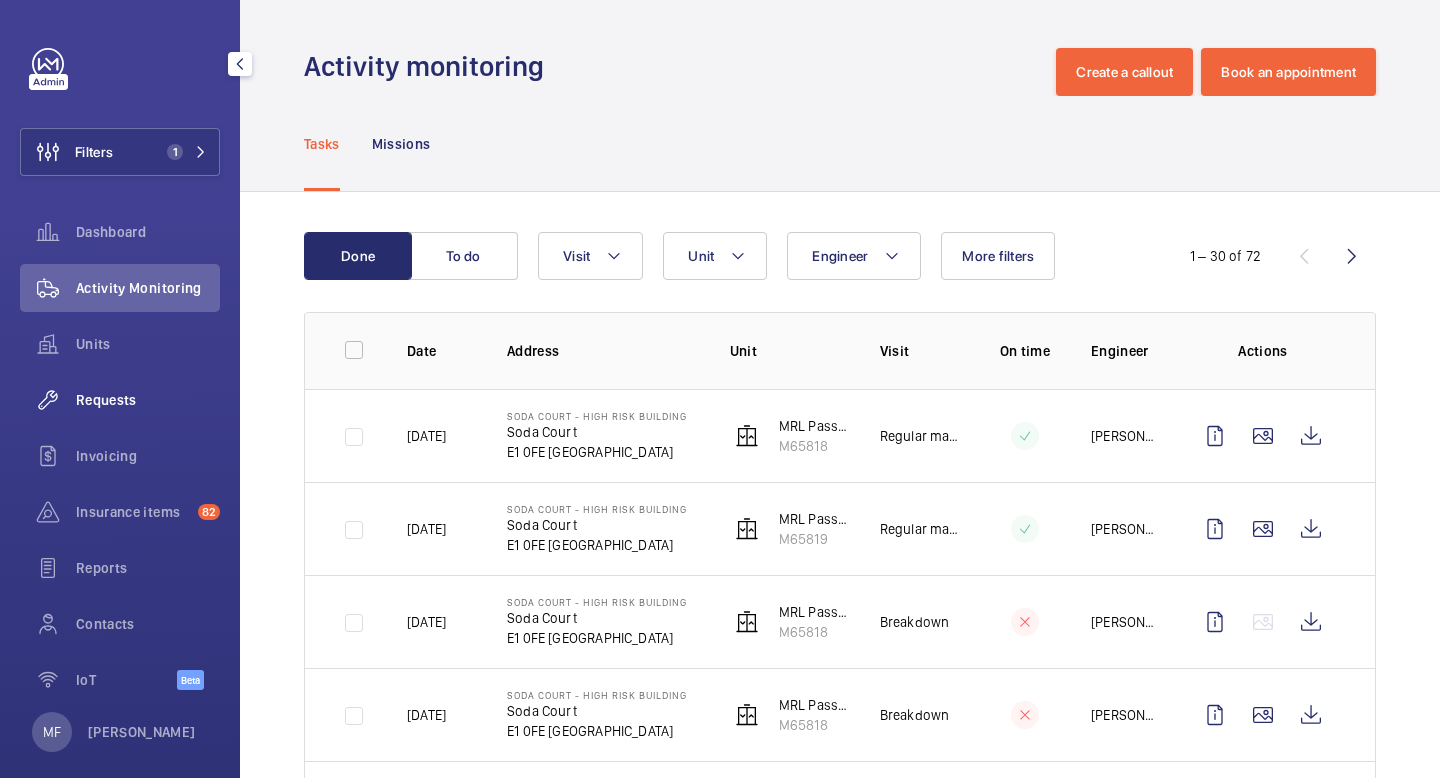 click on "Requests" 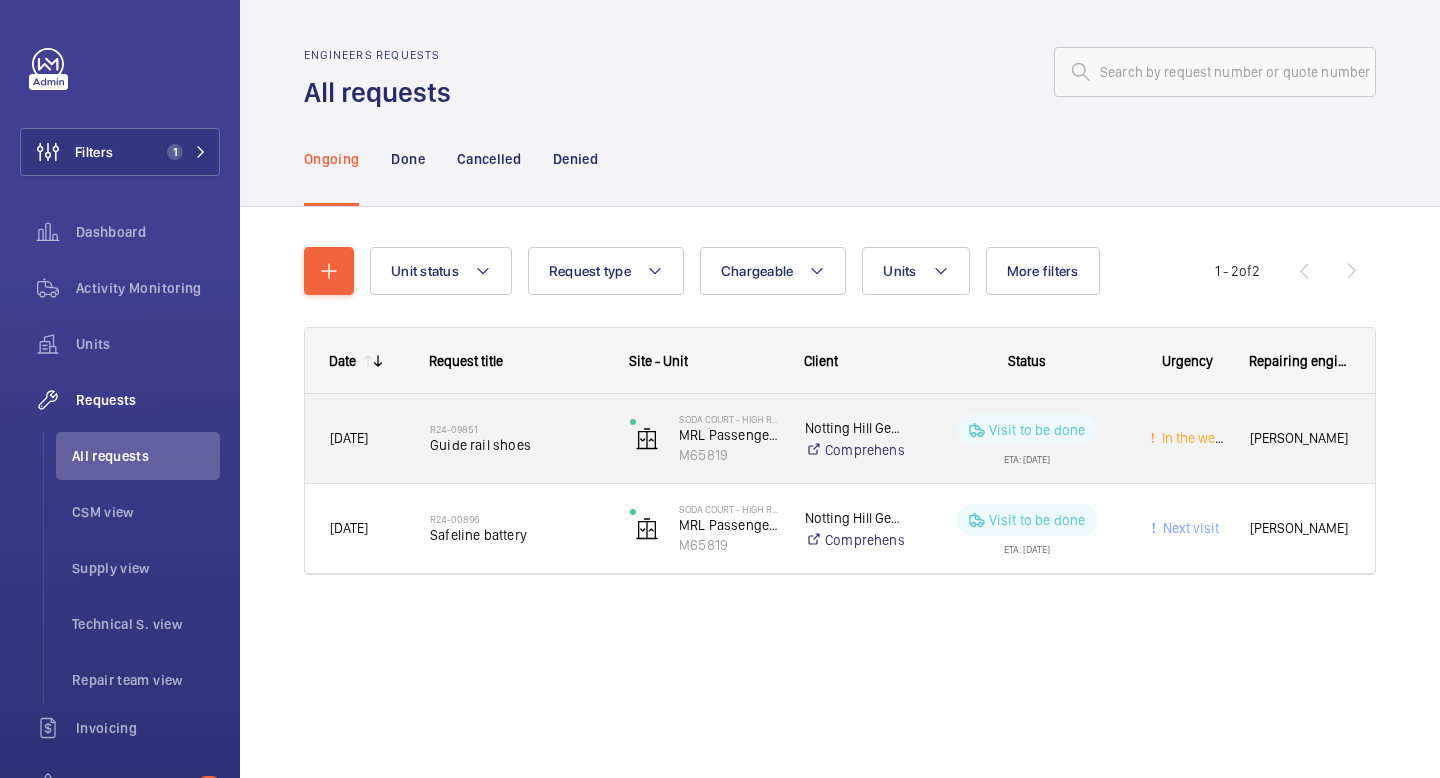 click on "Visit to be done" 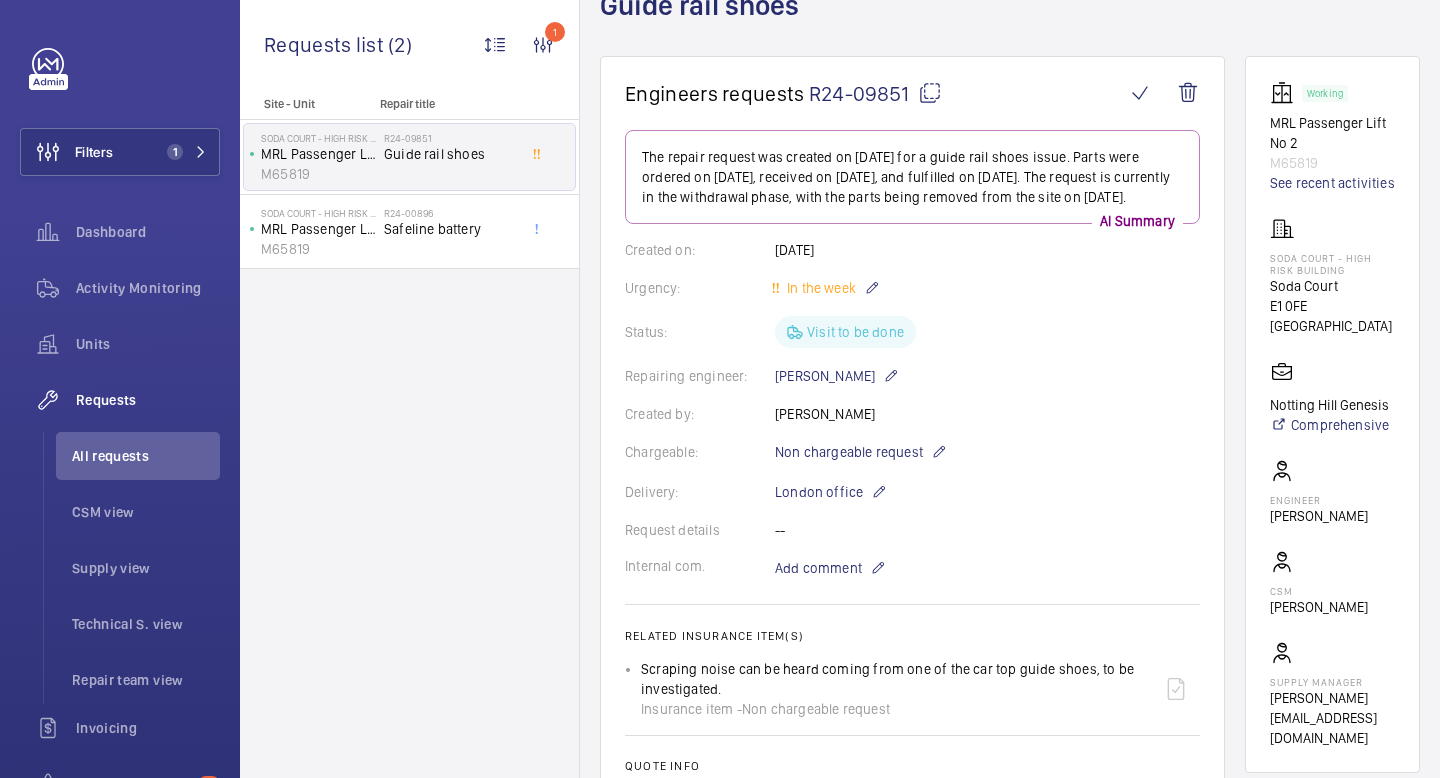 scroll, scrollTop: 0, scrollLeft: 0, axis: both 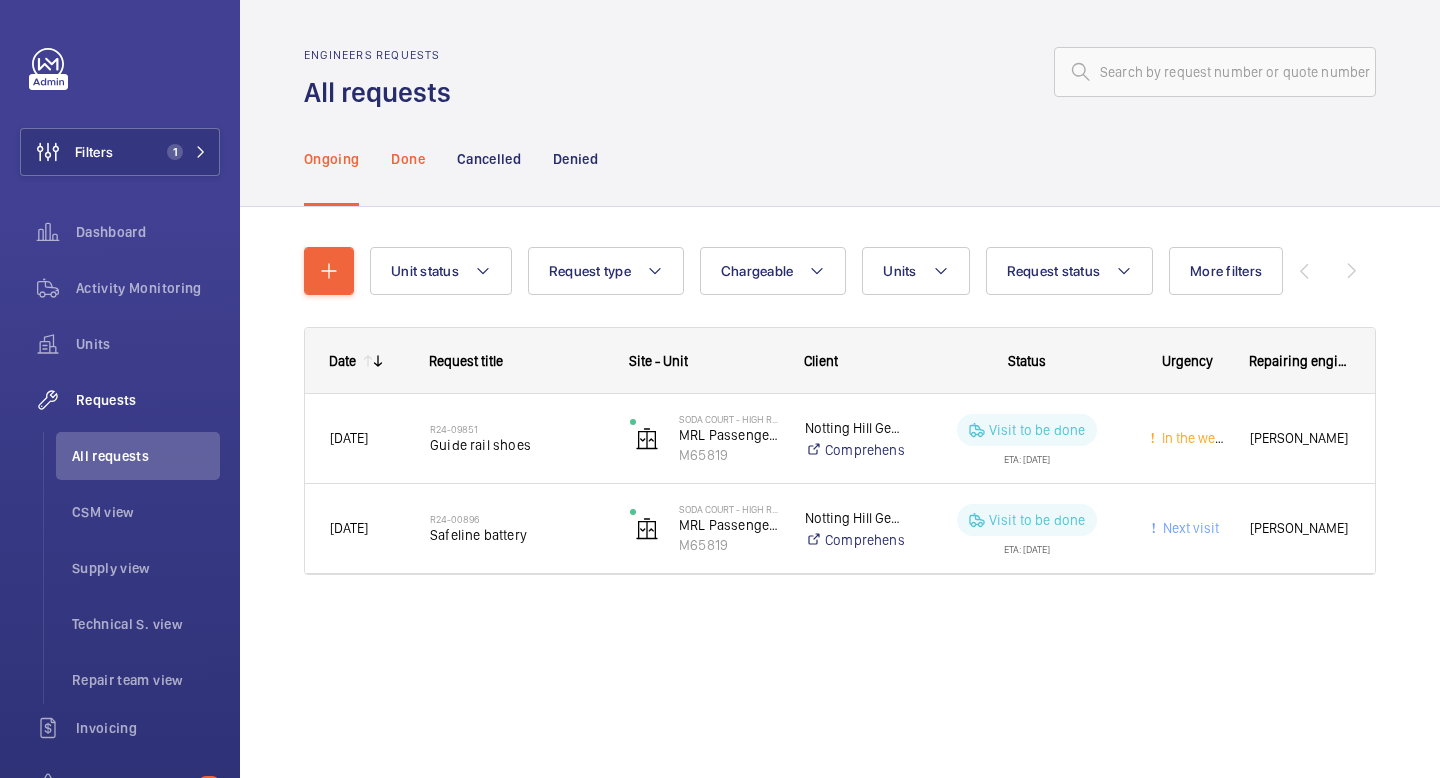 click on "Done" 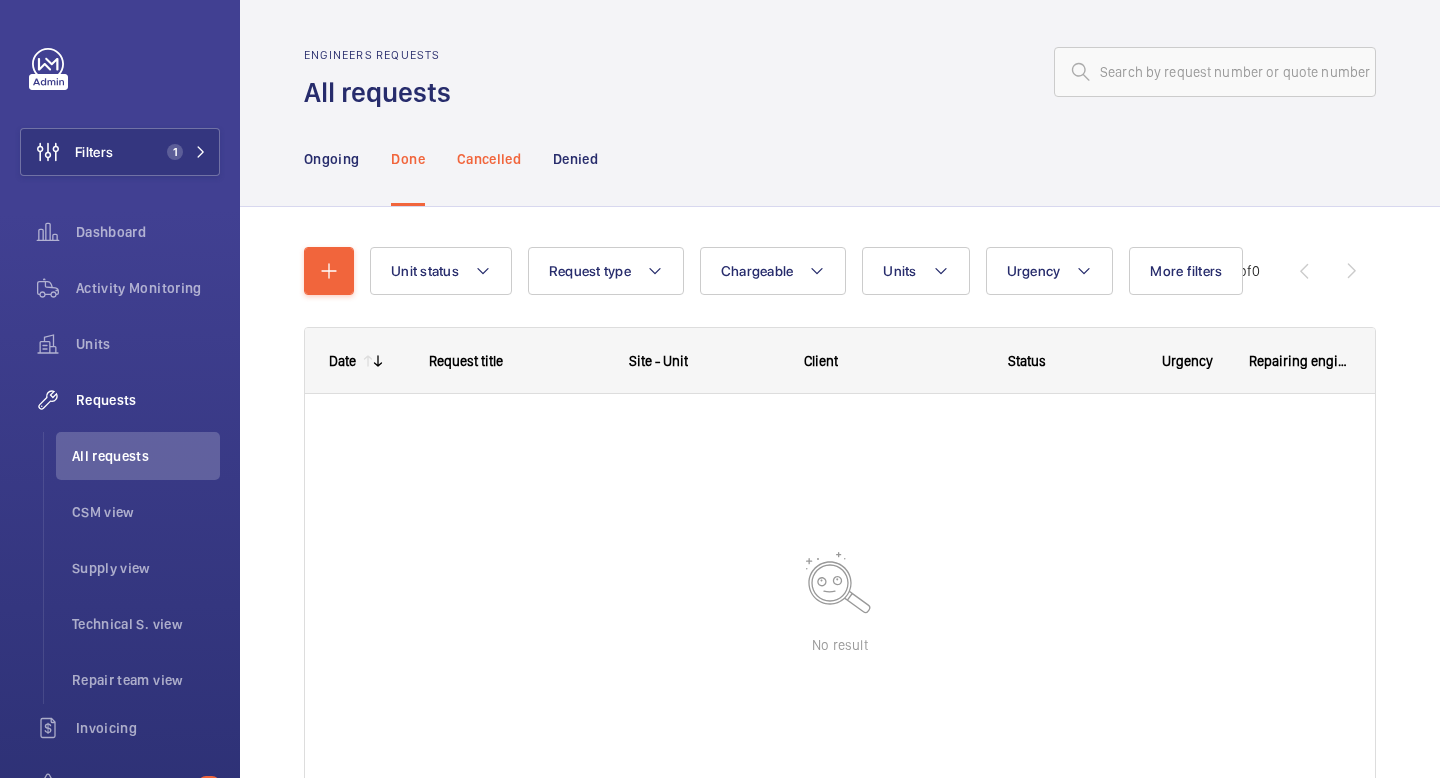 click on "Cancelled" 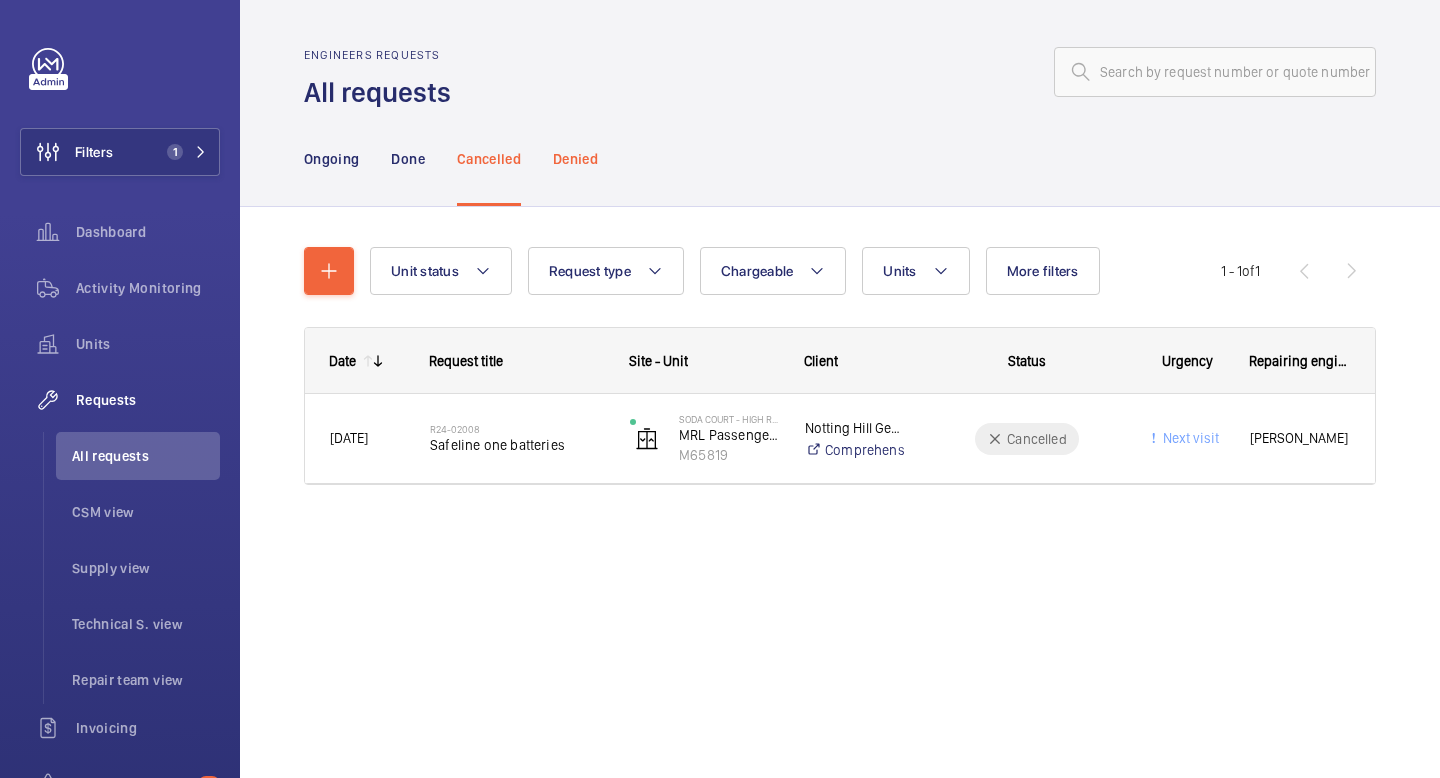 click on "Denied" 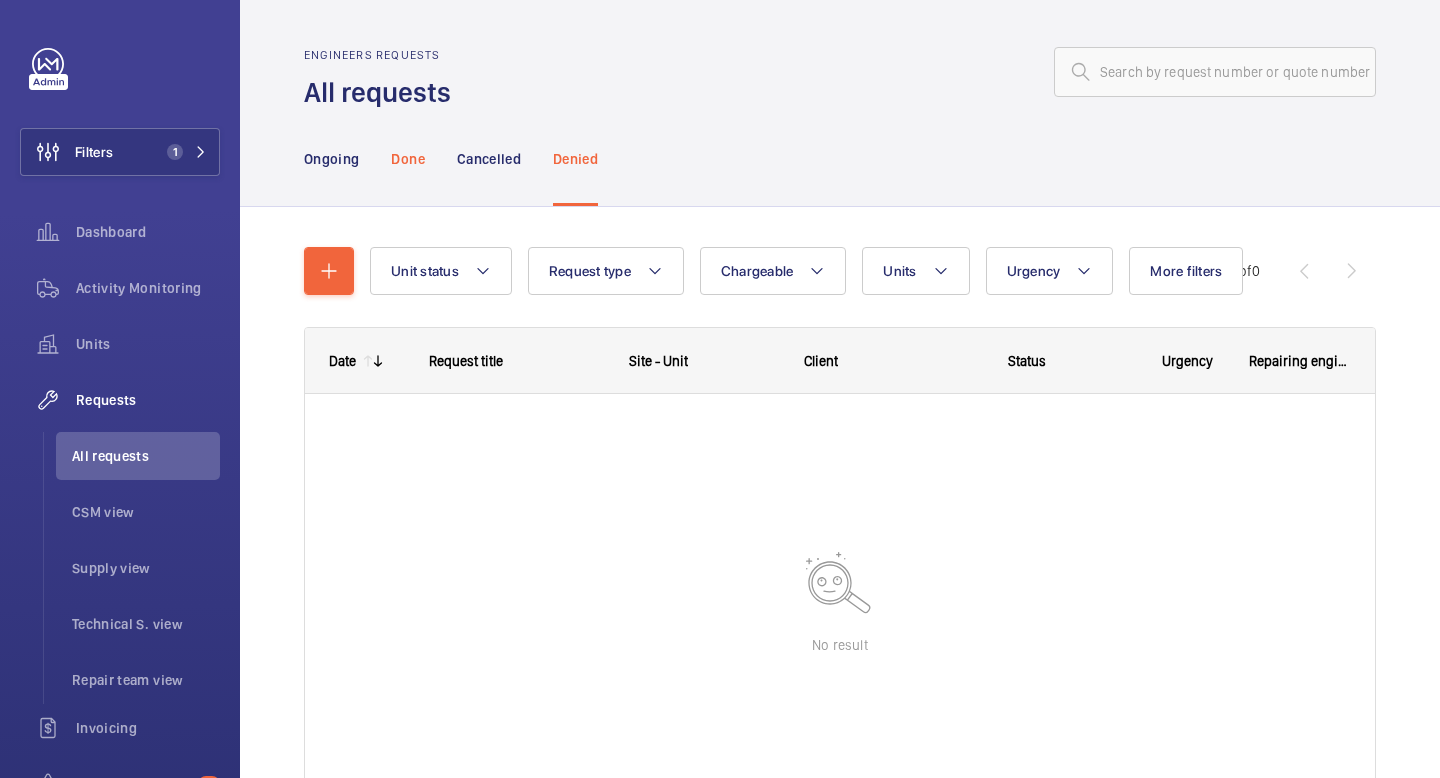 click on "Done" 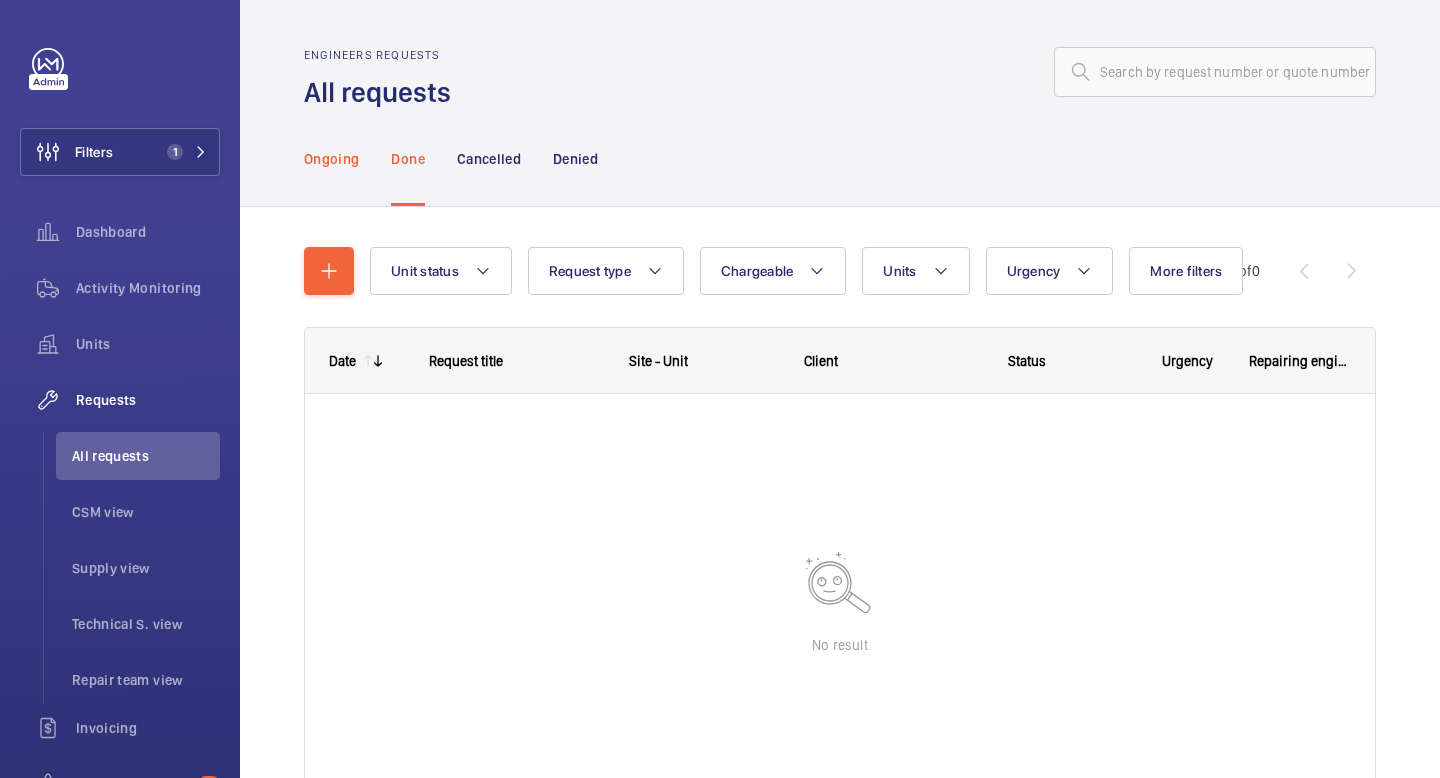 click on "Ongoing" 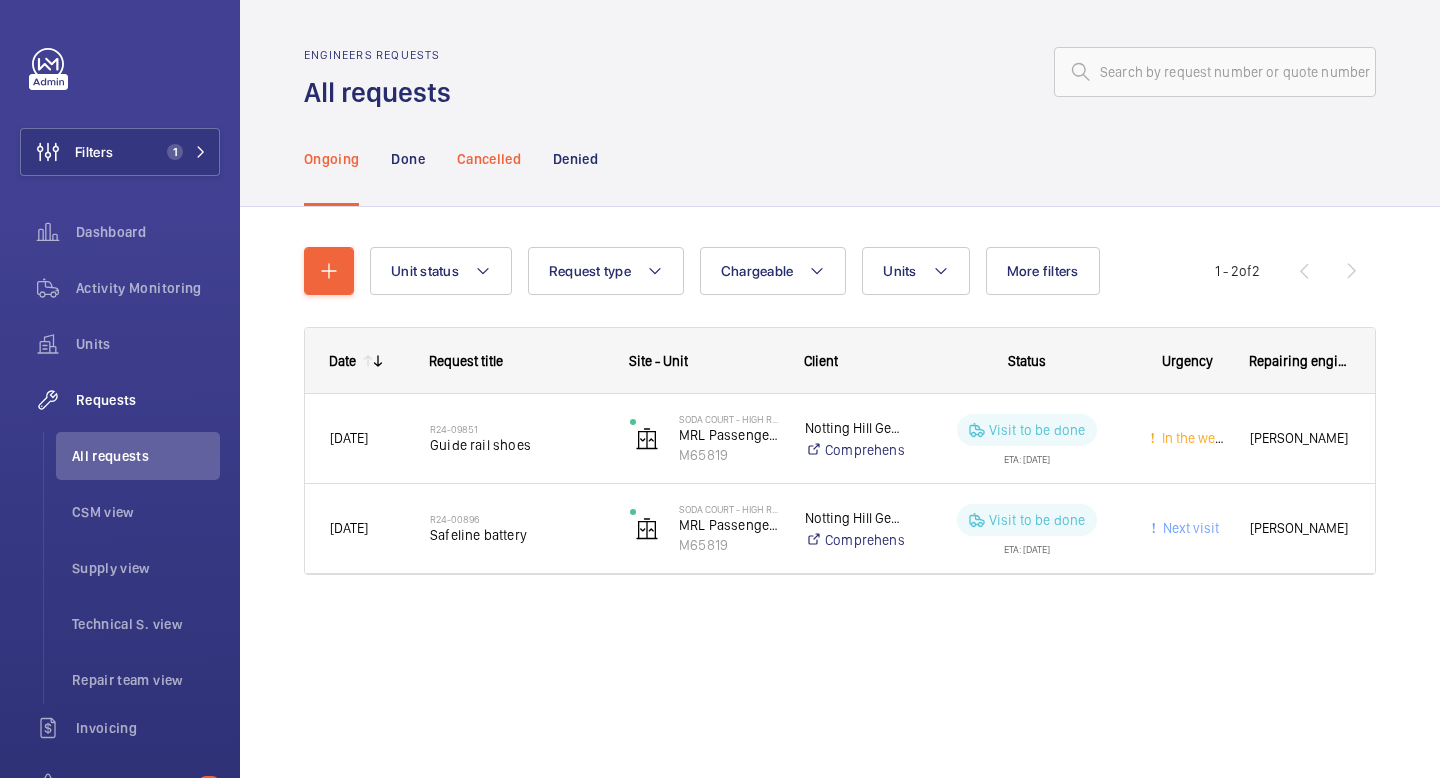 click on "Cancelled" 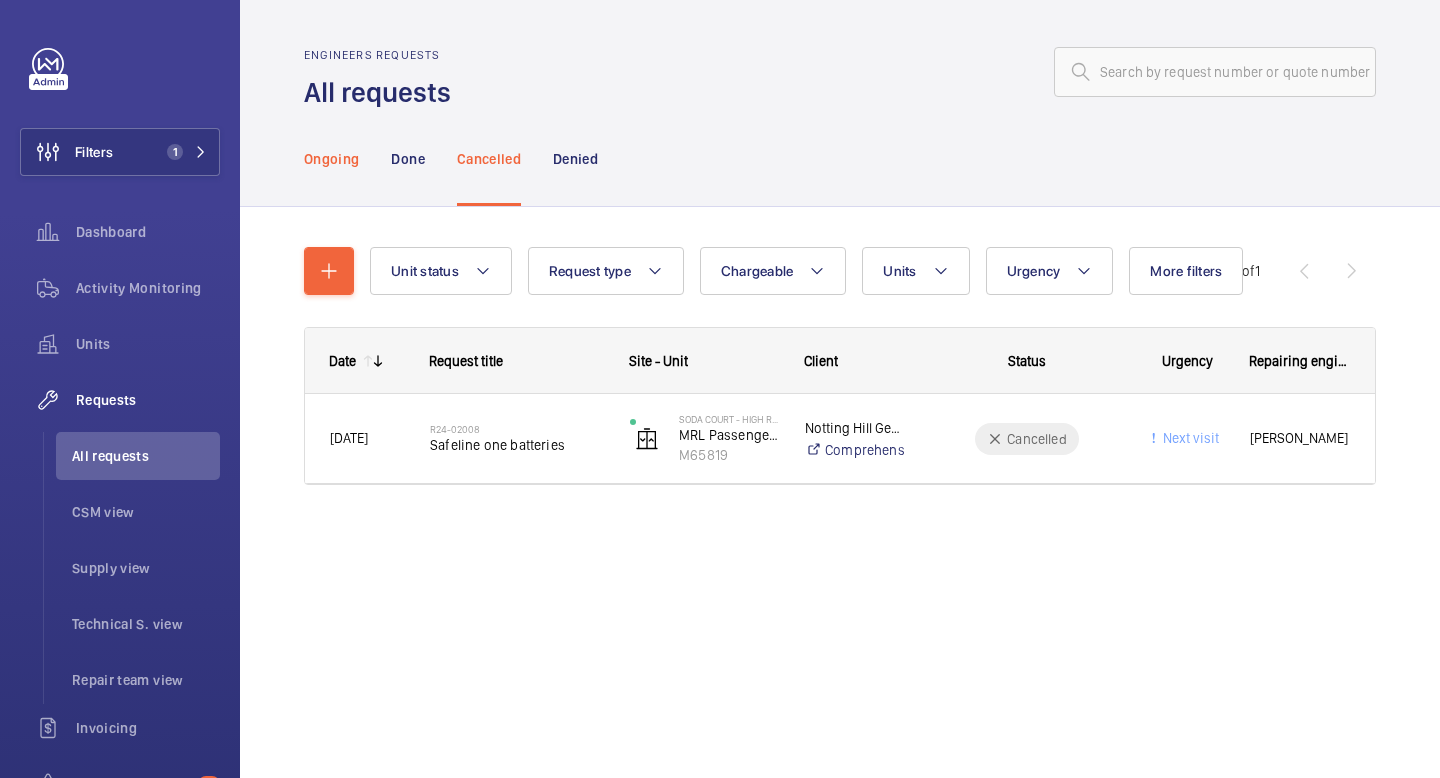 click on "Ongoing" 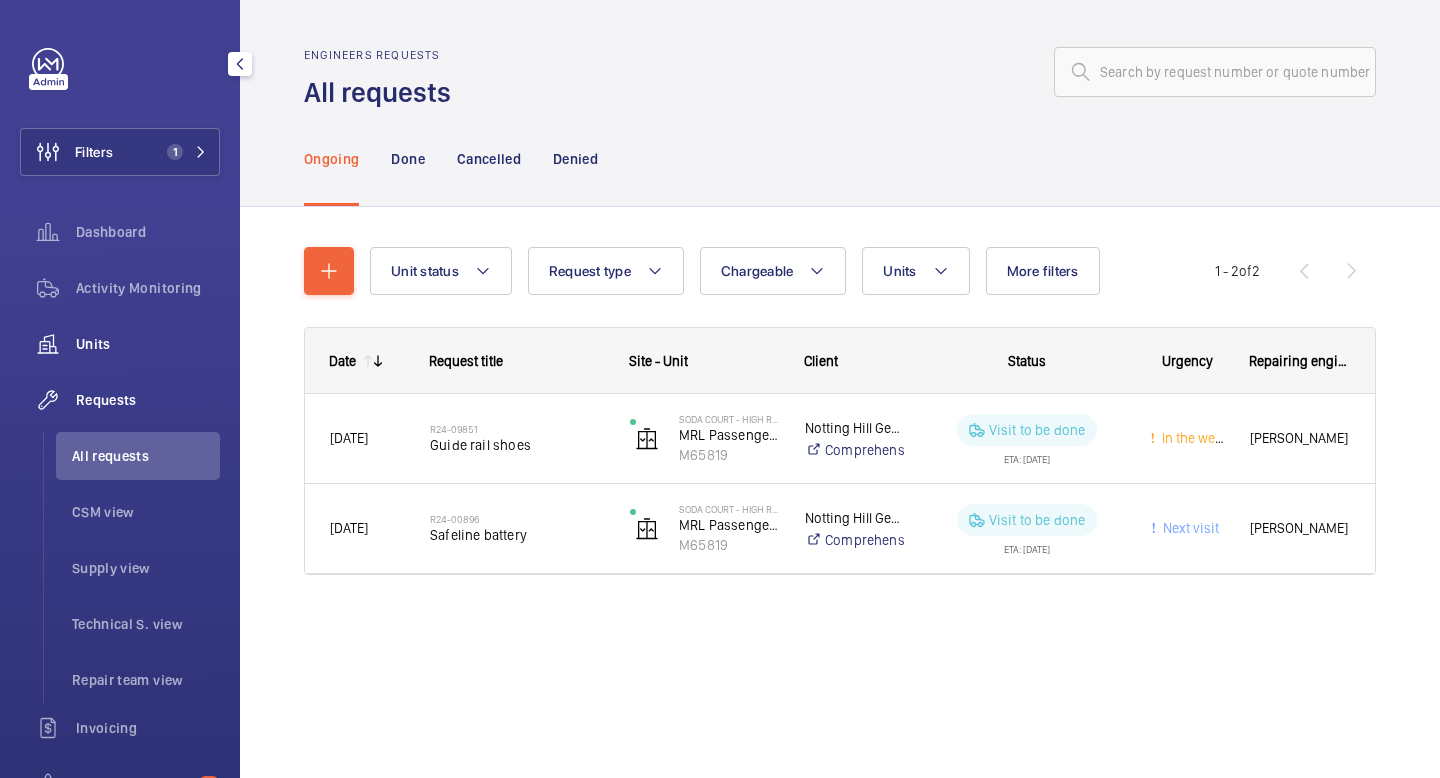 click on "Units" 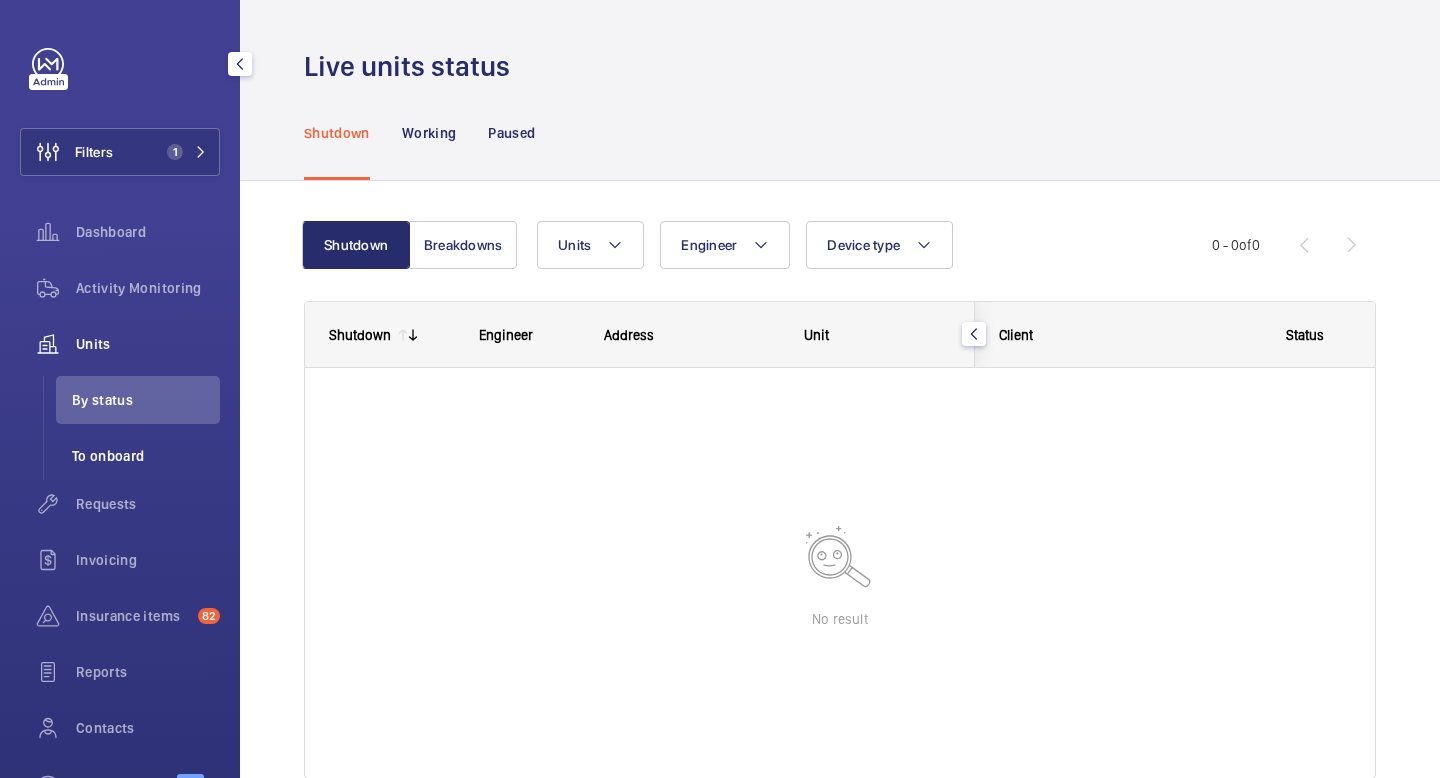 click on "To onboard" 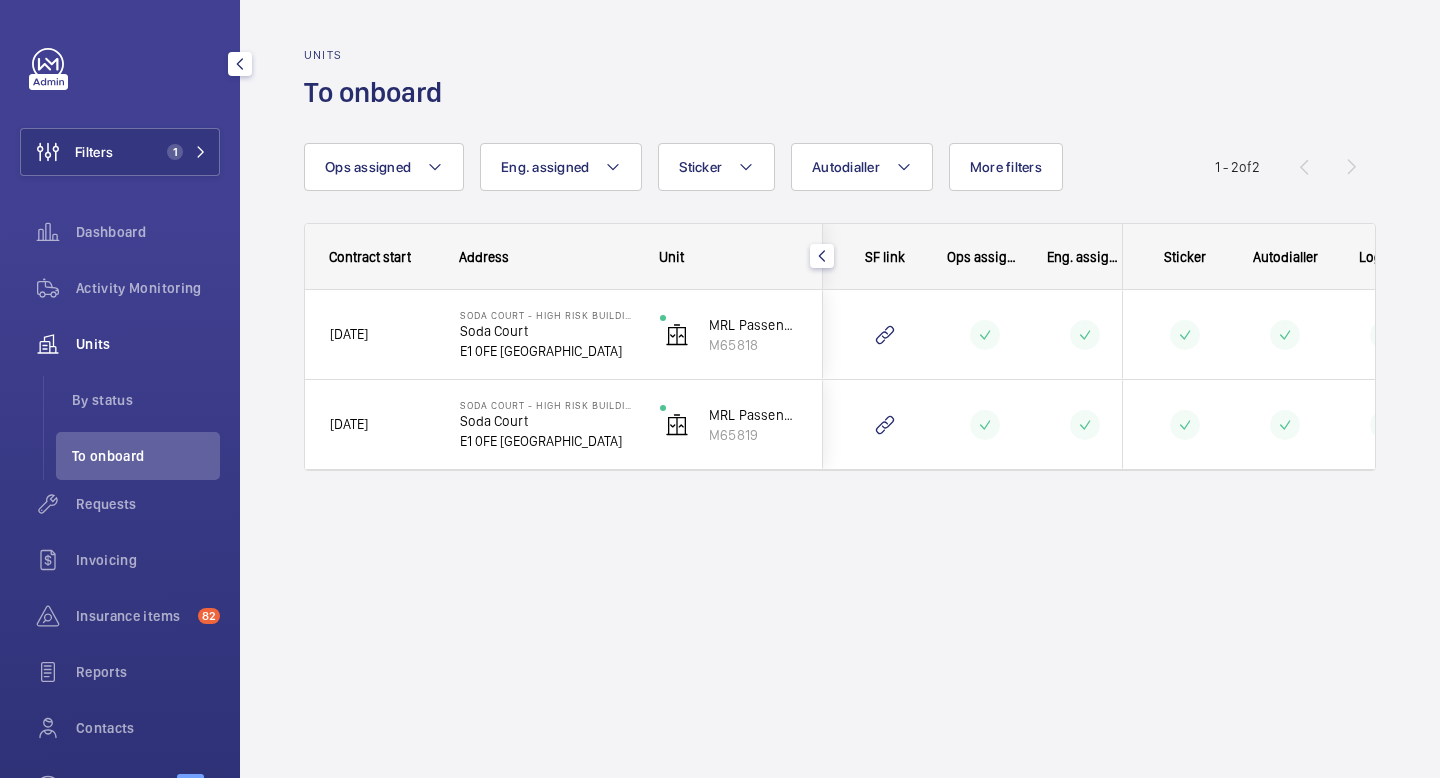 click on "Units" 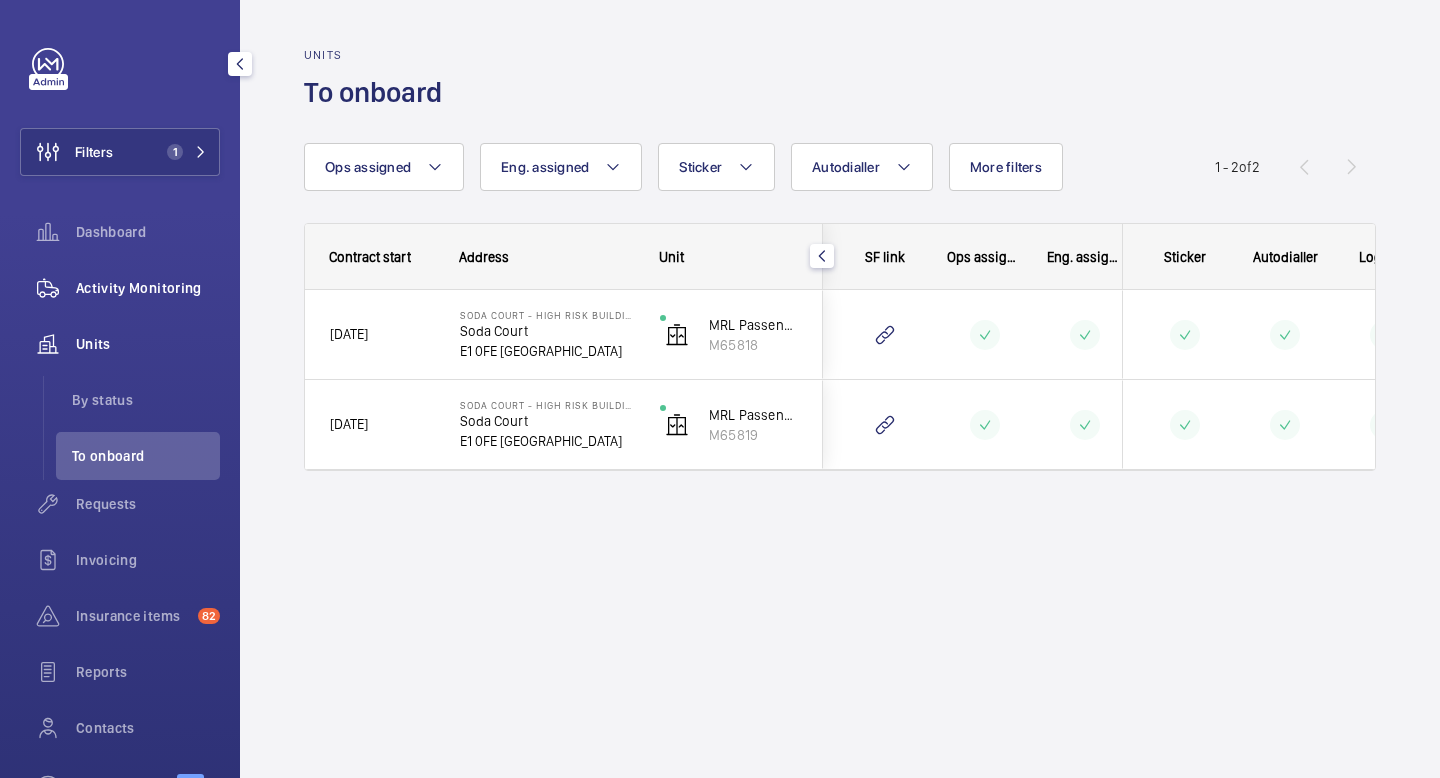 click on "Activity Monitoring" 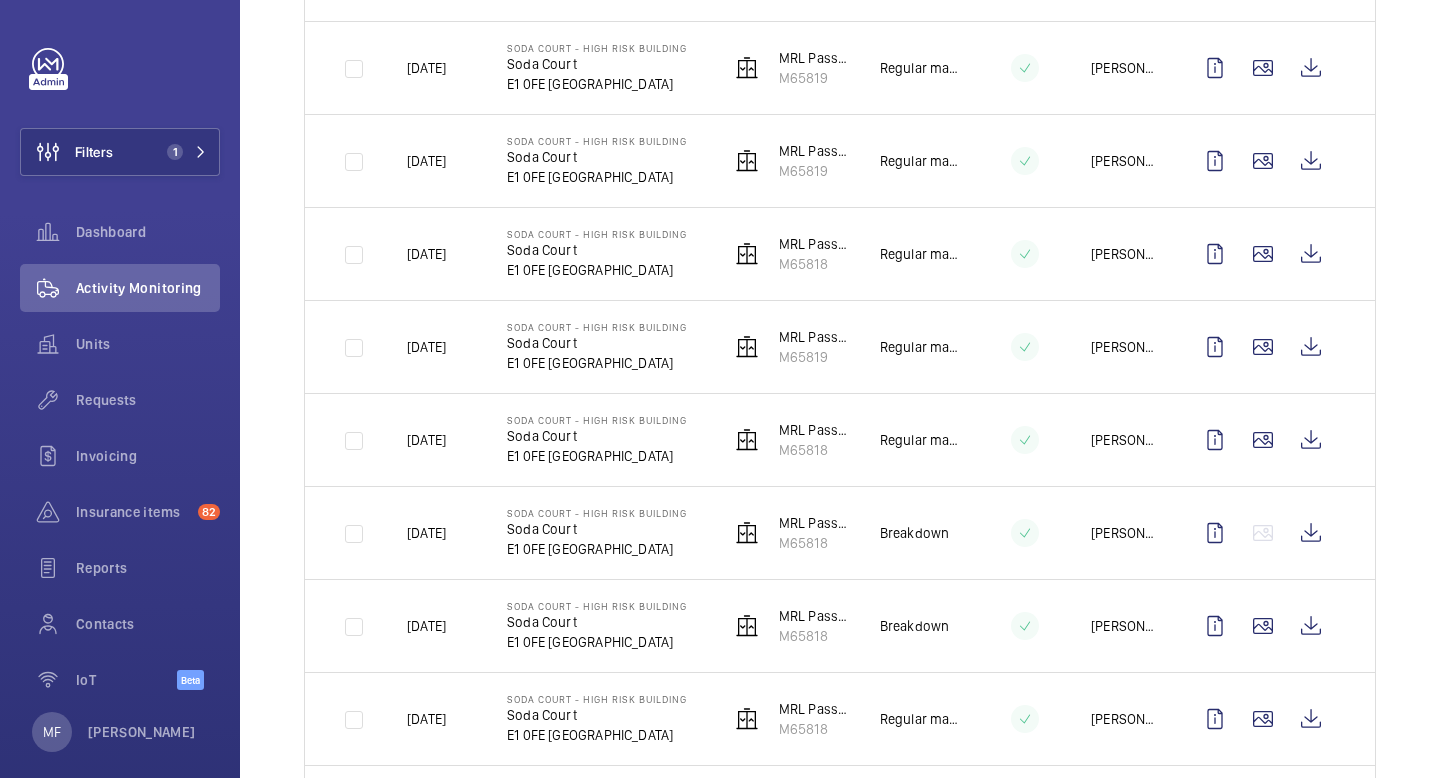 scroll, scrollTop: 2450, scrollLeft: 0, axis: vertical 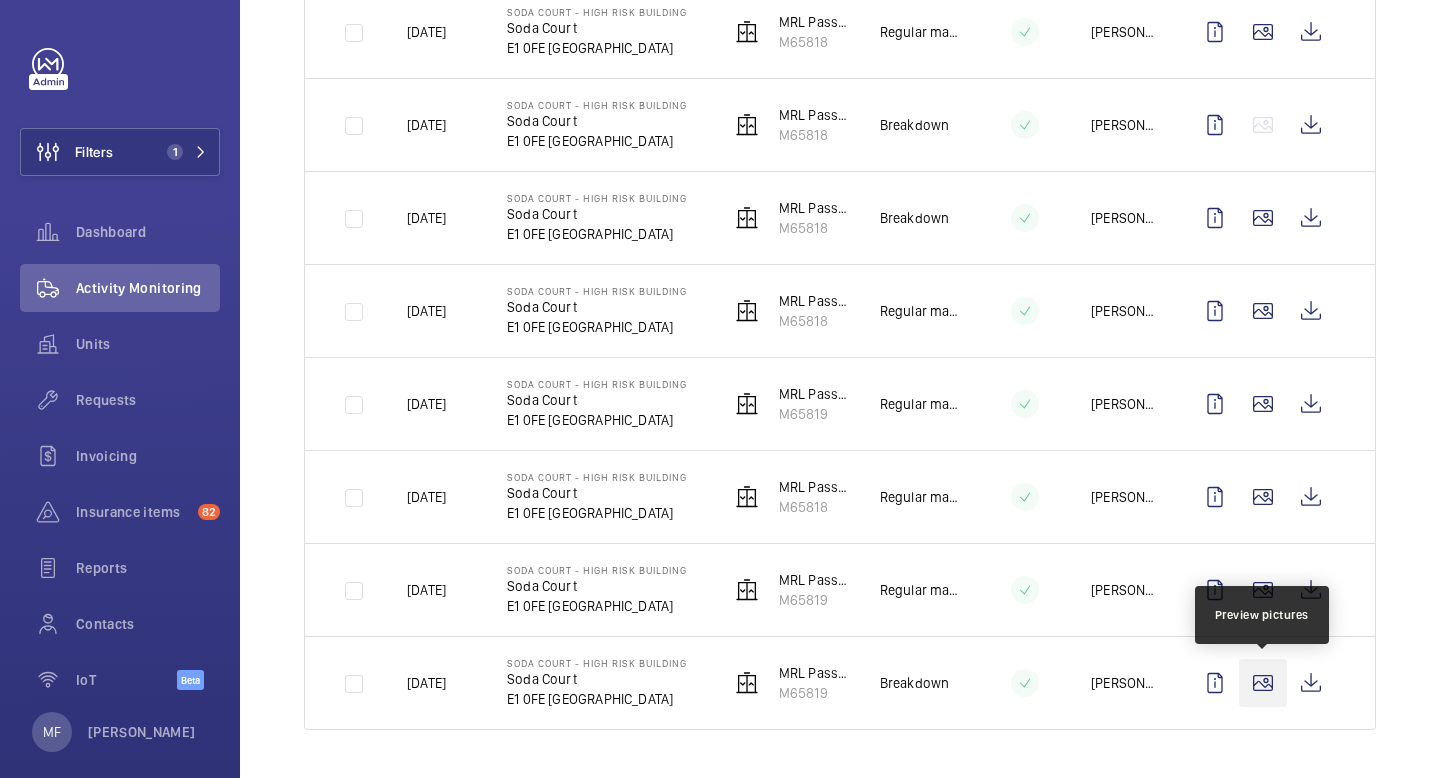 click 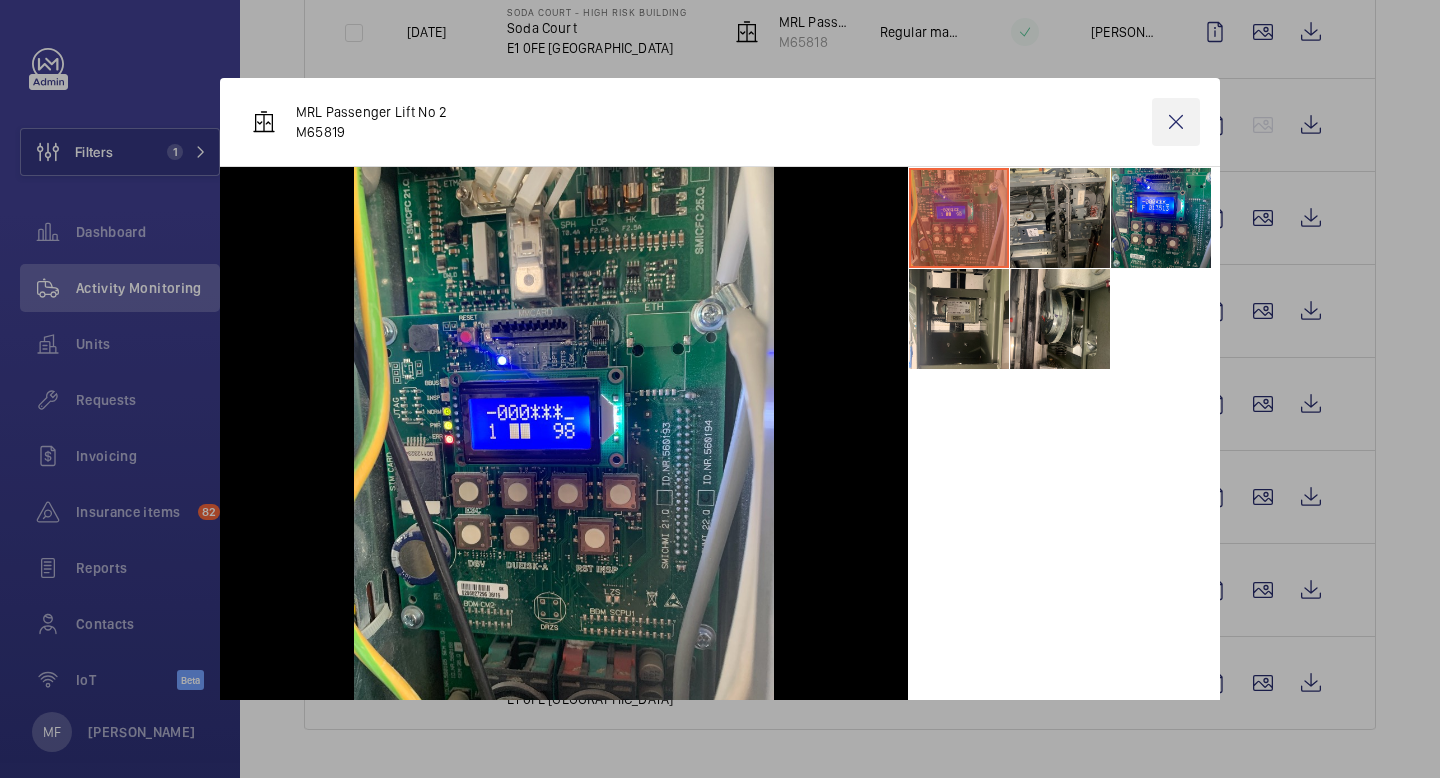 click at bounding box center [1176, 122] 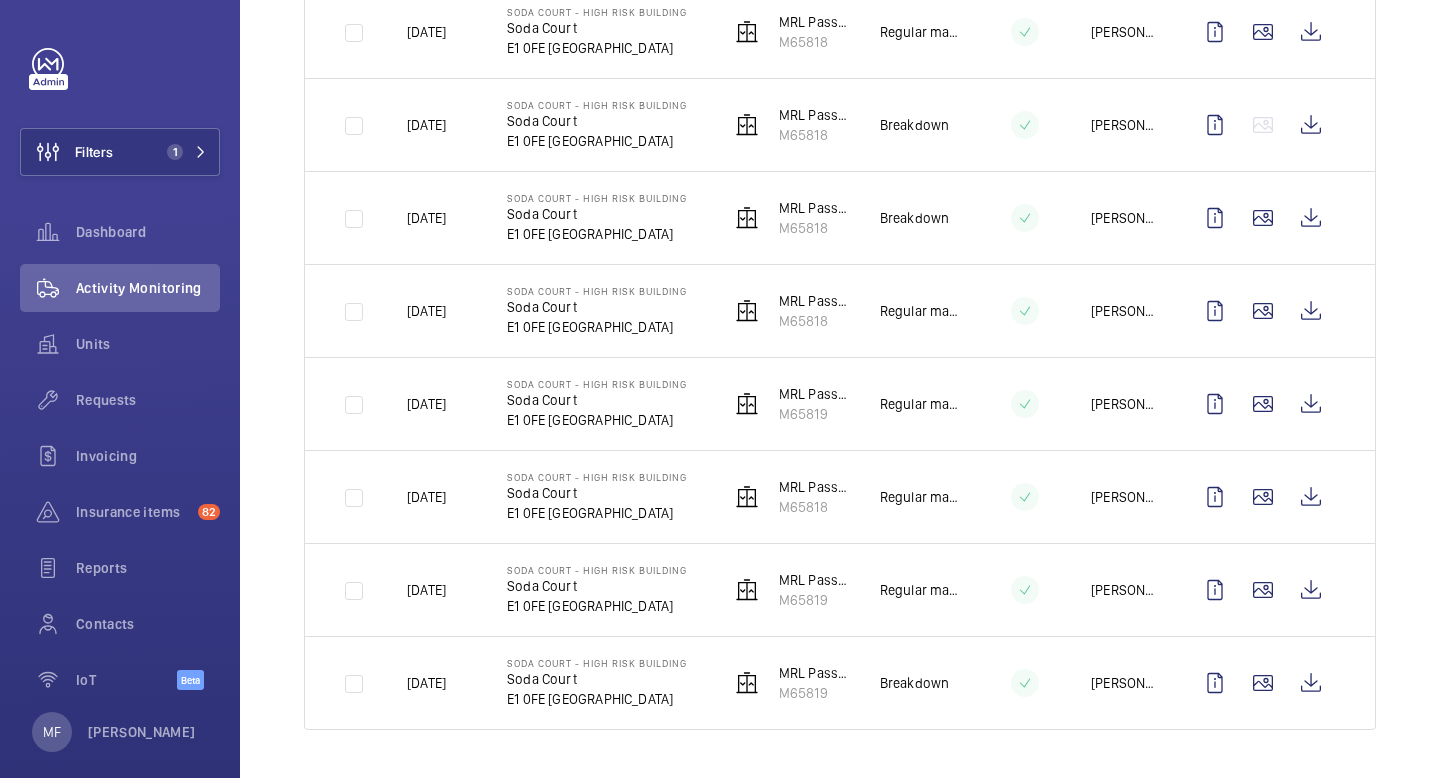 scroll, scrollTop: 0, scrollLeft: 0, axis: both 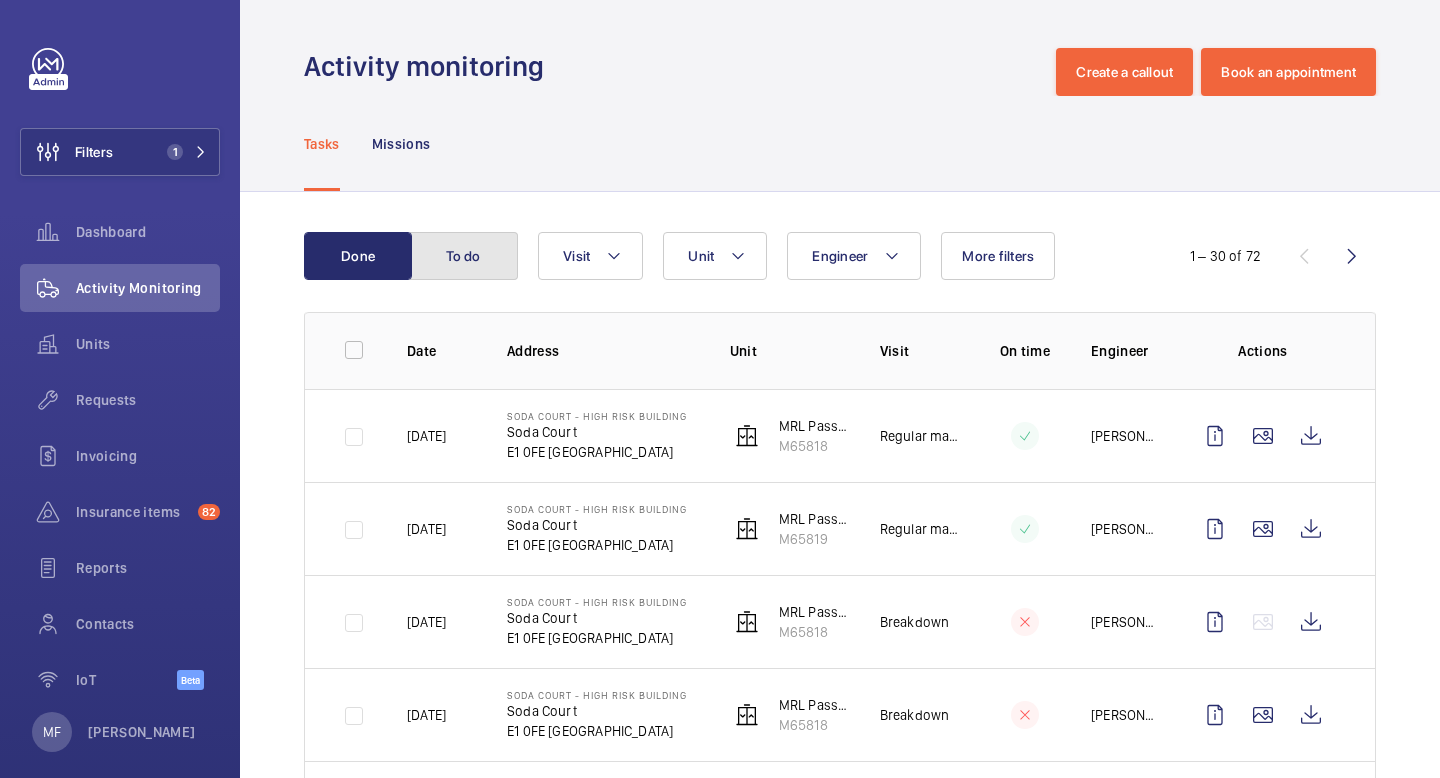 click on "To do" 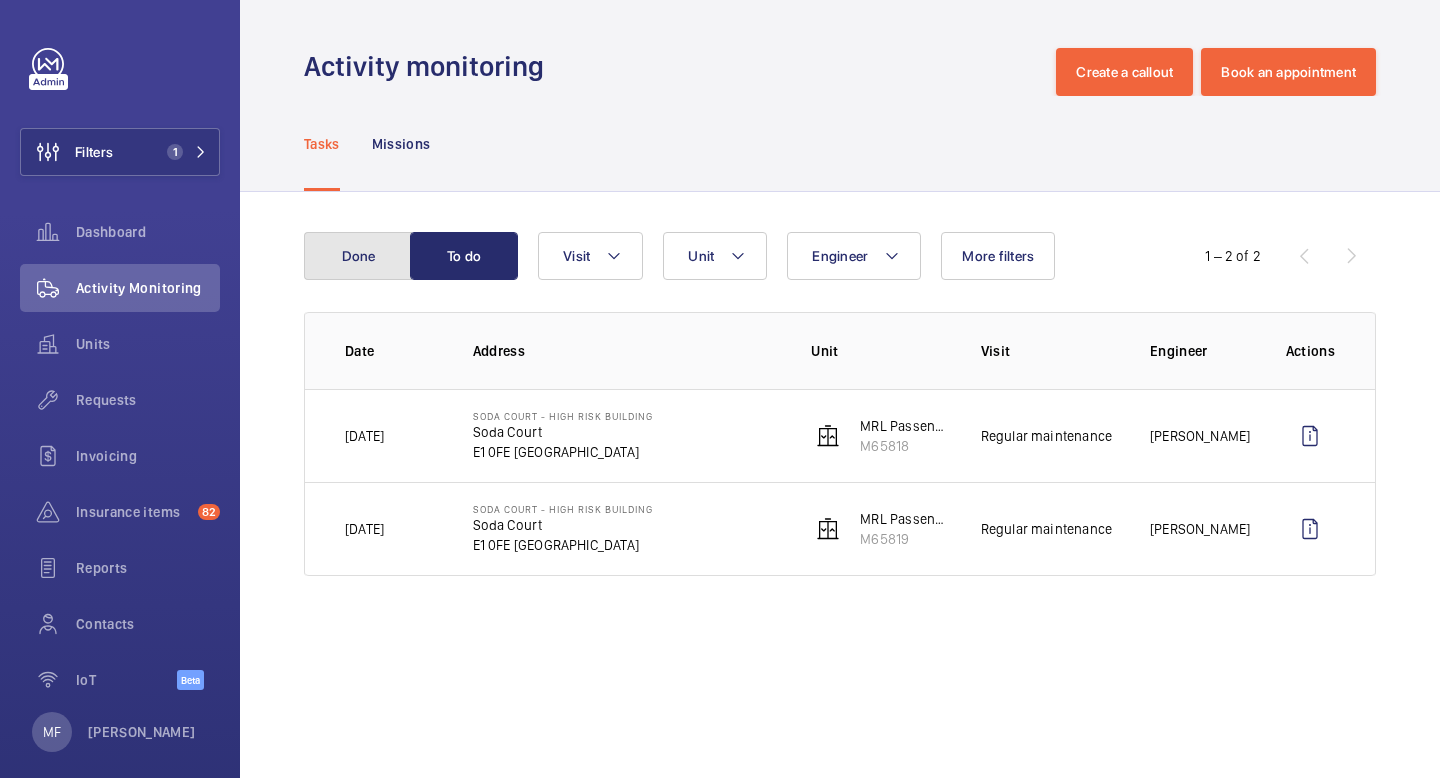 click on "Done" 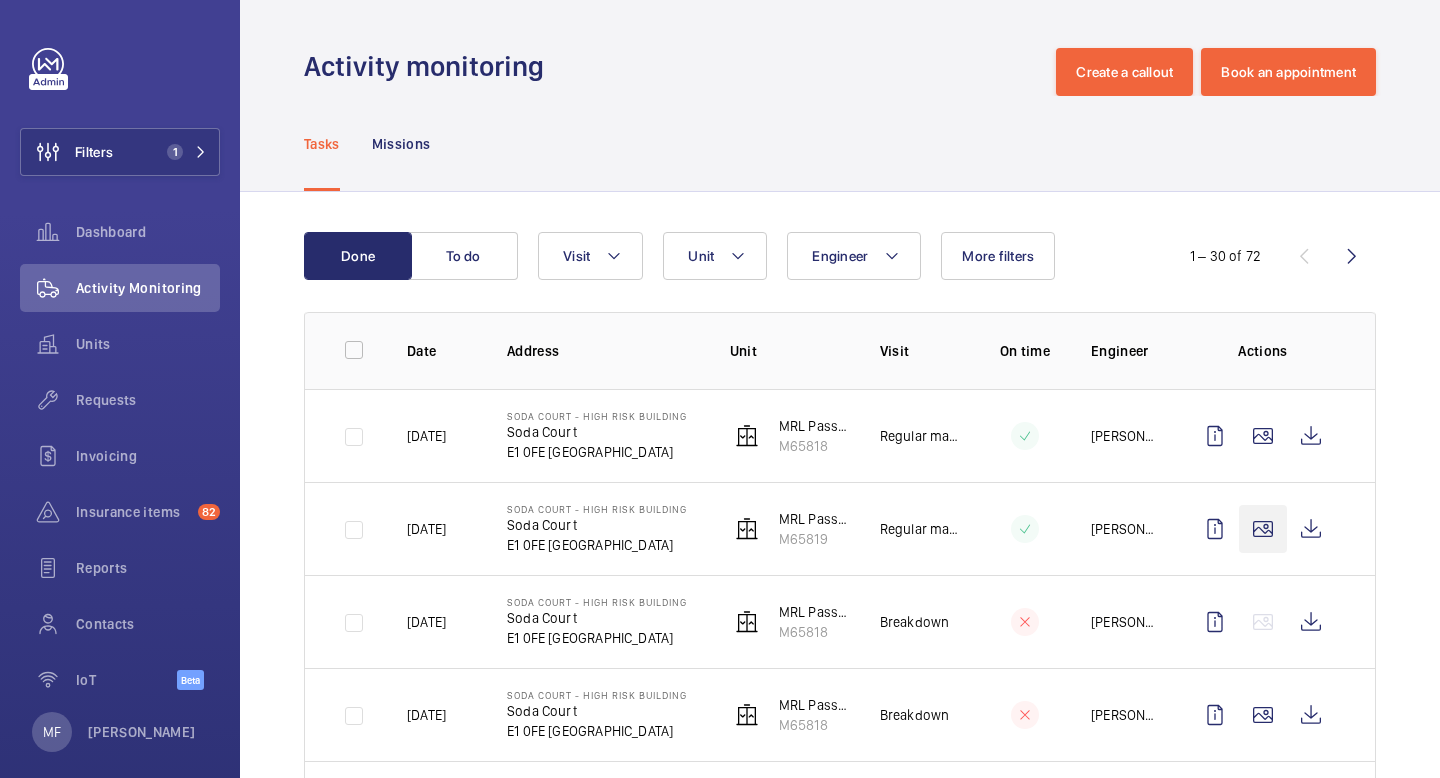 click 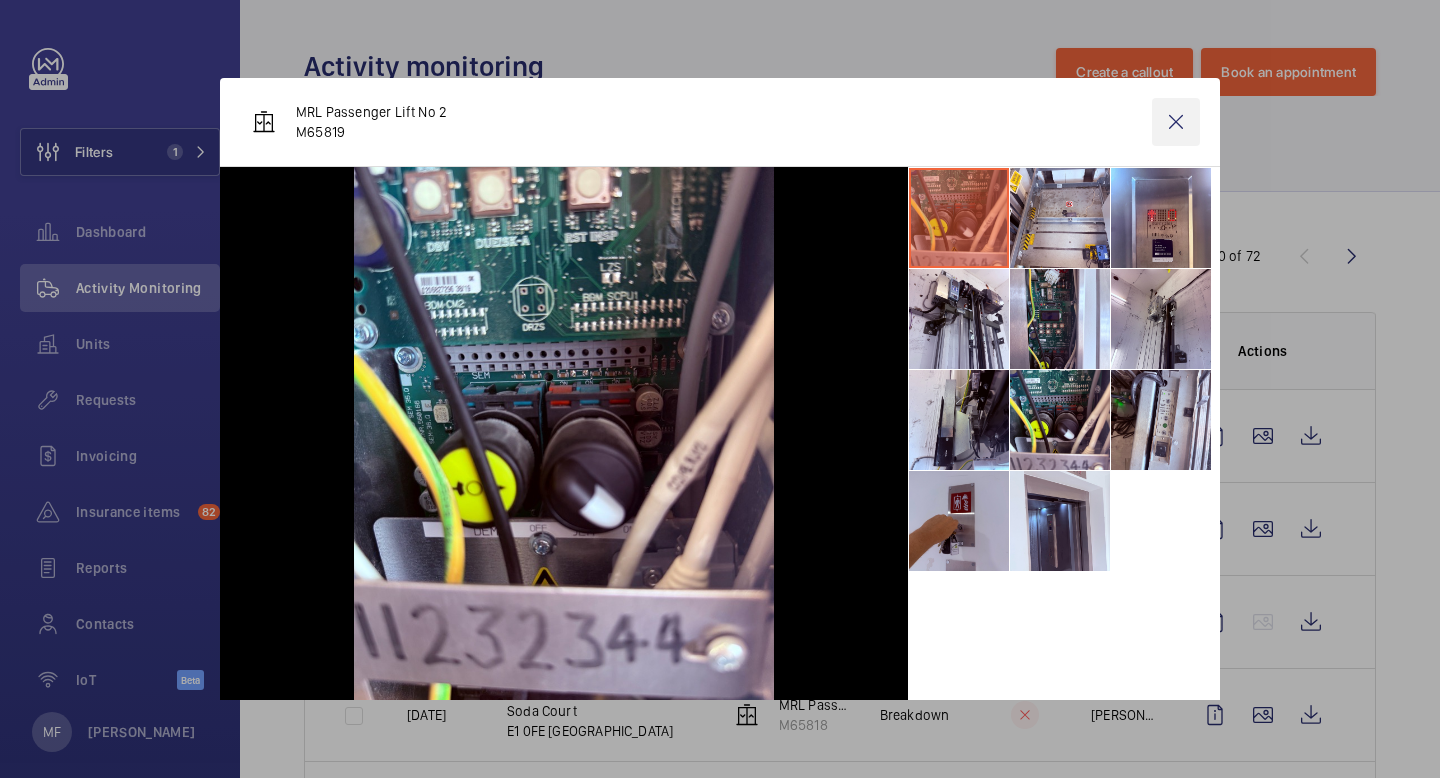 click at bounding box center [1176, 122] 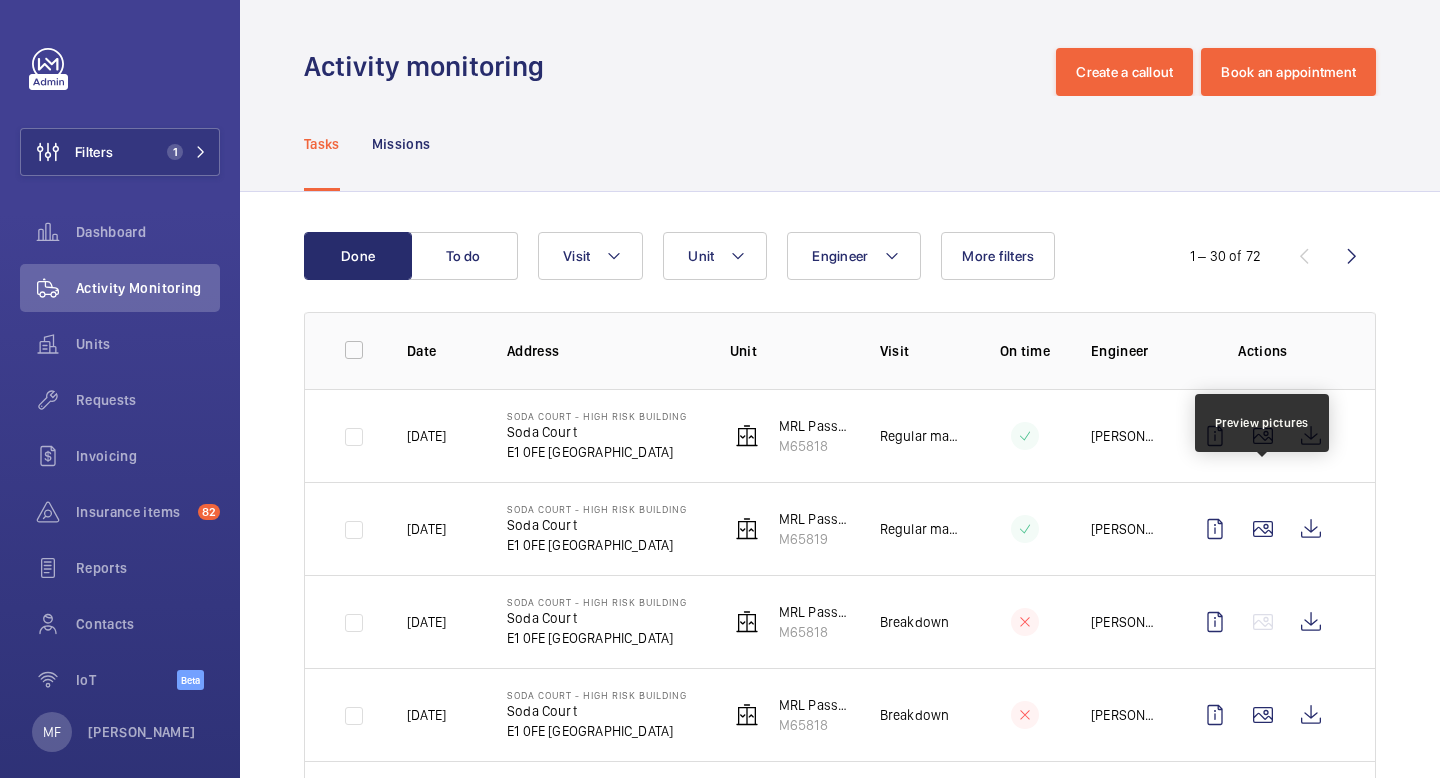scroll, scrollTop: 410, scrollLeft: 0, axis: vertical 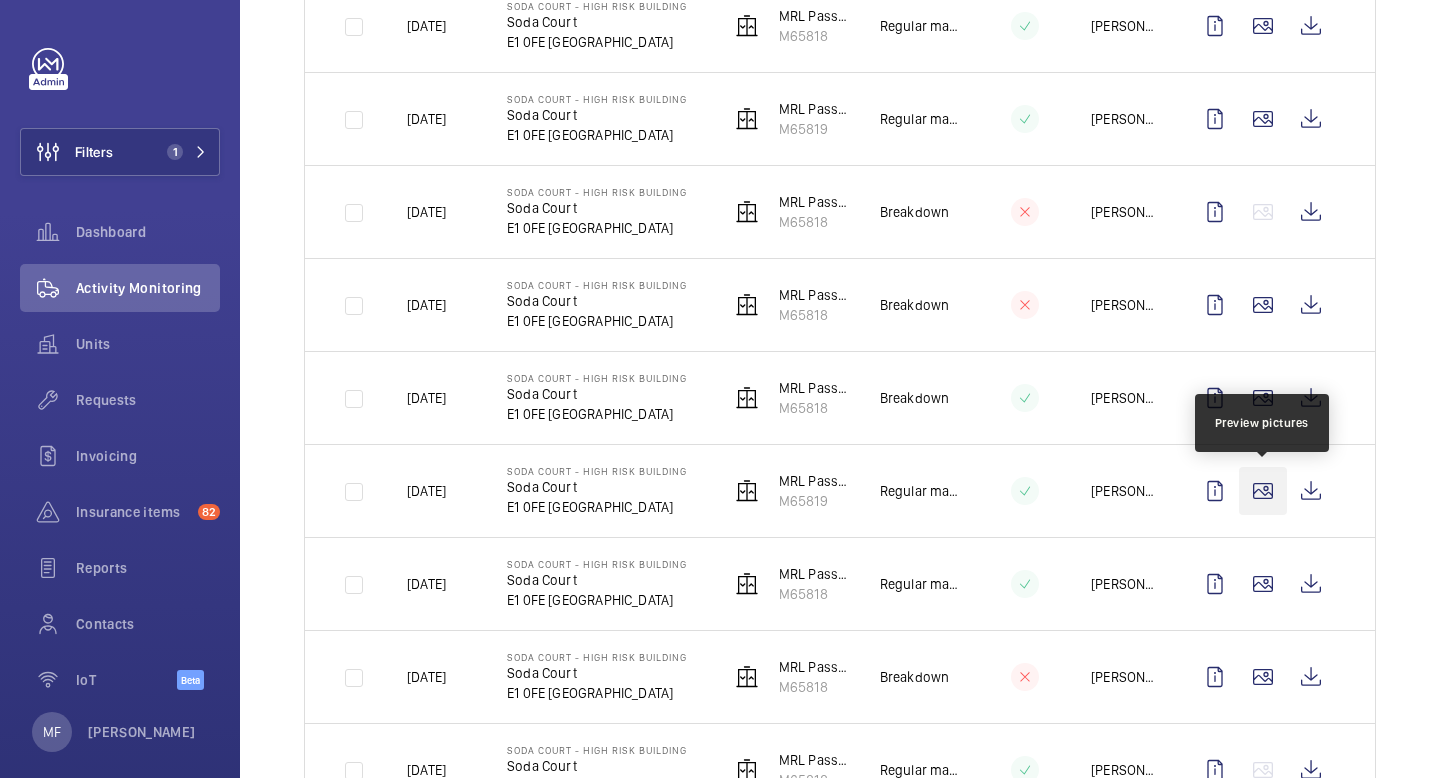click 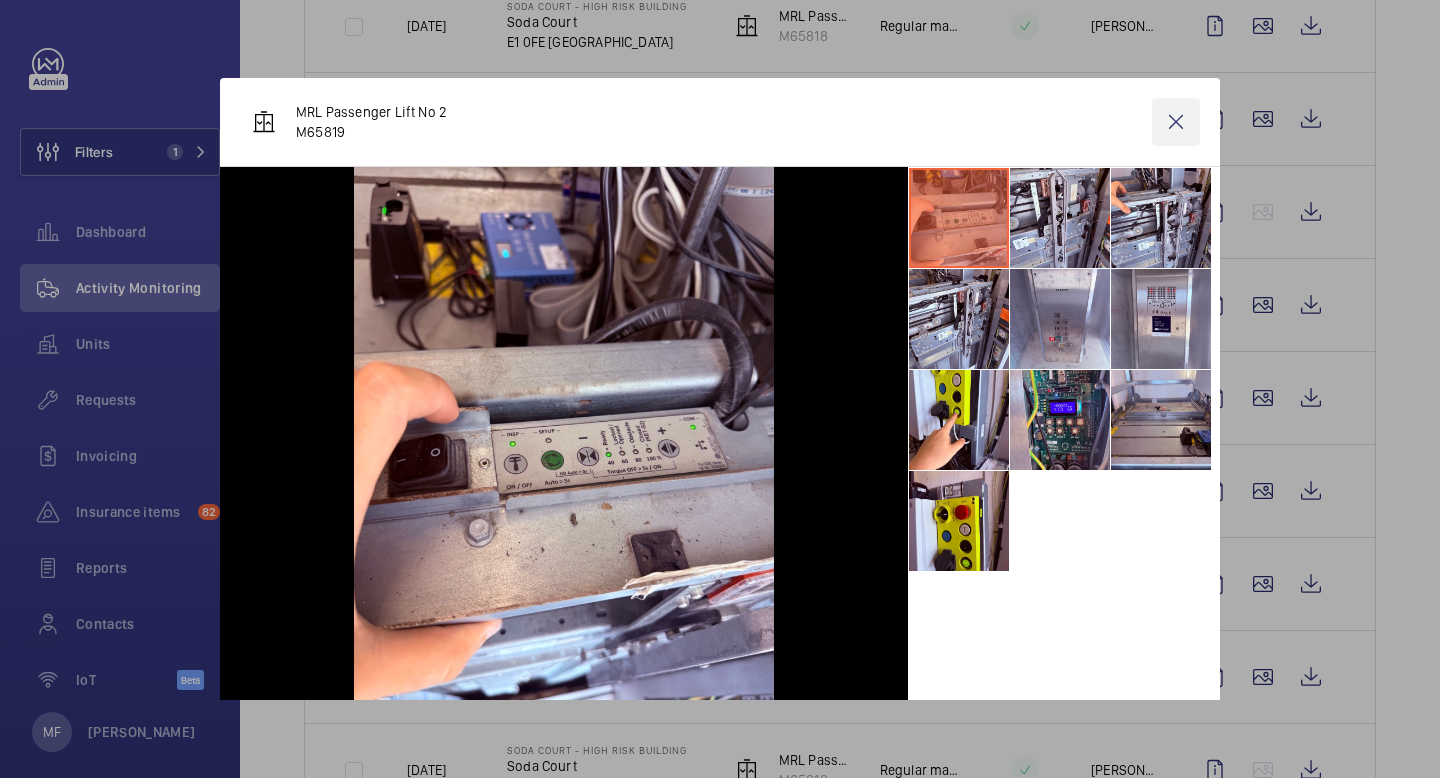 click at bounding box center [1176, 122] 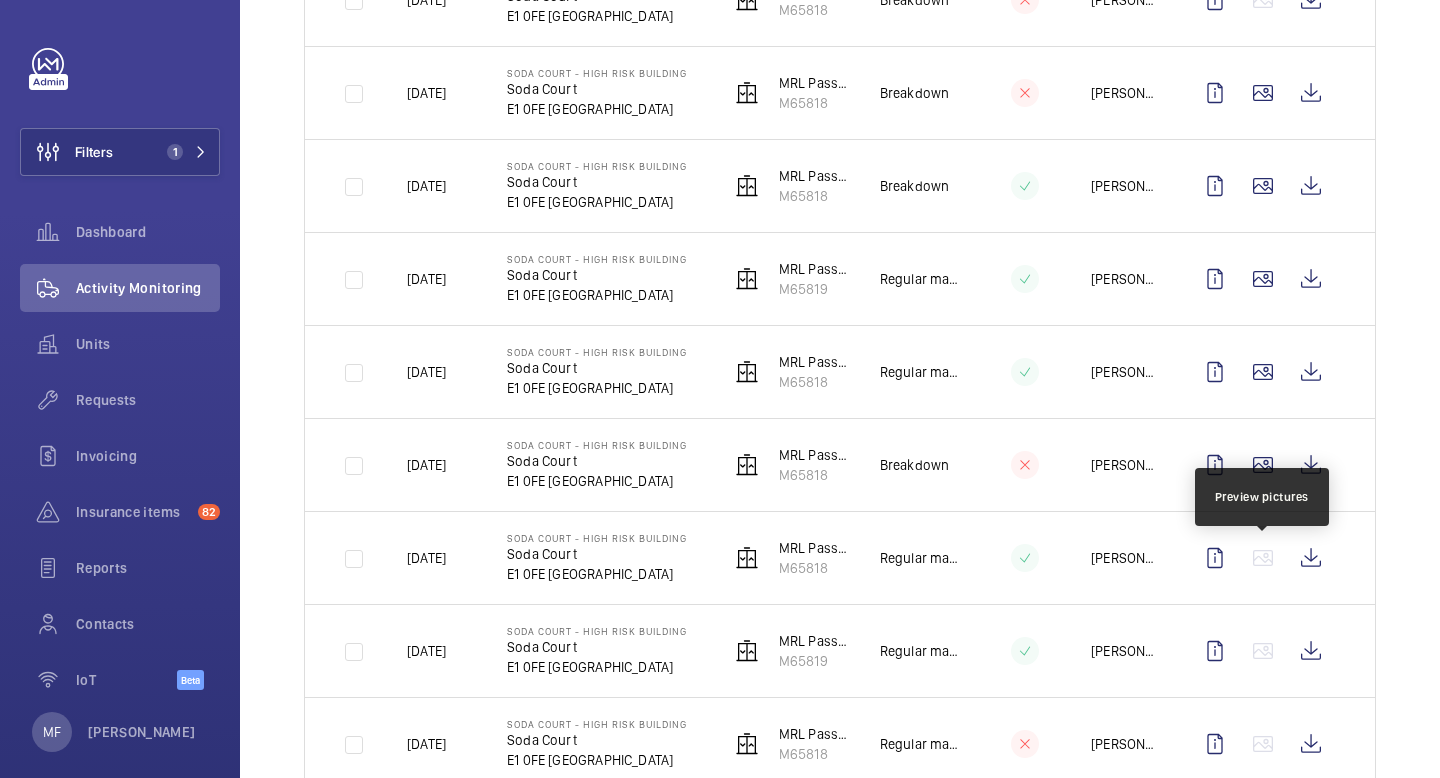 scroll, scrollTop: 987, scrollLeft: 0, axis: vertical 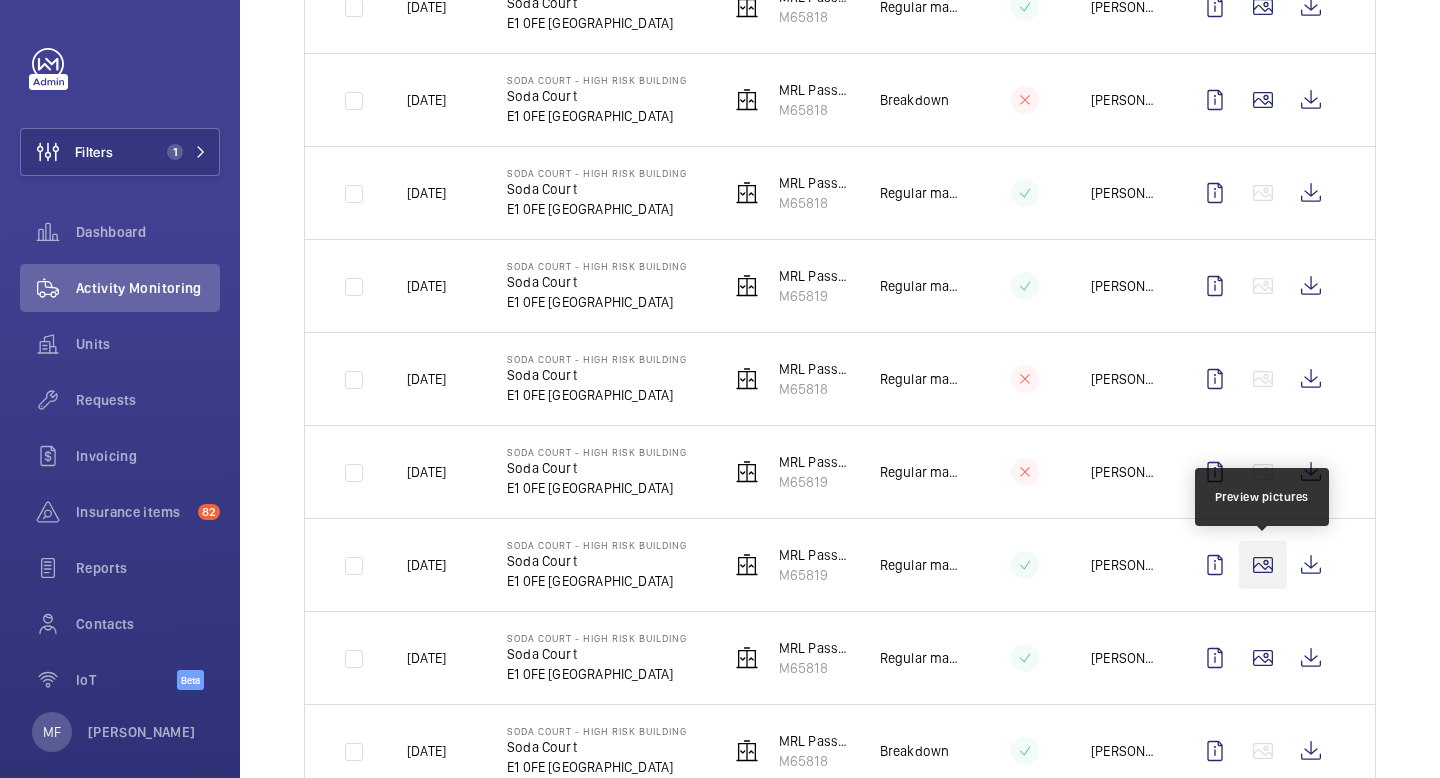 click 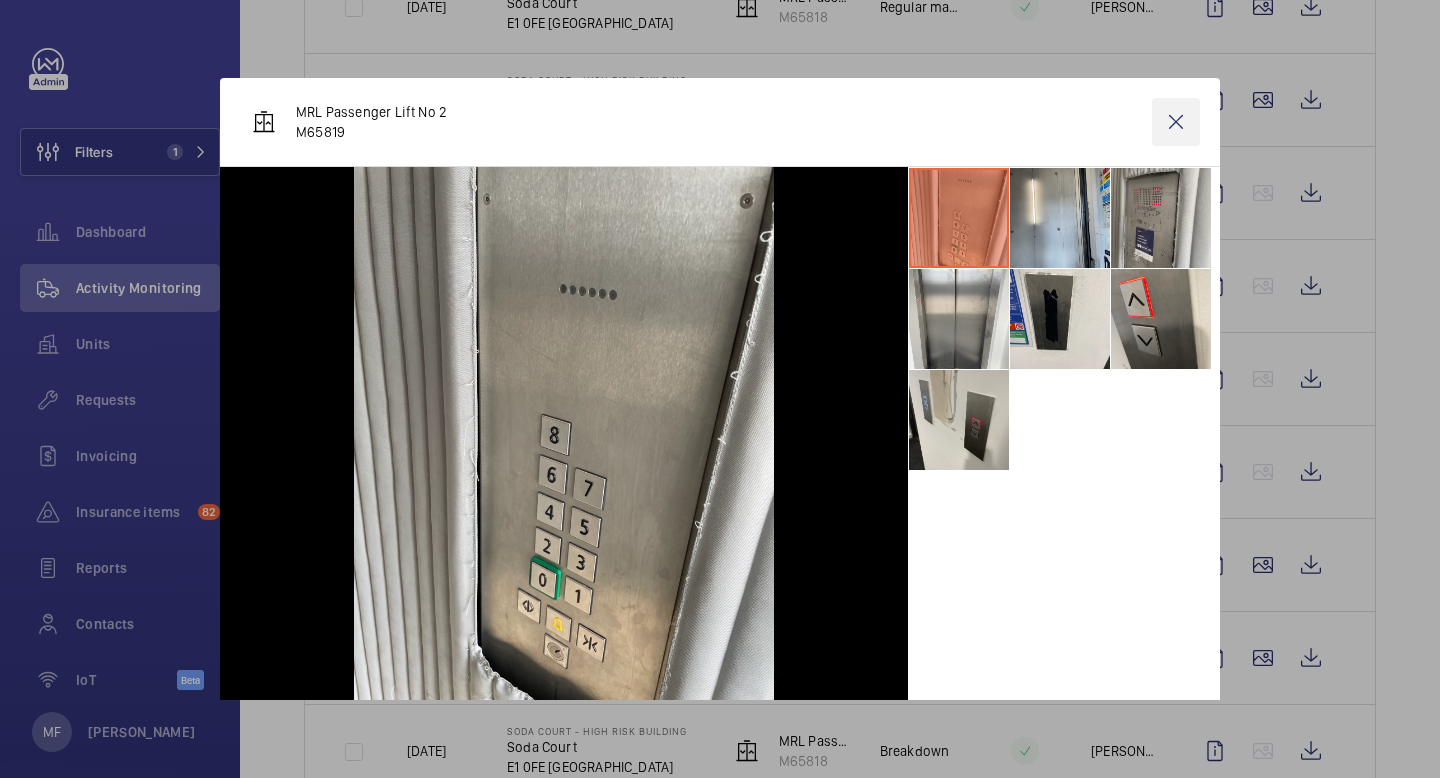 click at bounding box center (1176, 122) 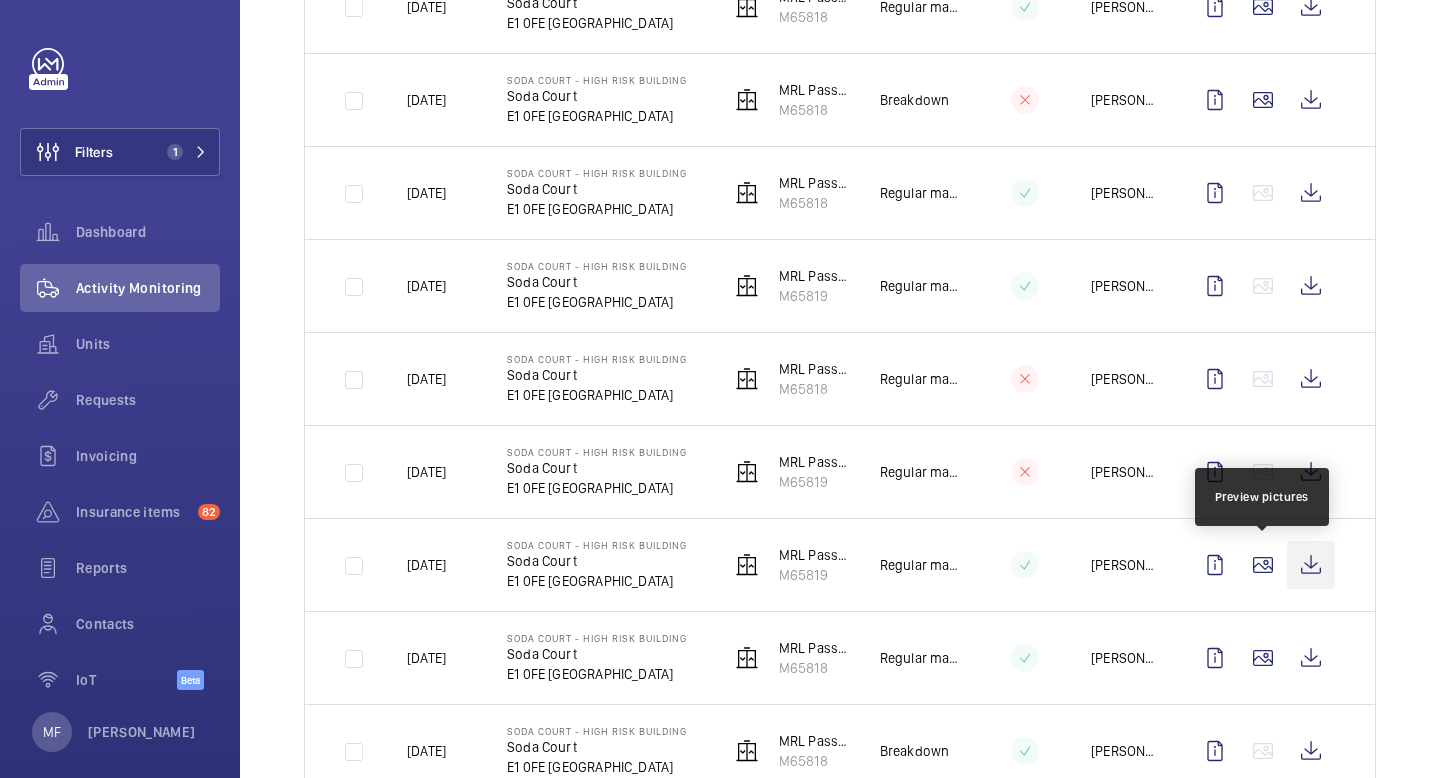 click 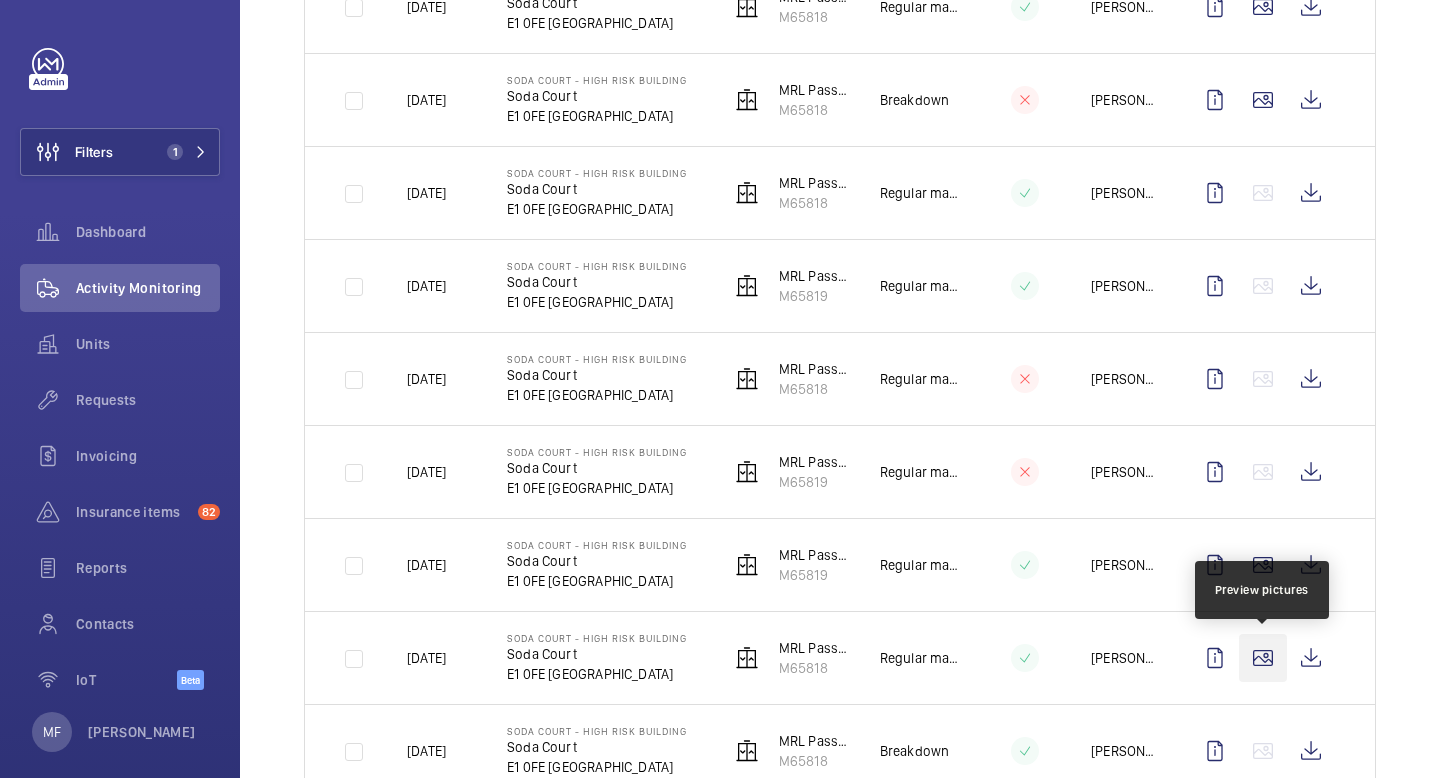click 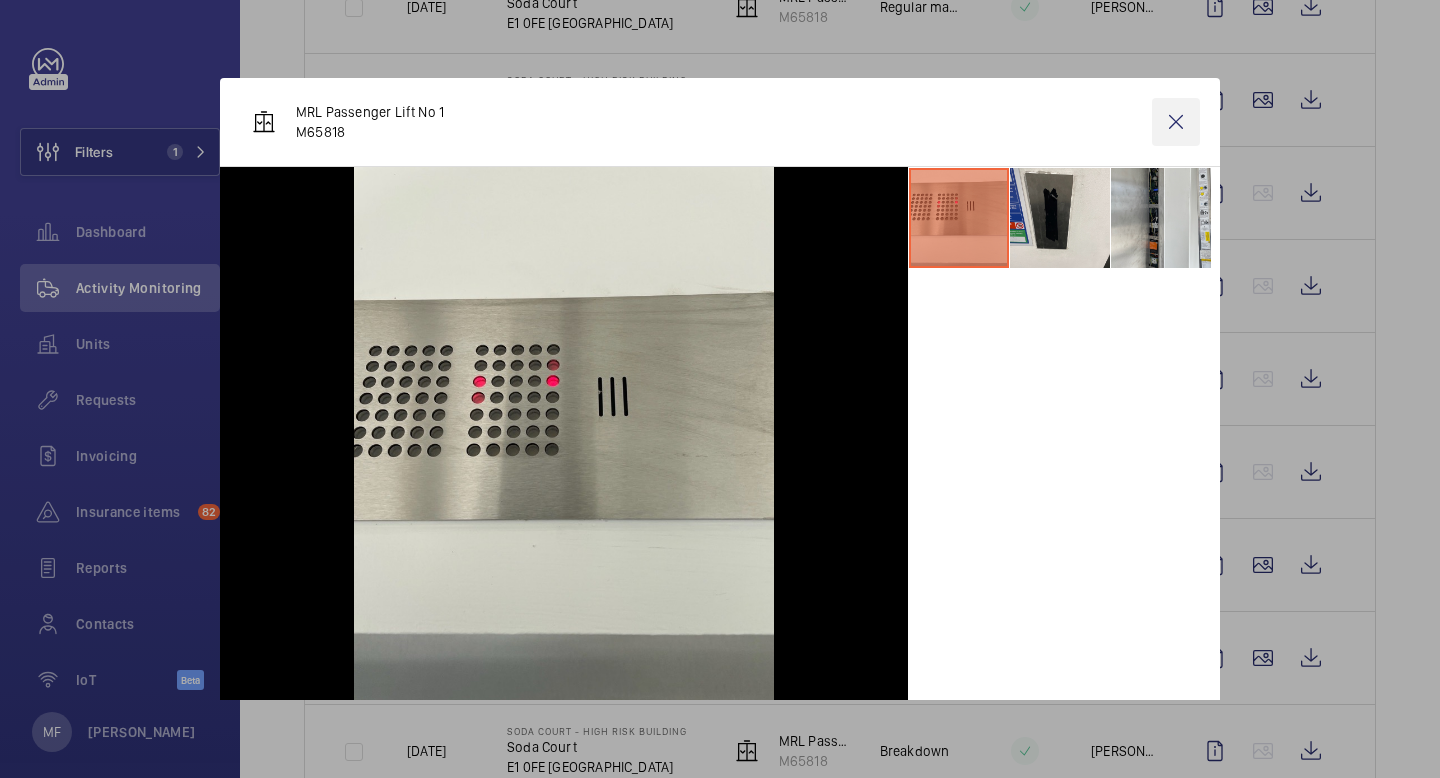 click at bounding box center [1176, 122] 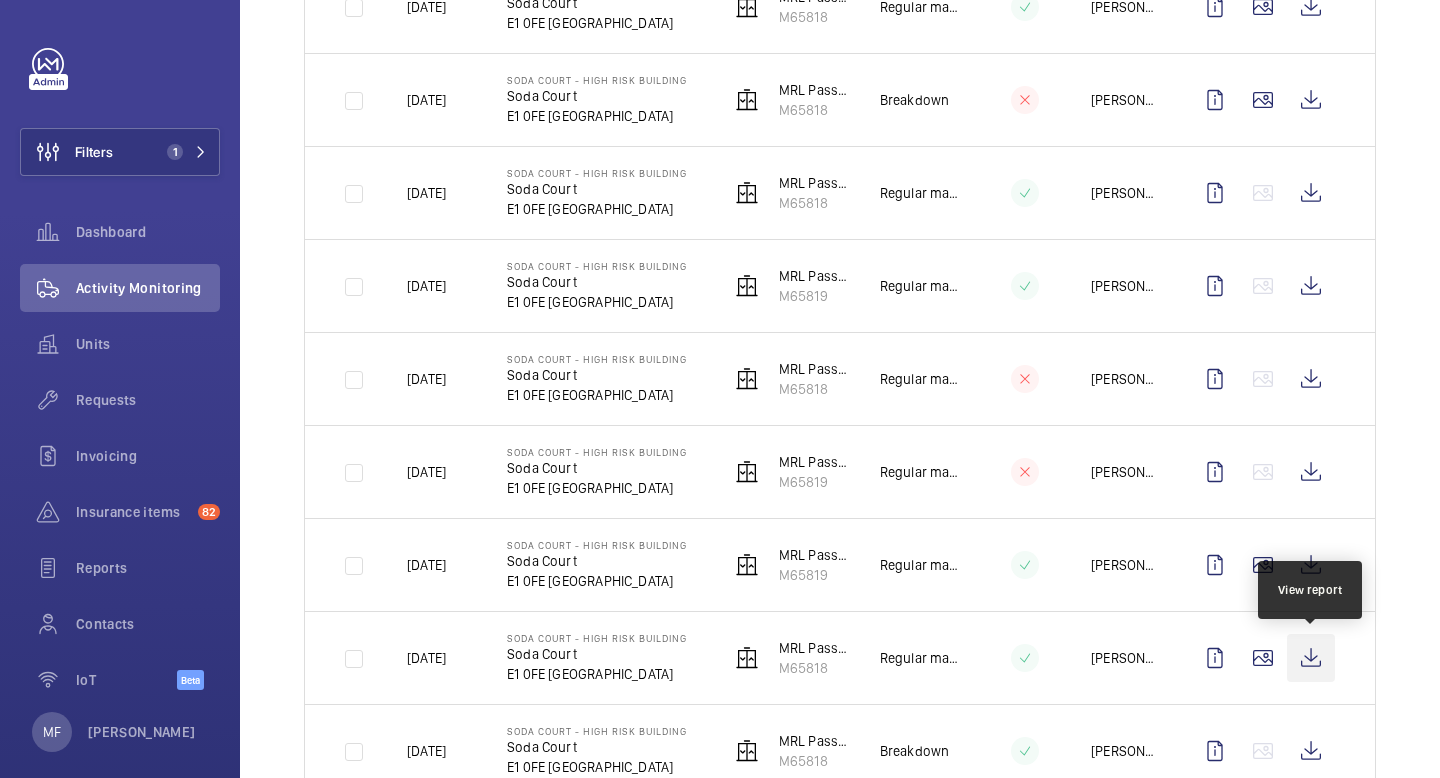 click 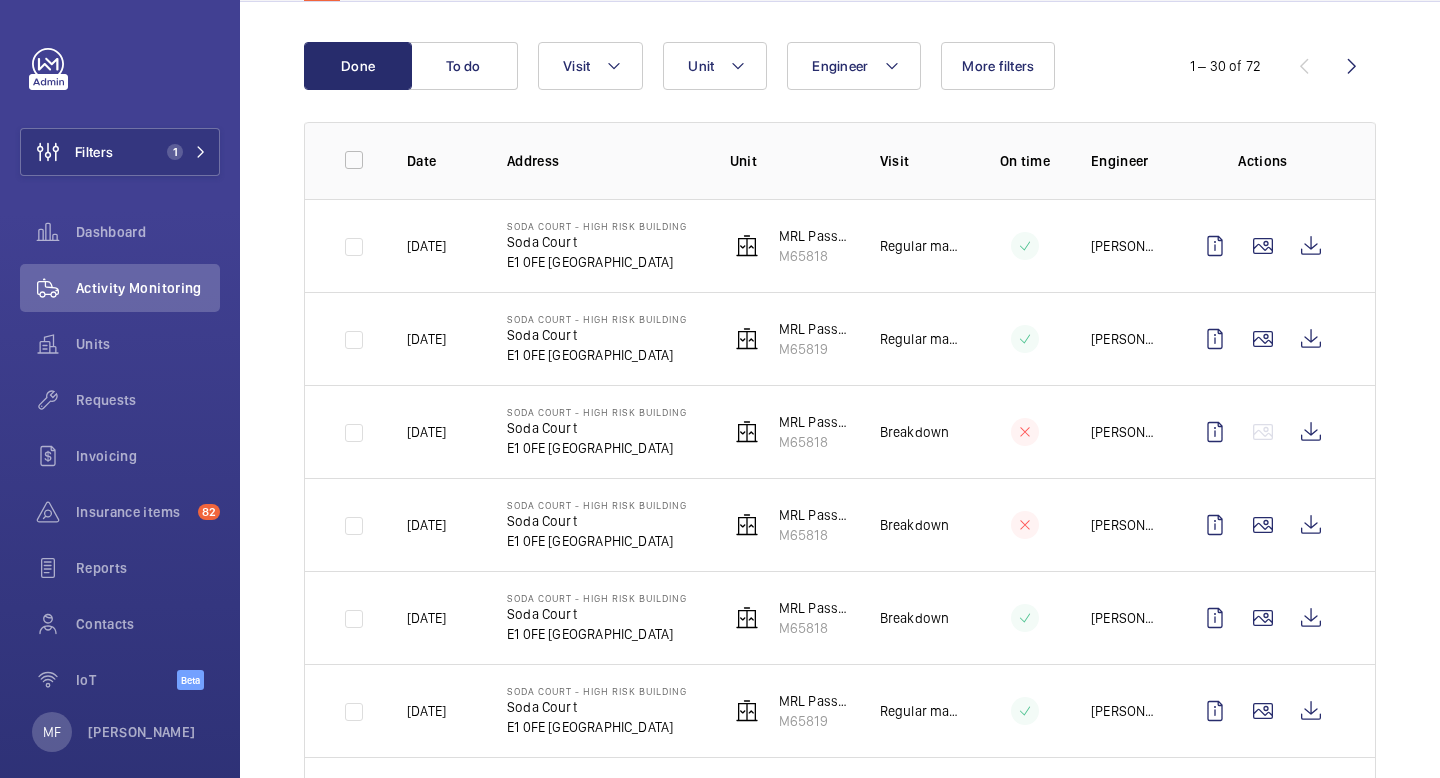 scroll, scrollTop: 0, scrollLeft: 0, axis: both 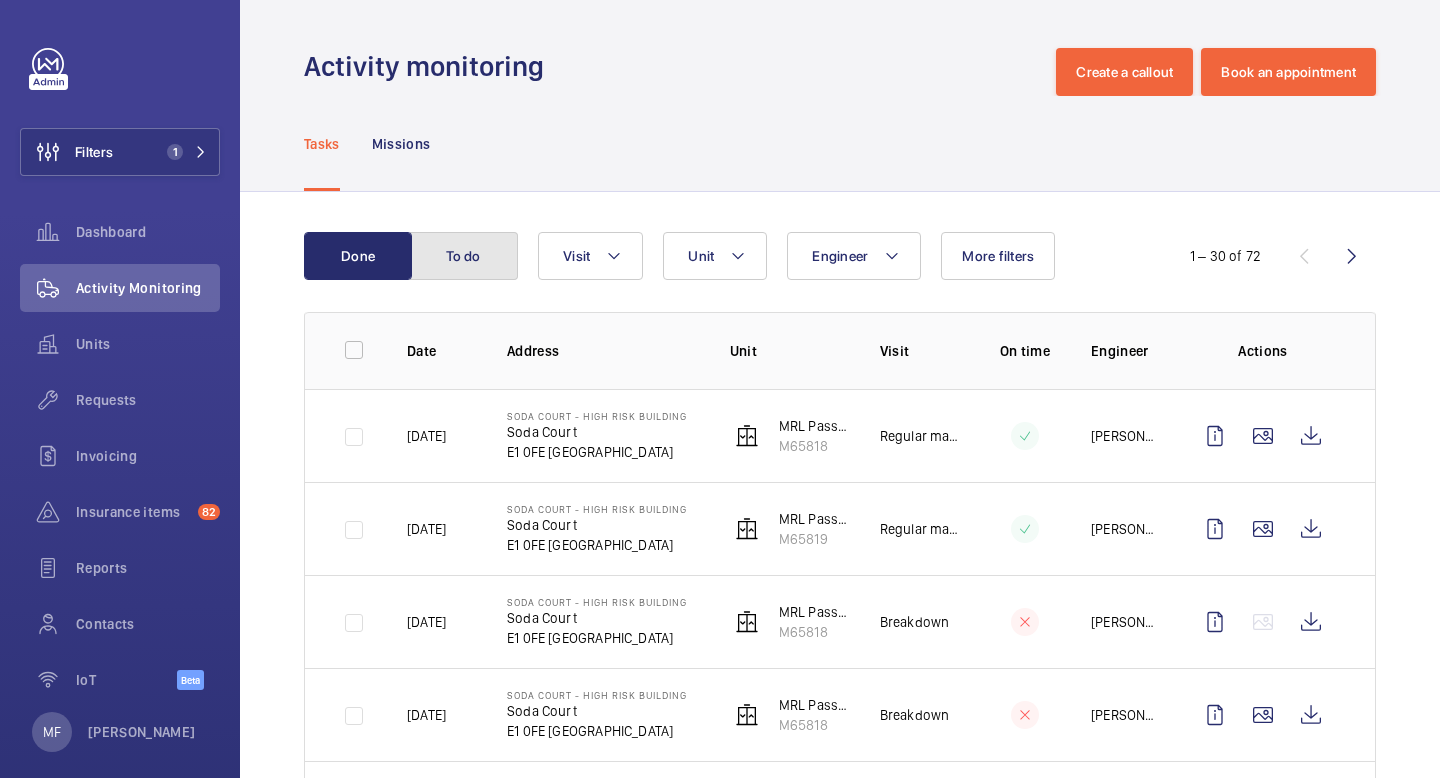 click on "To do" 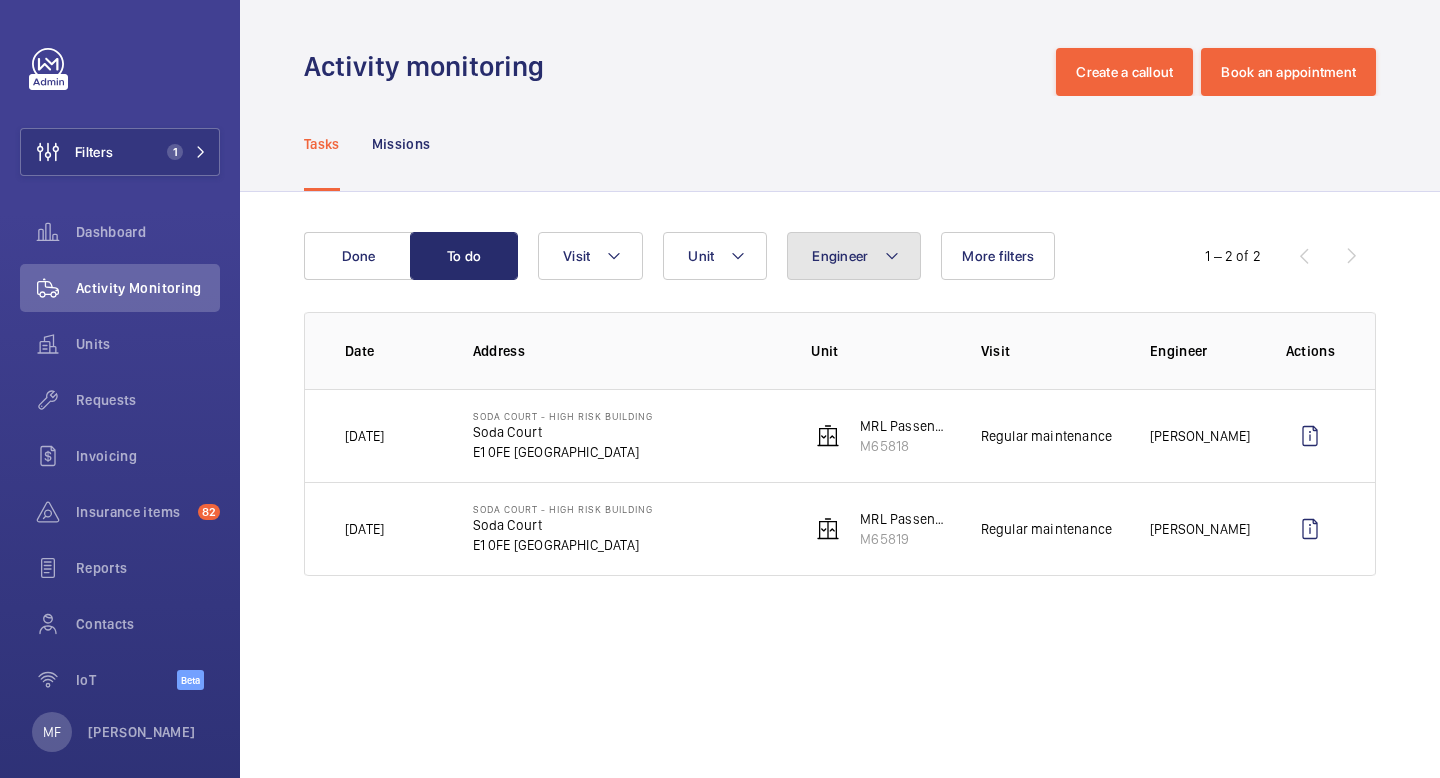 click on "Engineer" 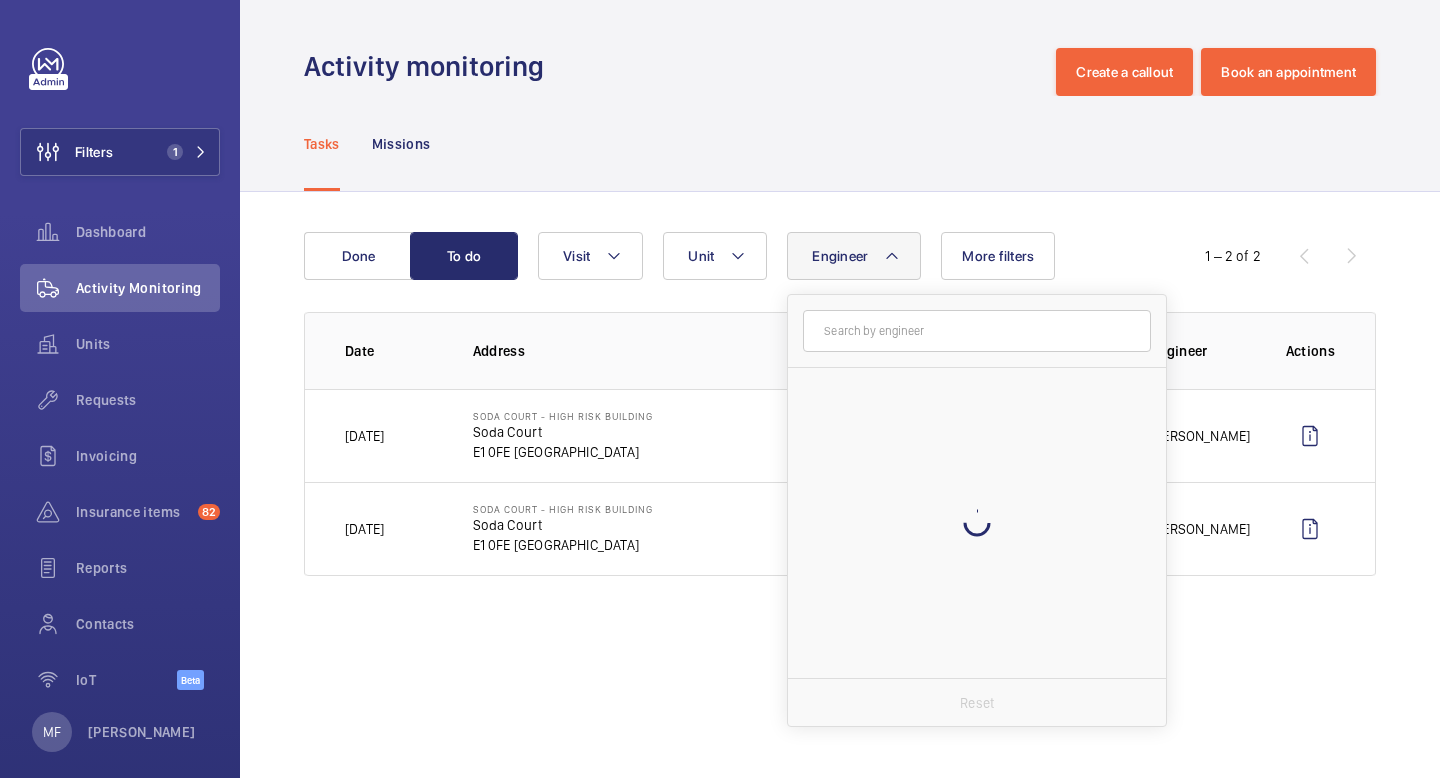 click on "Engineer" 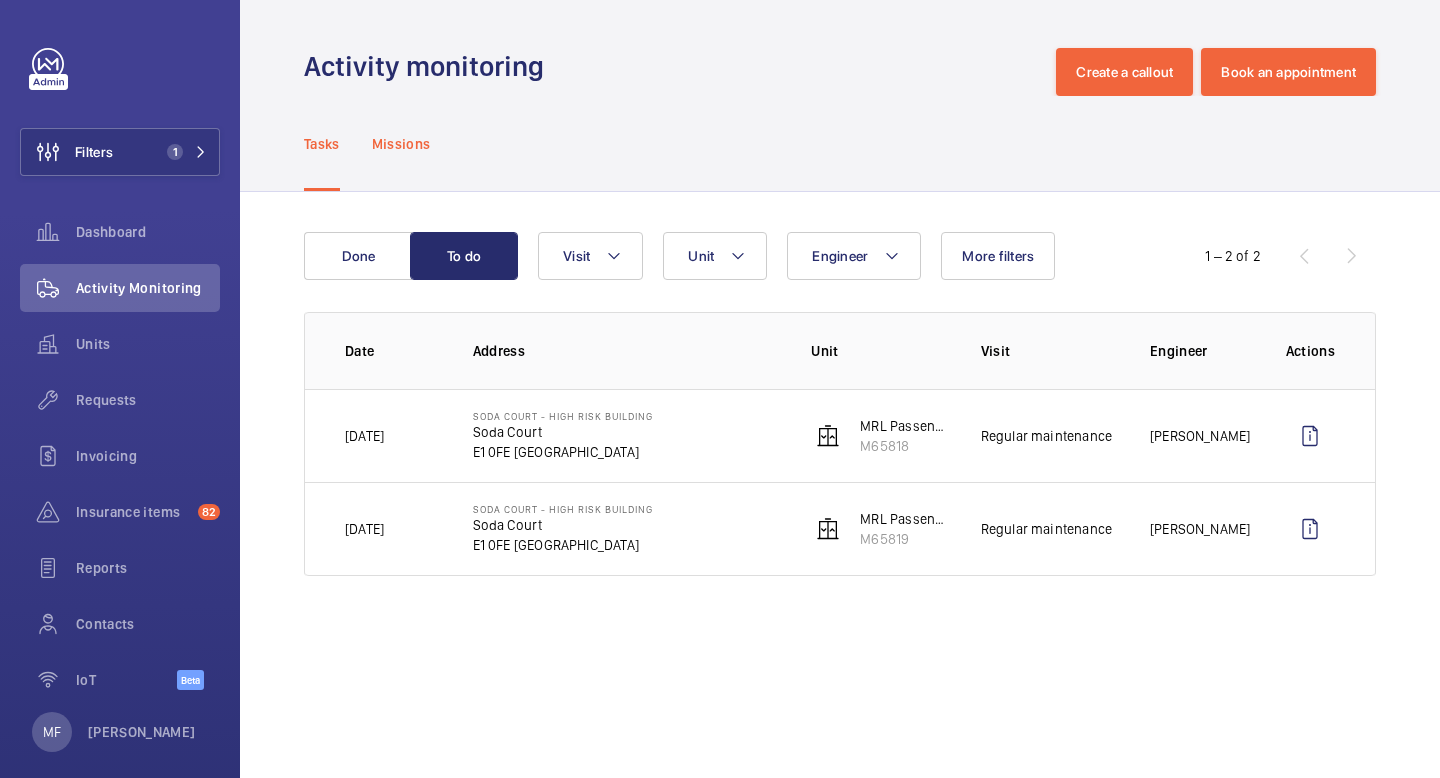 click on "Missions" 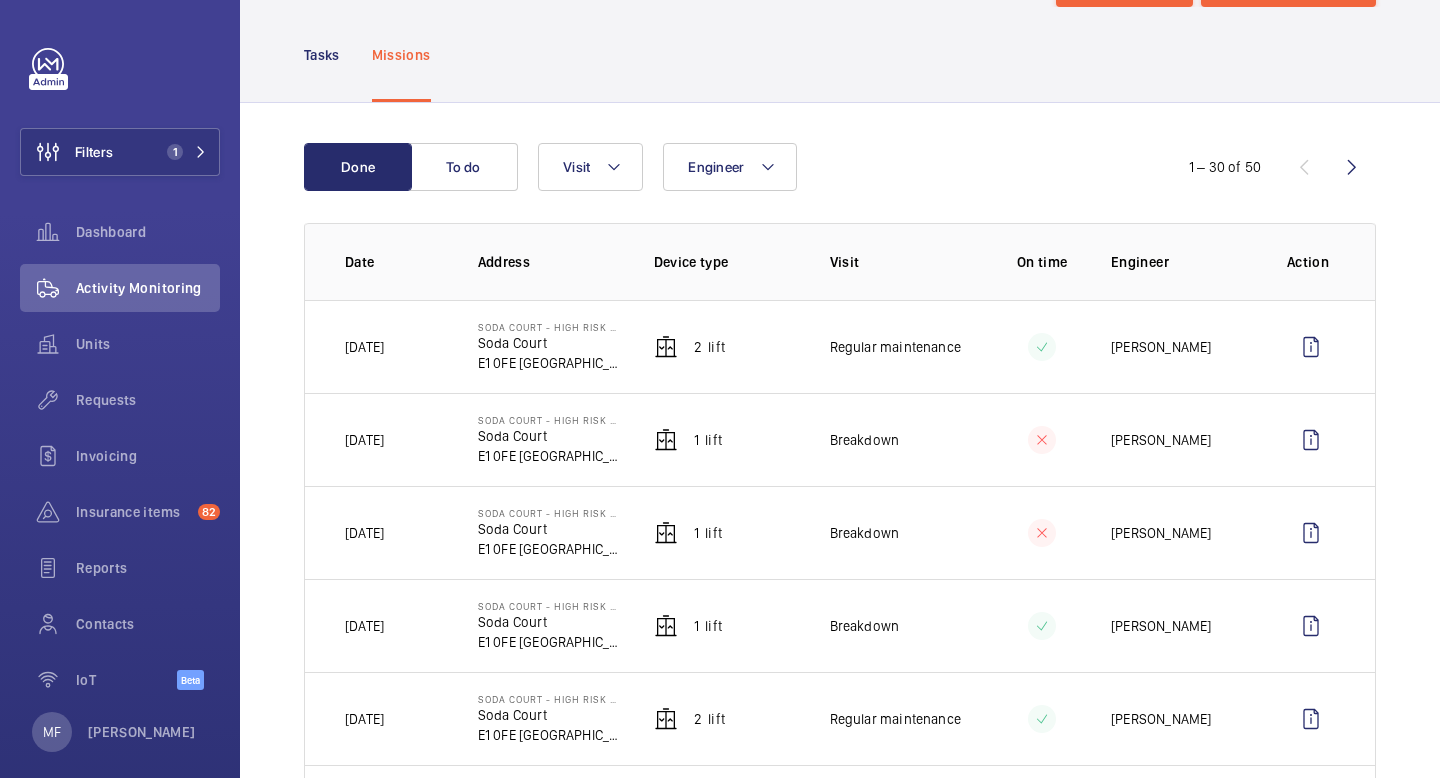 scroll, scrollTop: 0, scrollLeft: 0, axis: both 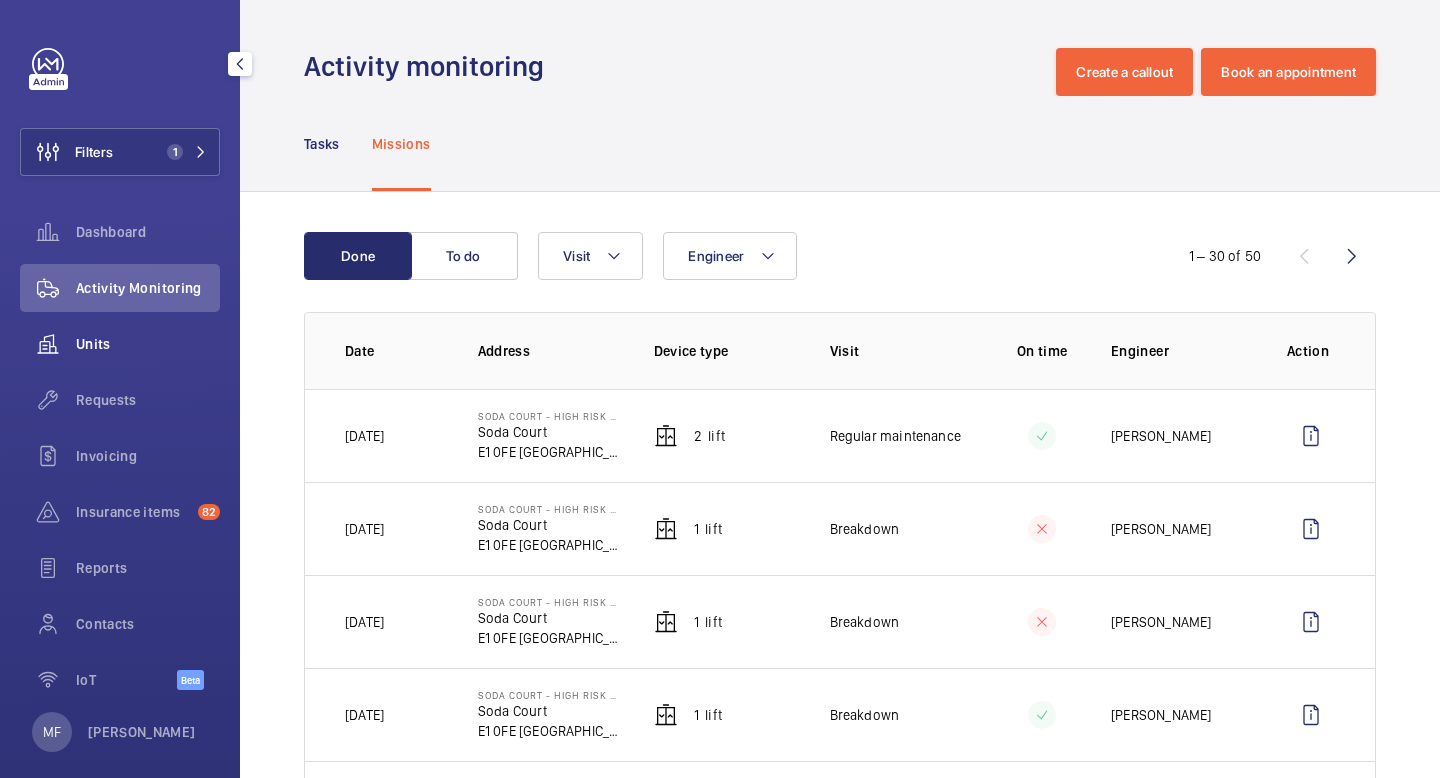 click on "Units" 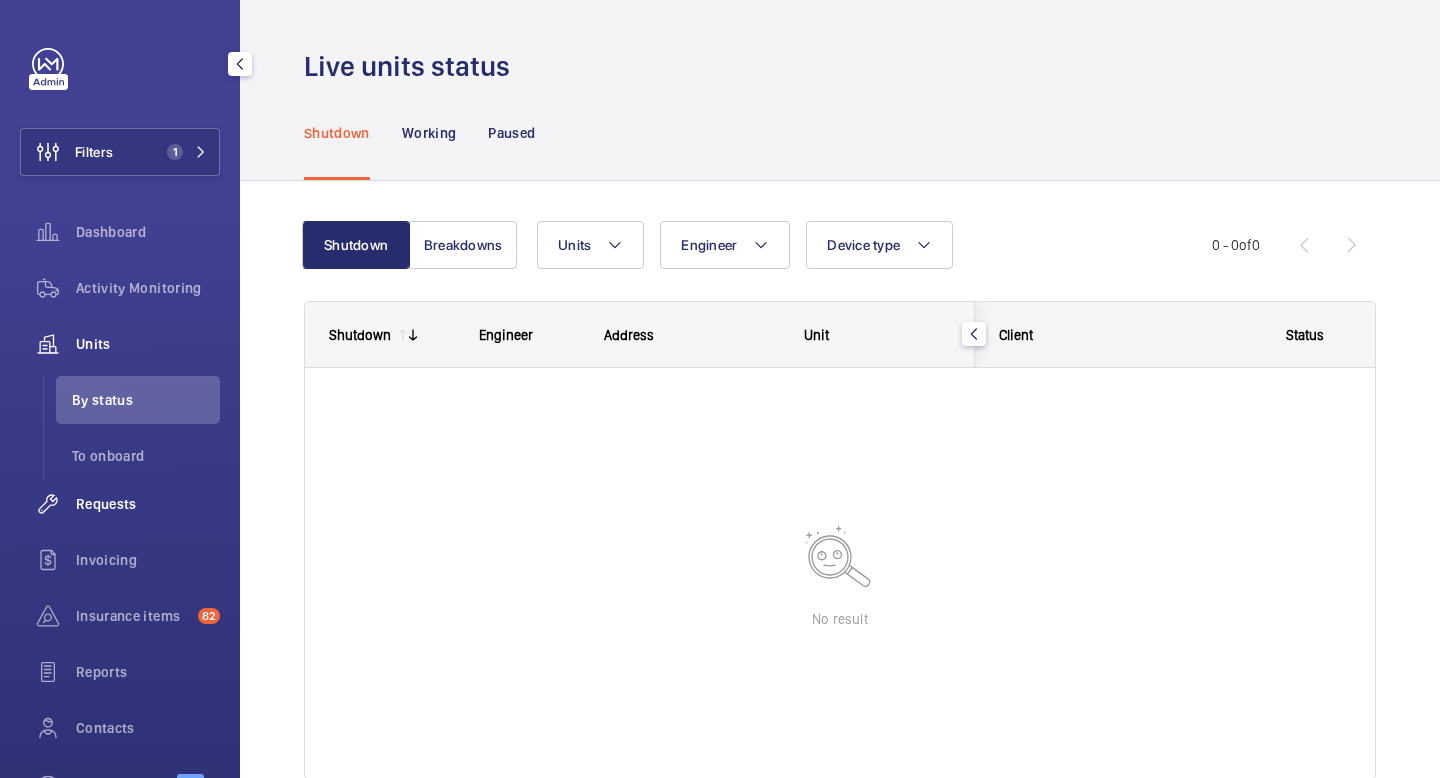 click on "Requests" 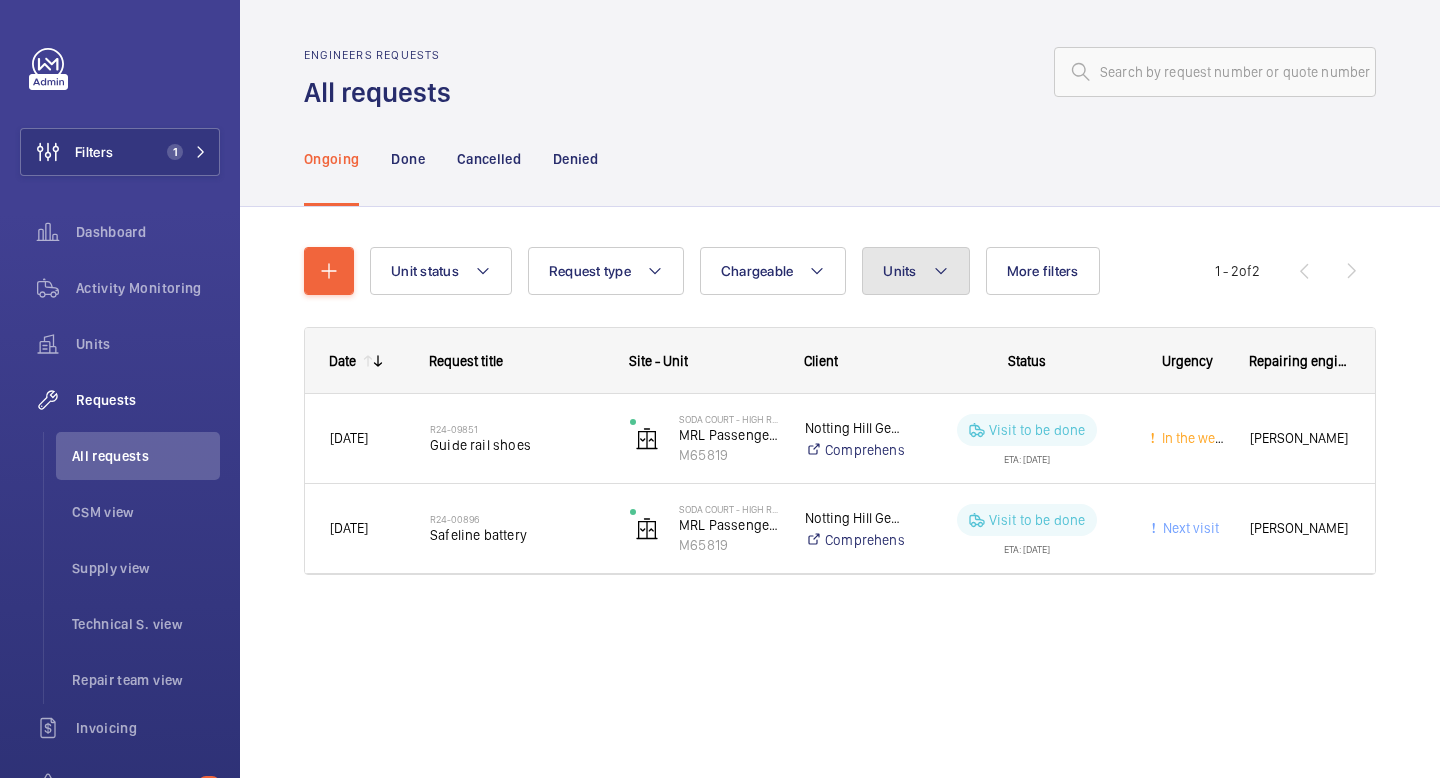 click on "Units" 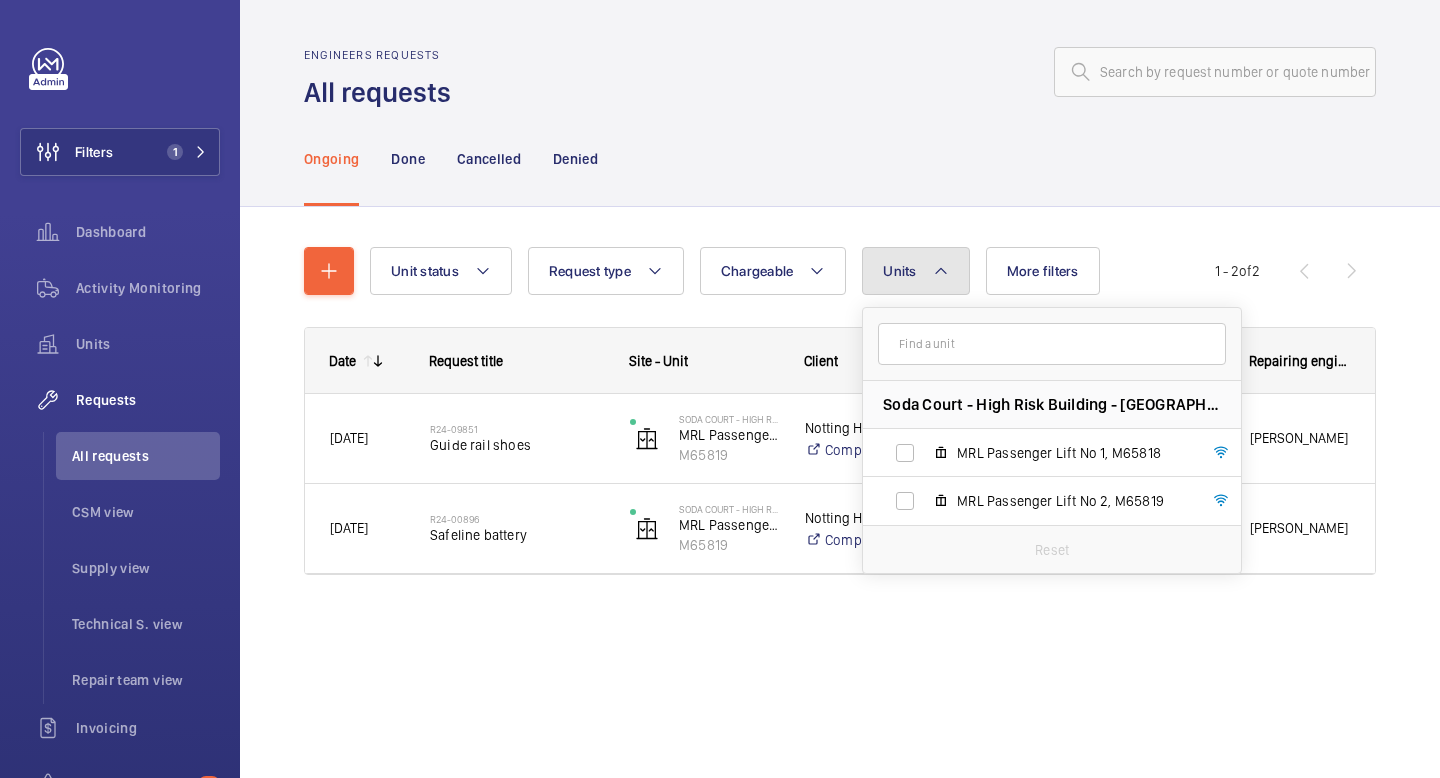 click on "Units" 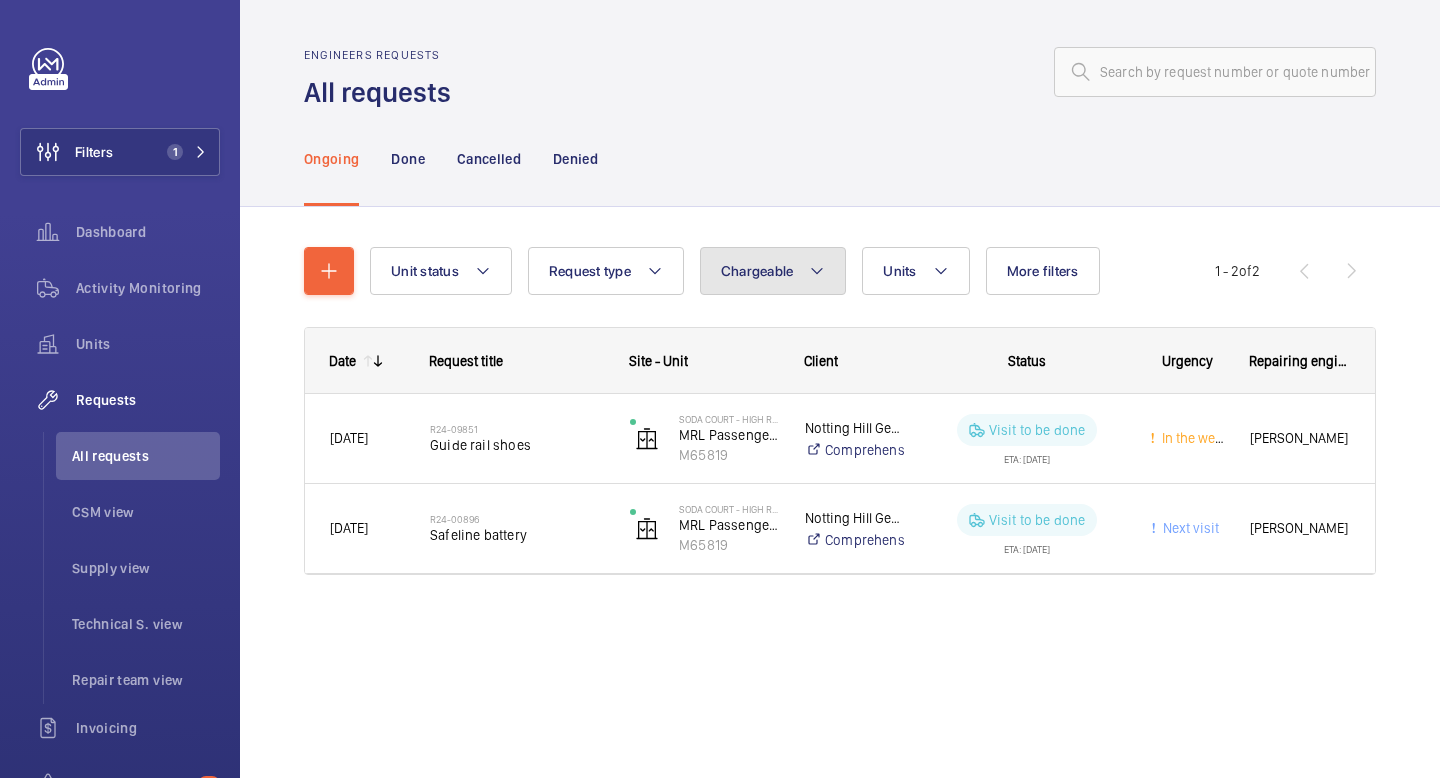click 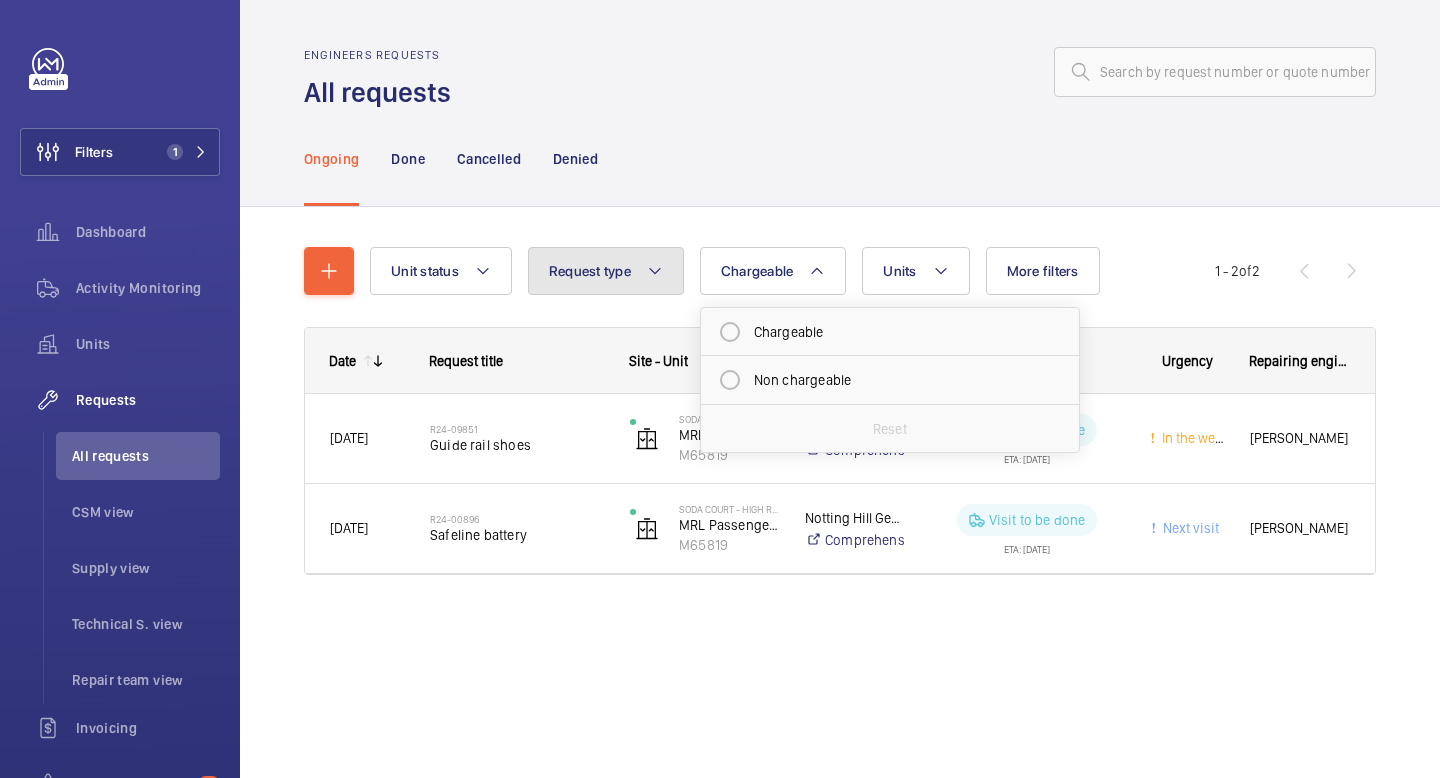 click on "Request type" 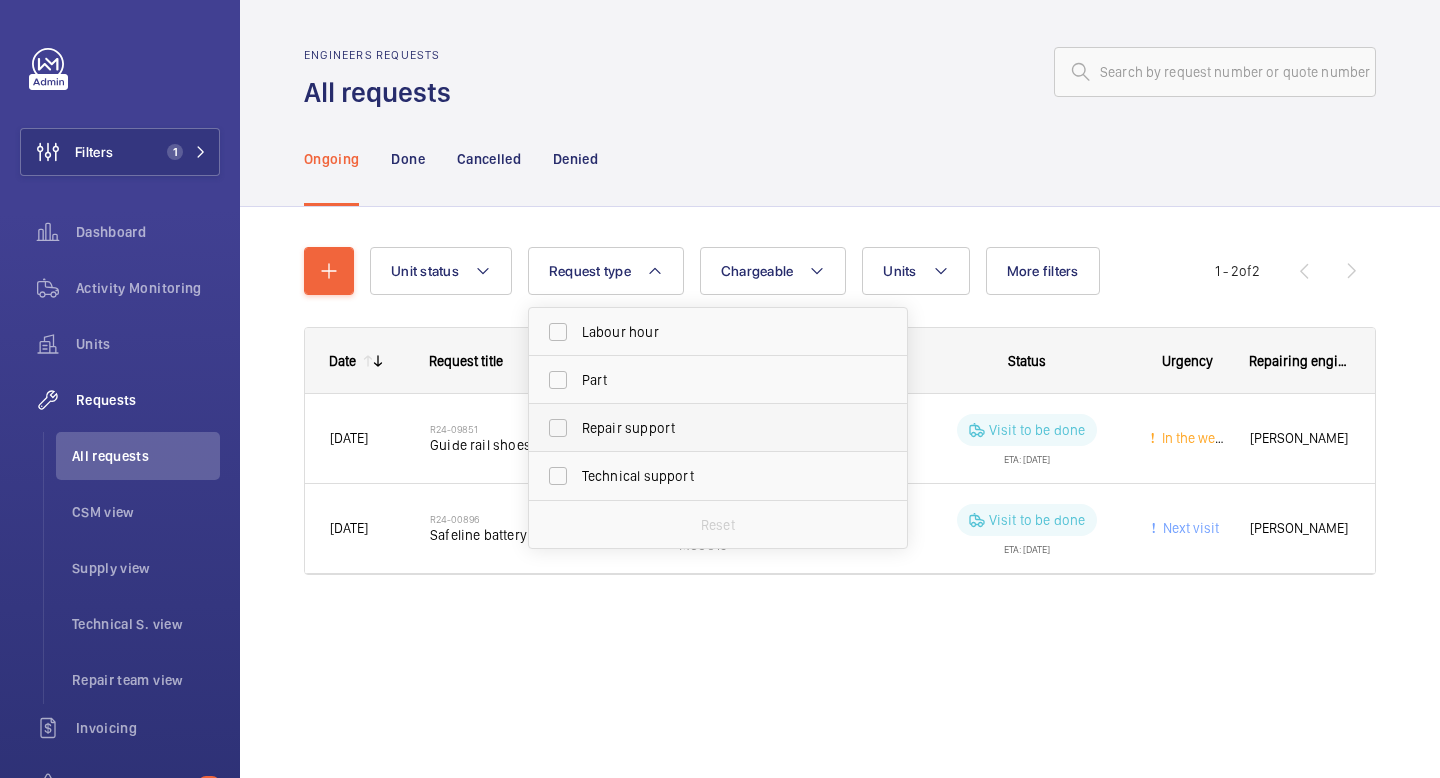 click on "Repair support" at bounding box center (703, 428) 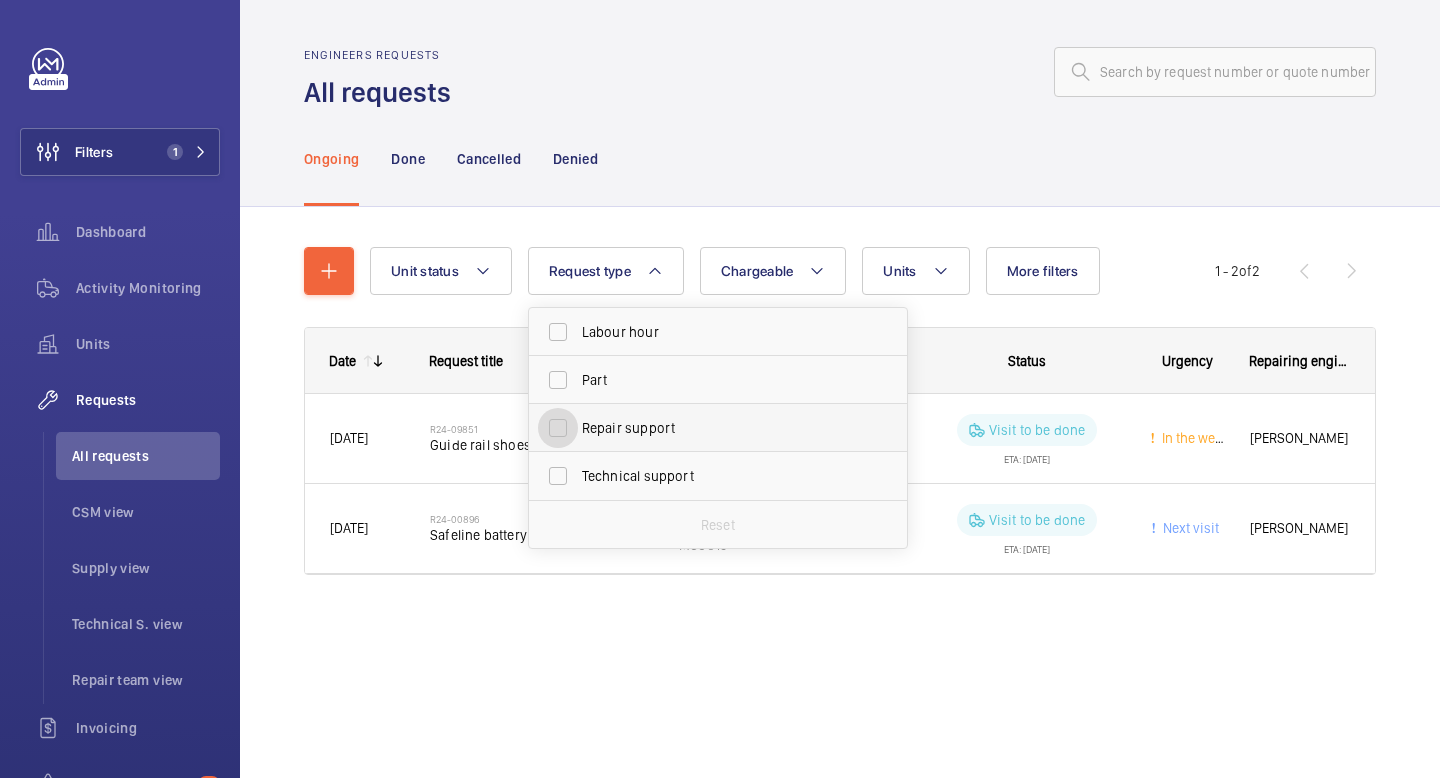 click on "Repair support" at bounding box center [558, 428] 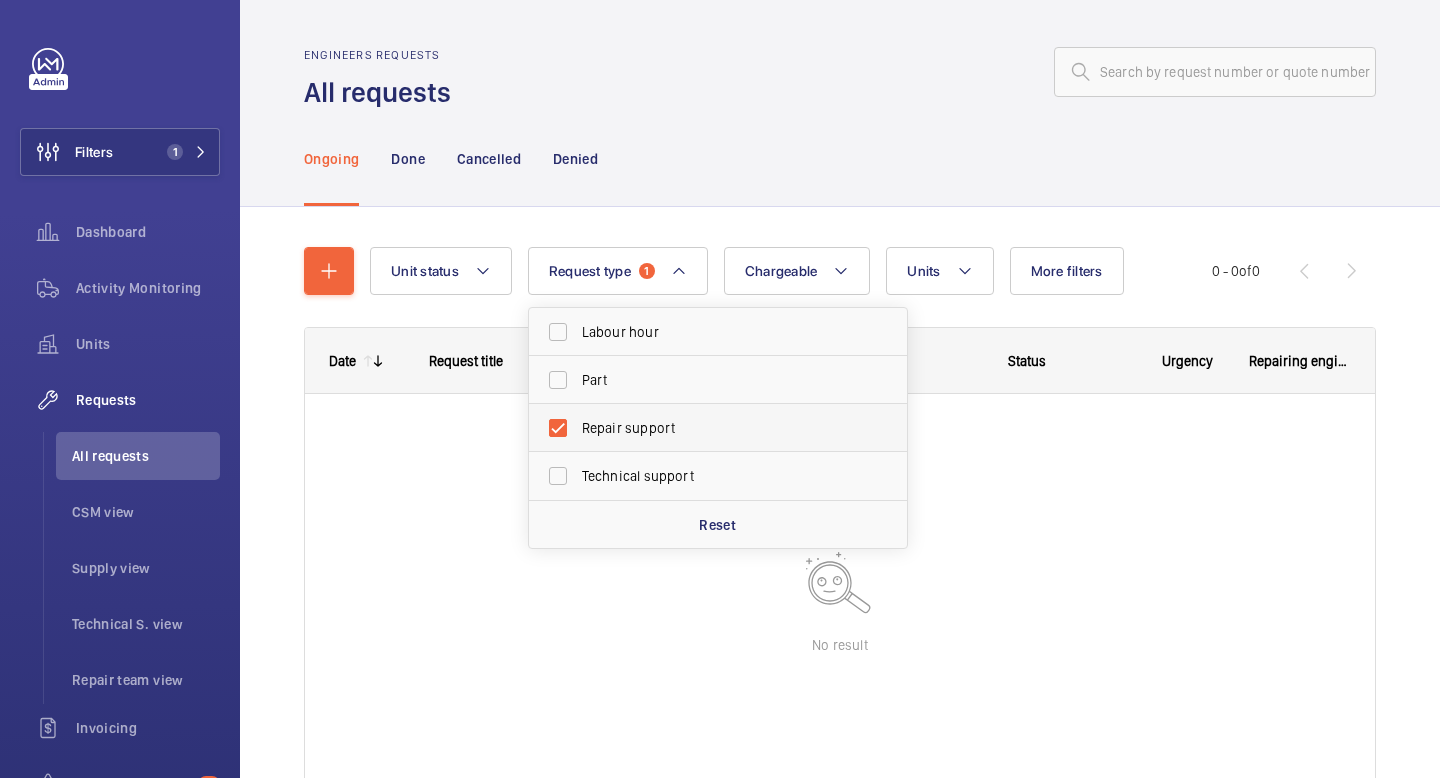 click on "Repair support" at bounding box center [703, 428] 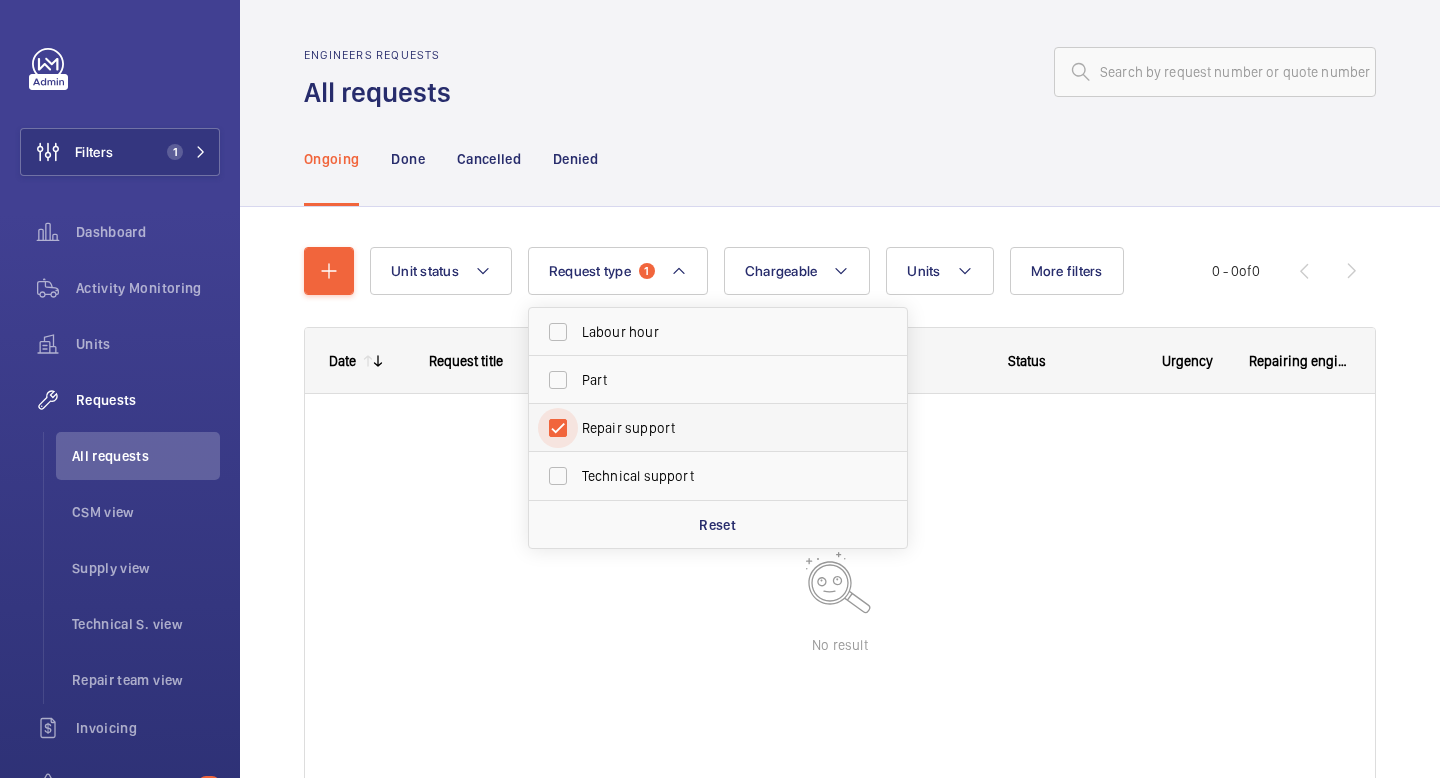 click on "Repair support" at bounding box center (558, 428) 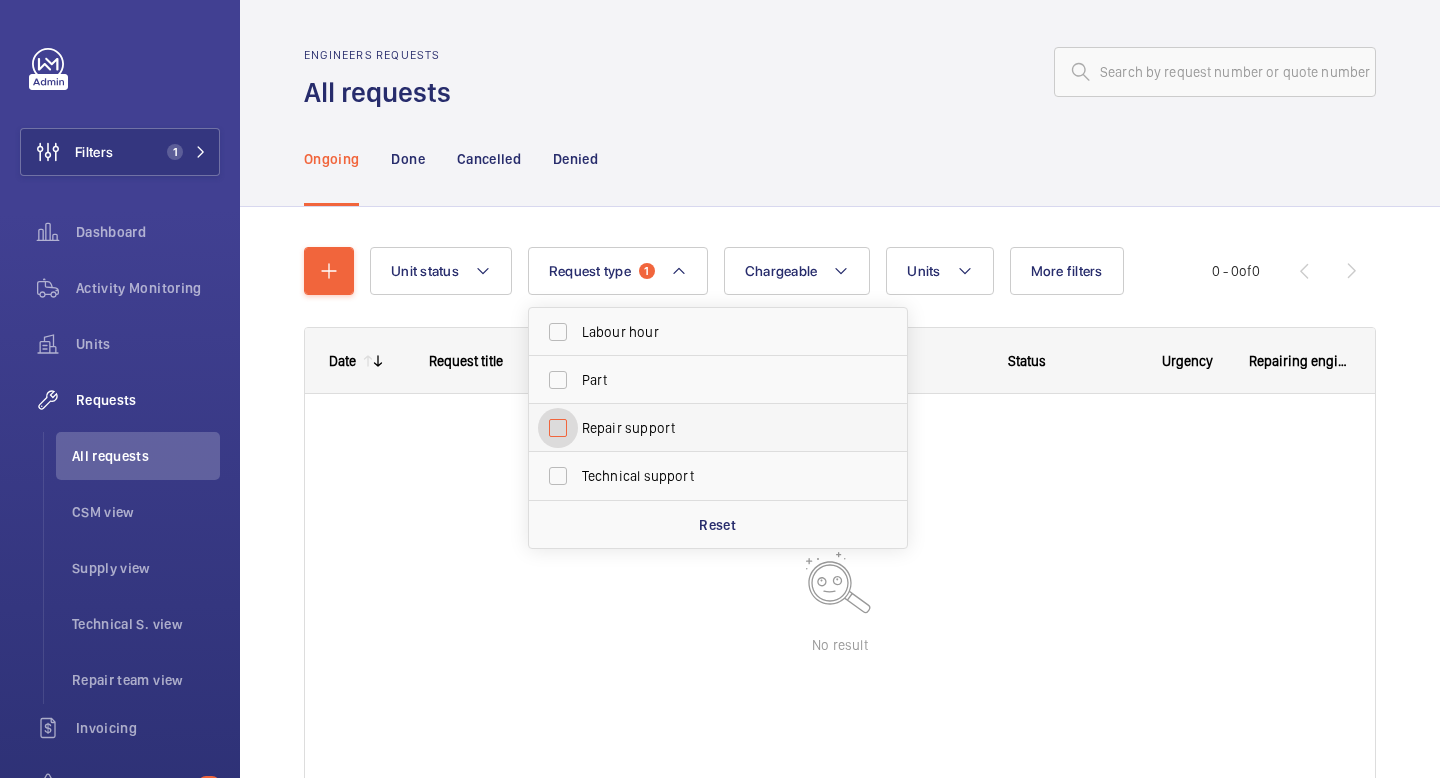 checkbox on "false" 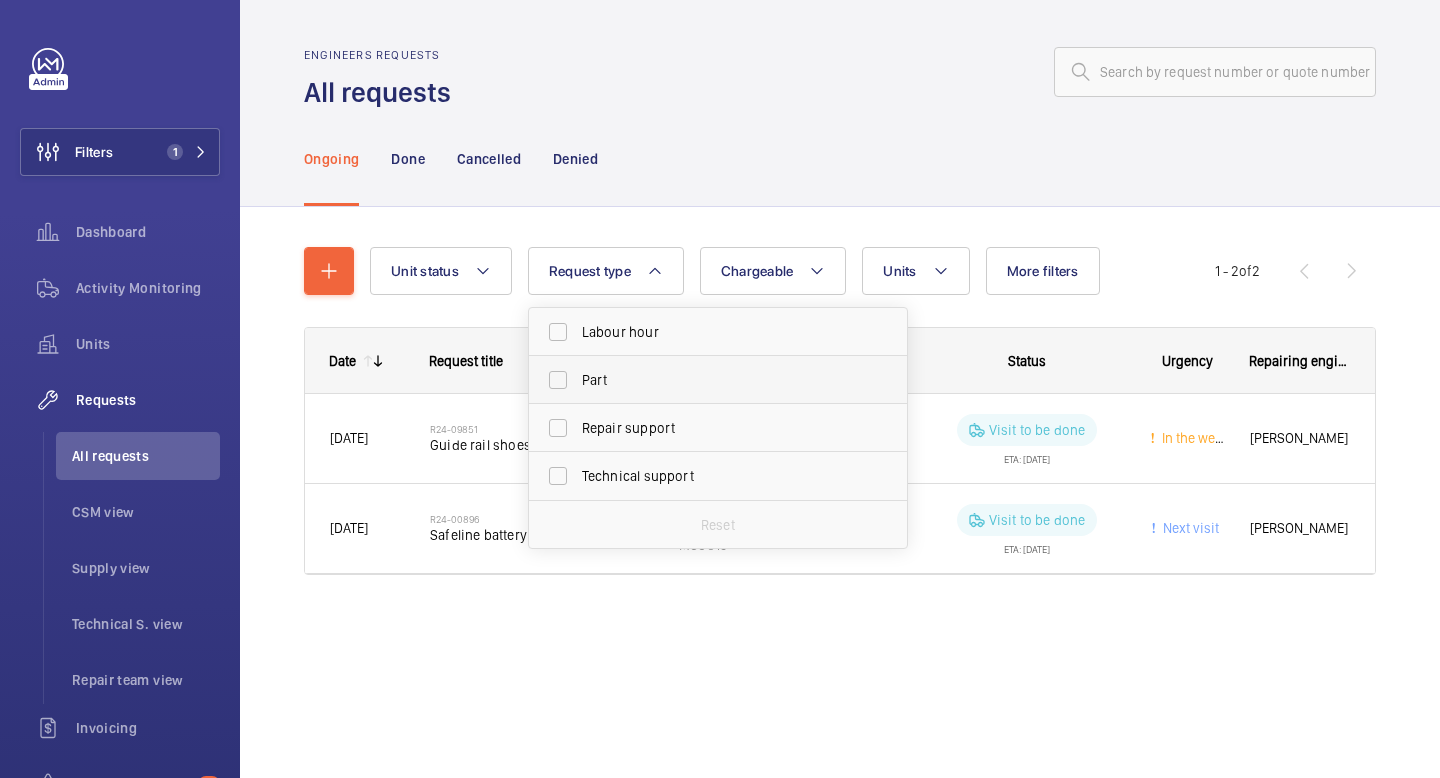 click on "Part" at bounding box center (703, 380) 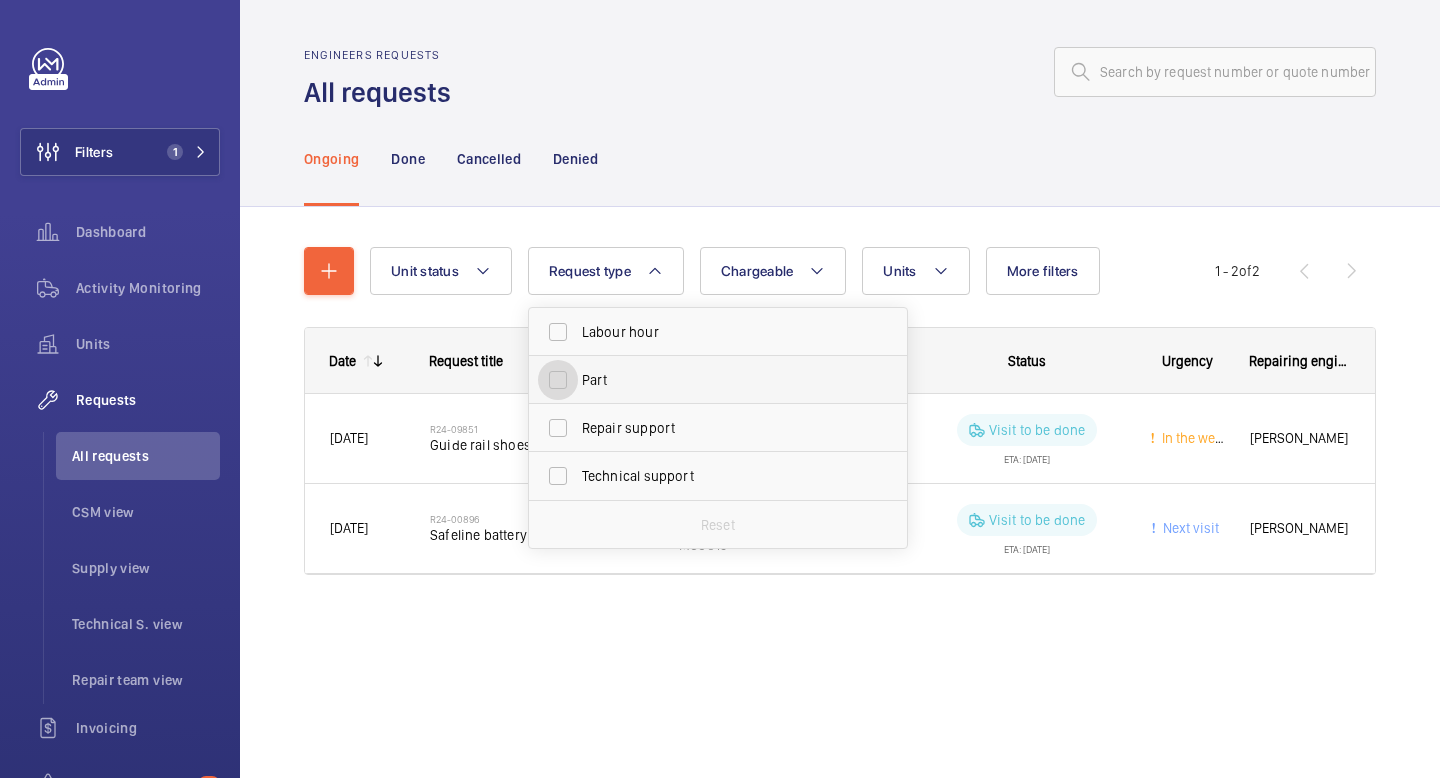 click on "Part" at bounding box center [558, 380] 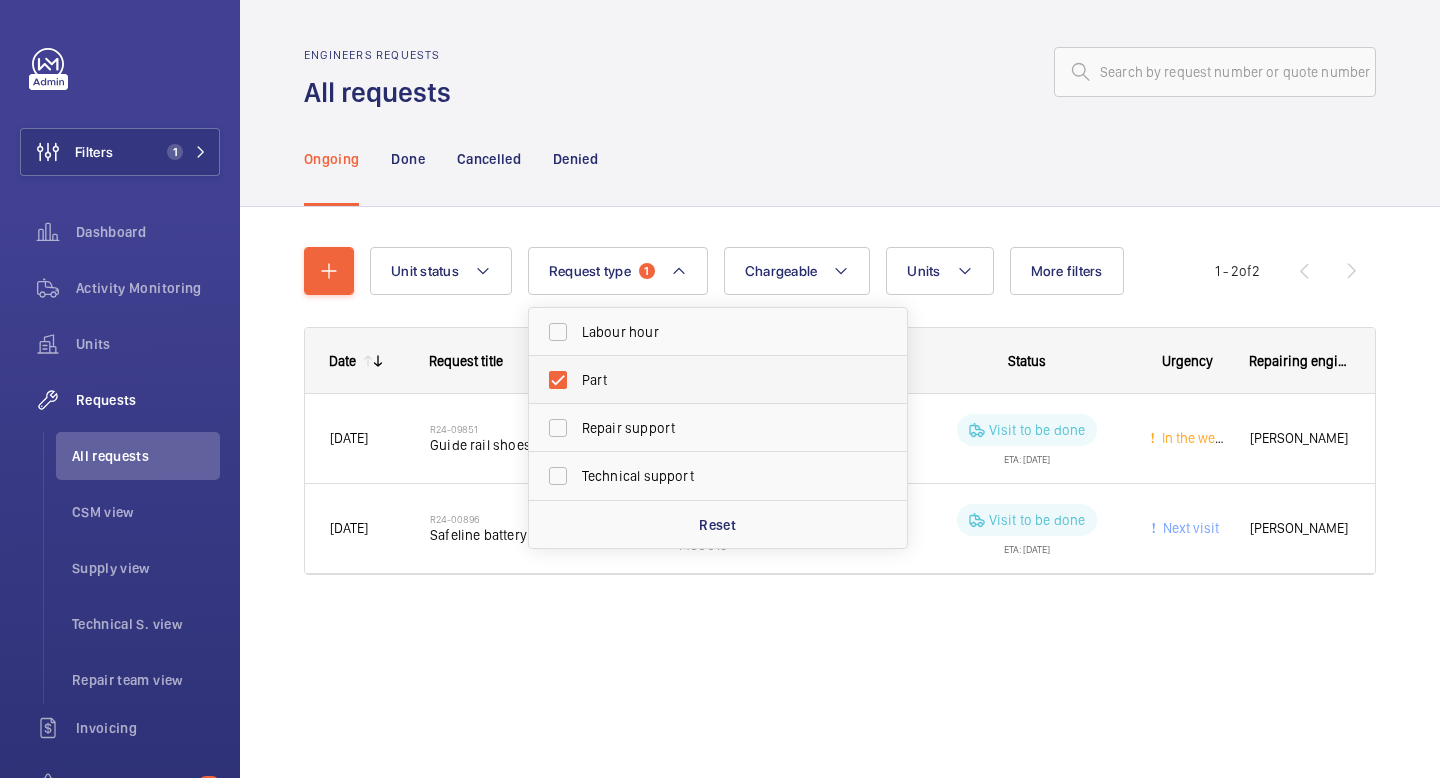 click on "Part" at bounding box center [703, 380] 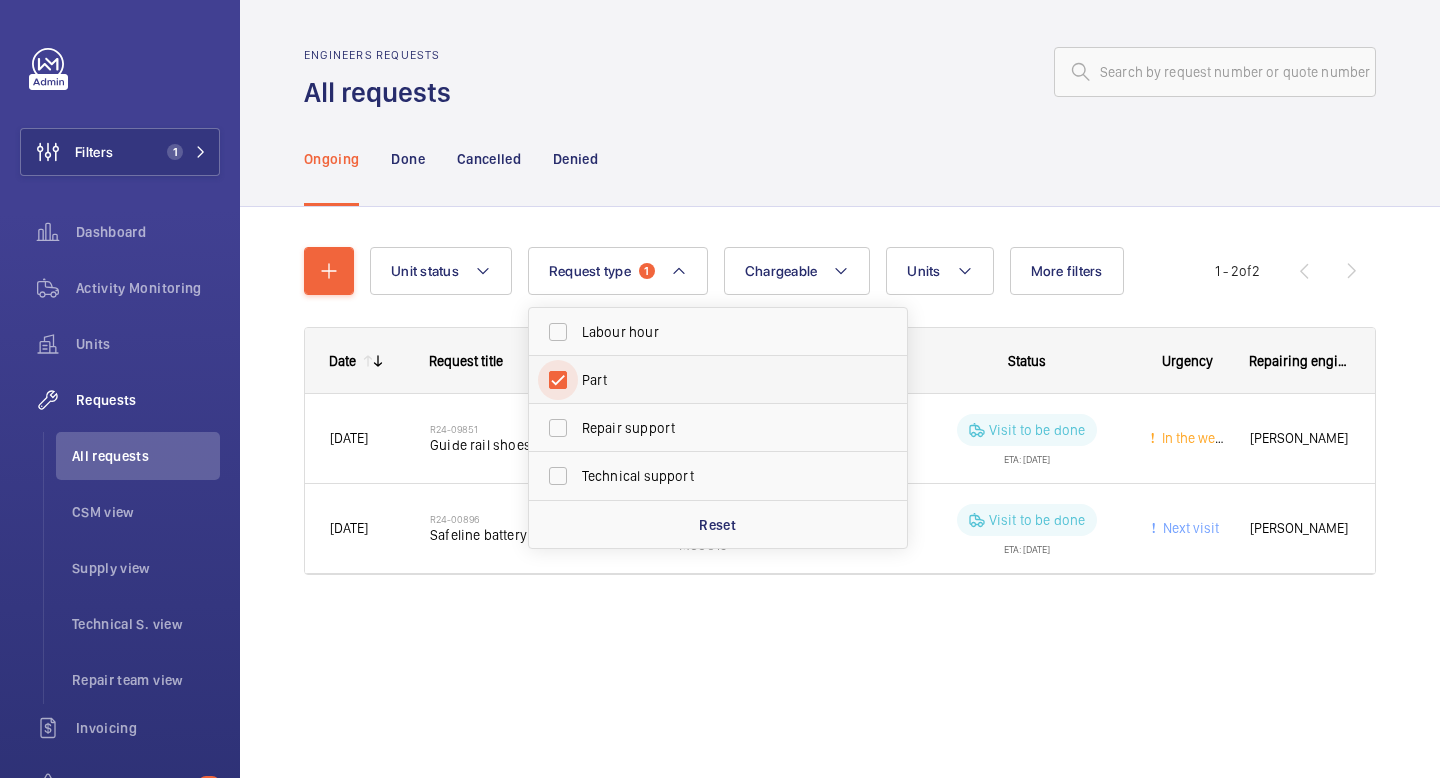 click on "Part" at bounding box center (558, 380) 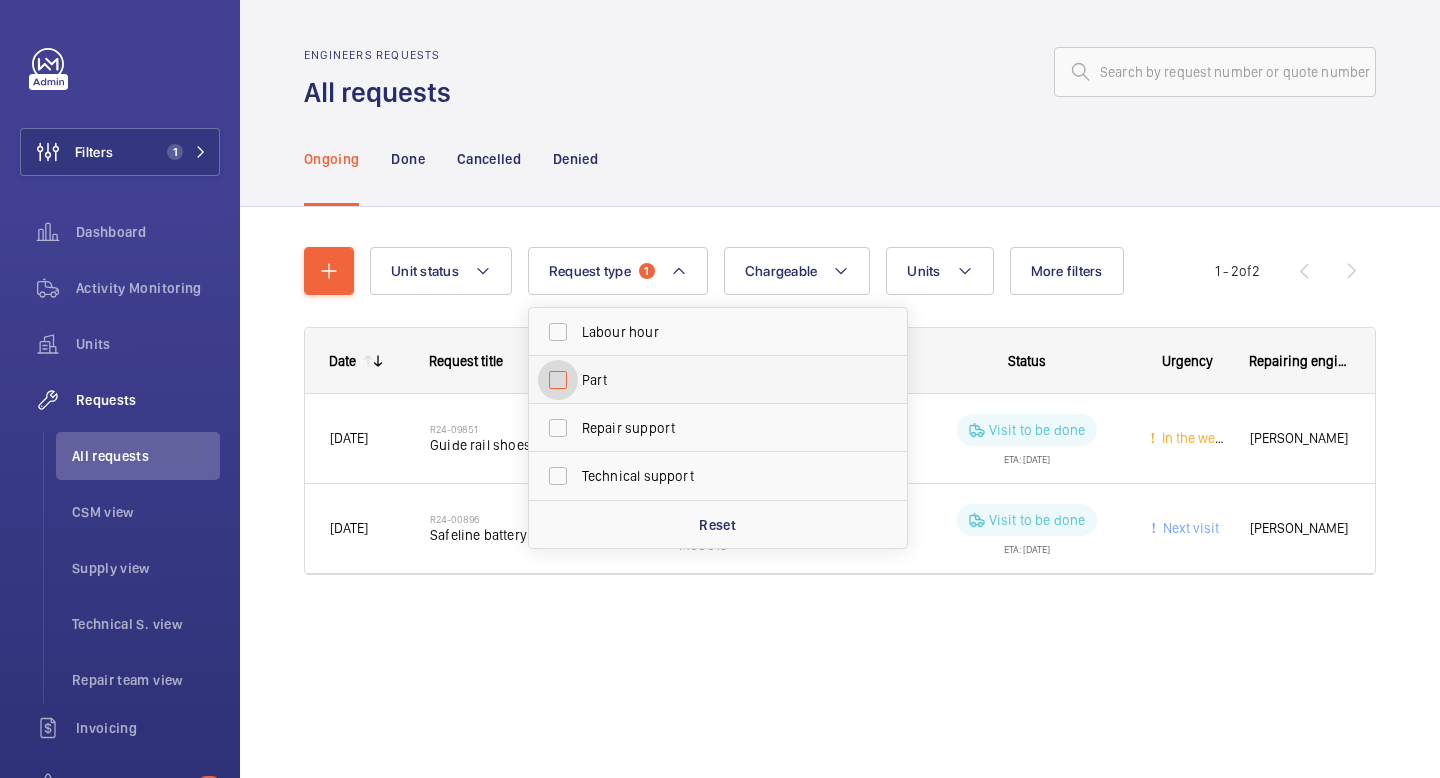 checkbox on "false" 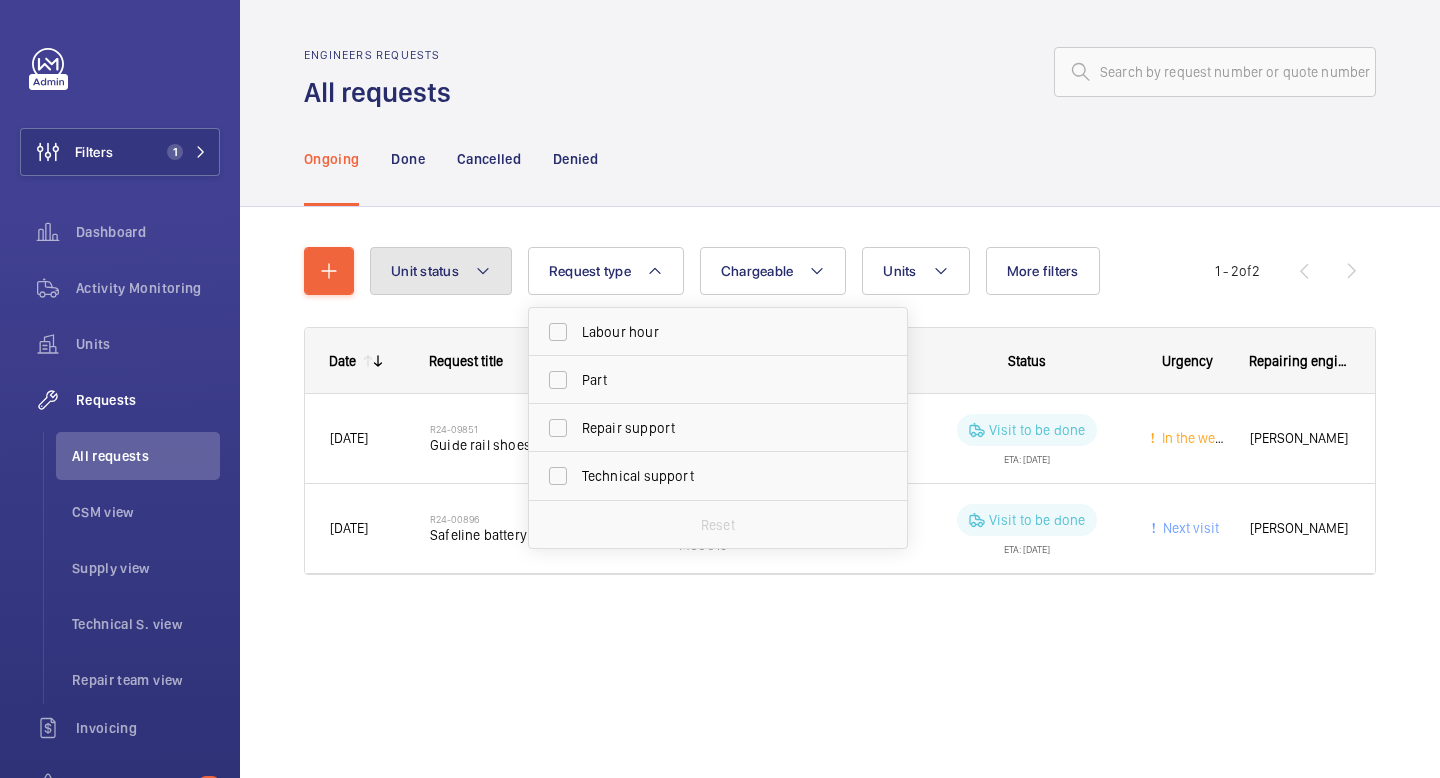 click 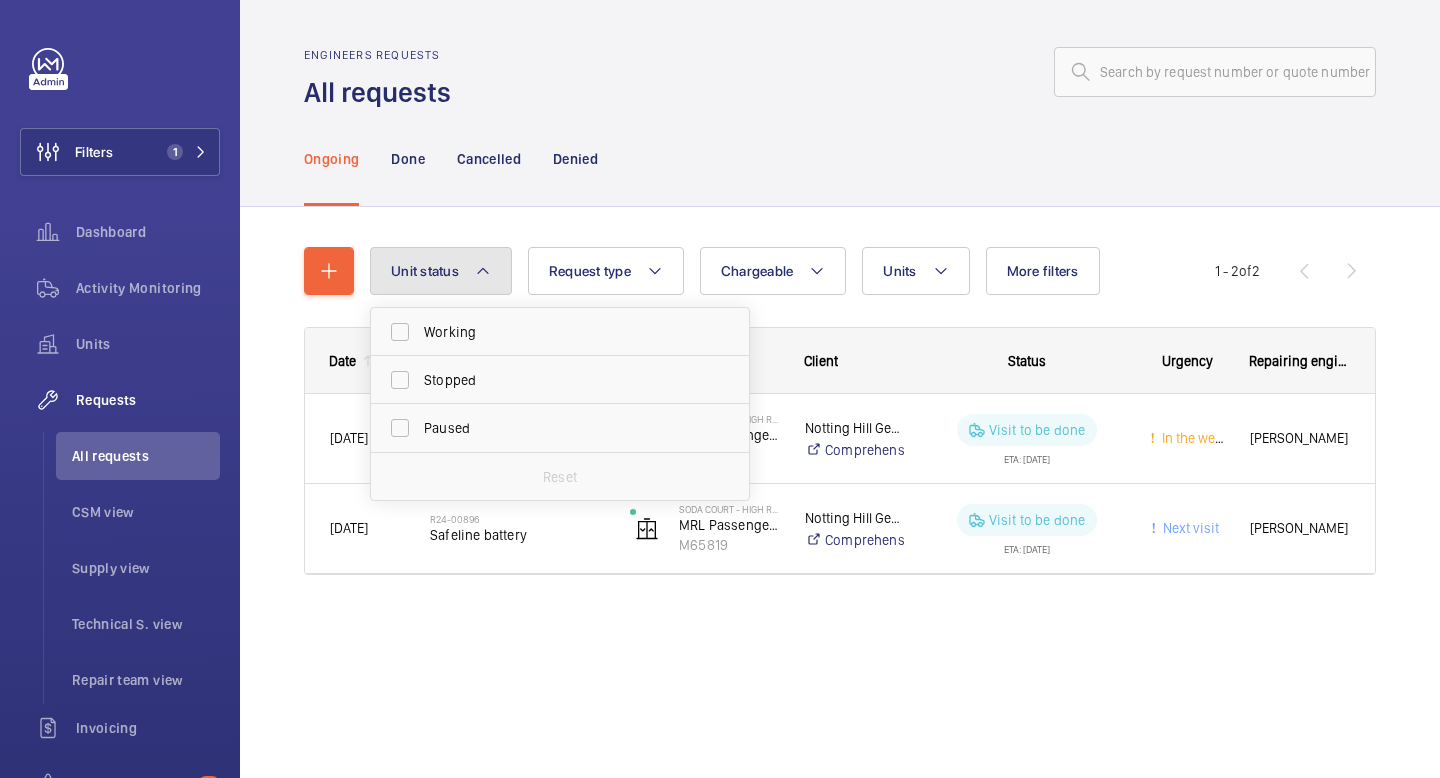 click 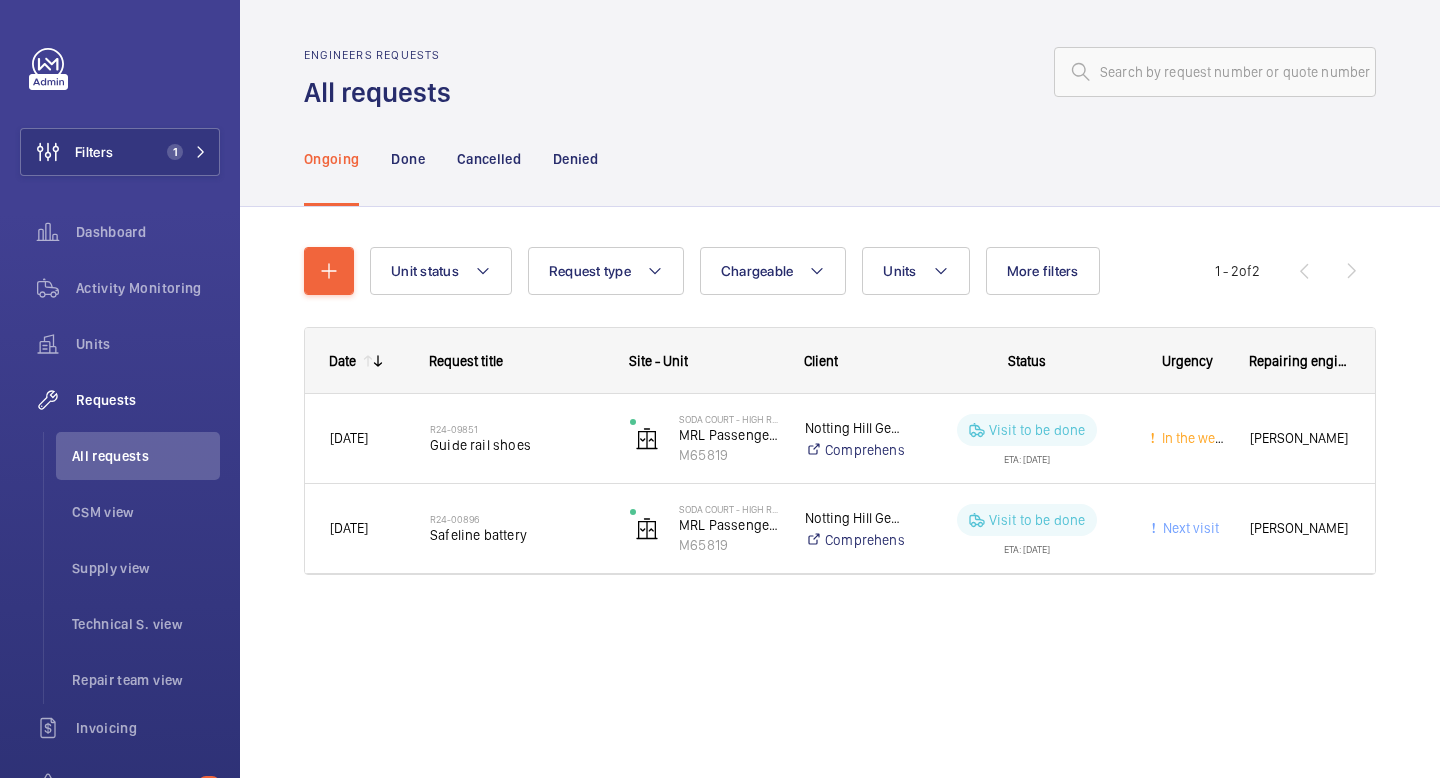 click on "Ongoing Done Cancelled Denied" 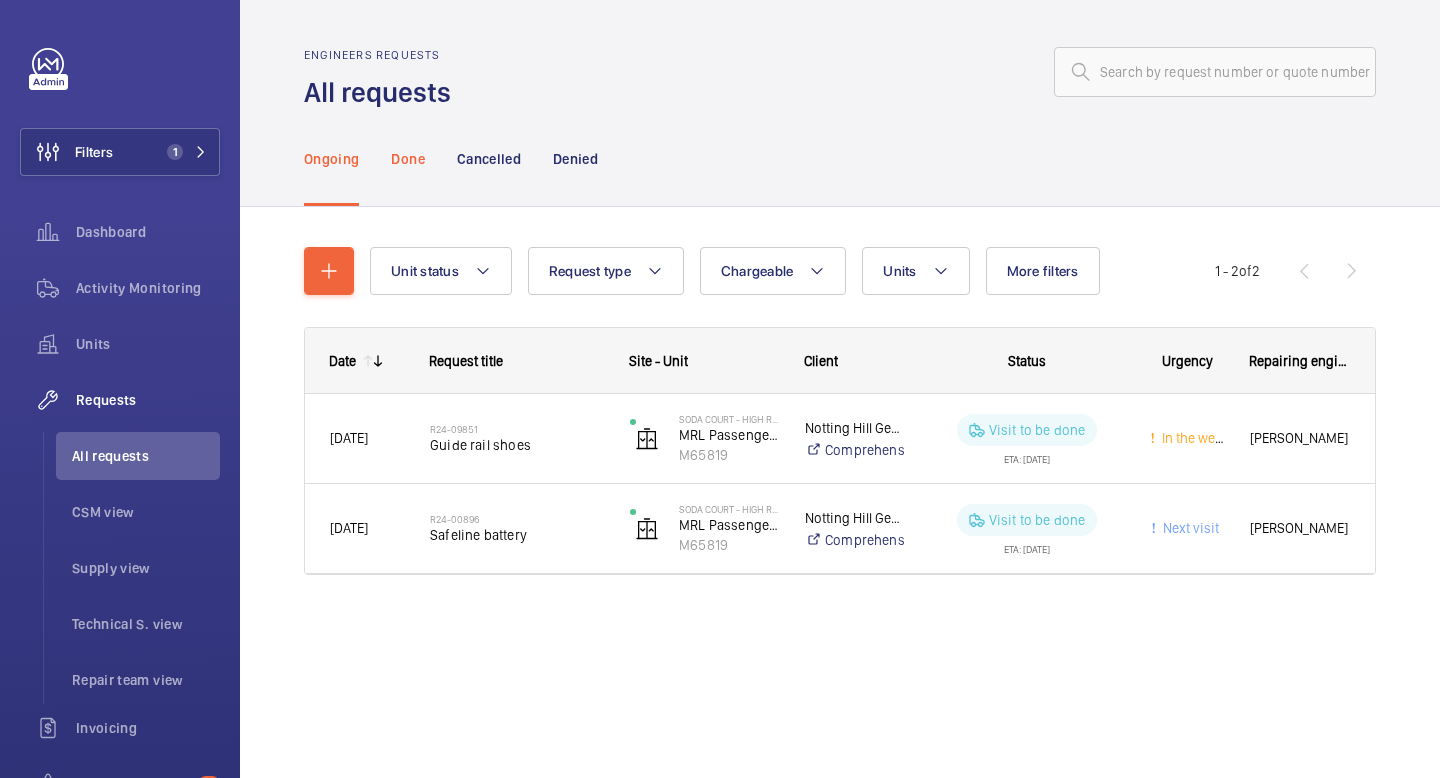 click on "Done" 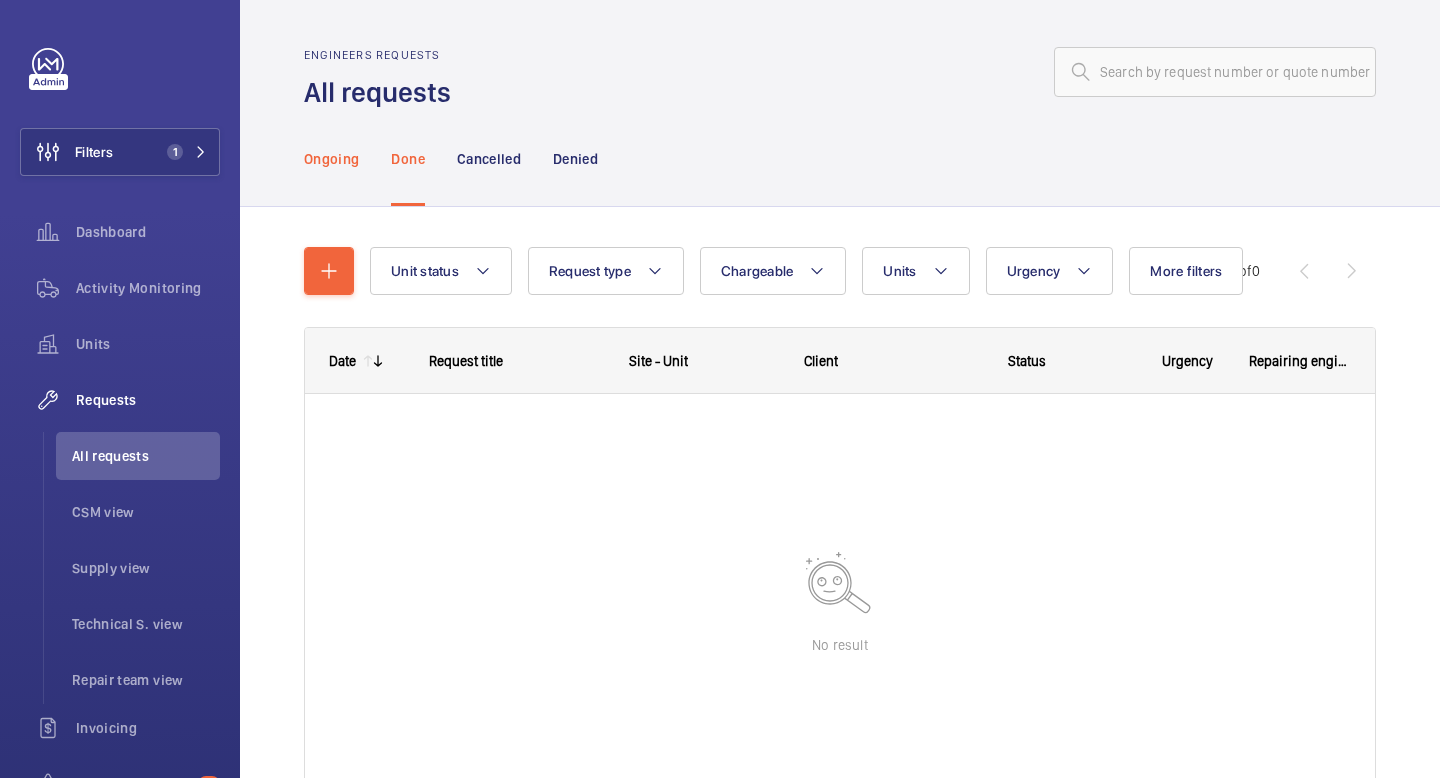 click on "Ongoing" 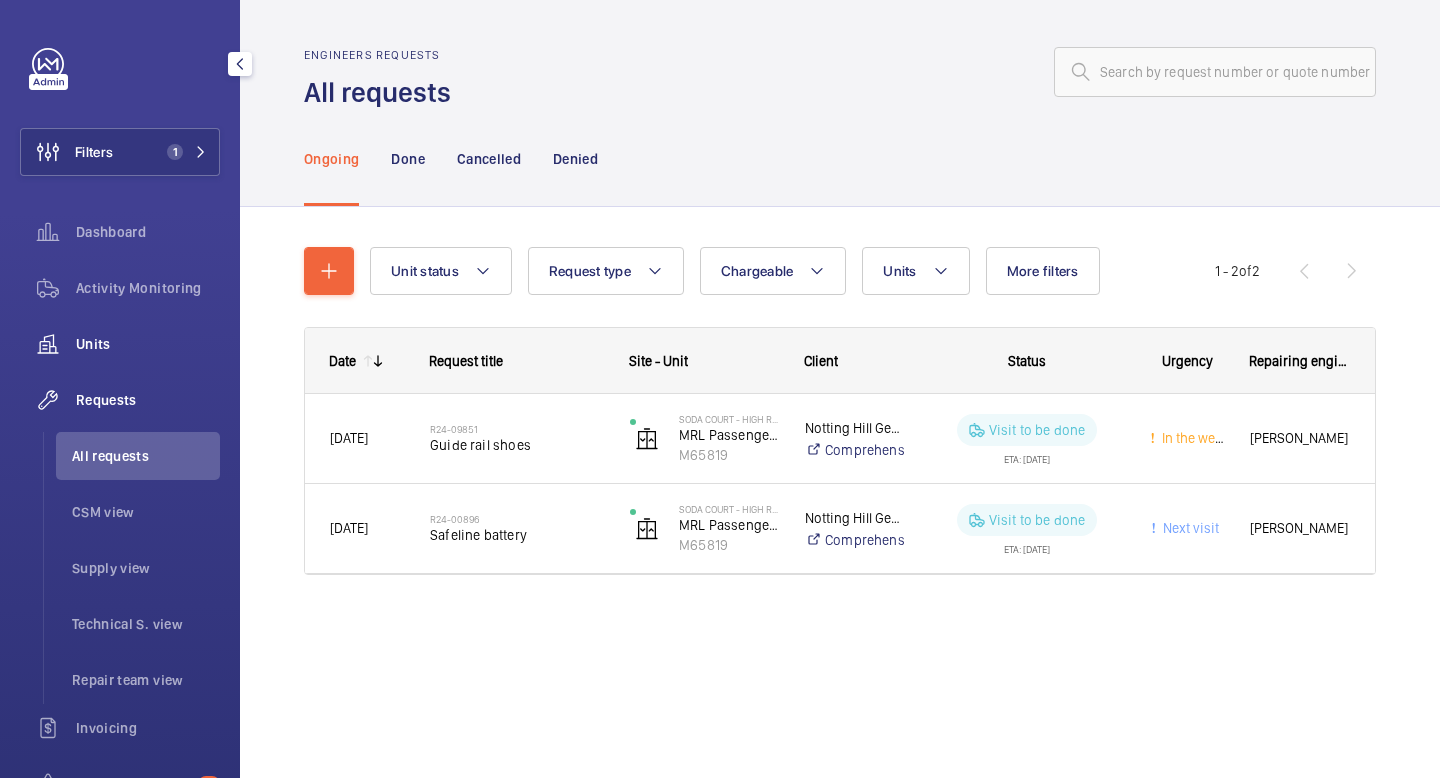 click on "Units" 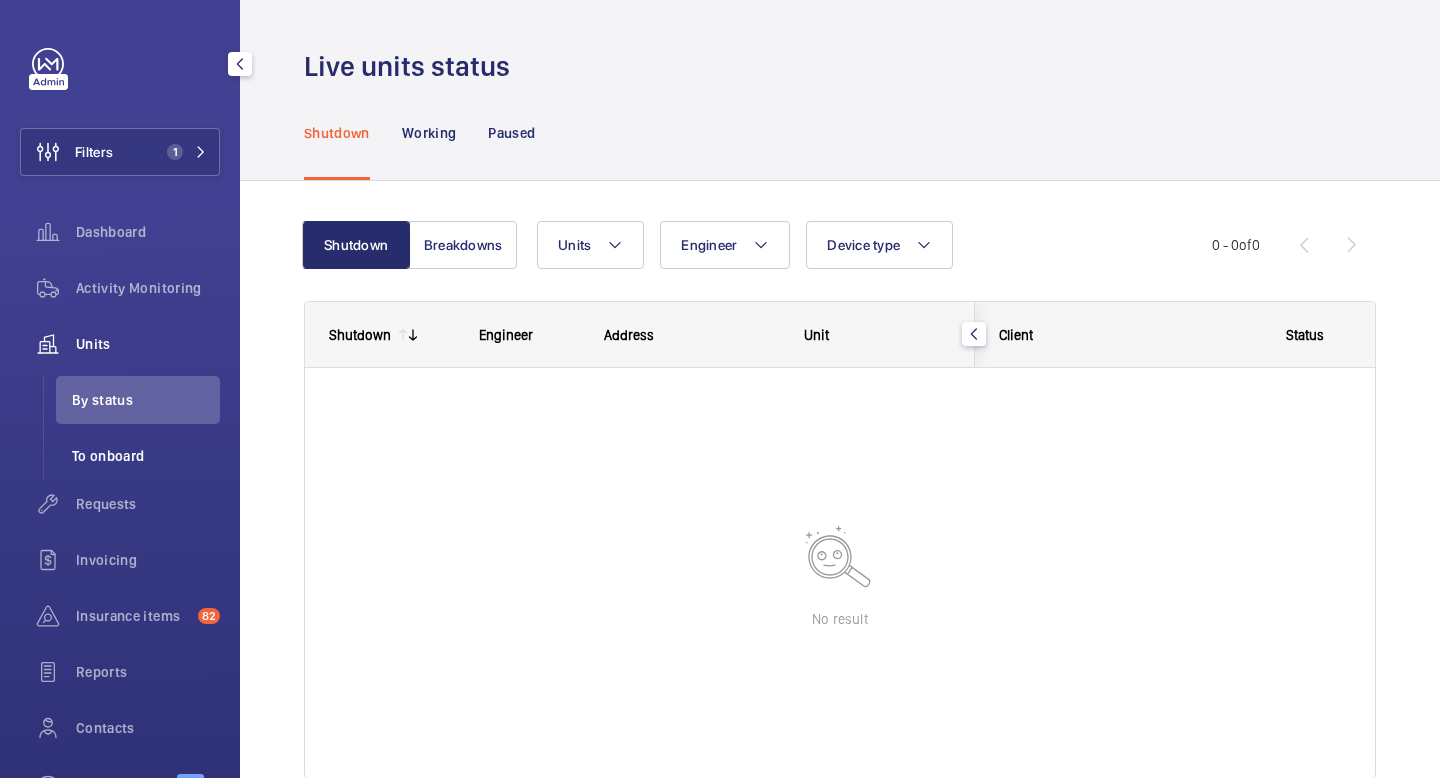 click on "To onboard" 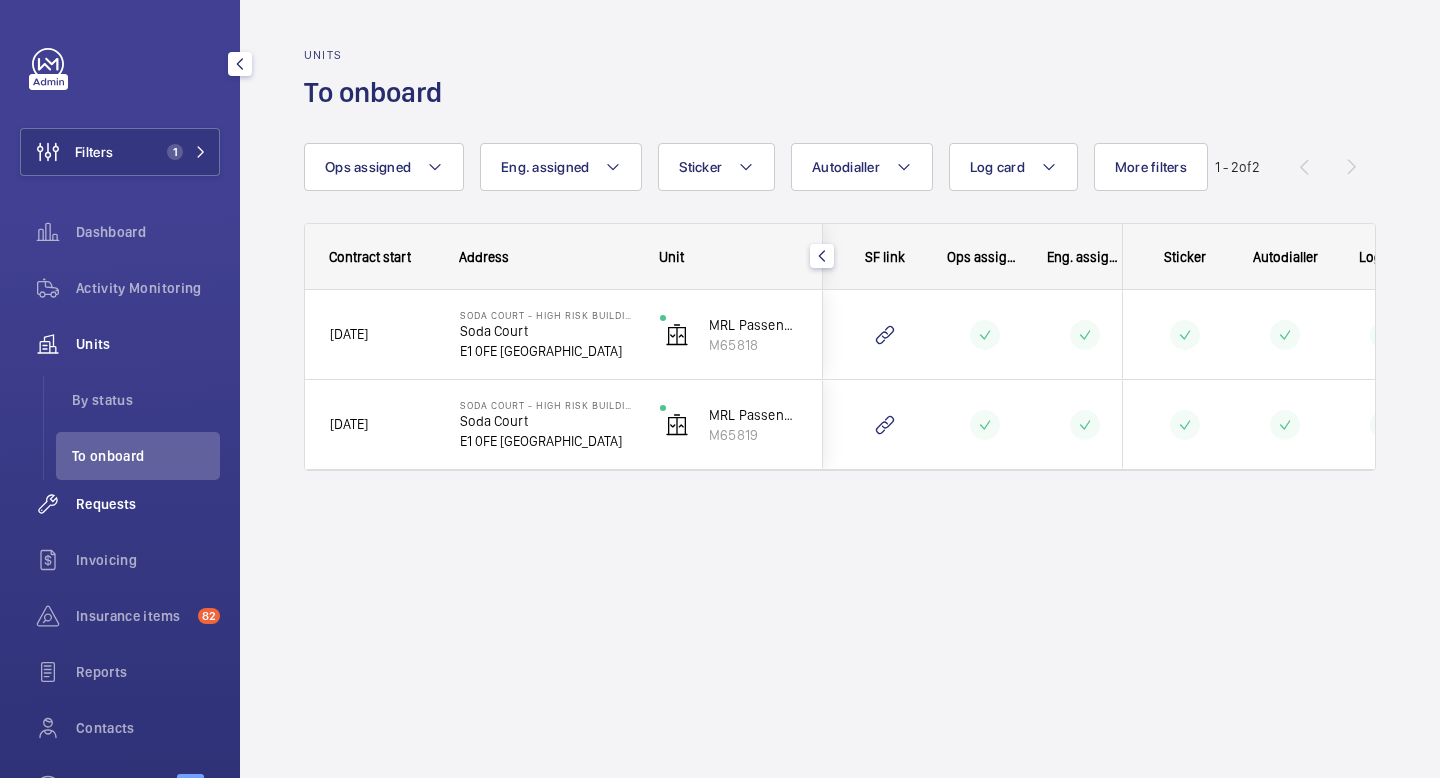 click on "Requests" 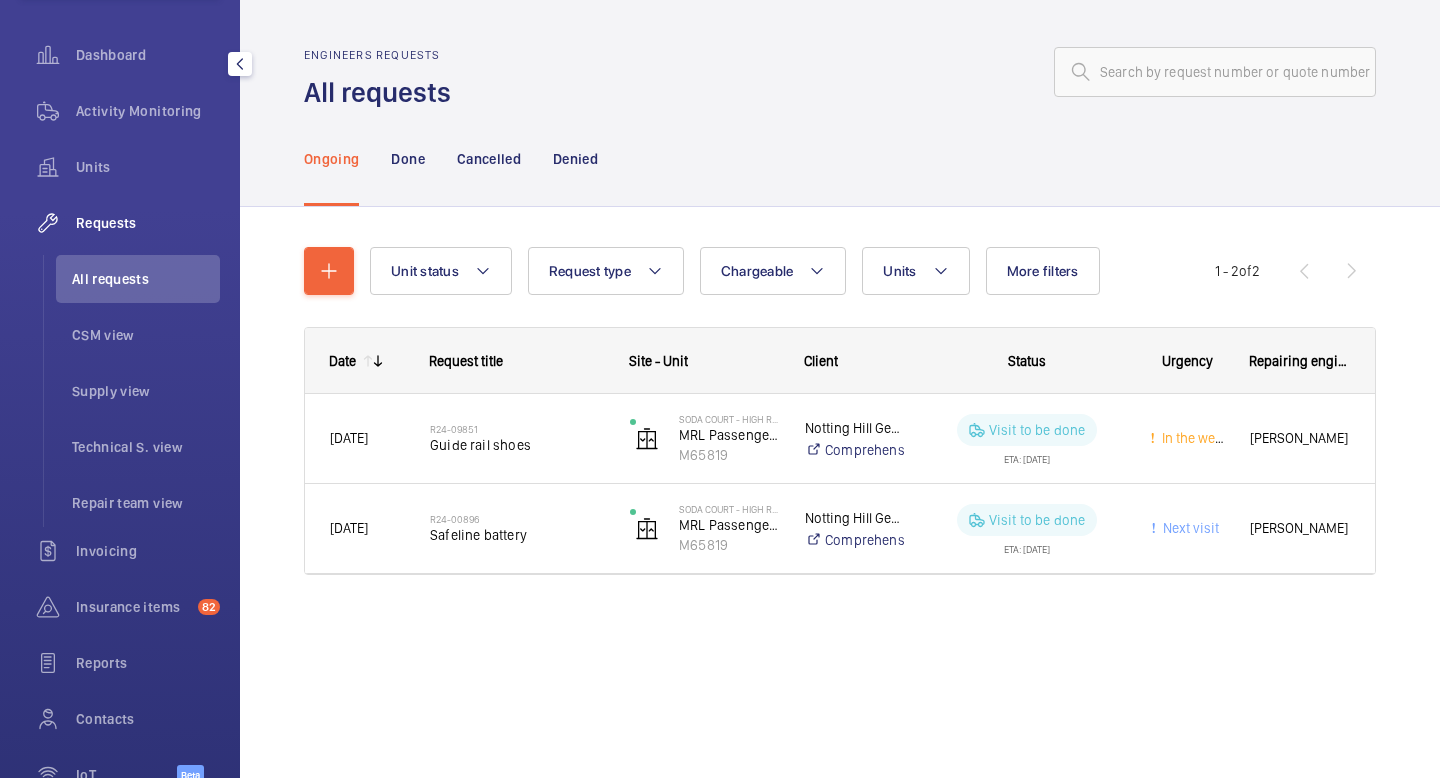 scroll, scrollTop: 191, scrollLeft: 0, axis: vertical 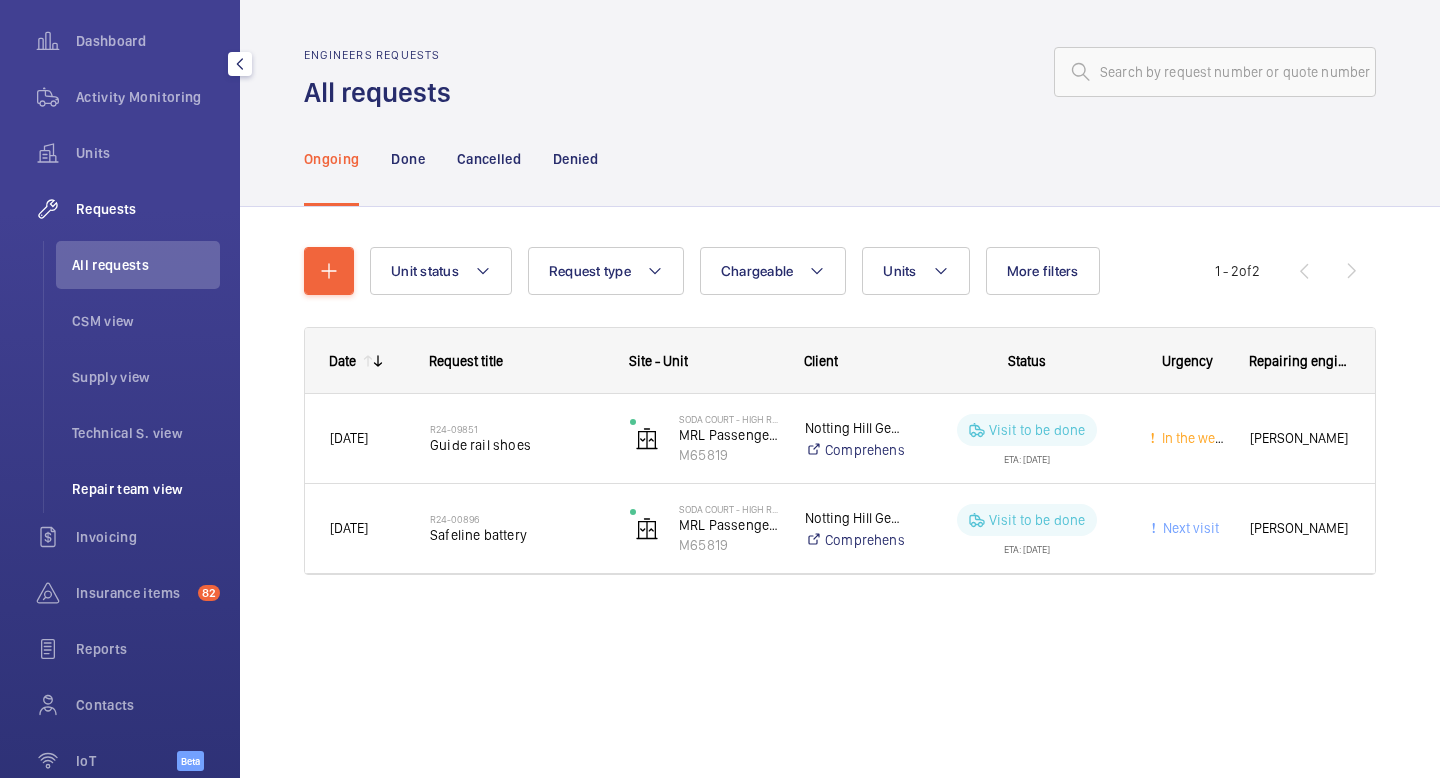 click on "Repair team view" 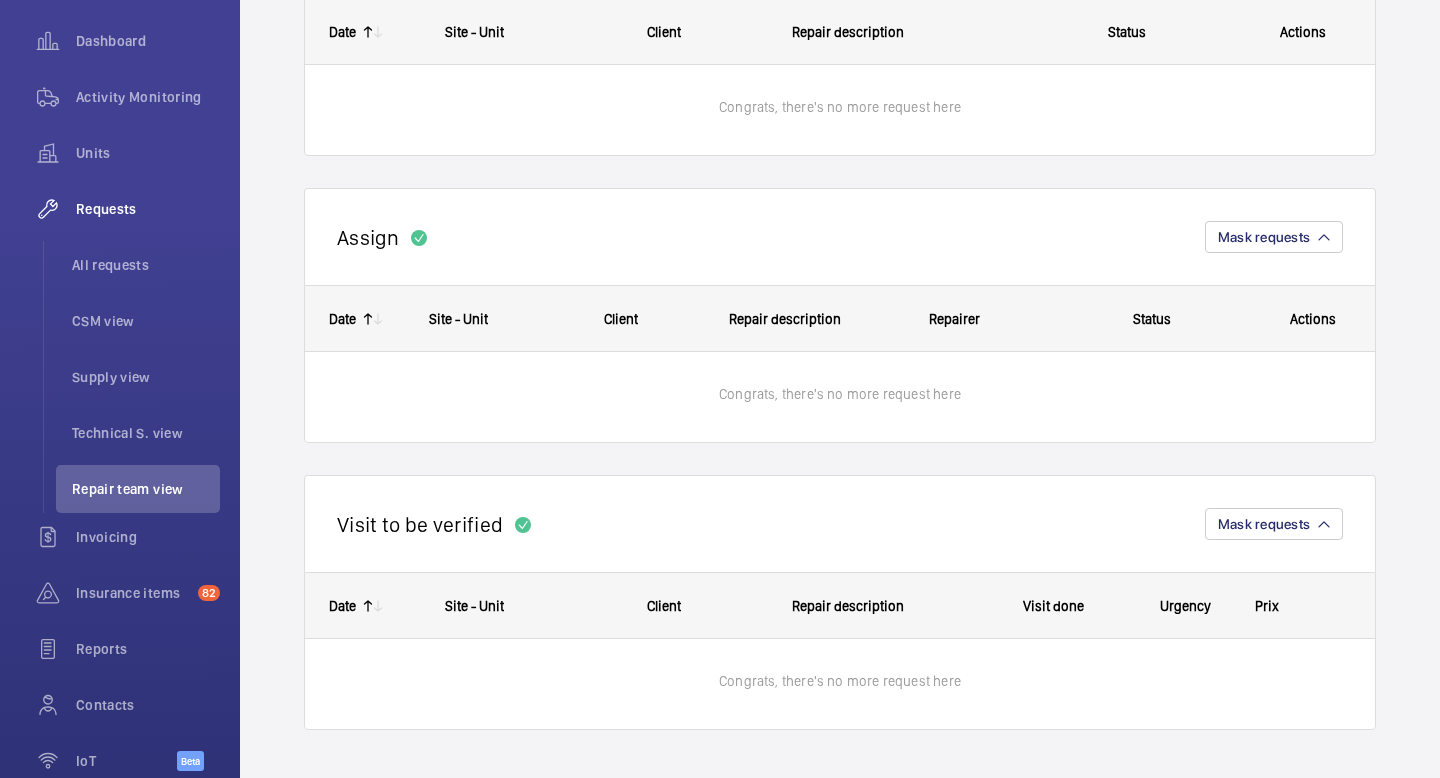 scroll, scrollTop: 0, scrollLeft: 0, axis: both 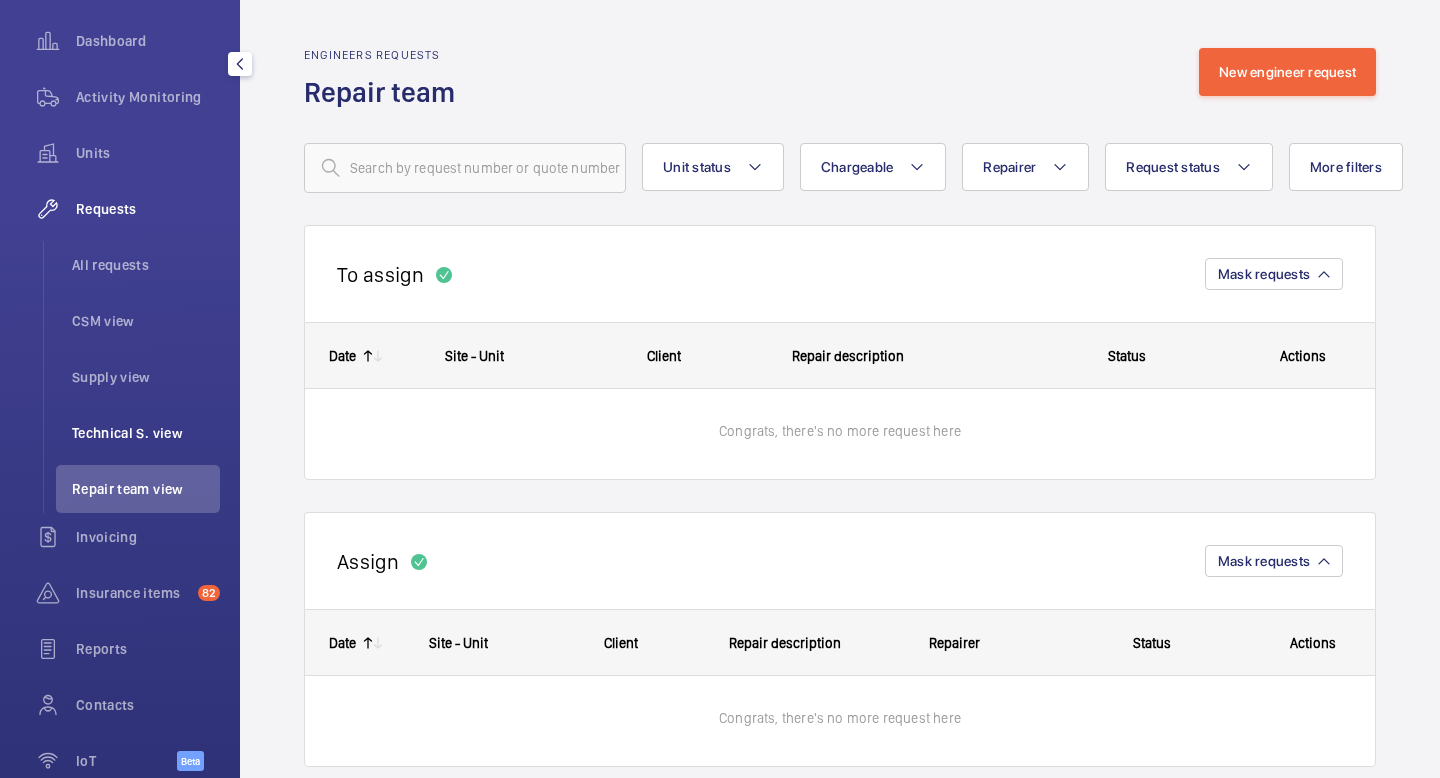 click on "Technical S. view" 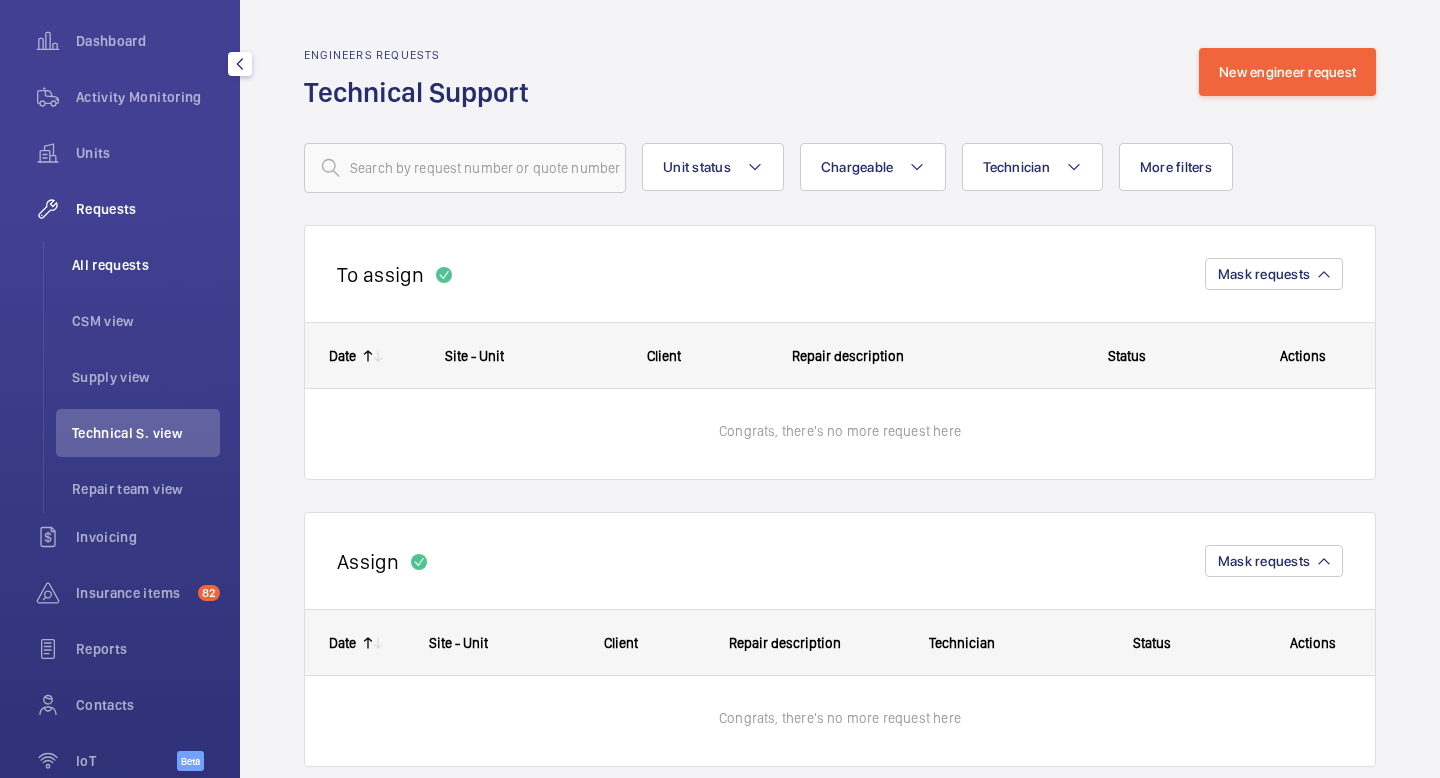 click on "All requests" 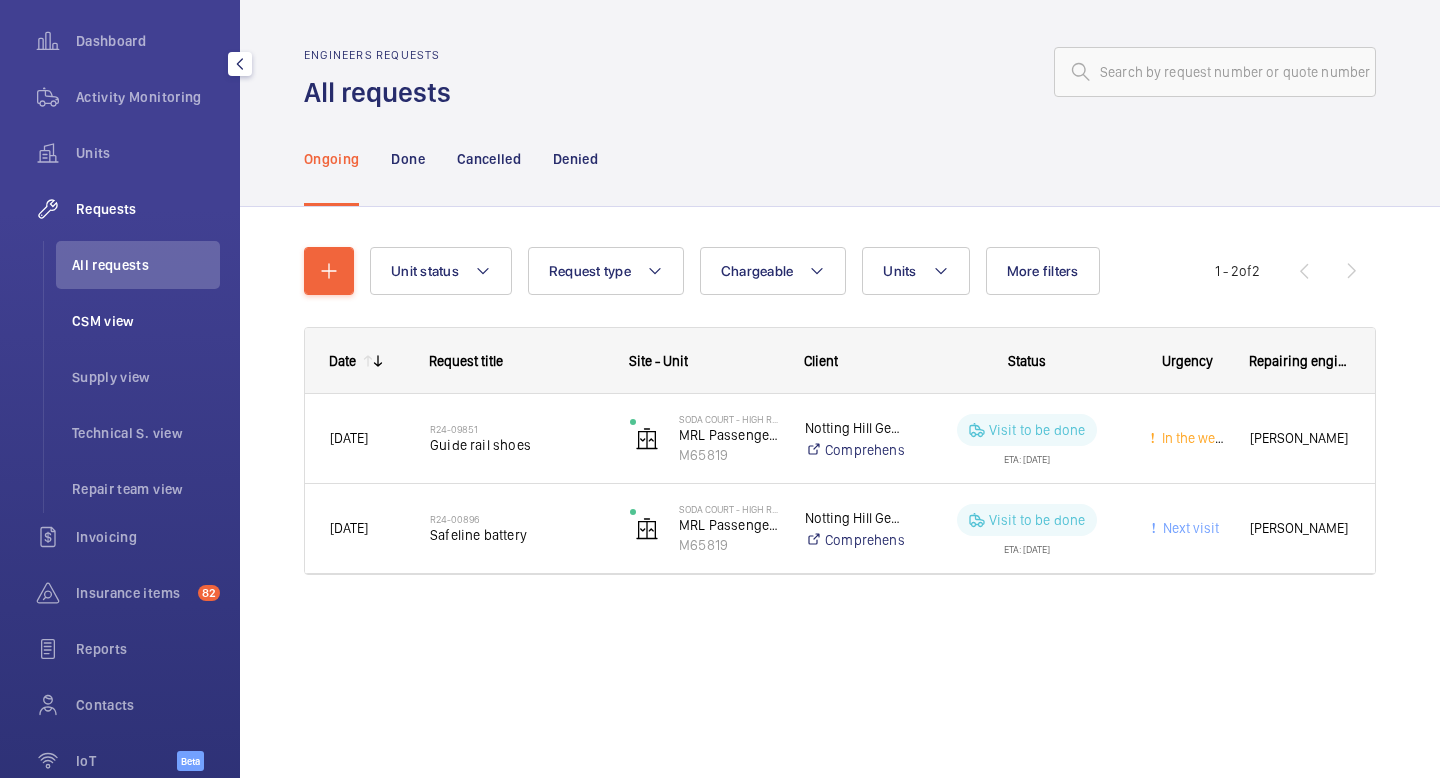 click on "CSM view" 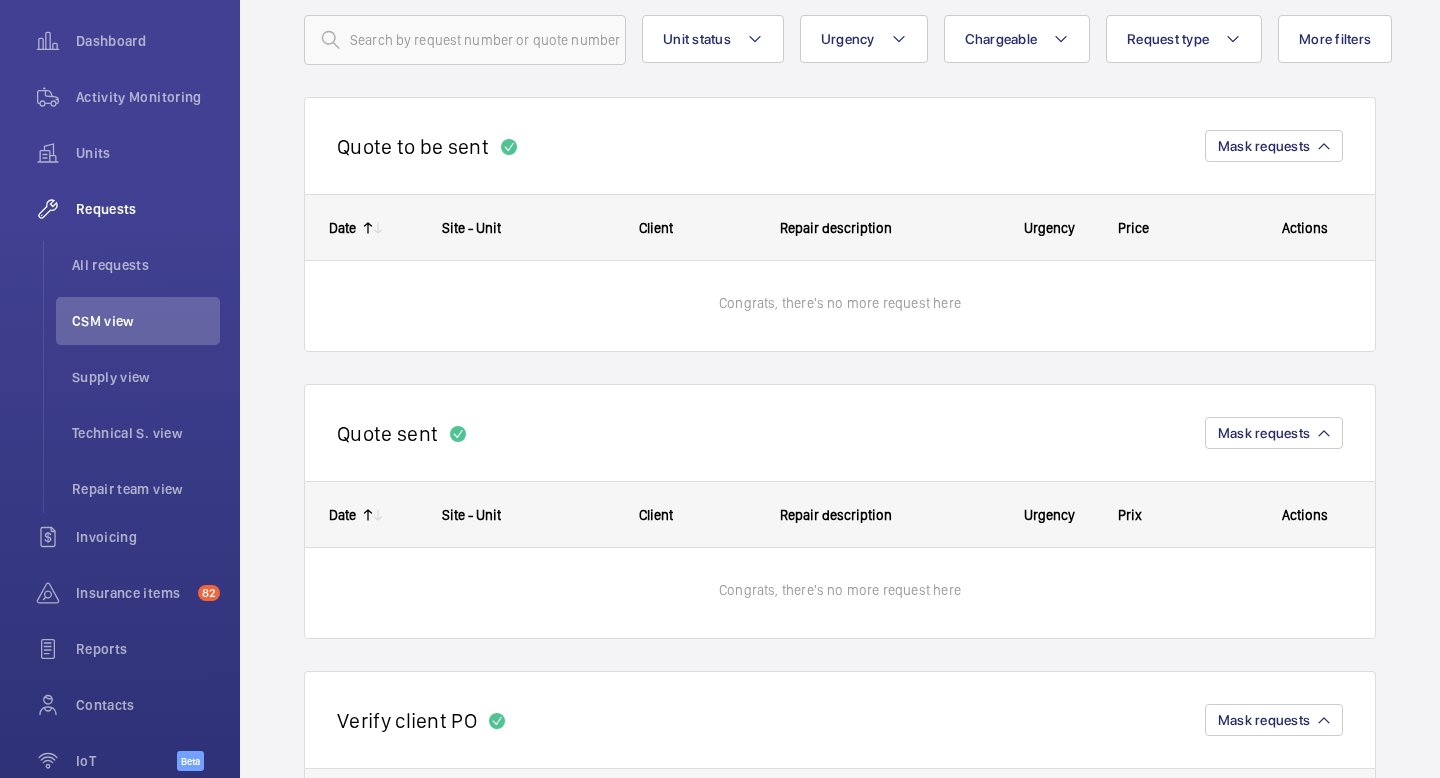 scroll, scrollTop: 0, scrollLeft: 0, axis: both 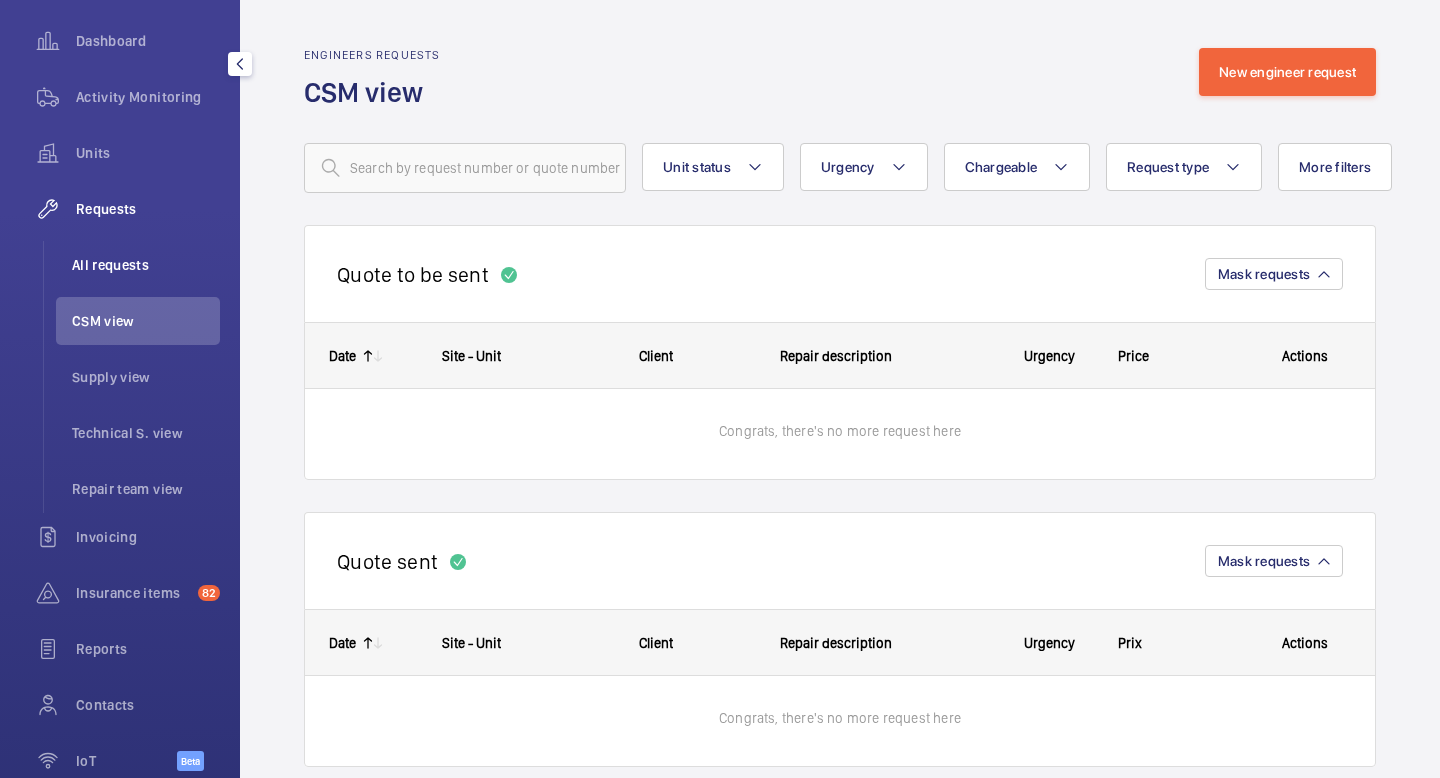click on "All requests" 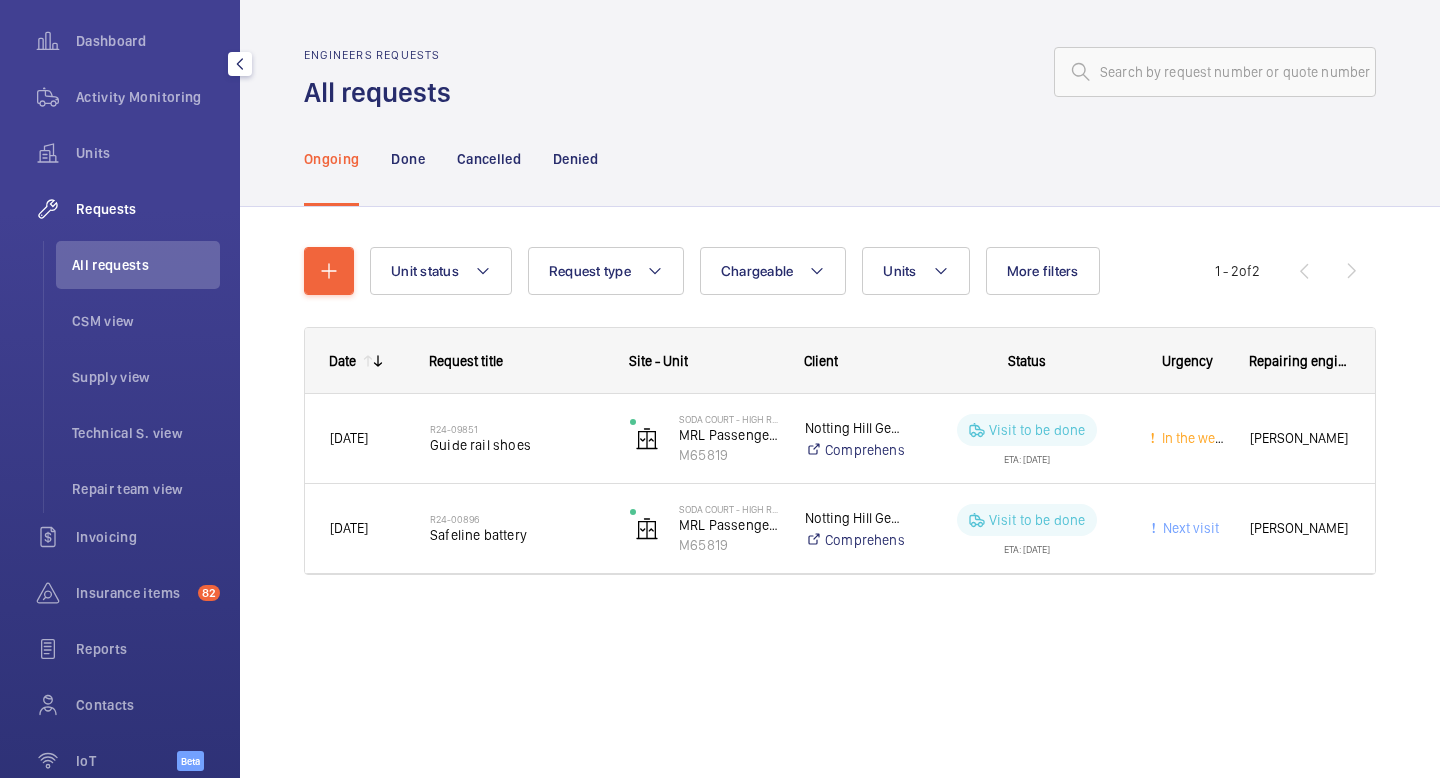 click on "Requests" 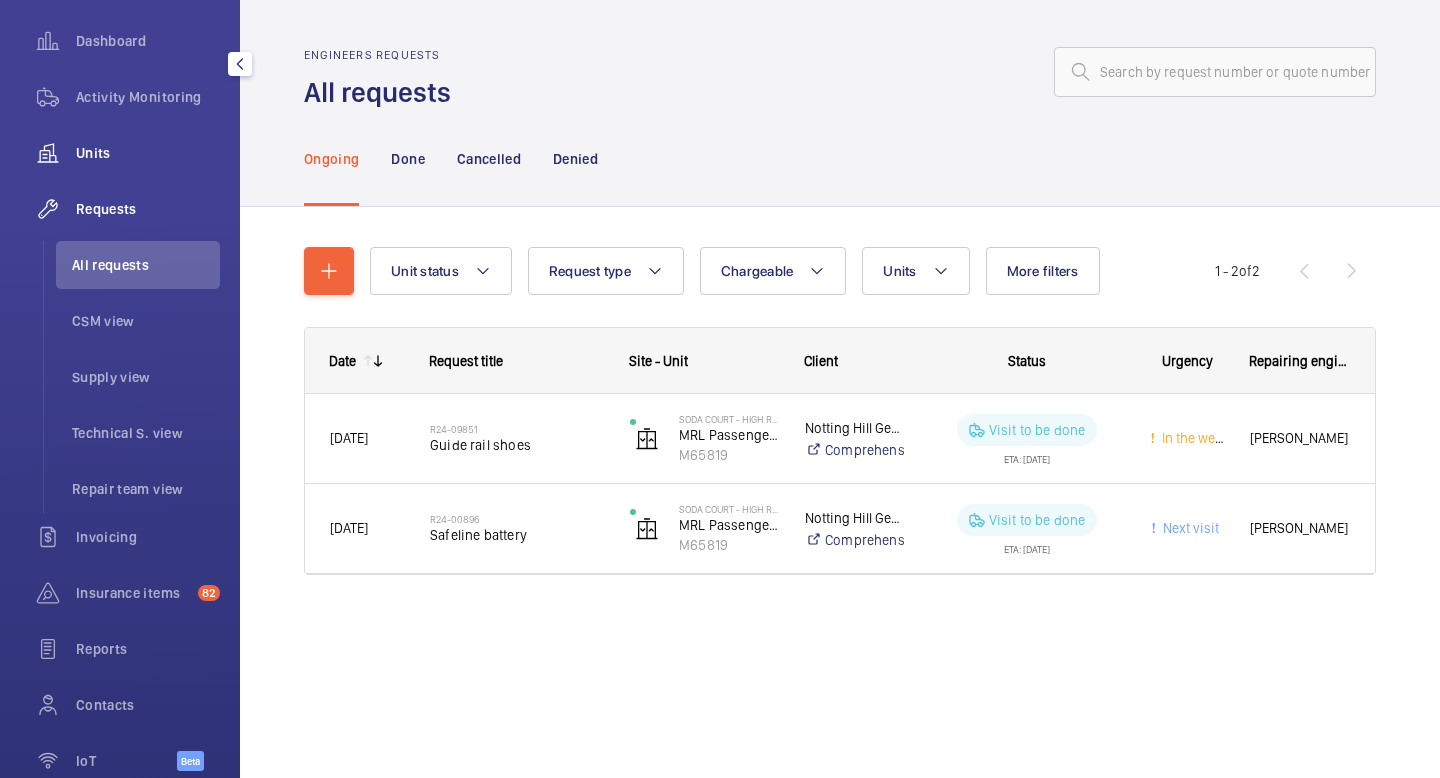 click on "Units" 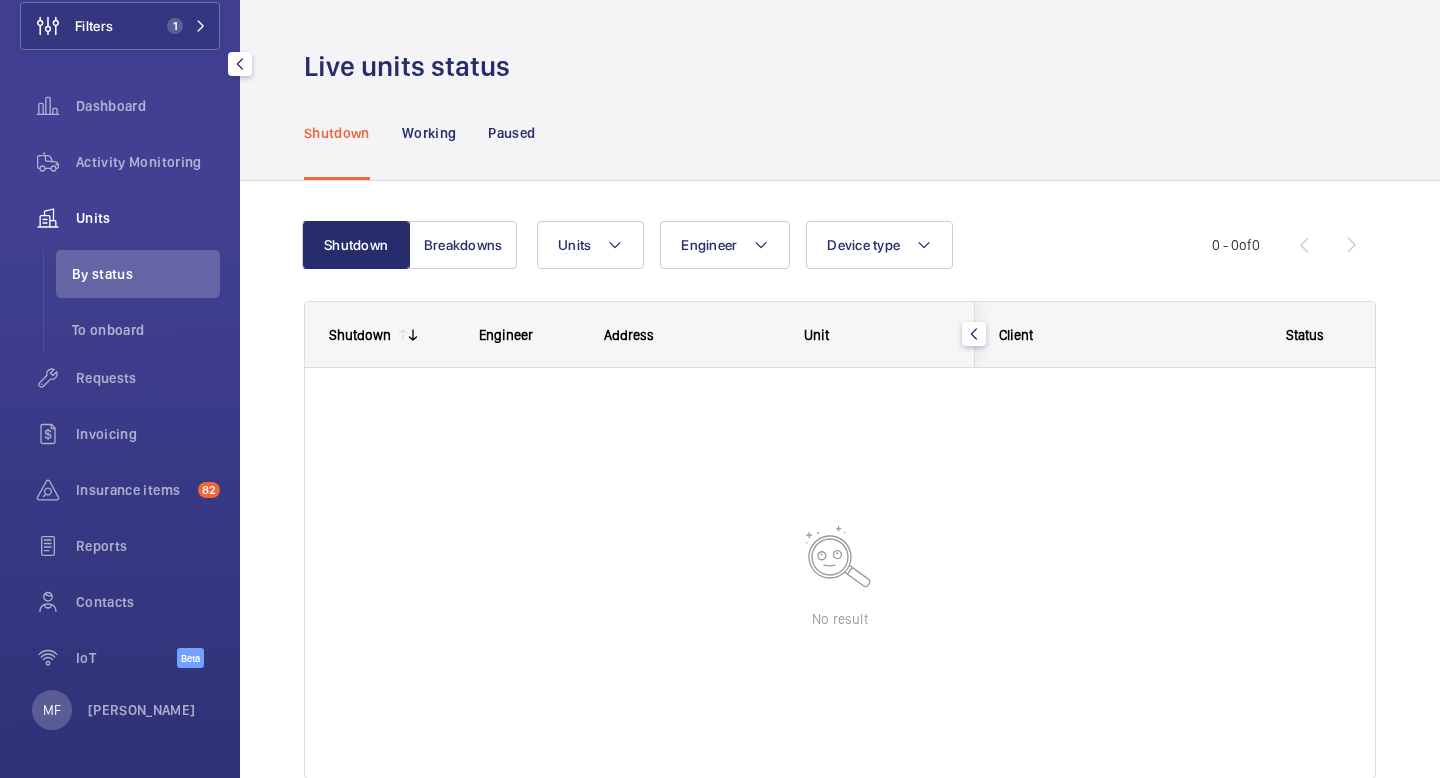 scroll, scrollTop: 126, scrollLeft: 0, axis: vertical 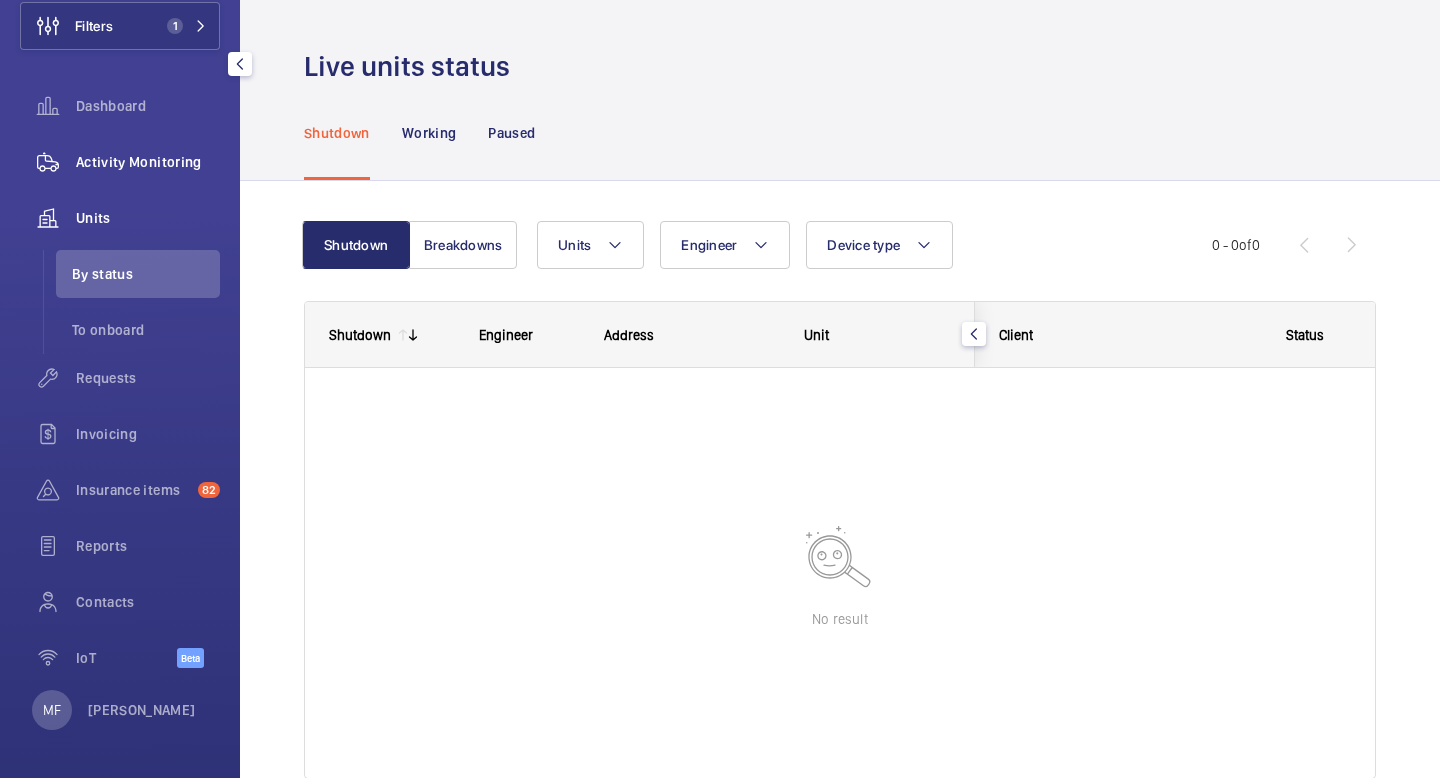 click on "Activity Monitoring" 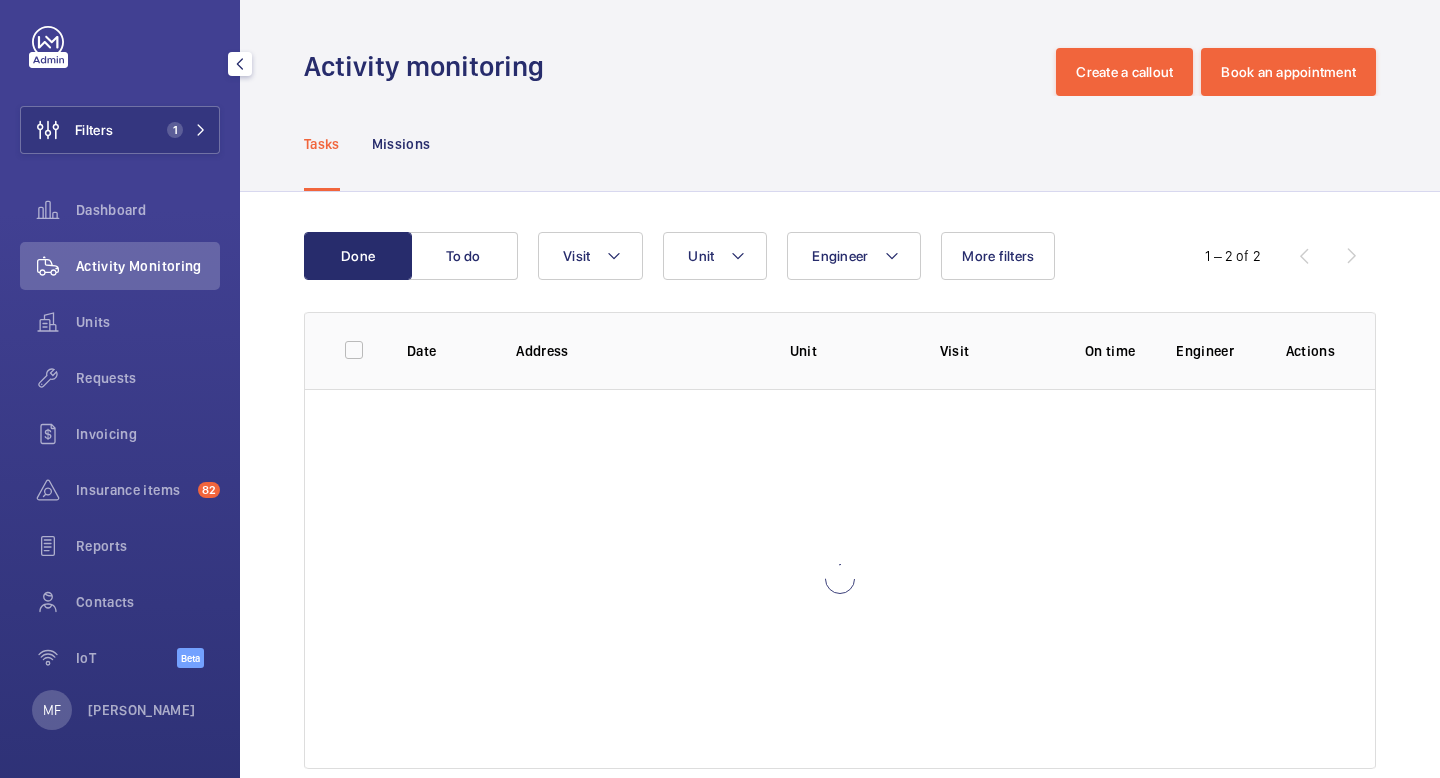 scroll, scrollTop: 22, scrollLeft: 0, axis: vertical 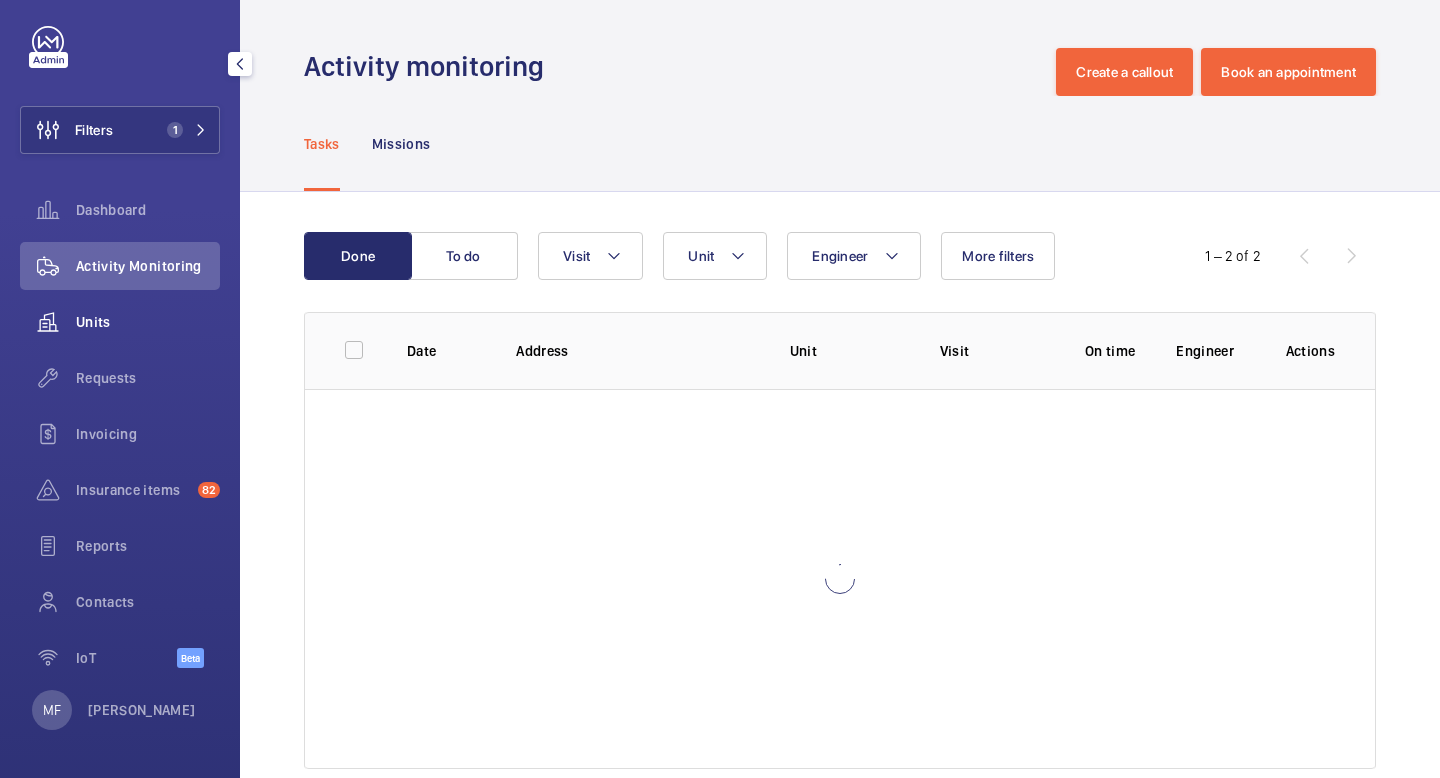 click on "Units" 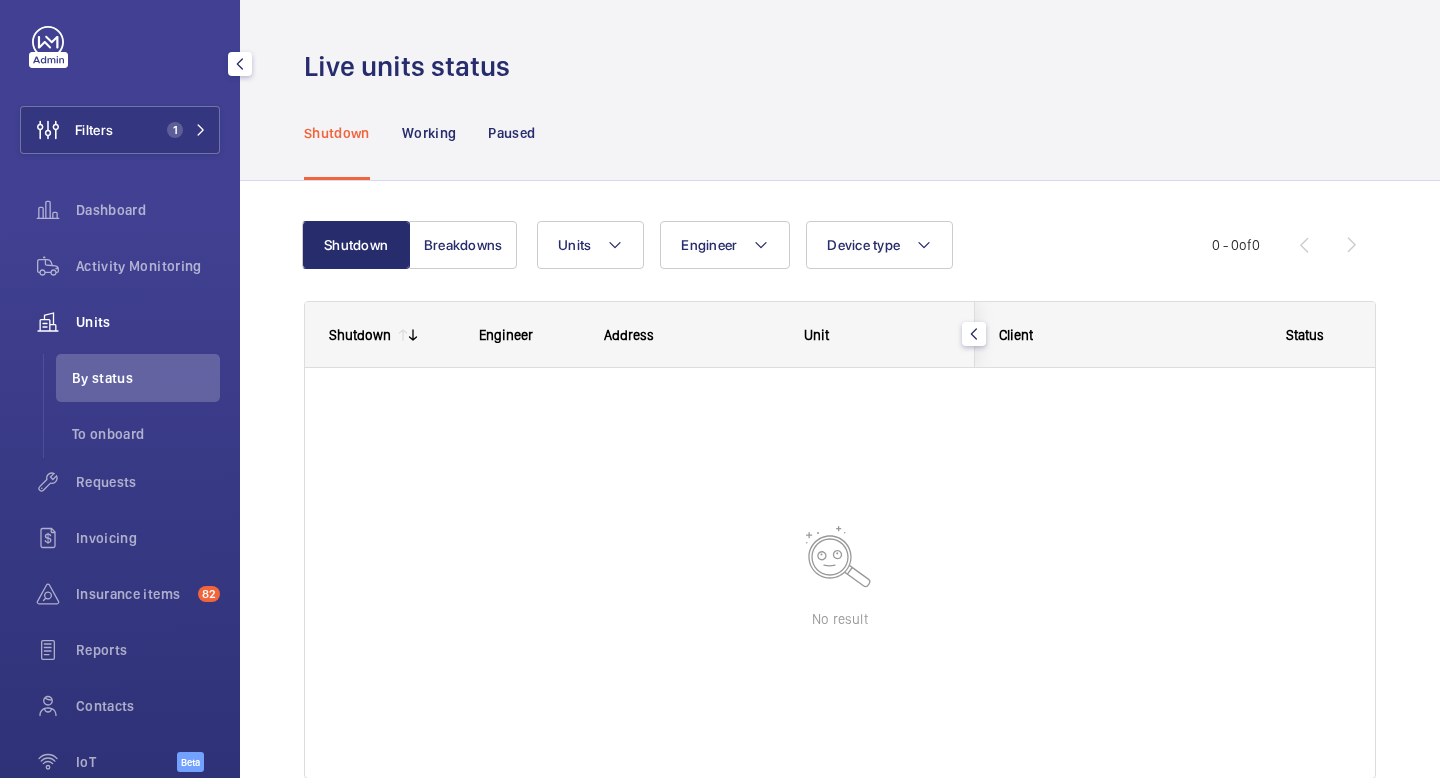 scroll, scrollTop: 126, scrollLeft: 0, axis: vertical 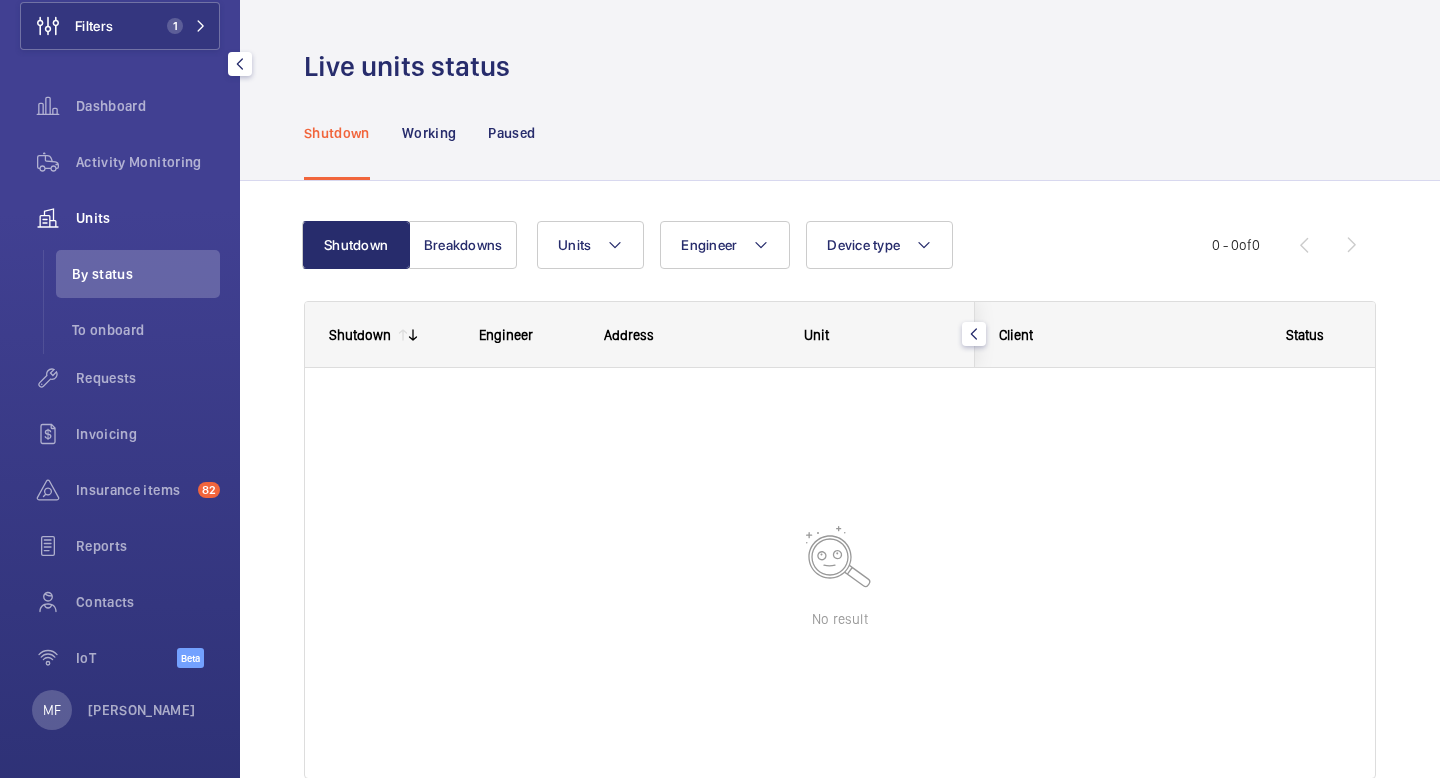 click on "Units" 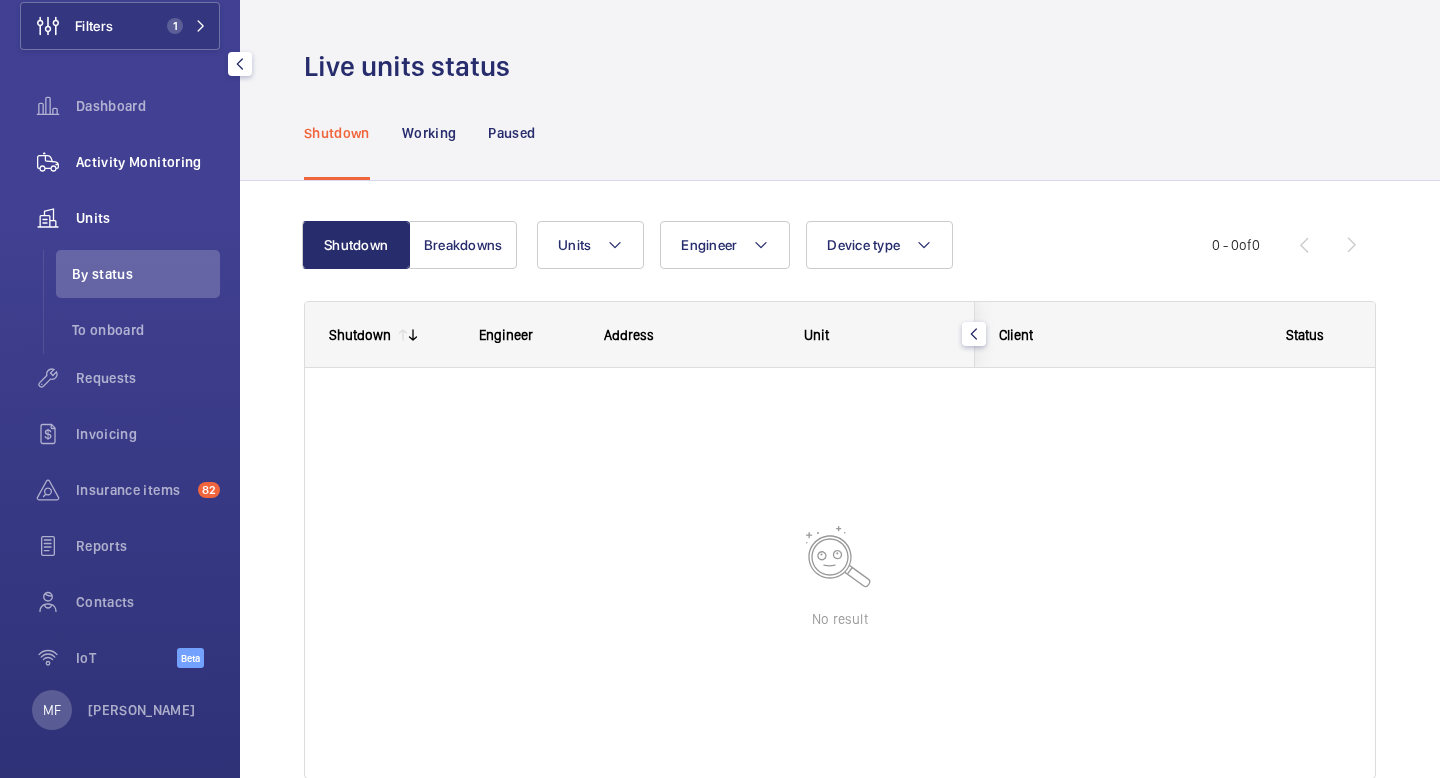 click on "Activity Monitoring" 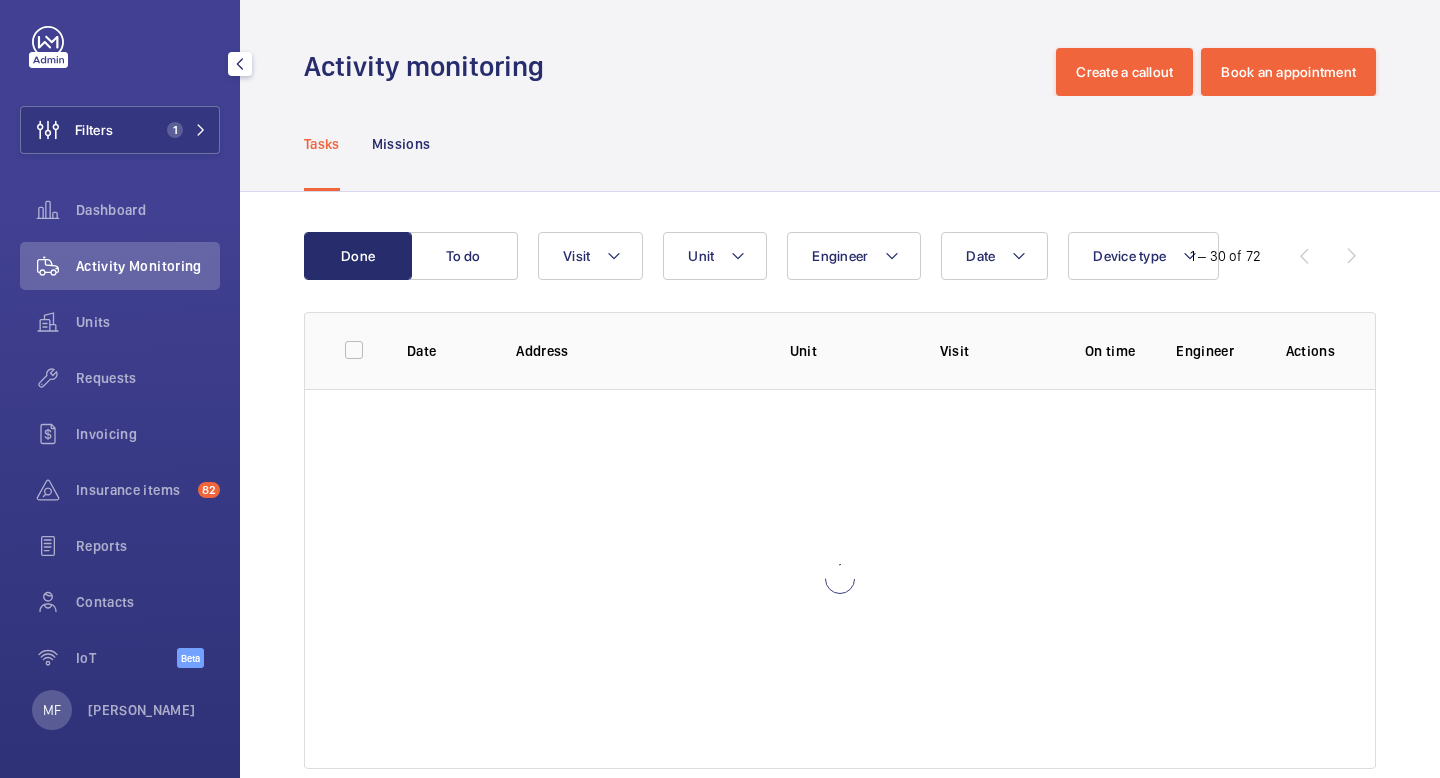 scroll, scrollTop: 22, scrollLeft: 0, axis: vertical 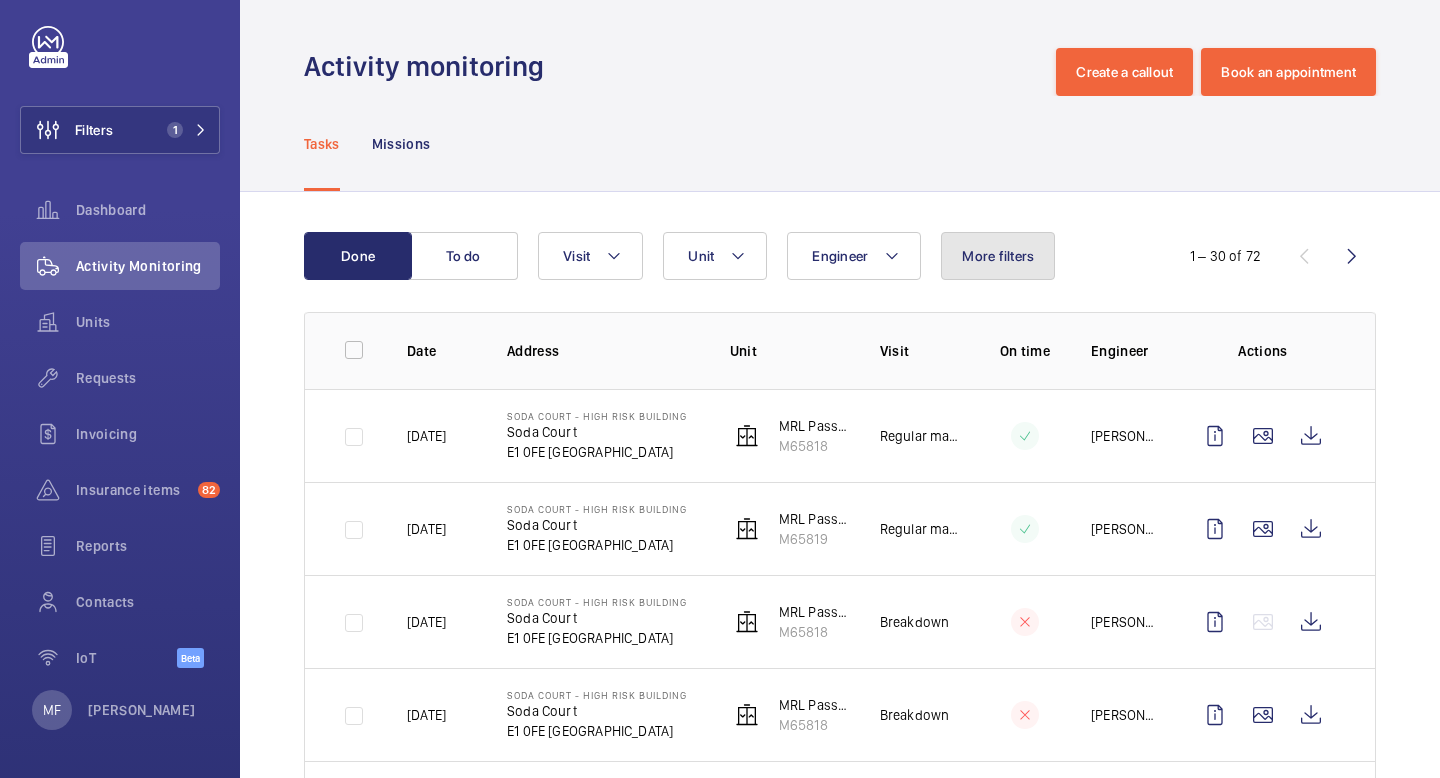 click on "More filters" 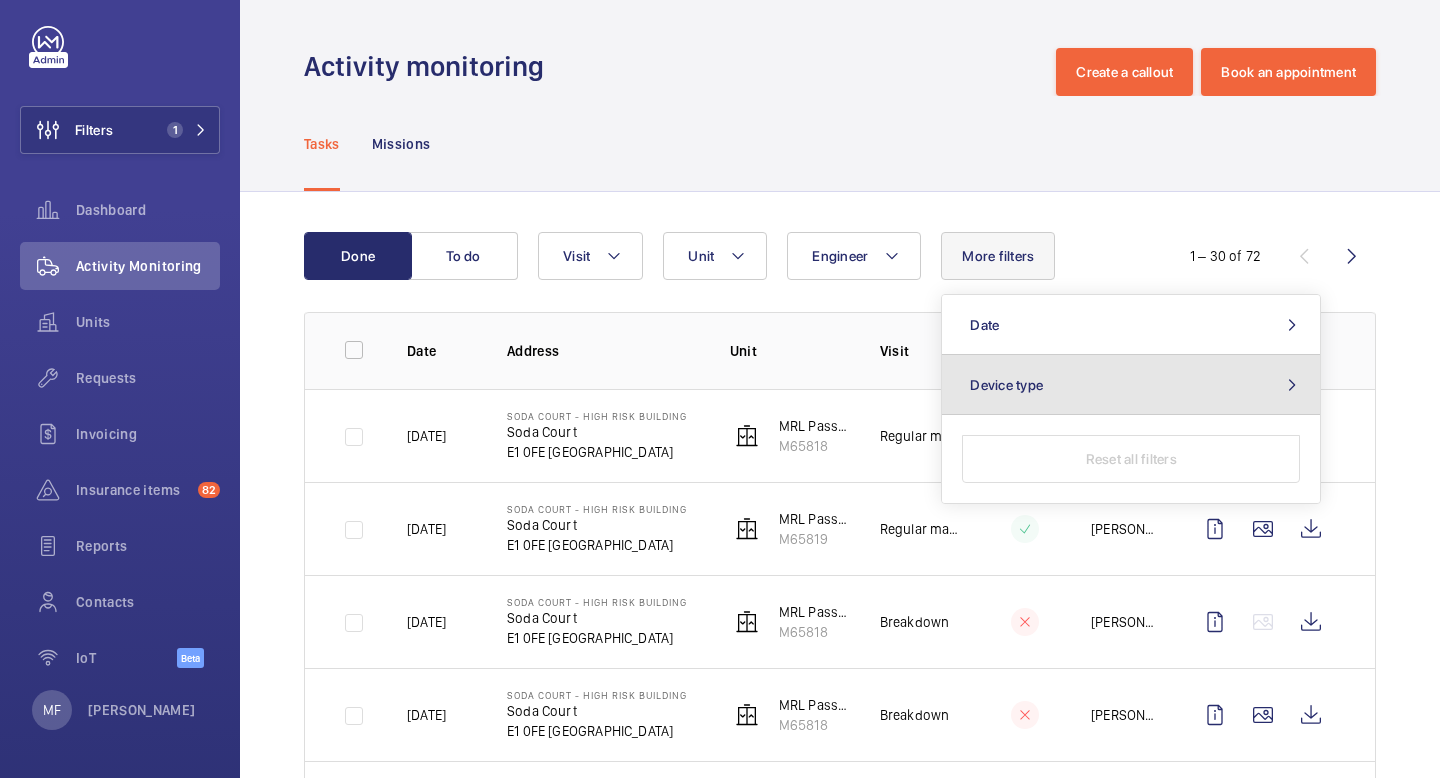 click on "Device type" 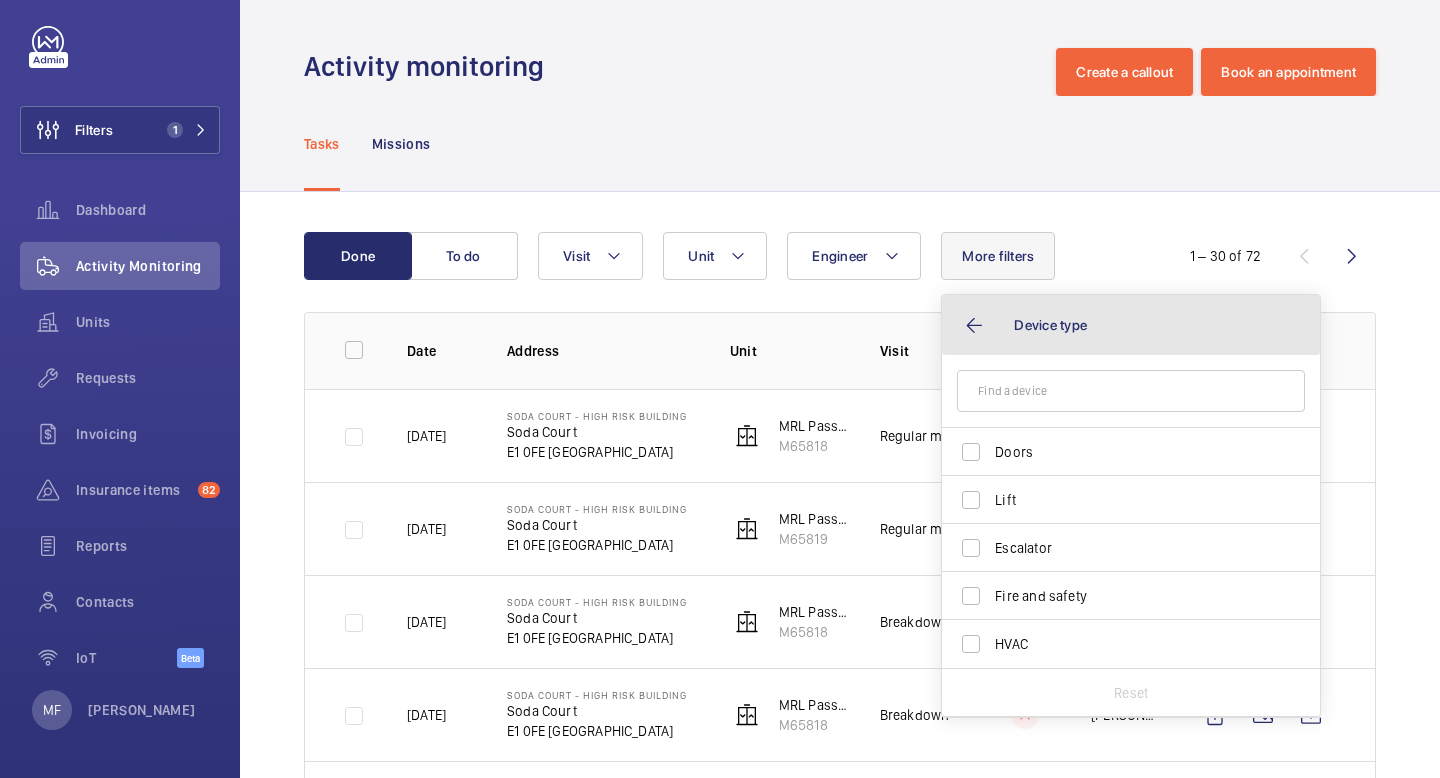 click on "Device type" 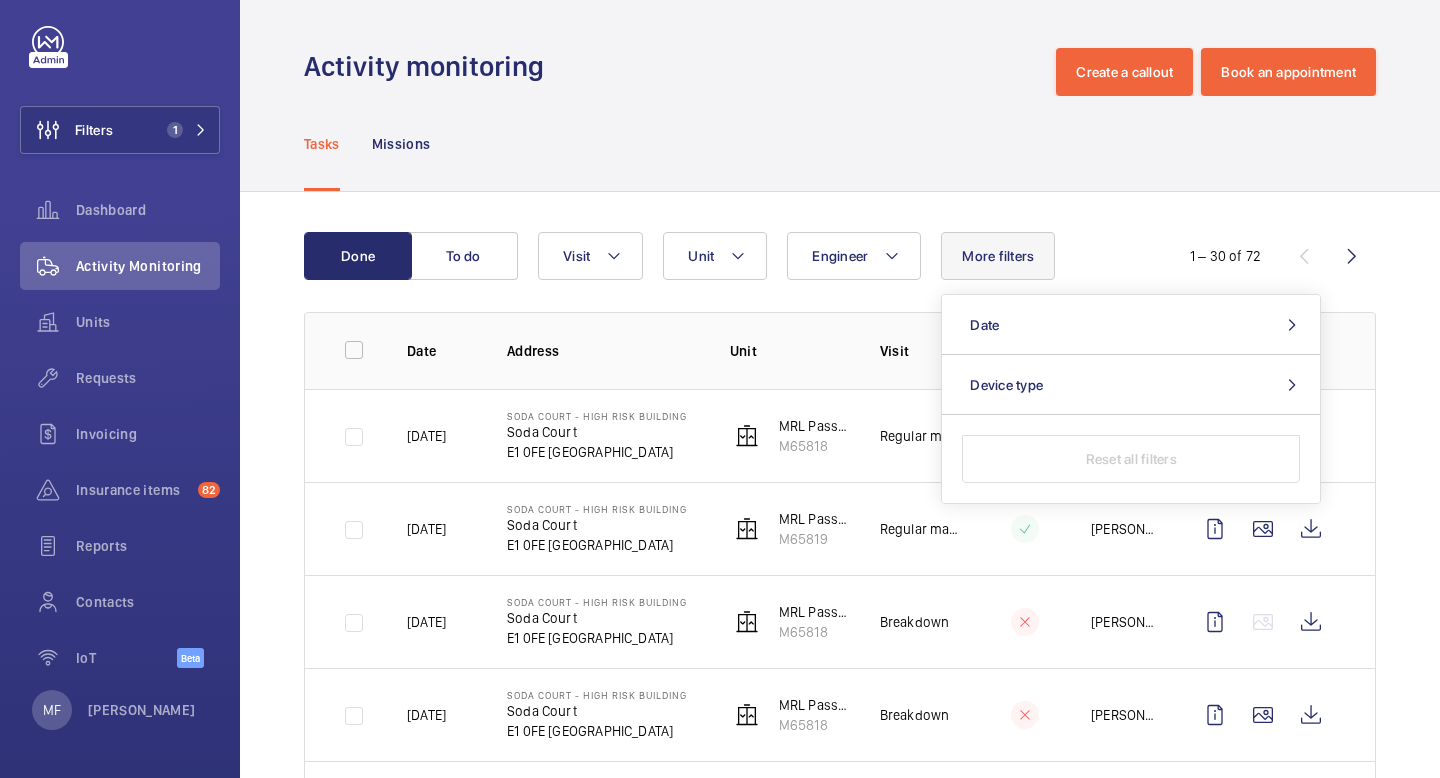 click on "Done To do Engineer Unit Visit More filters Date Device type Reset all filters  1 – 30 of 72  Date Address Unit Visit On time Engineer Actions [DATE]  Soda Court - High Risk Building   [GEOGRAPHIC_DATA]   MRL Passenger Lift No 1   M65818   Regular maintenance  [PERSON_NAME] Wormleighton  [DATE]  [GEOGRAPHIC_DATA] - High Risk Building   [GEOGRAPHIC_DATA]   MRL Passenger Lift No 2   M65819   Regular maintenance  [PERSON_NAME] Wormleighton  [DATE]  [GEOGRAPHIC_DATA] - High Risk Building   [GEOGRAPHIC_DATA]   E1 0FE LONDON   MRL Passenger Lift No 1   M65818   Breakdown  [PERSON_NAME]  [DATE]  [GEOGRAPHIC_DATA] - [GEOGRAPHIC_DATA]   [GEOGRAPHIC_DATA]   MRL Passenger Lift No 1   M65818   Breakdown  [PERSON_NAME]  [DATE]  [GEOGRAPHIC_DATA] - High Risk Building   [GEOGRAPHIC_DATA]   E1 0FE LONDON   MRL Passenger Lift No 1   M65818   Breakdown  [PERSON_NAME]  [DATE]  [GEOGRAPHIC_DATA] - High Risk Building   [GEOGRAPHIC_DATA]   E1 0FE LONDON   MRL Passenger Lift No 2   M65819   Regular maintenance  [PERSON_NAME] Wormleighton  [DATE]  [GEOGRAPHIC_DATA]" 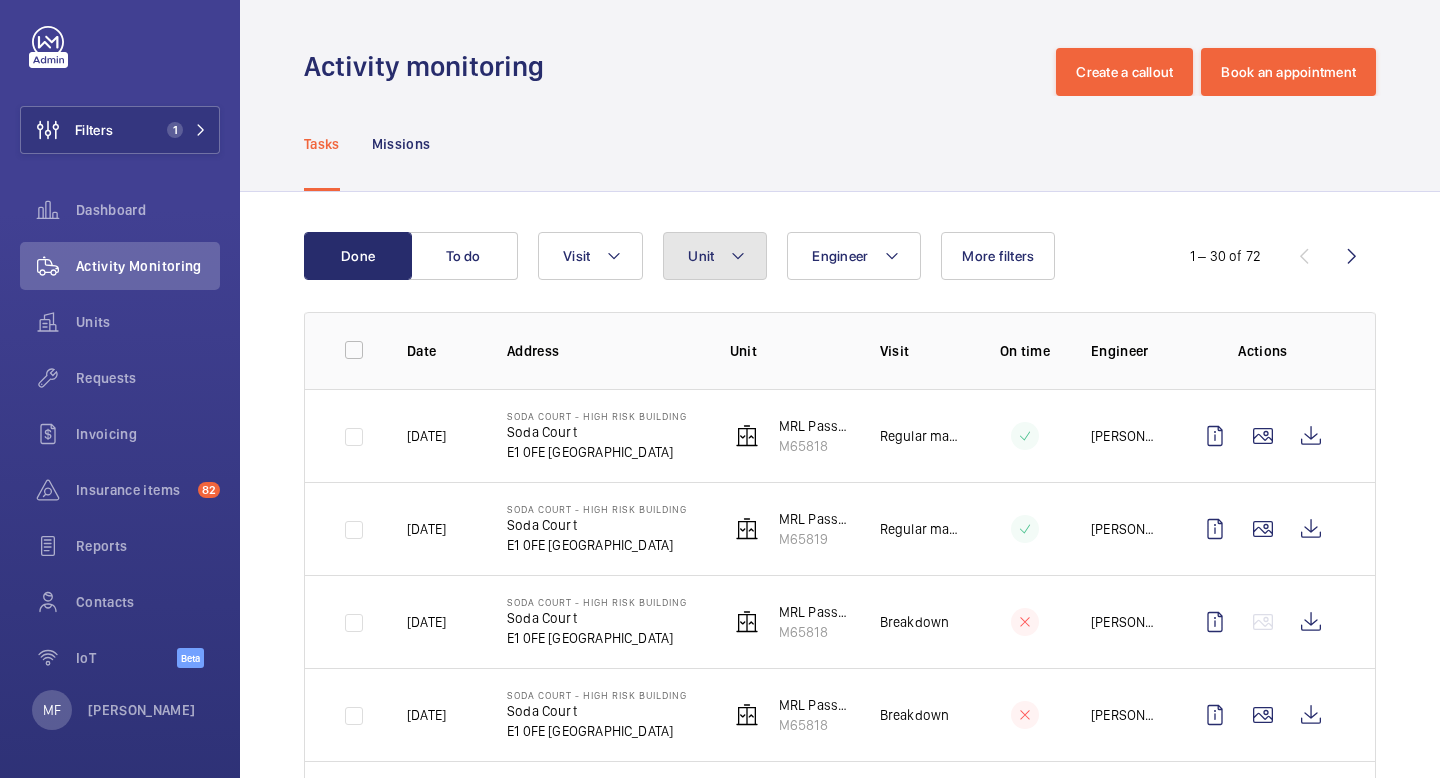 click 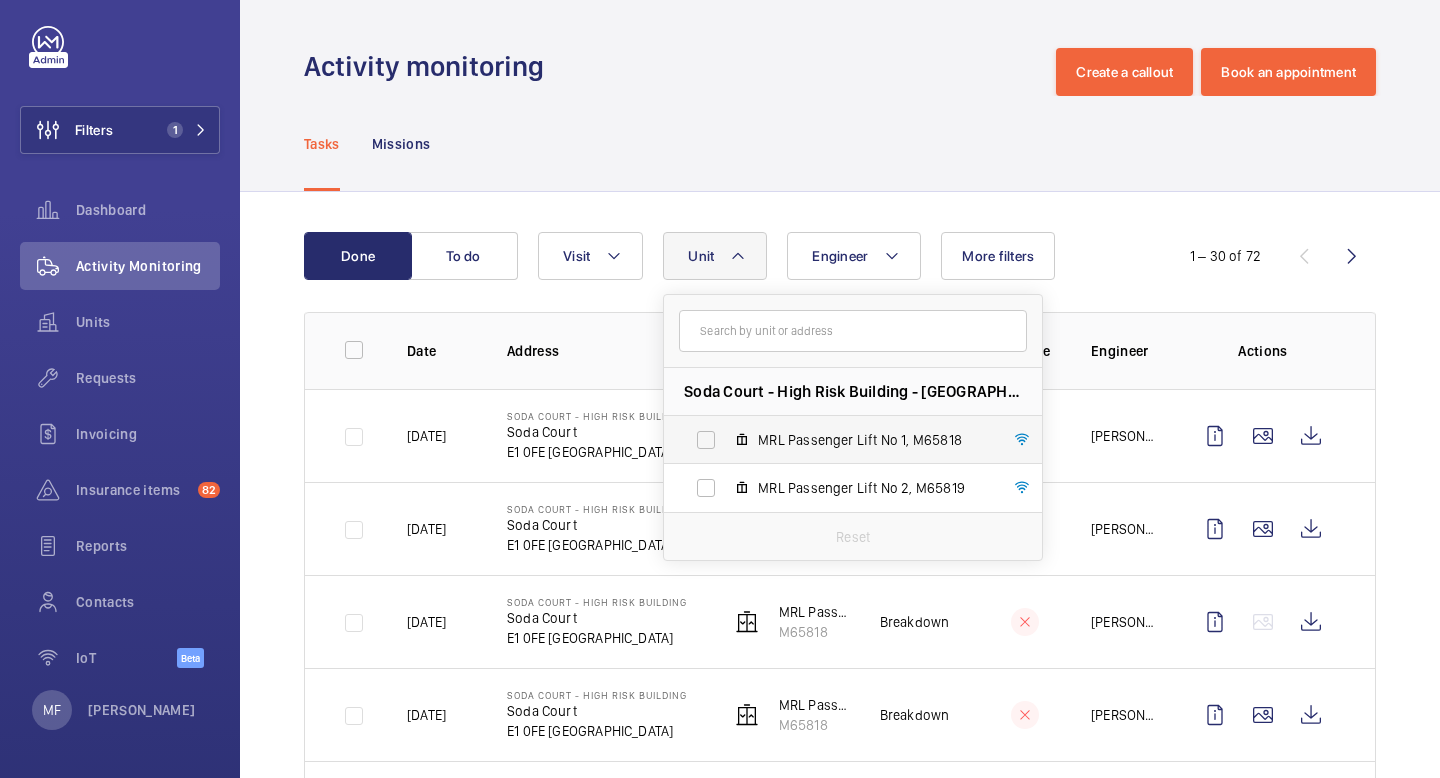 click on "MRL Passenger Lift No 1, M65818" at bounding box center (837, 440) 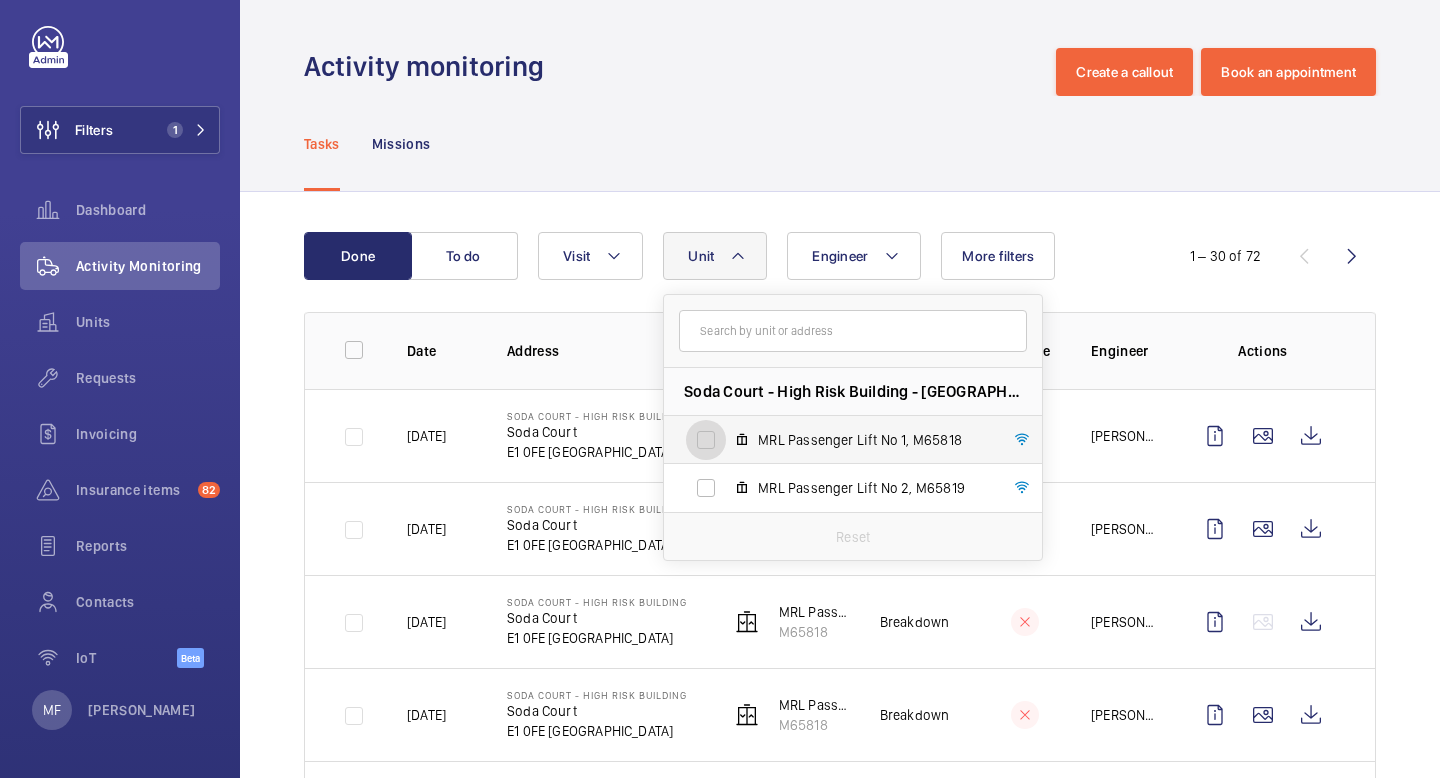 click on "MRL Passenger Lift No 1, M65818" at bounding box center (706, 440) 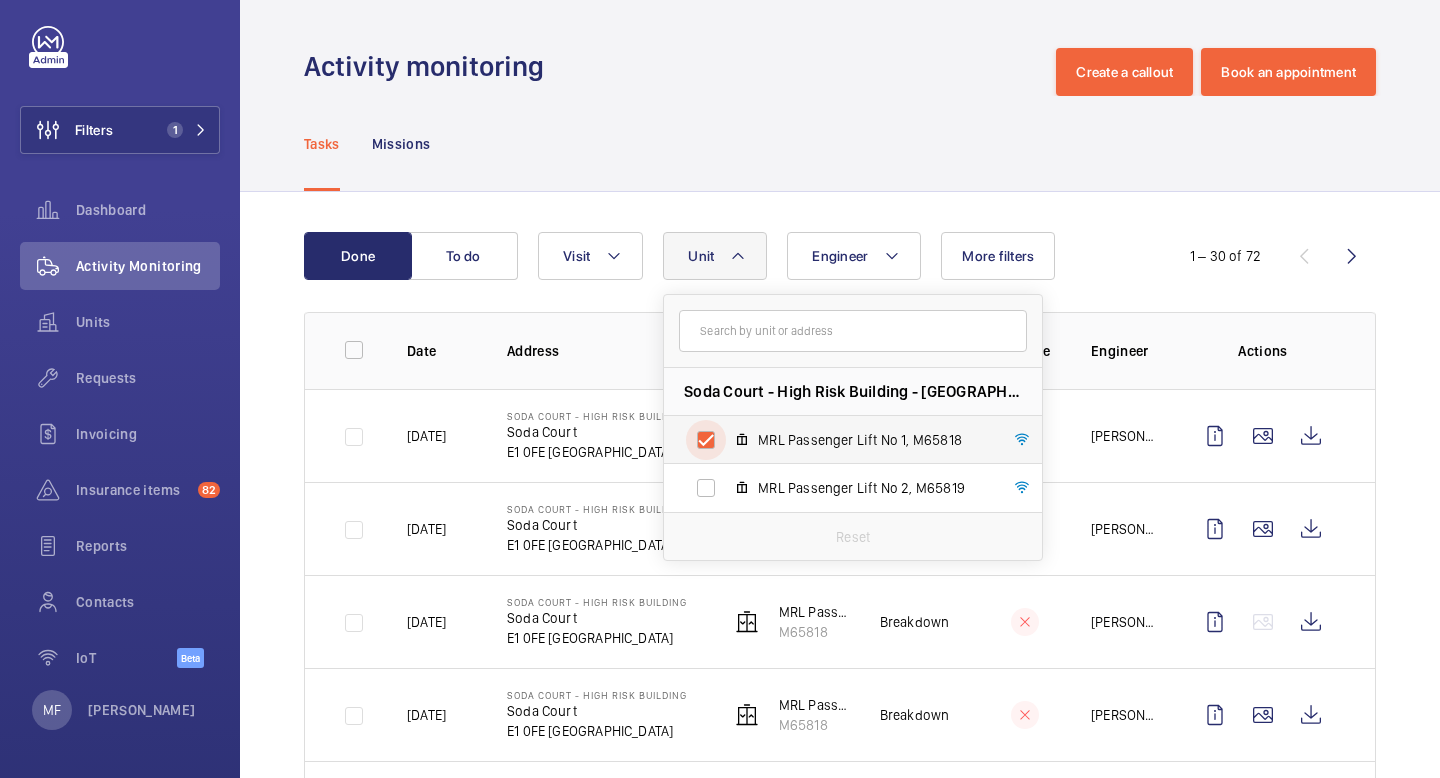 checkbox on "true" 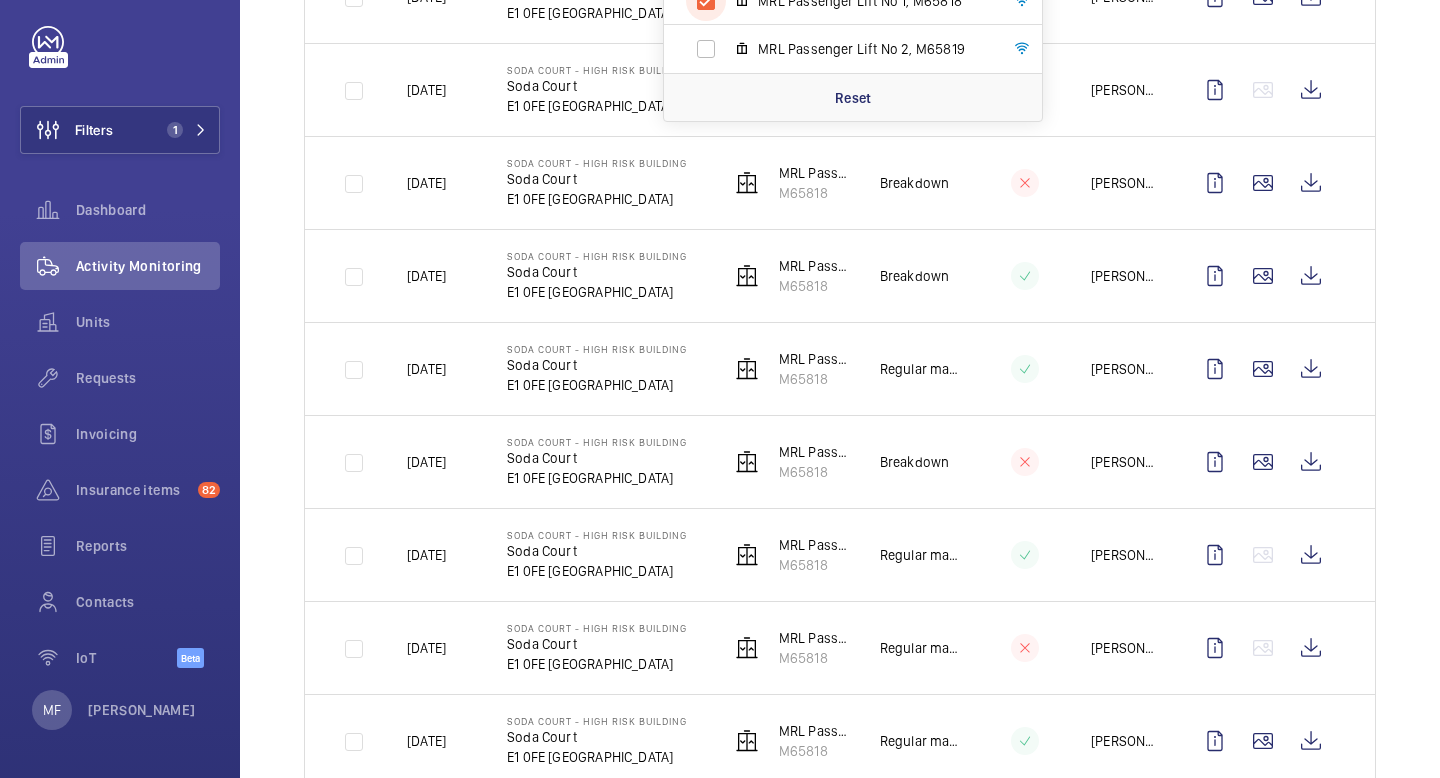 scroll, scrollTop: 442, scrollLeft: 0, axis: vertical 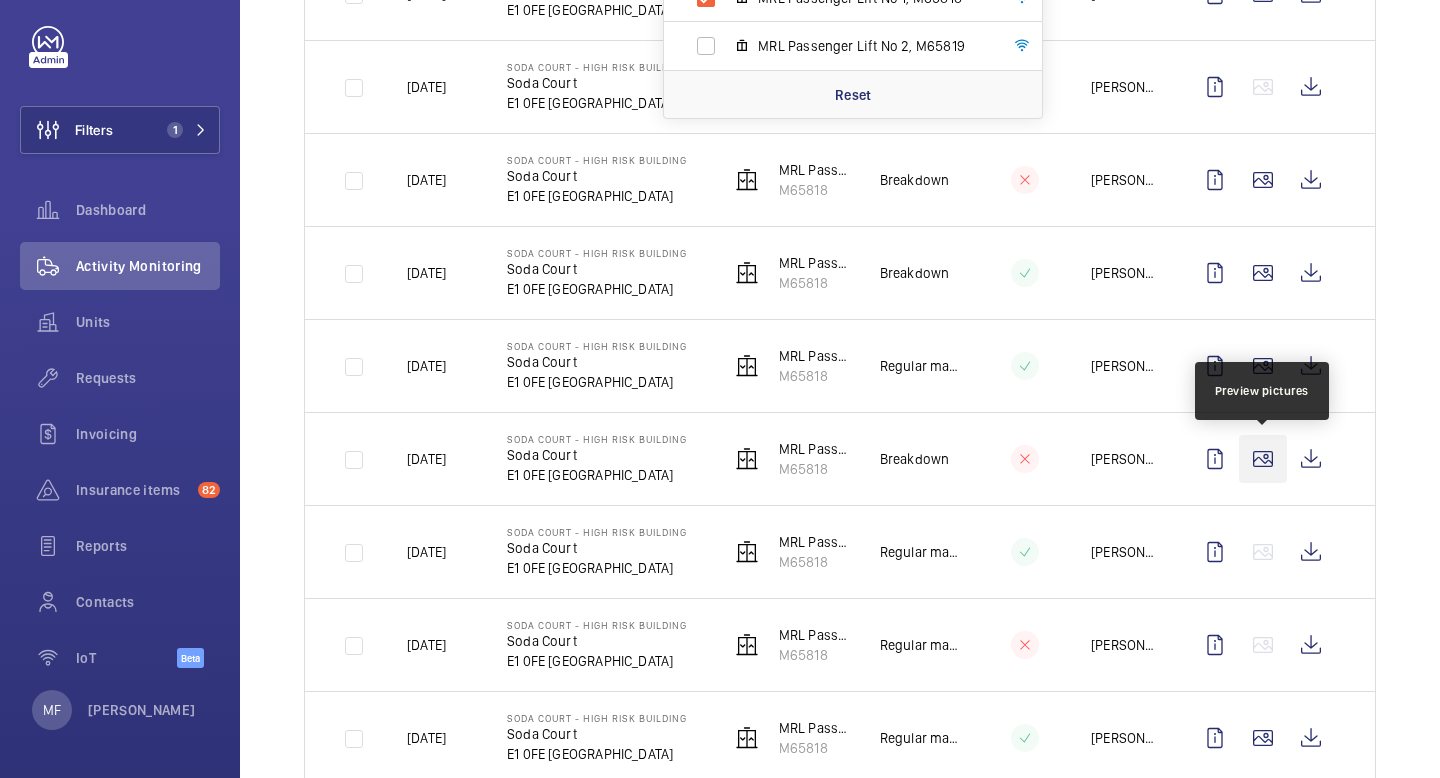 click 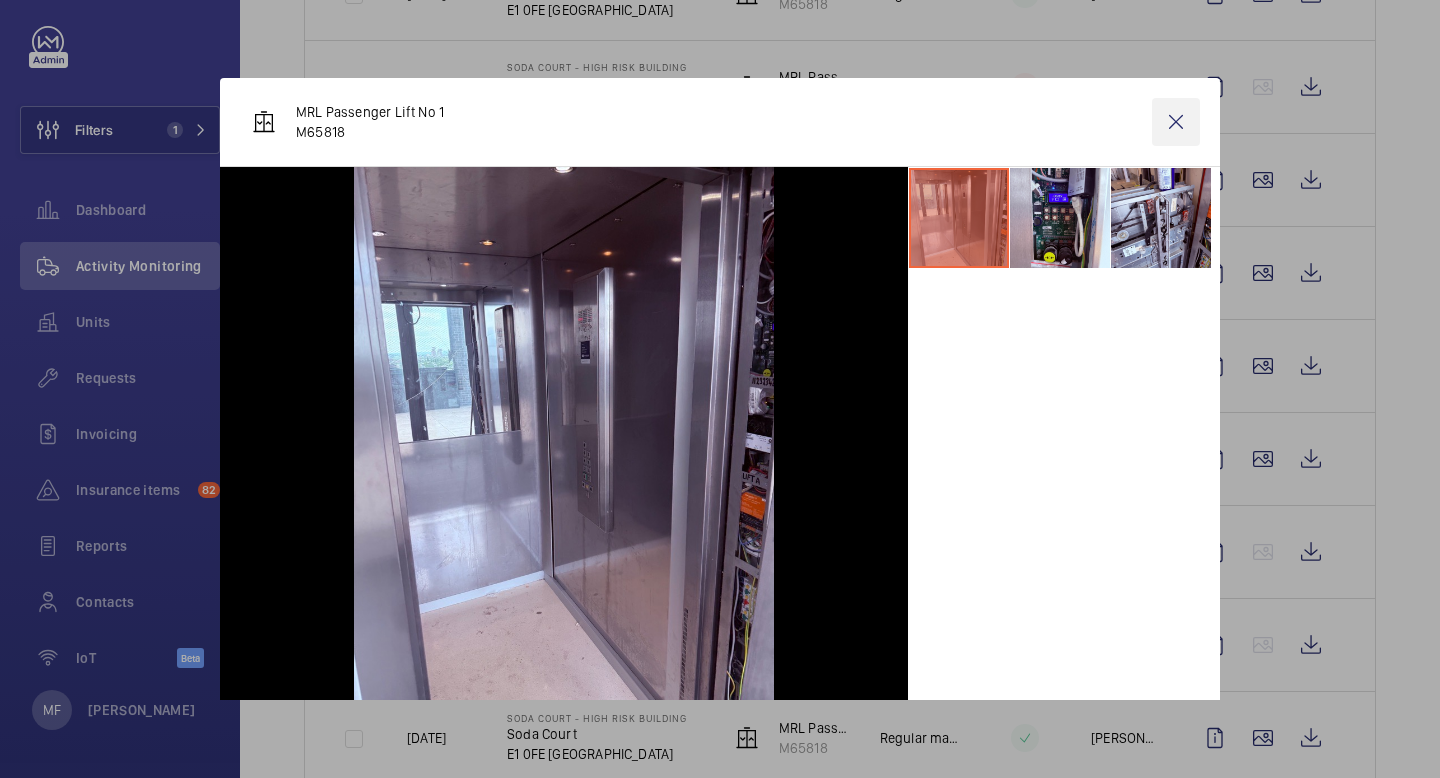 click at bounding box center (1176, 122) 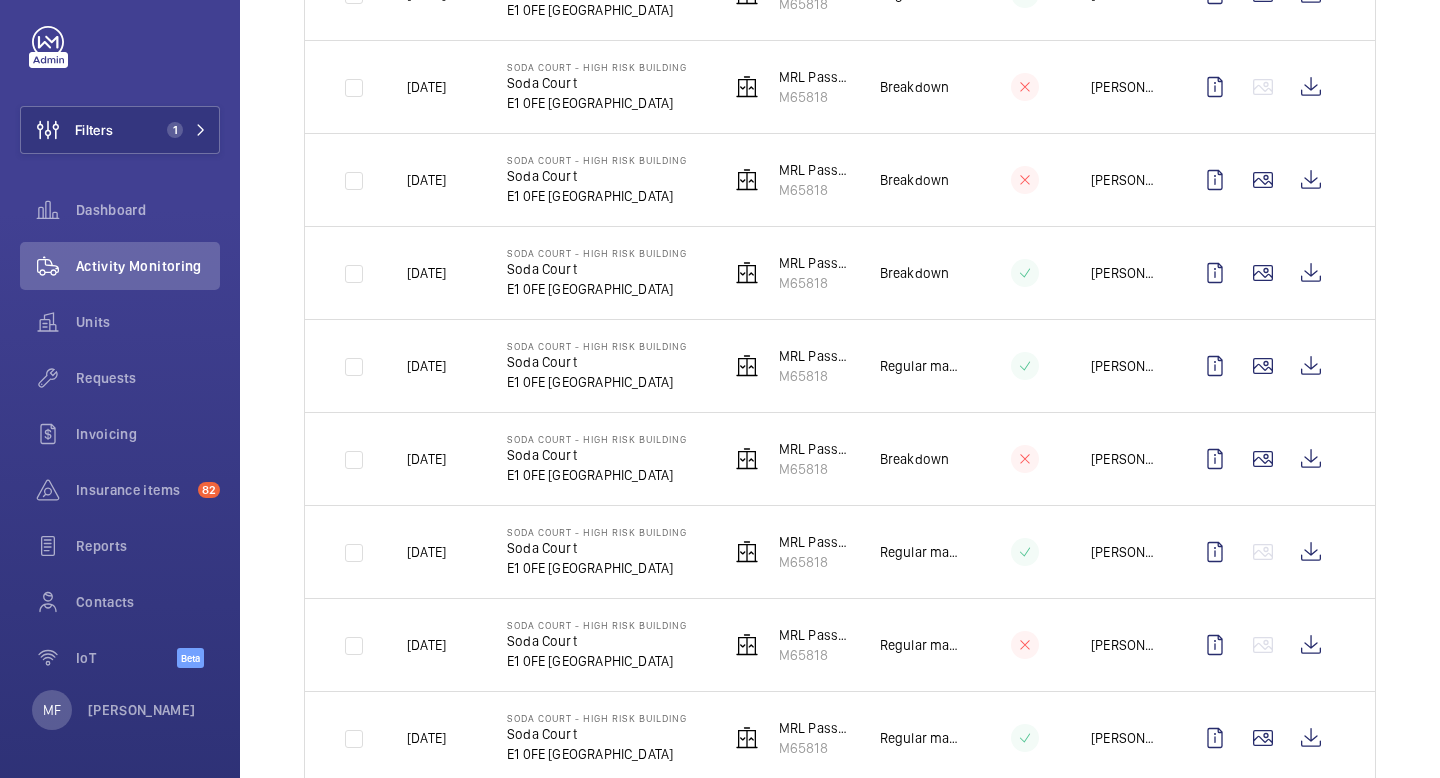 scroll, scrollTop: 2450, scrollLeft: 0, axis: vertical 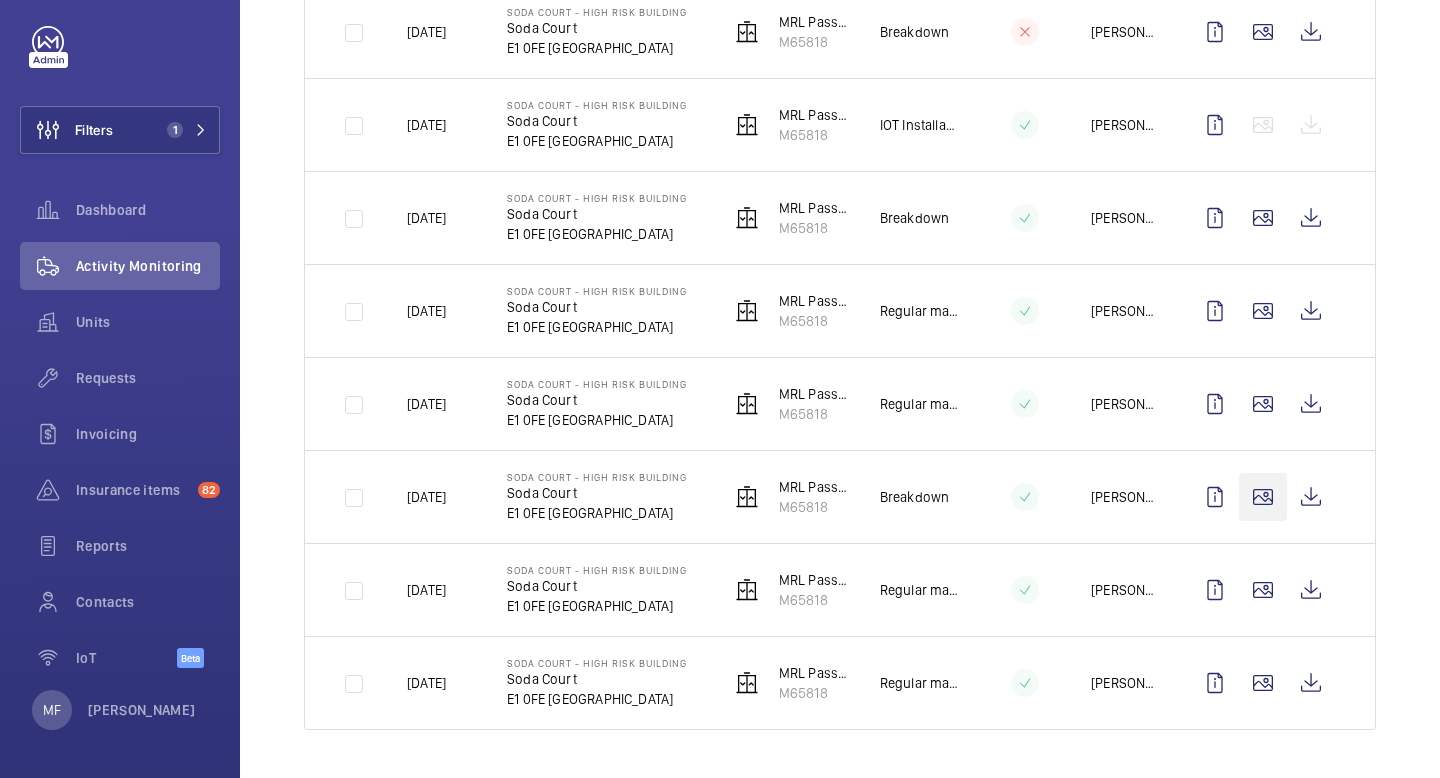 click 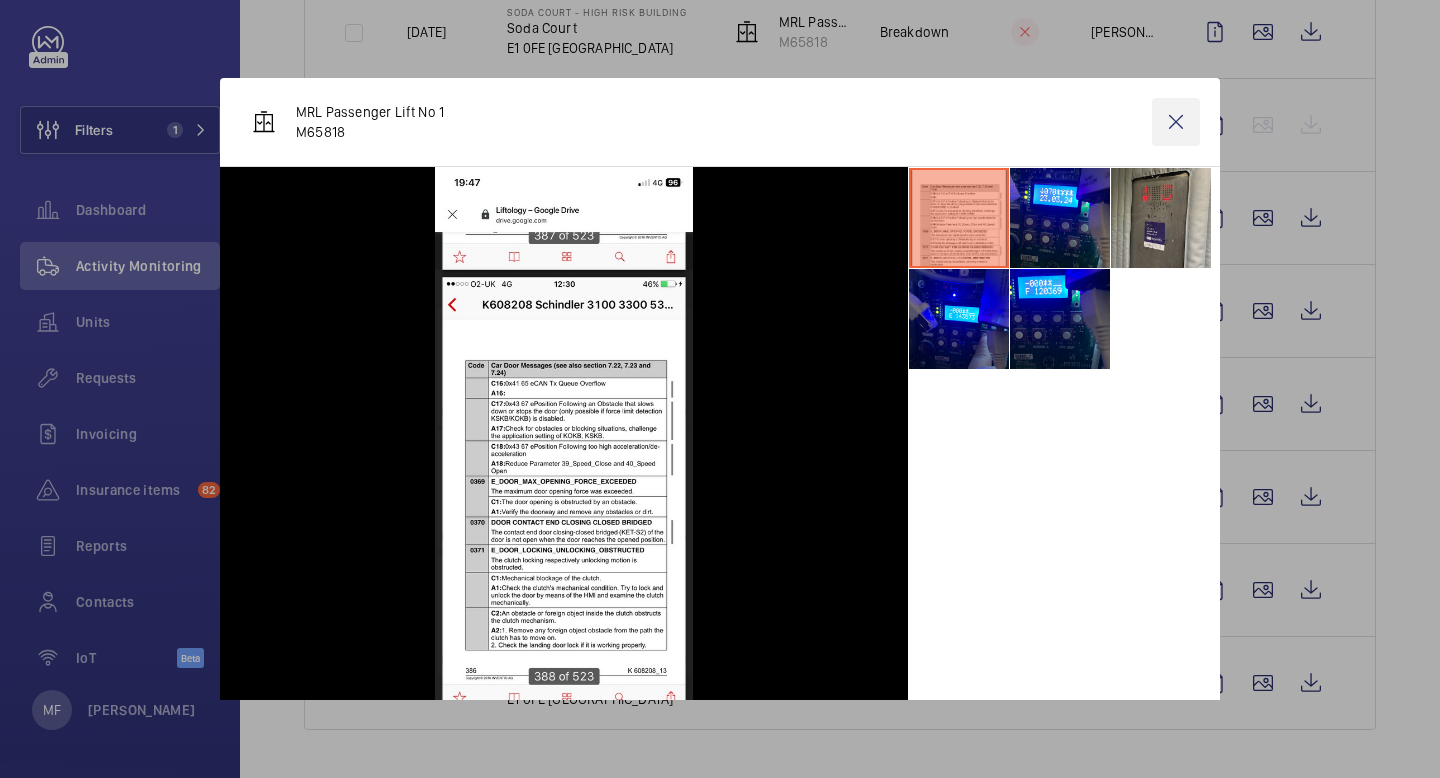 click at bounding box center [1176, 122] 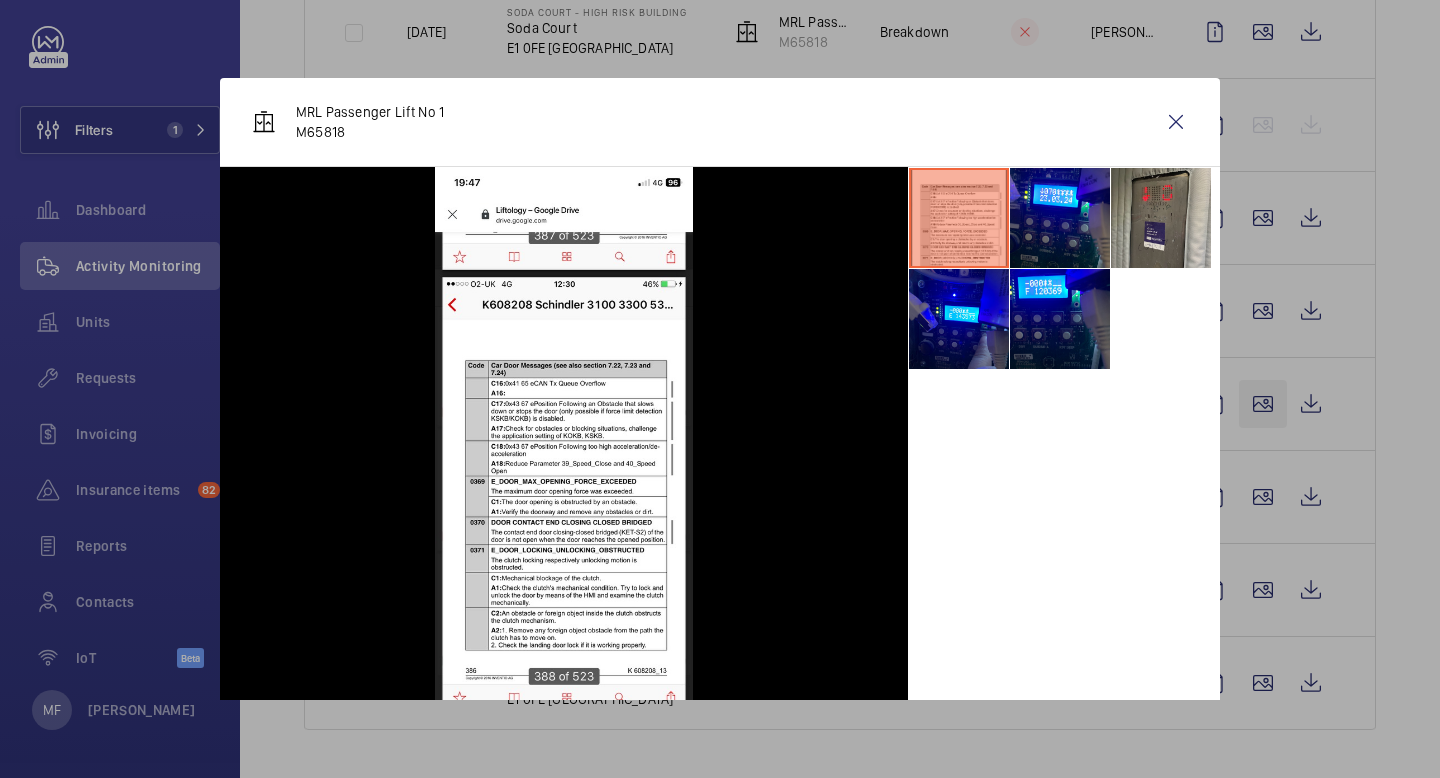 click 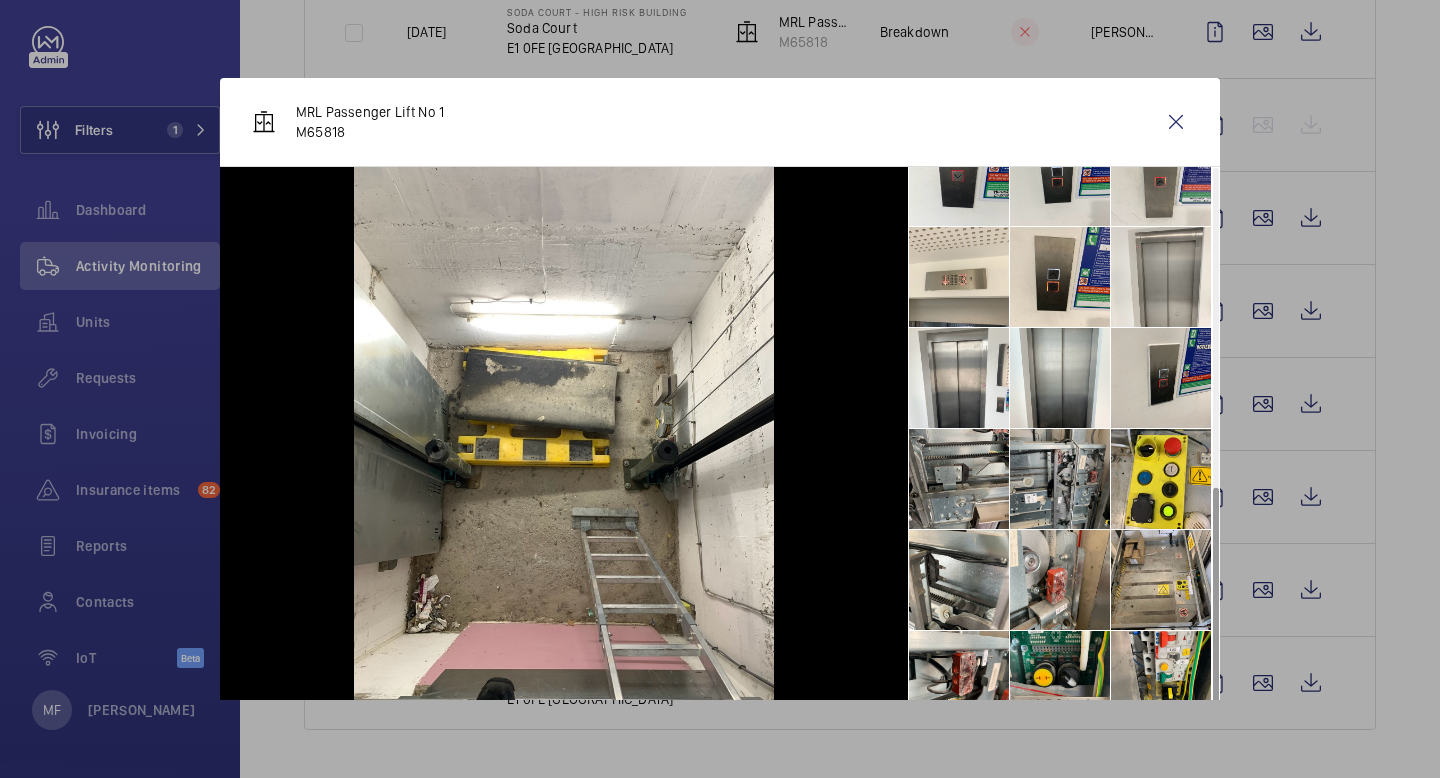 scroll, scrollTop: 754, scrollLeft: 0, axis: vertical 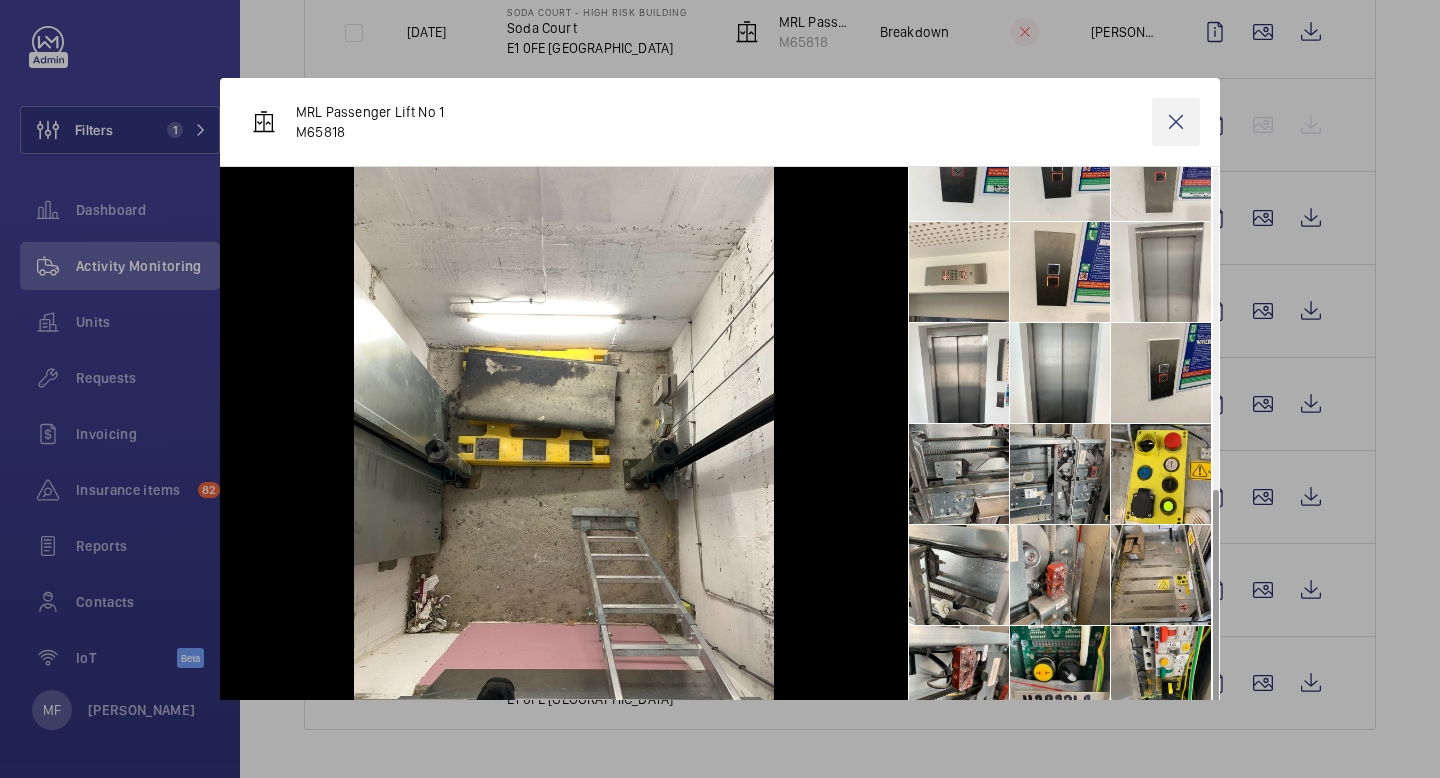 click at bounding box center (1176, 122) 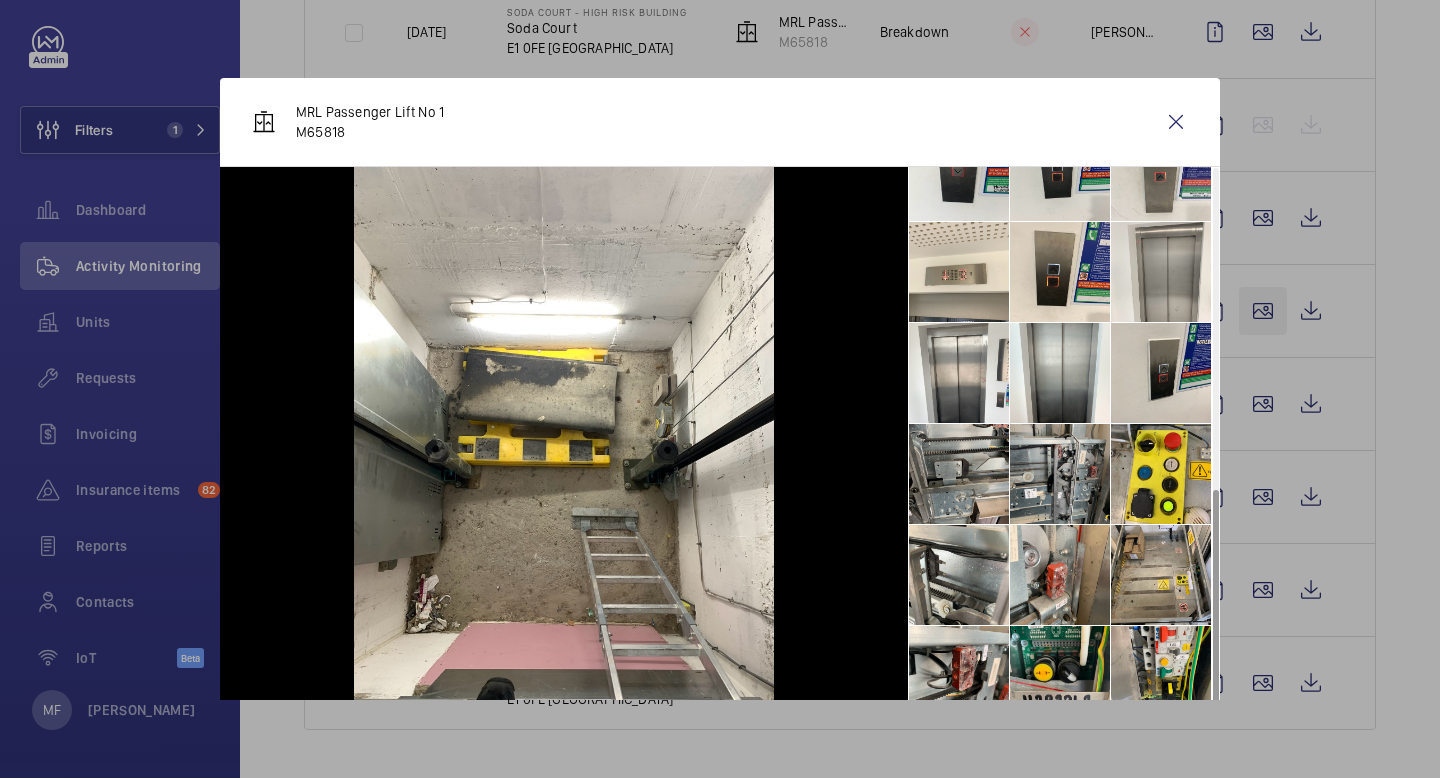 click 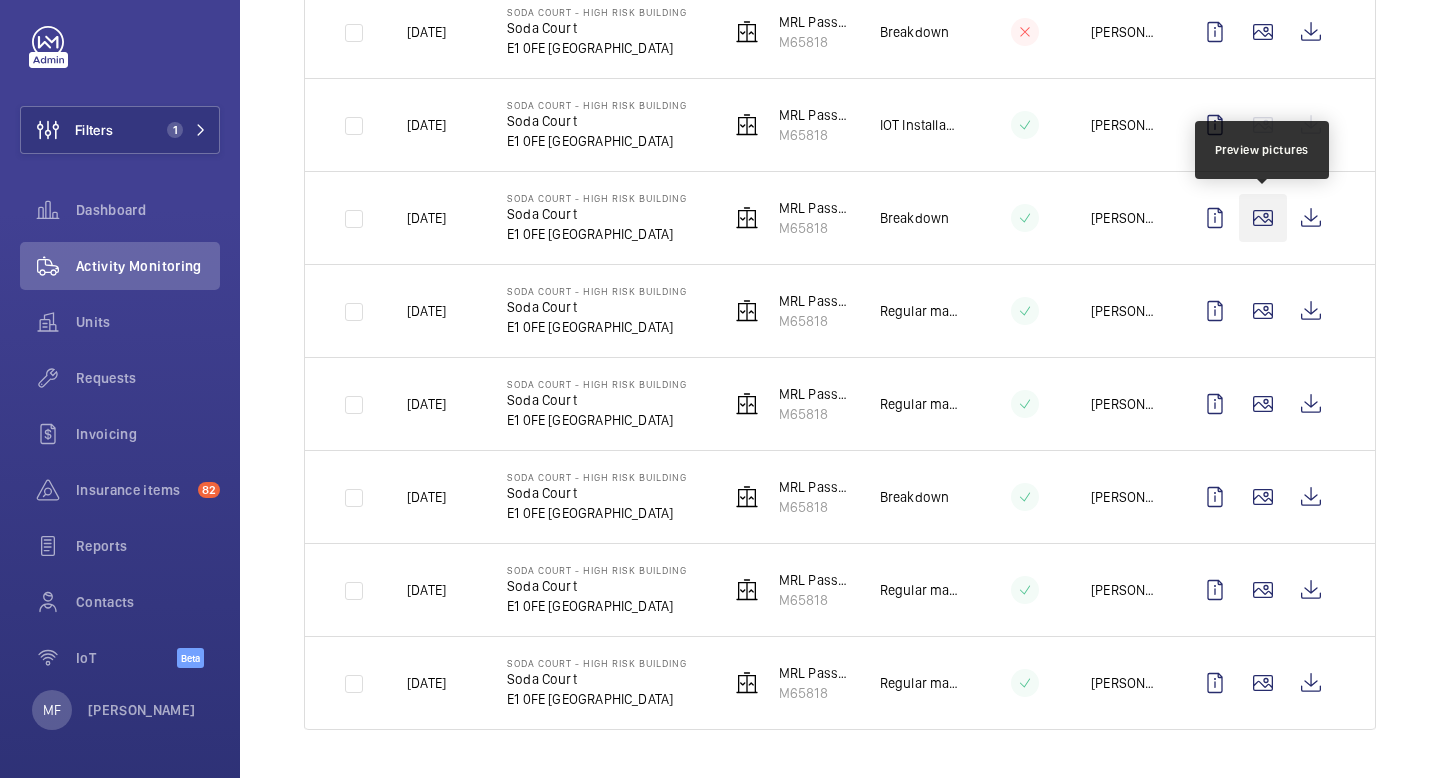click 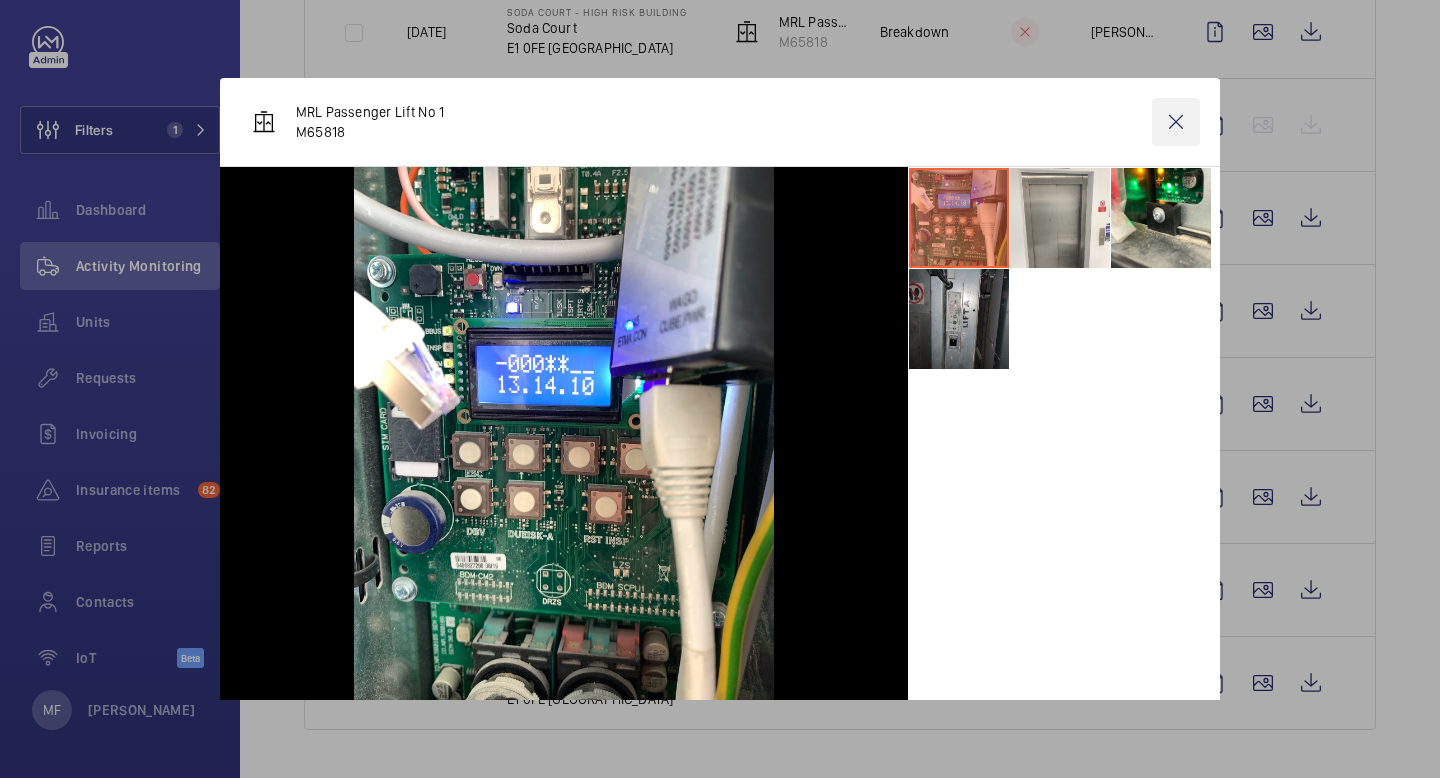 click at bounding box center (1176, 122) 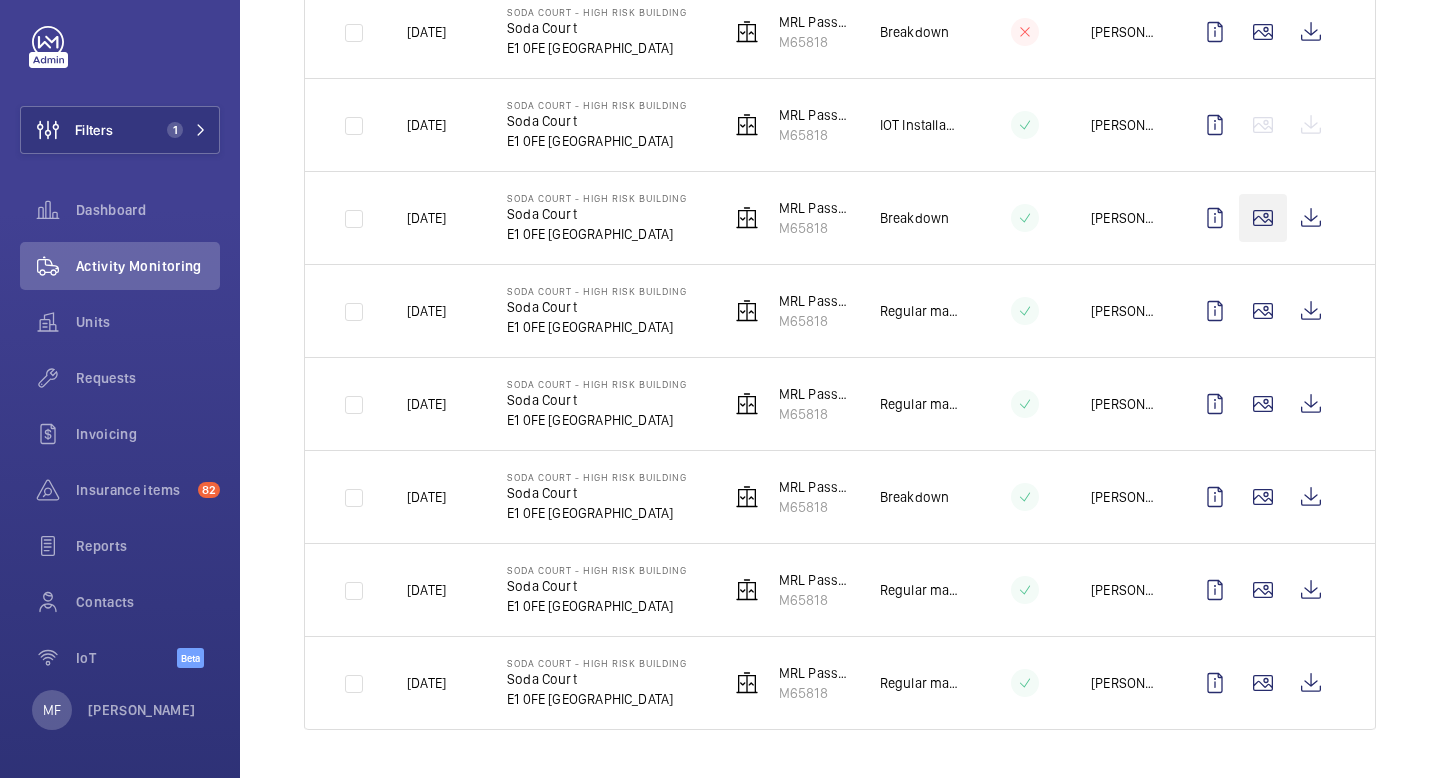 click 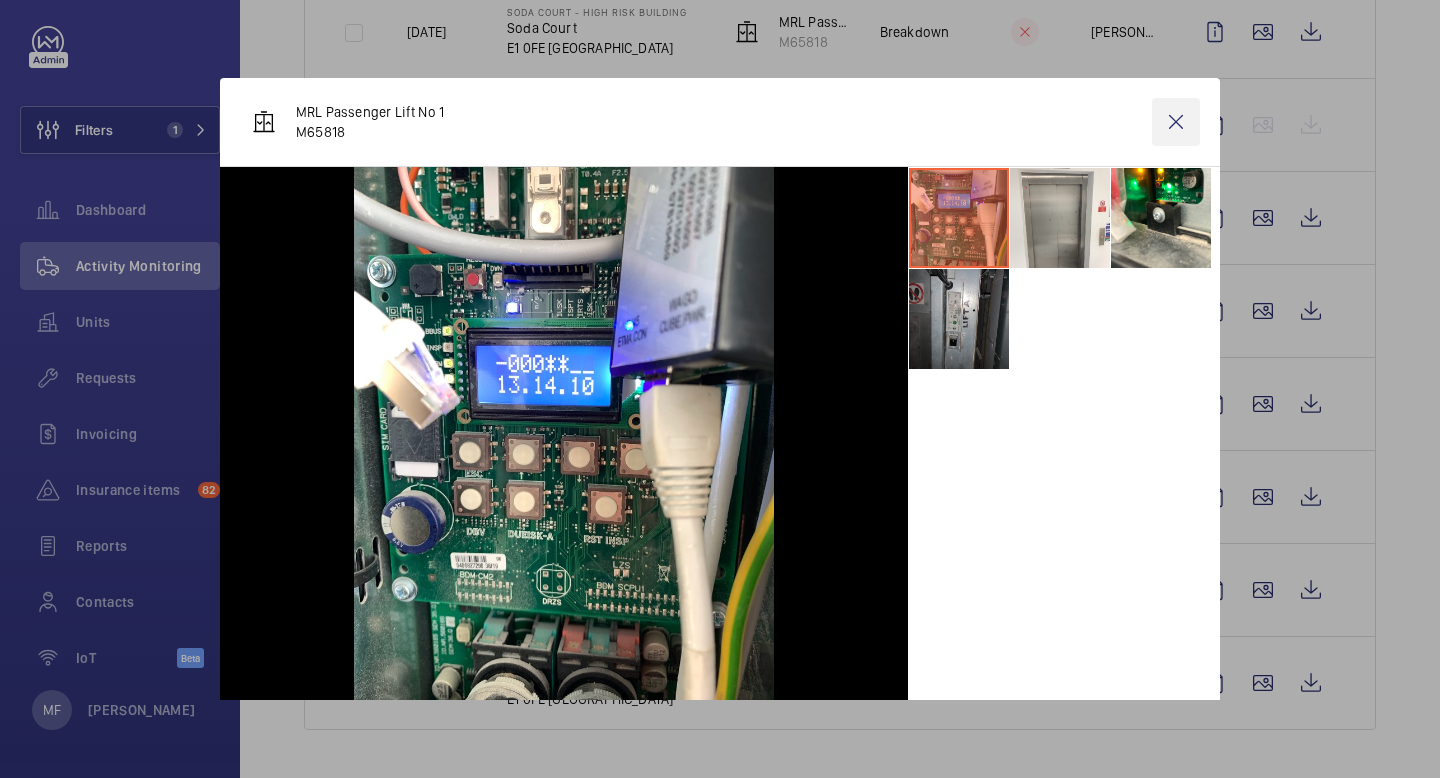 click at bounding box center (1176, 122) 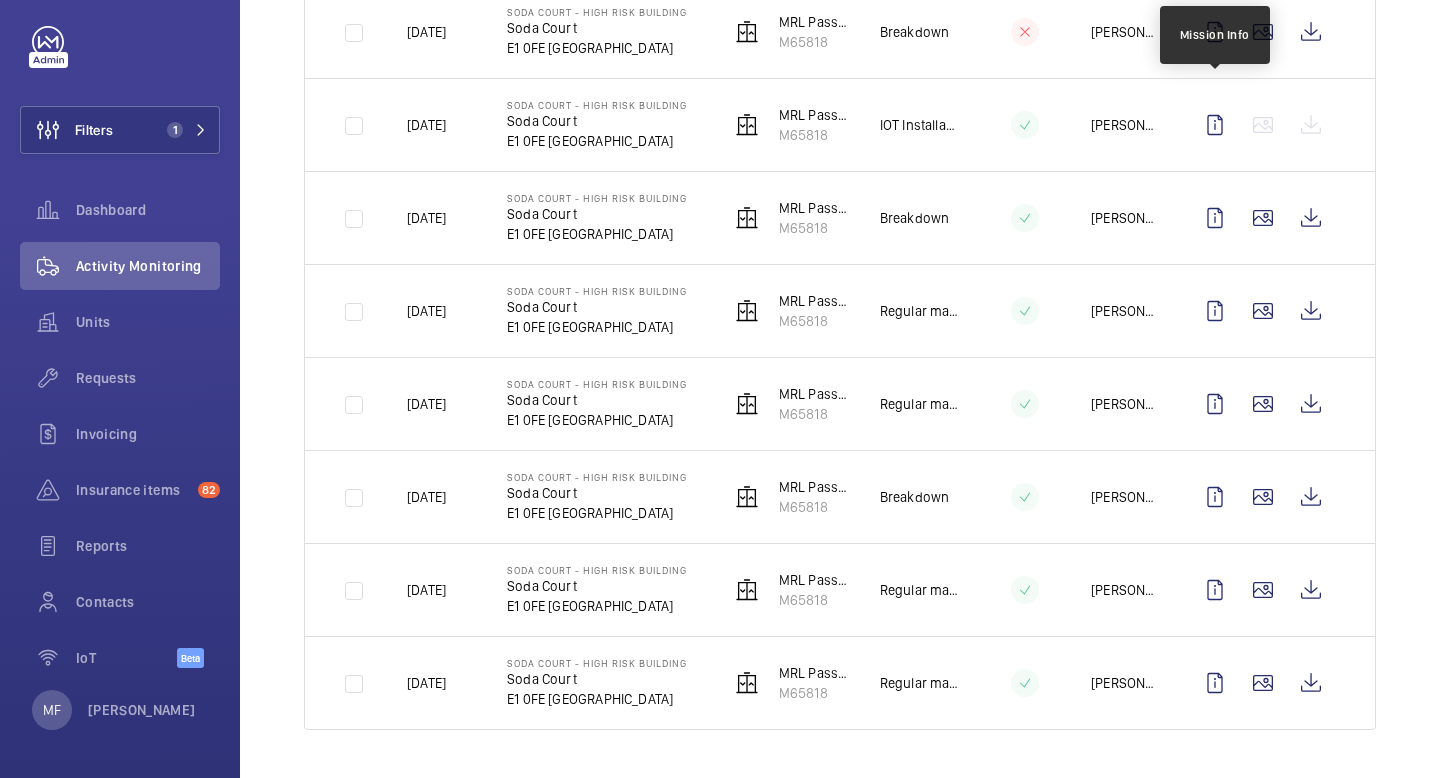 click 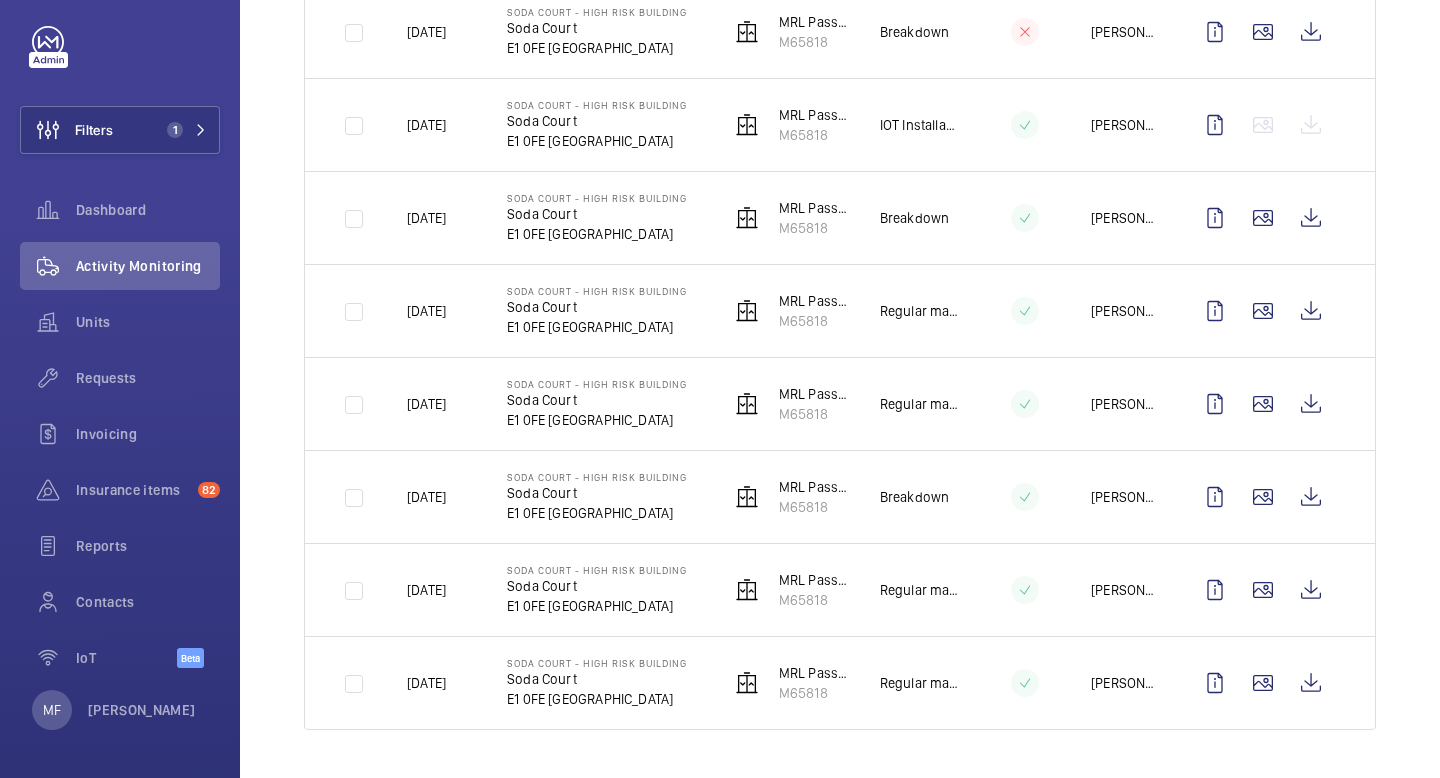 scroll, scrollTop: 0, scrollLeft: 0, axis: both 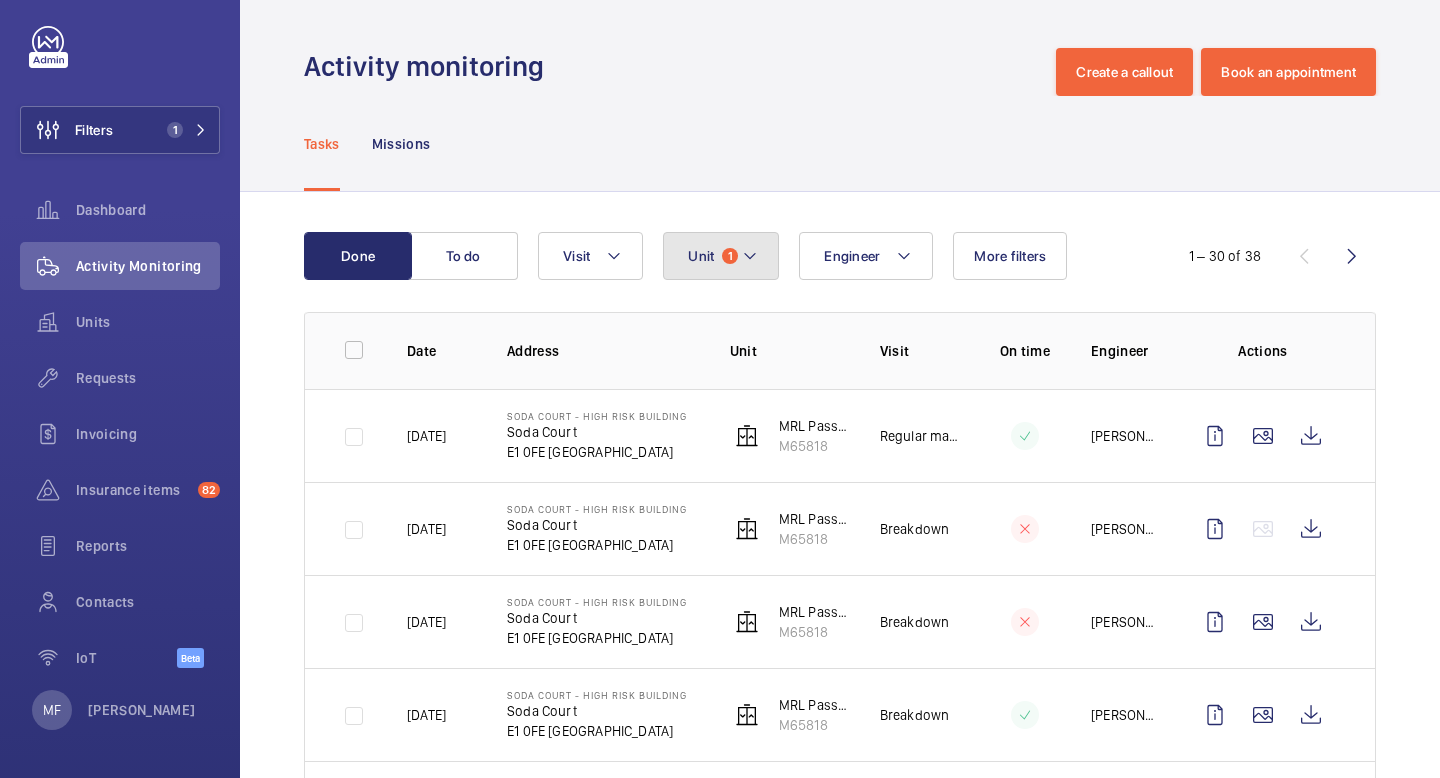 click on "Unit 1" 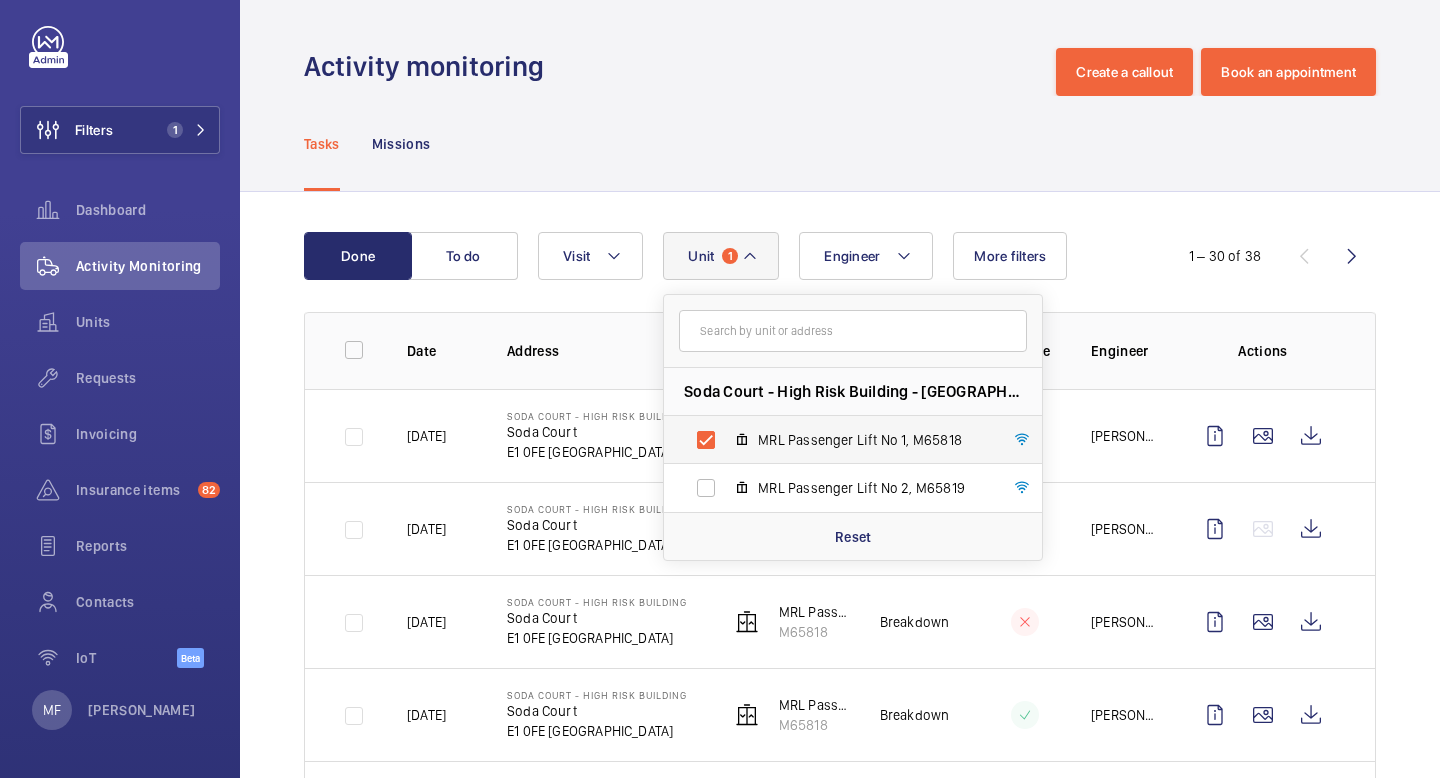 click on "MRL Passenger Lift No 1, M65818" at bounding box center (837, 440) 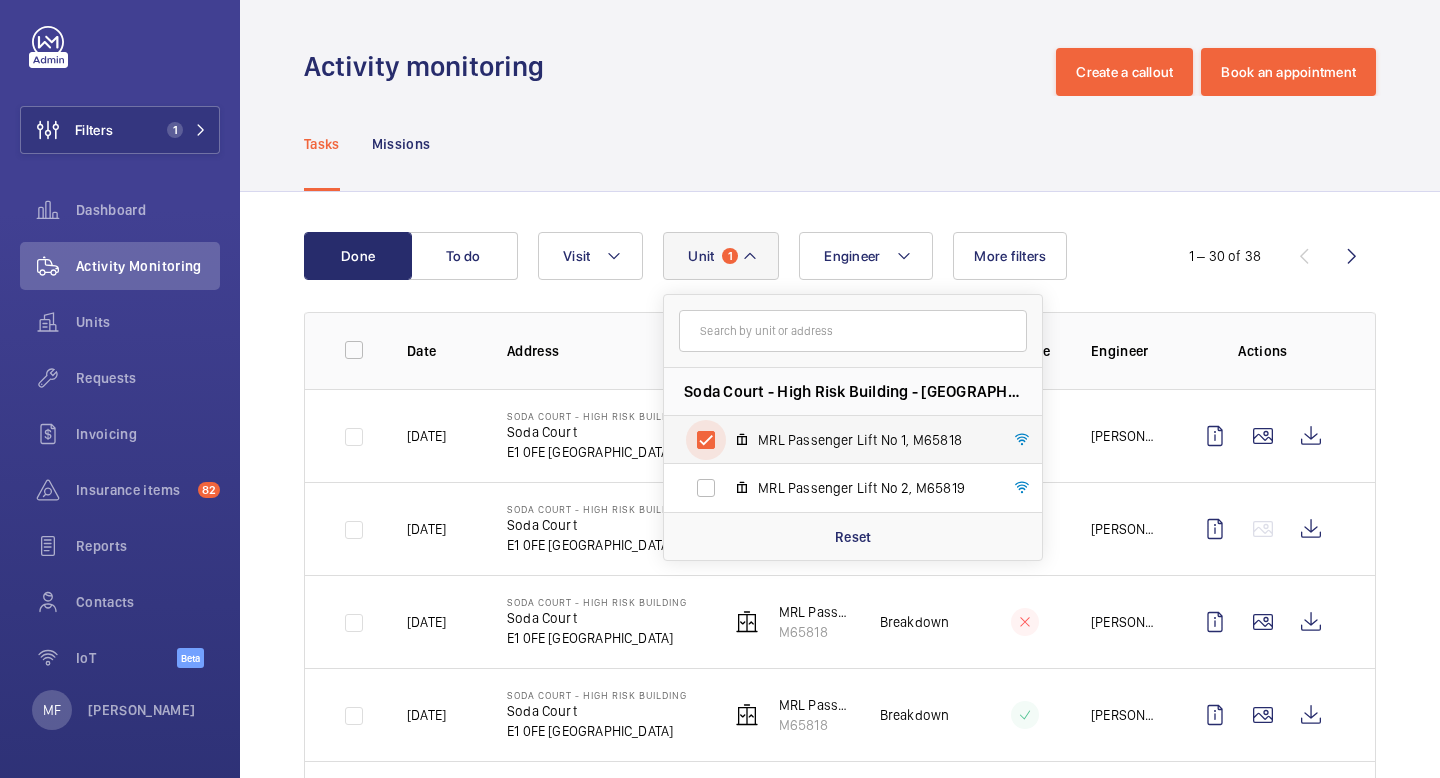 click on "MRL Passenger Lift No 1, M65818" at bounding box center [706, 440] 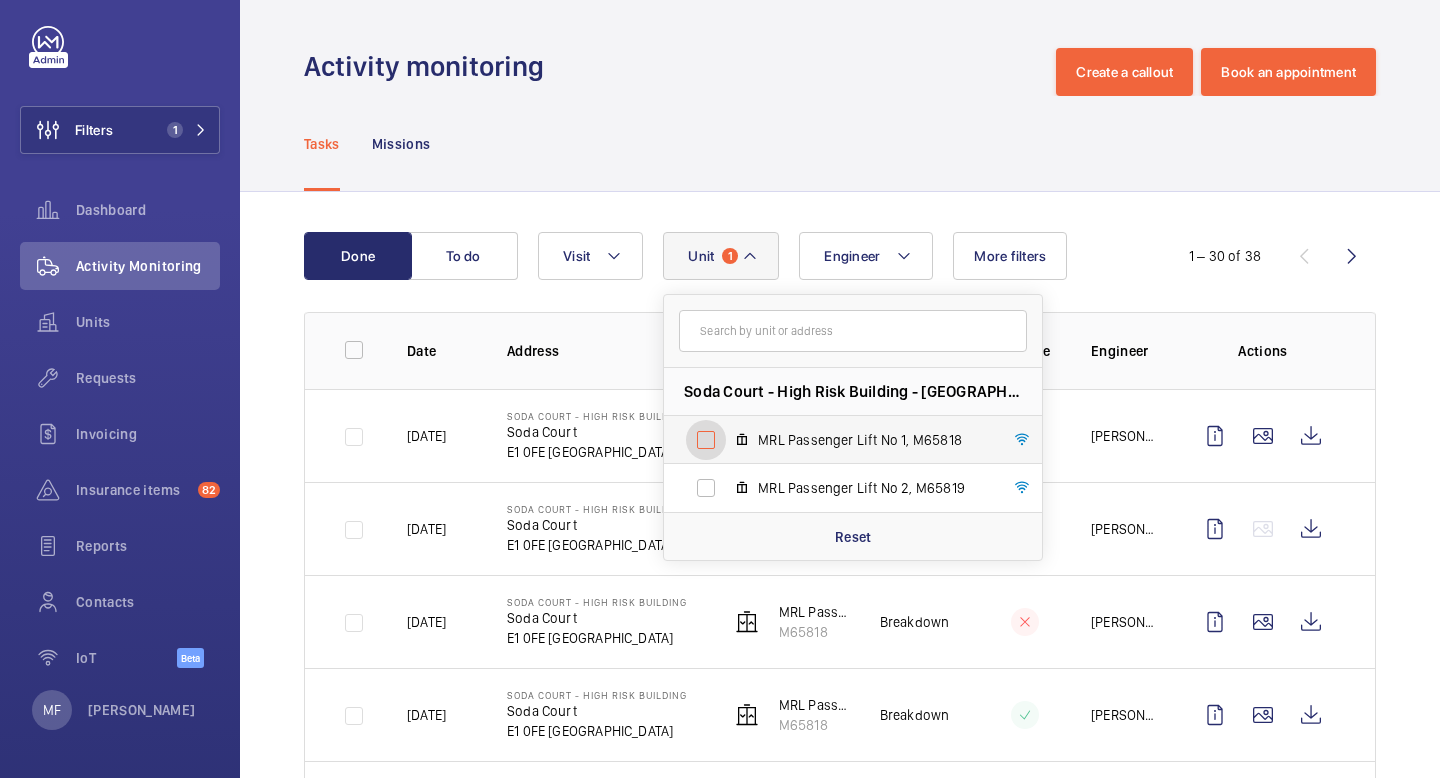 checkbox on "false" 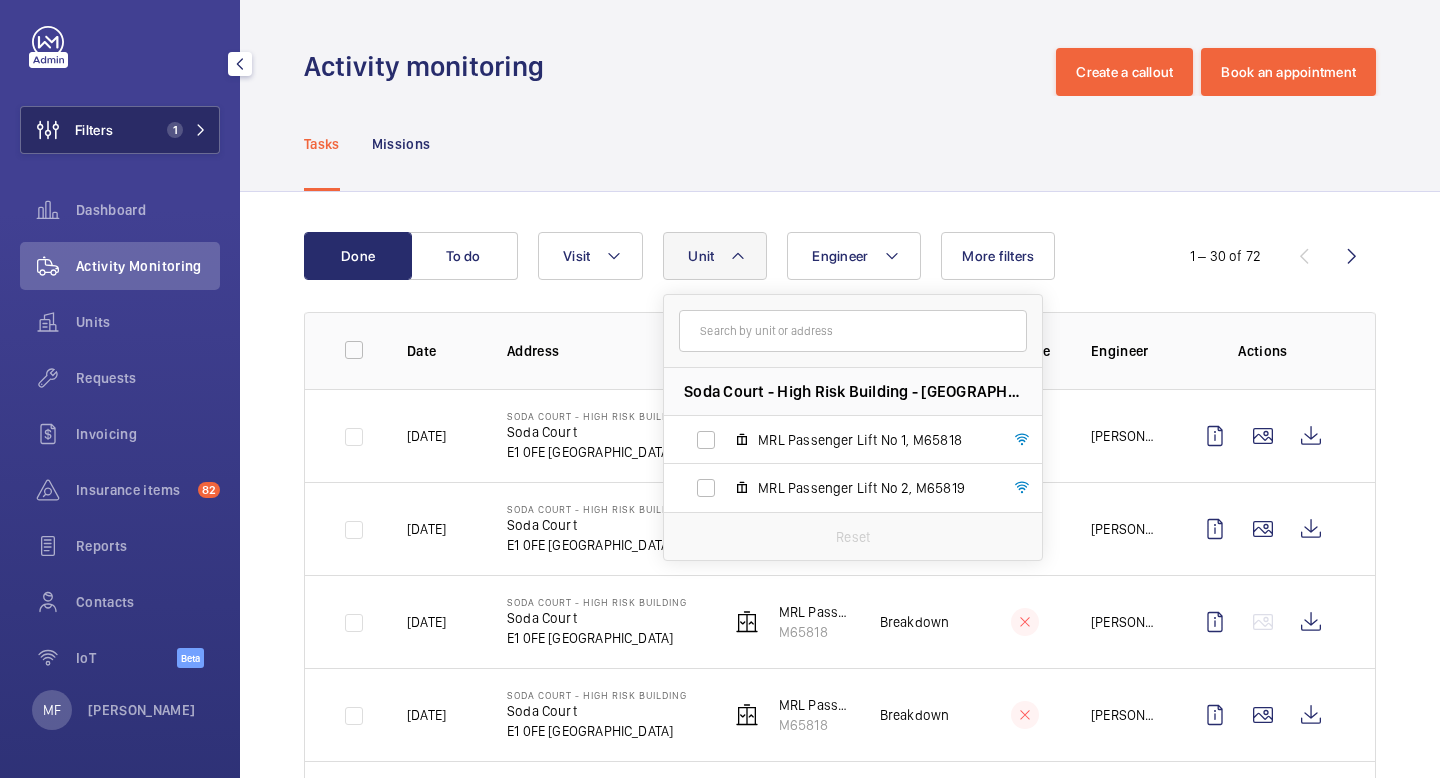 click on "1" 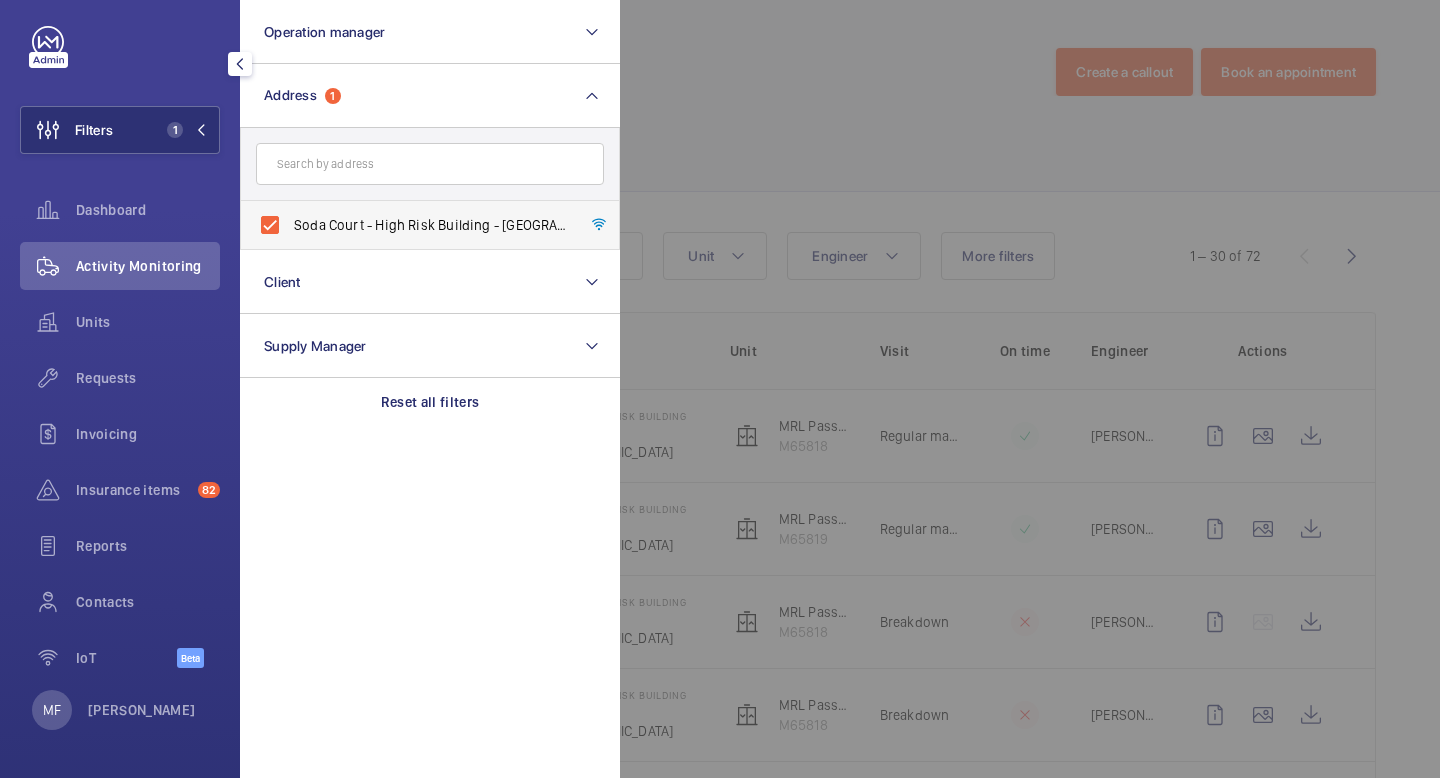 click on "Soda Court - High Risk Building - [GEOGRAPHIC_DATA]" at bounding box center (415, 225) 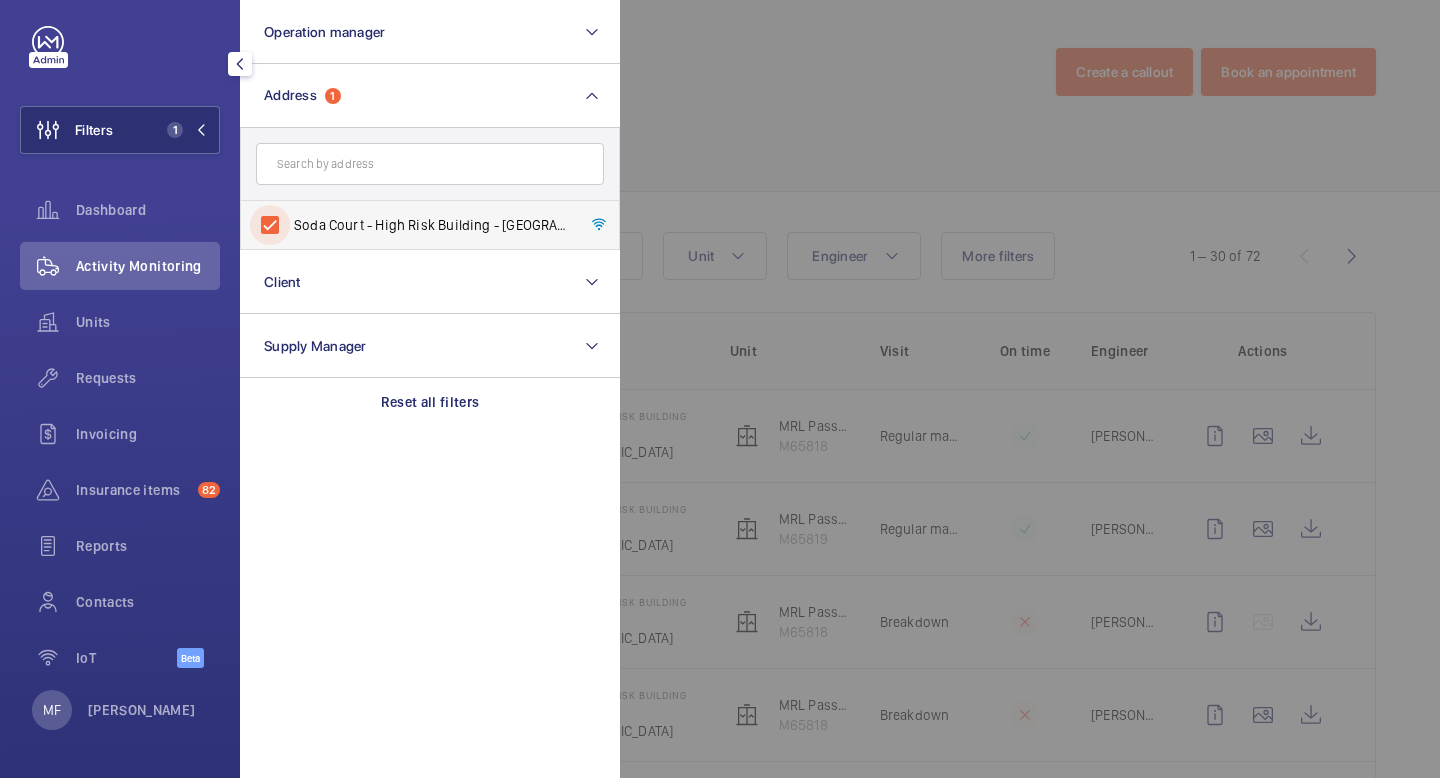 click on "Soda Court - High Risk Building - [GEOGRAPHIC_DATA]" at bounding box center [270, 225] 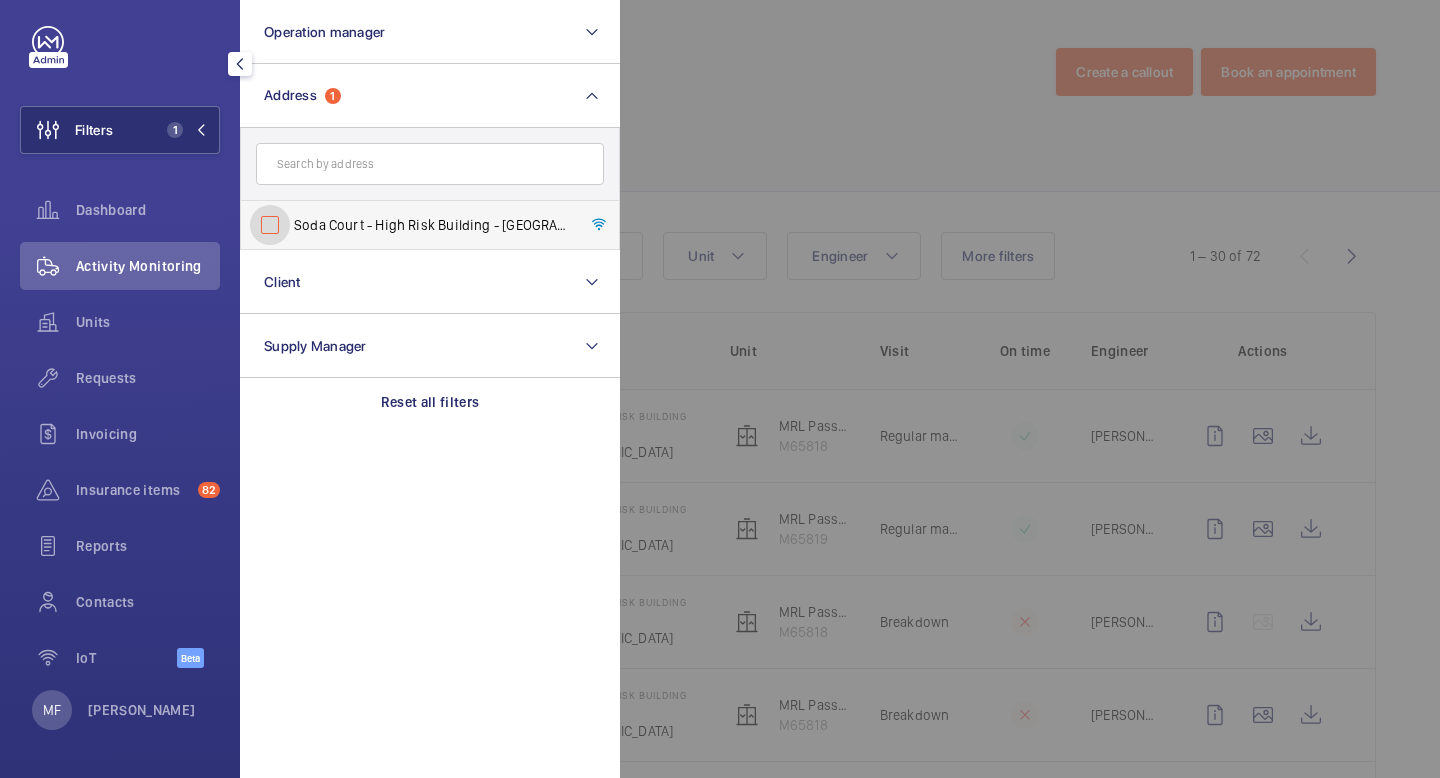 checkbox on "false" 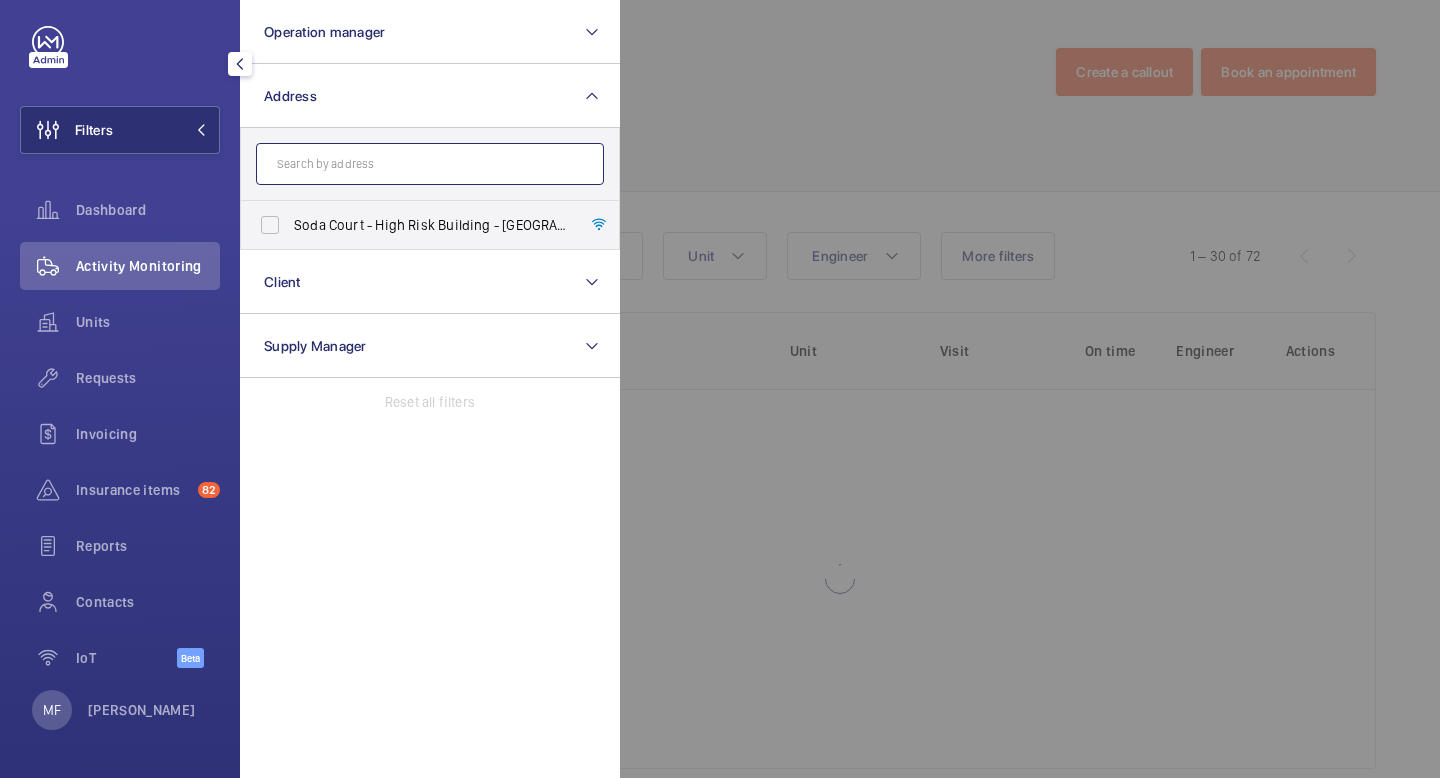 click 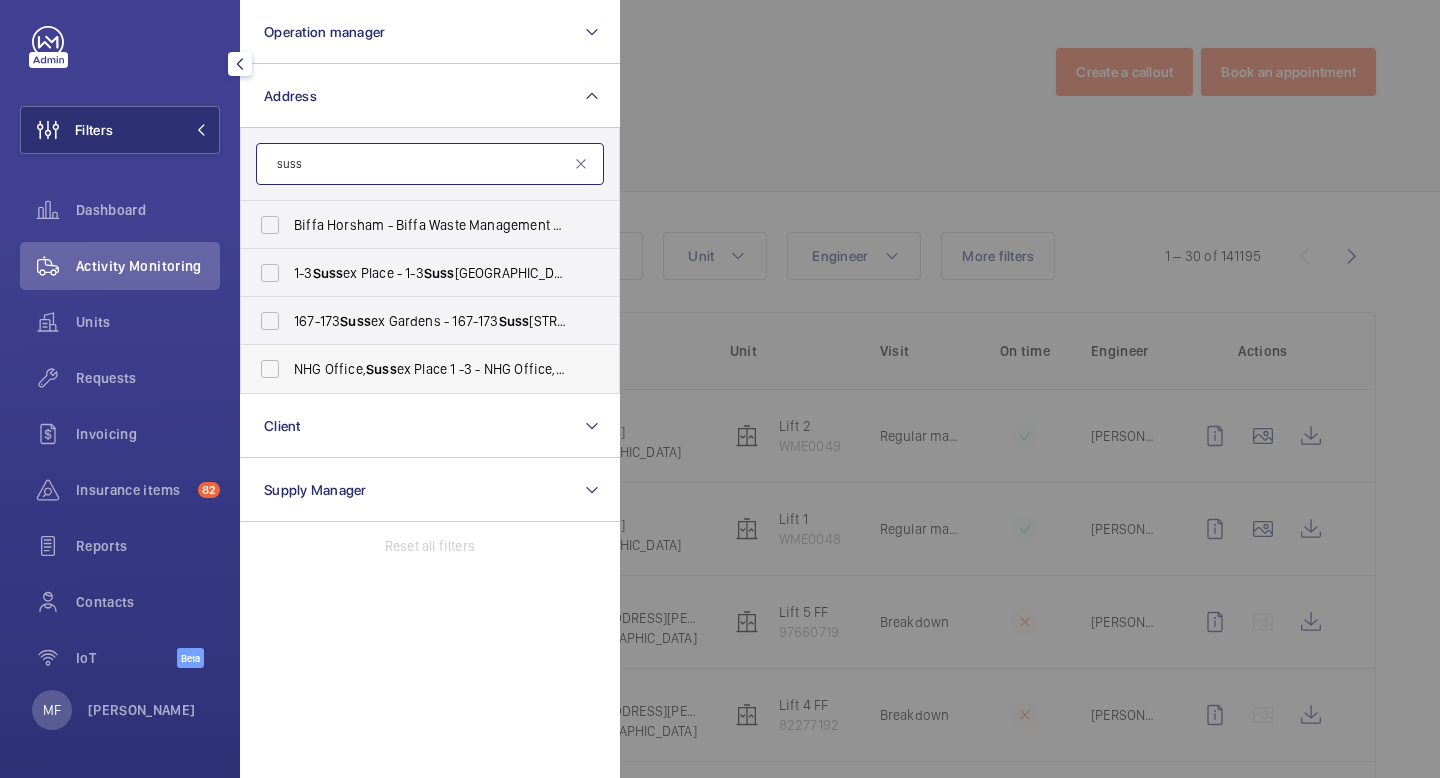type on "suss" 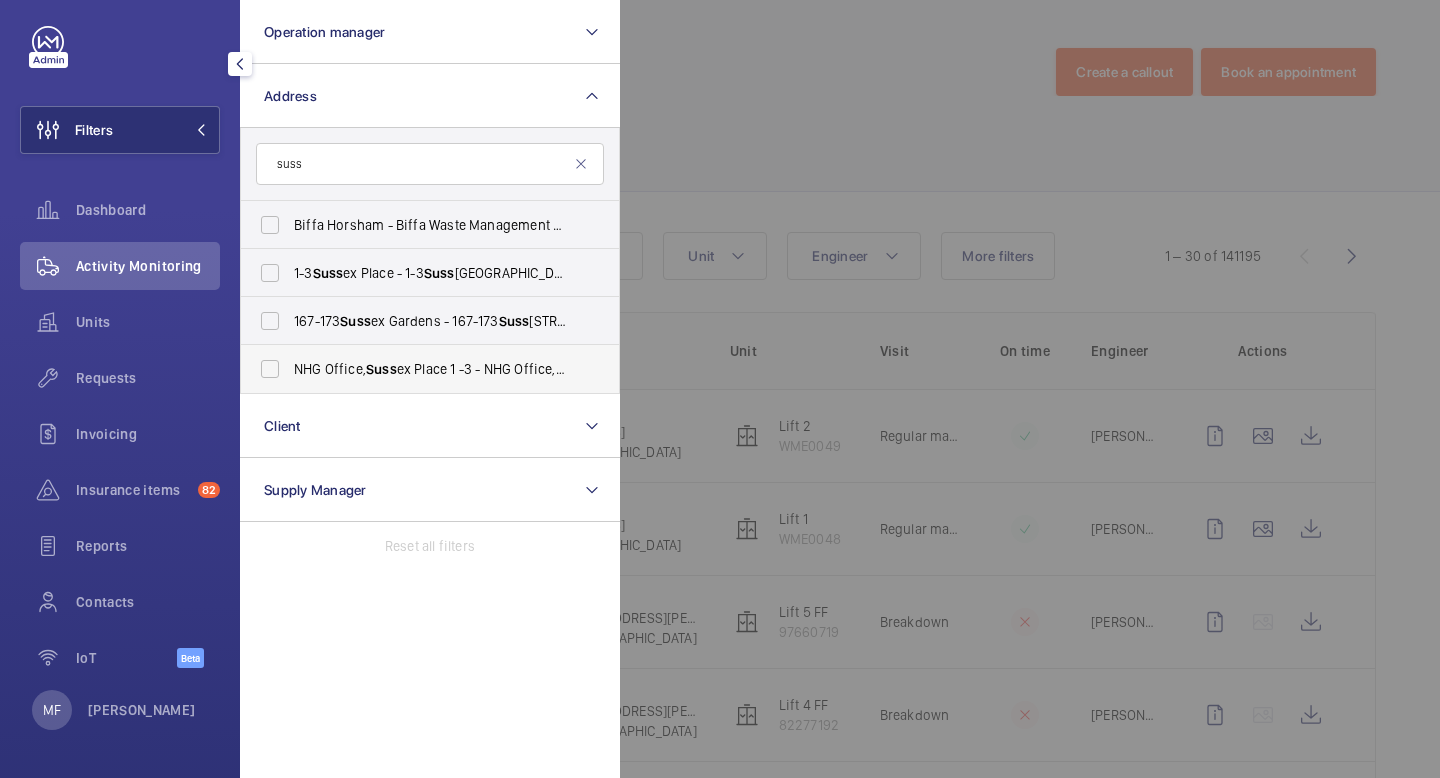 click on "NHG Office,  Suss ex Place 1 -3 - NHG Office,  Suss ex Place [GEOGRAPHIC_DATA]" at bounding box center (415, 369) 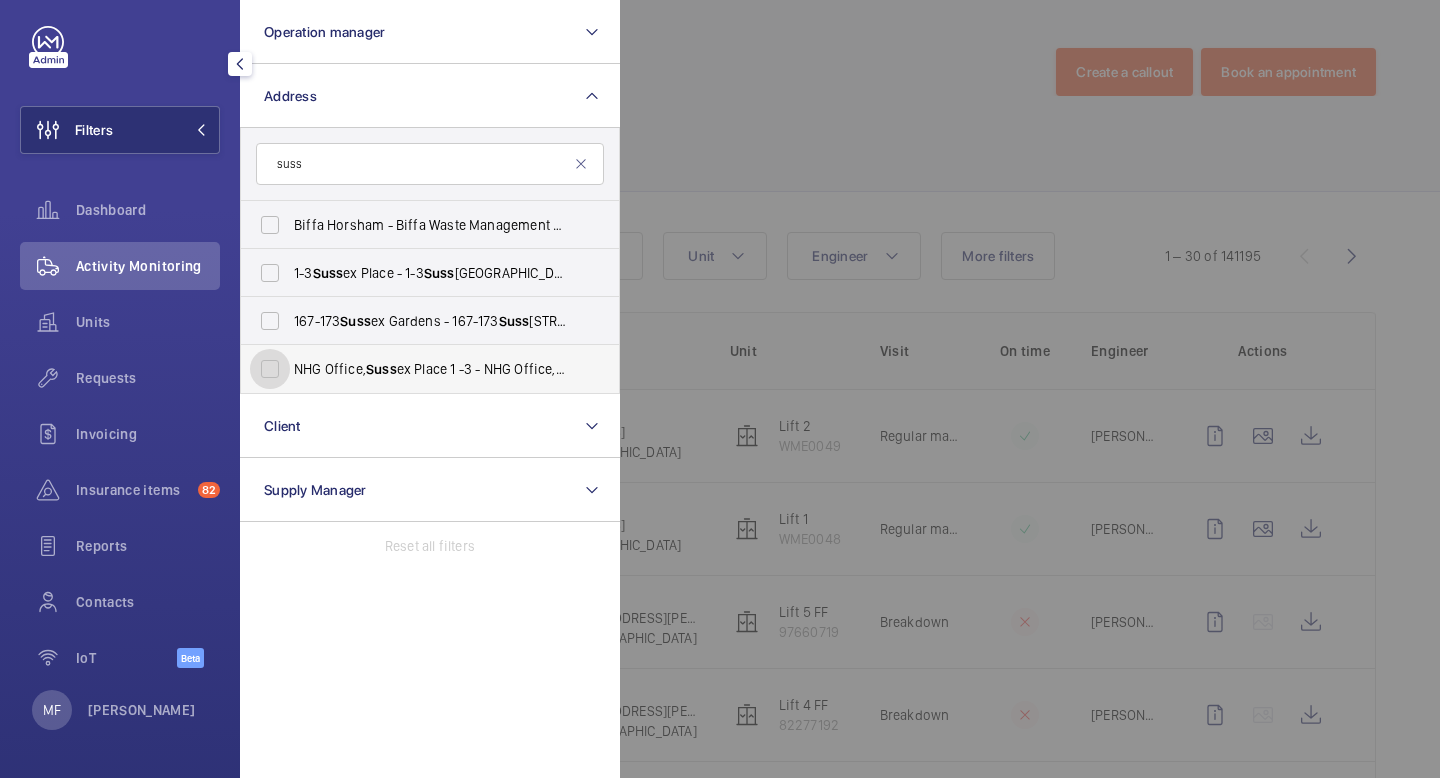 click on "NHG Office,  Suss ex Place 1 -3 - NHG Office,  Suss ex Place [GEOGRAPHIC_DATA]" at bounding box center [270, 369] 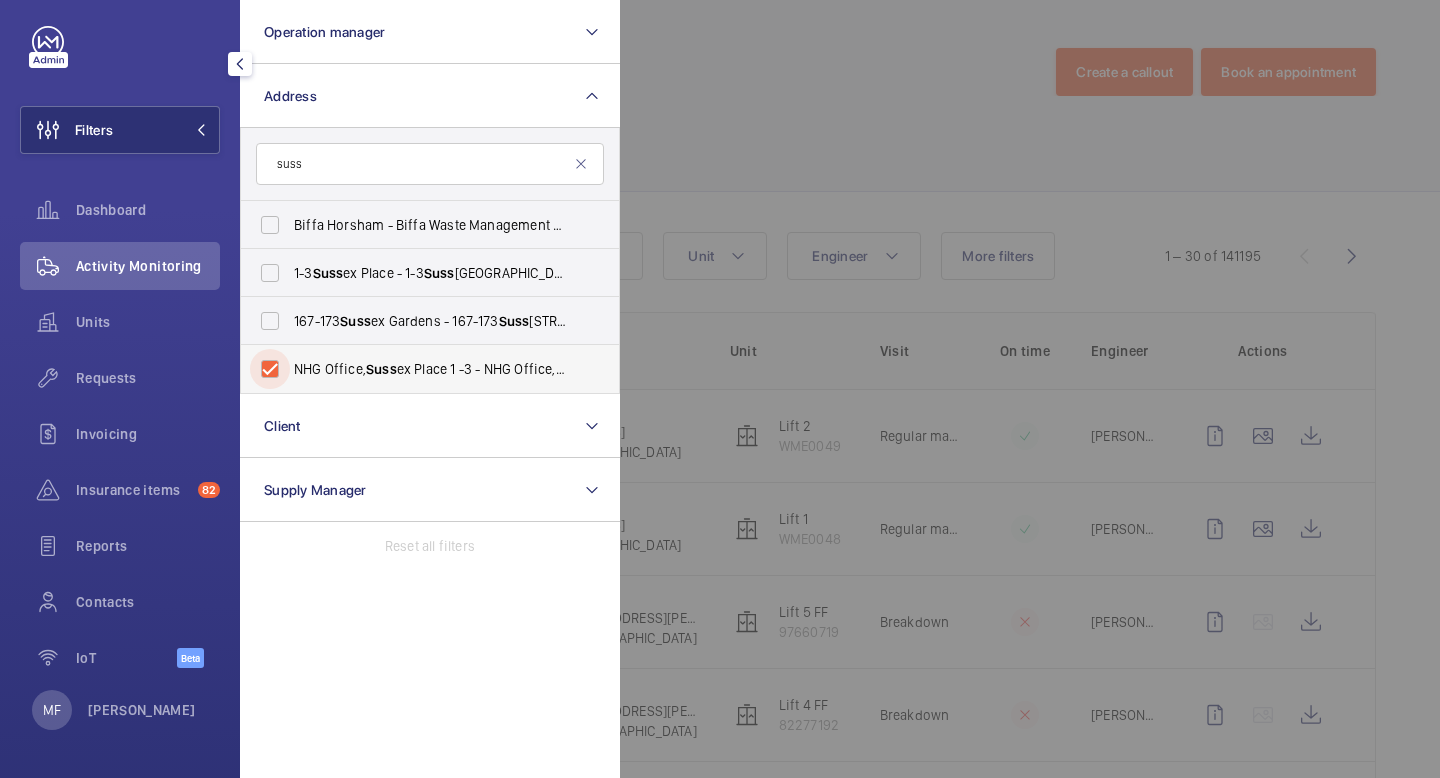 checkbox on "true" 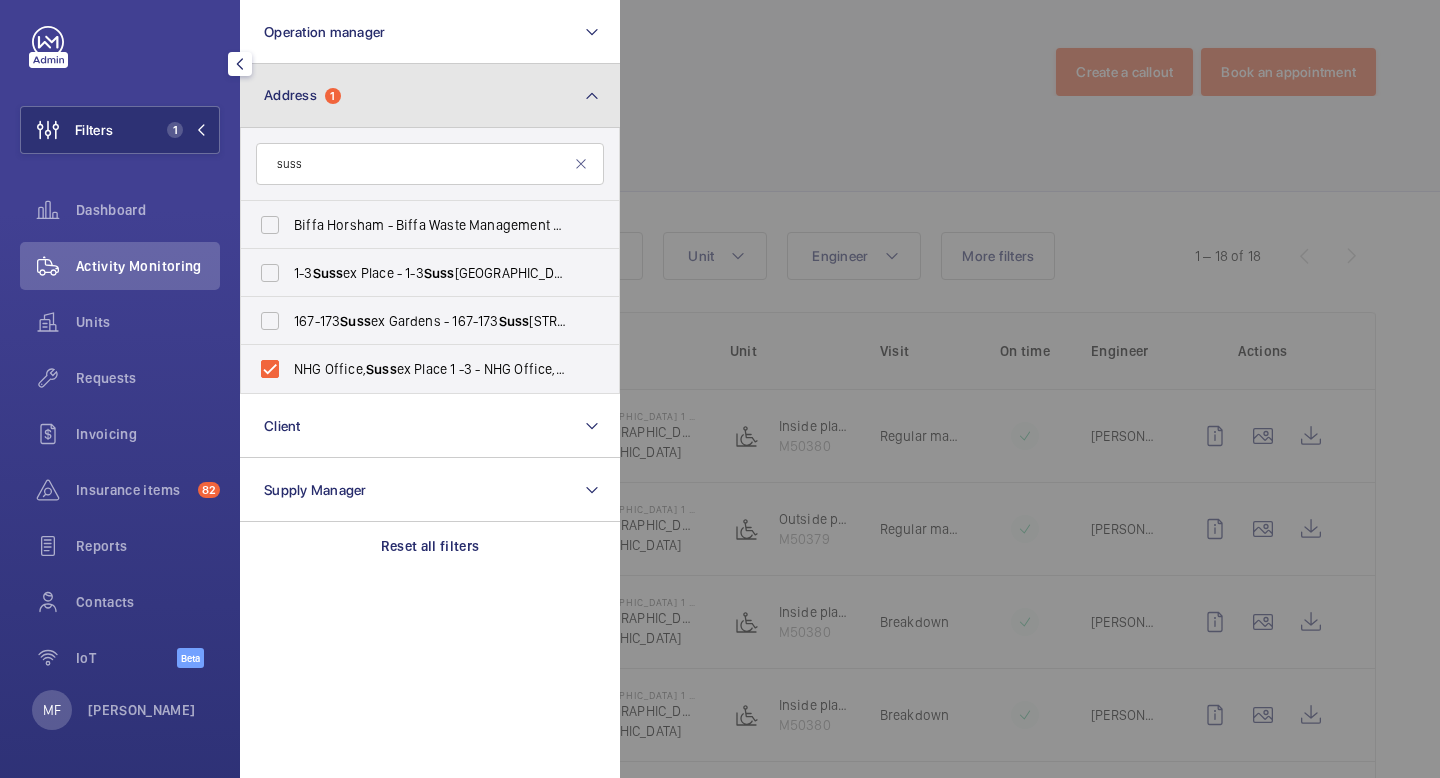 click on "Address  1" 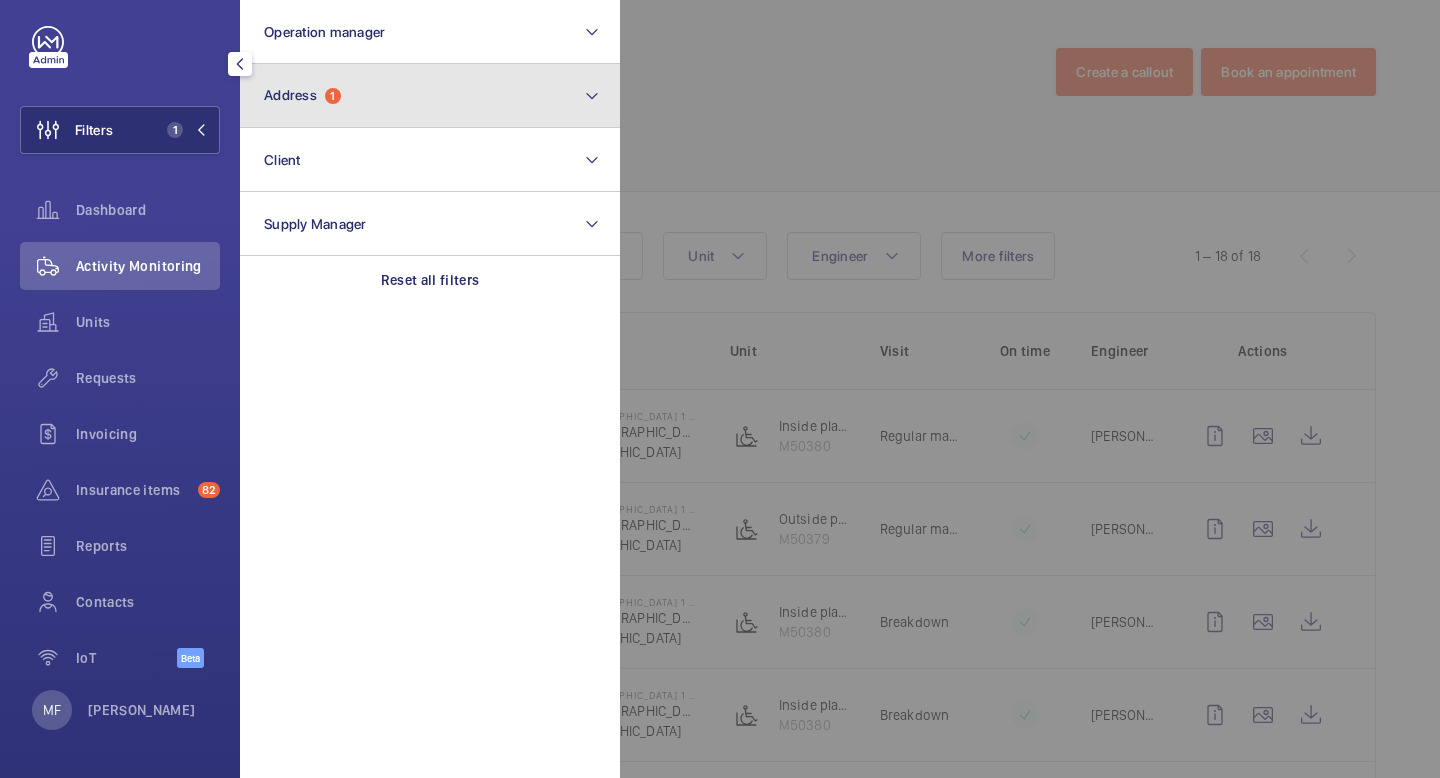 click on "Address  1" 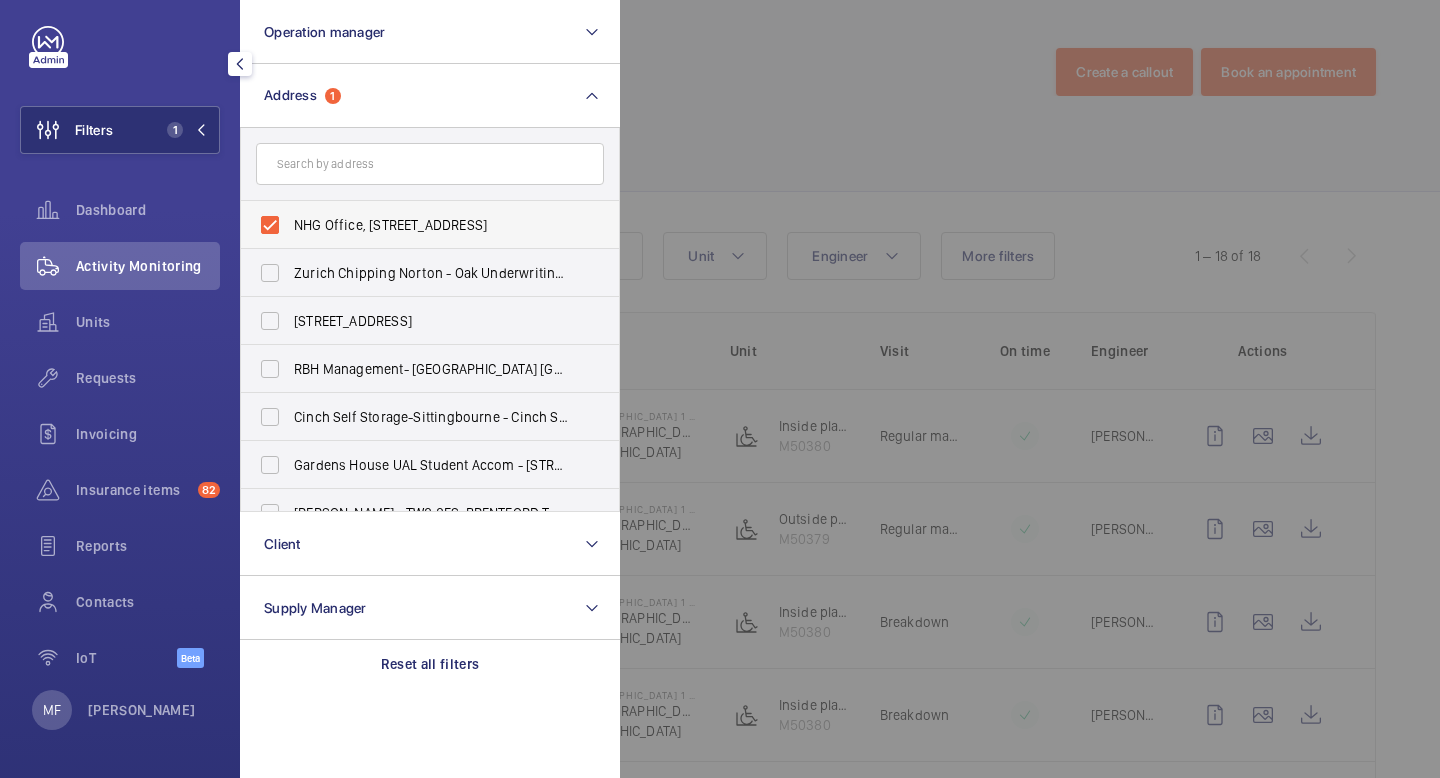 click on "NHG Office, [STREET_ADDRESS]" at bounding box center (415, 225) 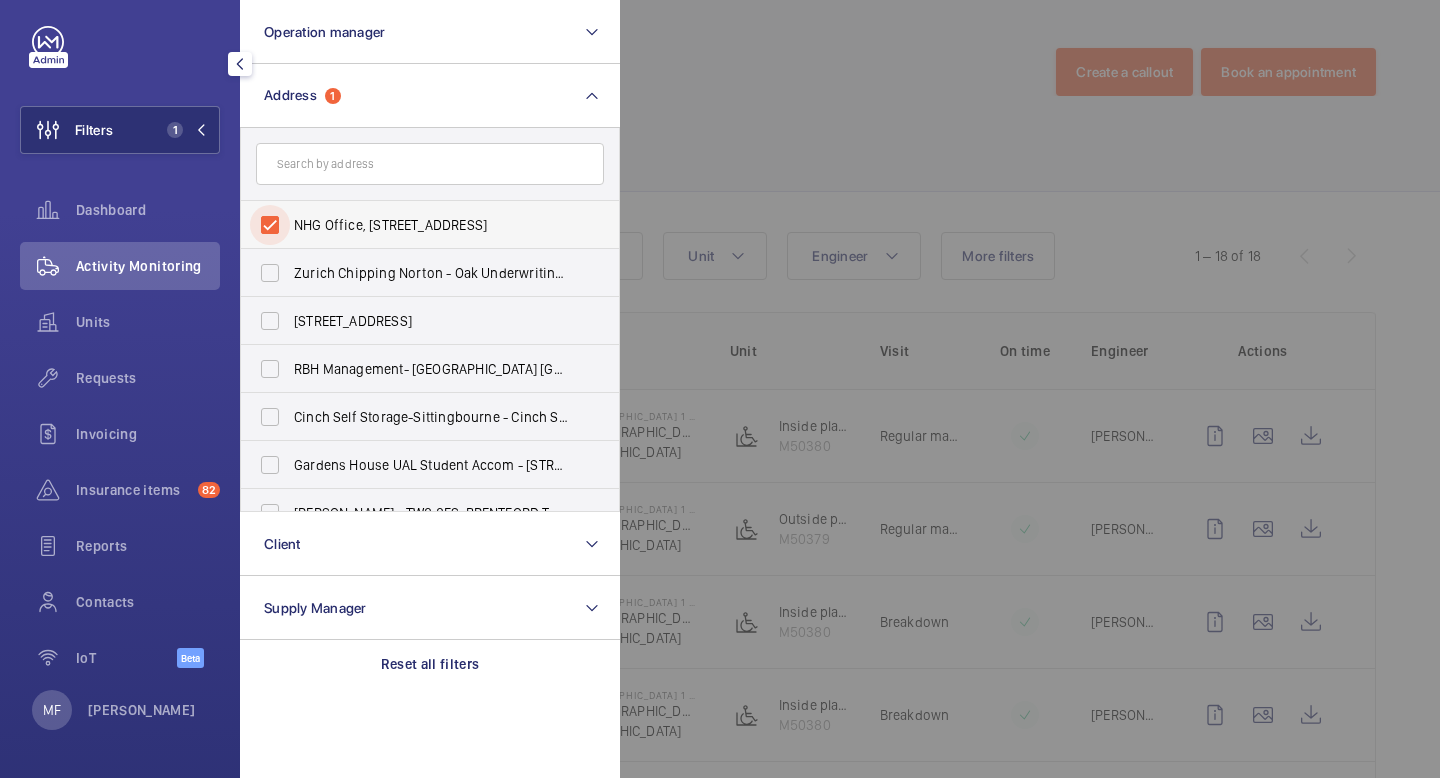click on "NHG Office, [STREET_ADDRESS]" at bounding box center (270, 225) 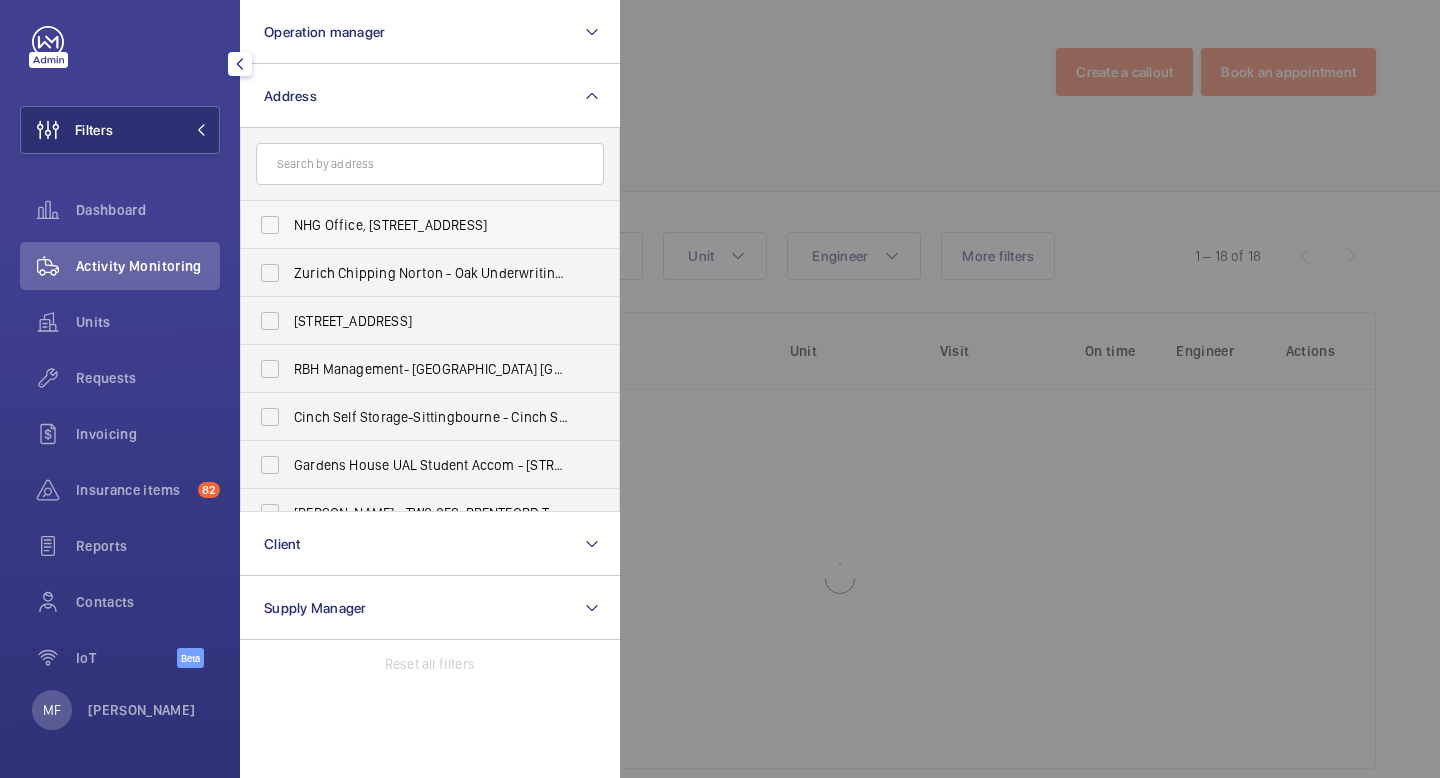 click on "NHG Office, [STREET_ADDRESS]" at bounding box center (415, 225) 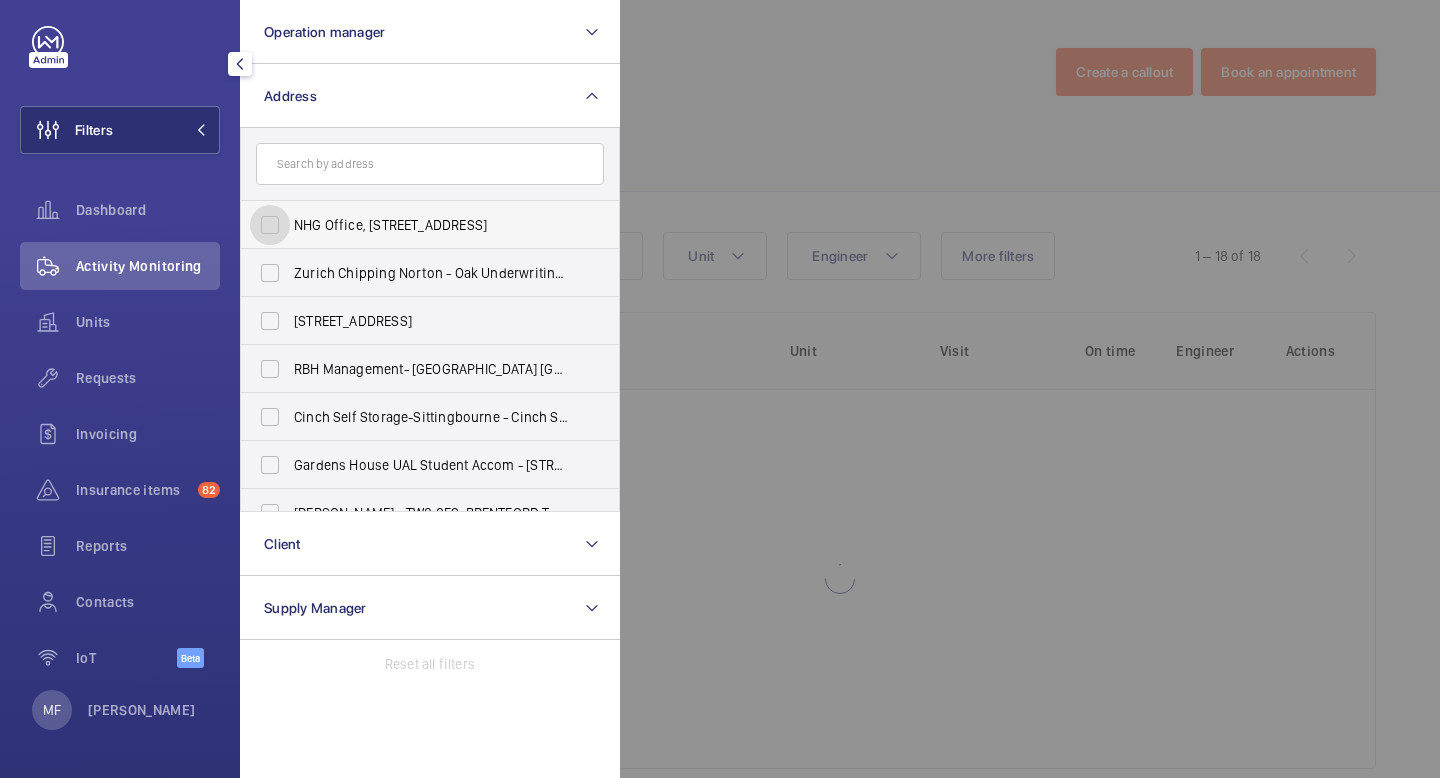 click on "NHG Office, [STREET_ADDRESS]" at bounding box center [270, 225] 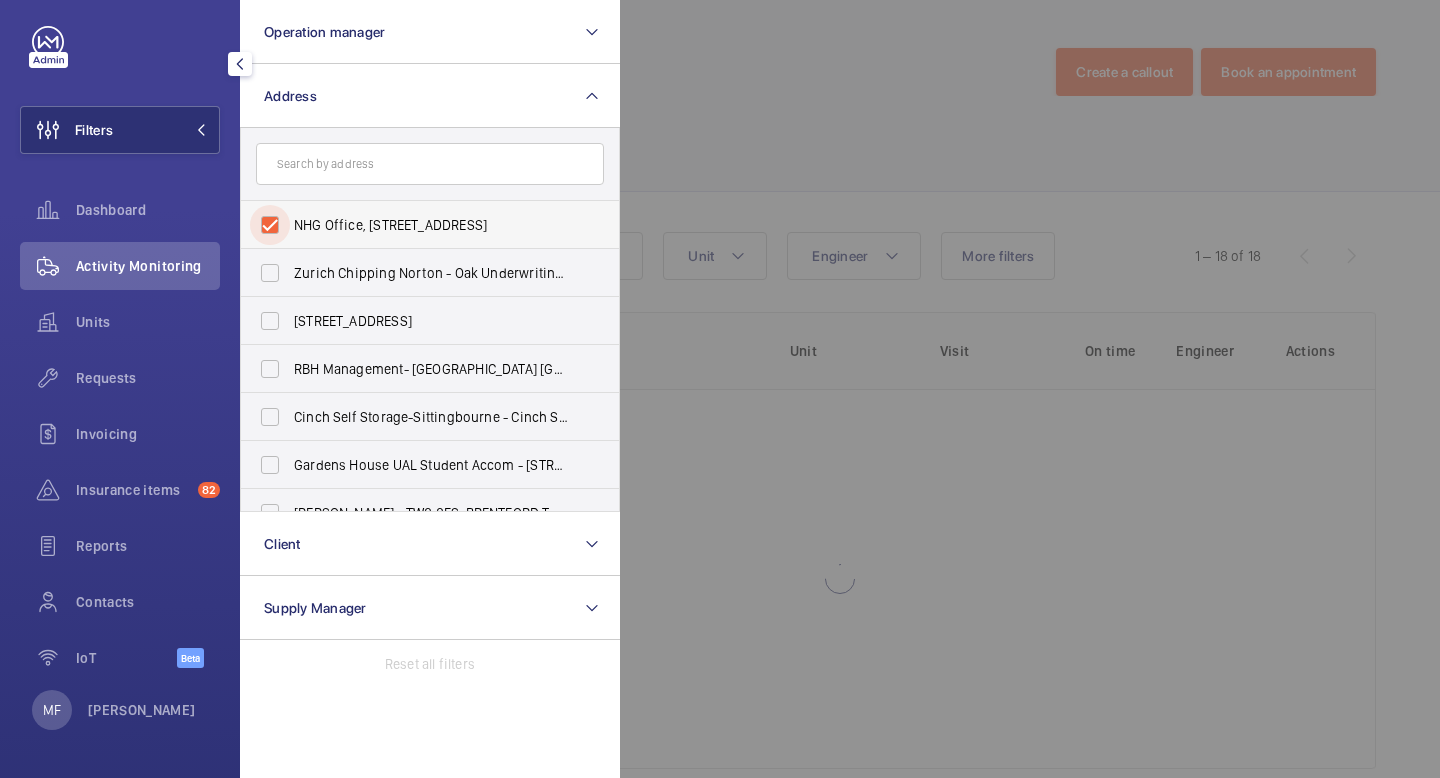 checkbox on "true" 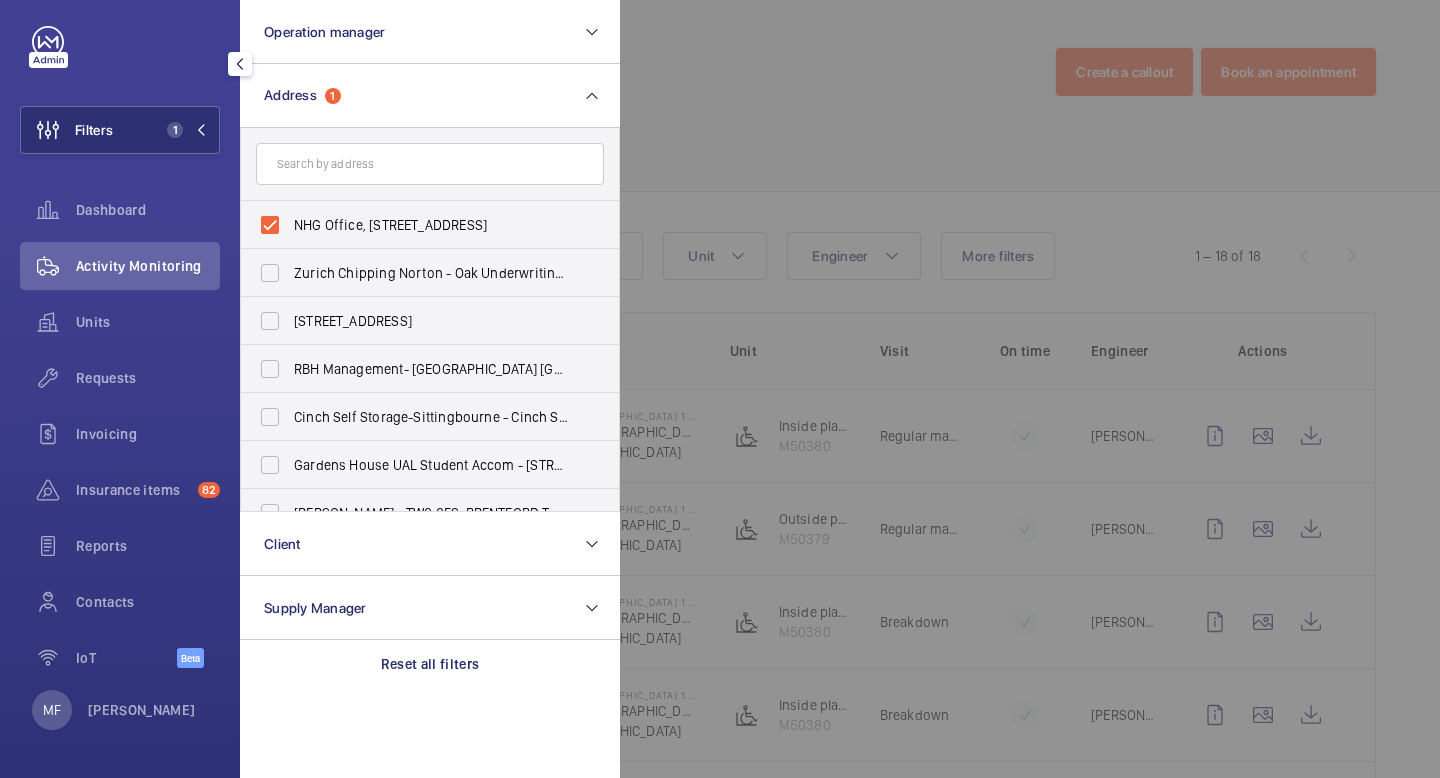 click 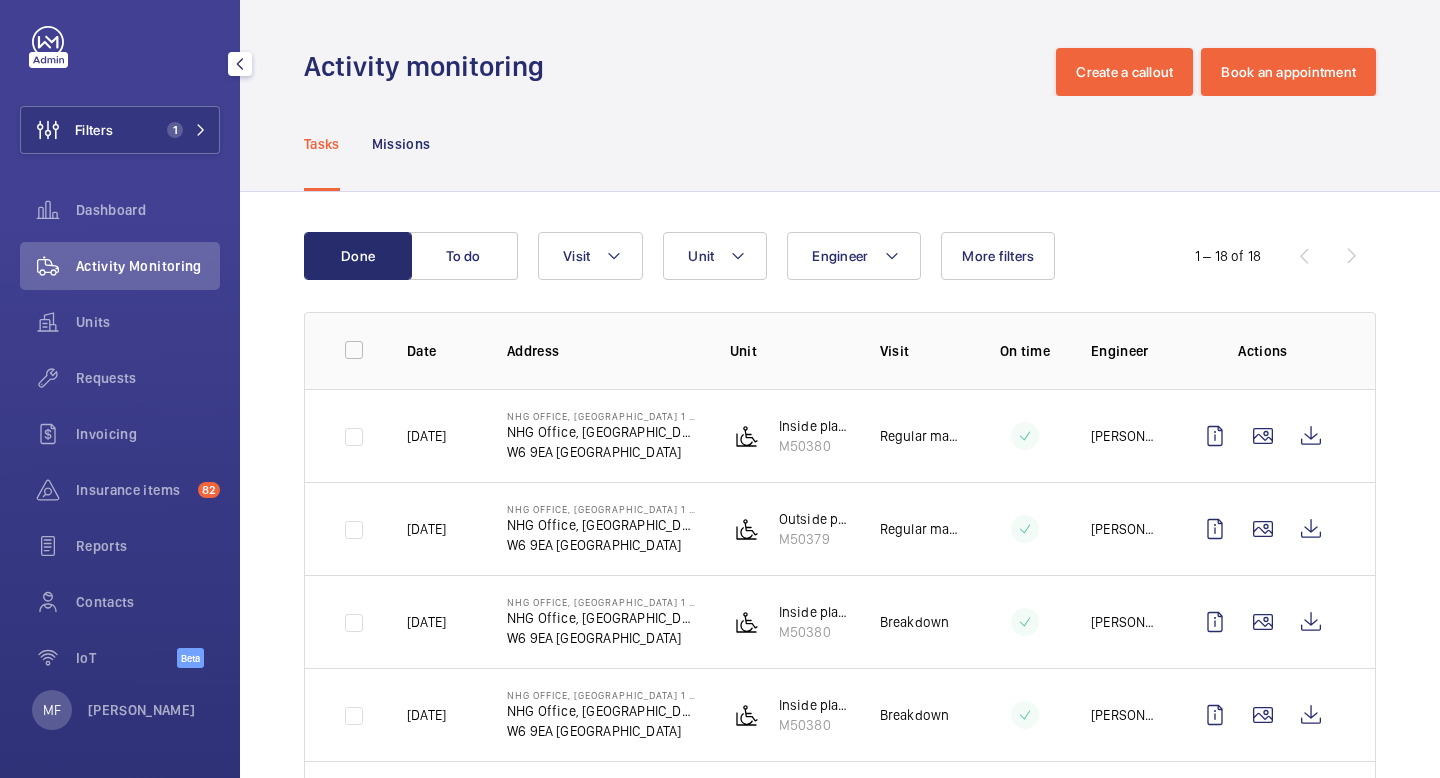 click on "W6 9EA [GEOGRAPHIC_DATA]" 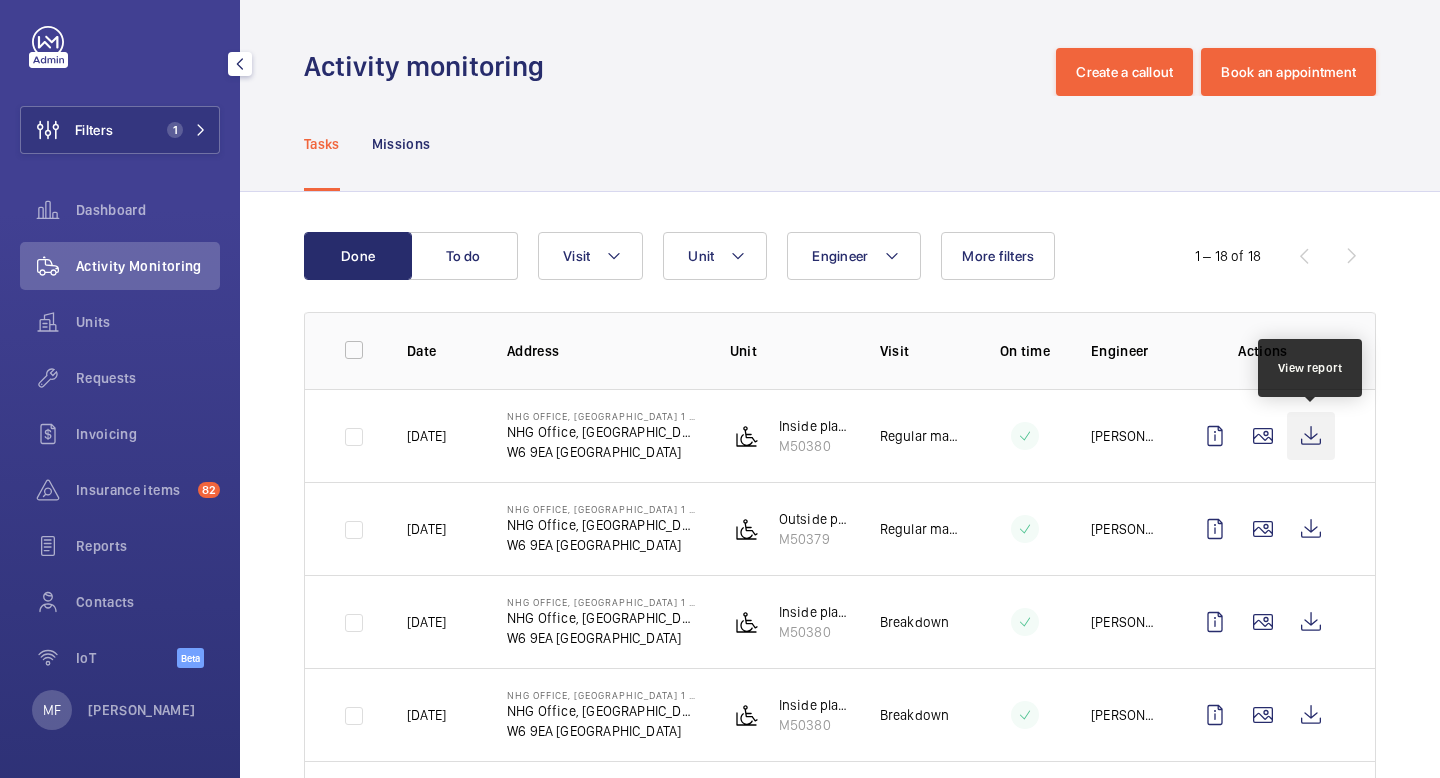 click 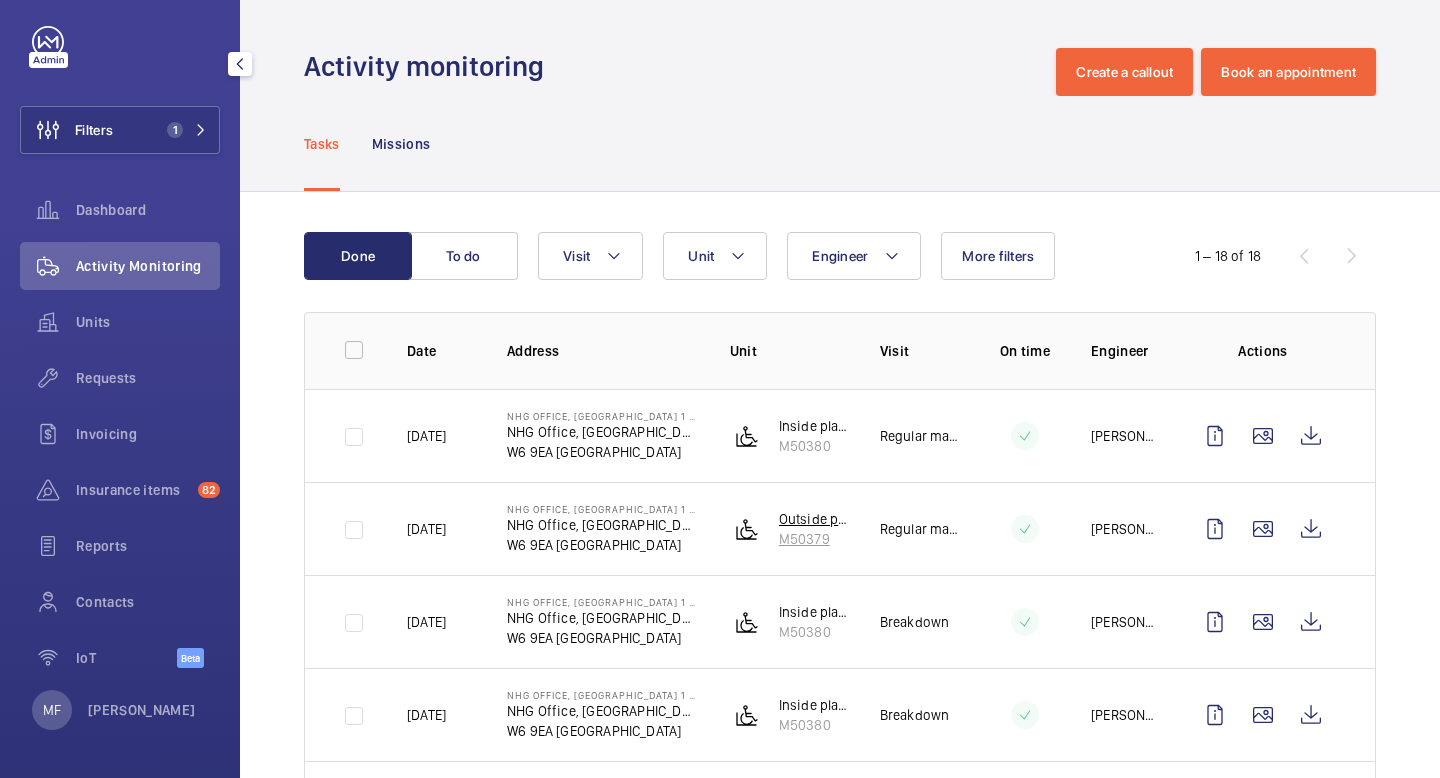 click 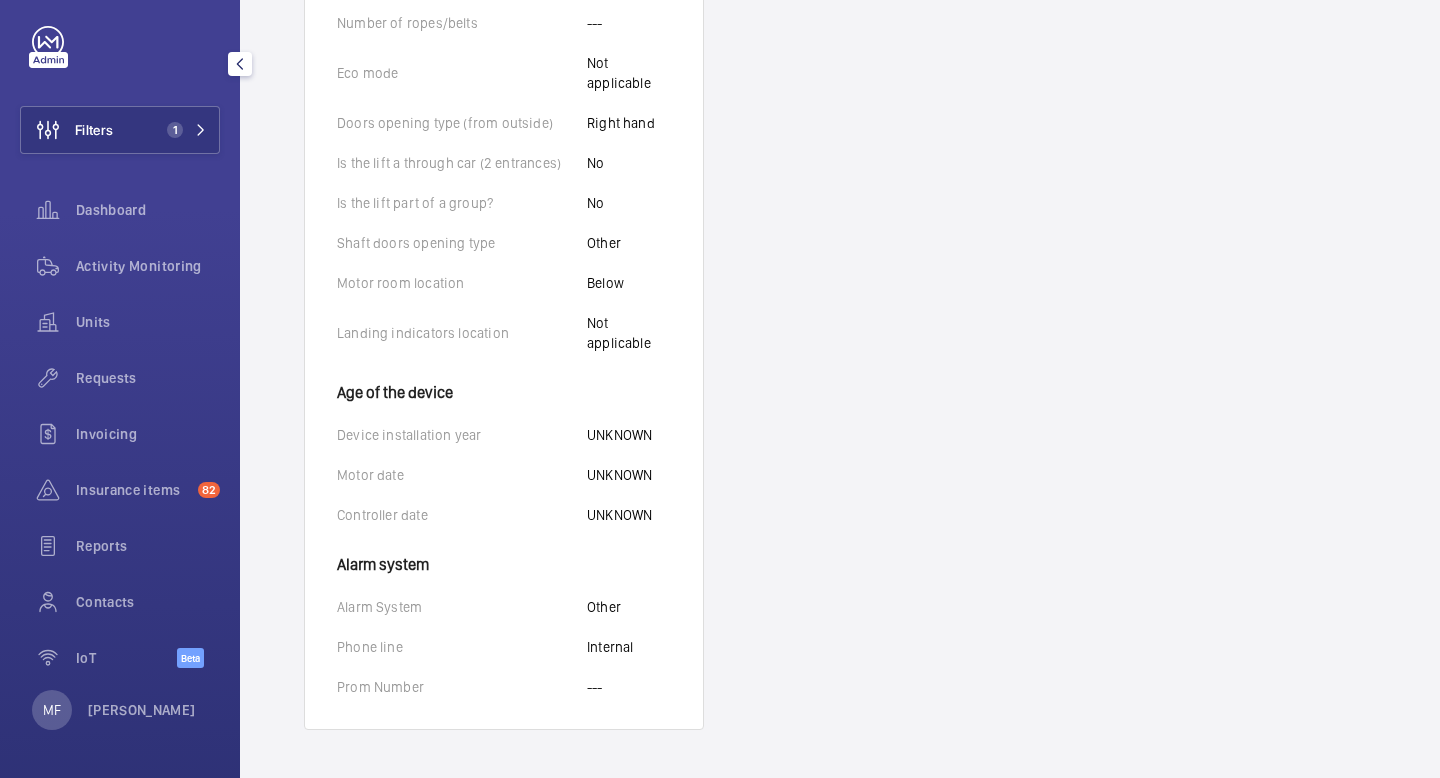 scroll, scrollTop: 0, scrollLeft: 0, axis: both 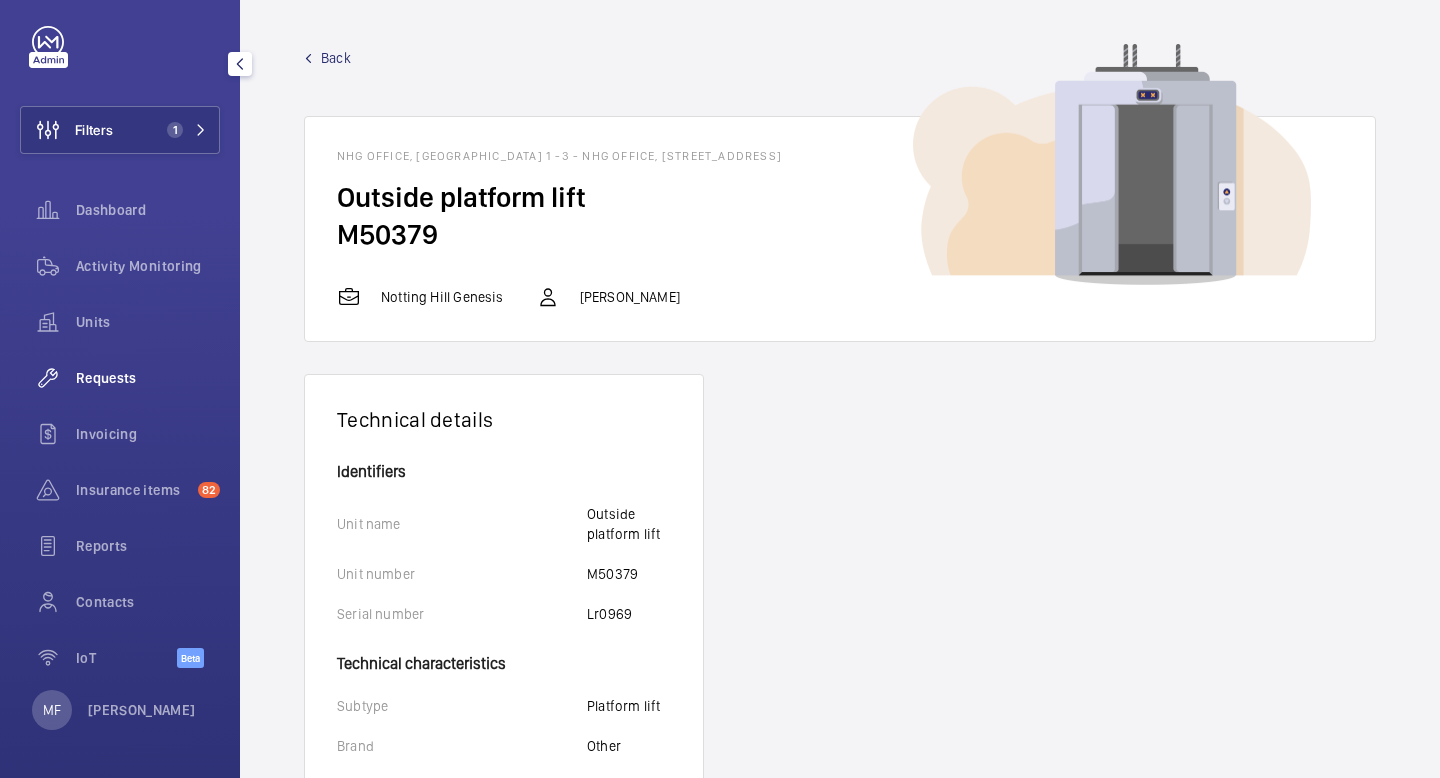 click on "Requests" 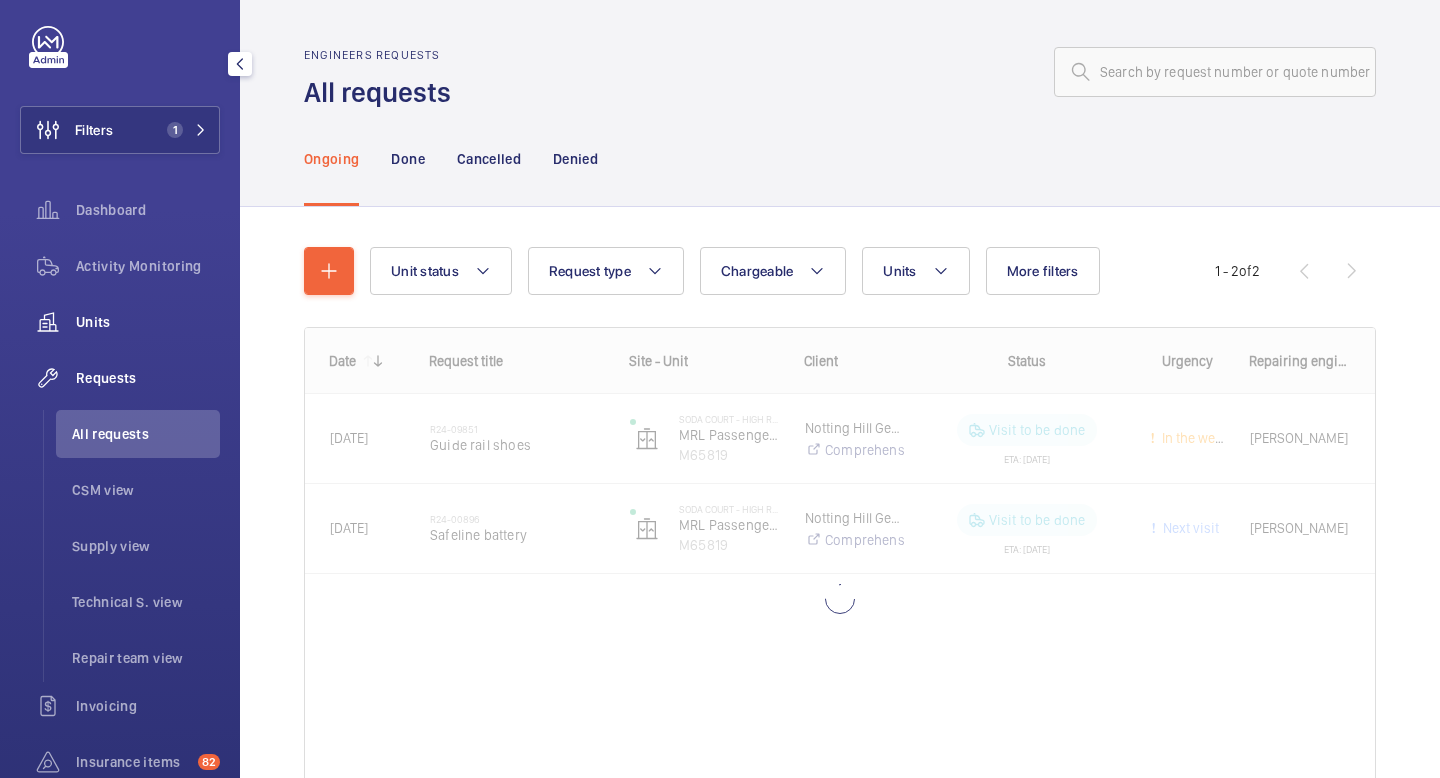 click on "Units" 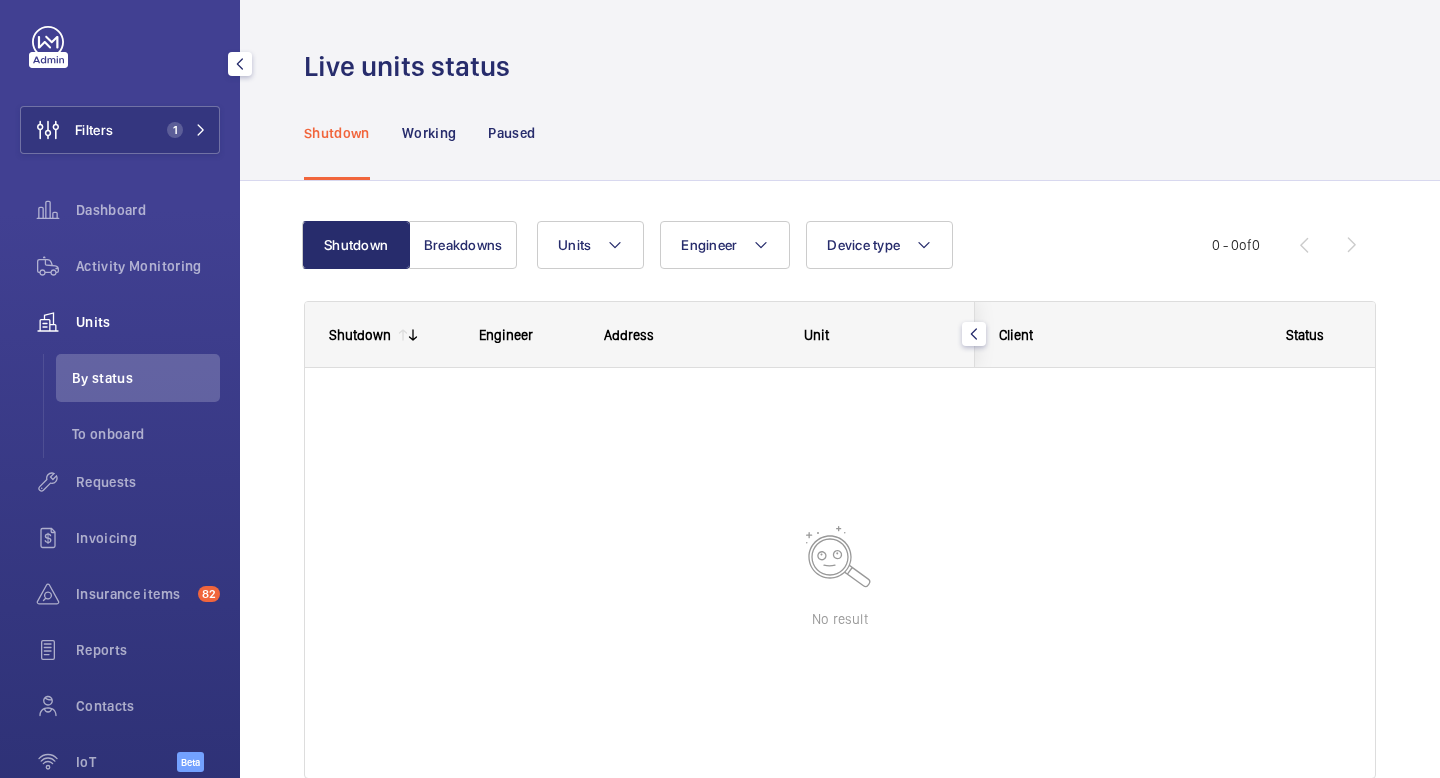 click on "By status" 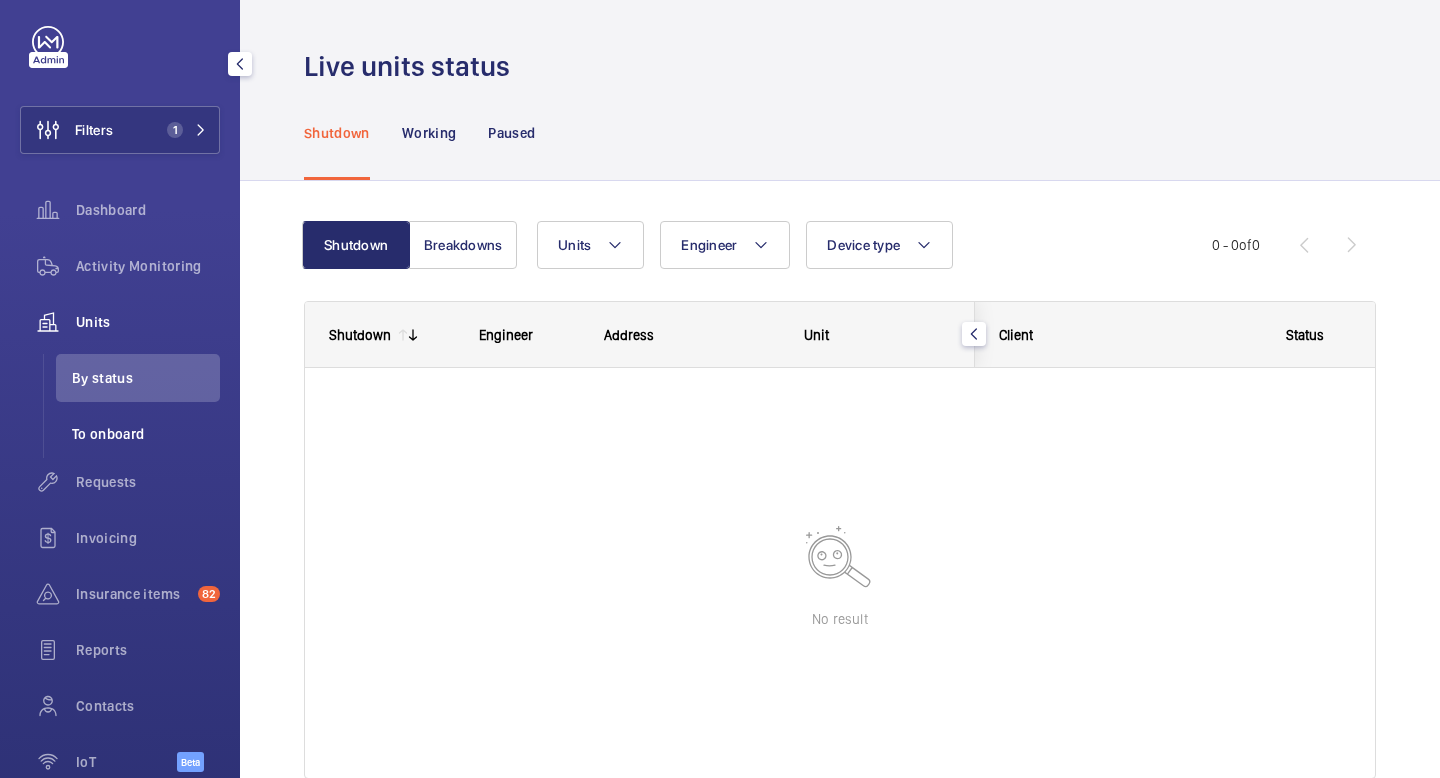 click on "To onboard" 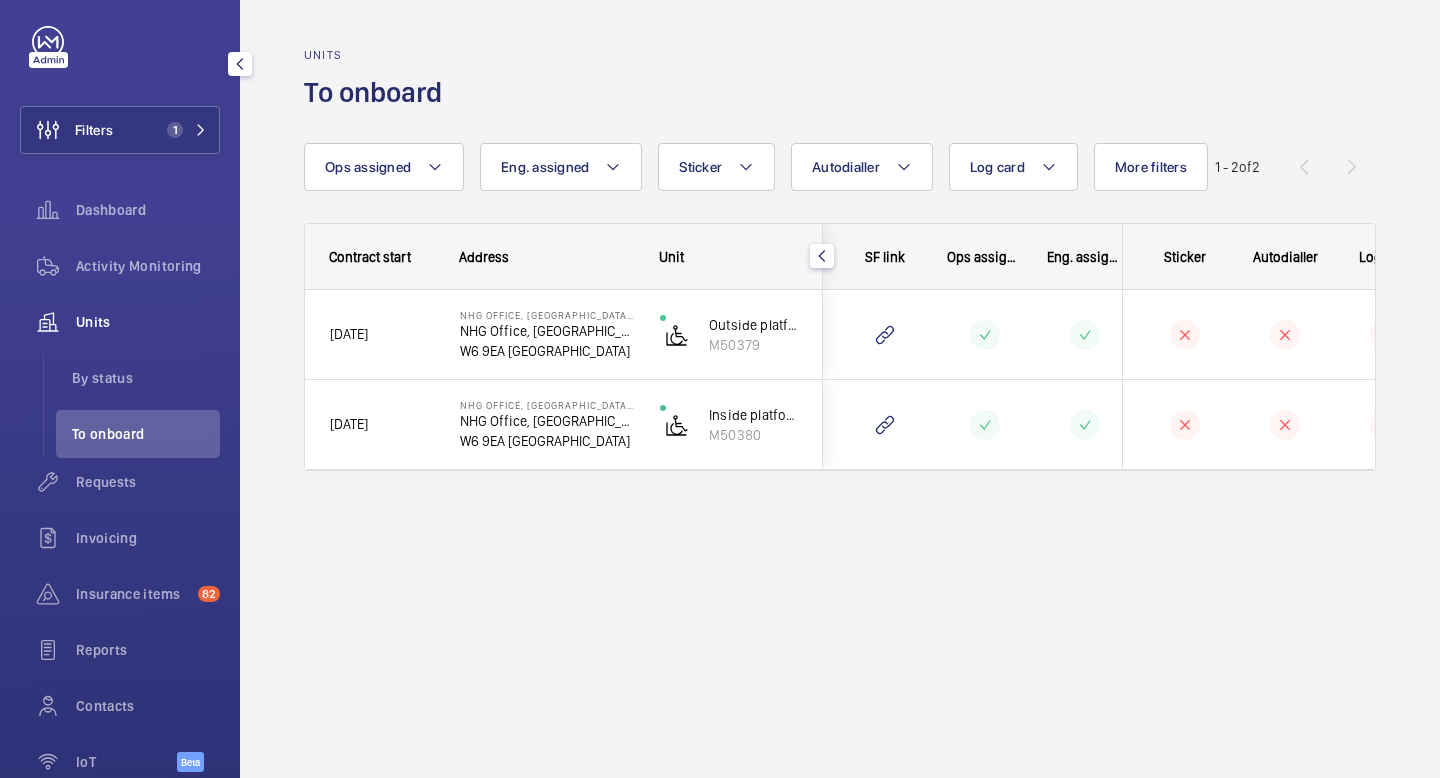 click on "Units" 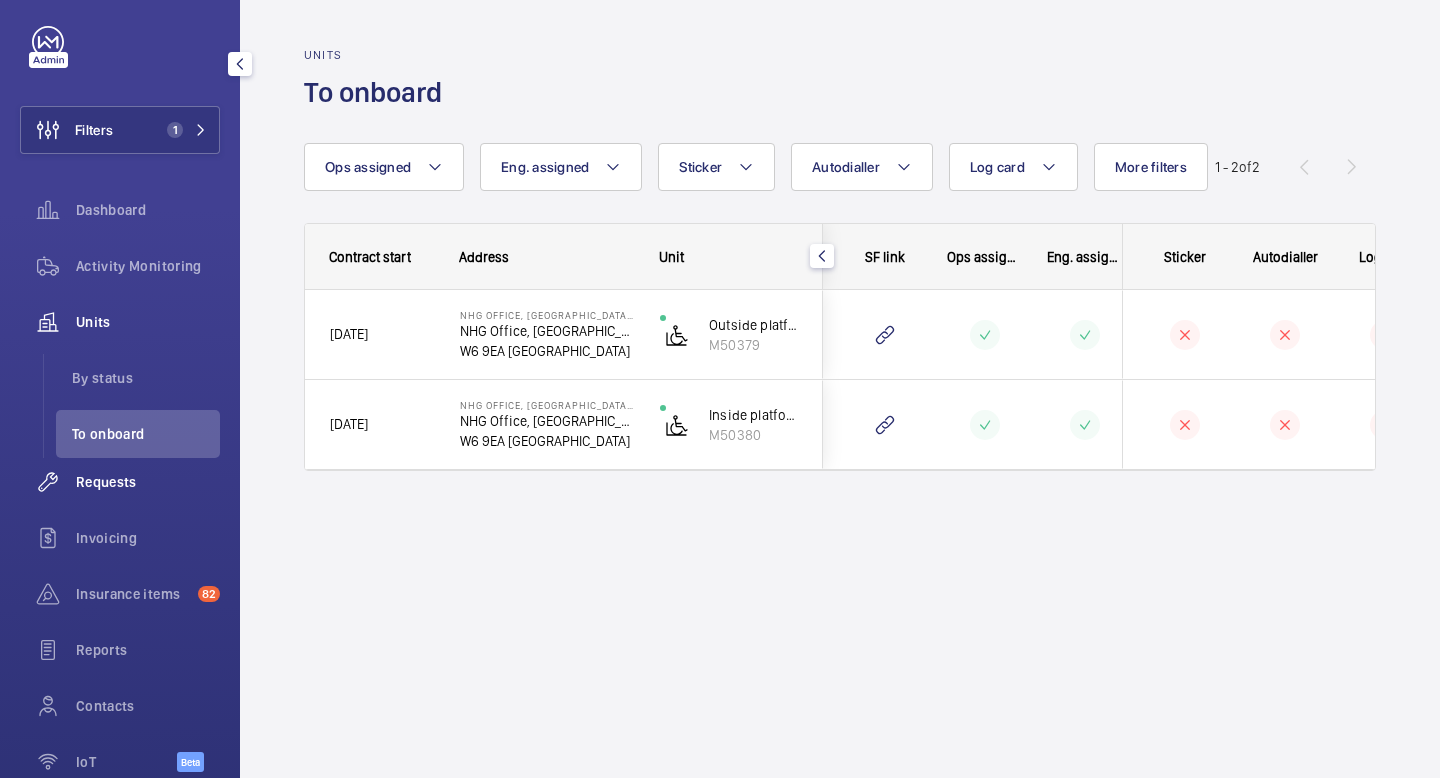 click on "Requests" 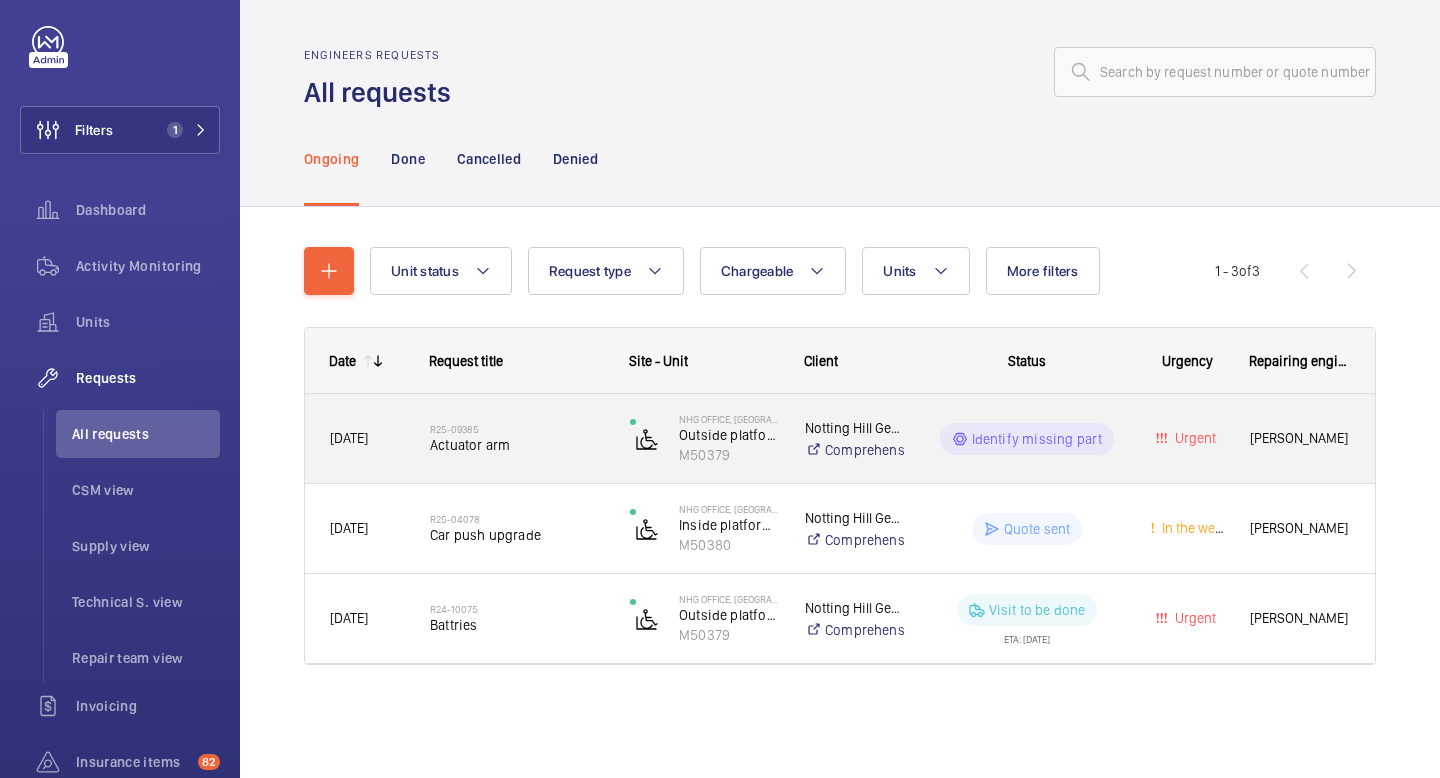 click on "Urgent" 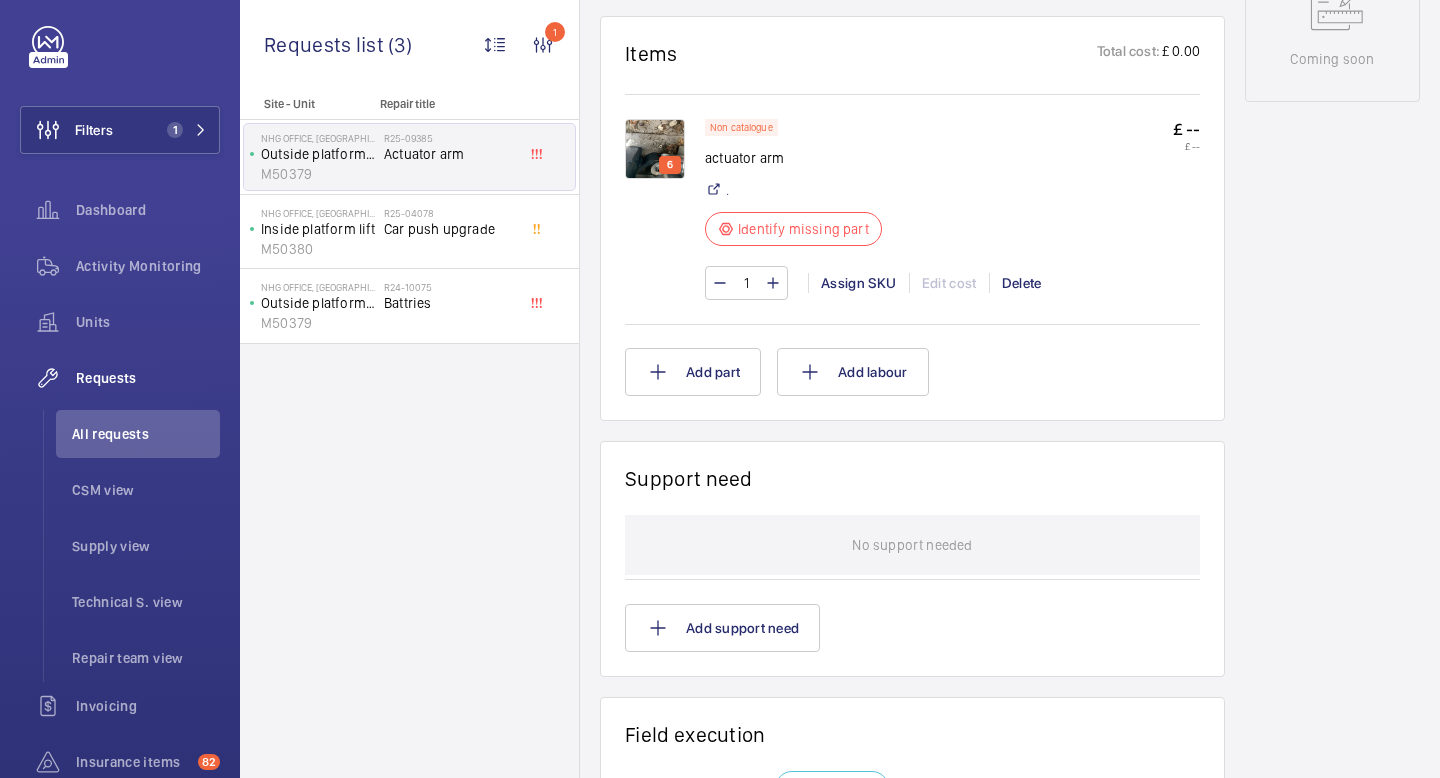 scroll, scrollTop: 1107, scrollLeft: 0, axis: vertical 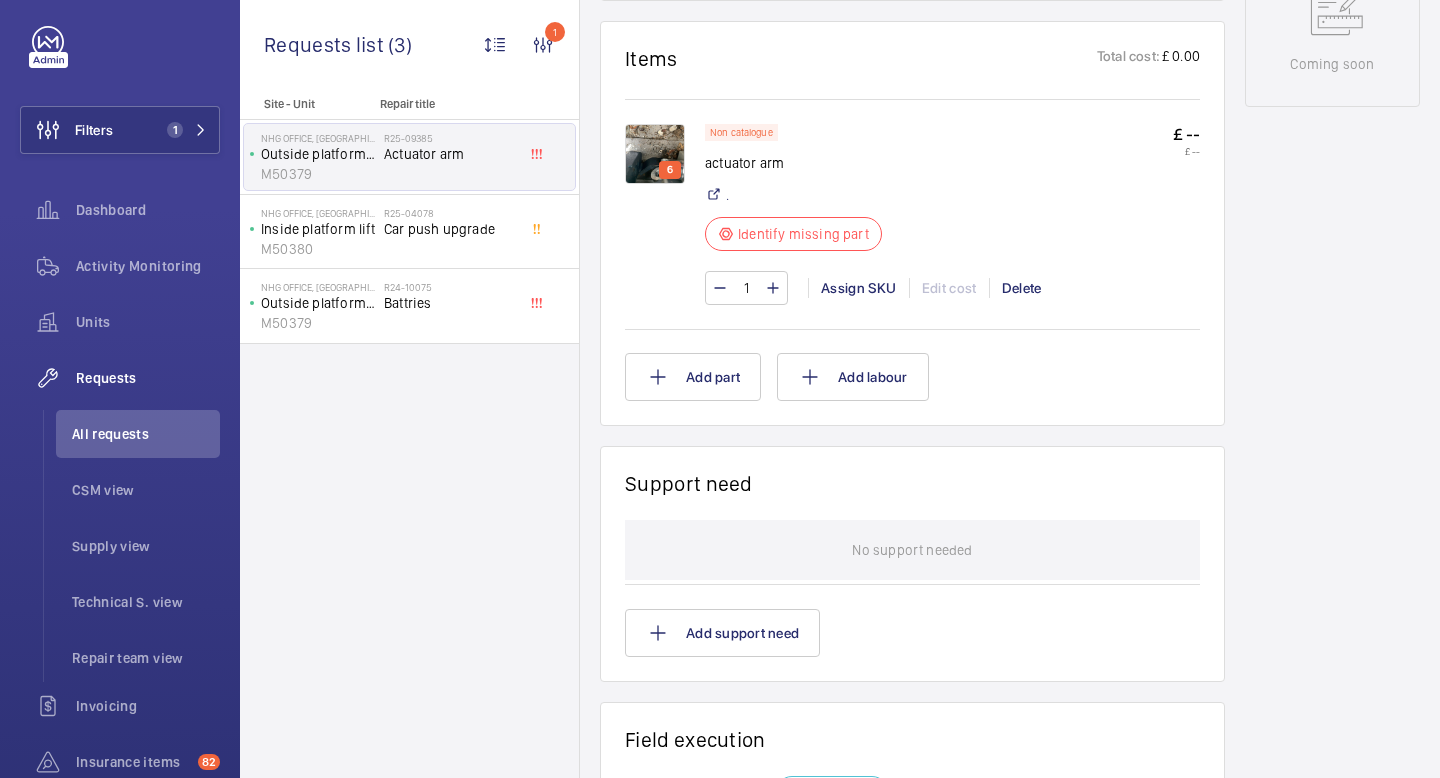 click 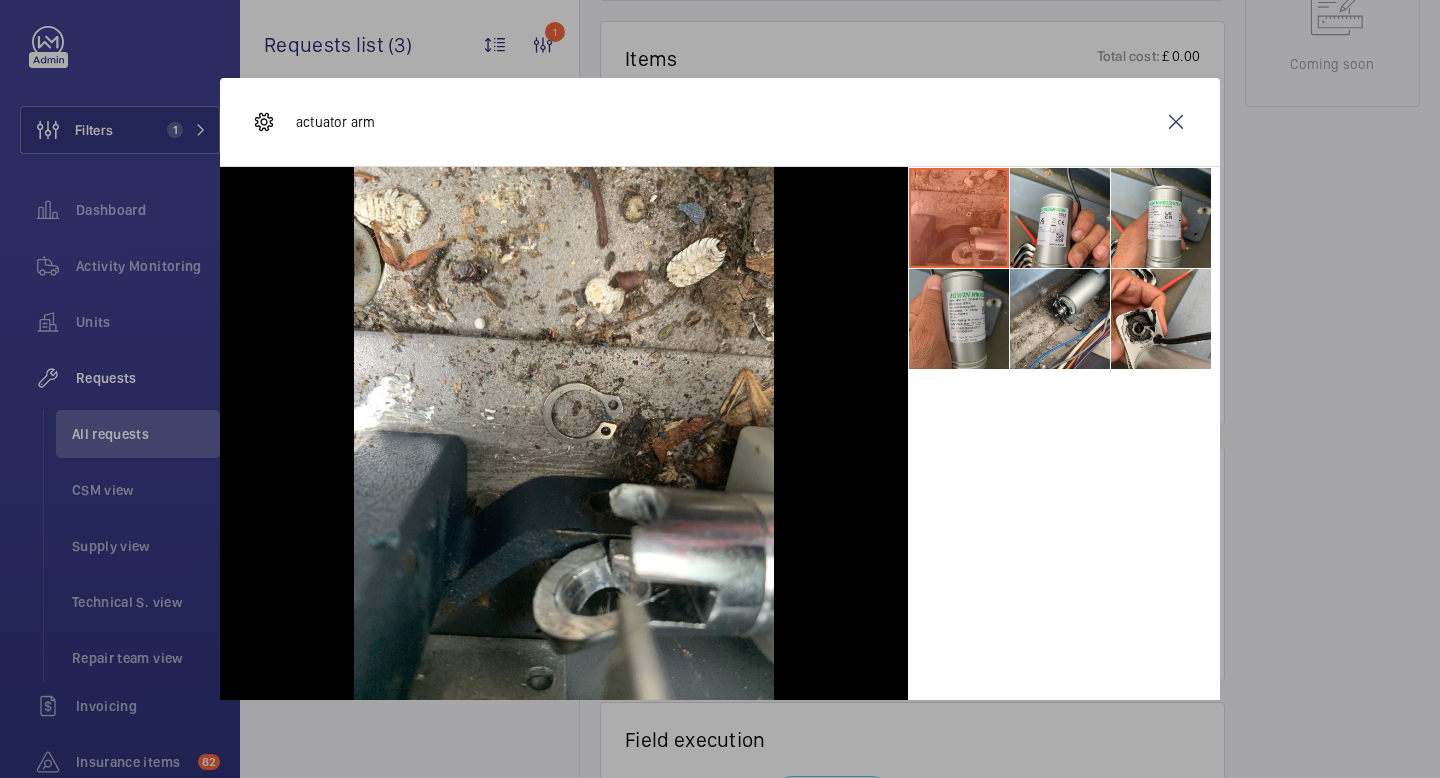 click at bounding box center [959, 319] 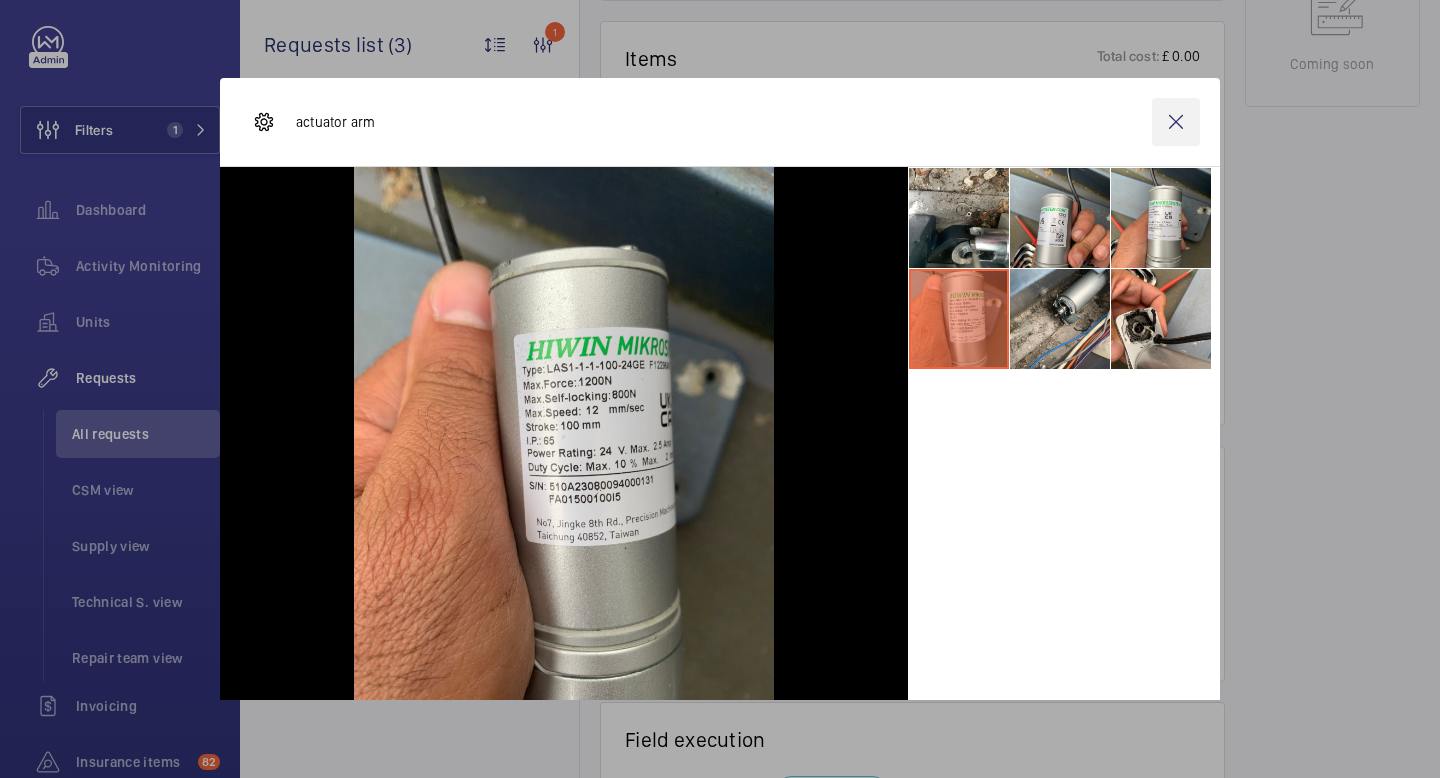 click at bounding box center (1176, 122) 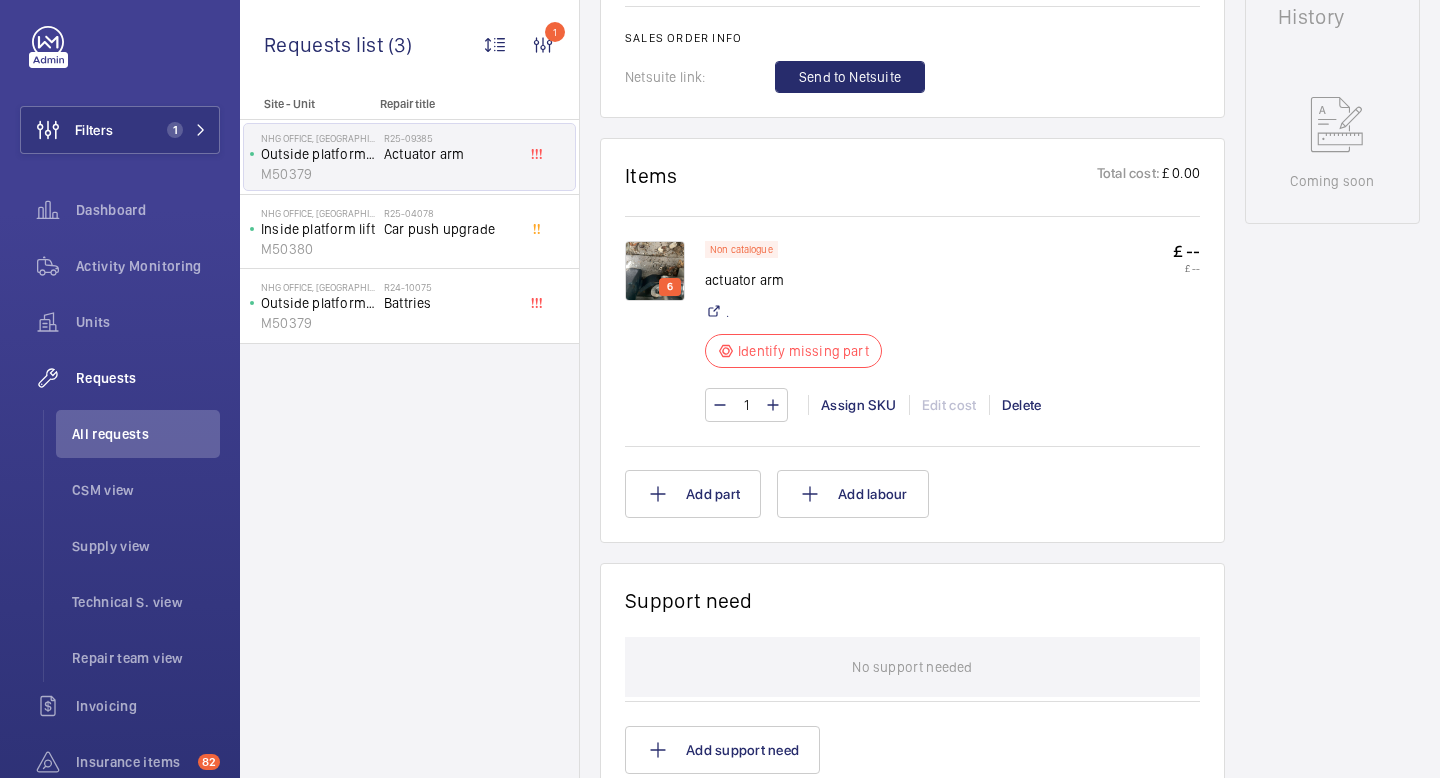 scroll, scrollTop: 0, scrollLeft: 0, axis: both 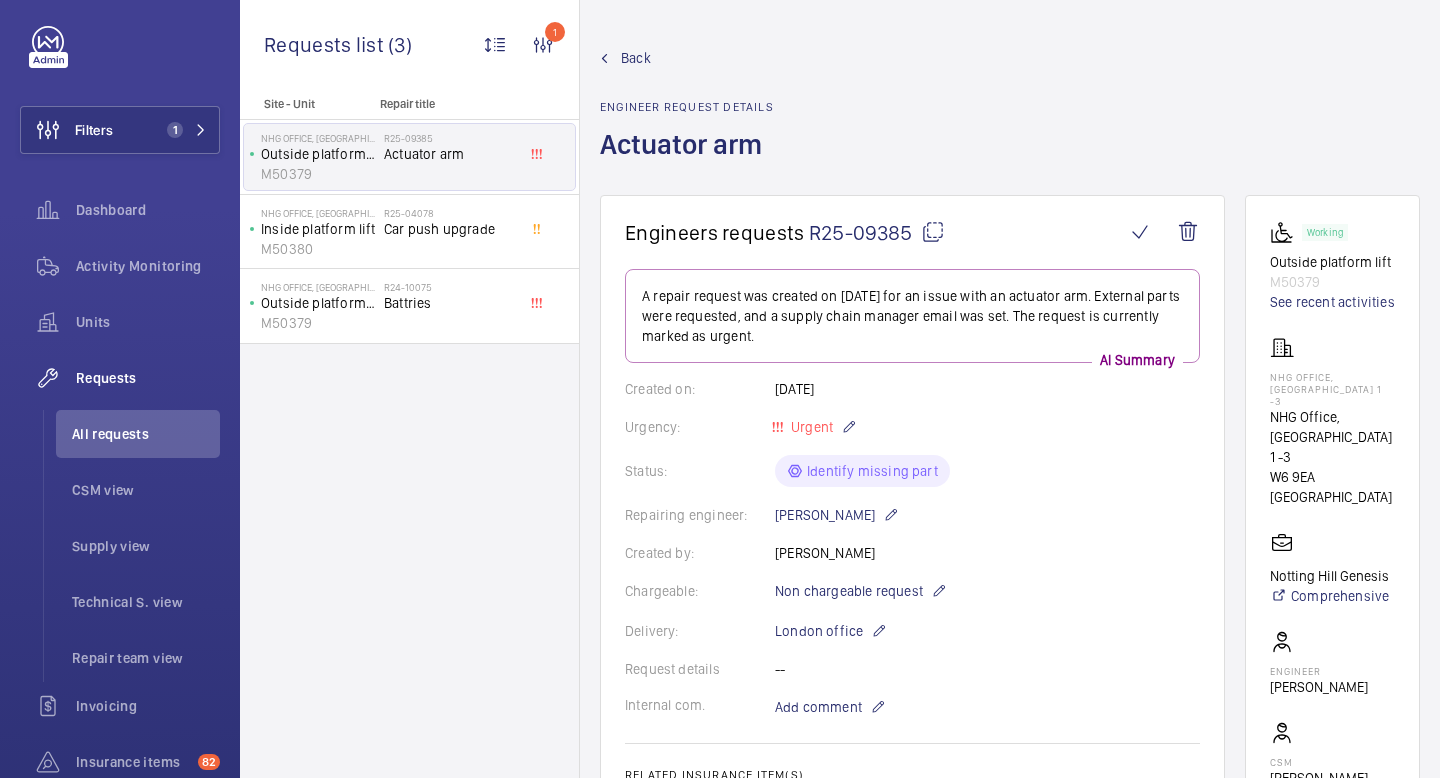 click on "Requests" 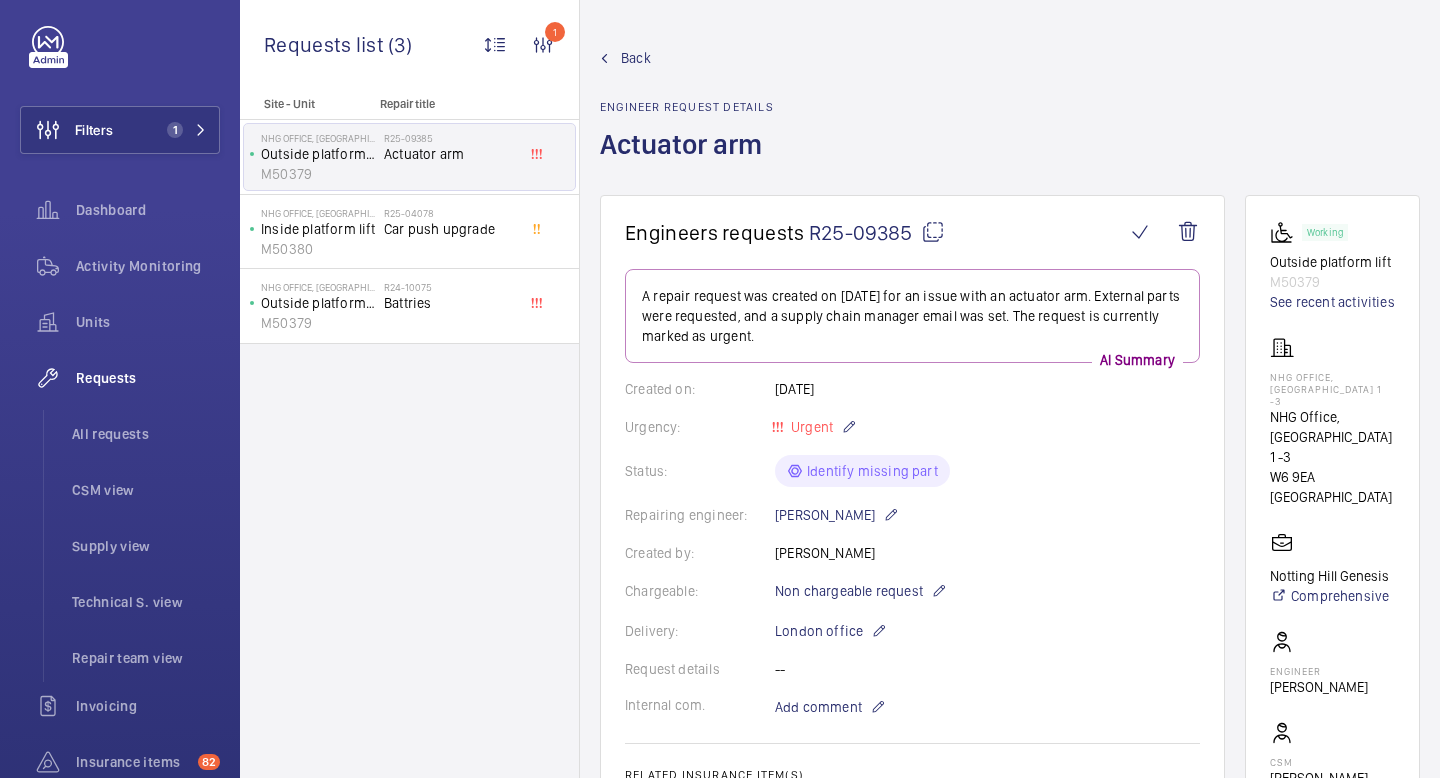 click on "Back Engineer request details  Actuator arm" 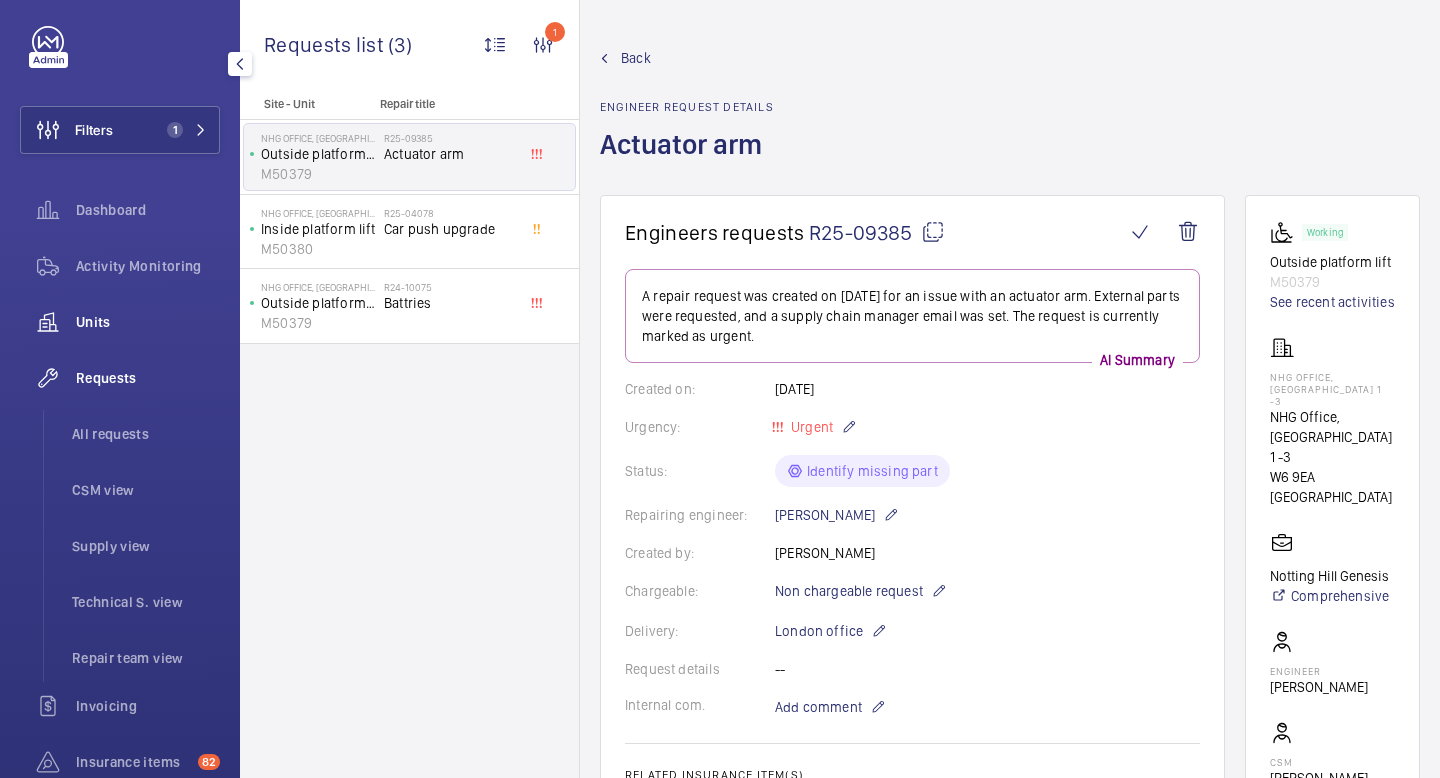 click on "Units" 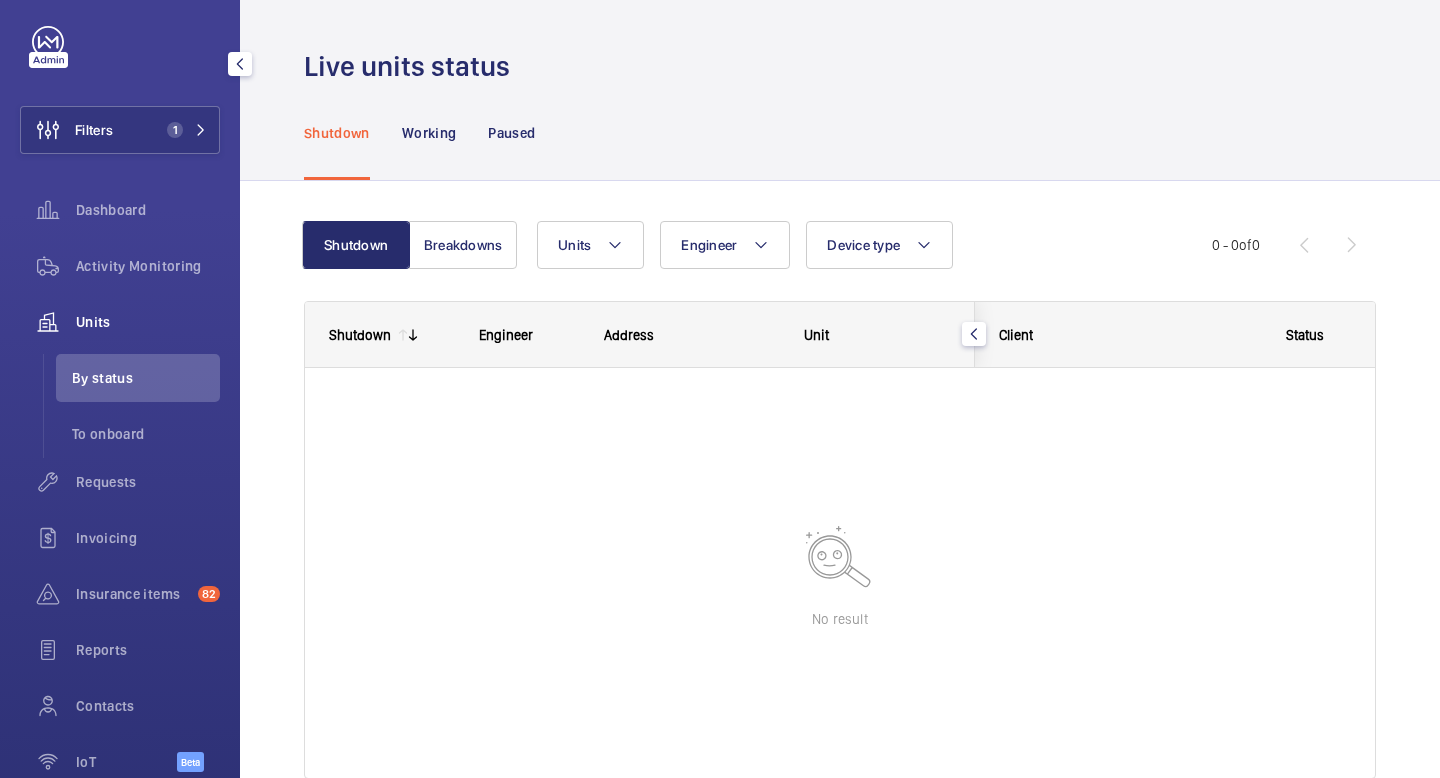 click on "Units" 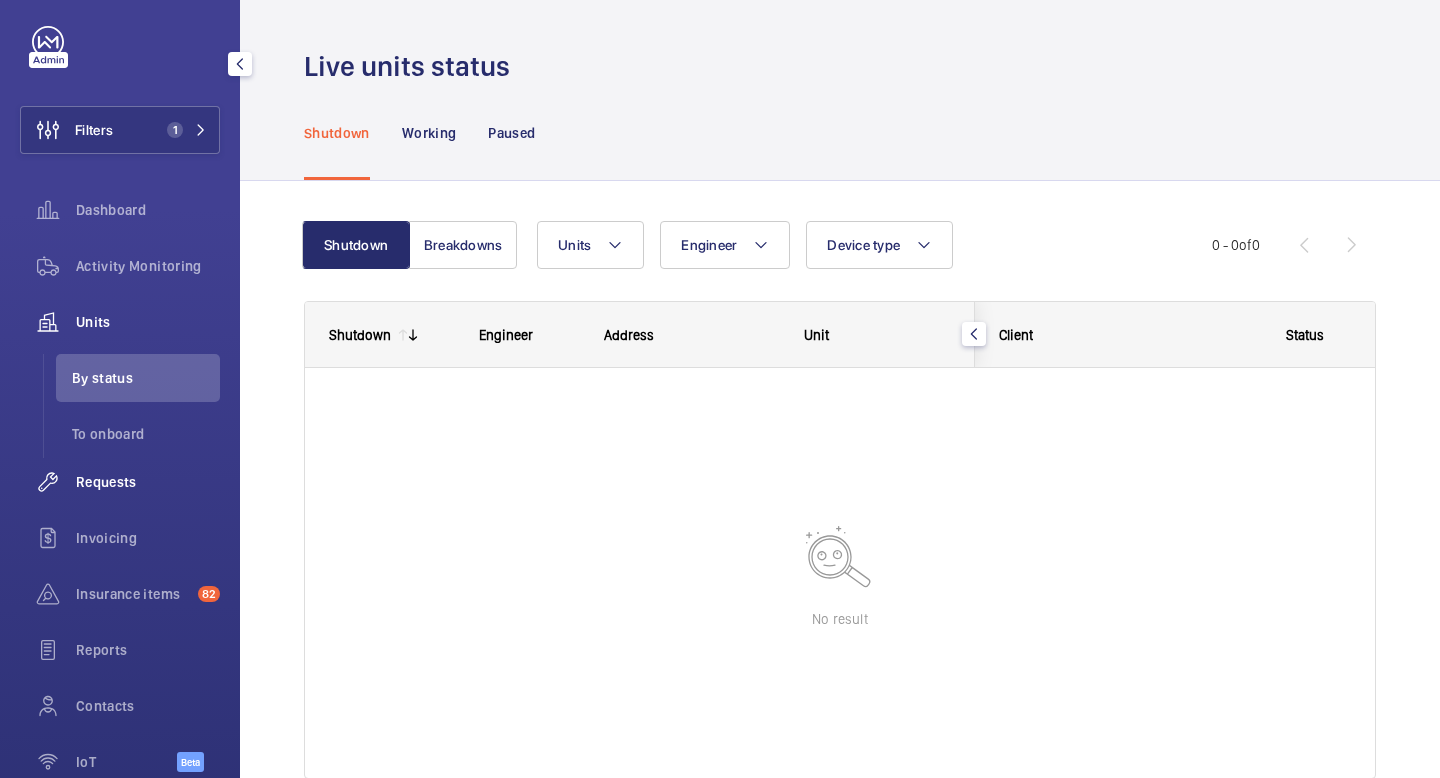 click on "Requests" 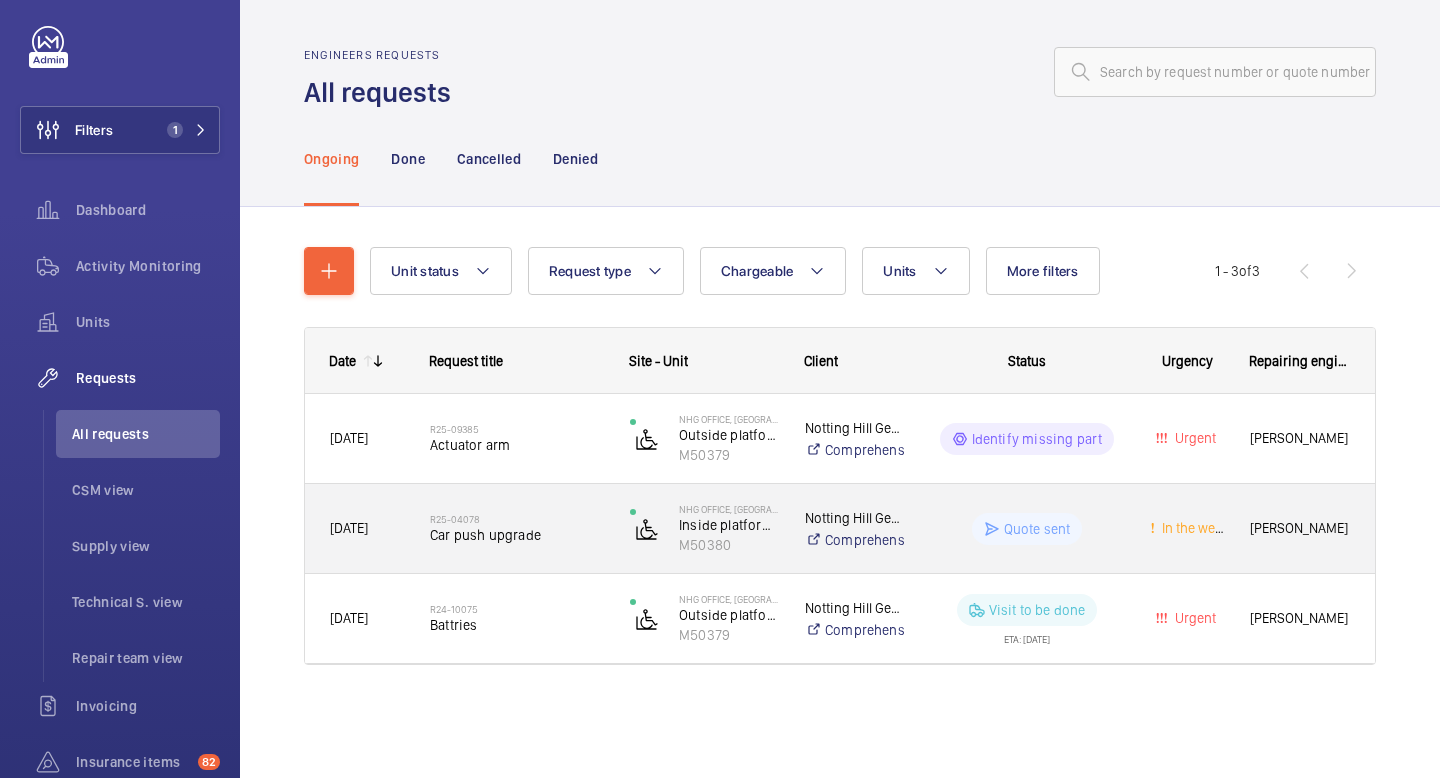 click on "Quote sent" 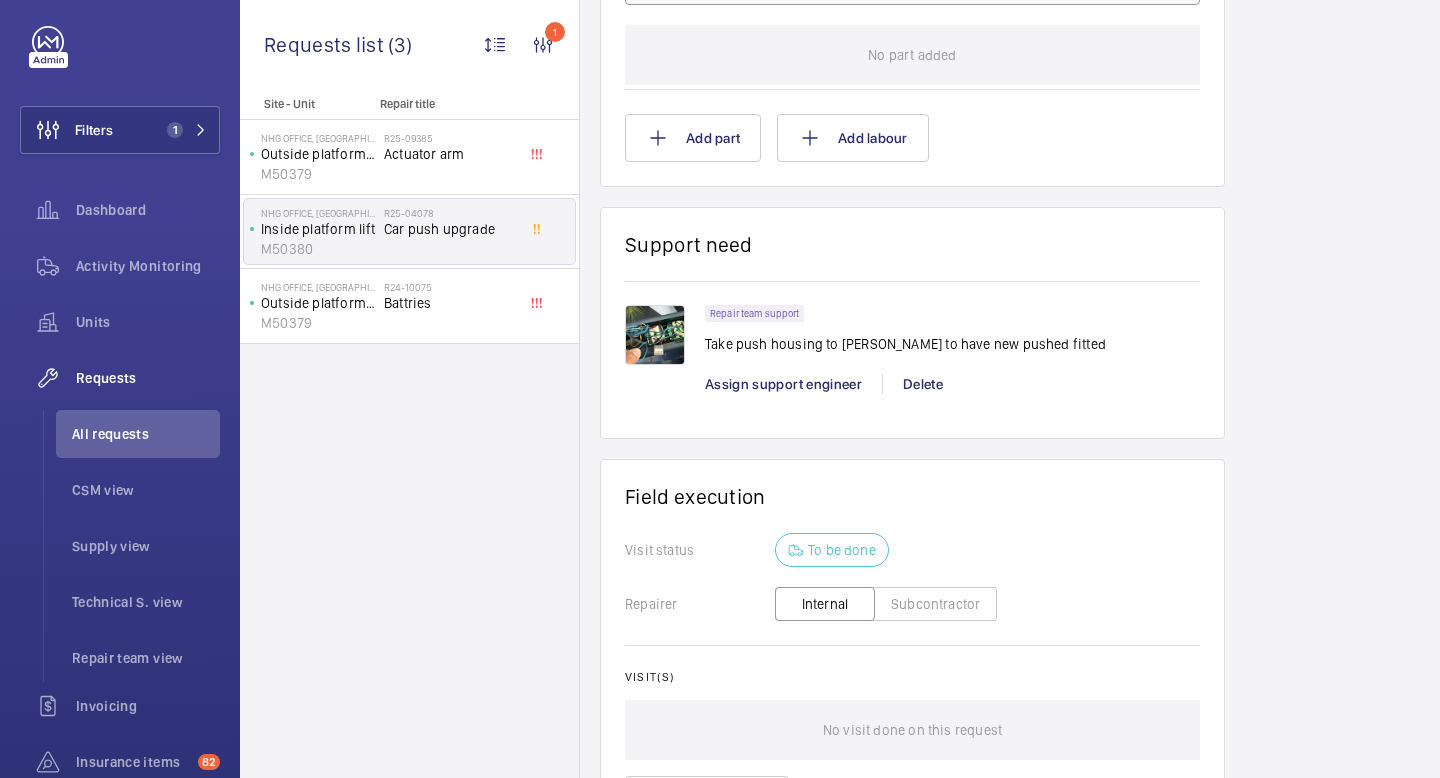 scroll, scrollTop: 1346, scrollLeft: 0, axis: vertical 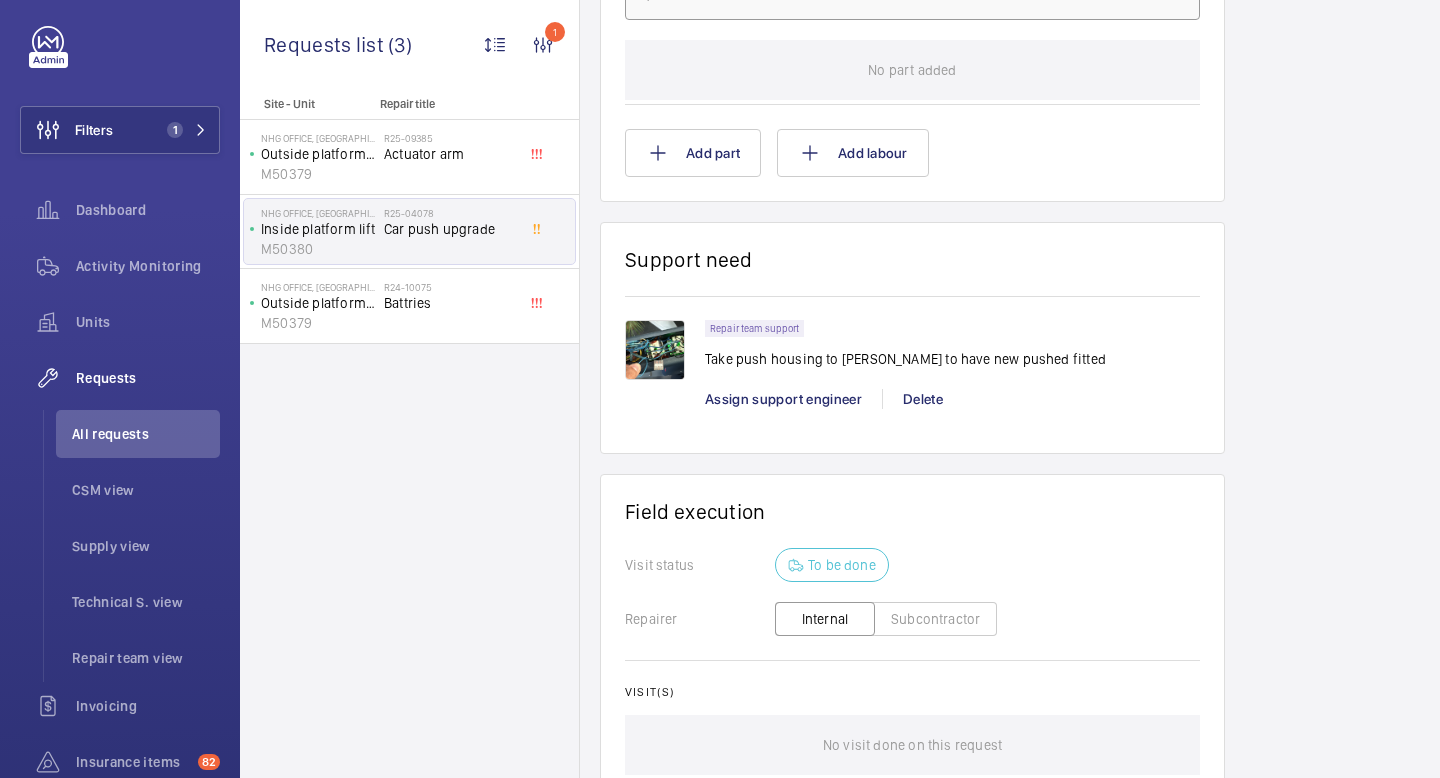 click 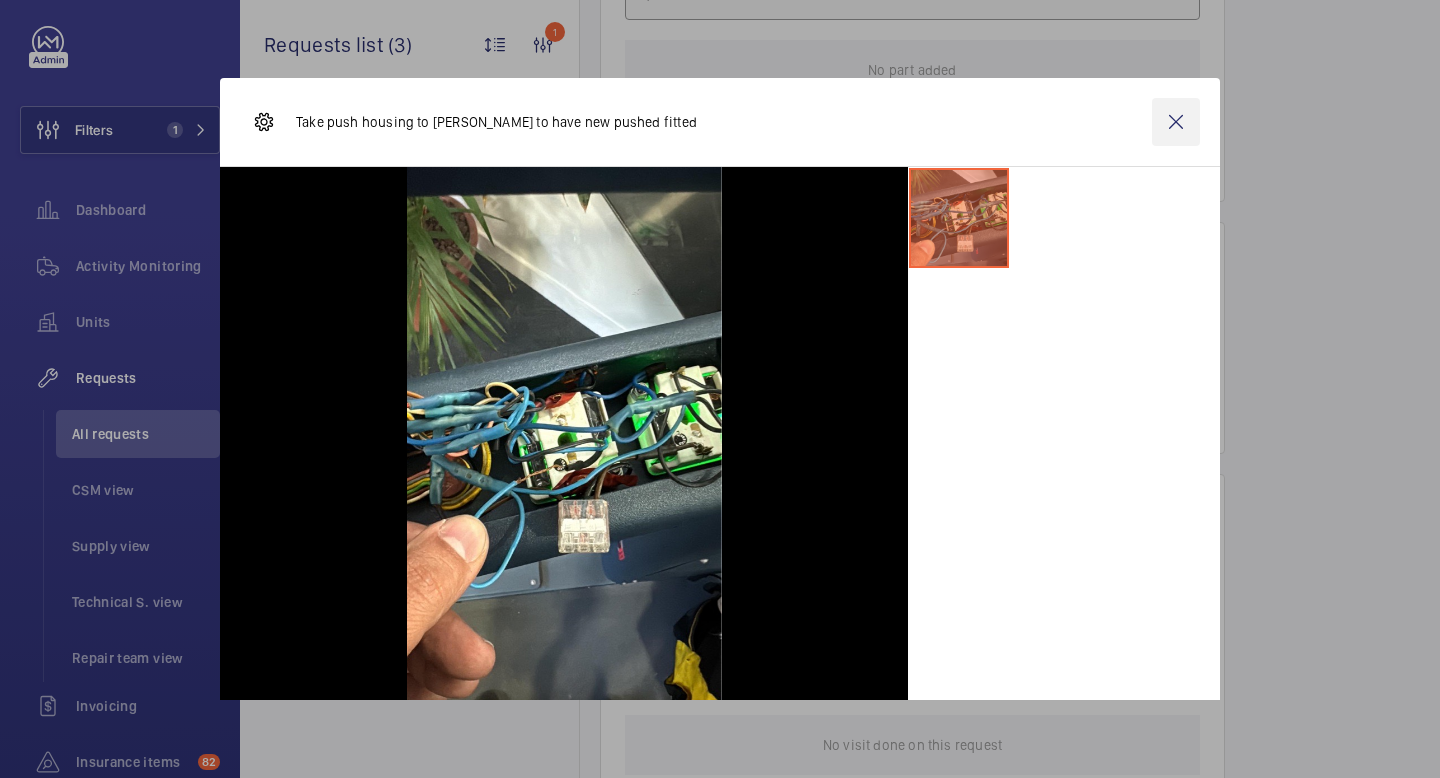 click at bounding box center (1176, 122) 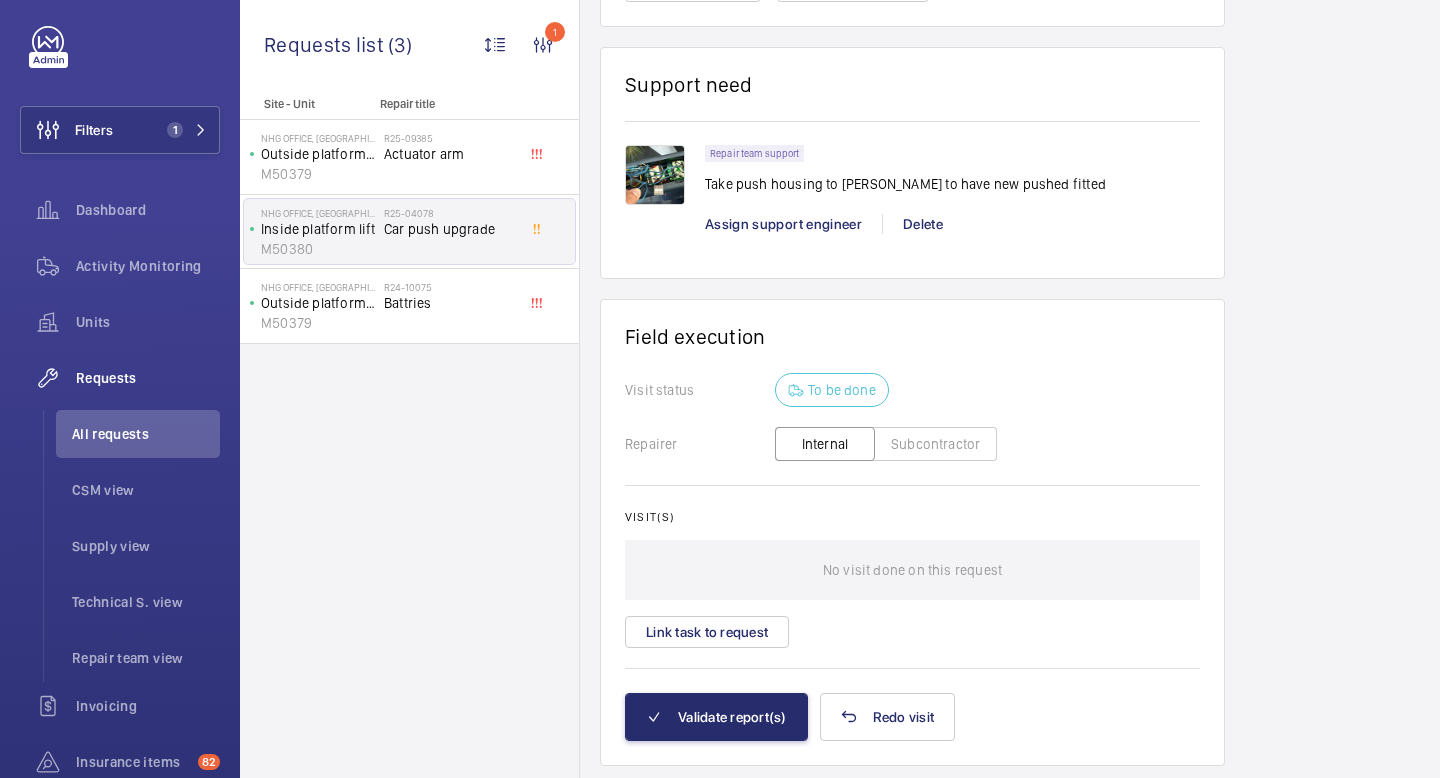 scroll, scrollTop: 1575, scrollLeft: 0, axis: vertical 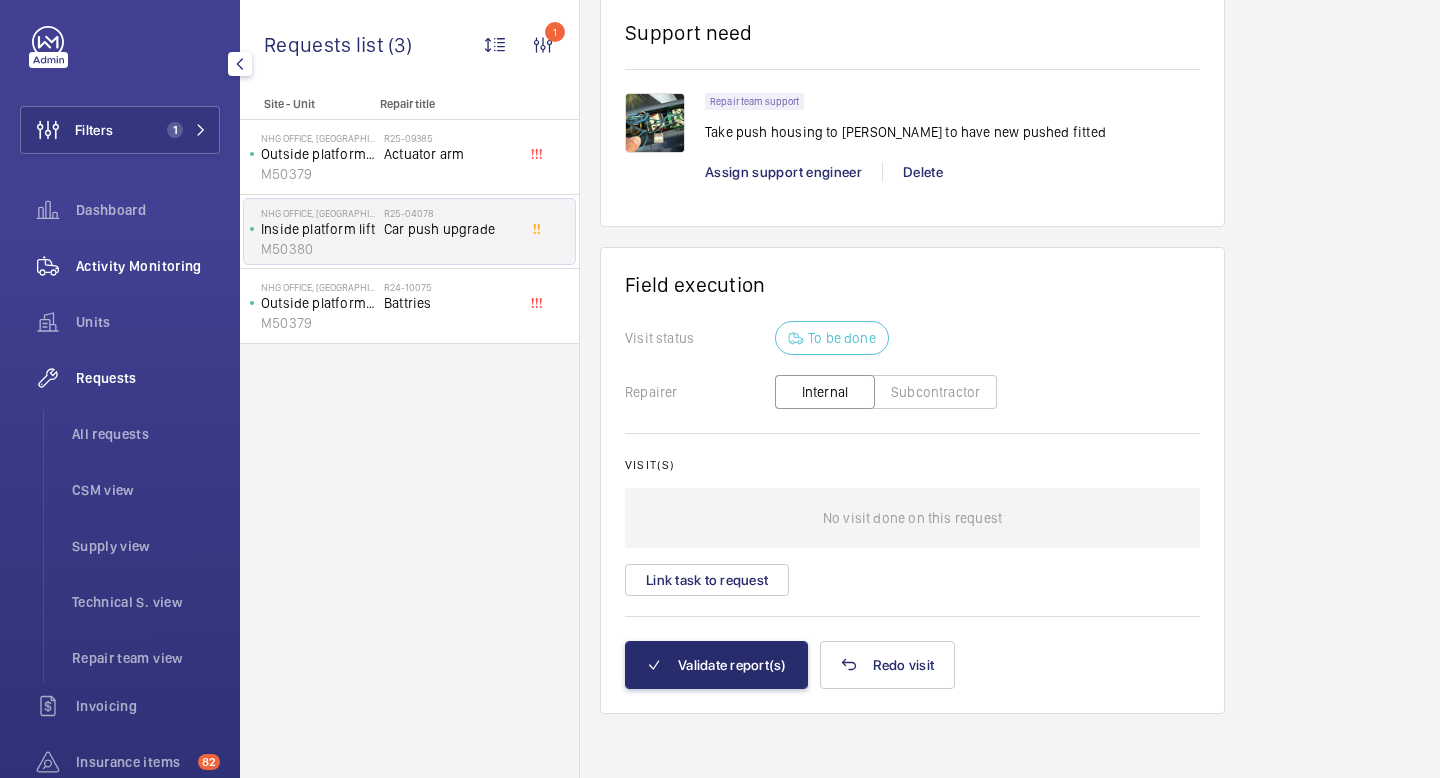 click on "Units" 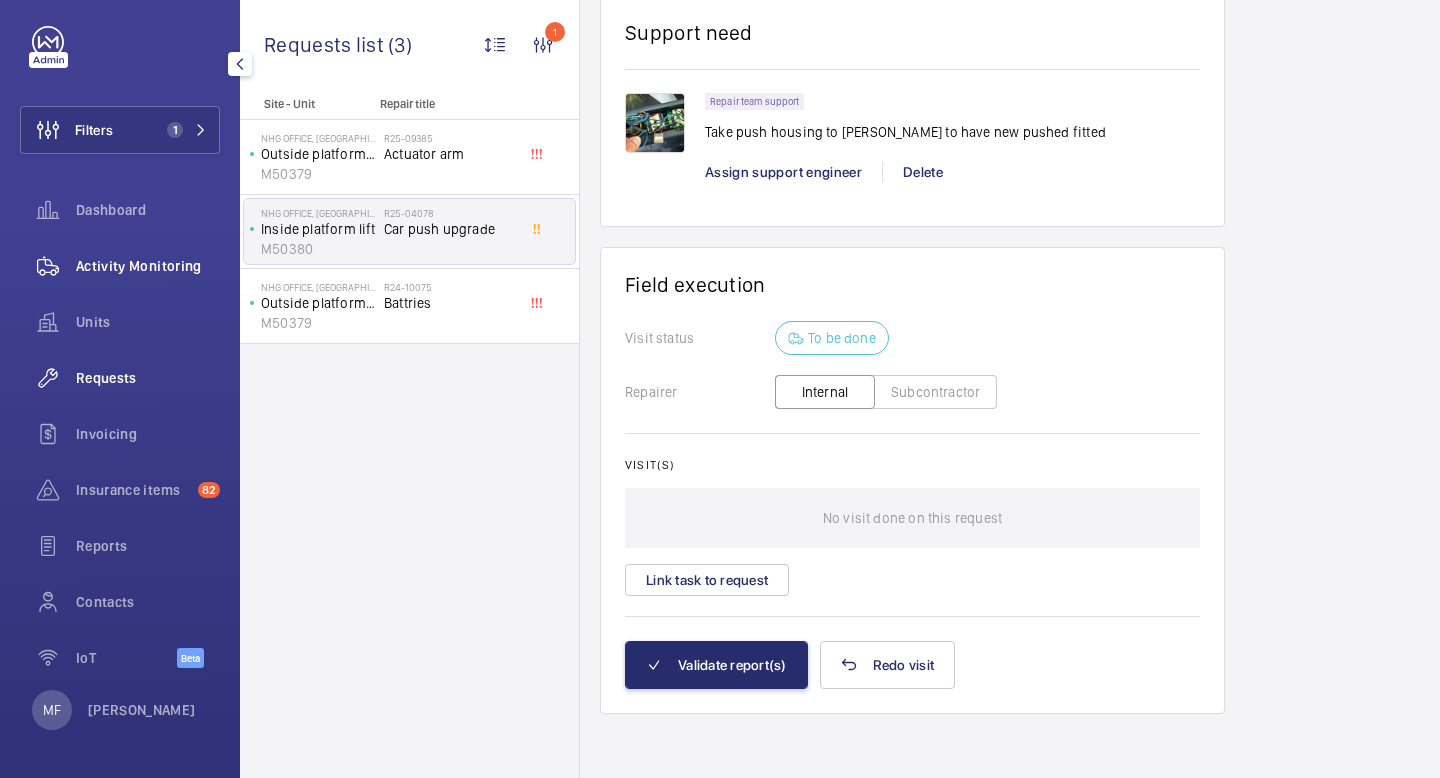 click on "Activity Monitoring" 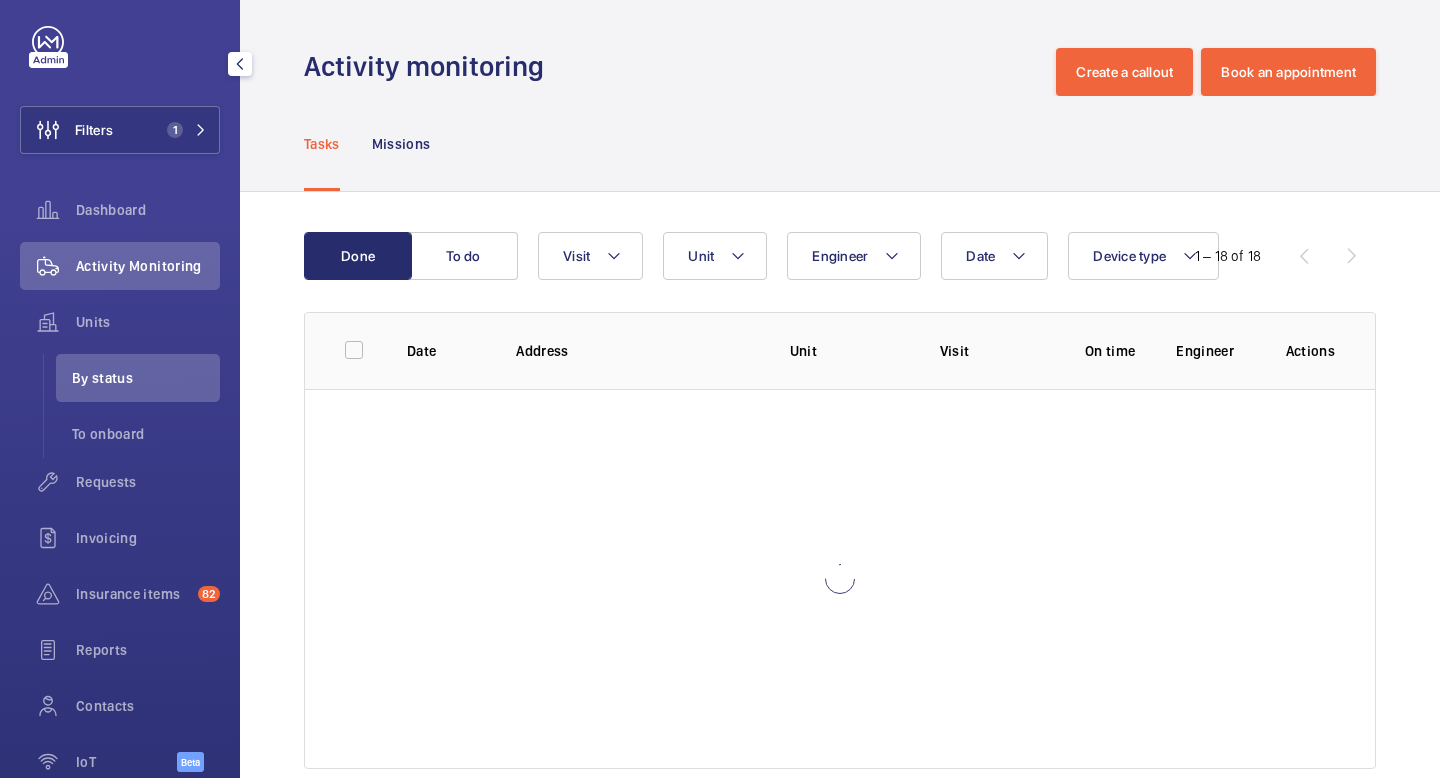 click on "Activity Monitoring" 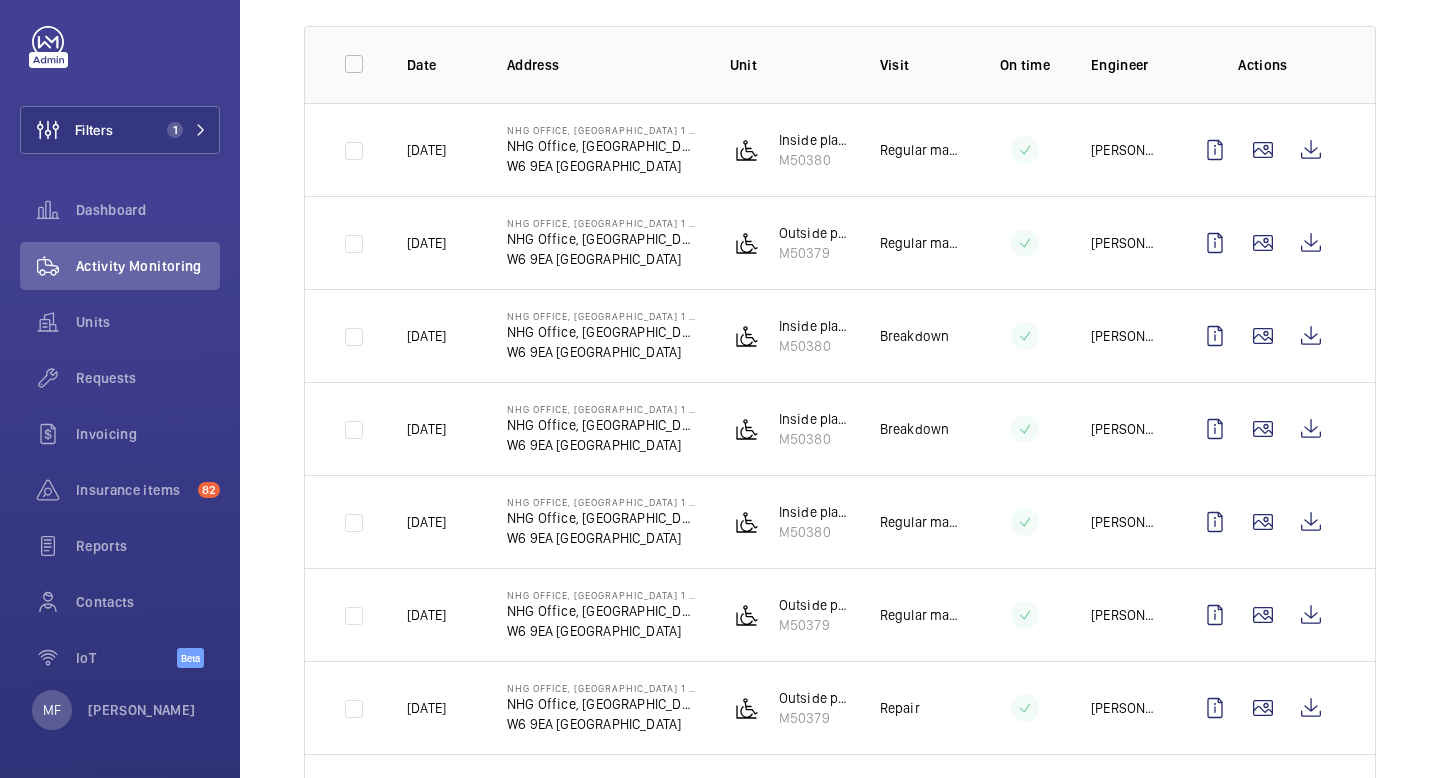 scroll, scrollTop: 288, scrollLeft: 0, axis: vertical 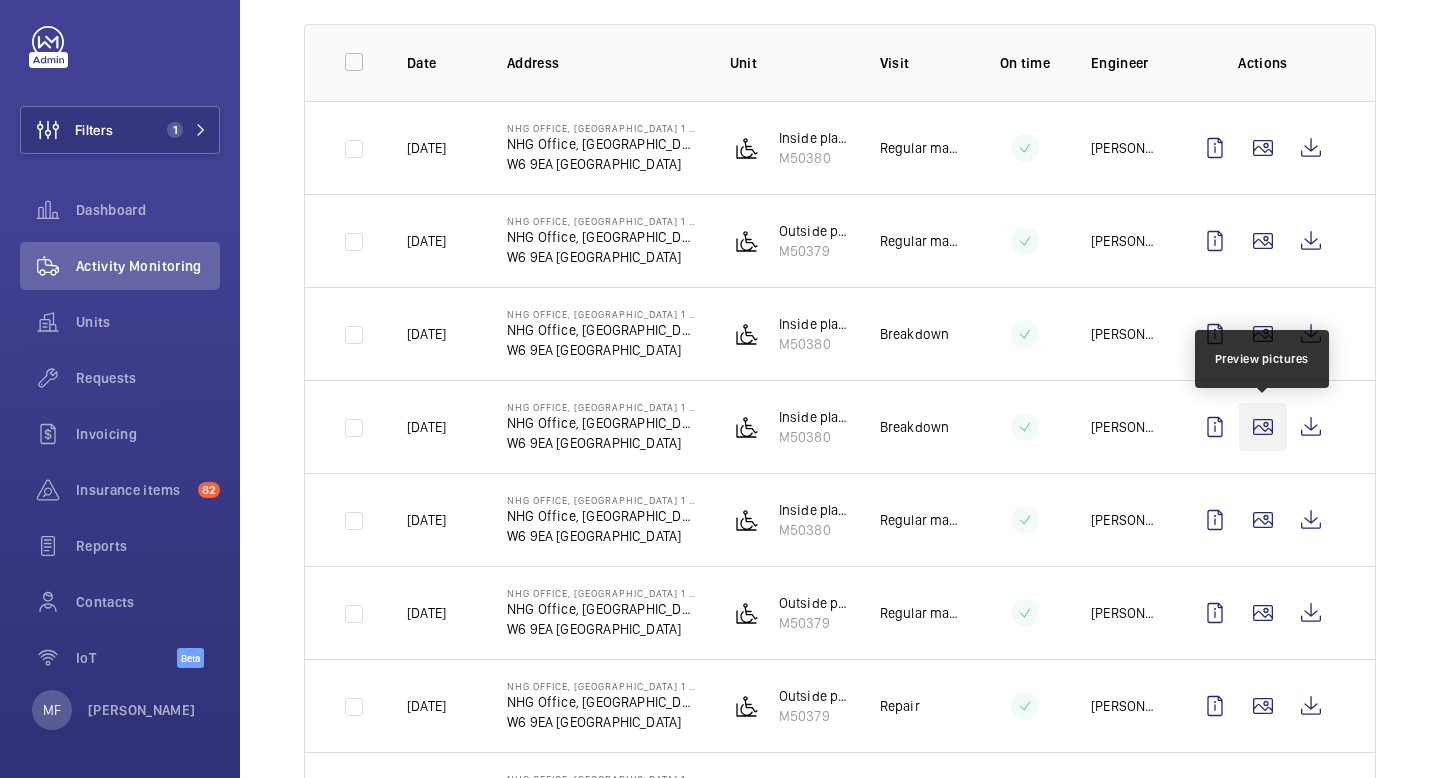click 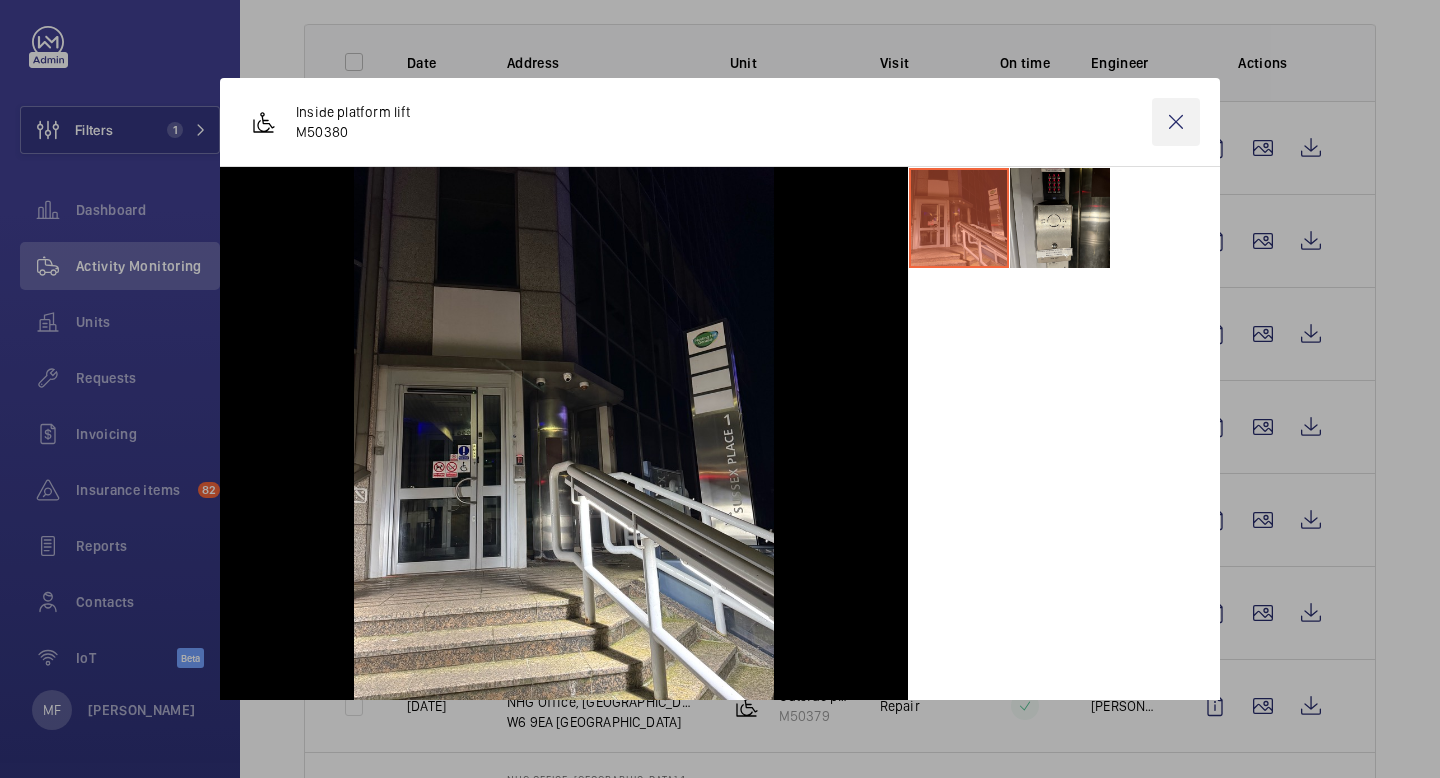 click at bounding box center [1176, 122] 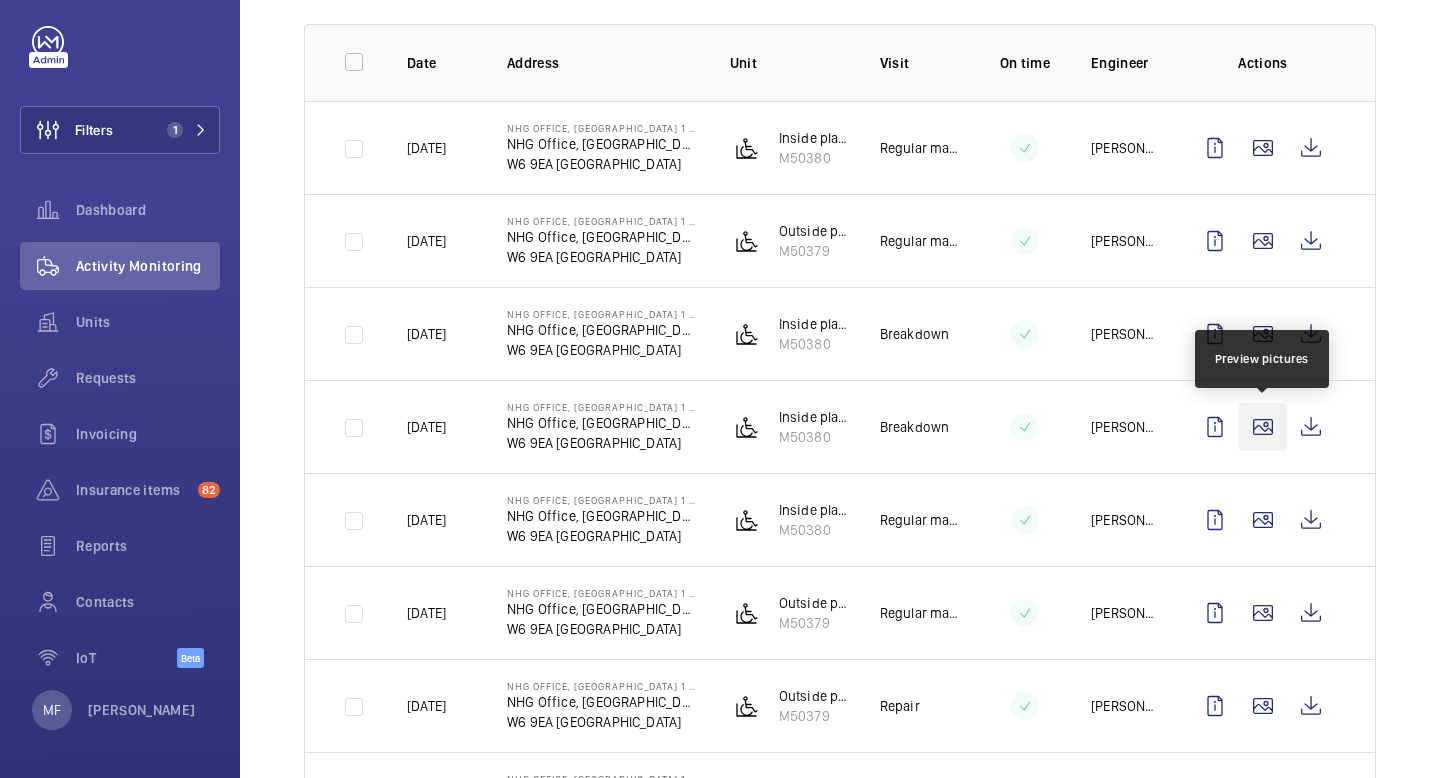 click 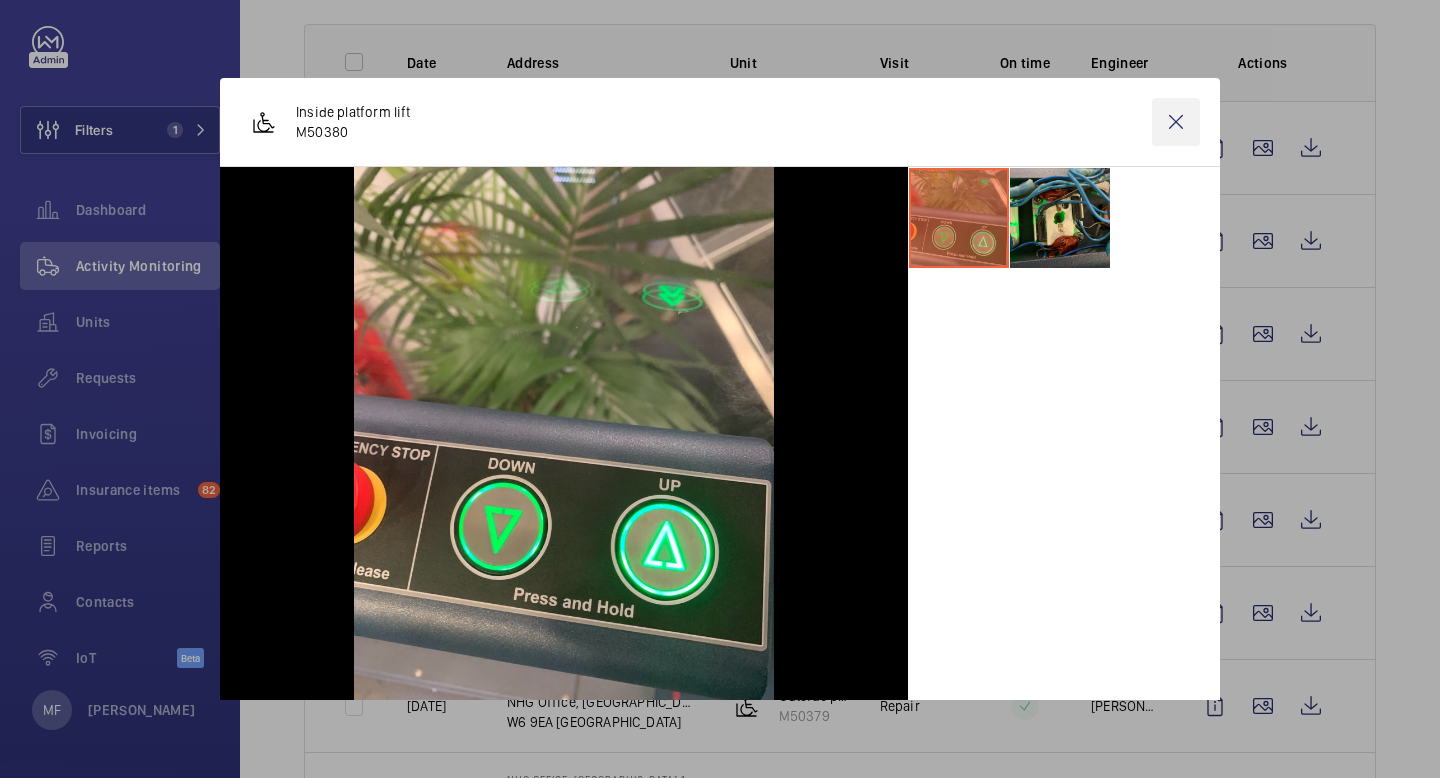 click at bounding box center (1176, 122) 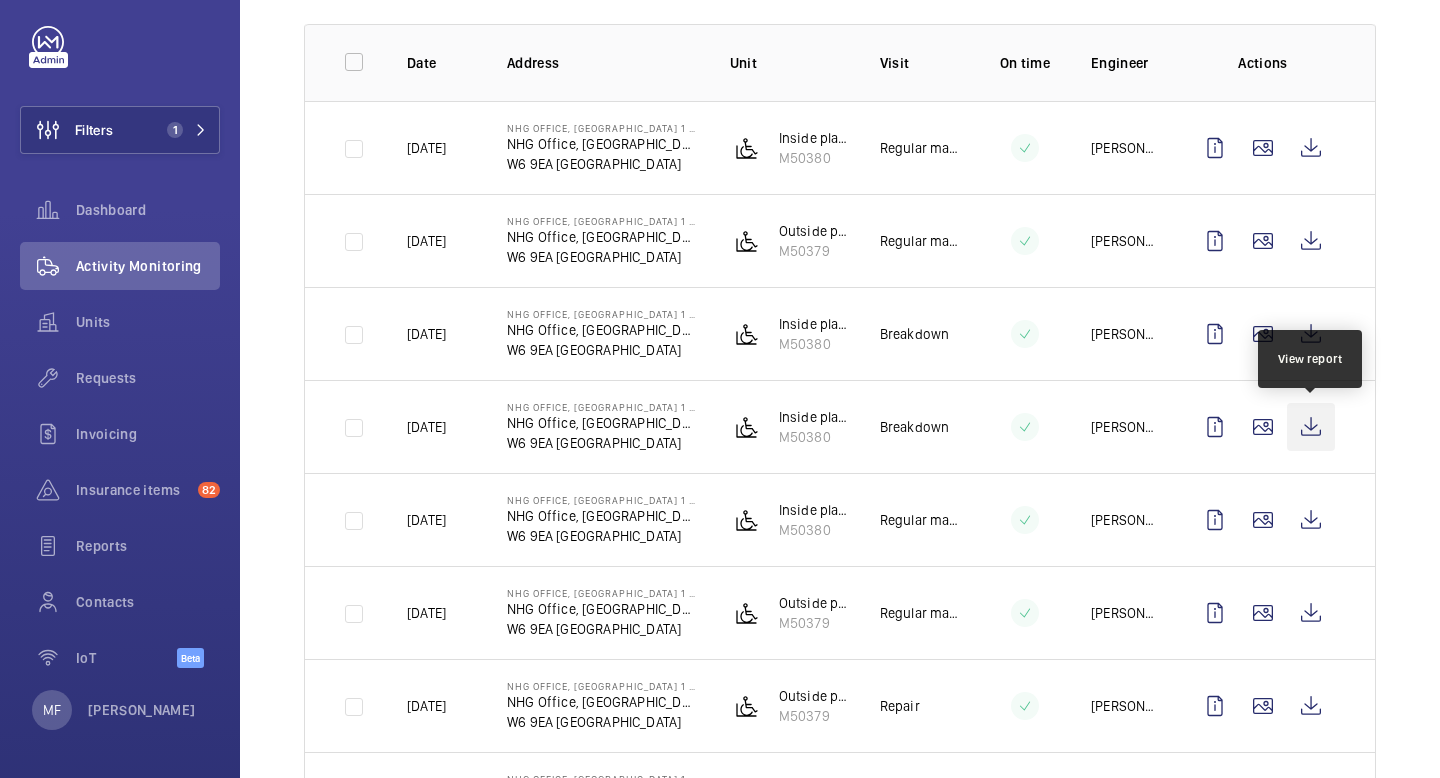 click 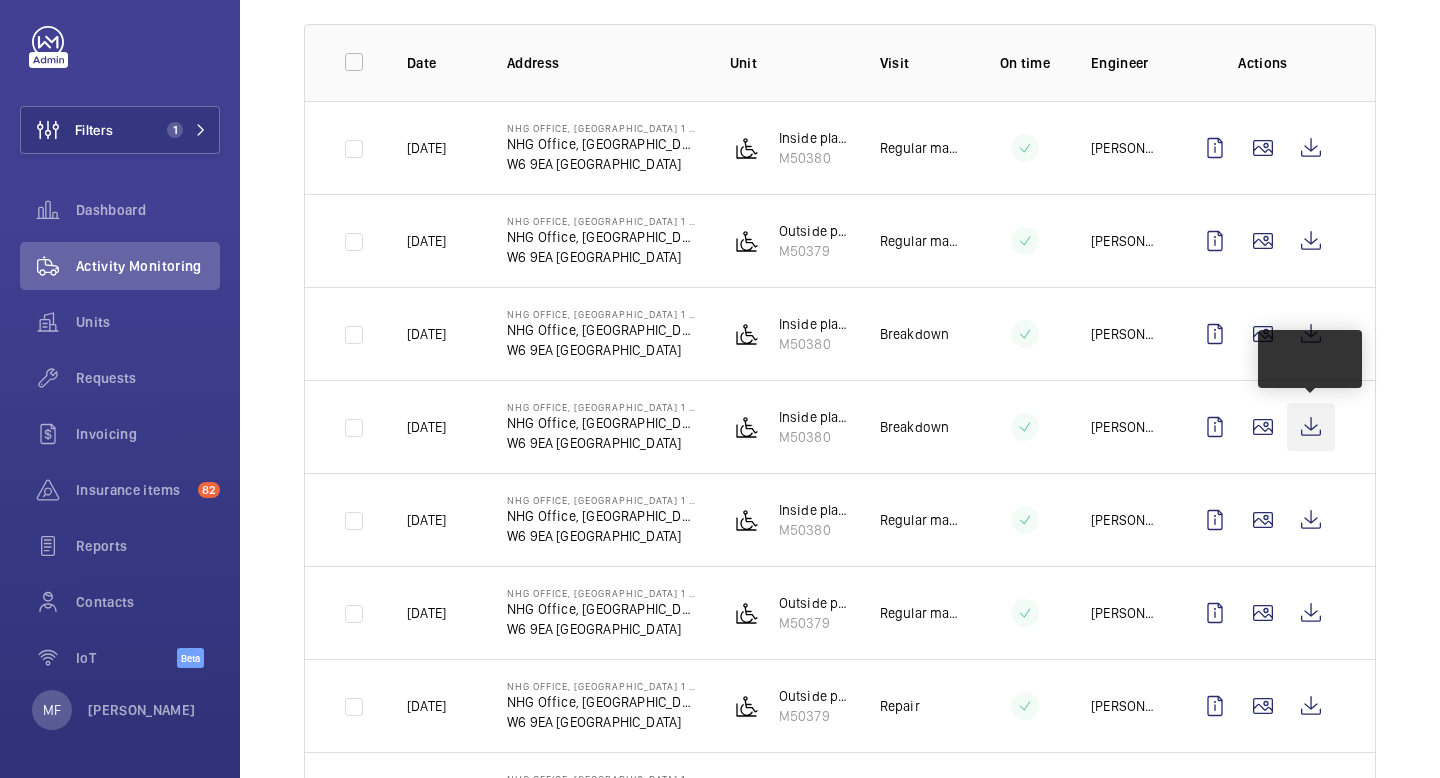 click 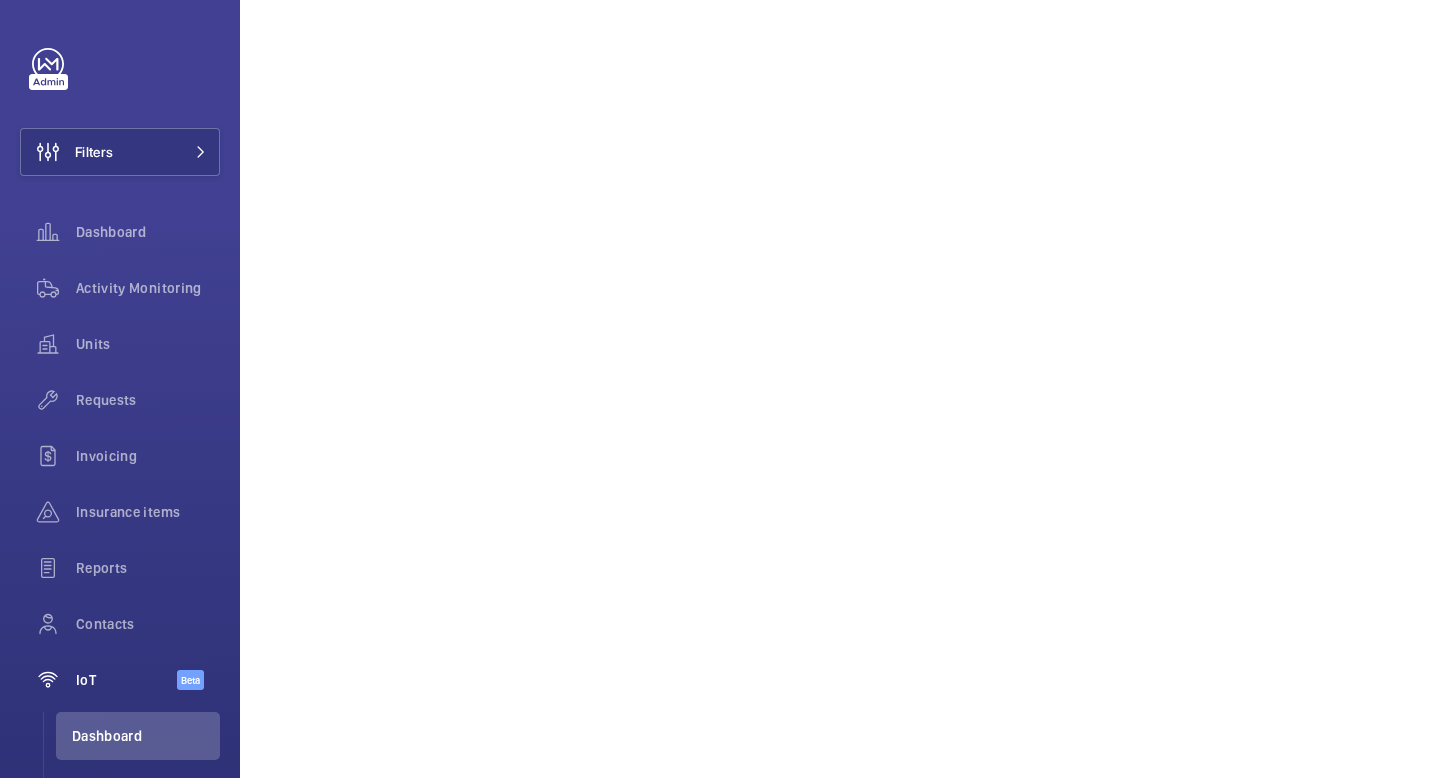 scroll, scrollTop: 0, scrollLeft: 0, axis: both 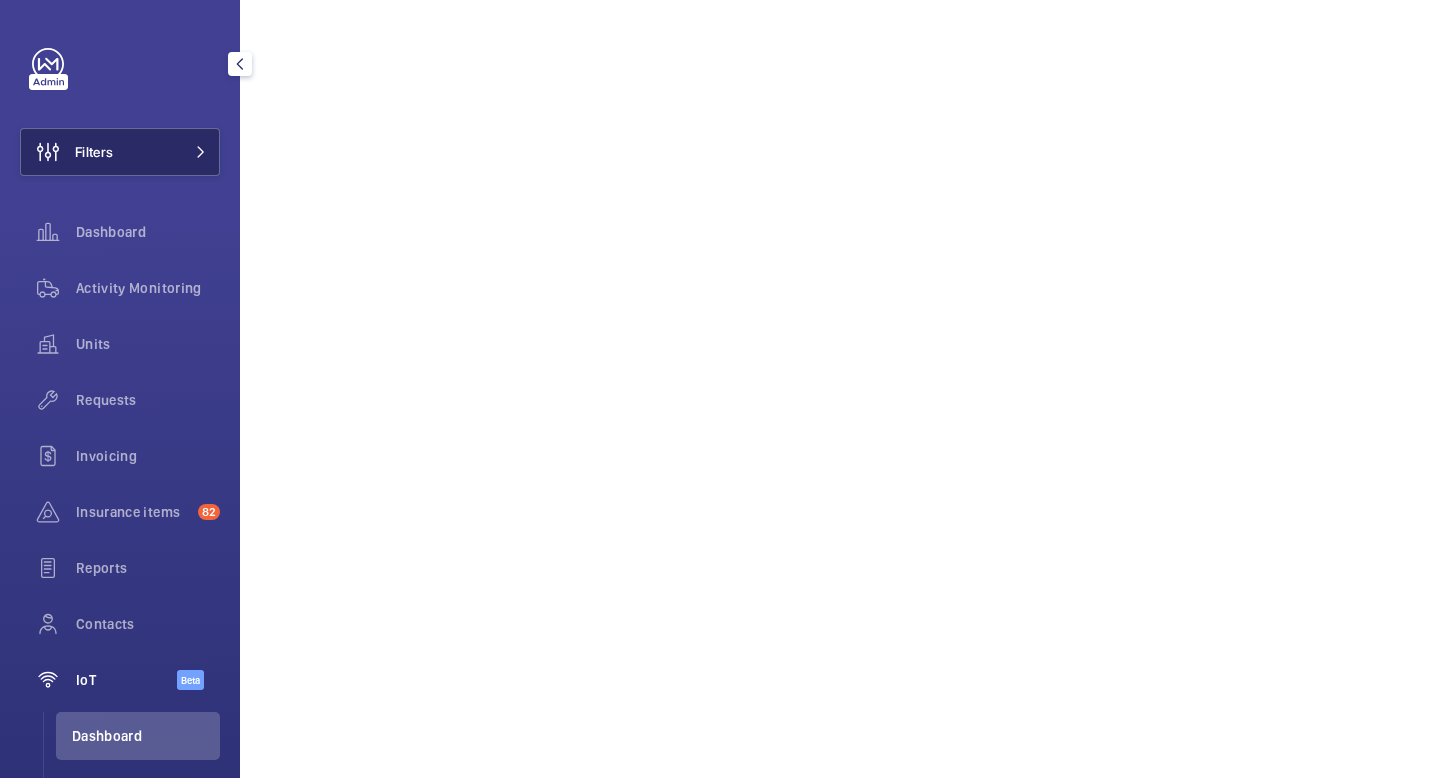 click on "Filters" 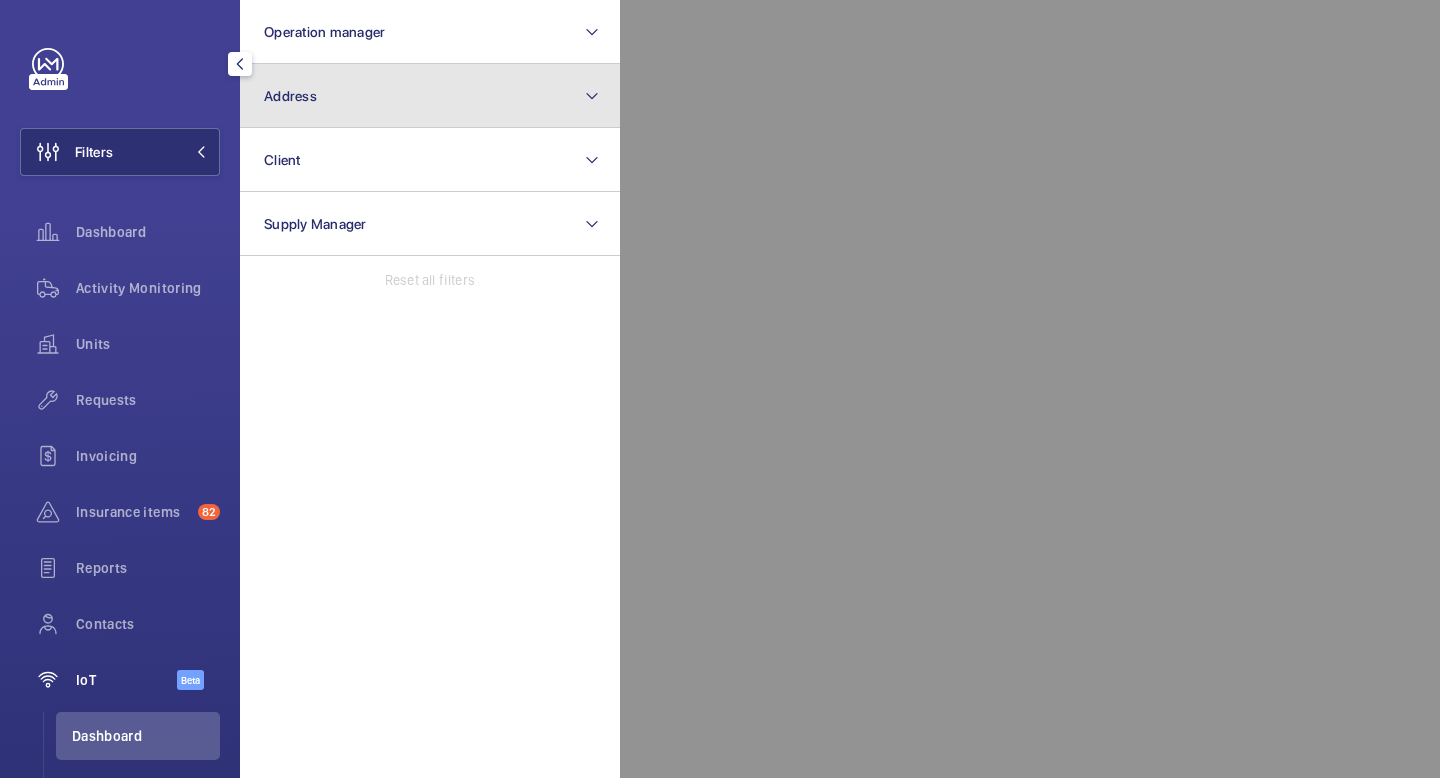 click on "Address" 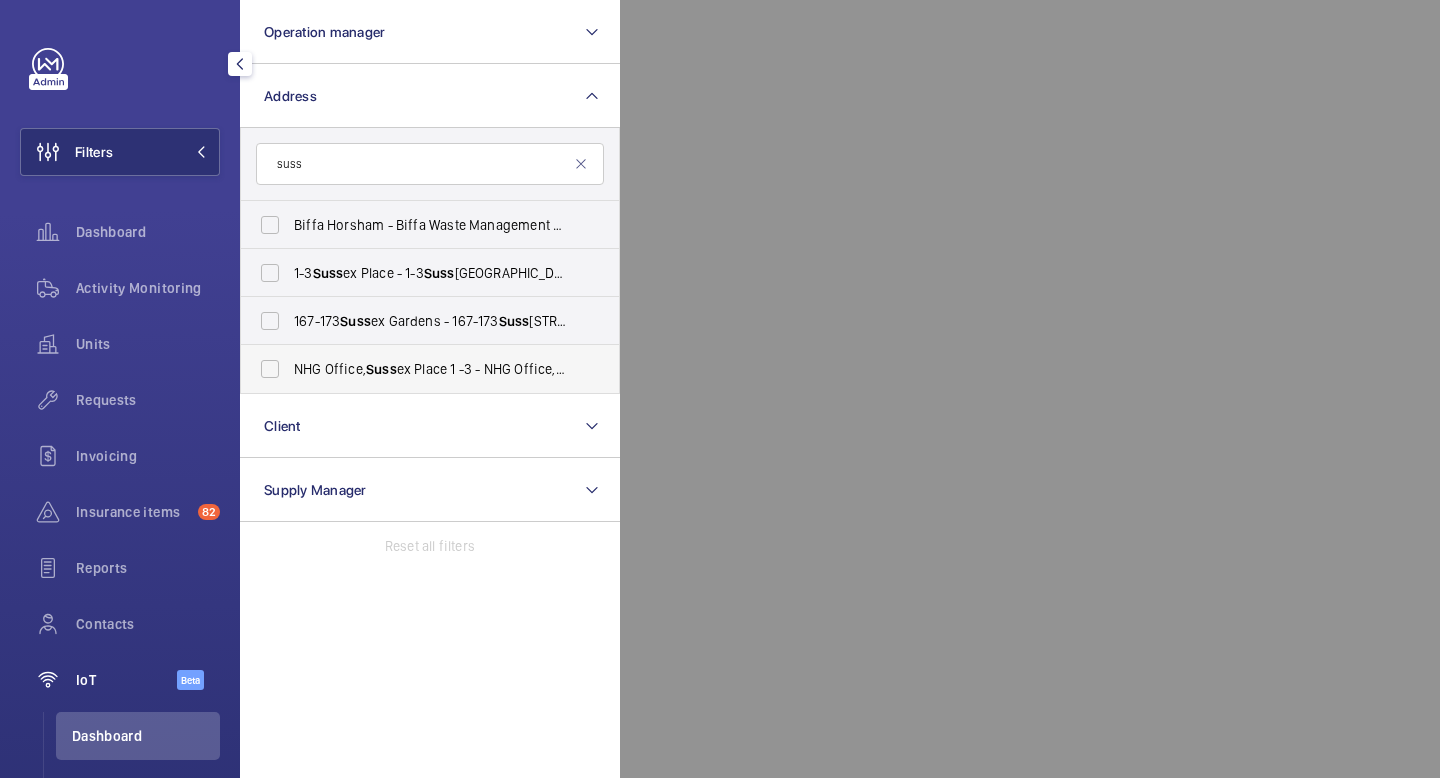 type on "suss" 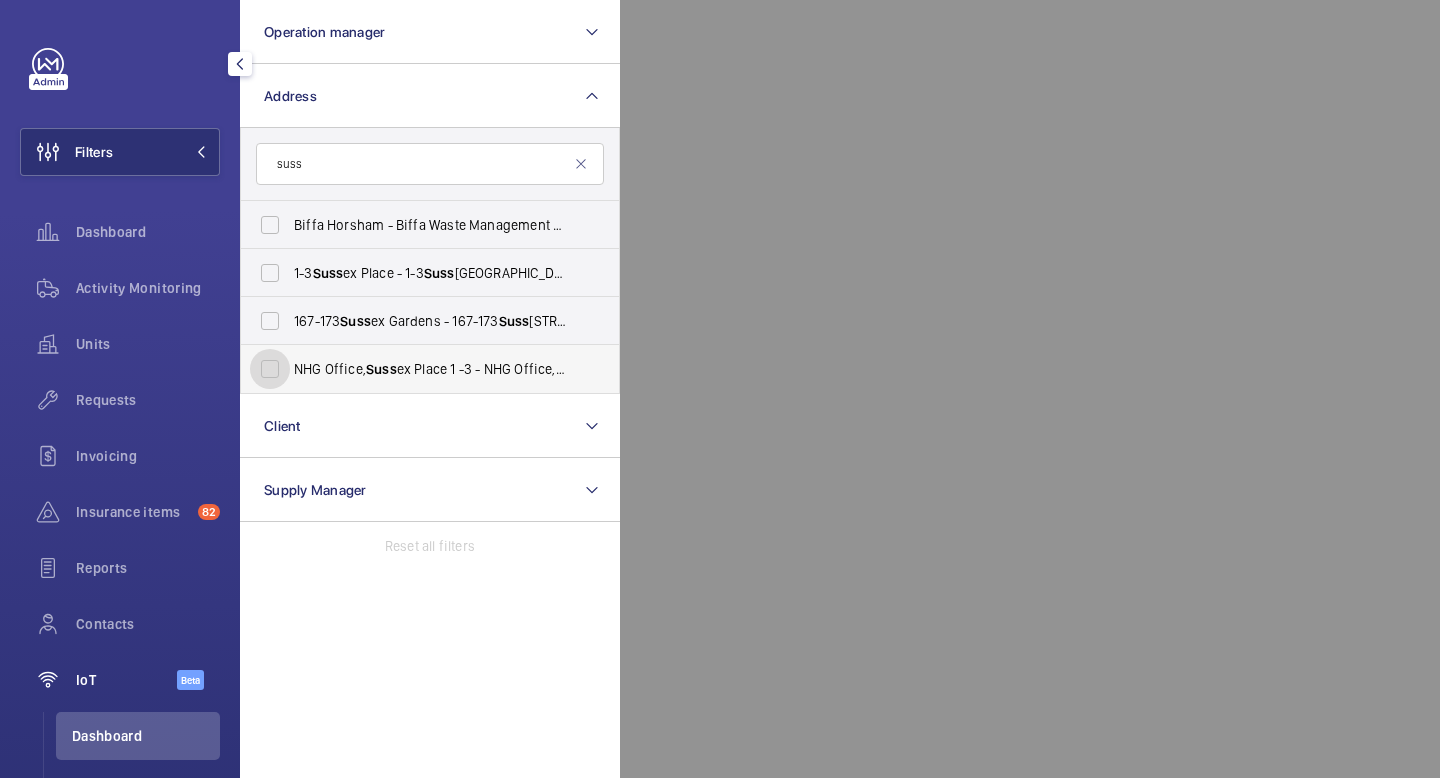click on "NHG Office,  Suss ex Place 1 -3 - NHG Office,  Suss ex Place [GEOGRAPHIC_DATA]" at bounding box center [270, 369] 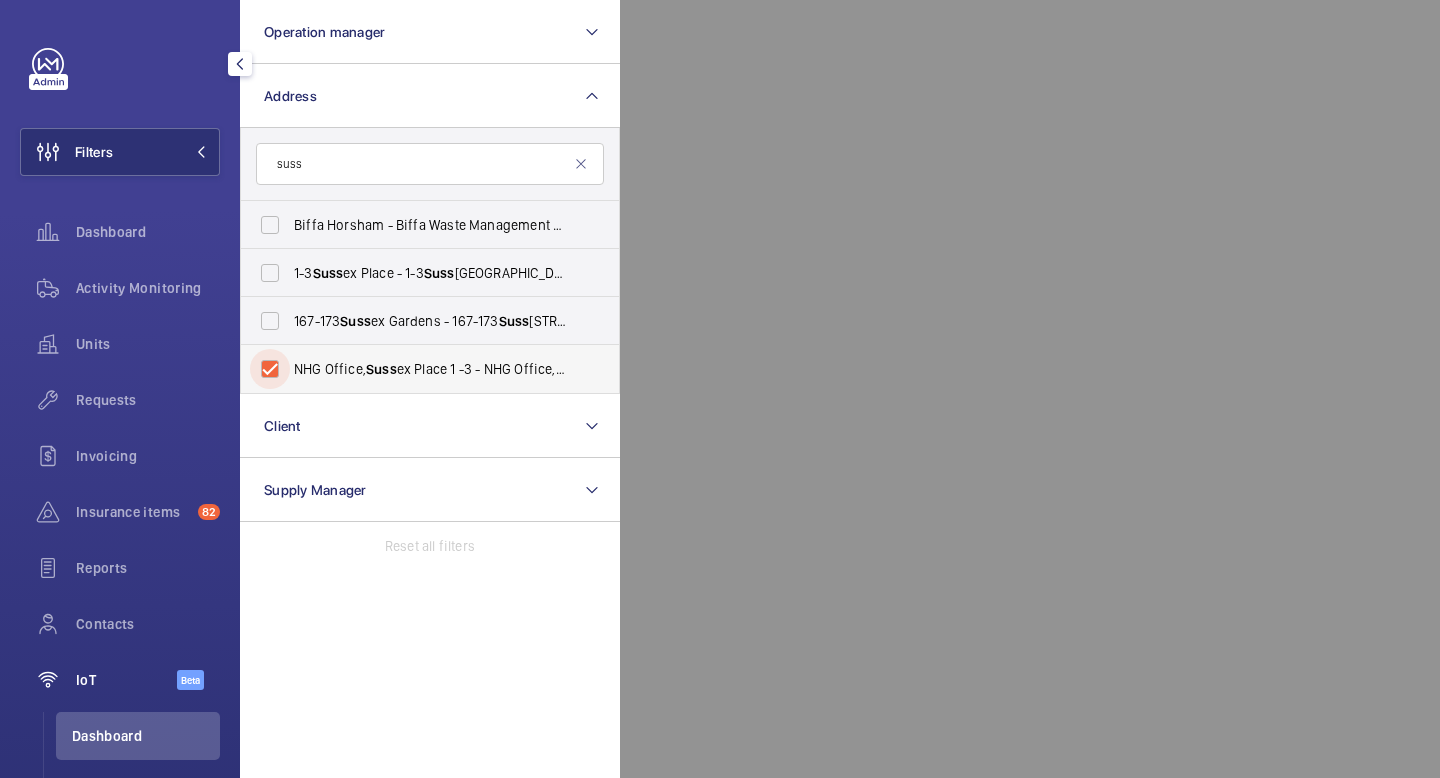 checkbox on "true" 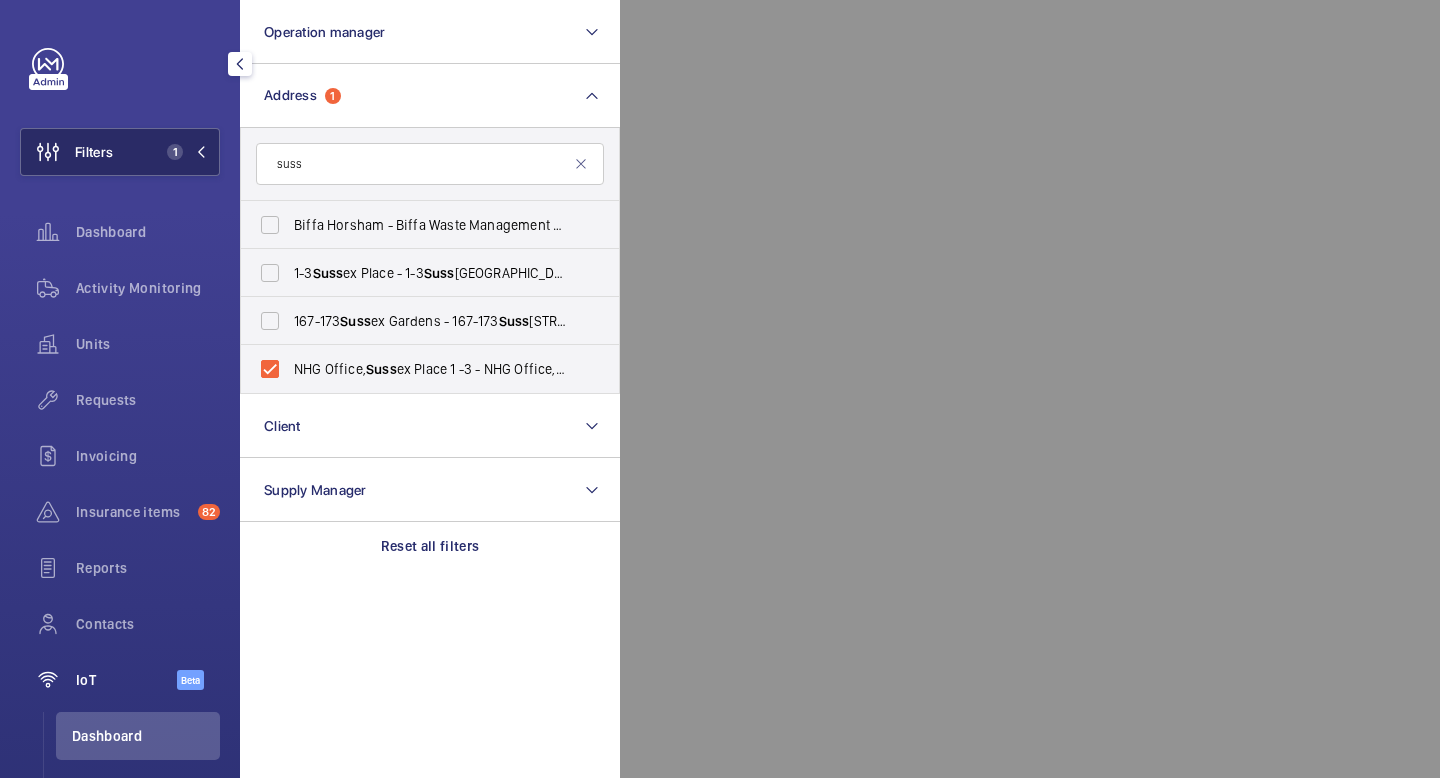 click 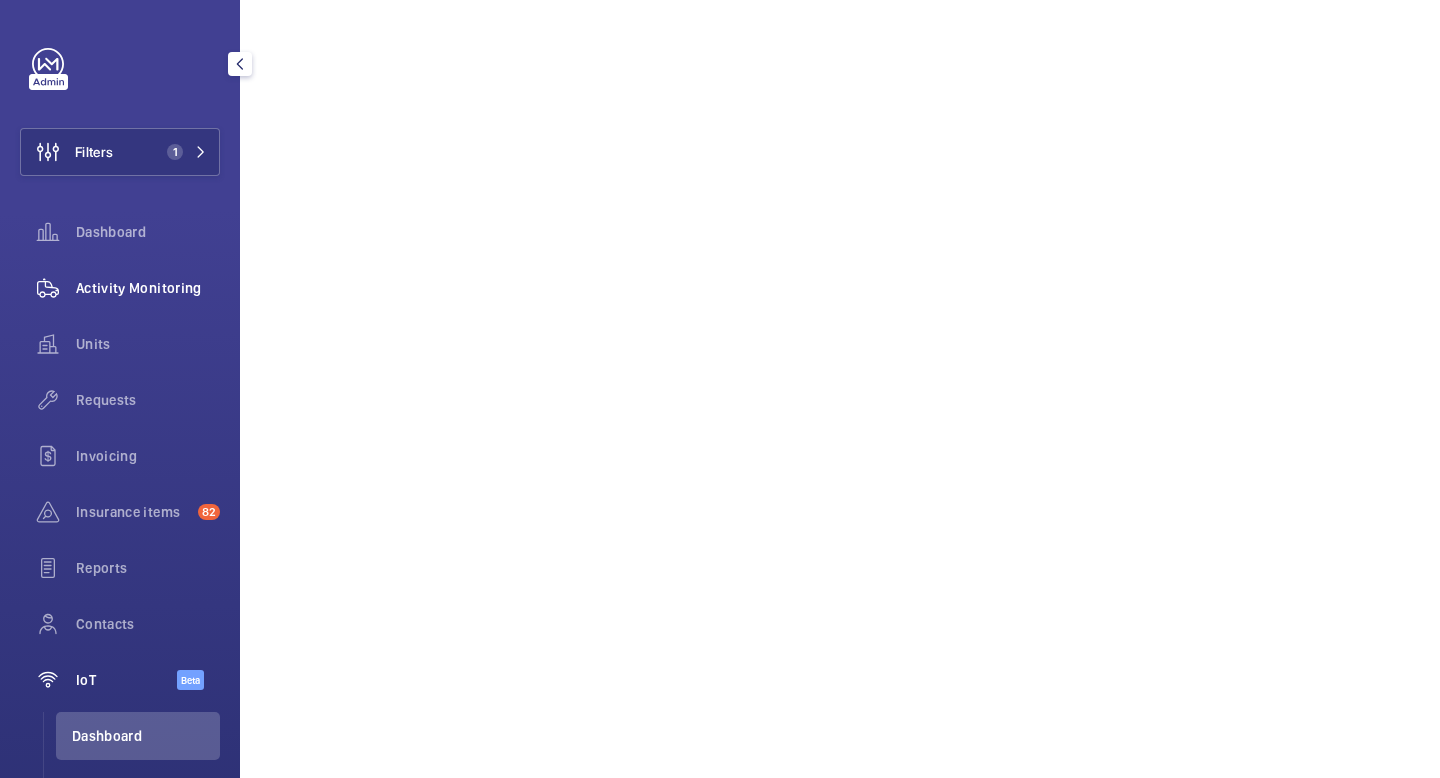 click on "Activity Monitoring" 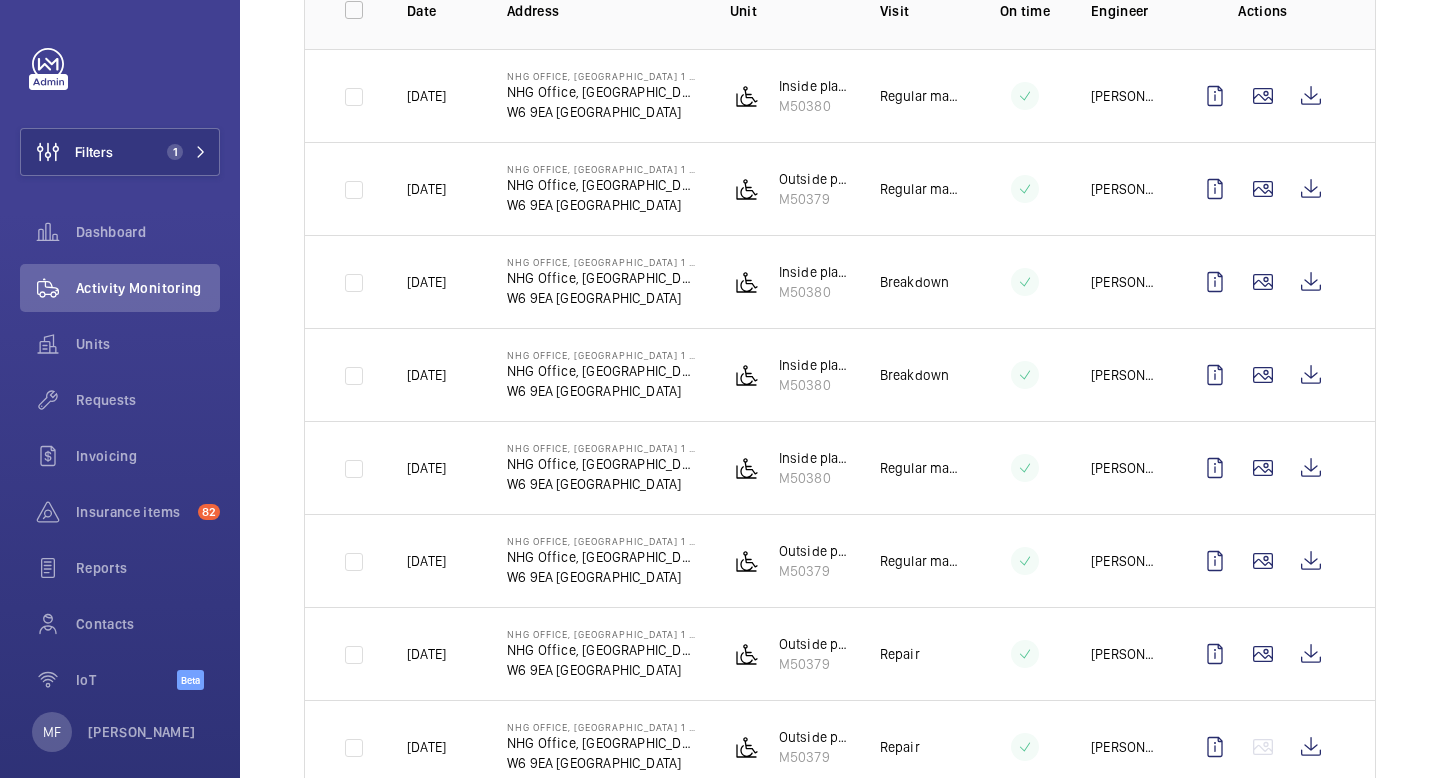 scroll, scrollTop: 337, scrollLeft: 0, axis: vertical 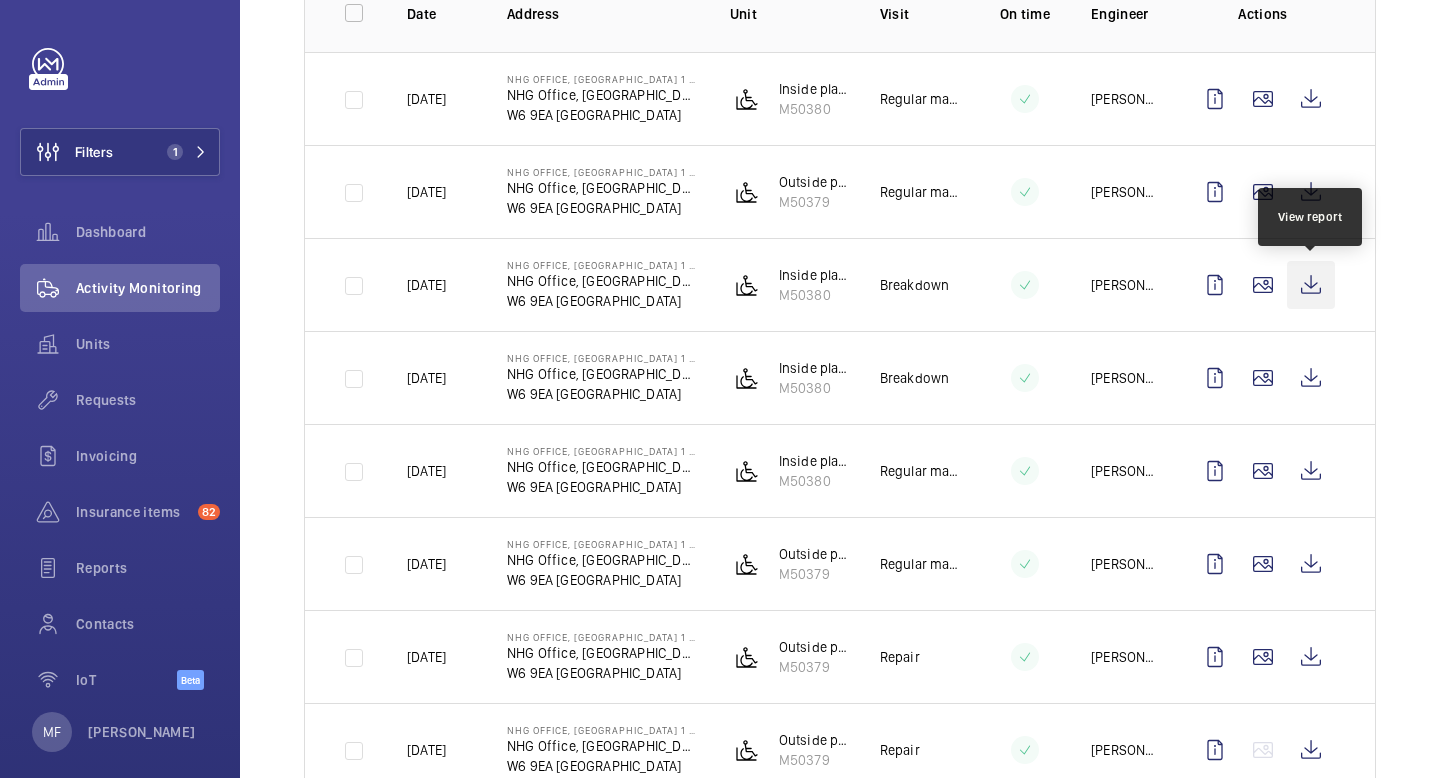 click 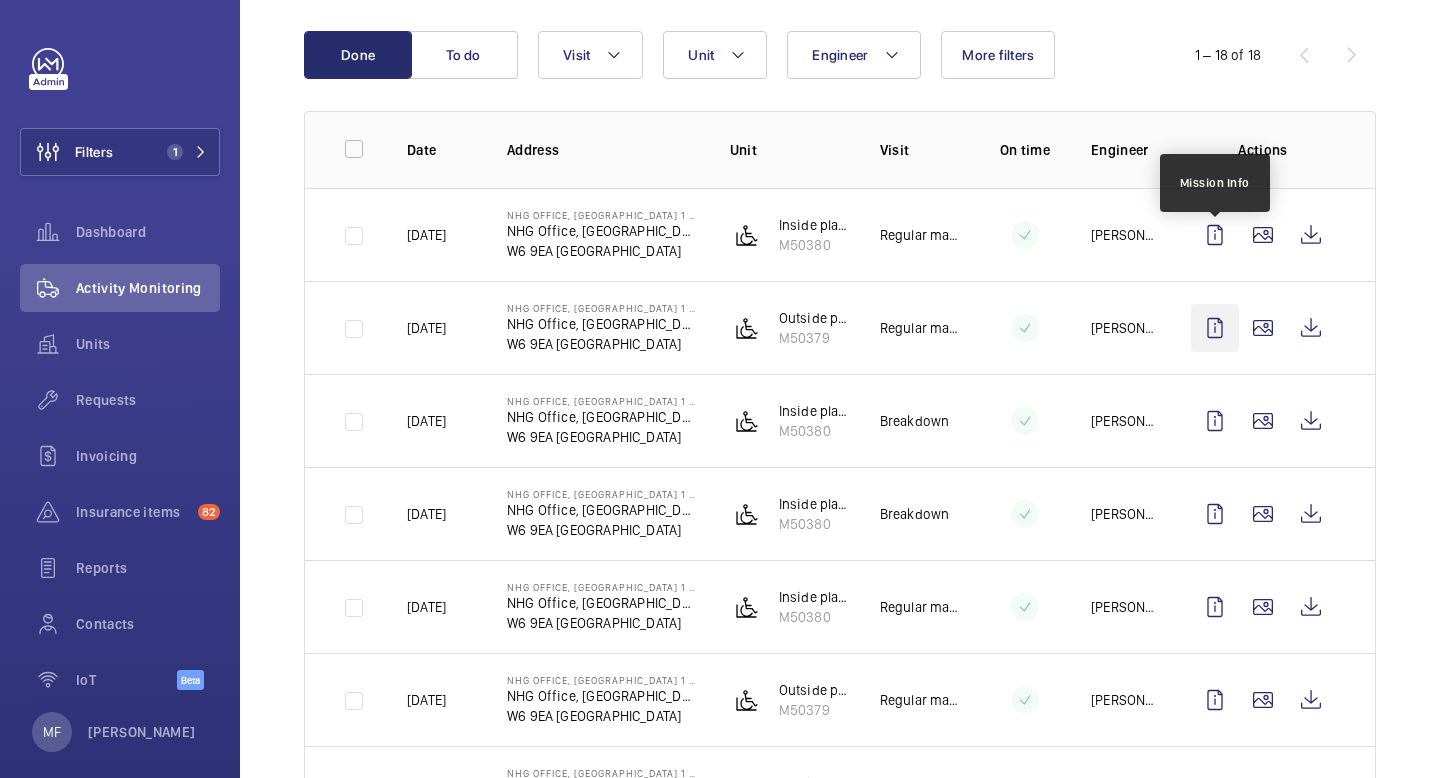 scroll, scrollTop: 202, scrollLeft: 0, axis: vertical 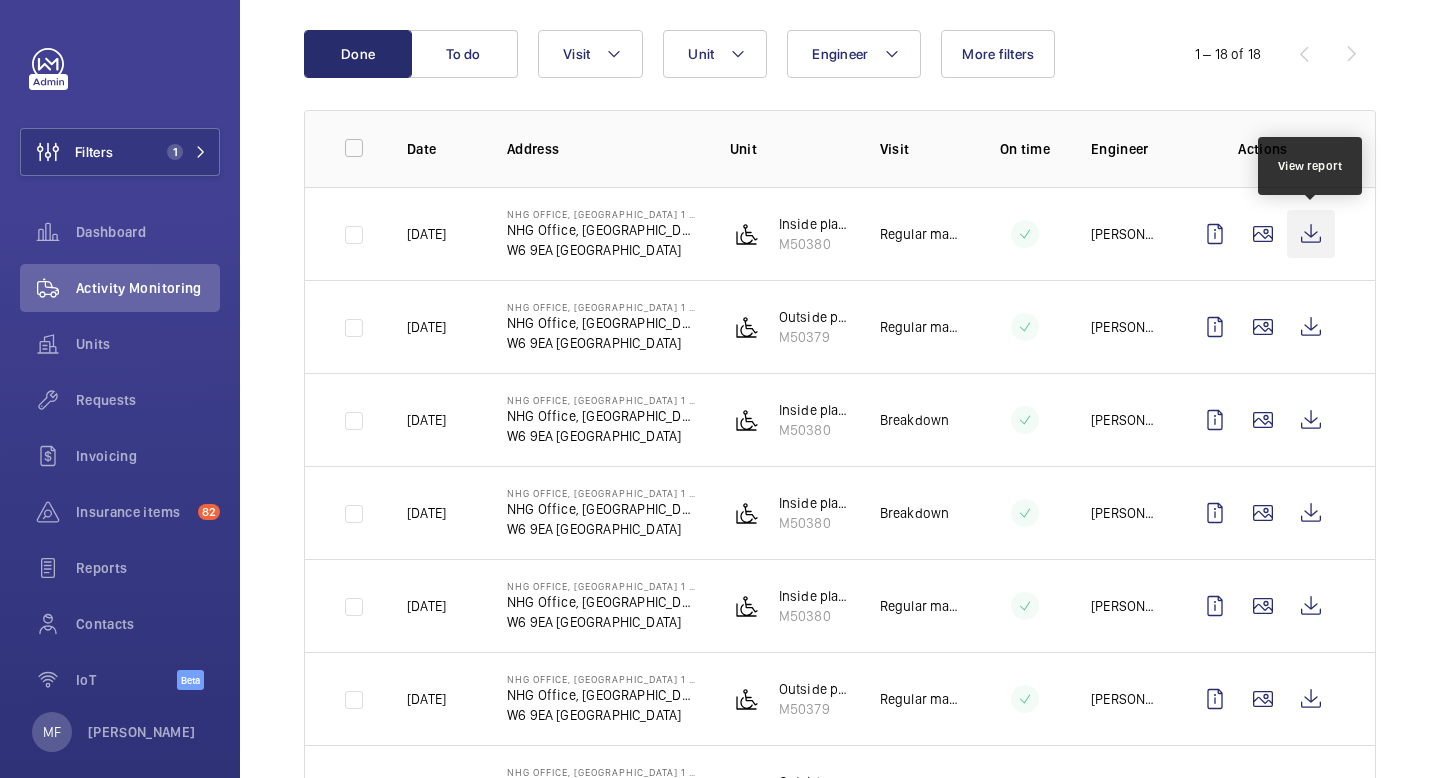 click 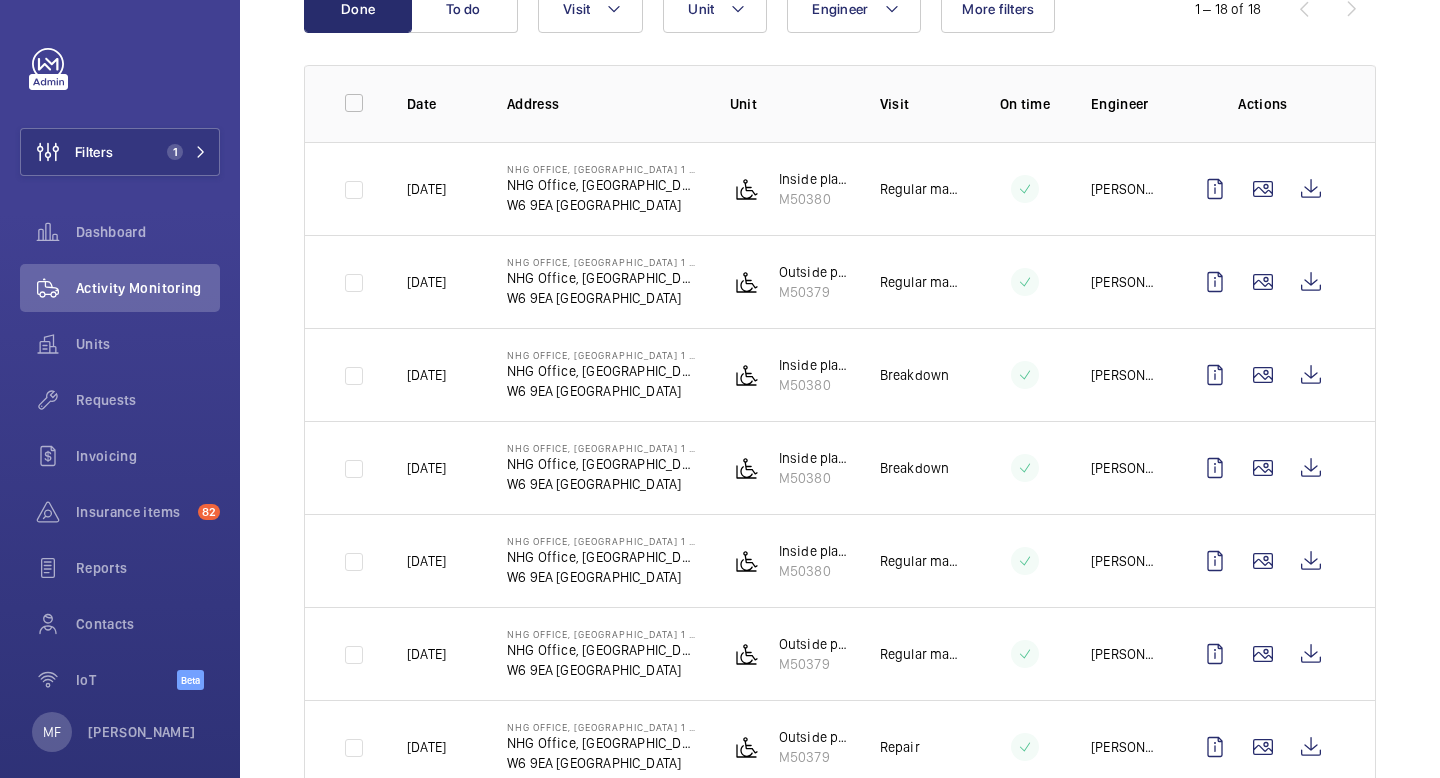 scroll, scrollTop: 248, scrollLeft: 0, axis: vertical 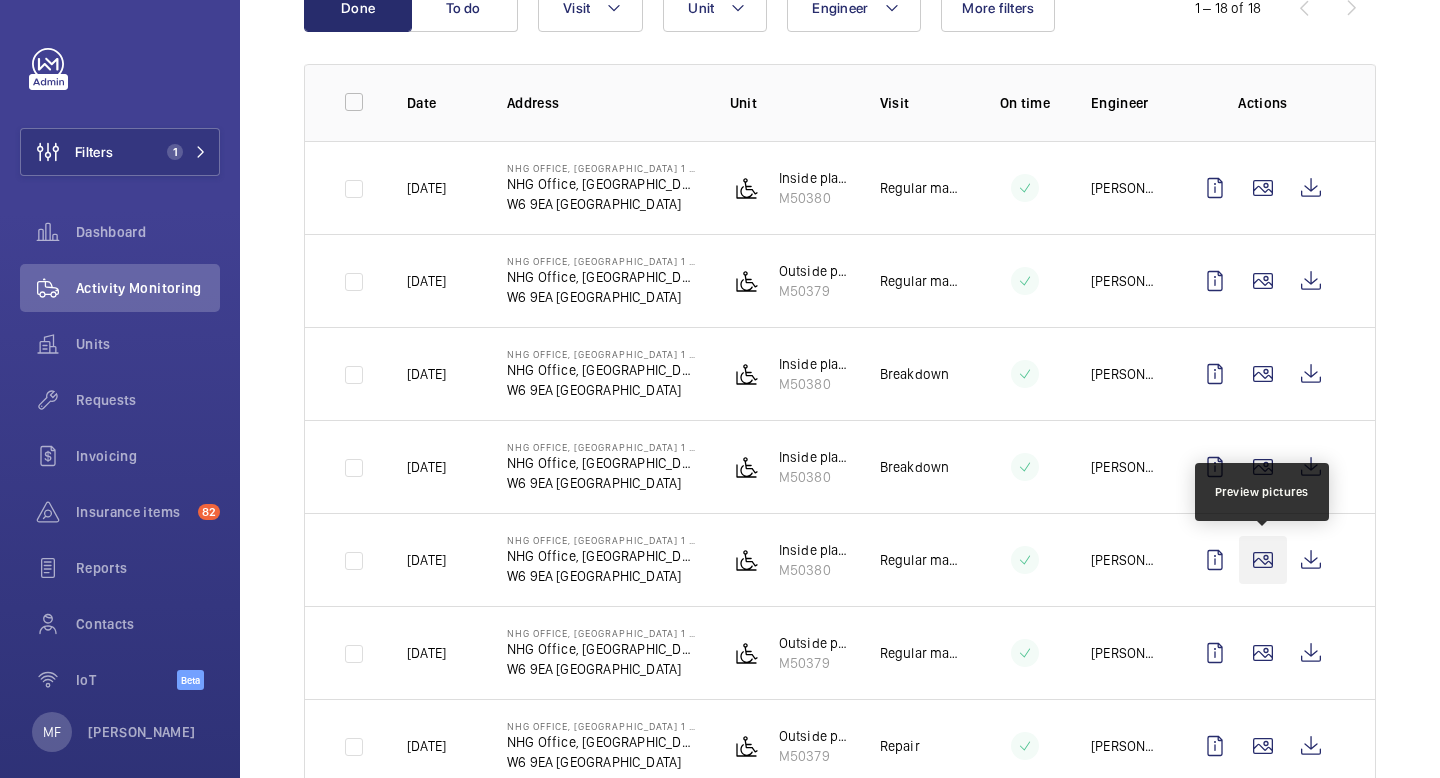 click 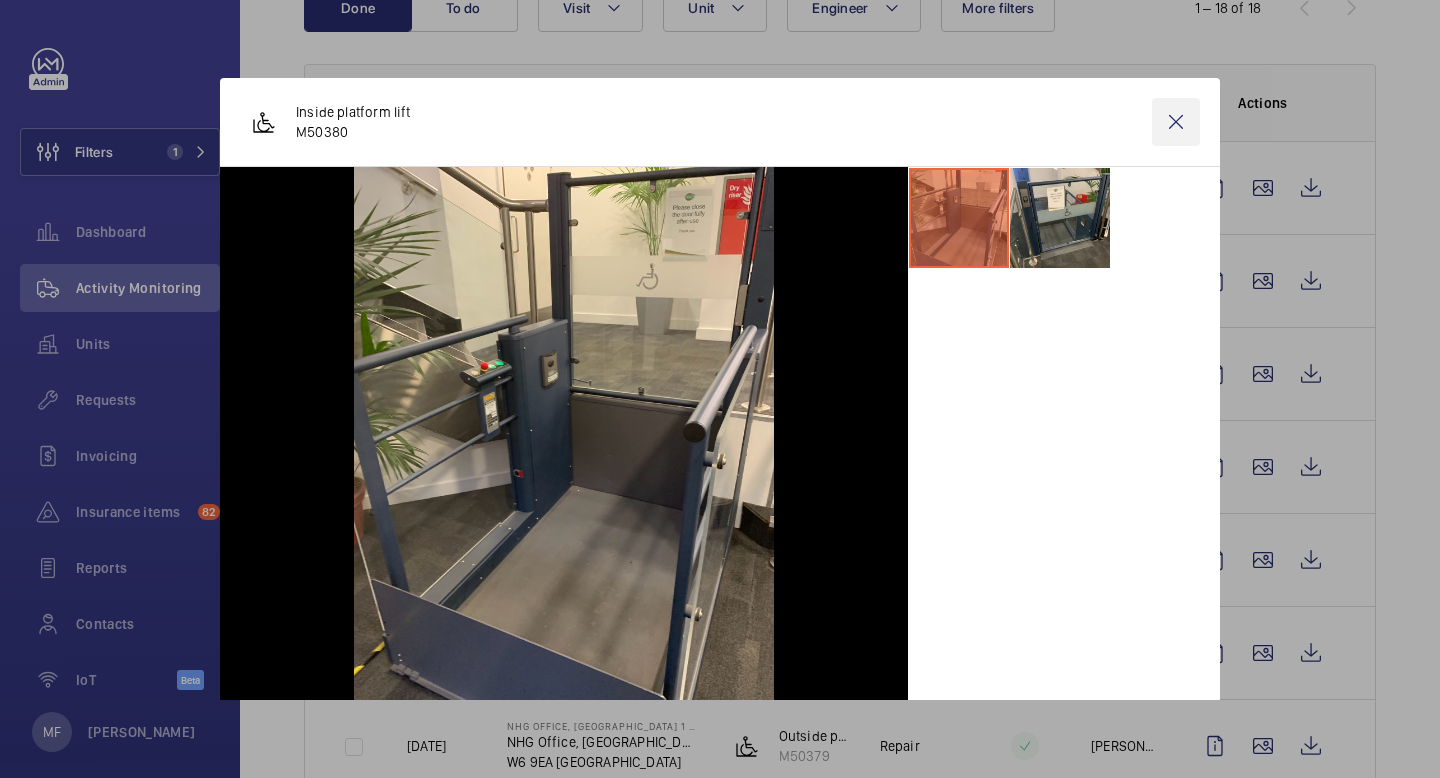 click at bounding box center (1176, 122) 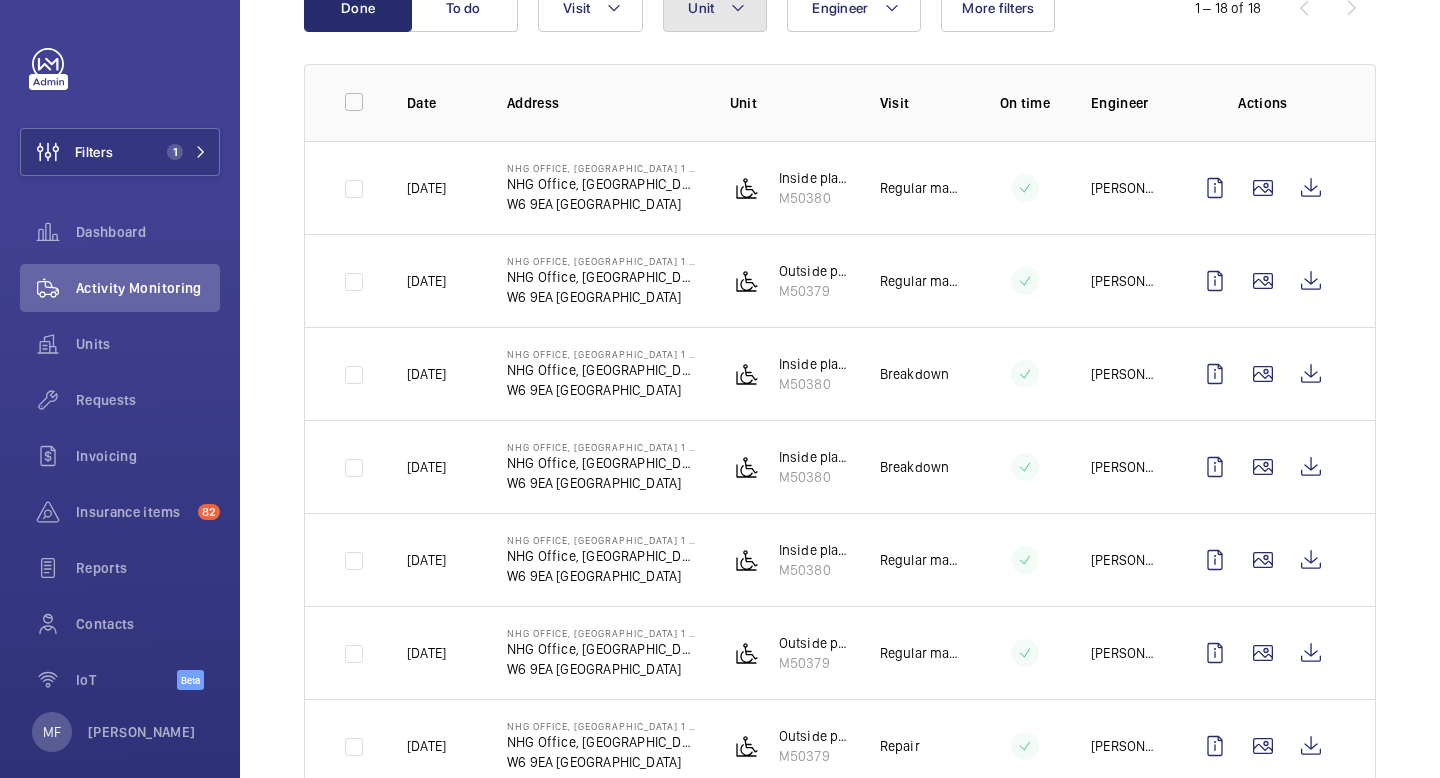 click on "Unit" 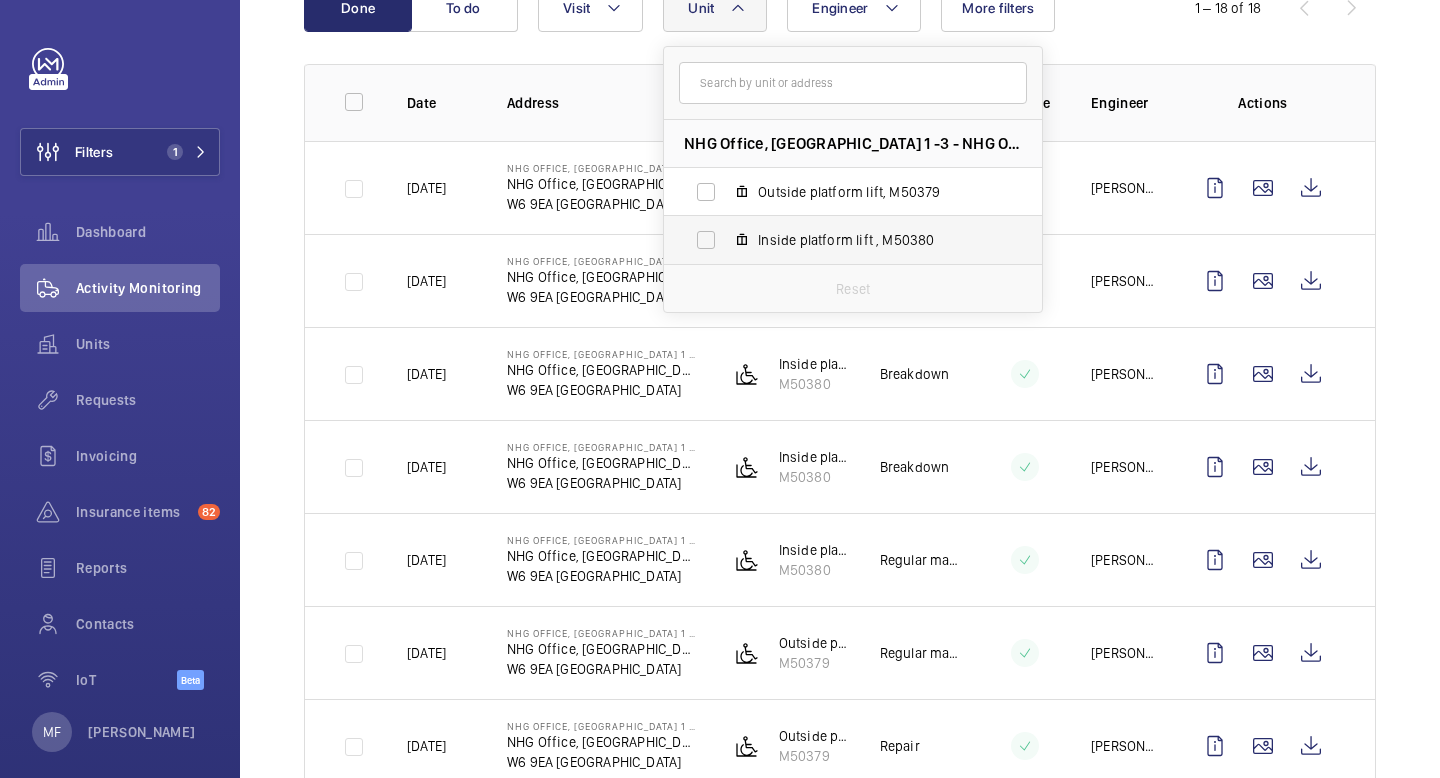 click on "Inside platform lift , M50380" at bounding box center (874, 240) 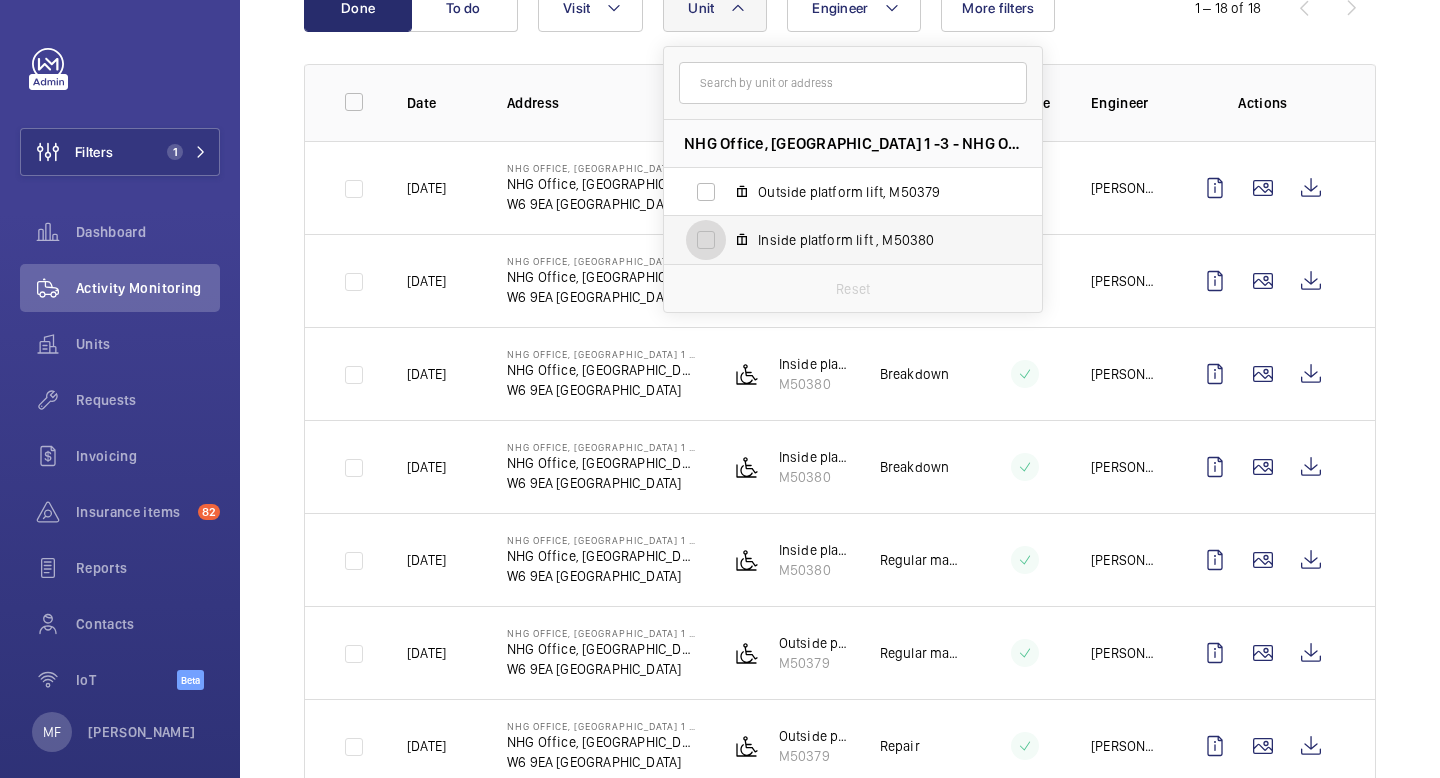 click on "Inside platform lift , M50380" at bounding box center (706, 240) 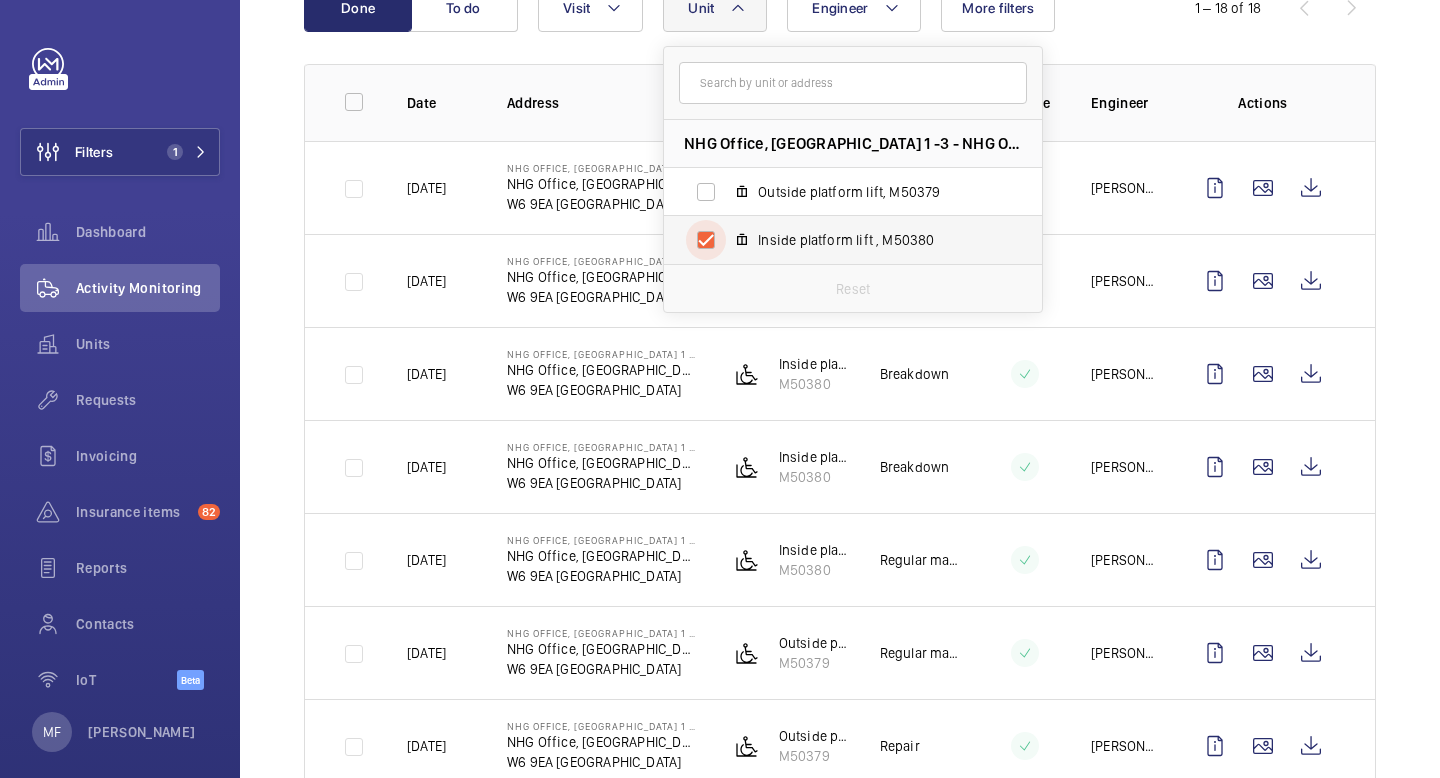 checkbox on "true" 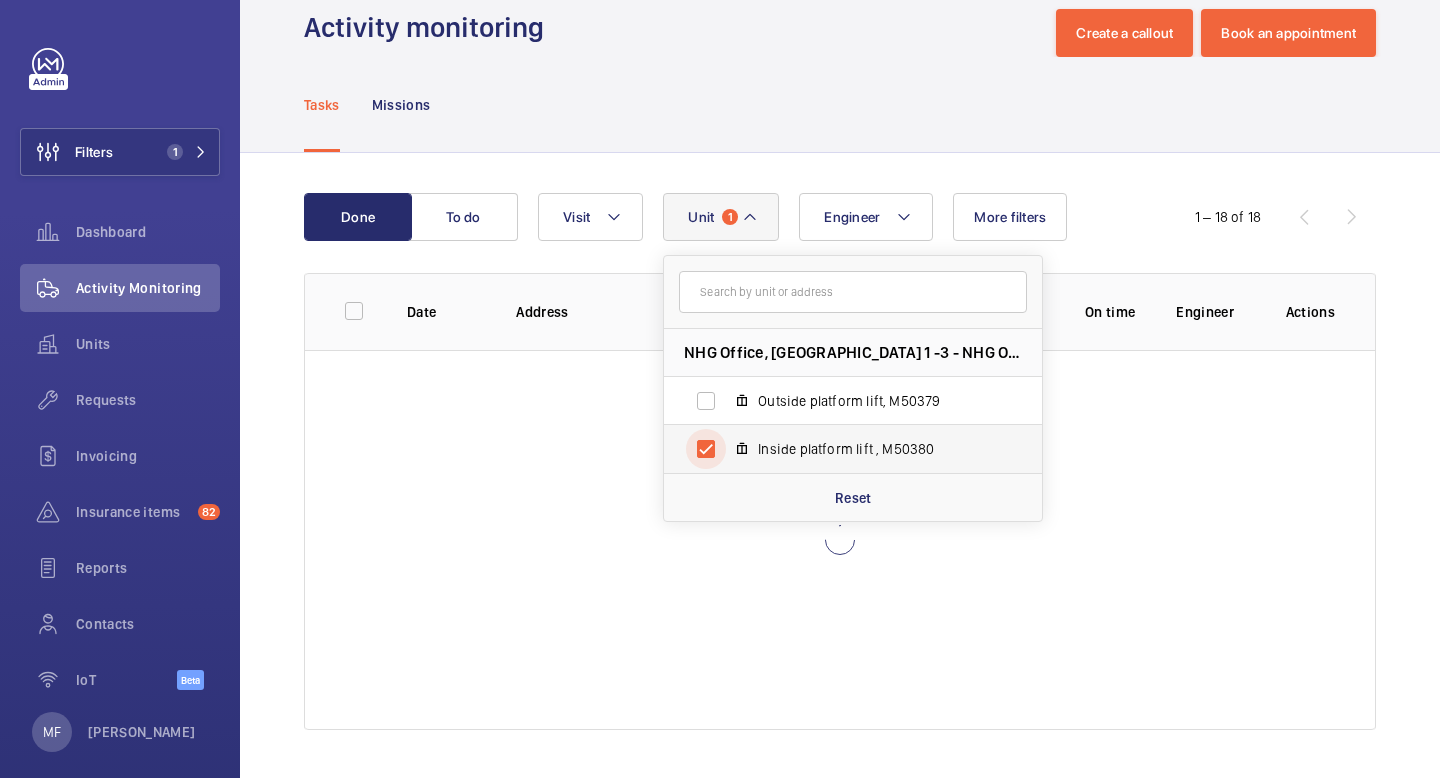 scroll, scrollTop: 248, scrollLeft: 0, axis: vertical 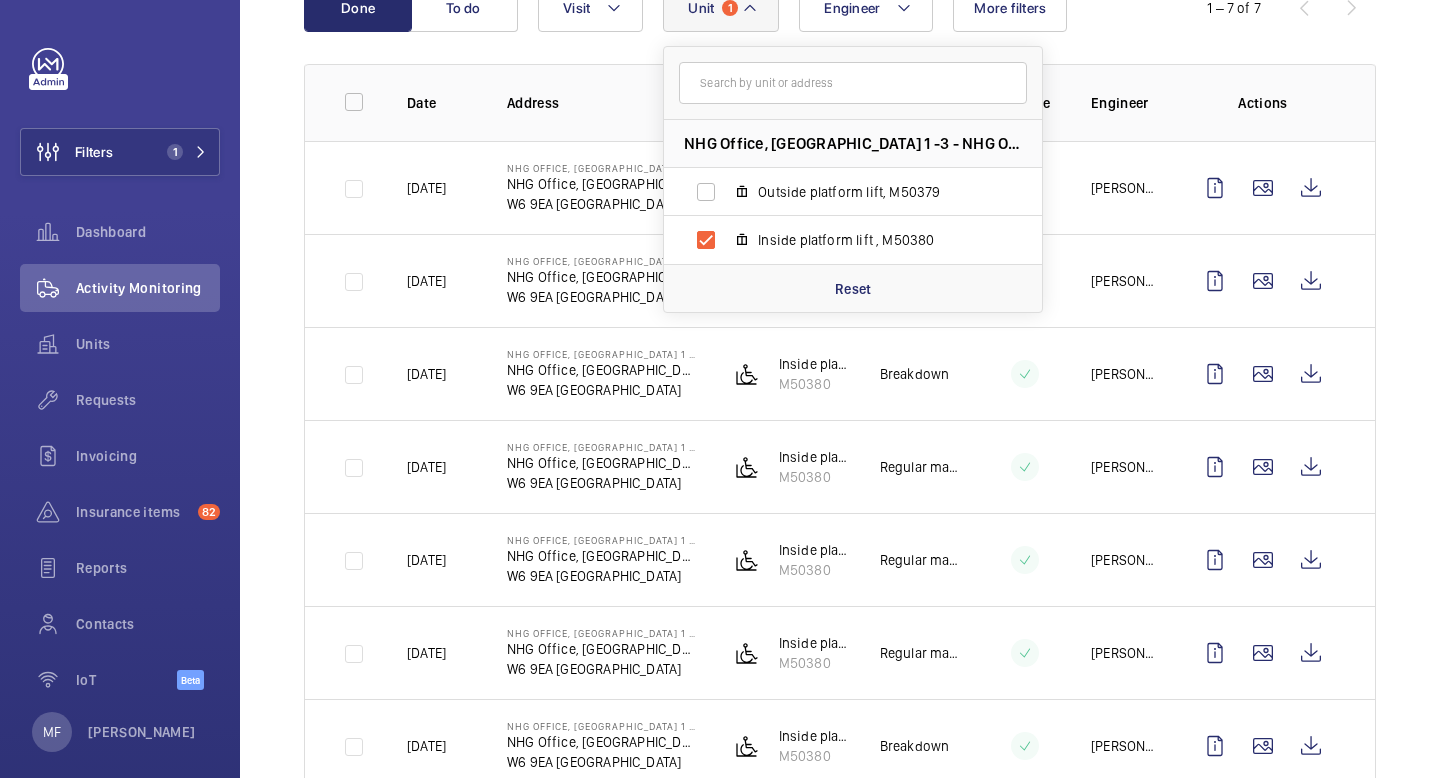 click 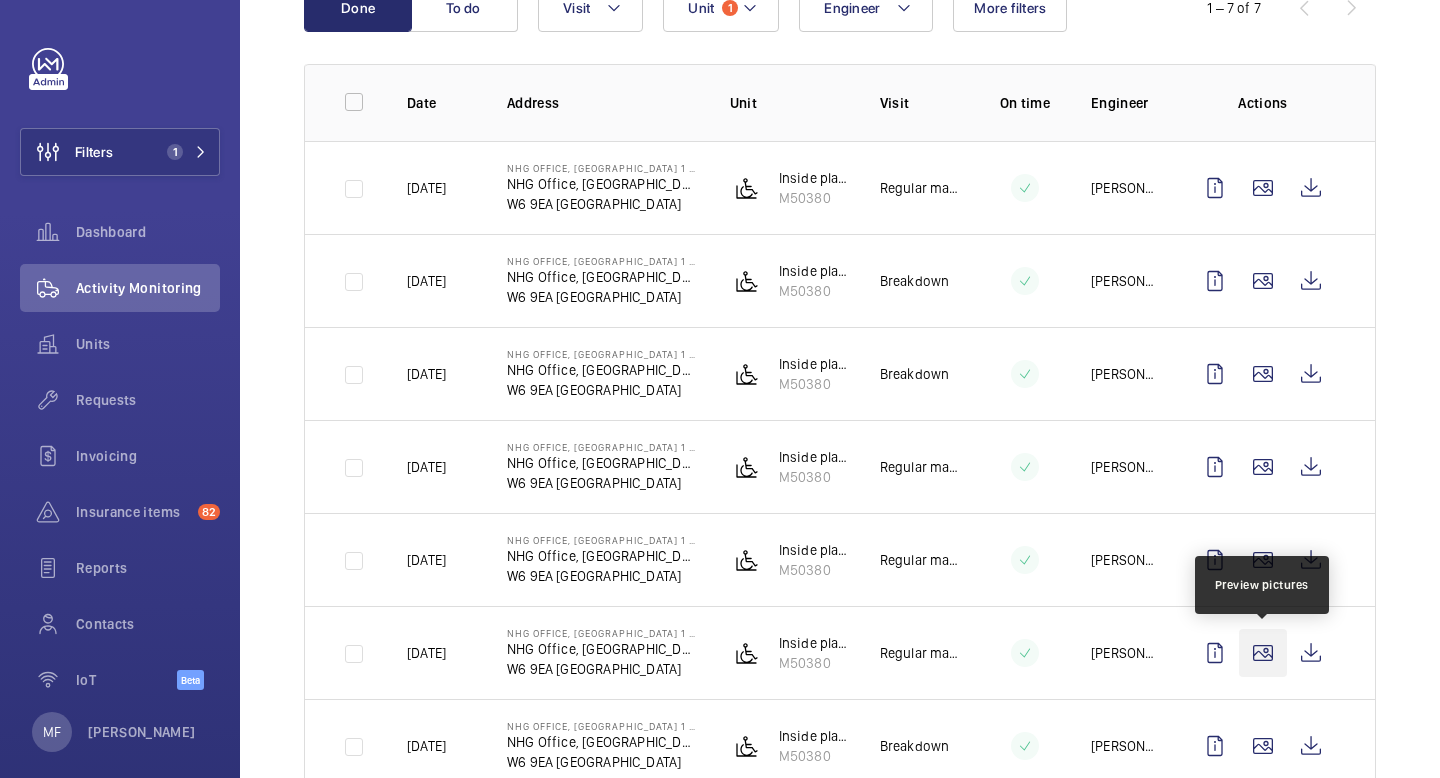 scroll, scrollTop: 311, scrollLeft: 0, axis: vertical 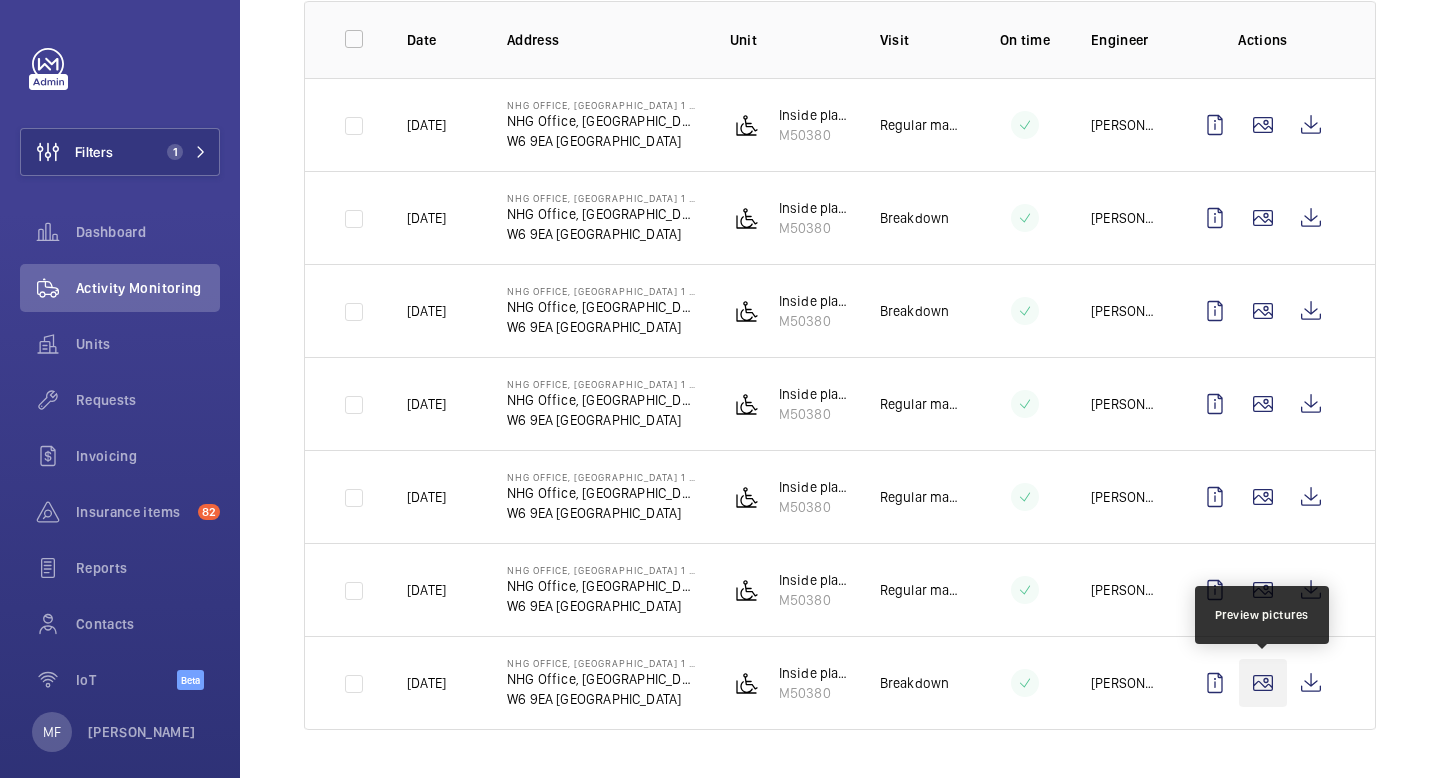 click 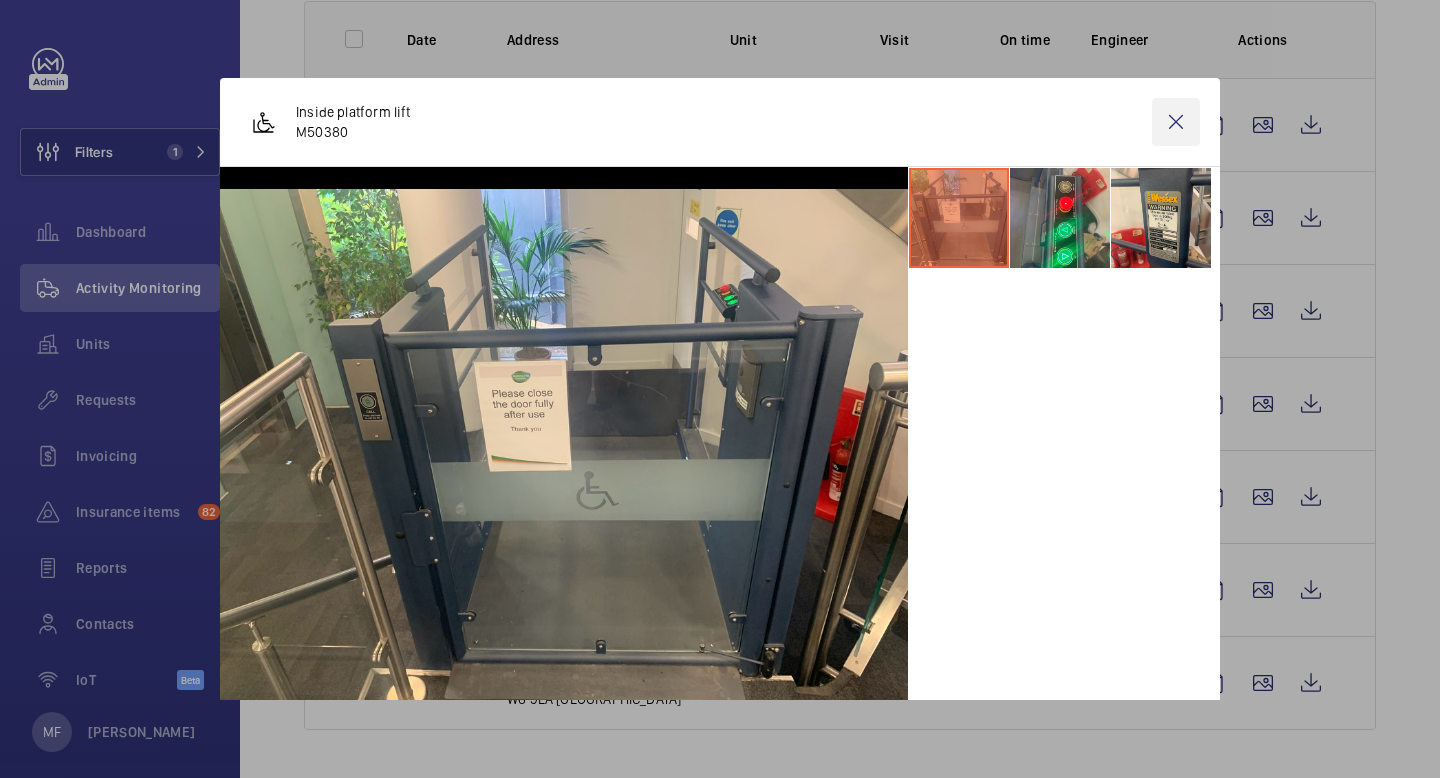 click at bounding box center (1176, 122) 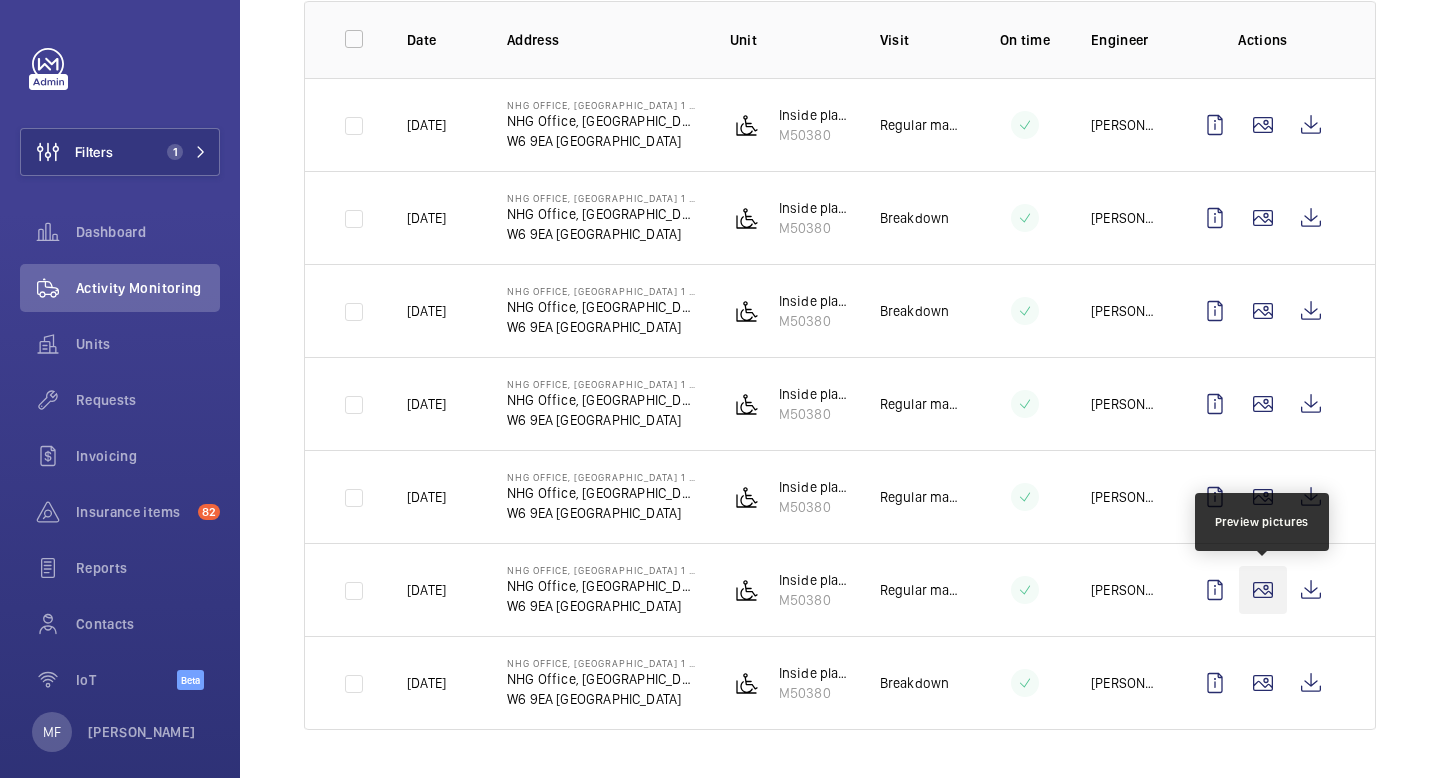 click 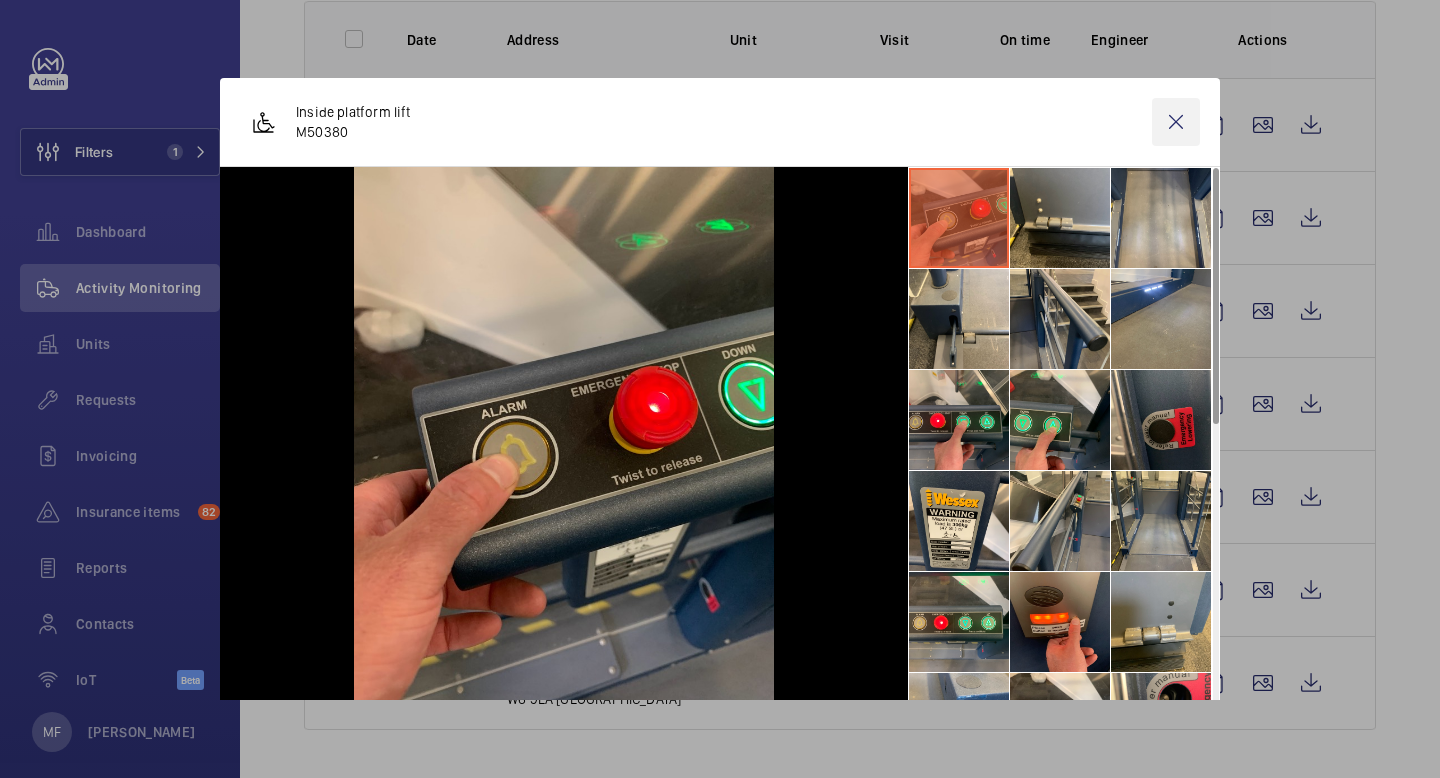 click at bounding box center (1176, 122) 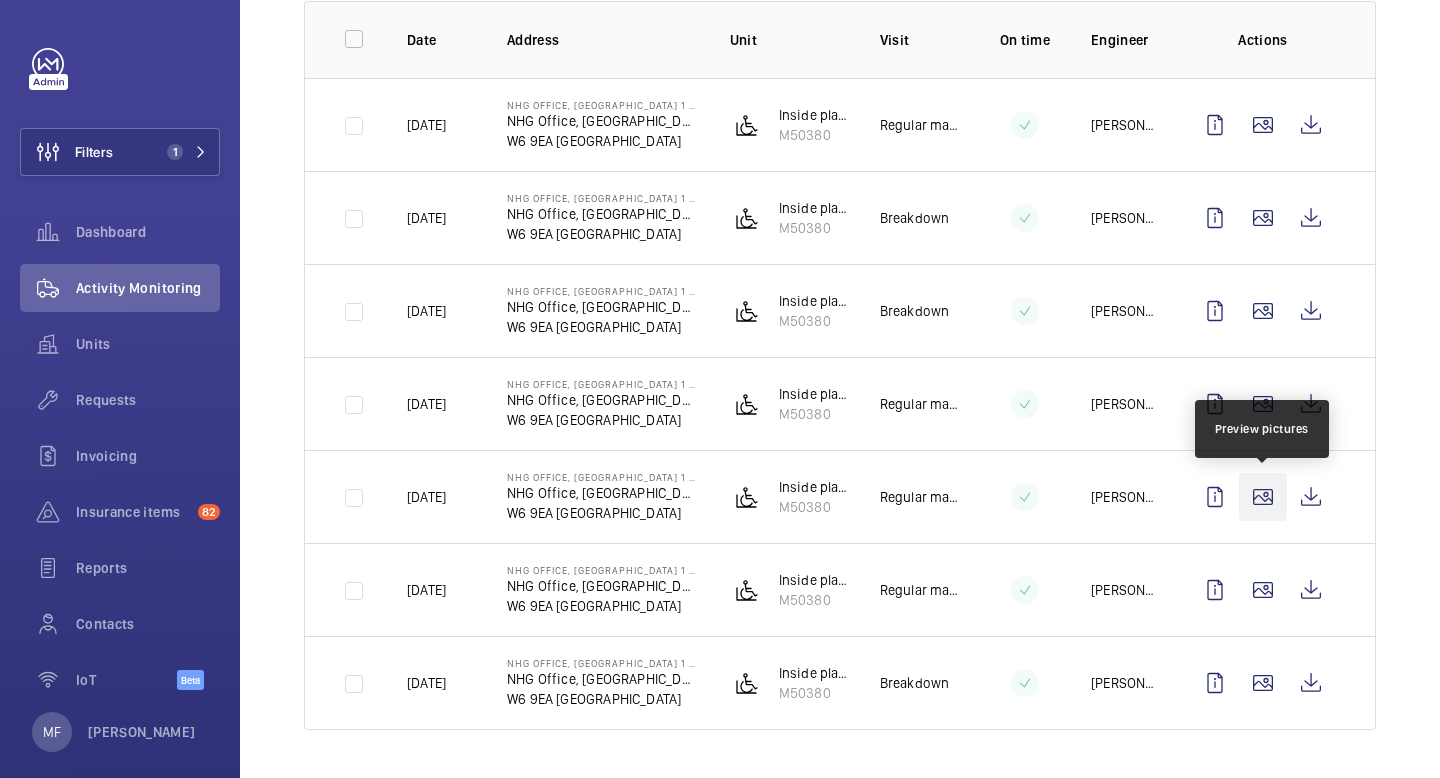 click 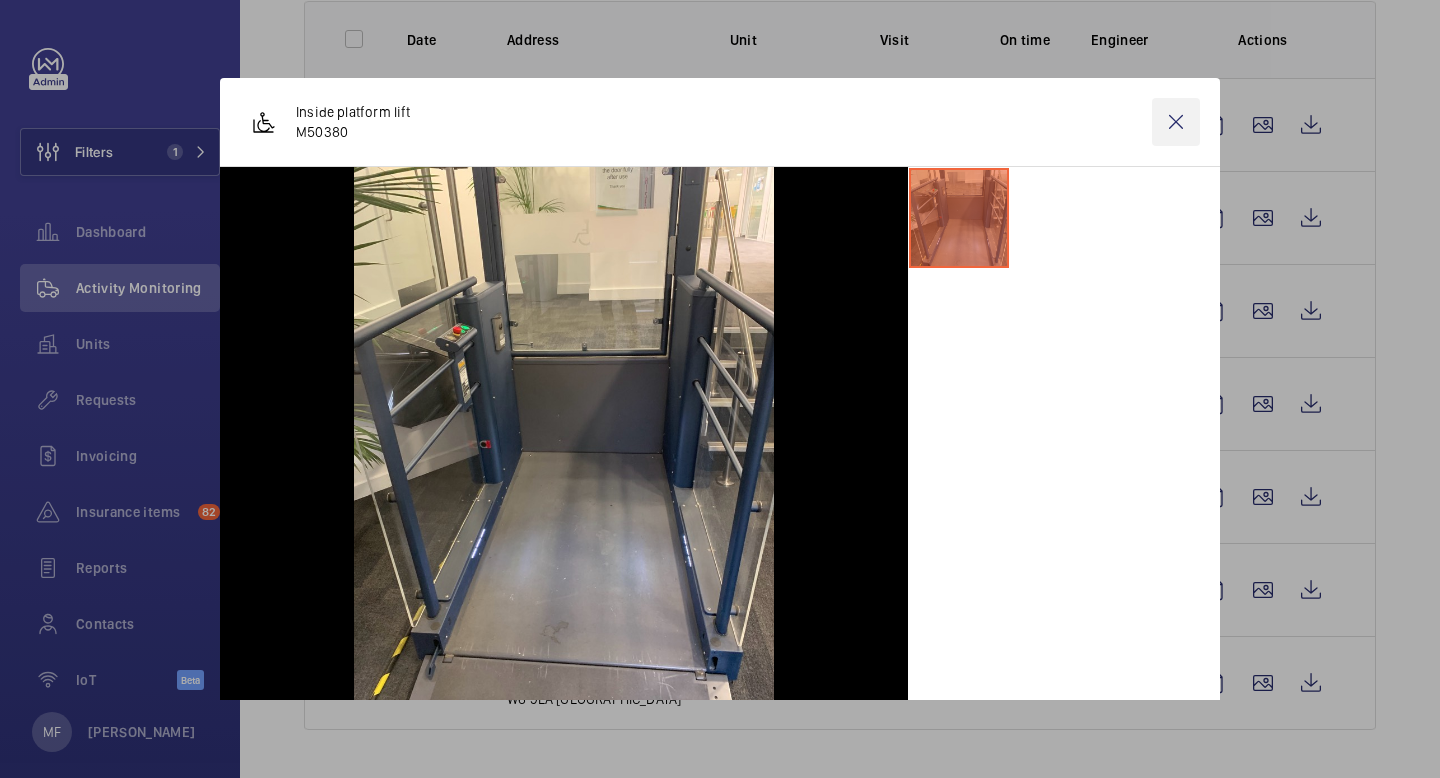 click at bounding box center (1176, 122) 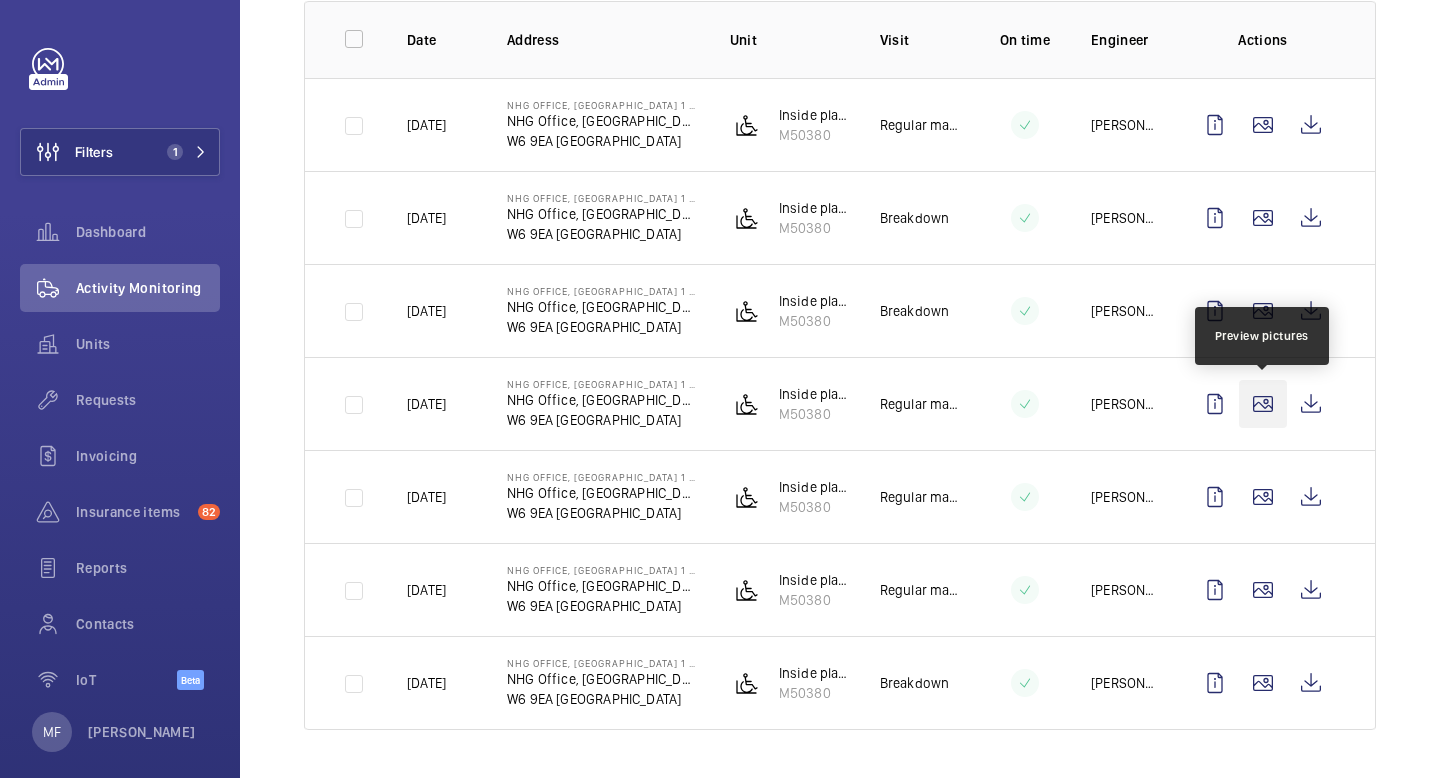 click 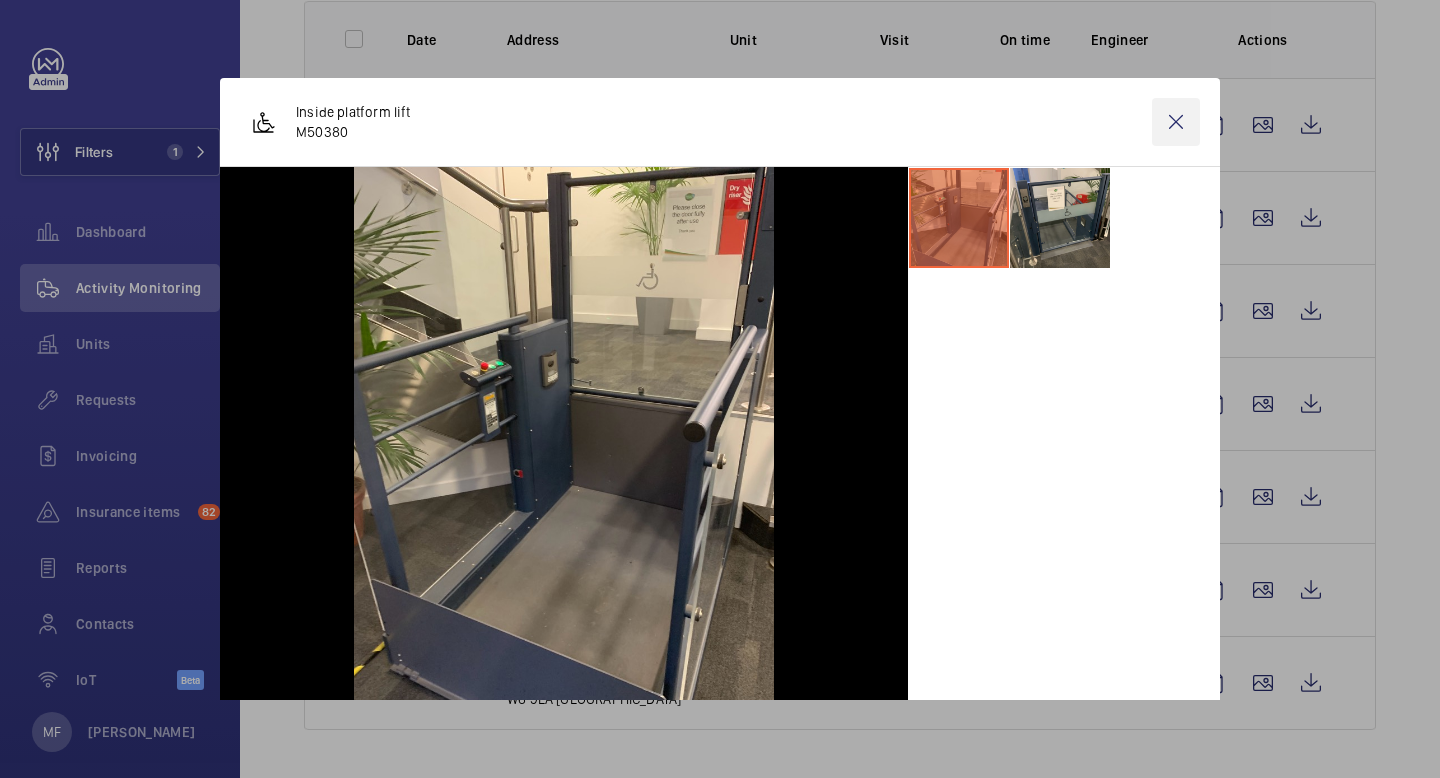 click at bounding box center [1176, 122] 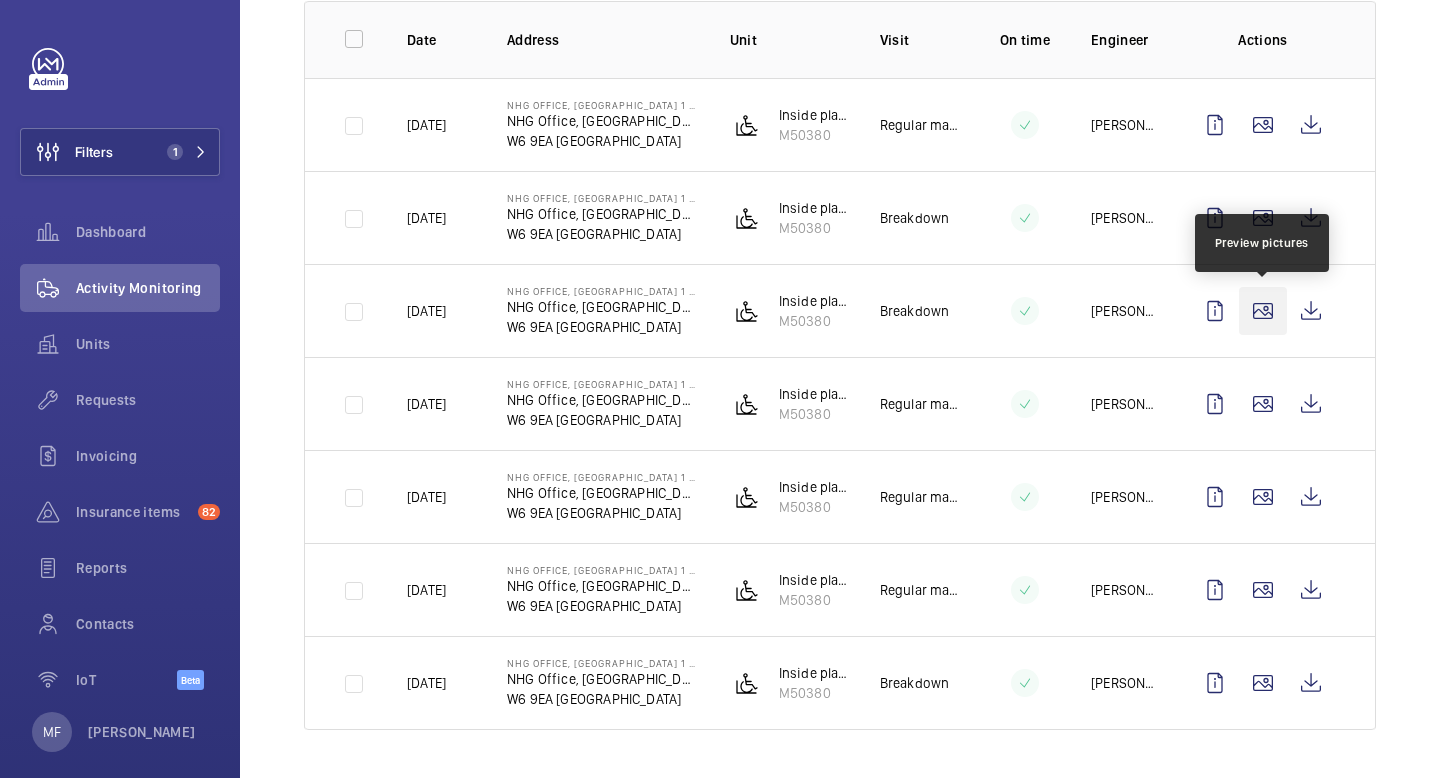 click 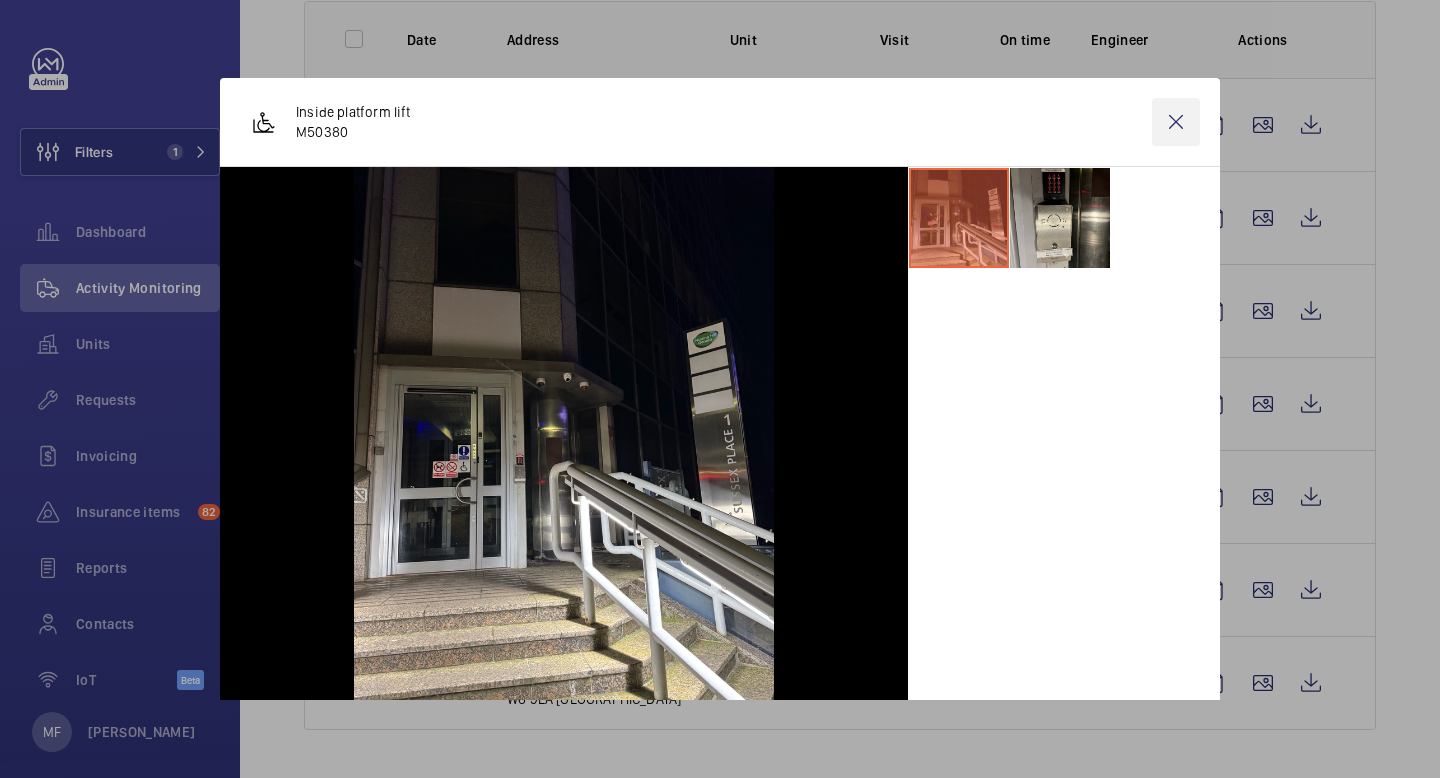 click at bounding box center [1176, 122] 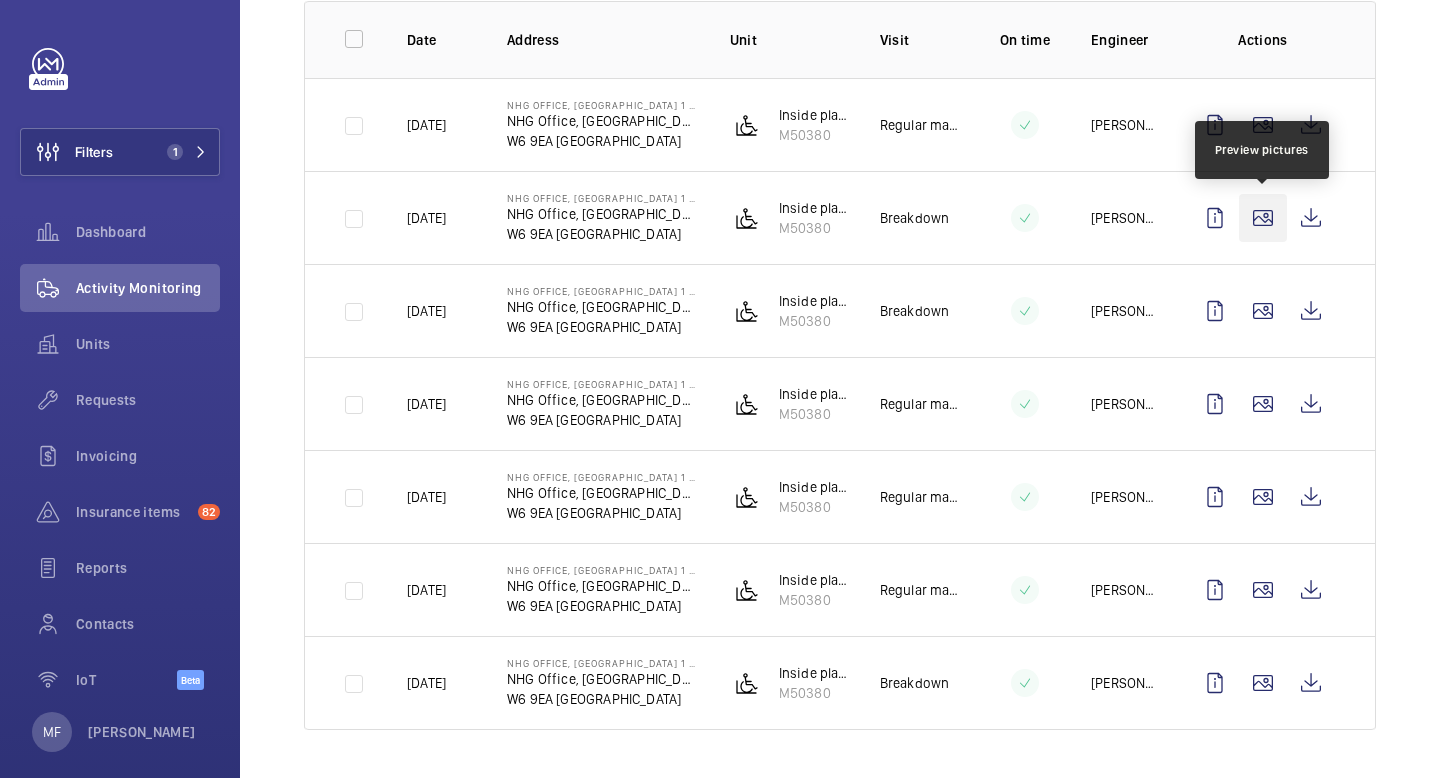 click 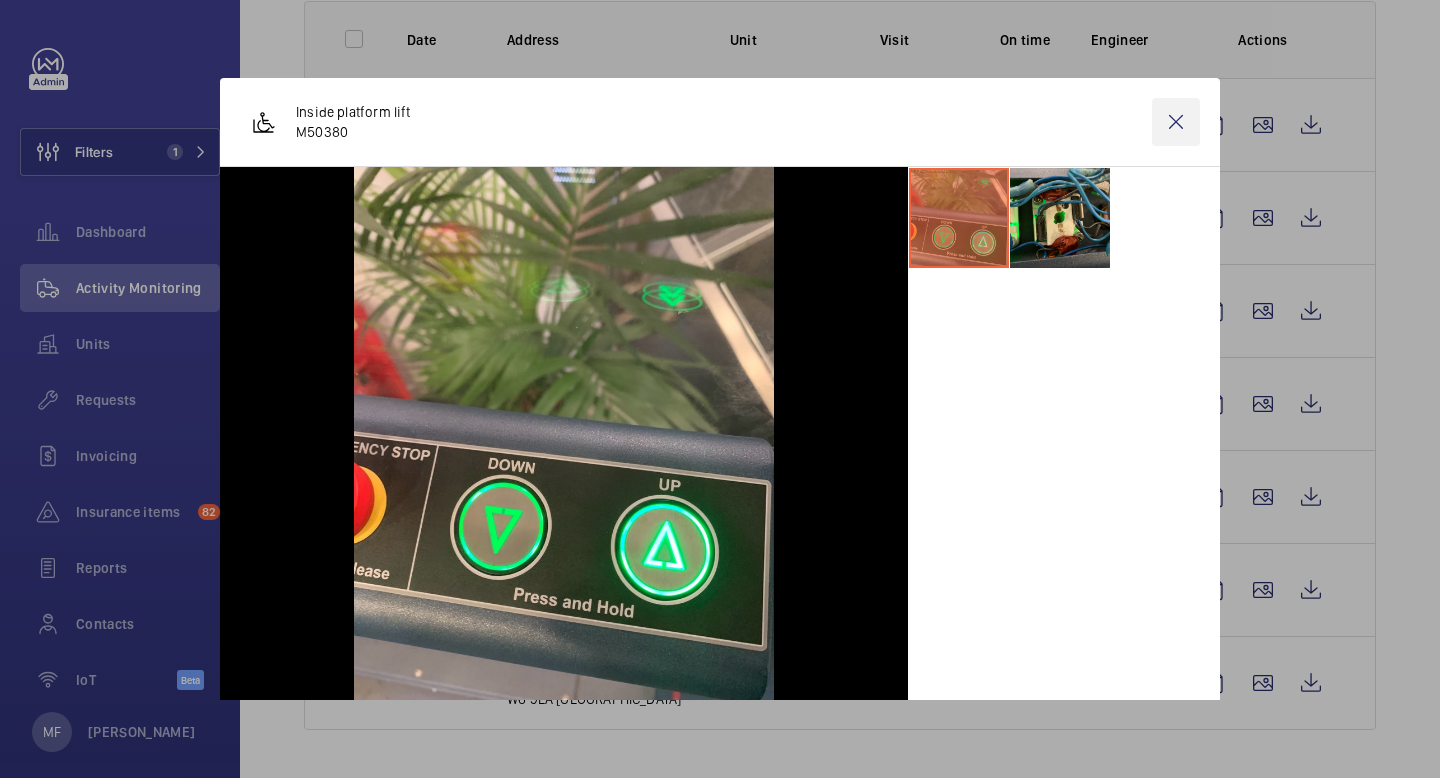 click at bounding box center [1176, 122] 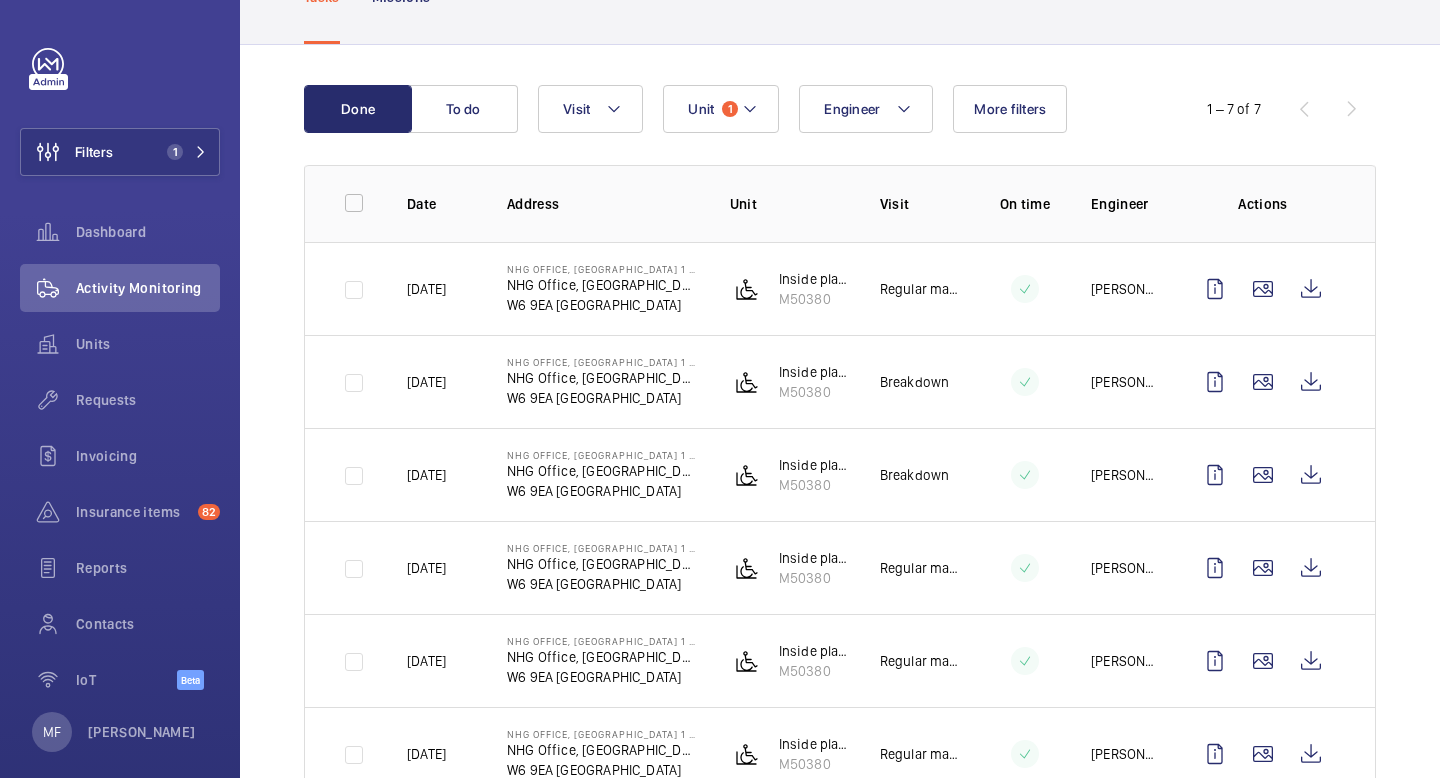 scroll, scrollTop: 141, scrollLeft: 0, axis: vertical 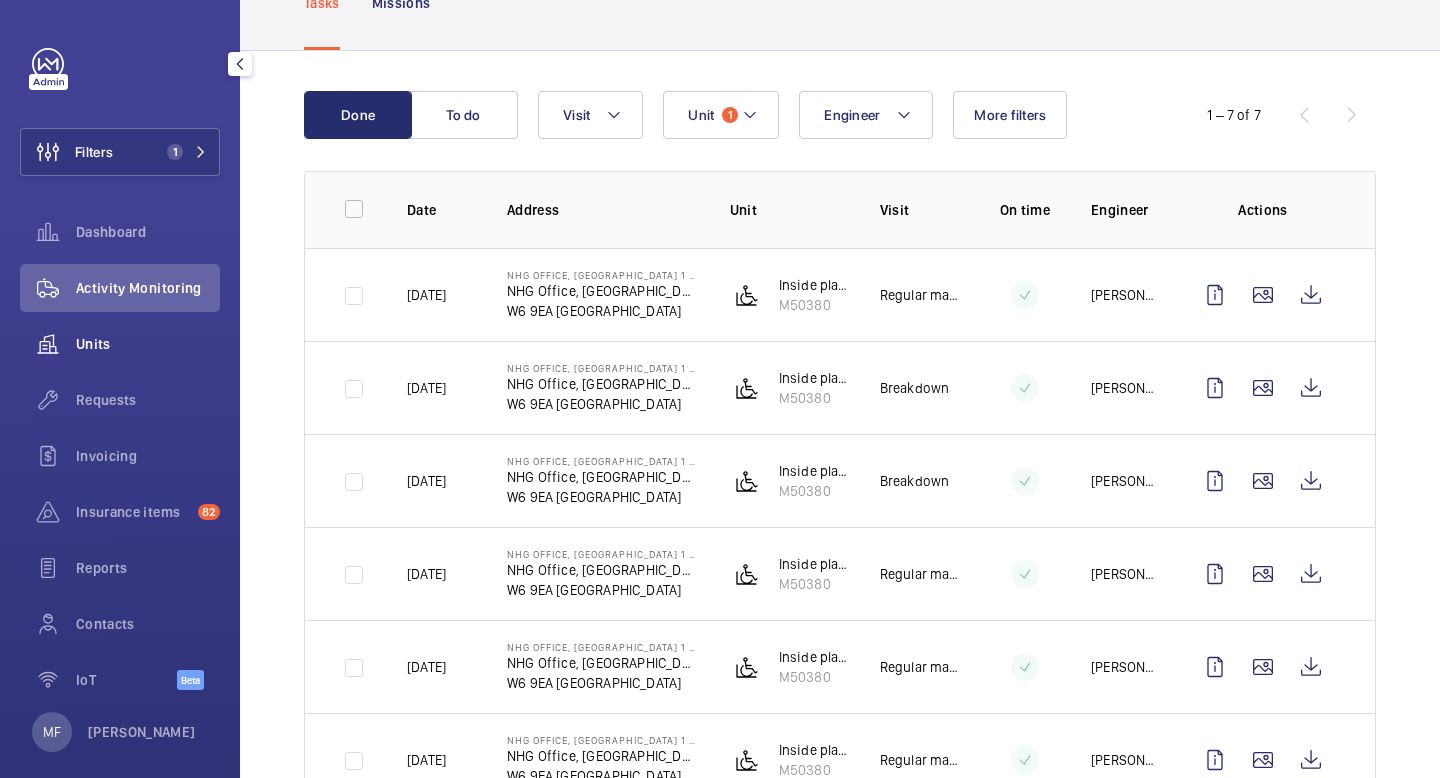 click on "Units" 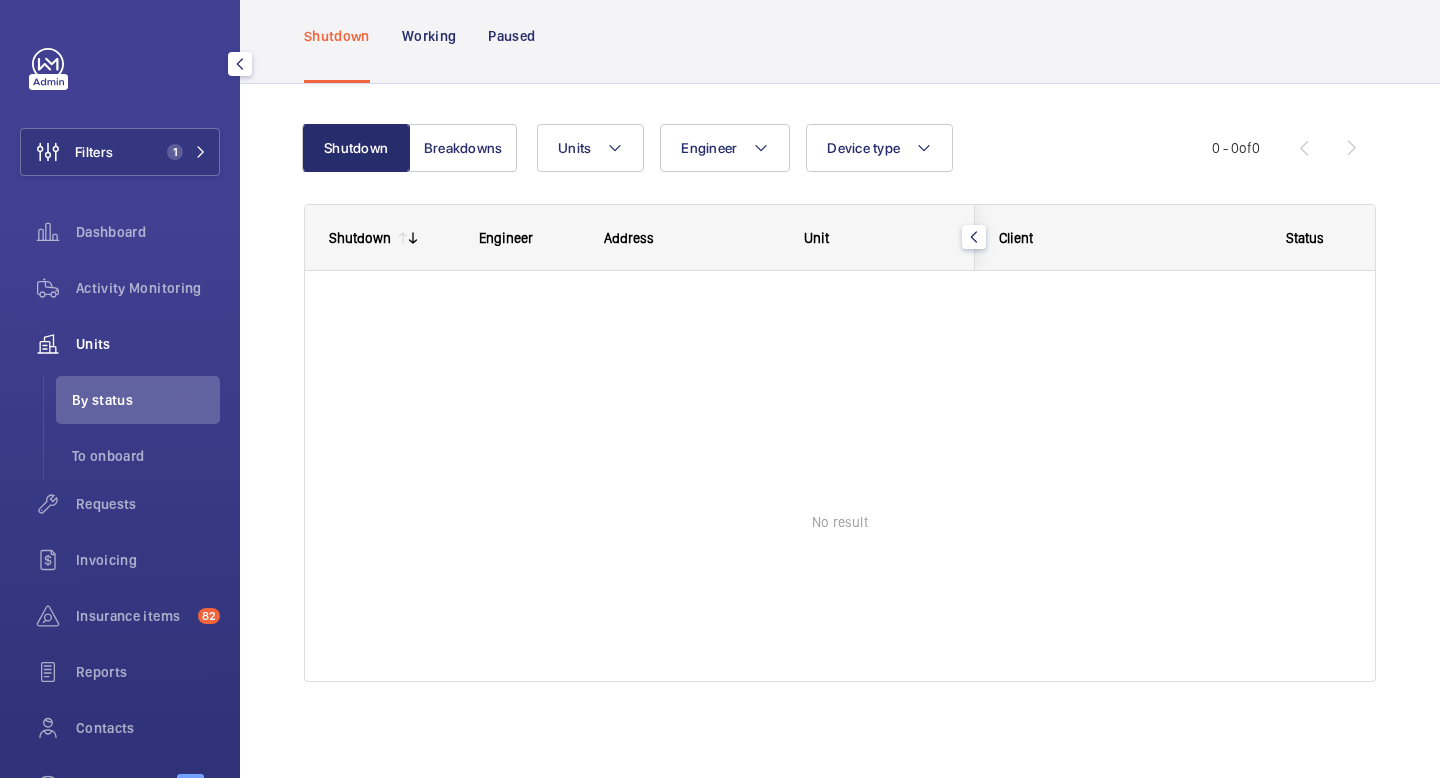 scroll, scrollTop: 97, scrollLeft: 0, axis: vertical 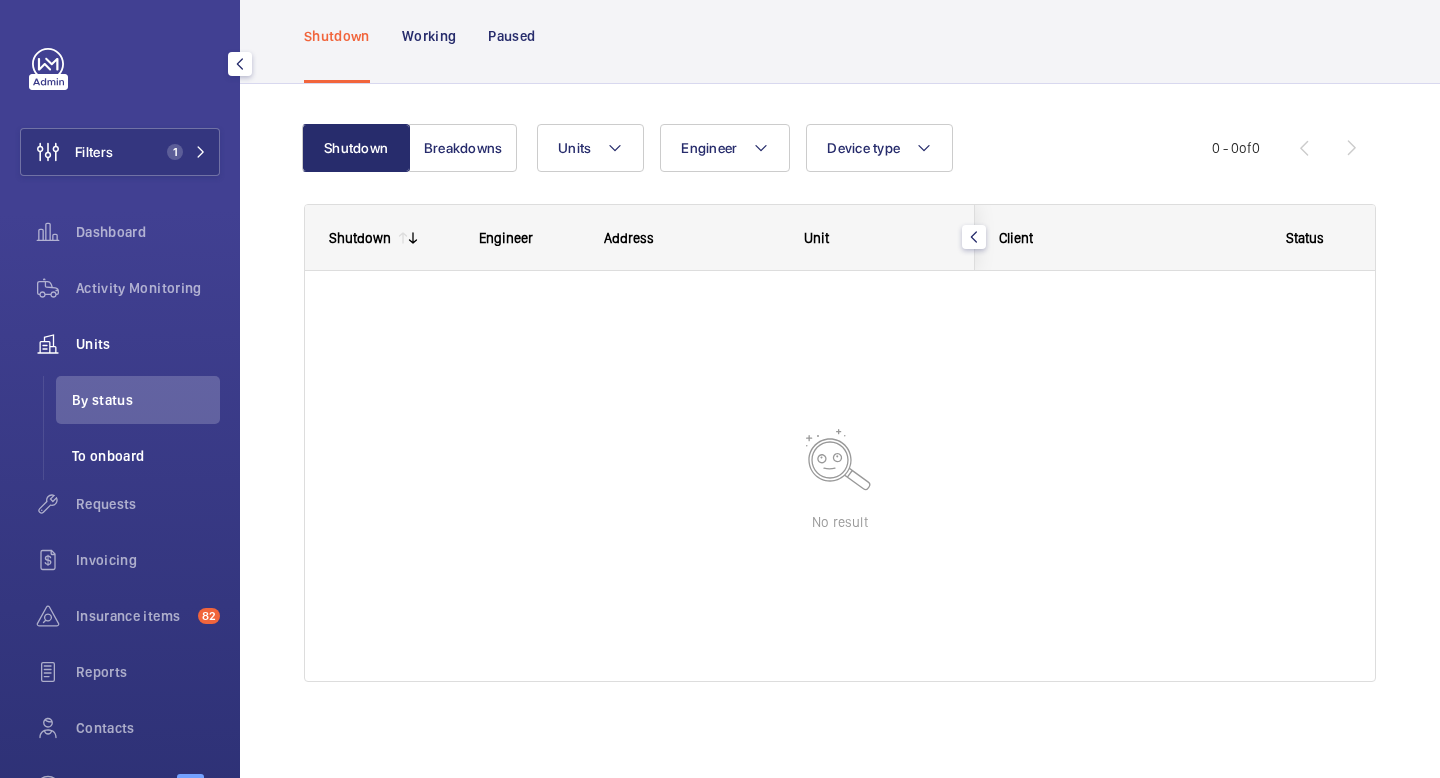click on "To onboard" 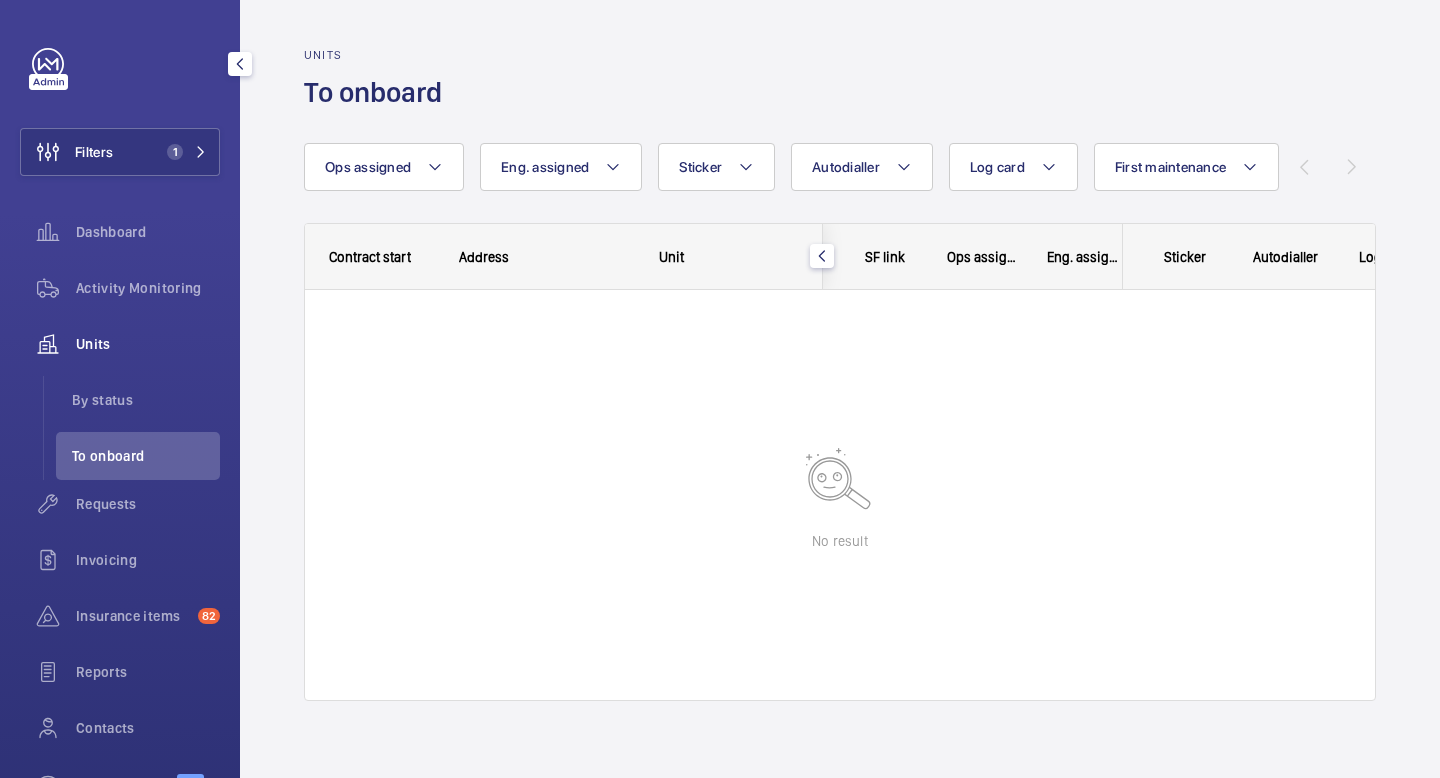 scroll, scrollTop: 0, scrollLeft: 0, axis: both 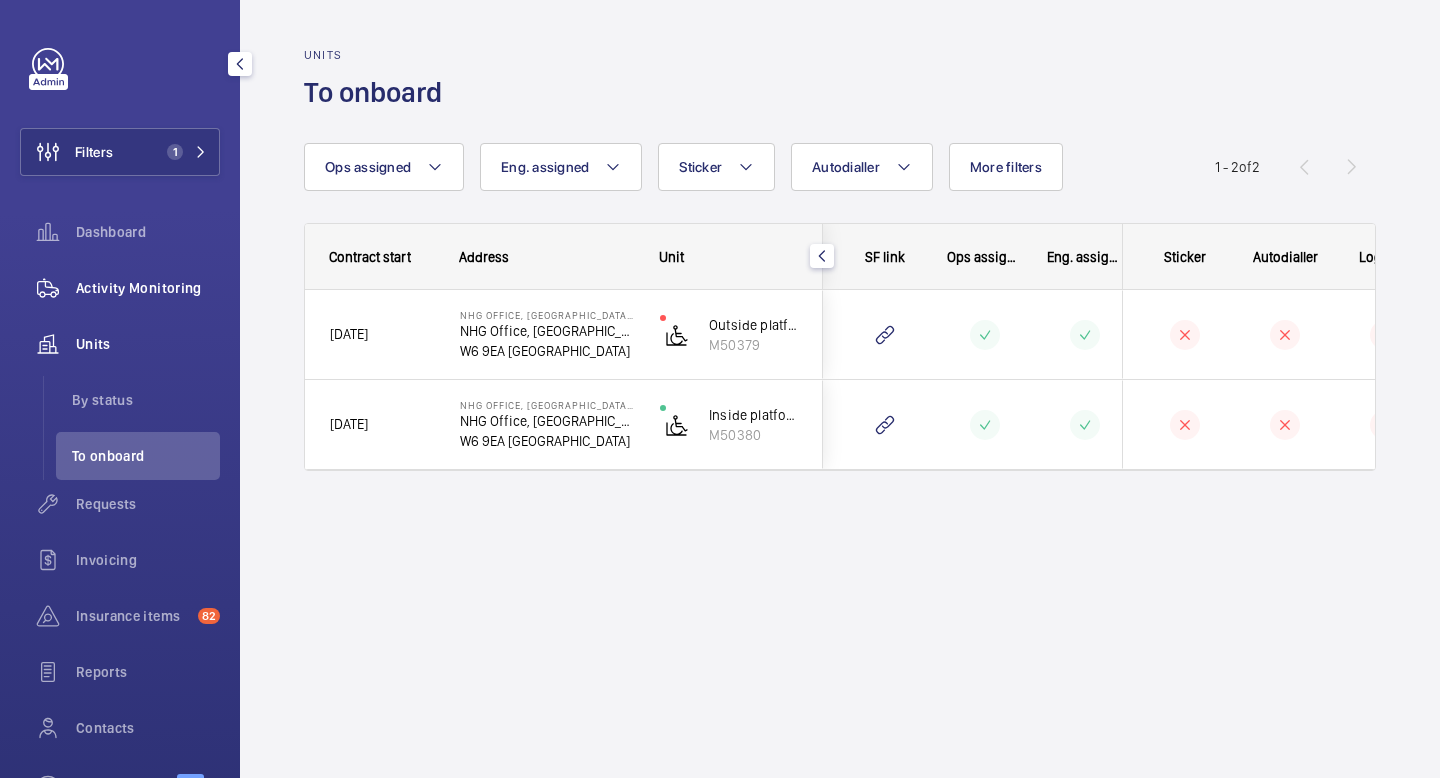 click on "Activity Monitoring" 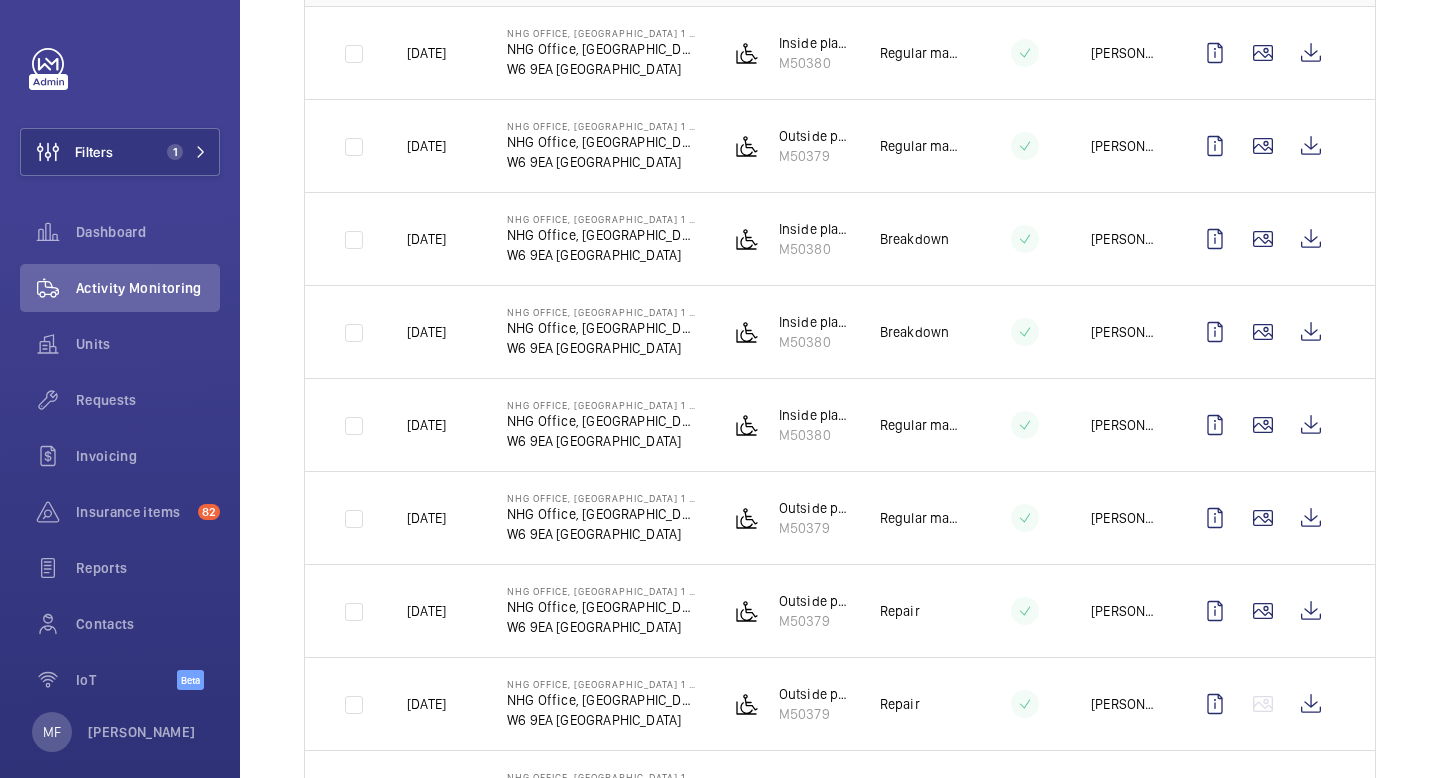 scroll, scrollTop: 0, scrollLeft: 0, axis: both 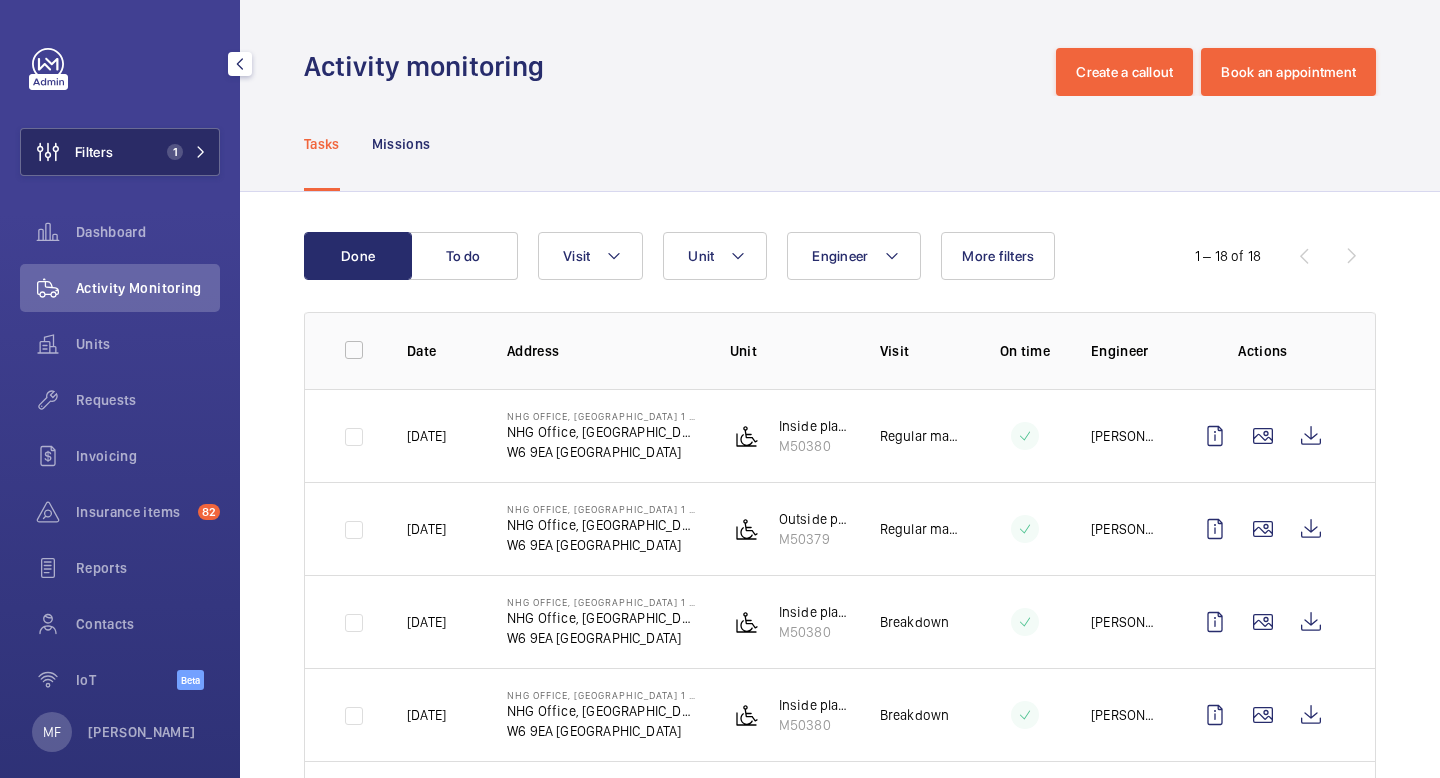 click 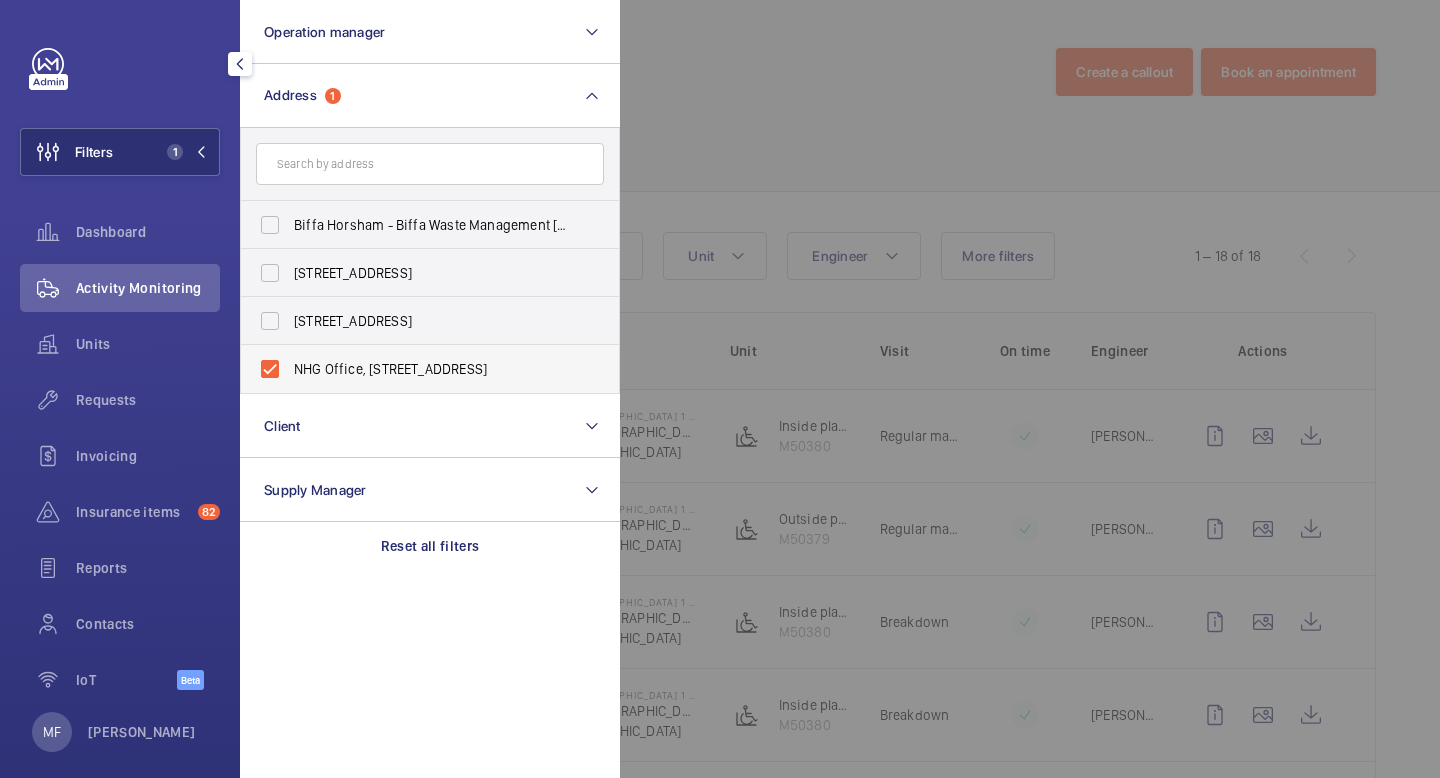 click on "NHG Office, [STREET_ADDRESS]" at bounding box center (415, 369) 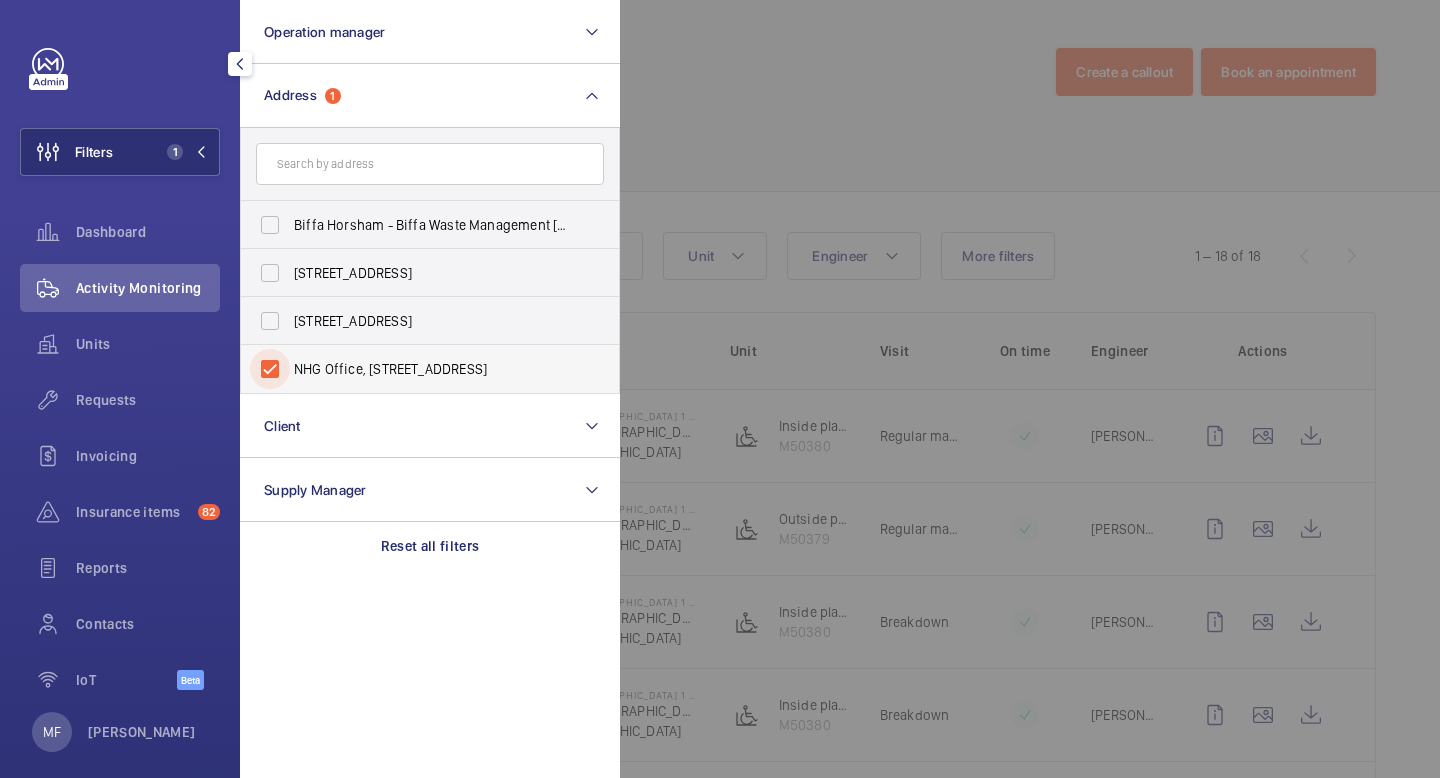 click on "NHG Office, [STREET_ADDRESS]" at bounding box center [270, 369] 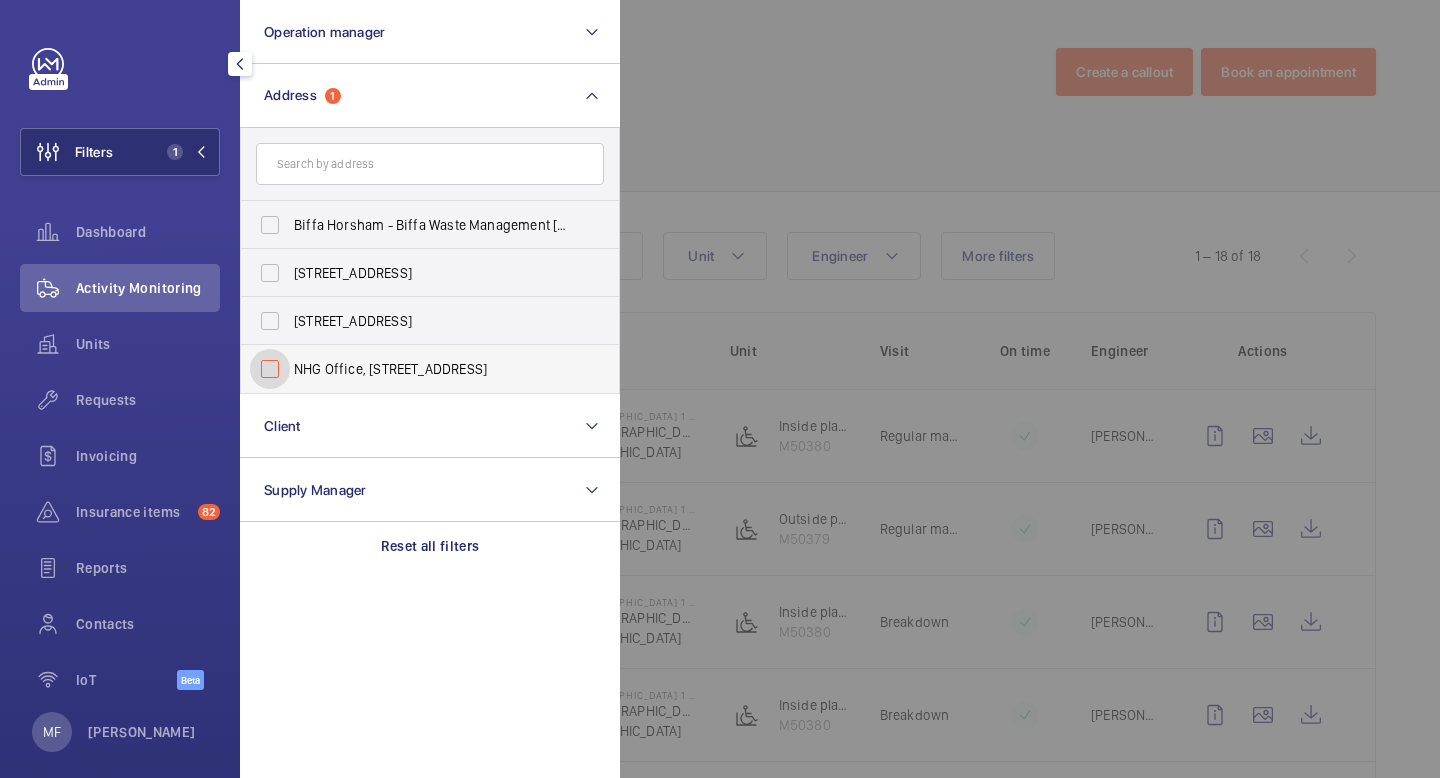 checkbox on "false" 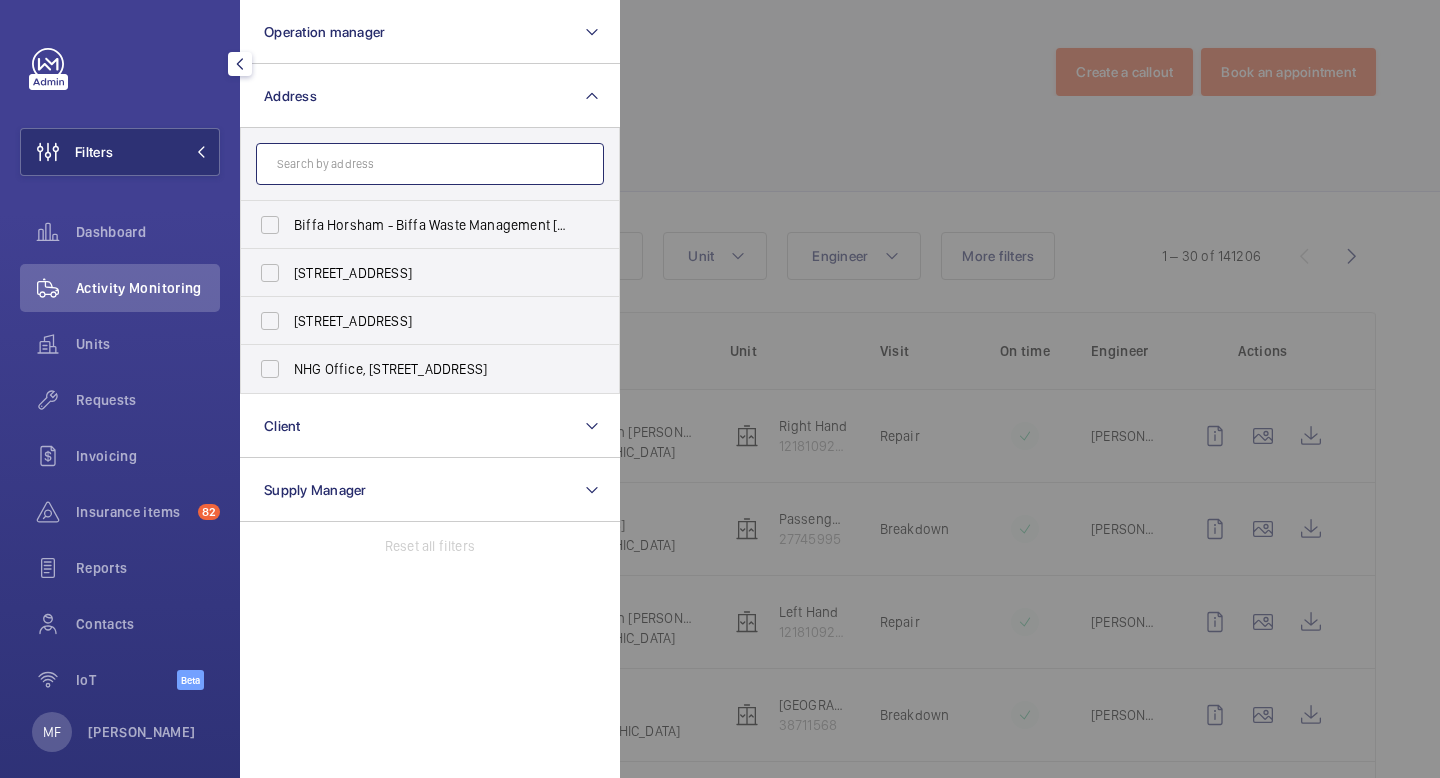 click 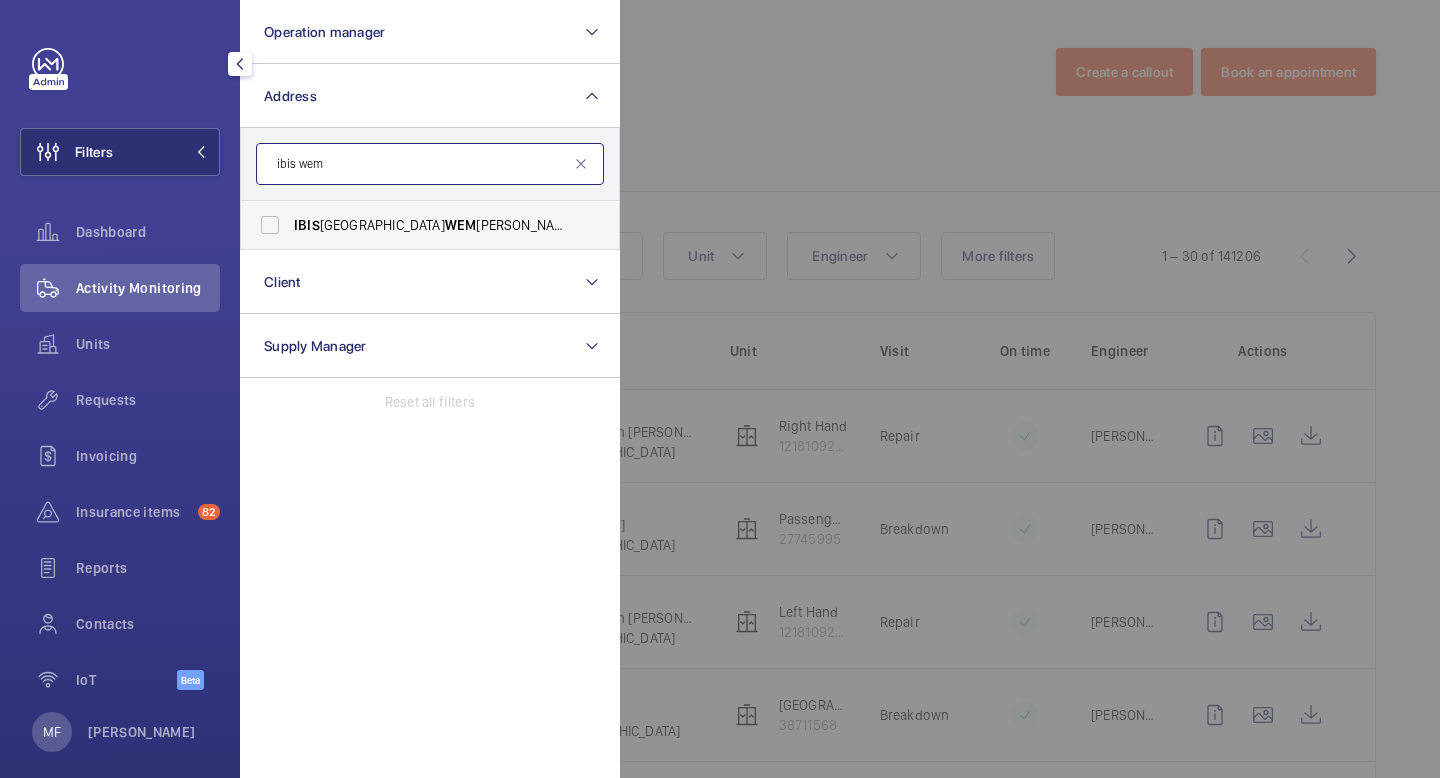 type on "ibis wem" 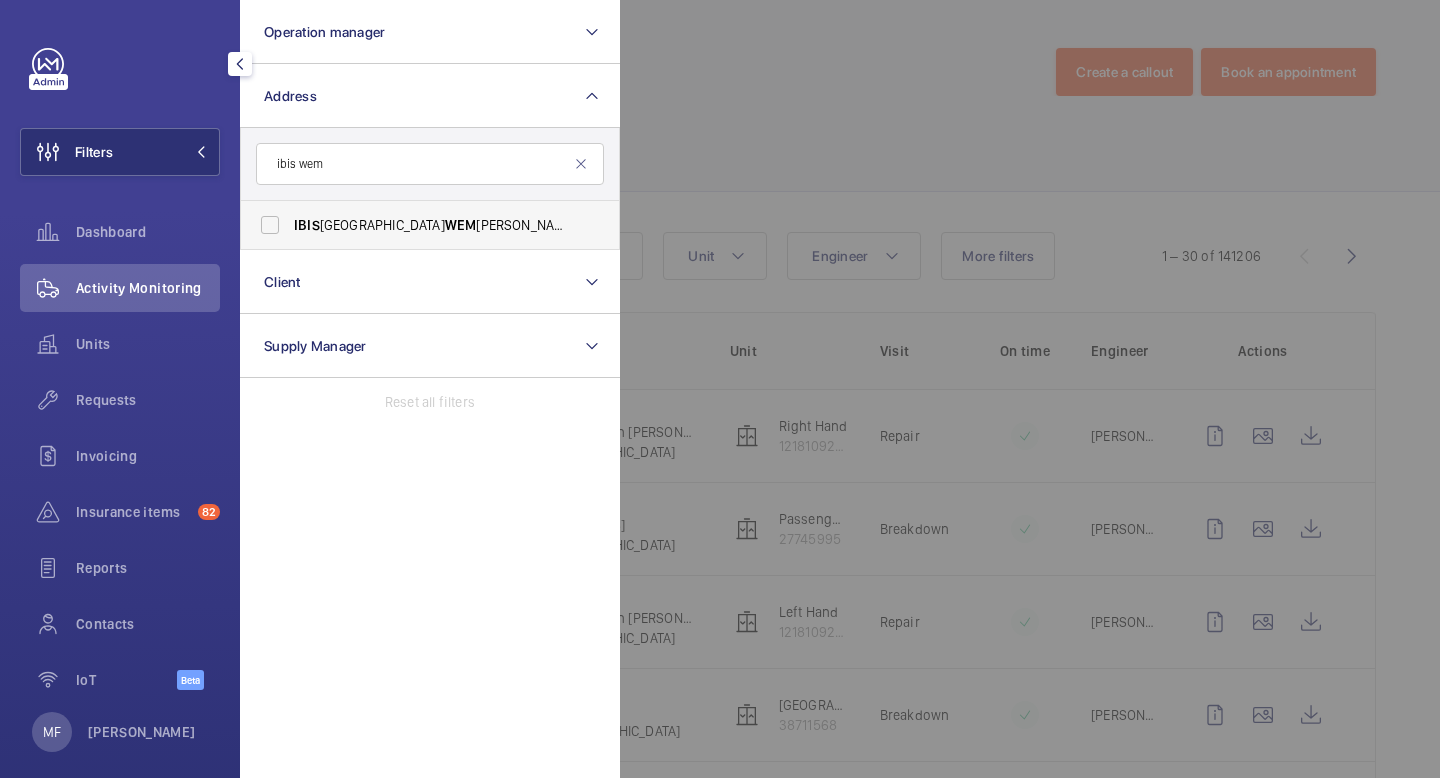 click on "IBIS  LONDON  WEM BLEY - H3141,  IBIS  LONDON  WEM BLEY, South Way  Wem bley,  WEM BLEY HA9 6BA" at bounding box center (431, 225) 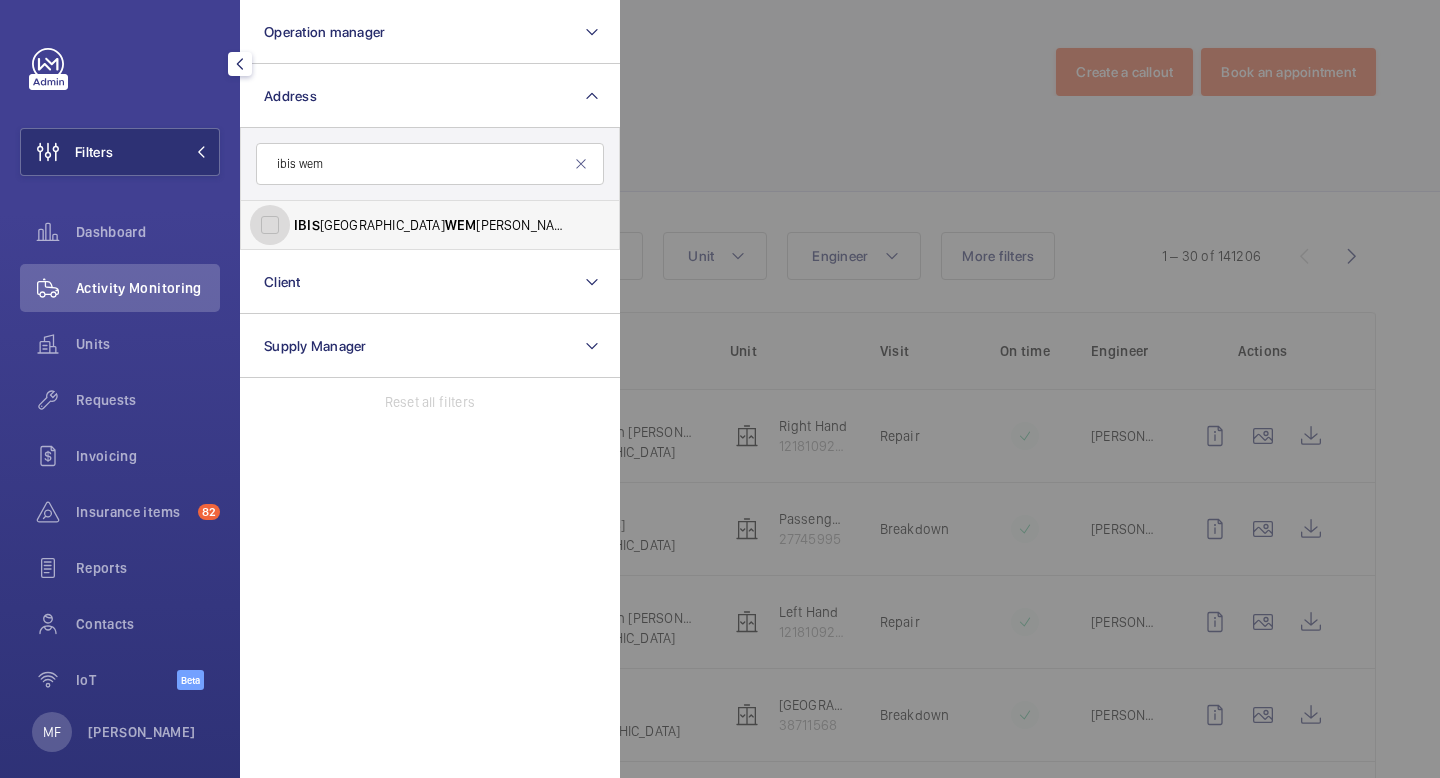 click on "IBIS  LONDON  WEM BLEY - H3141,  IBIS  LONDON  WEM BLEY, South Way  Wem bley,  WEM BLEY HA9 6BA" at bounding box center (270, 225) 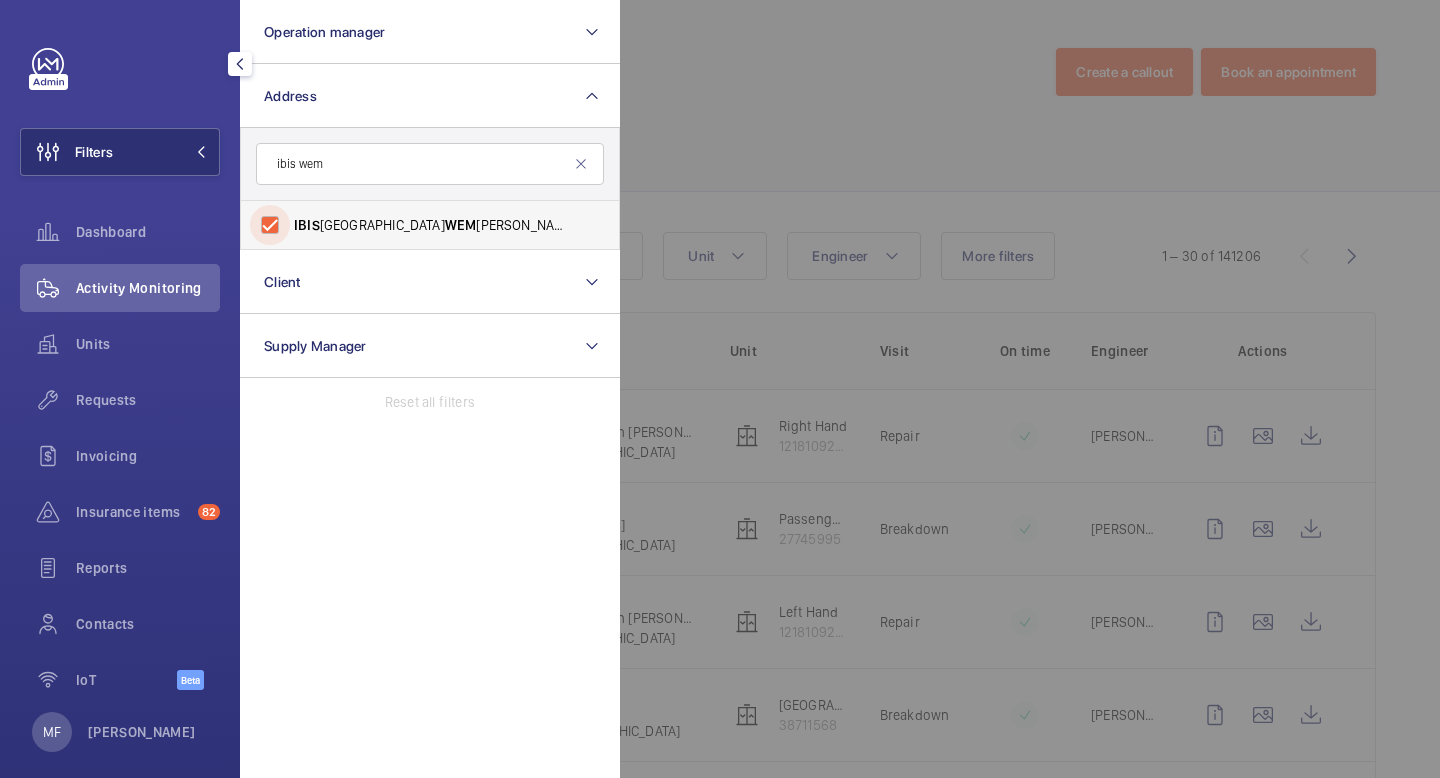 checkbox on "true" 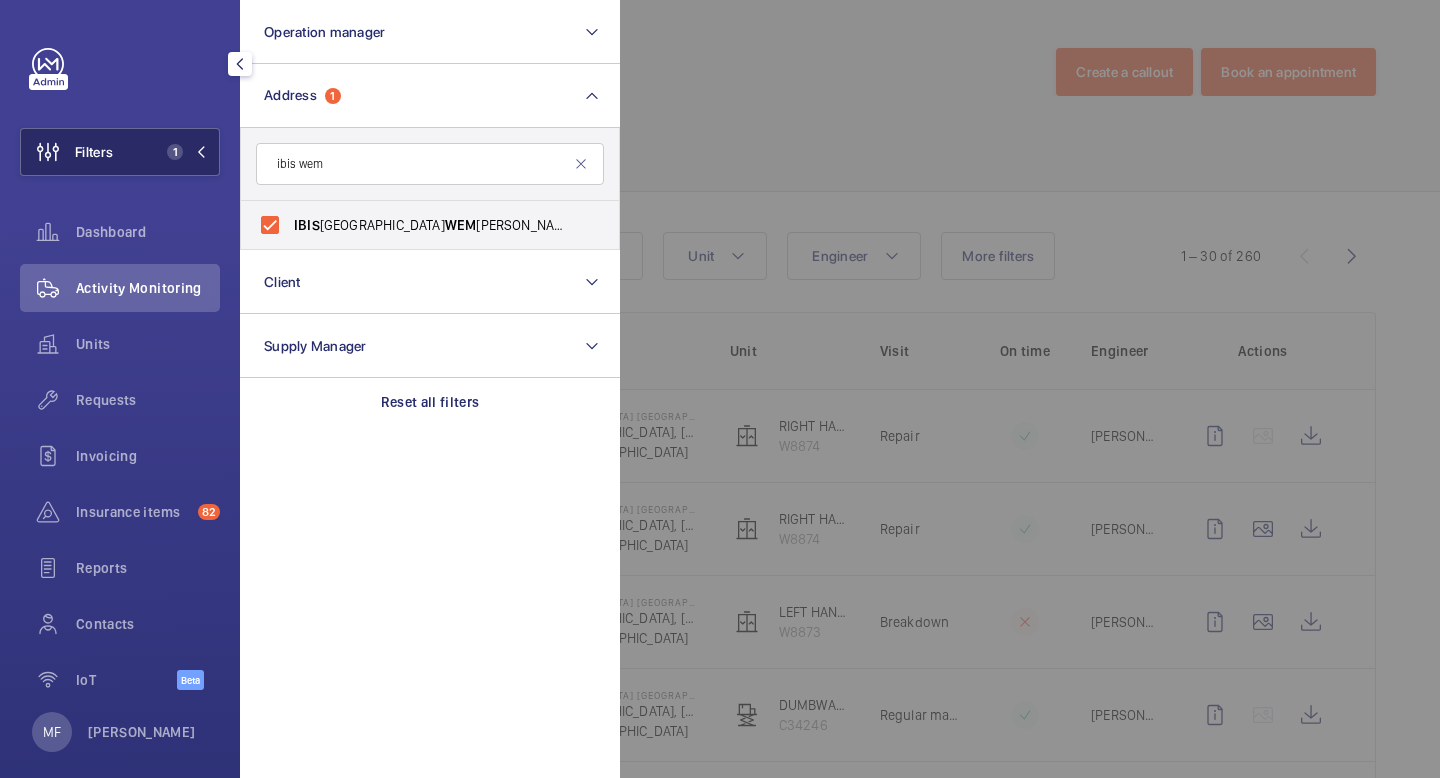 click 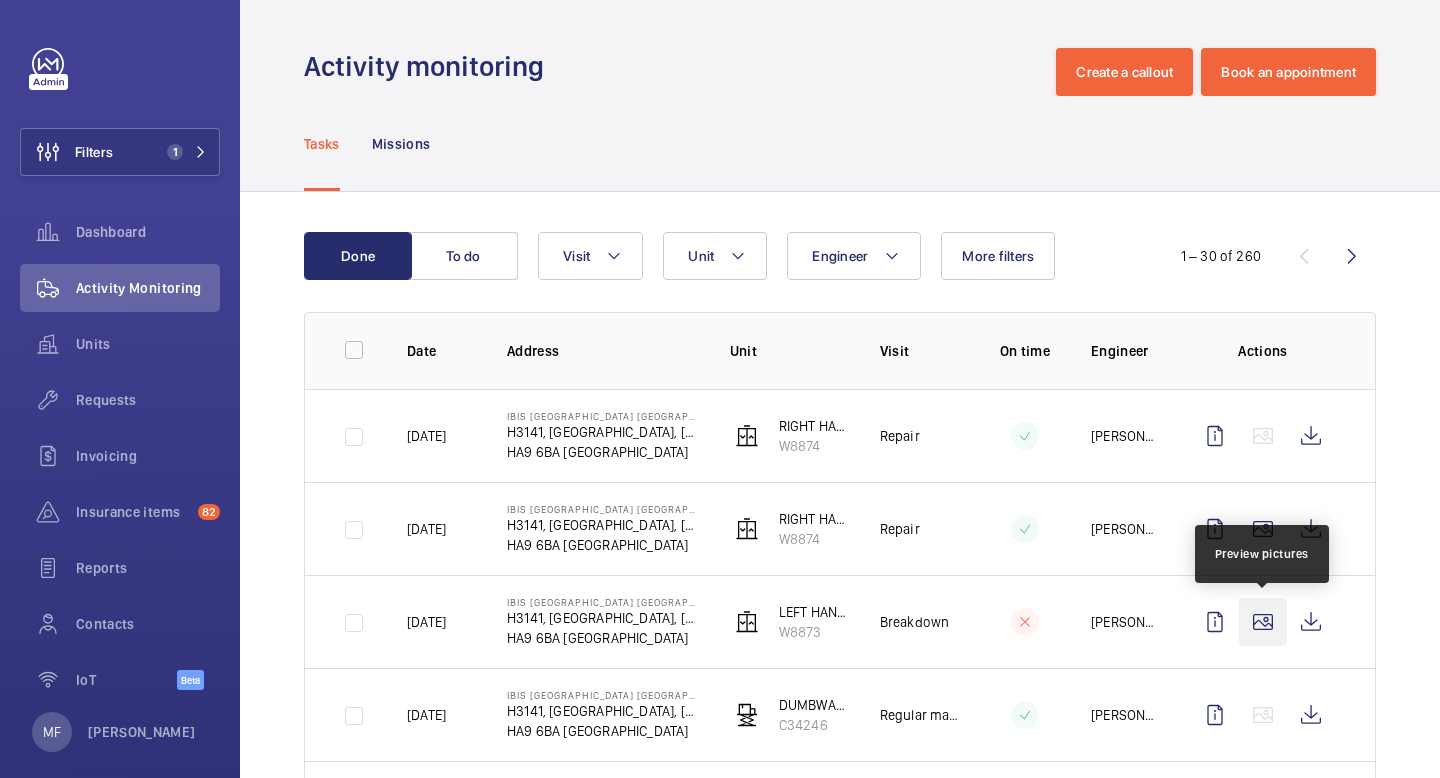 click 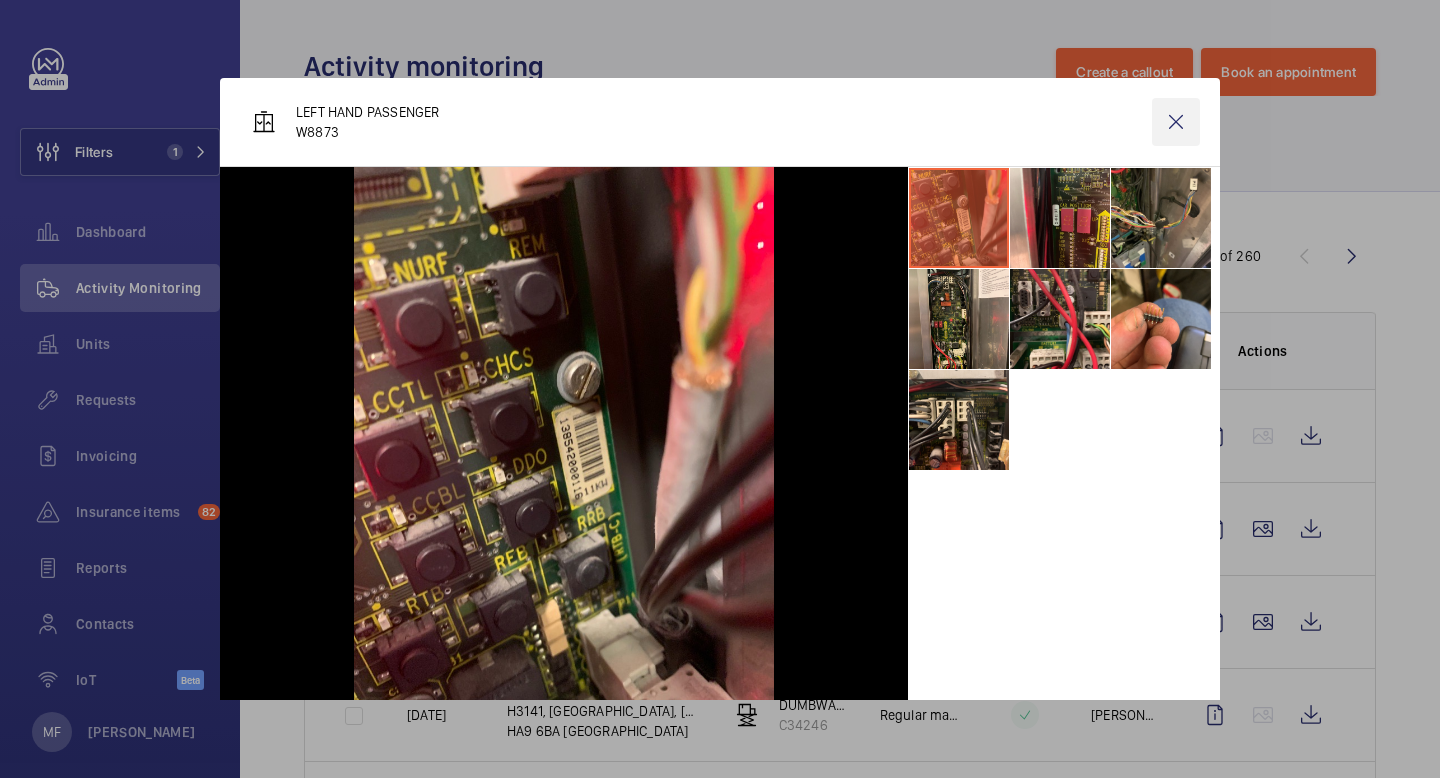 click at bounding box center (1176, 122) 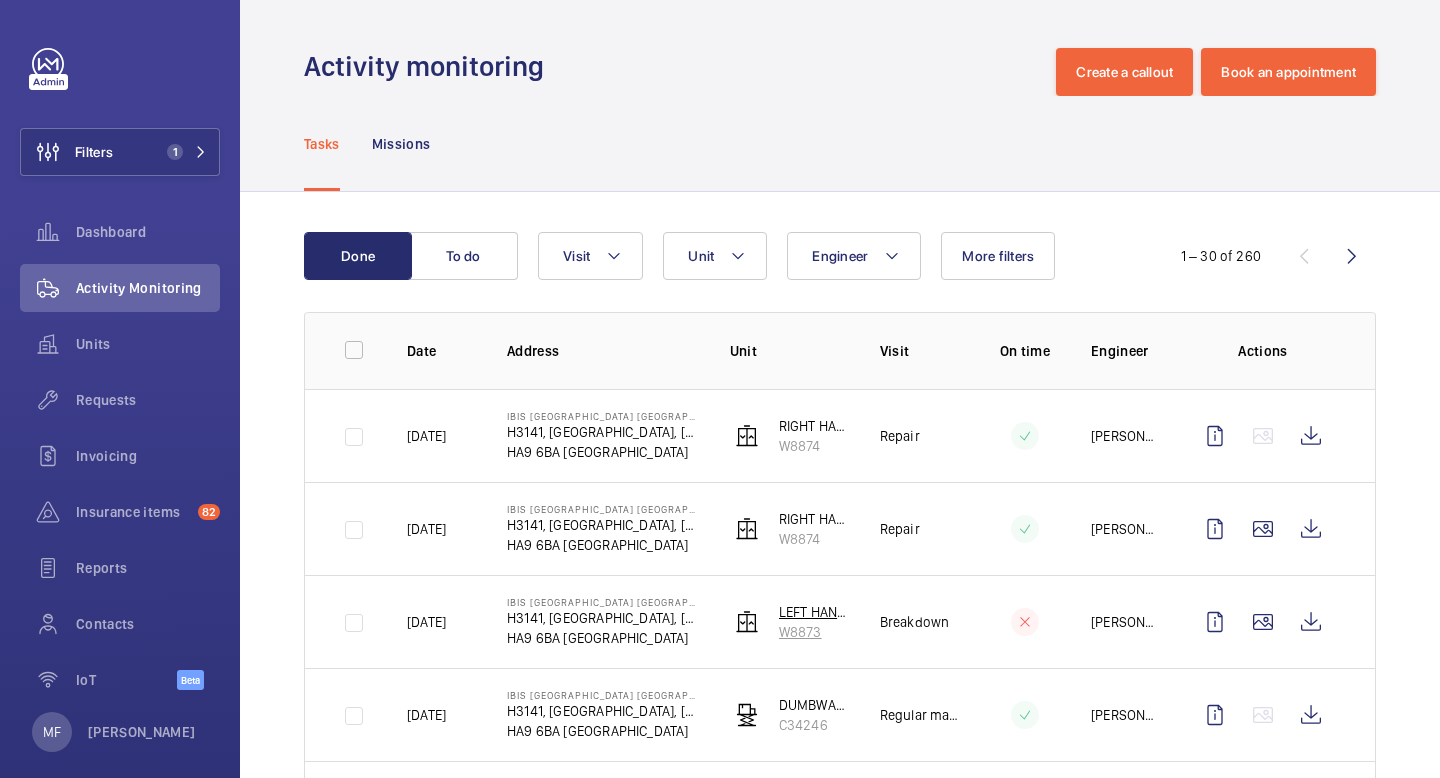 click 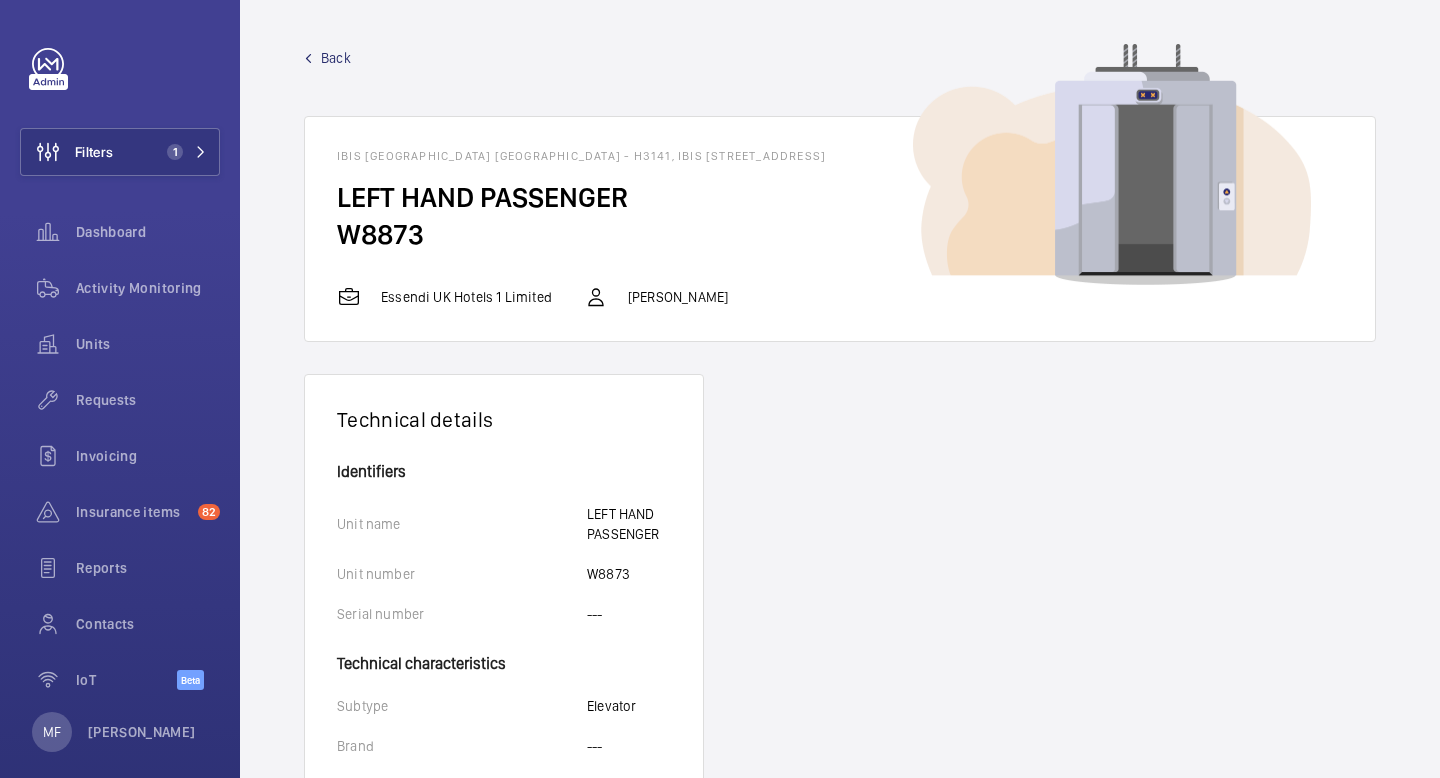 click on "Back" 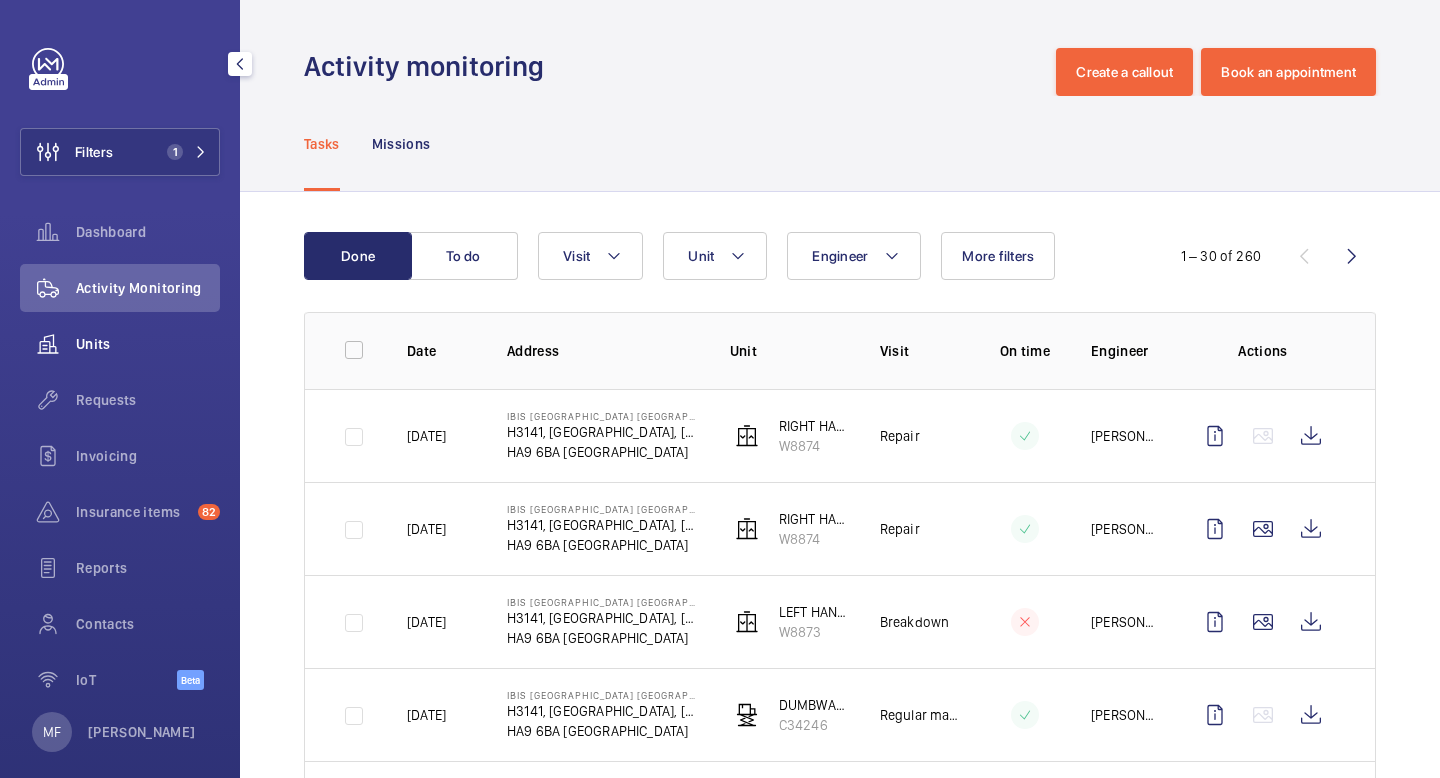 click on "Units" 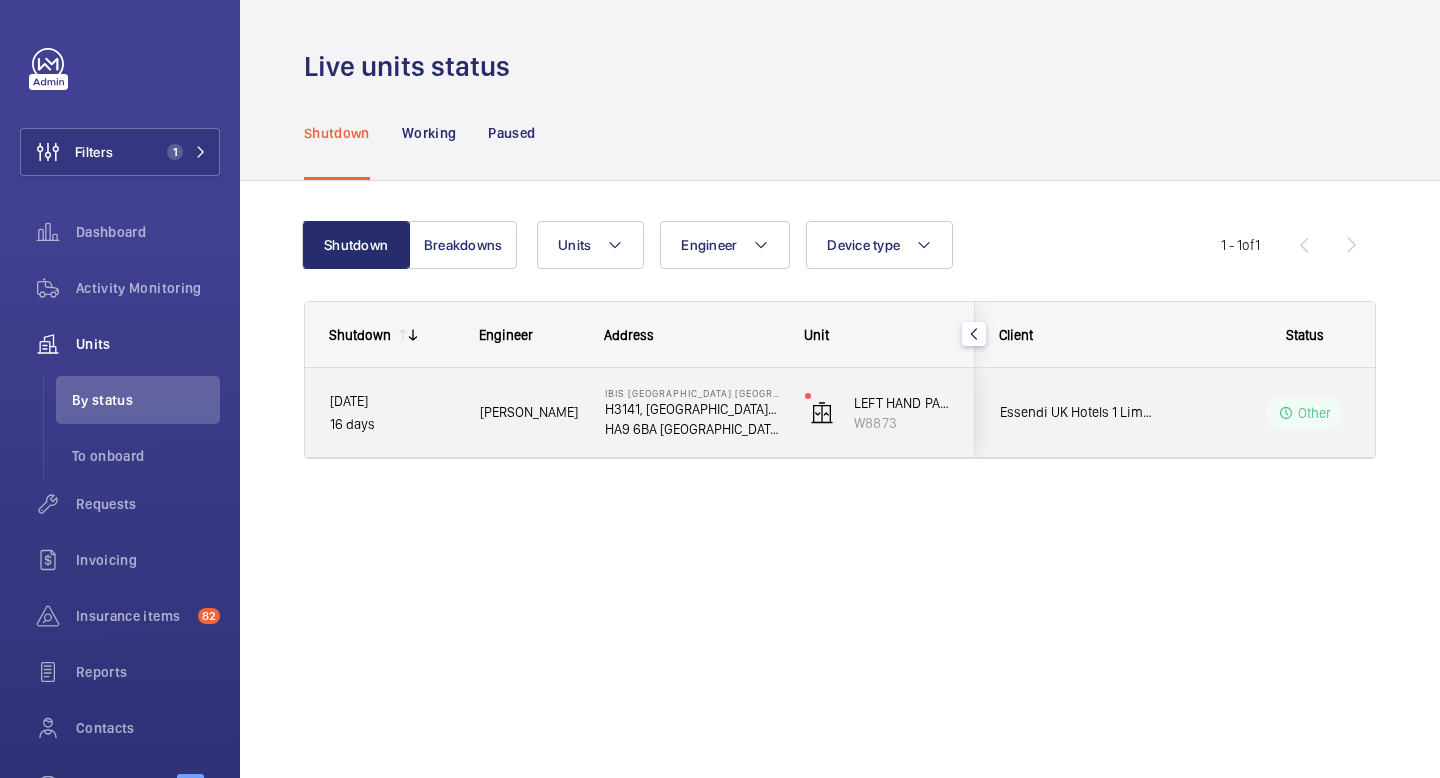click on "Other" 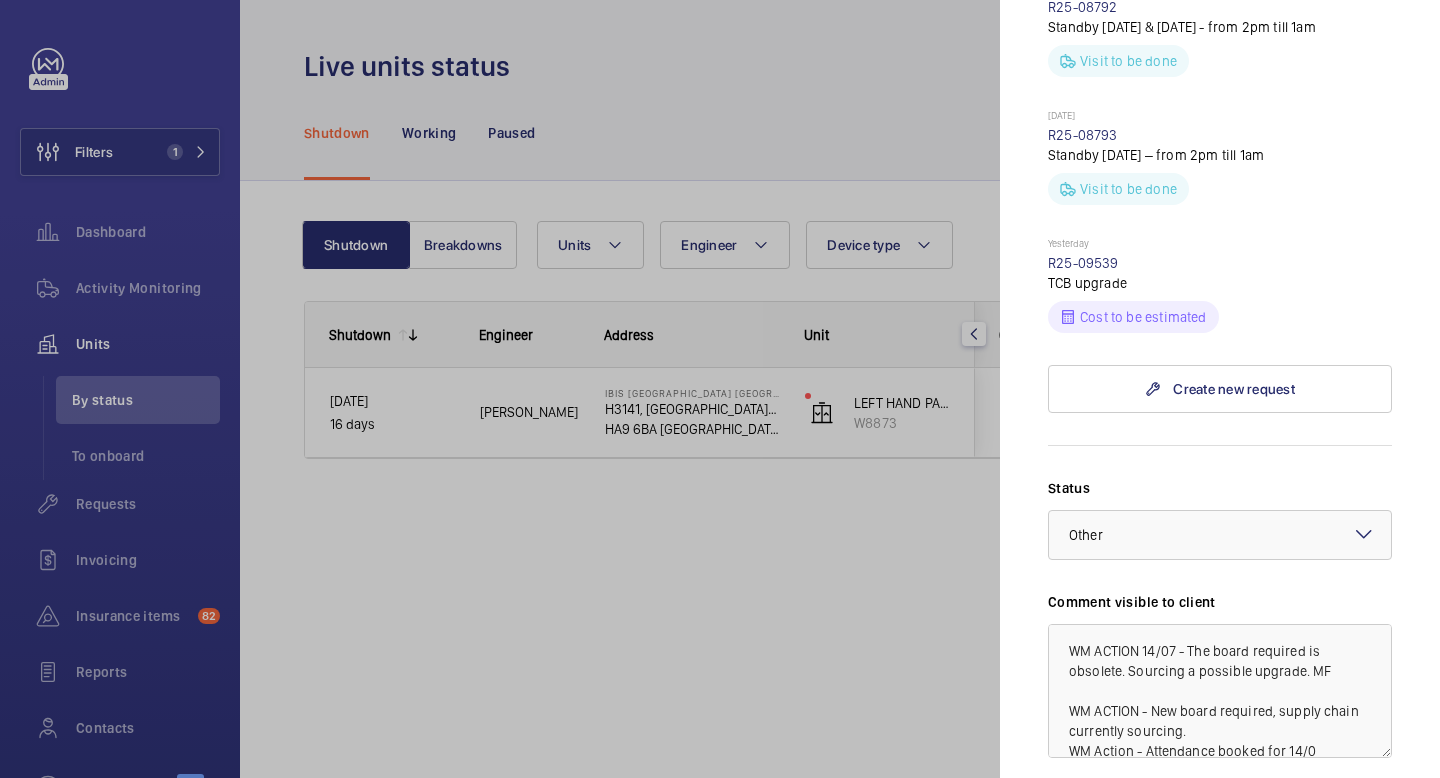 scroll, scrollTop: 1768, scrollLeft: 0, axis: vertical 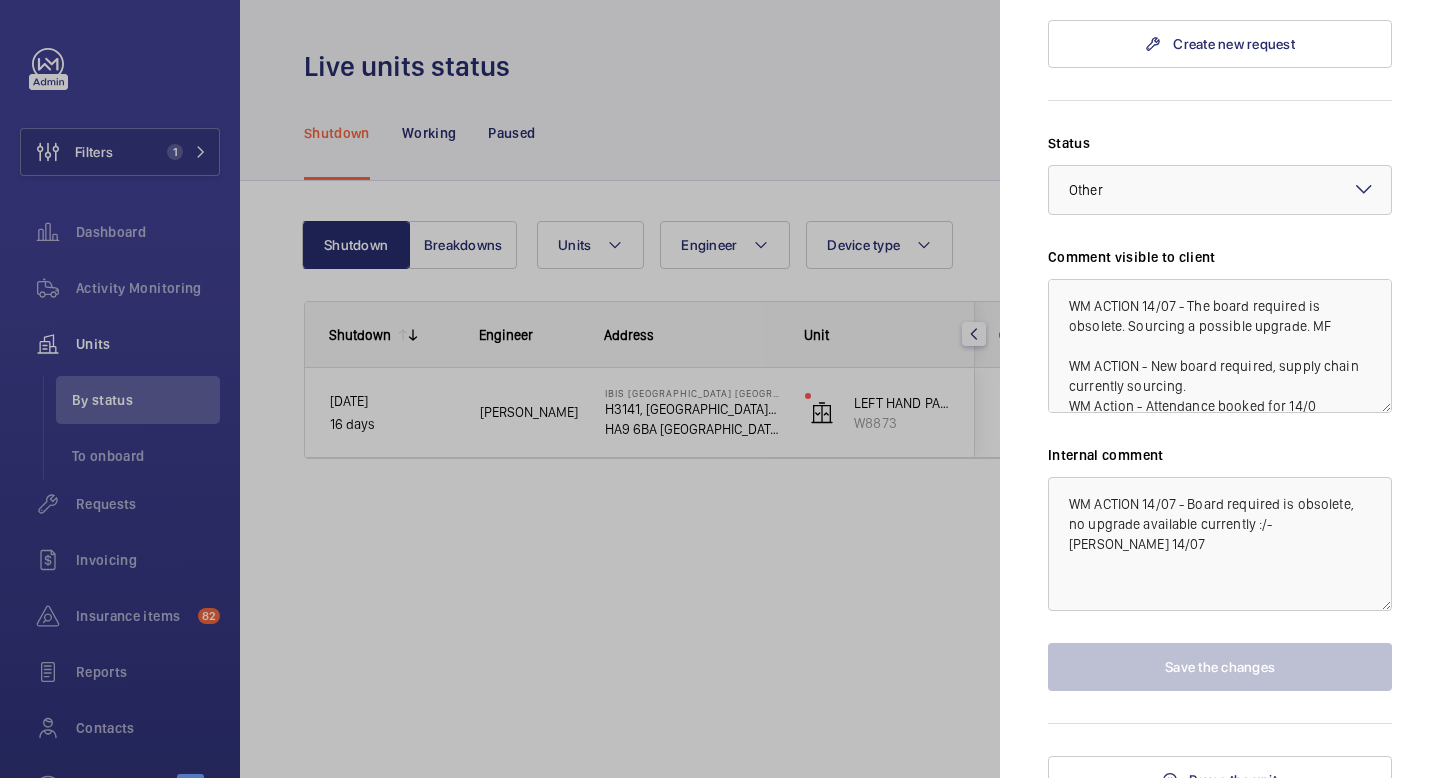 click 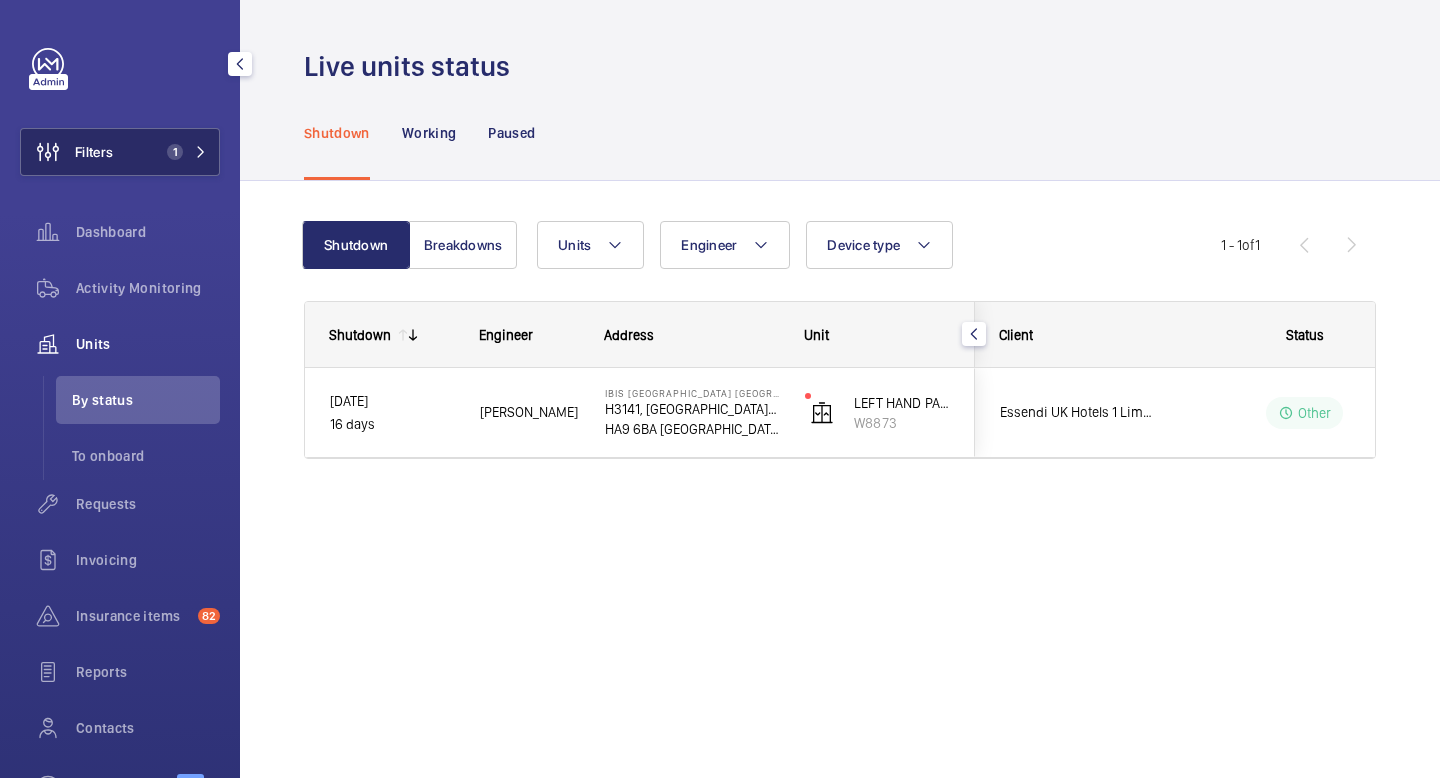 click on "1" 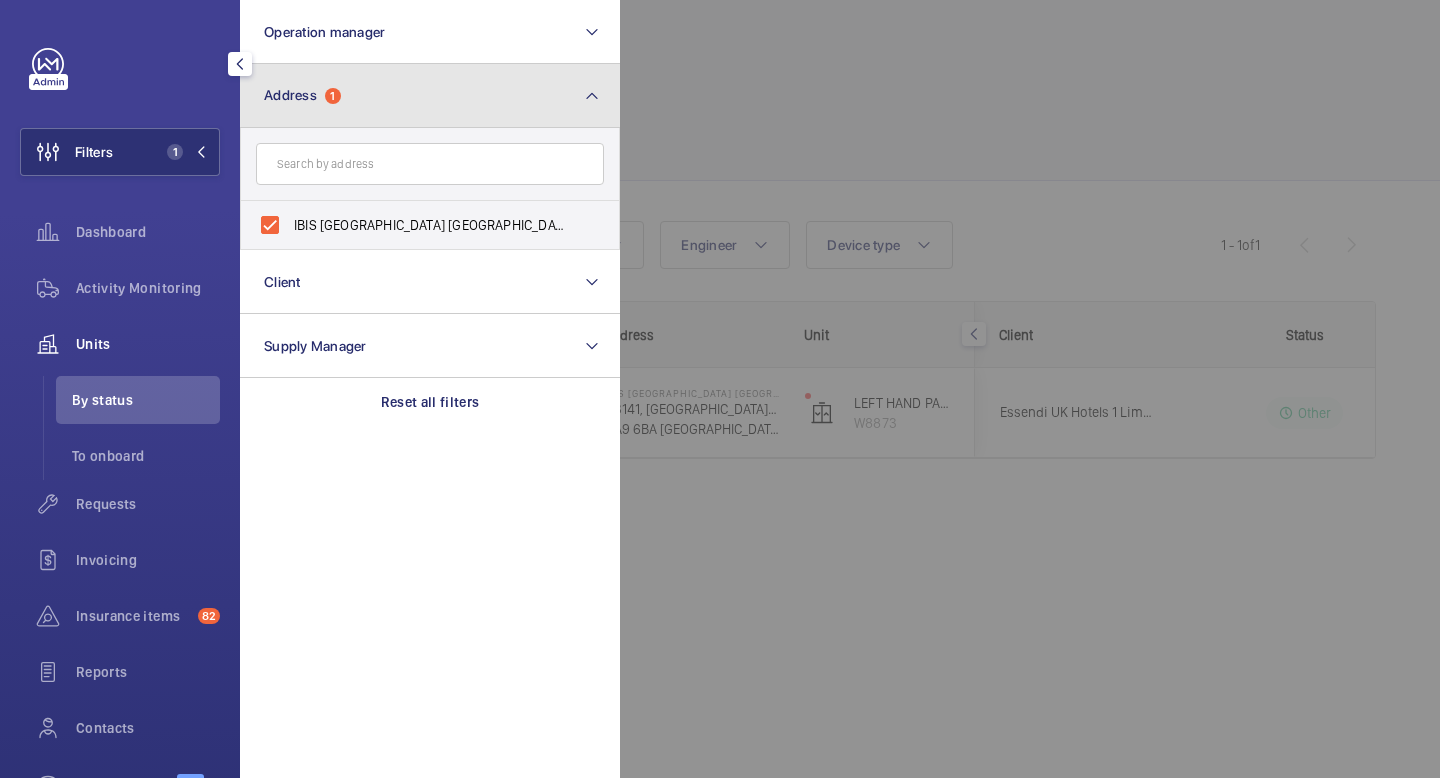 click on "Address  1" 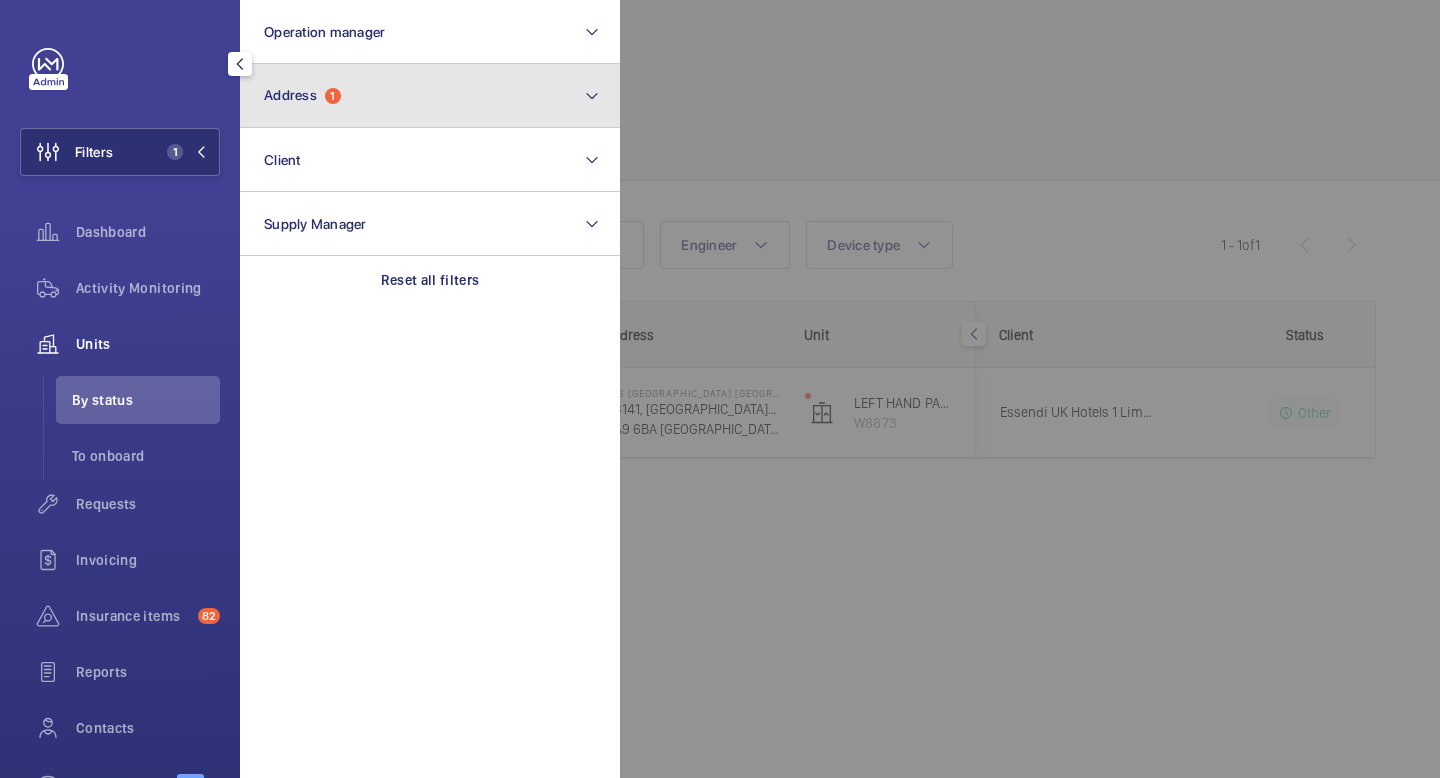 click on "Address  1" 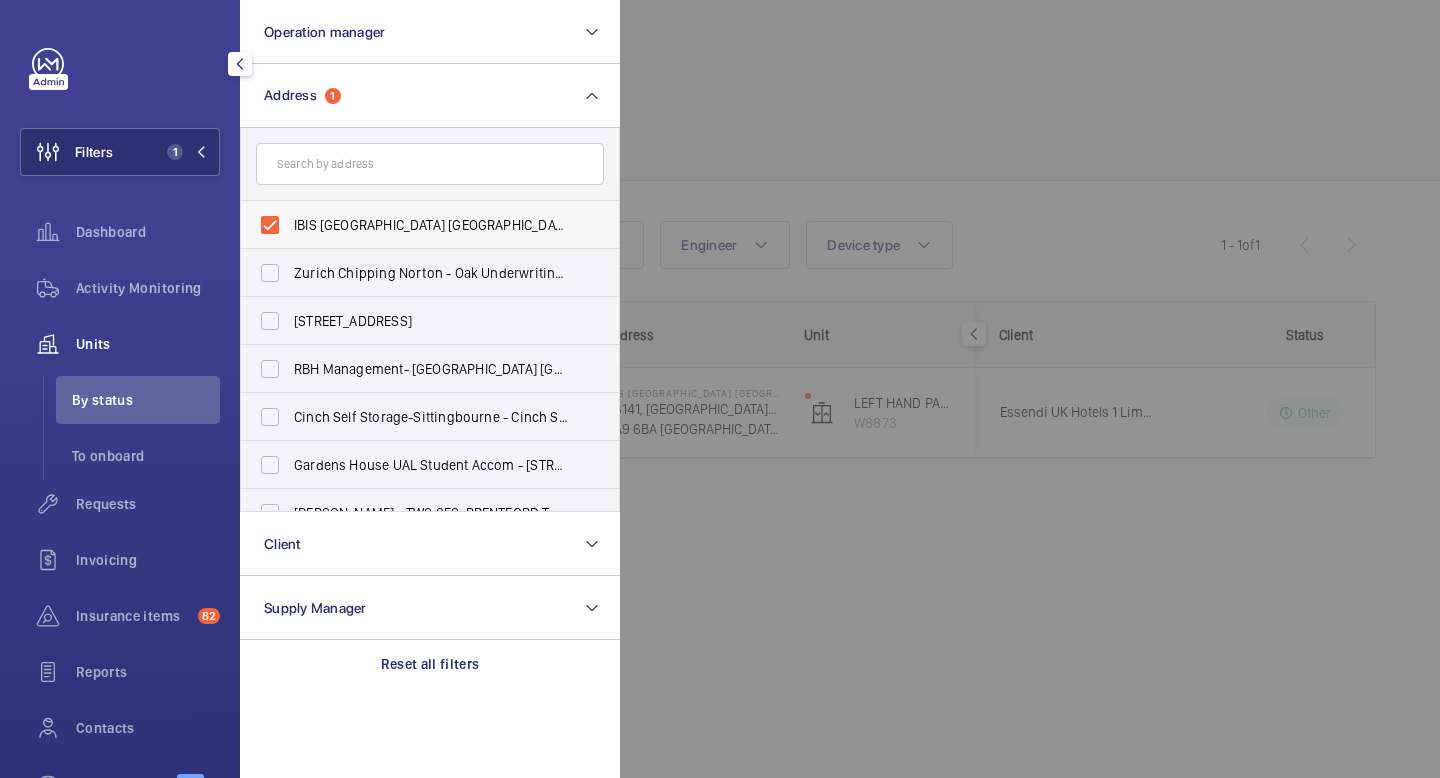 click on "IBIS [GEOGRAPHIC_DATA] [GEOGRAPHIC_DATA] - H3141, IBIS [STREET_ADDRESS]" at bounding box center [415, 225] 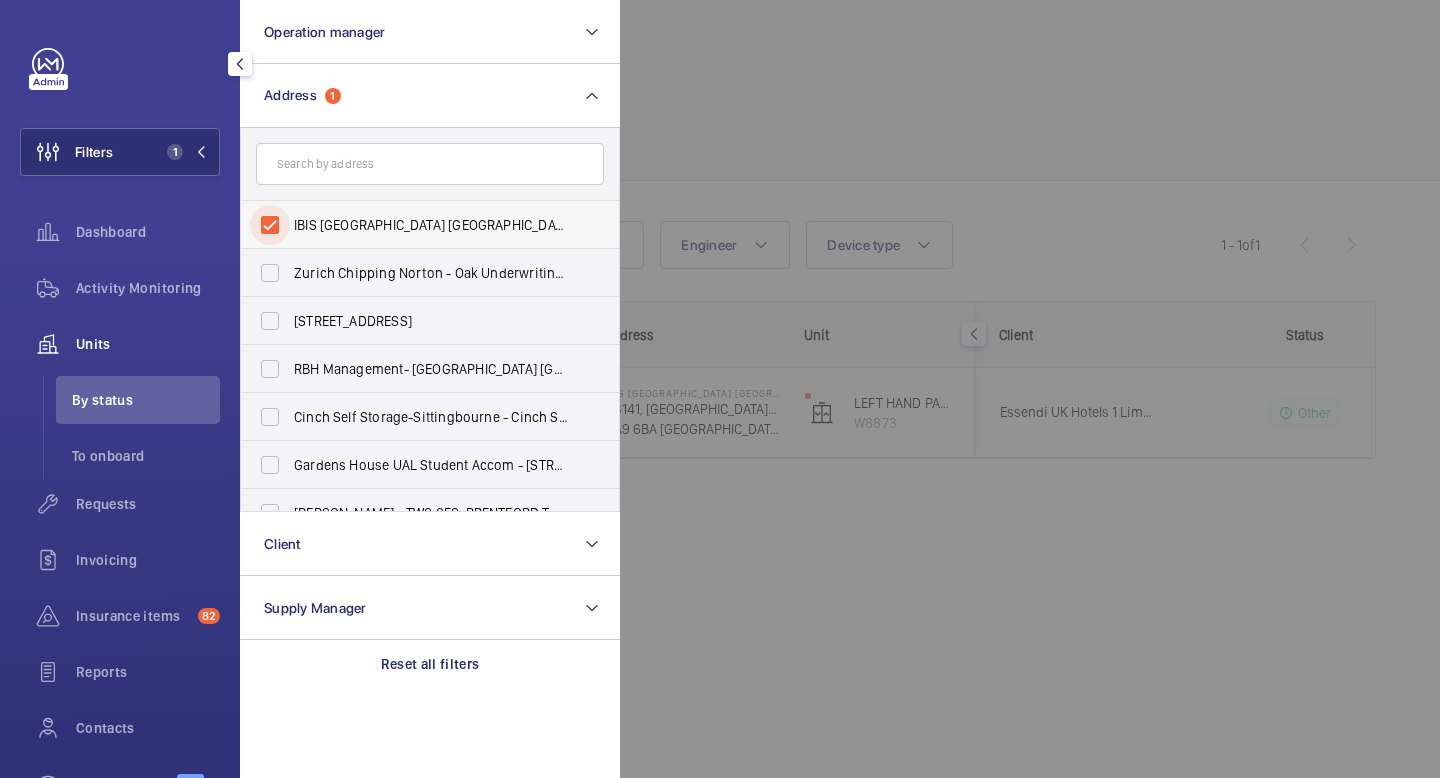 click on "IBIS [GEOGRAPHIC_DATA] [GEOGRAPHIC_DATA] - H3141, IBIS [STREET_ADDRESS]" at bounding box center (270, 225) 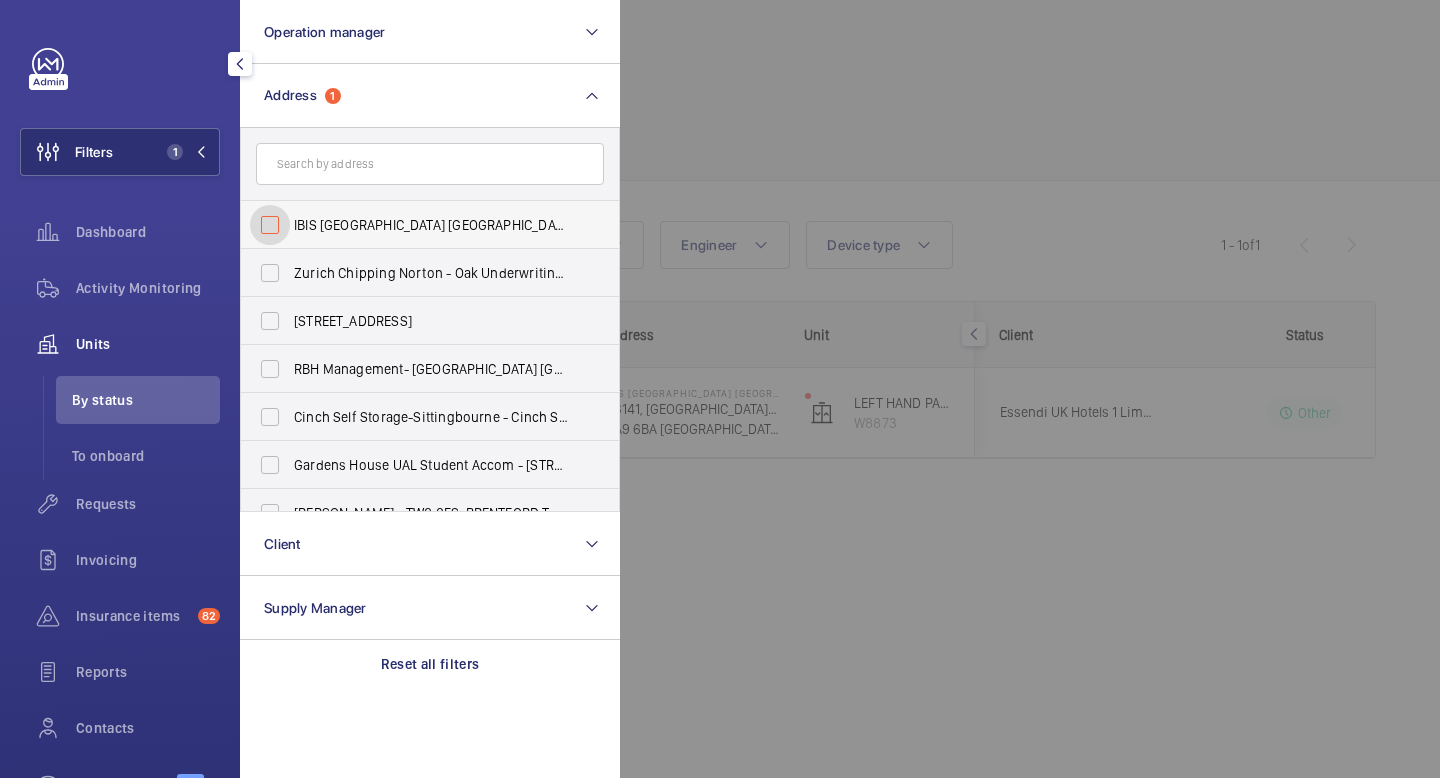 checkbox on "false" 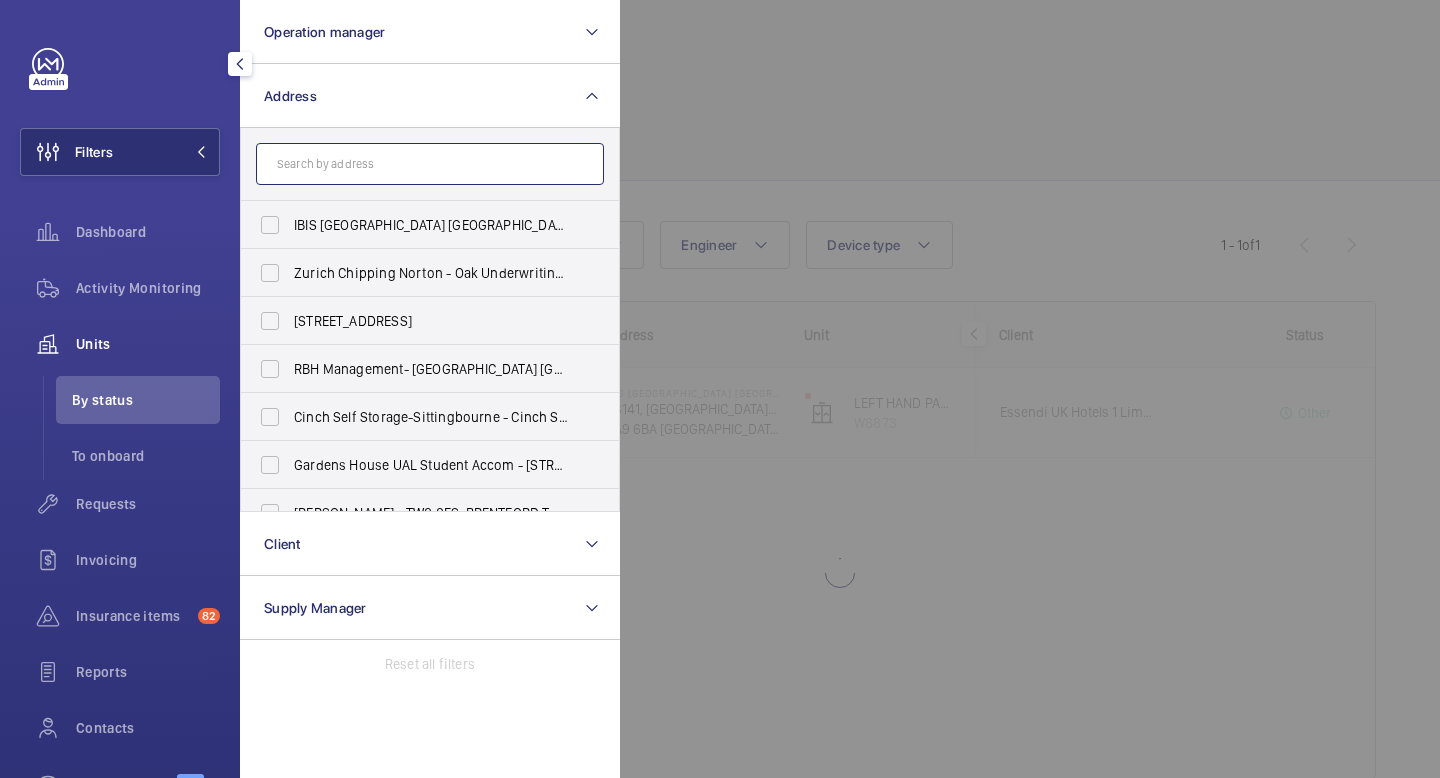 click 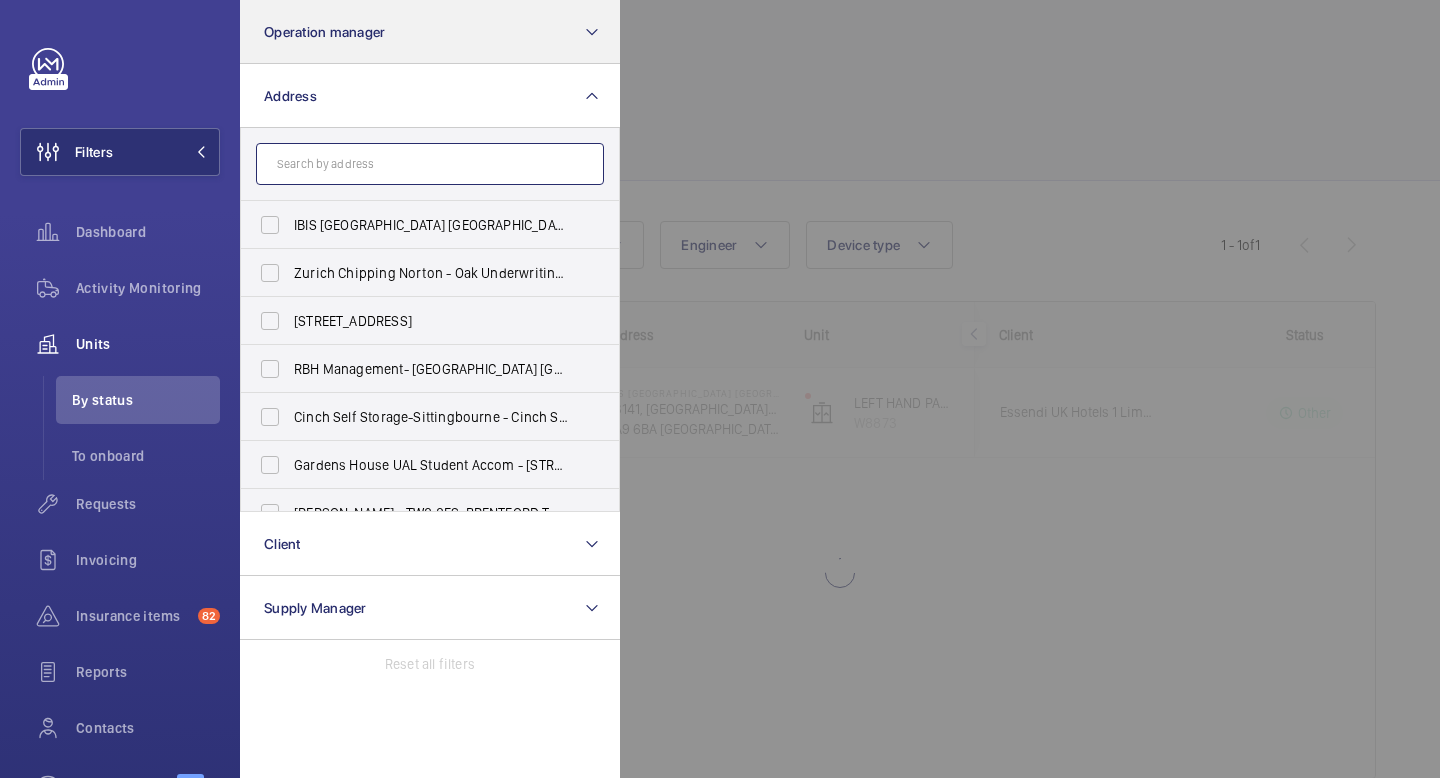 paste on "Premier Inn London King’s Cross" 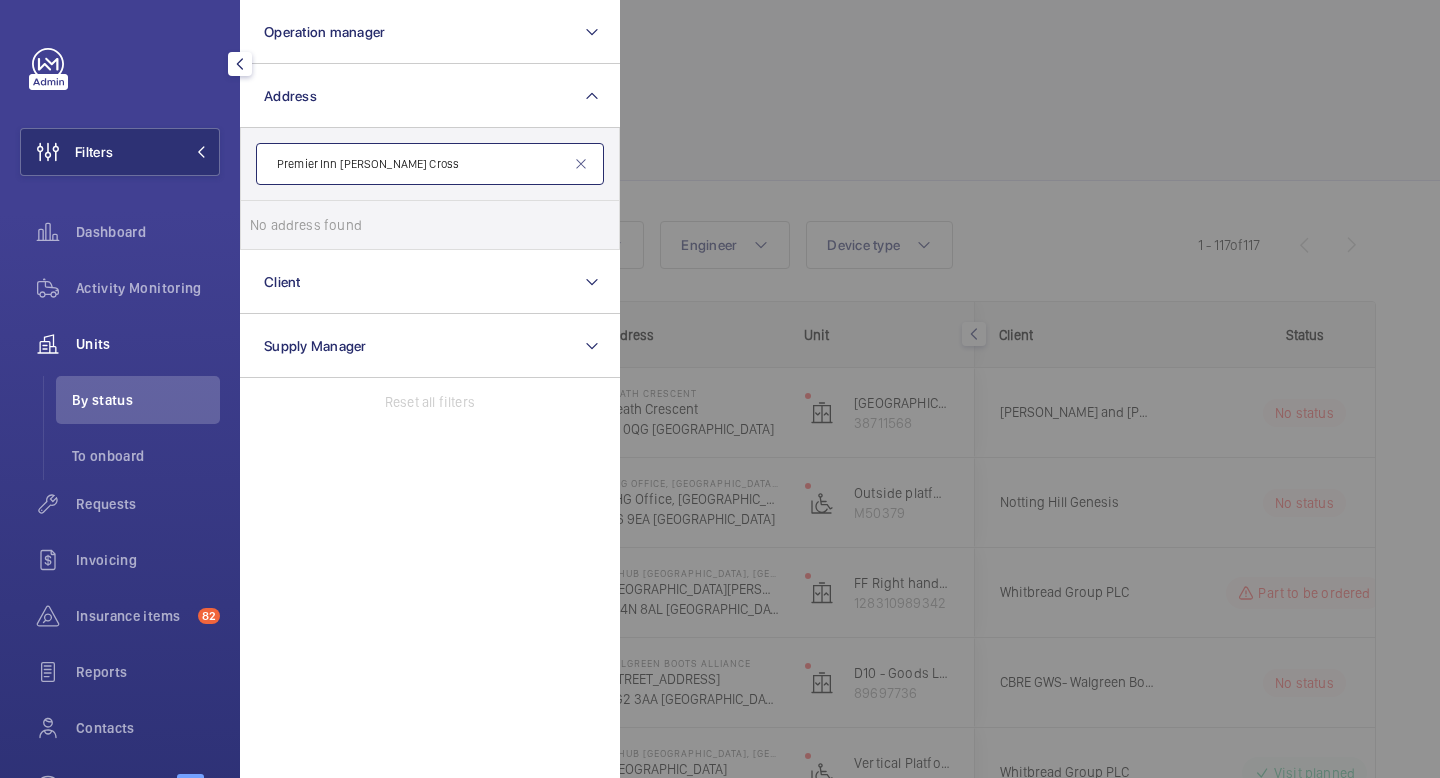 click on "Premier Inn London King’s Cross" 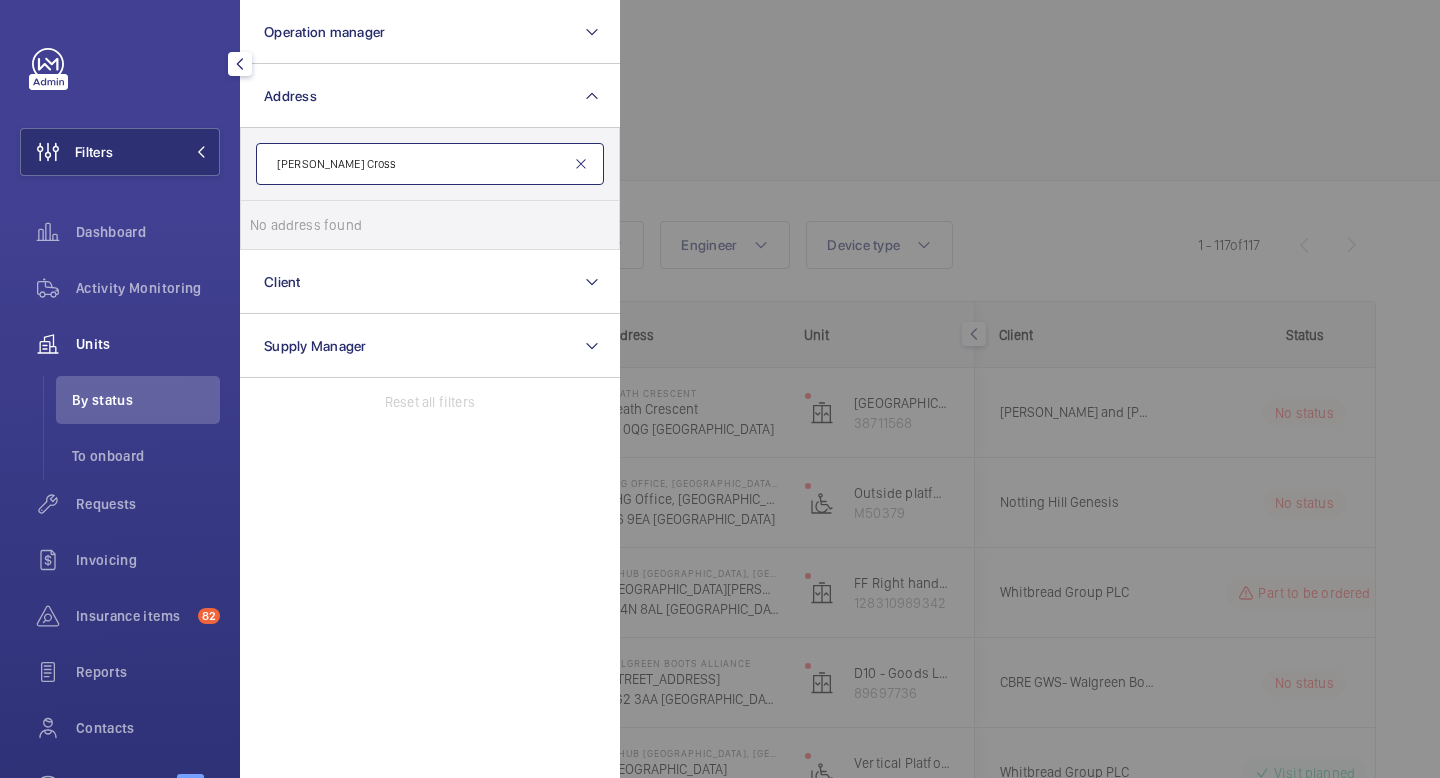 type on "London King’s Cross" 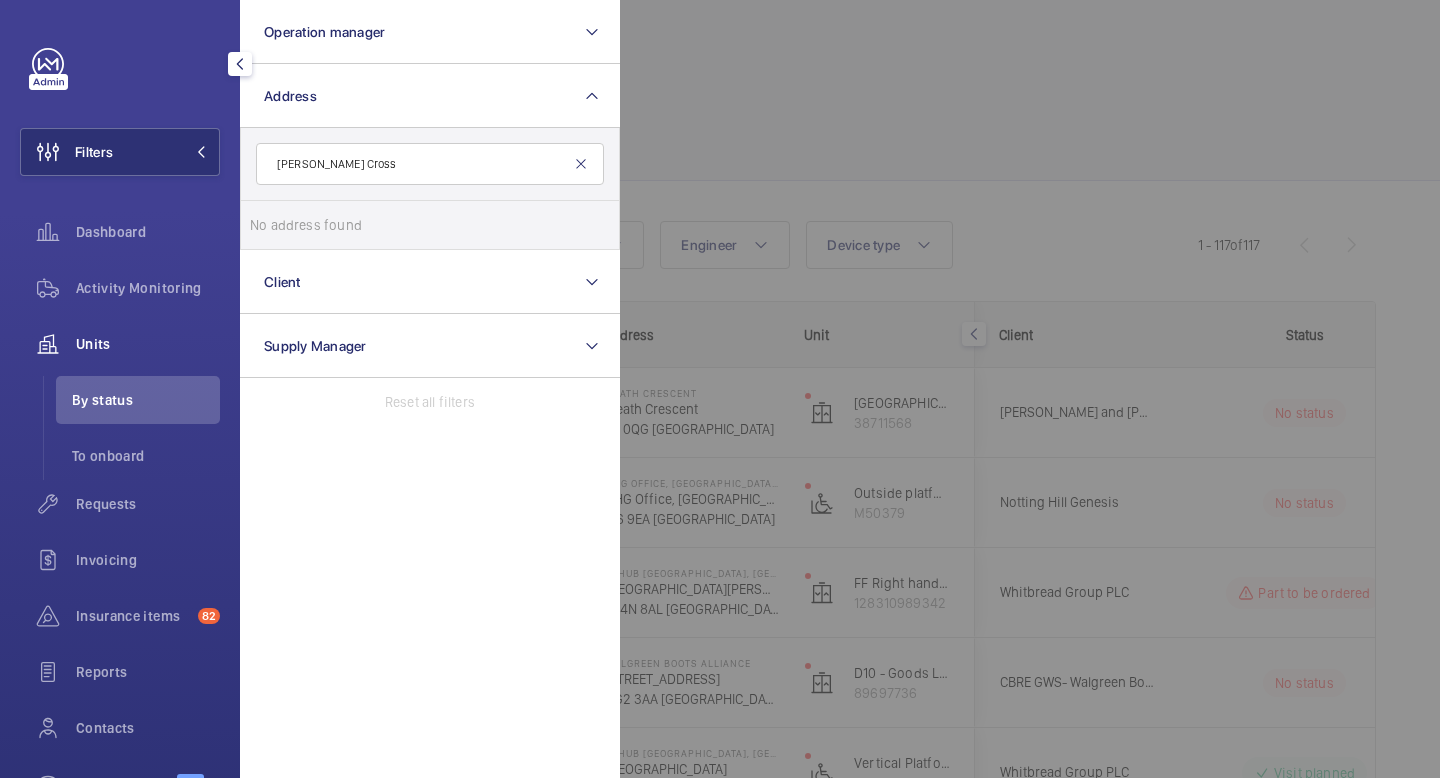 click 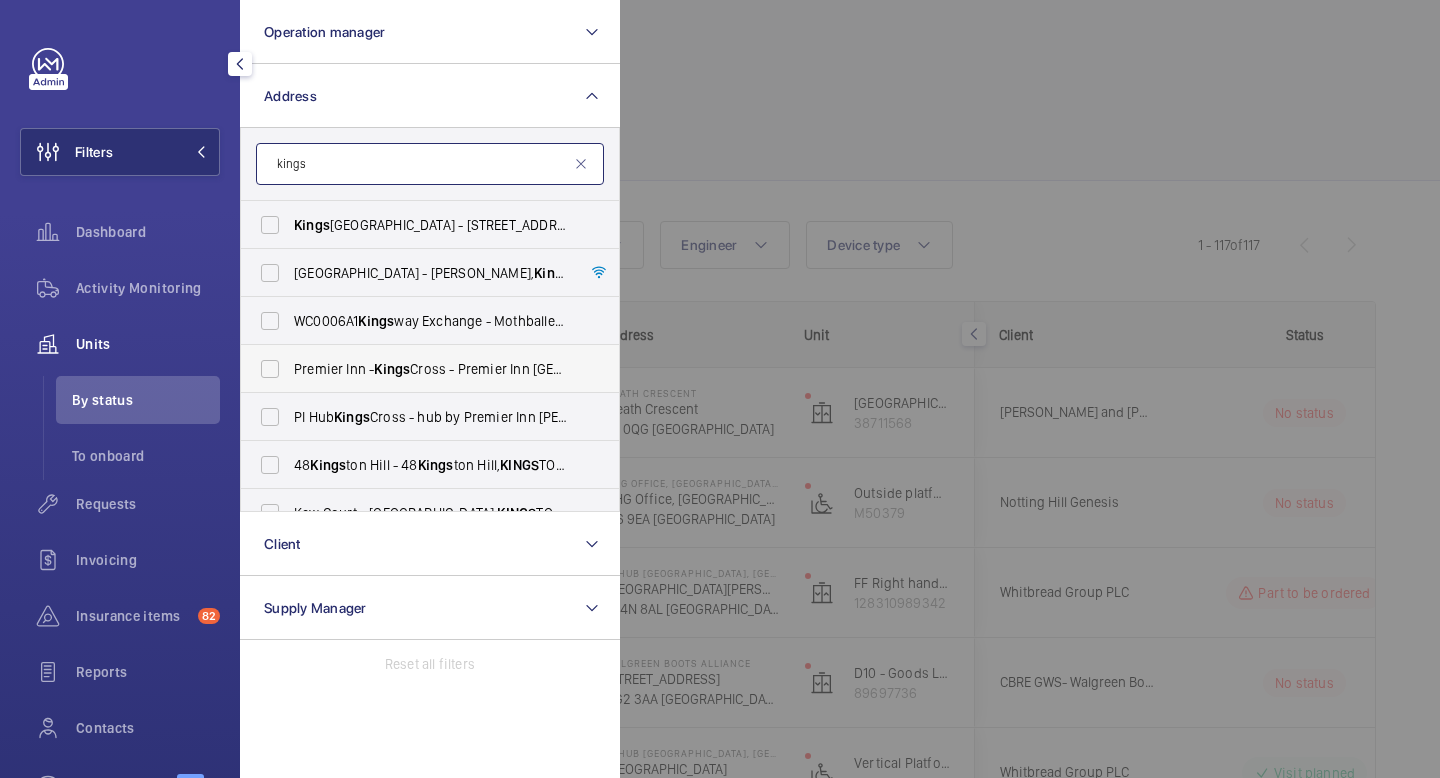 type on "kings" 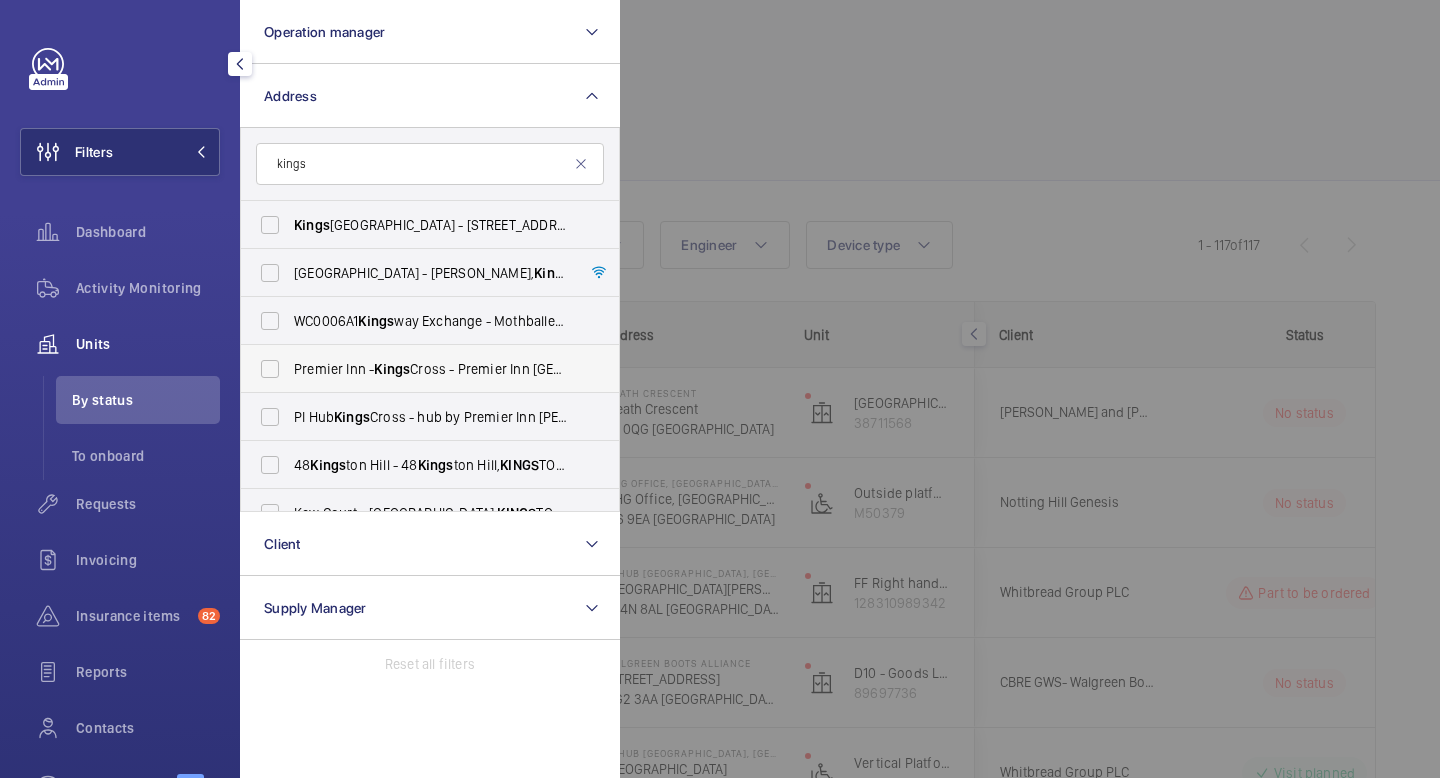 click on "Premier Inn -  Kings  Cross - Premier Inn London  Kings  Cross hotel, LONDON N1 9AA" at bounding box center (415, 369) 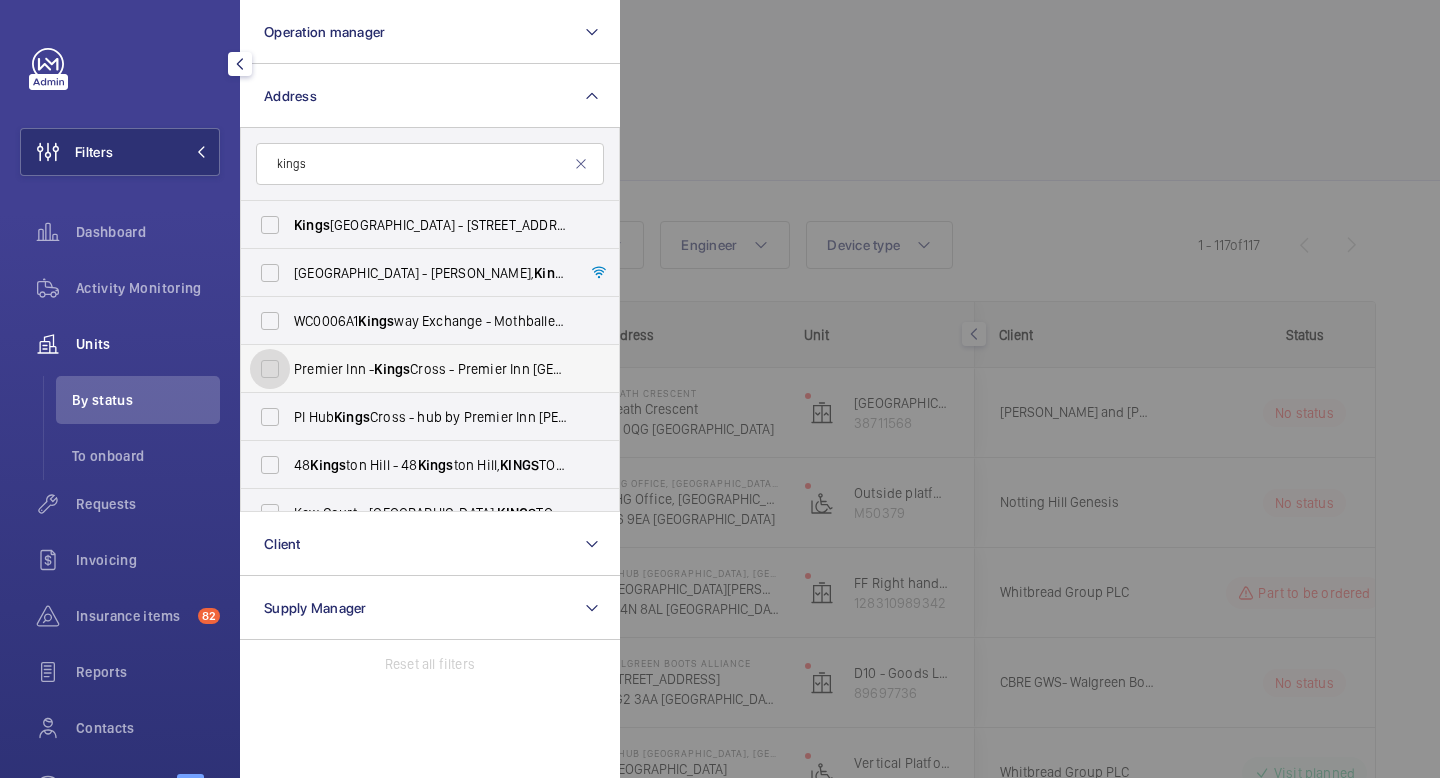 click on "Premier Inn -  Kings  Cross - Premier Inn London  Kings  Cross hotel, LONDON N1 9AA" at bounding box center (270, 369) 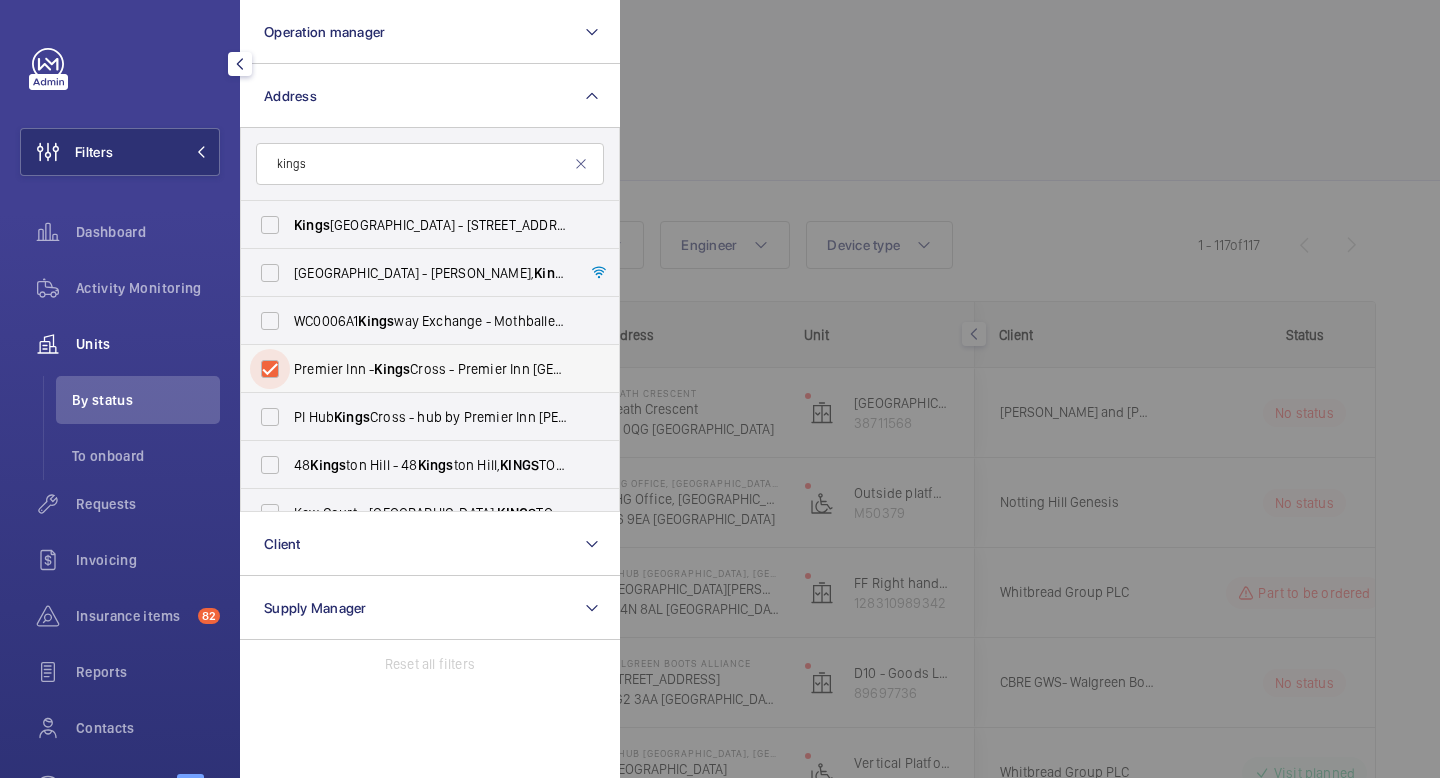 checkbox on "true" 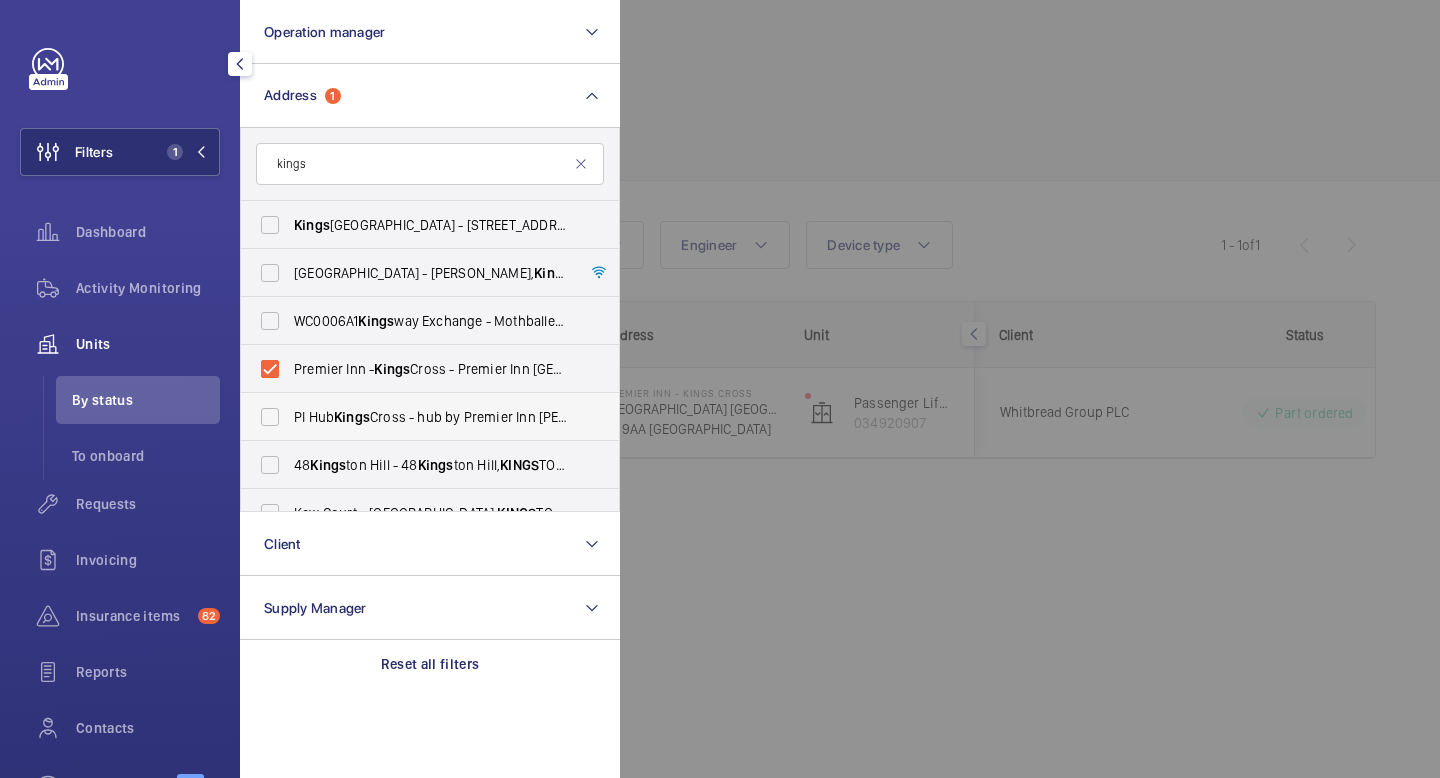 click on "PI Hub  Kings  Cross - hub by Premier Inn London King's Cross hotel, LONDON N1 9FA" at bounding box center (415, 417) 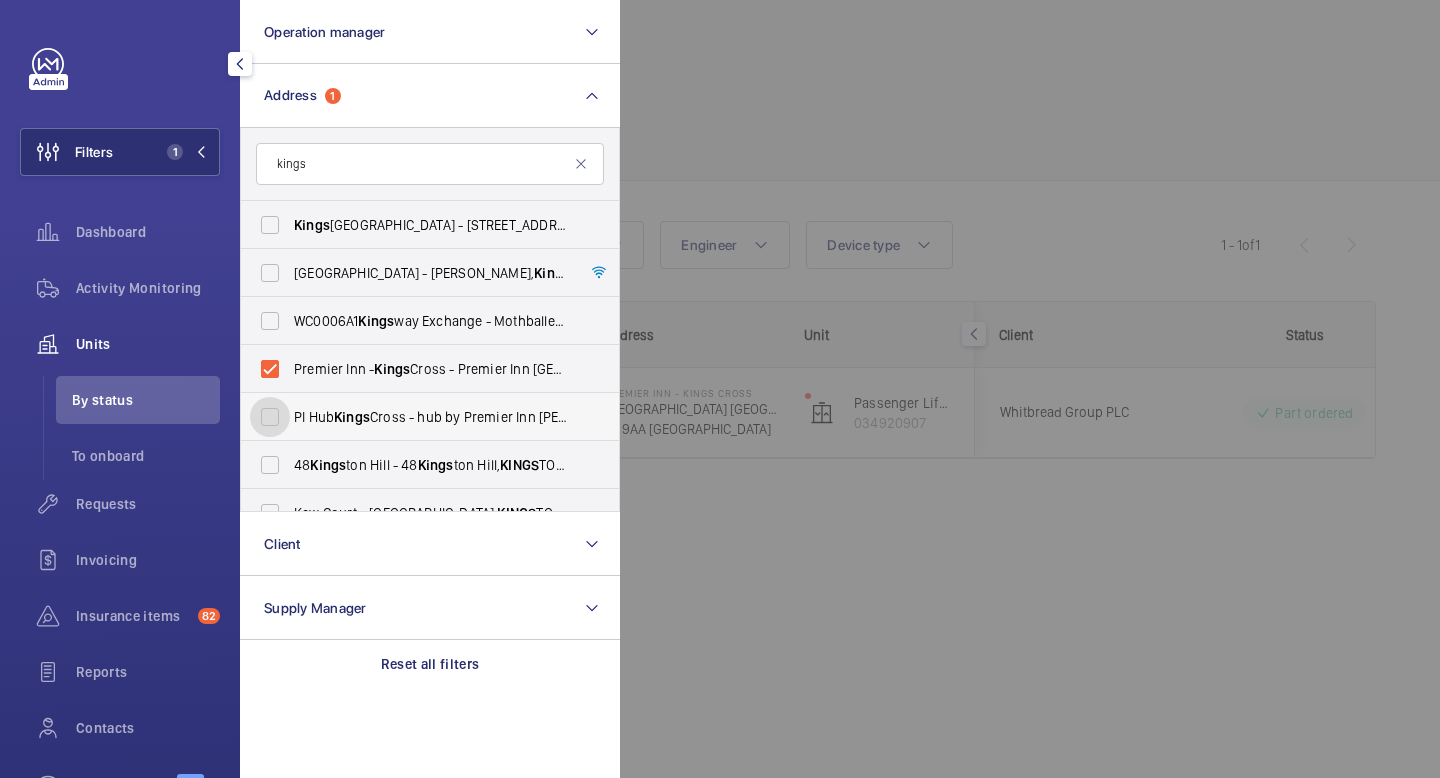 click on "PI Hub  Kings  Cross - hub by Premier Inn London King's Cross hotel, LONDON N1 9FA" at bounding box center (270, 417) 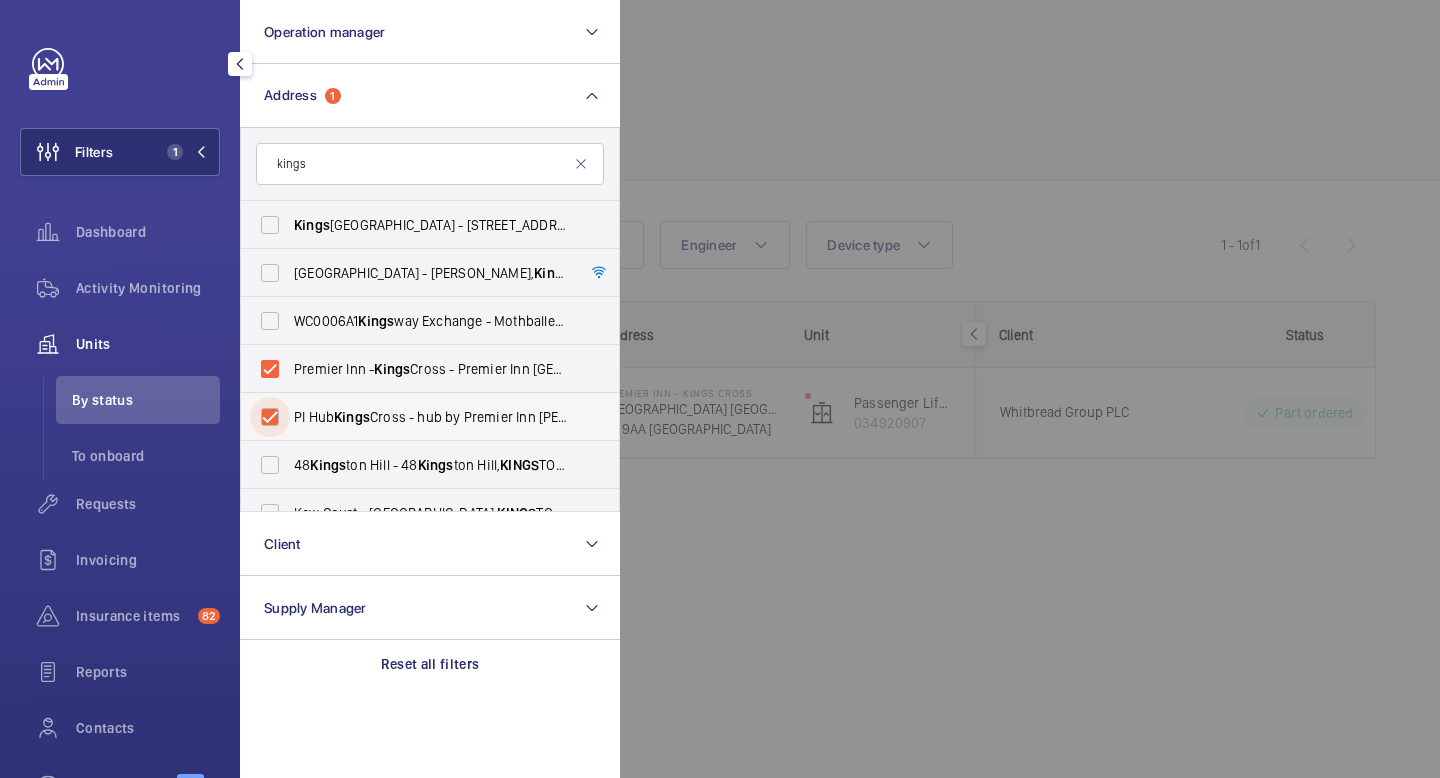checkbox on "true" 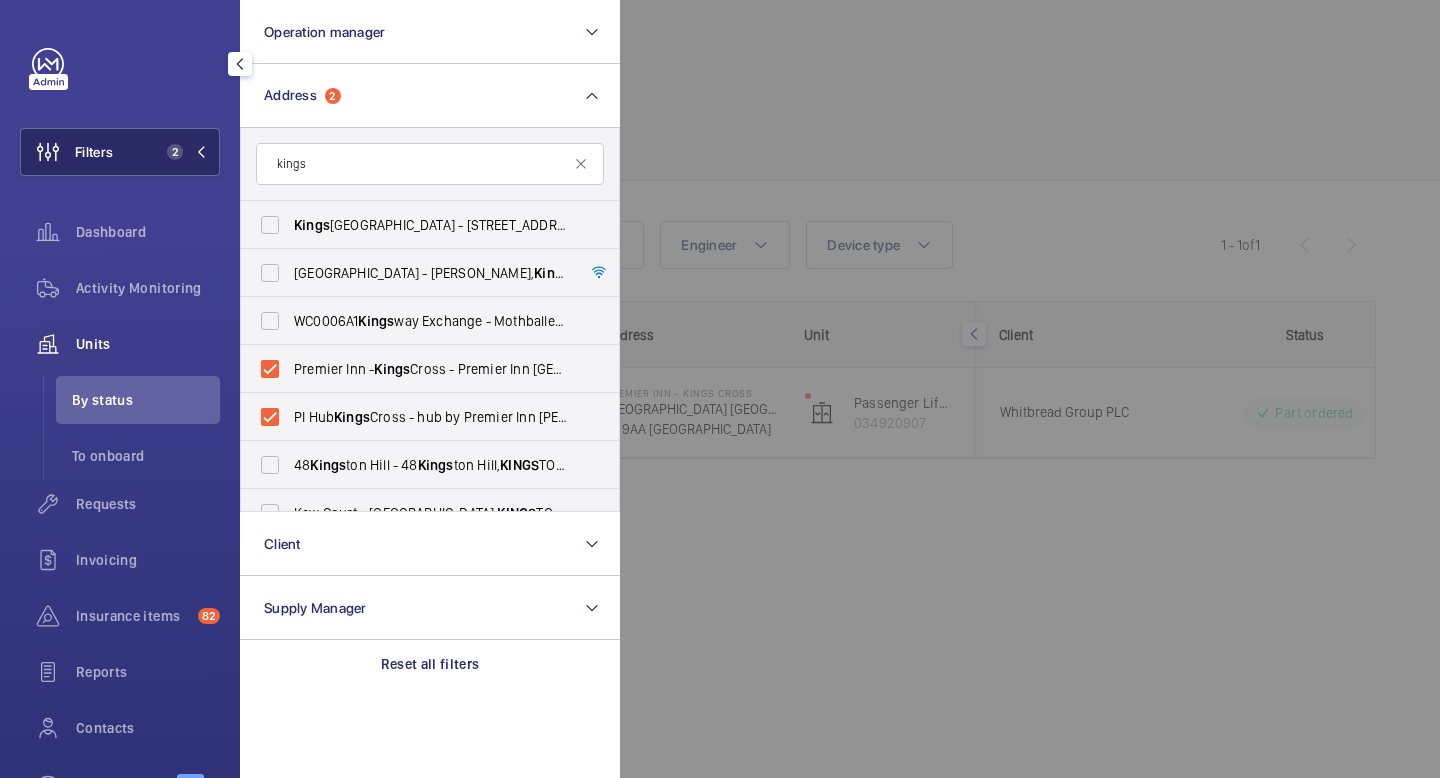 click on "Filters 2" 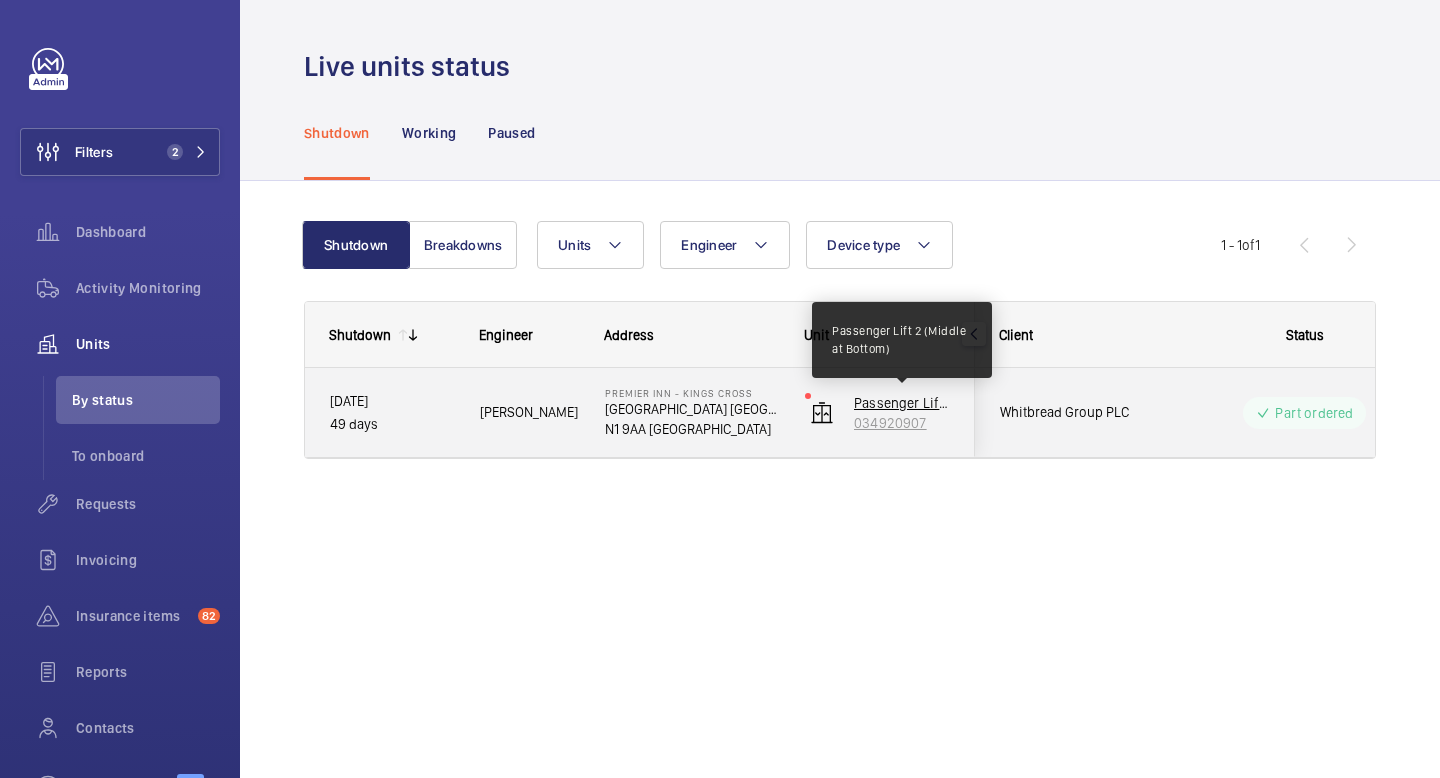 click on "Passenger Lift 2 (Middle at Bottom)" 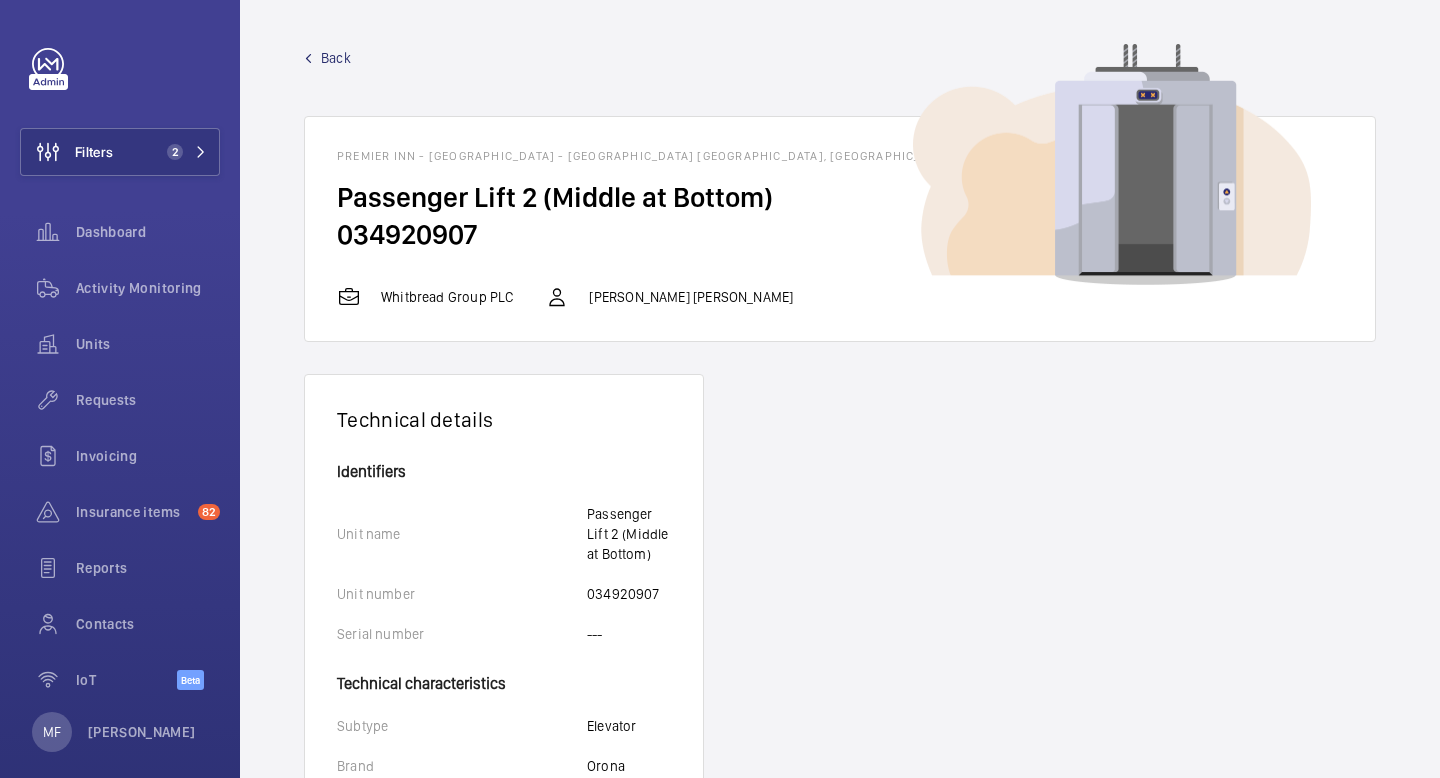 click on "Back" 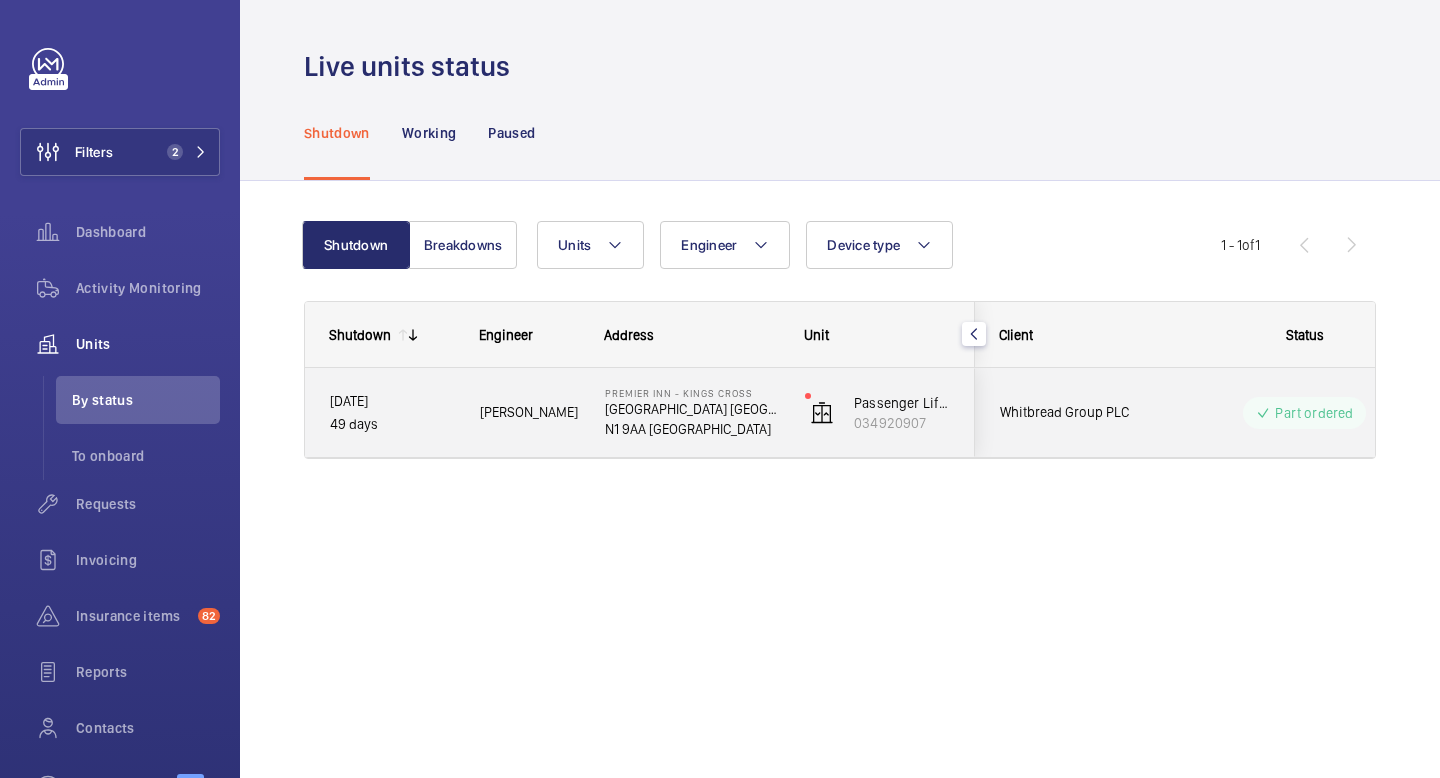 click on "Part ordered" 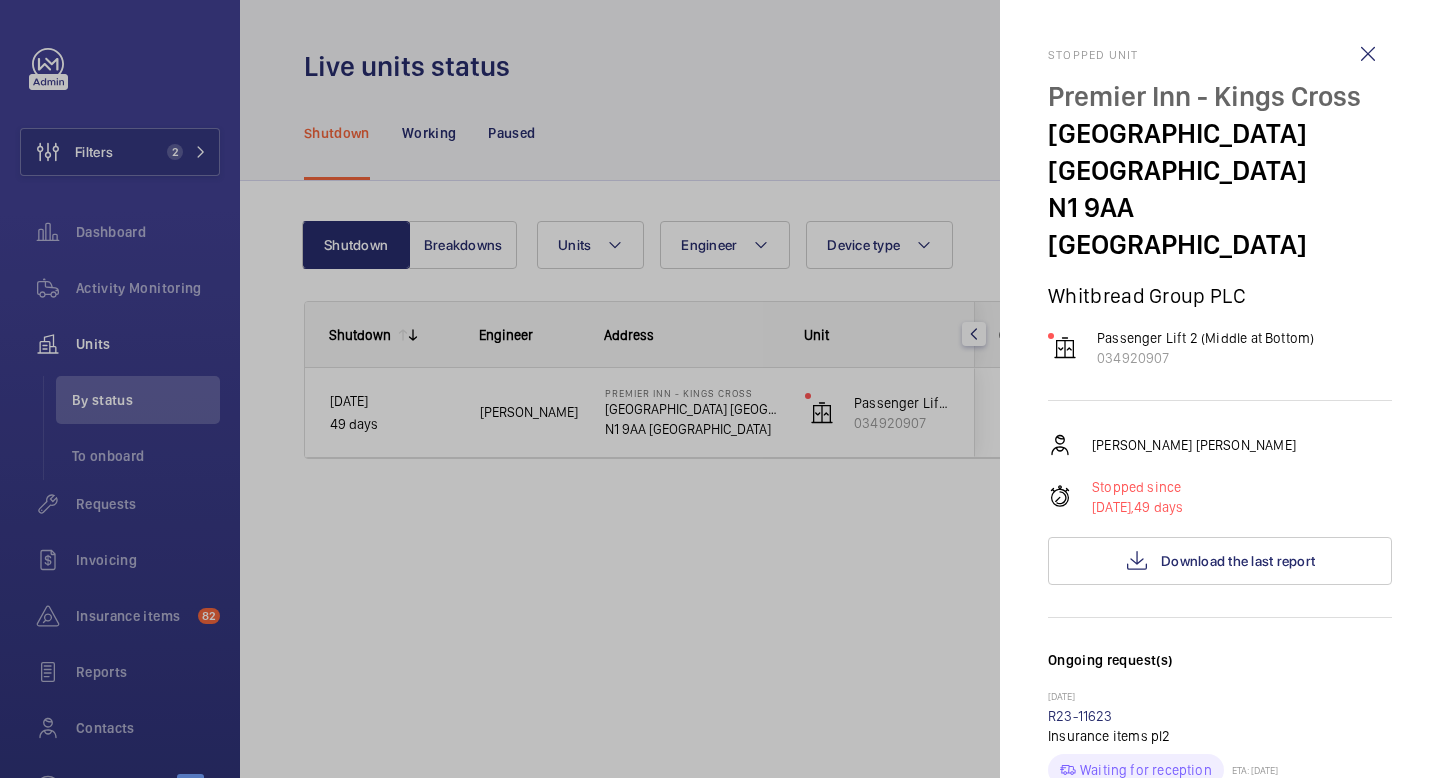 click 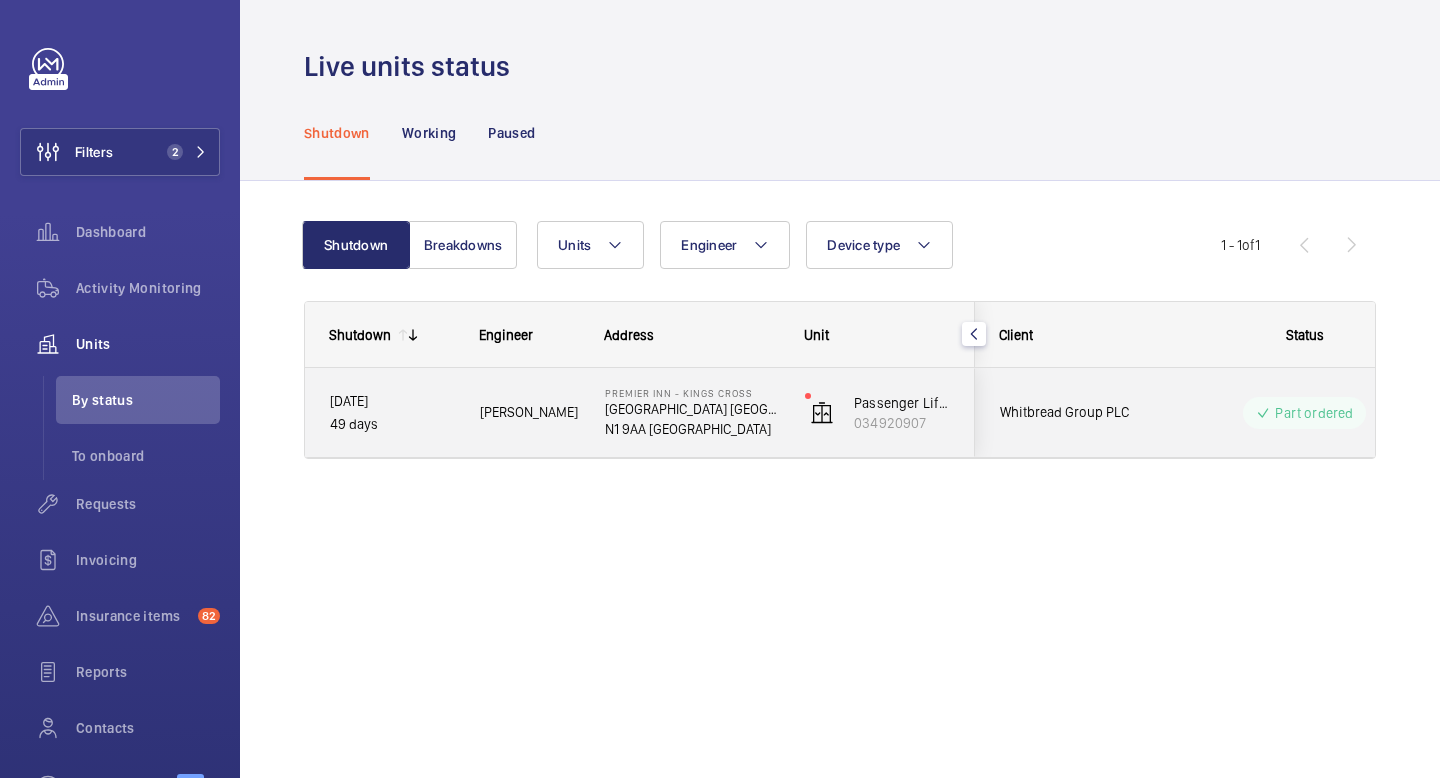 click on "Whitbread Group PLC" 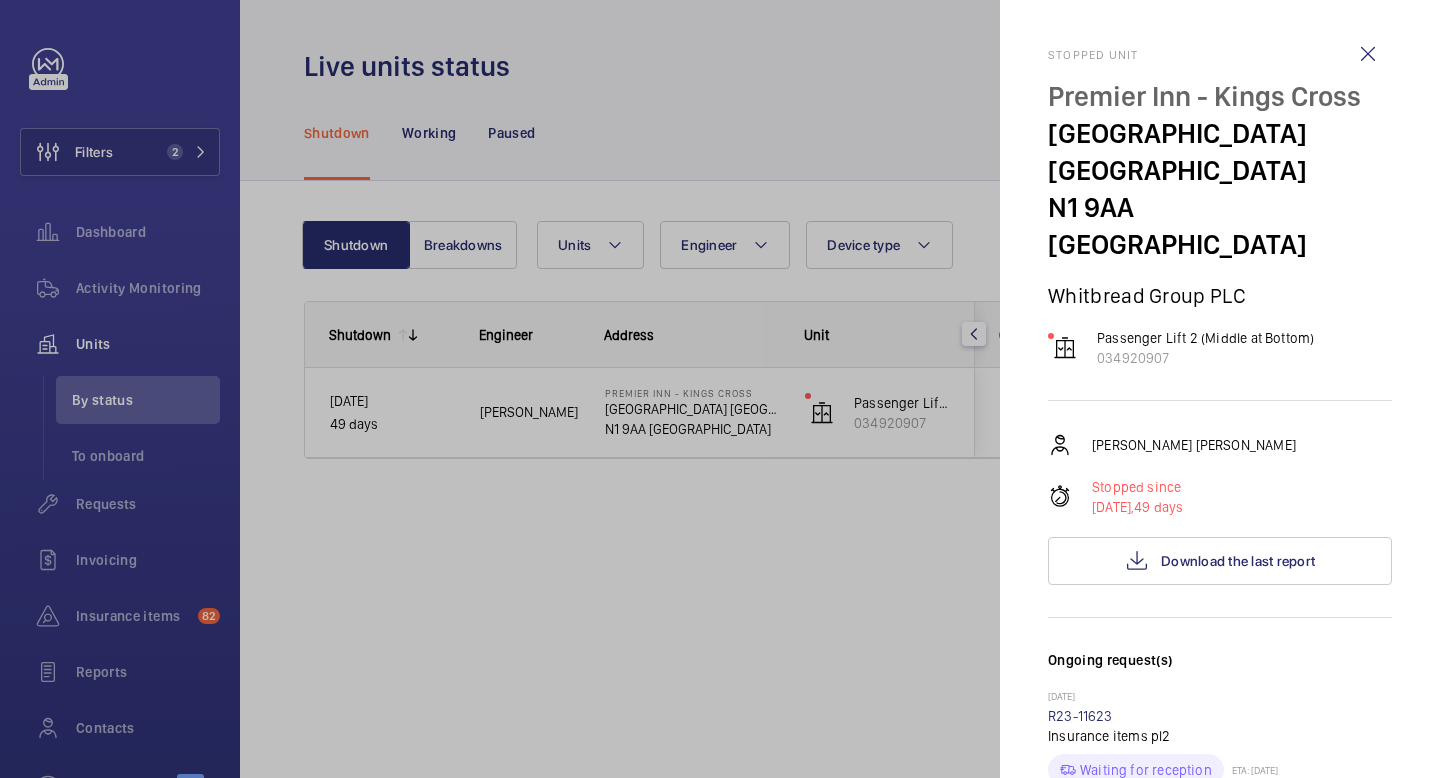 click 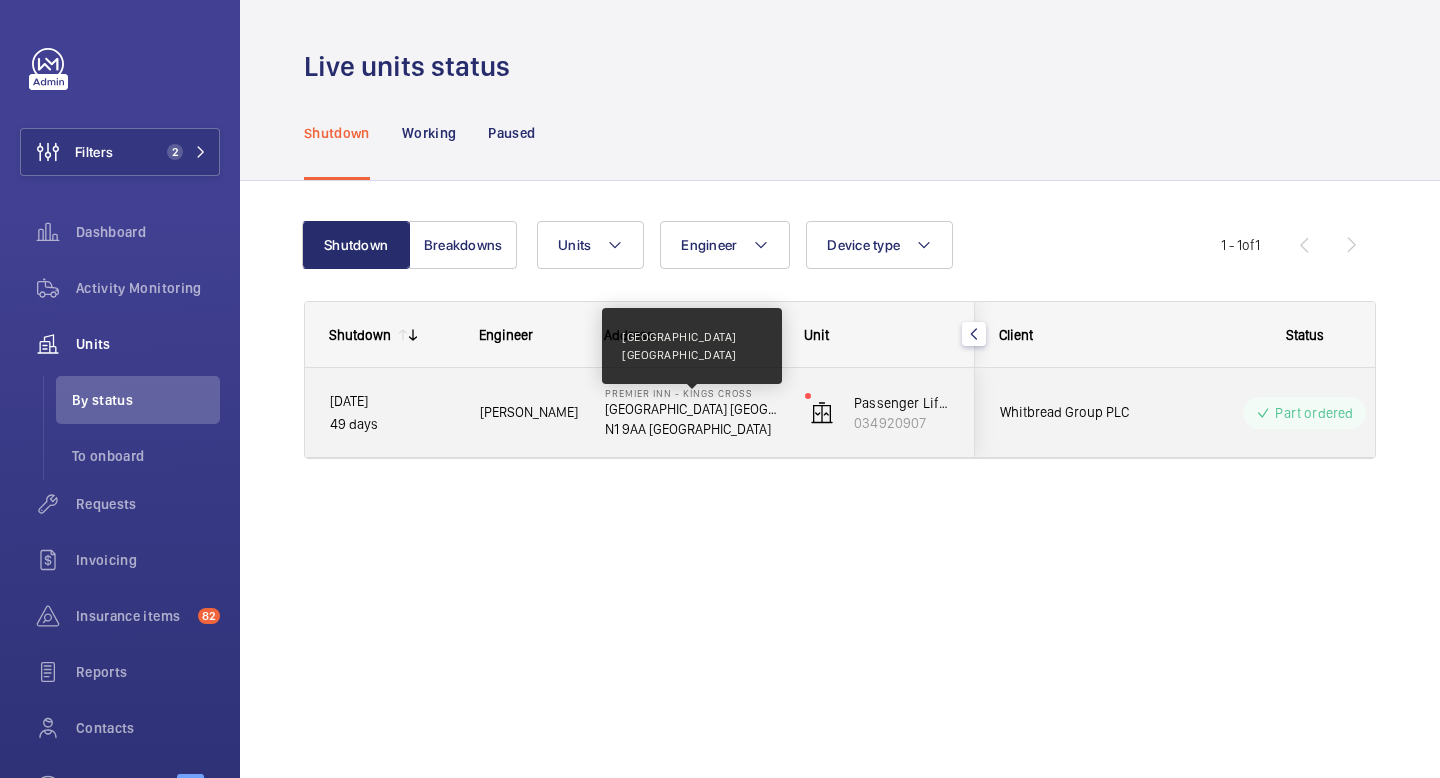 click on "[GEOGRAPHIC_DATA] [GEOGRAPHIC_DATA]" 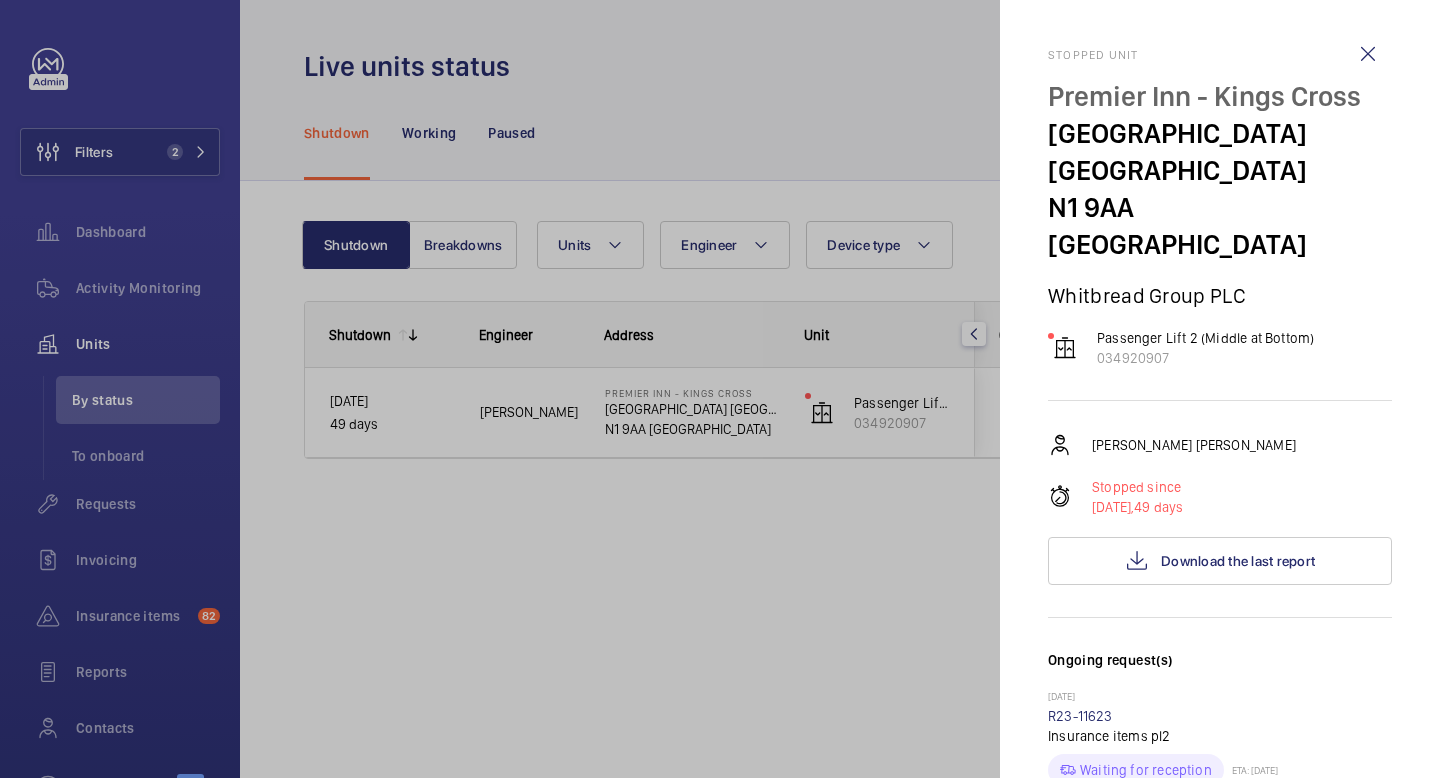 click 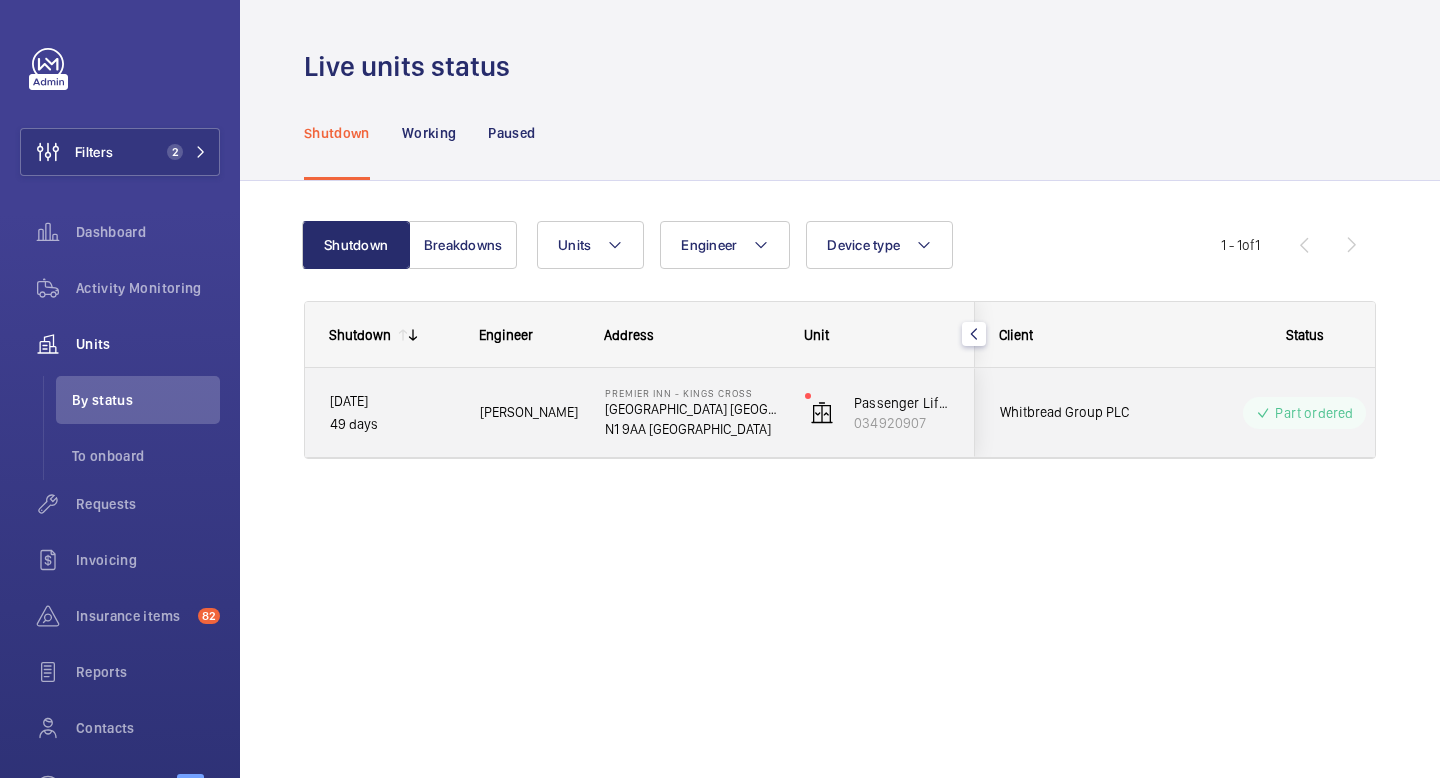 click on "[PERSON_NAME]" 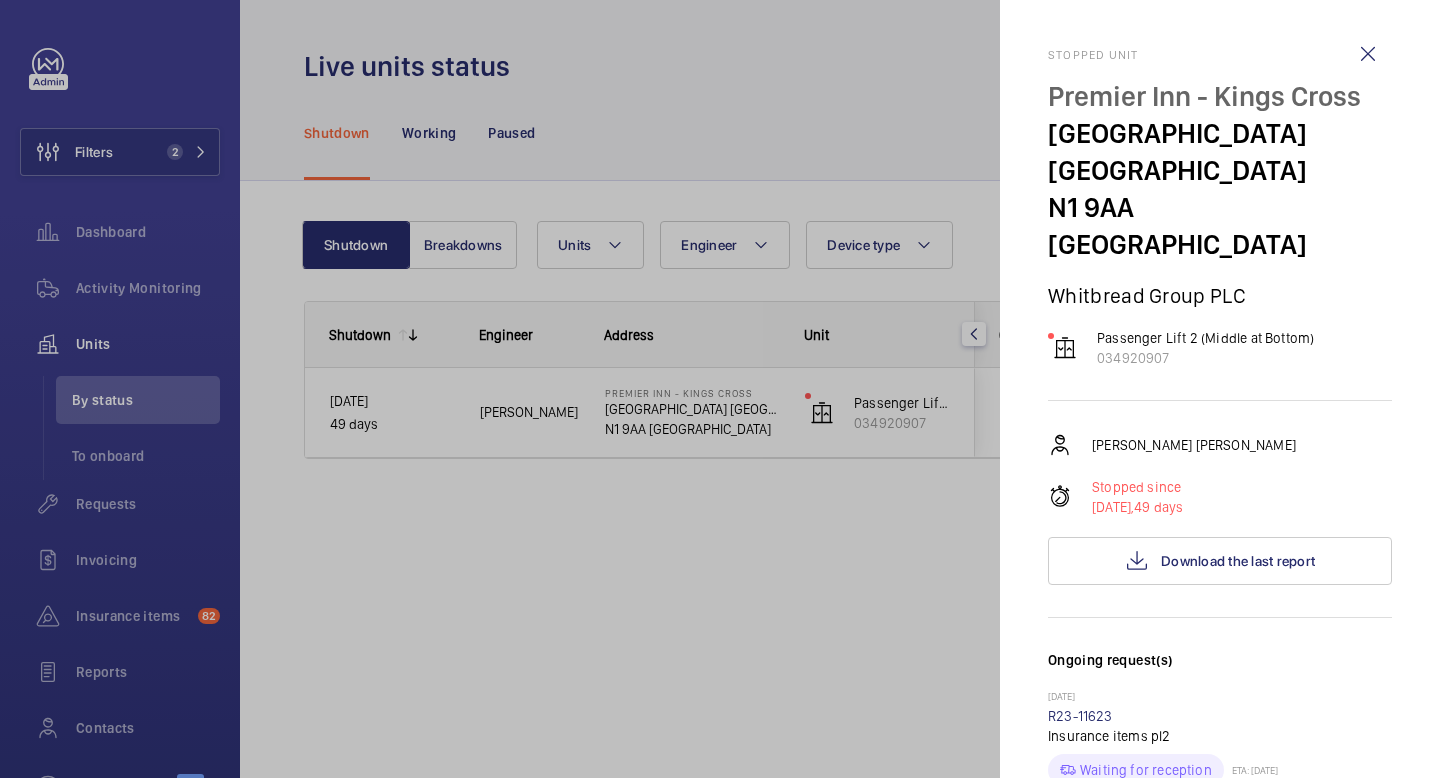 click 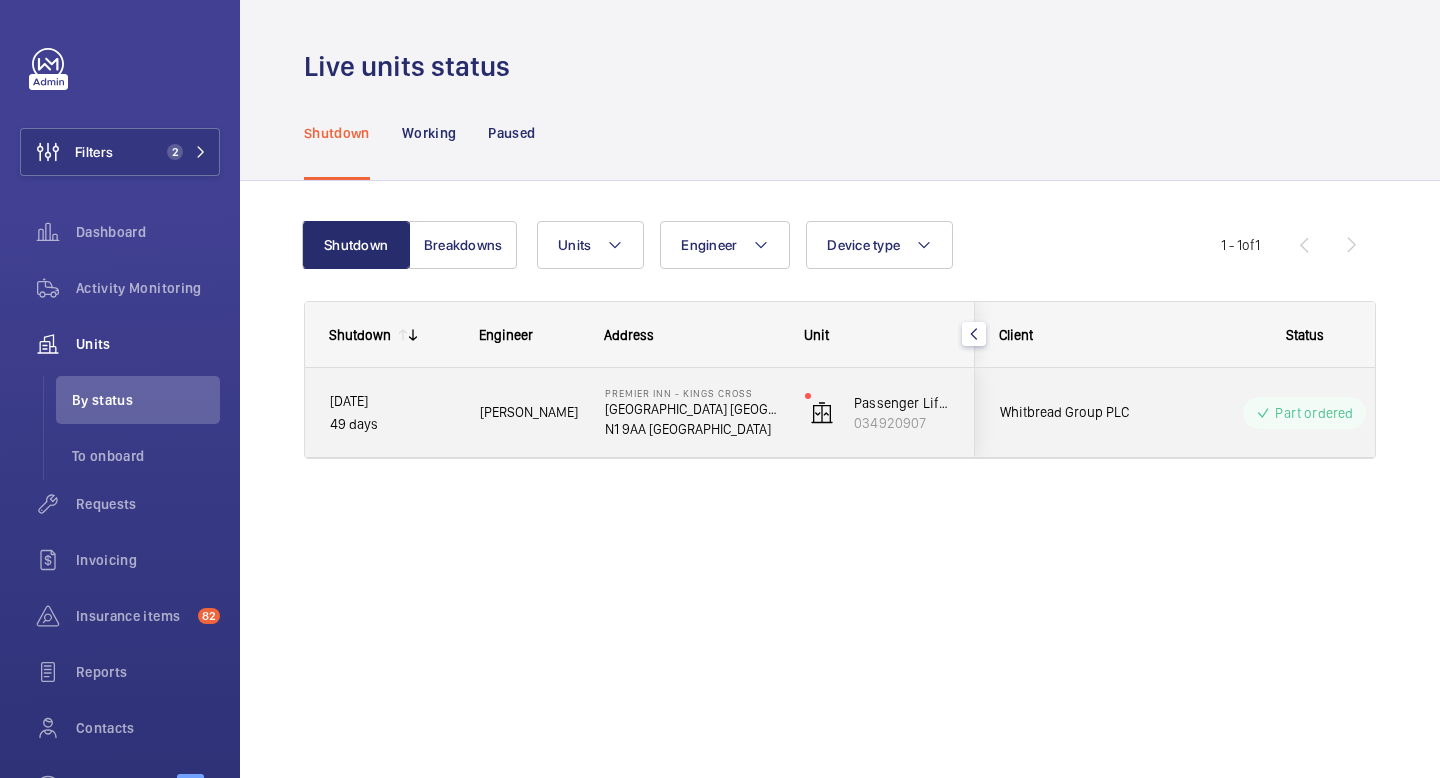 click on "Part ordered" 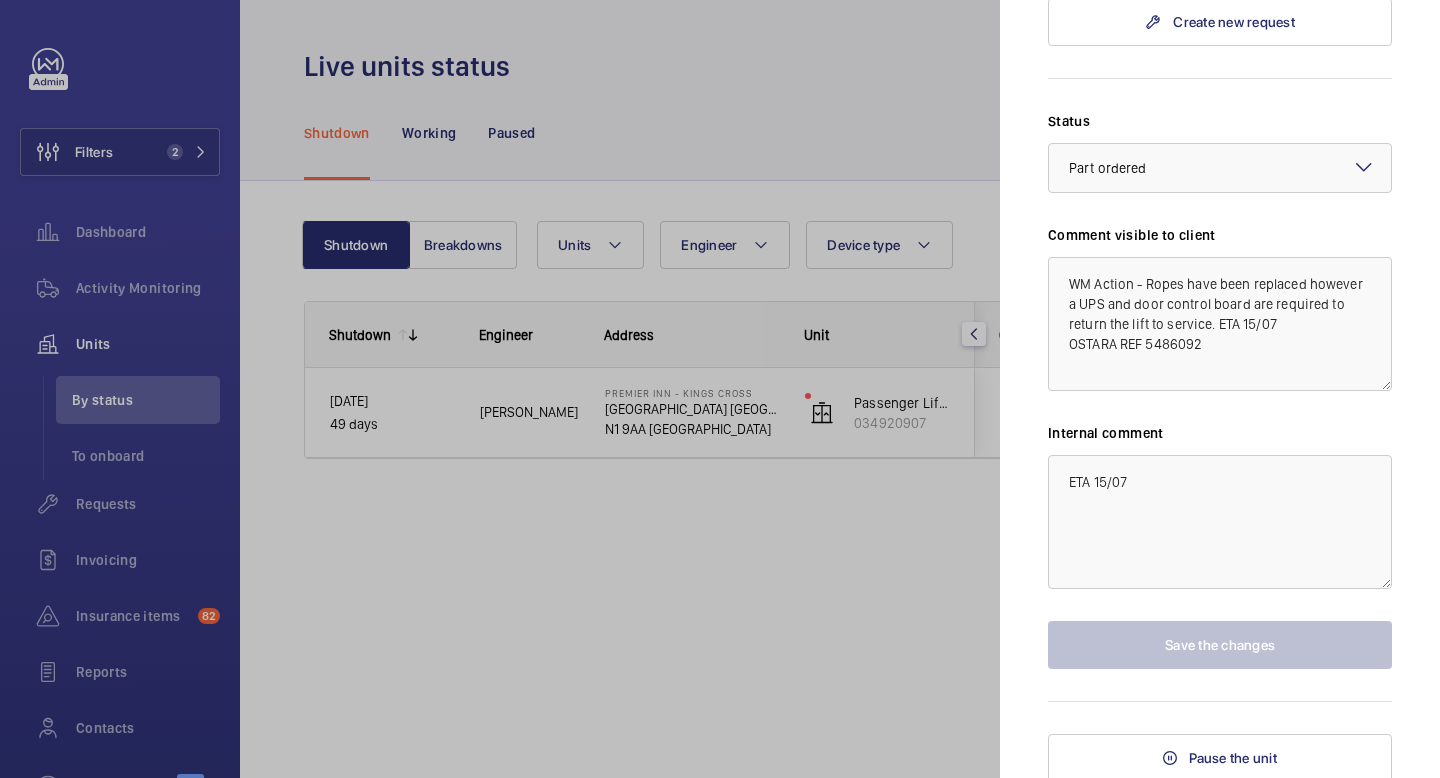 scroll, scrollTop: 1603, scrollLeft: 0, axis: vertical 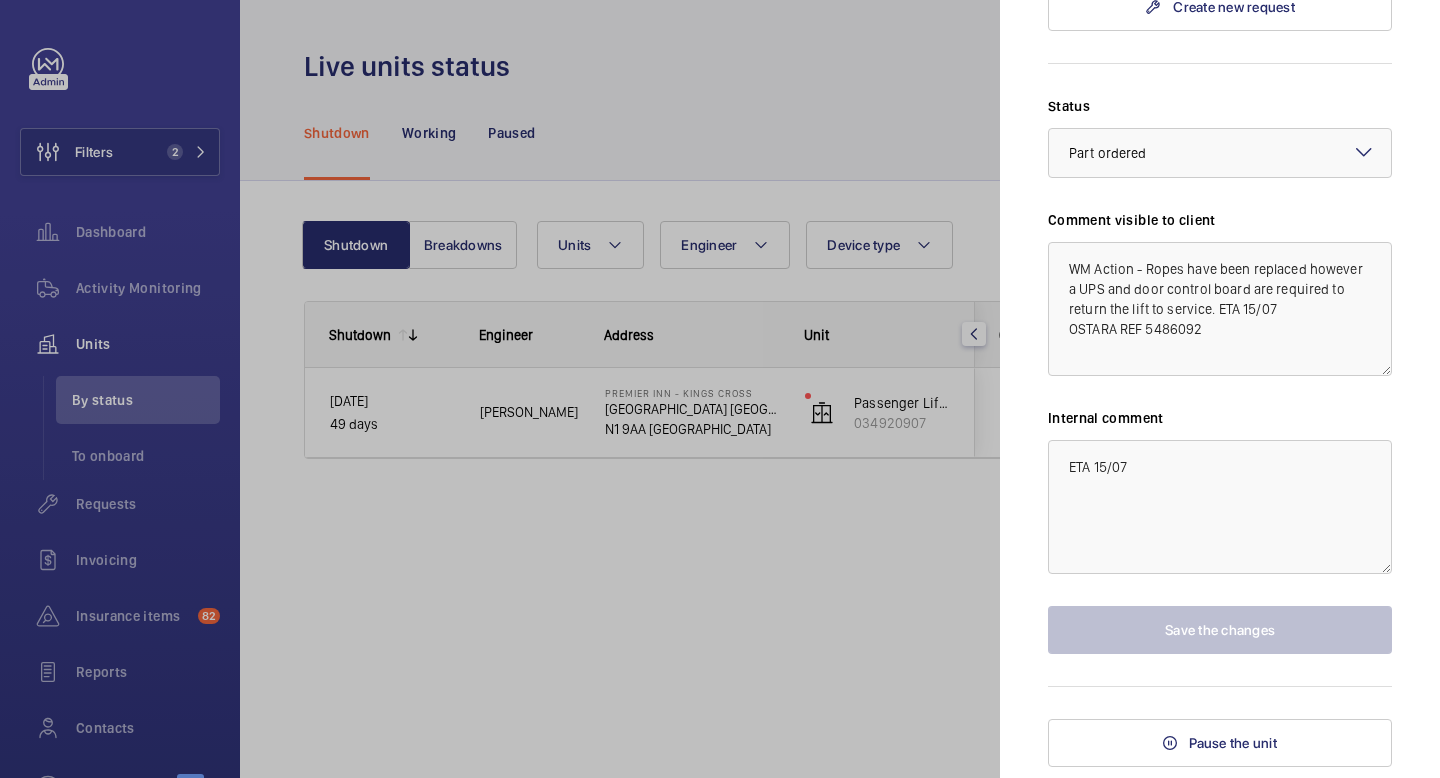 click 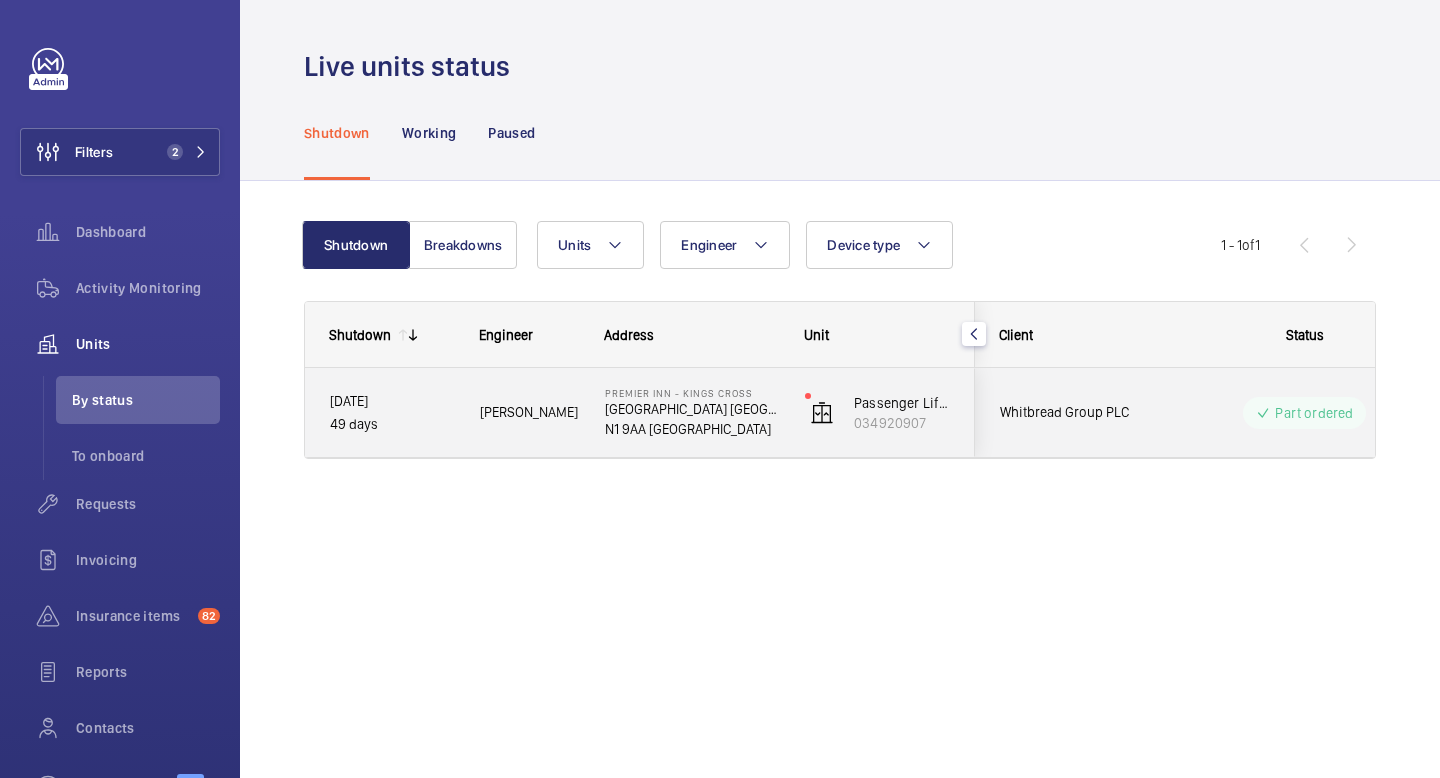 click on "N1 9AA [GEOGRAPHIC_DATA]" 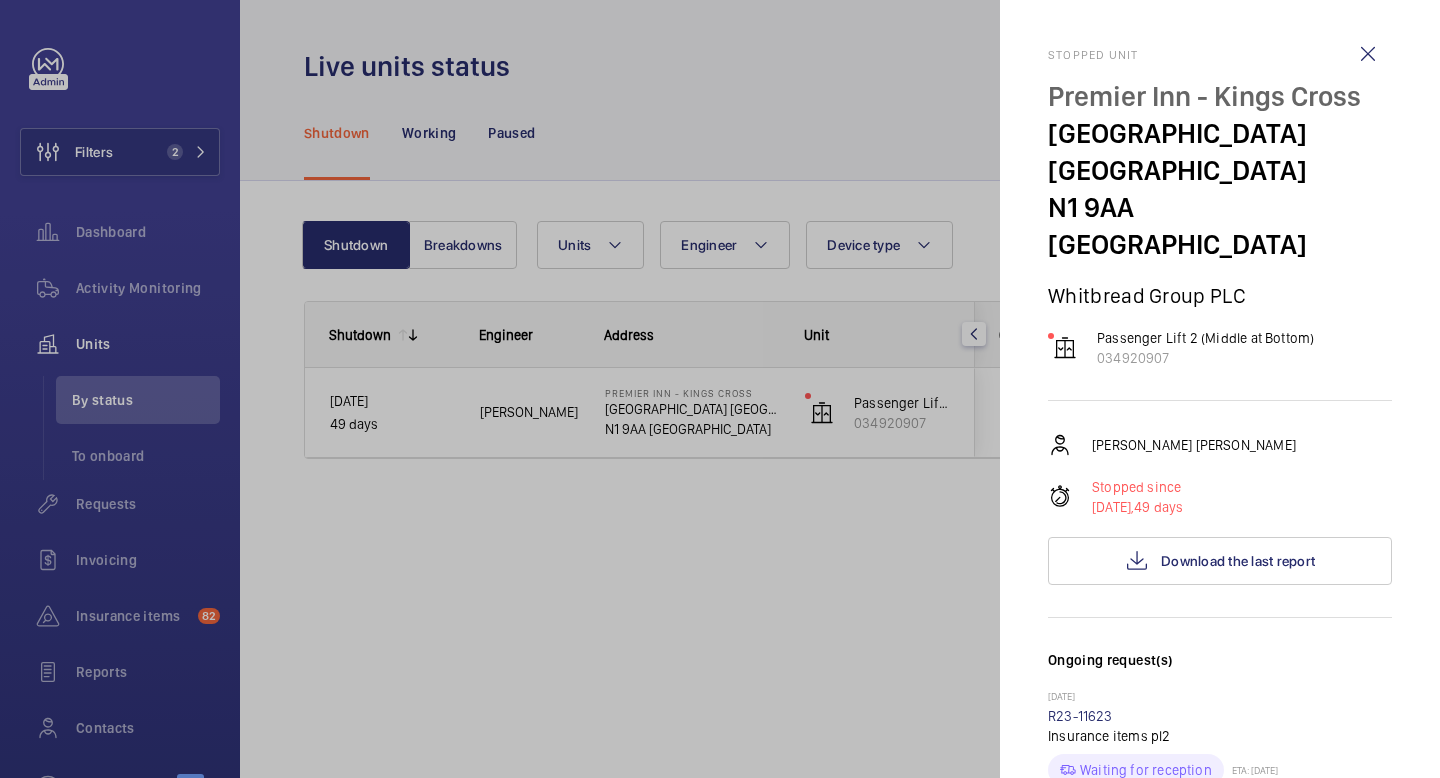 click 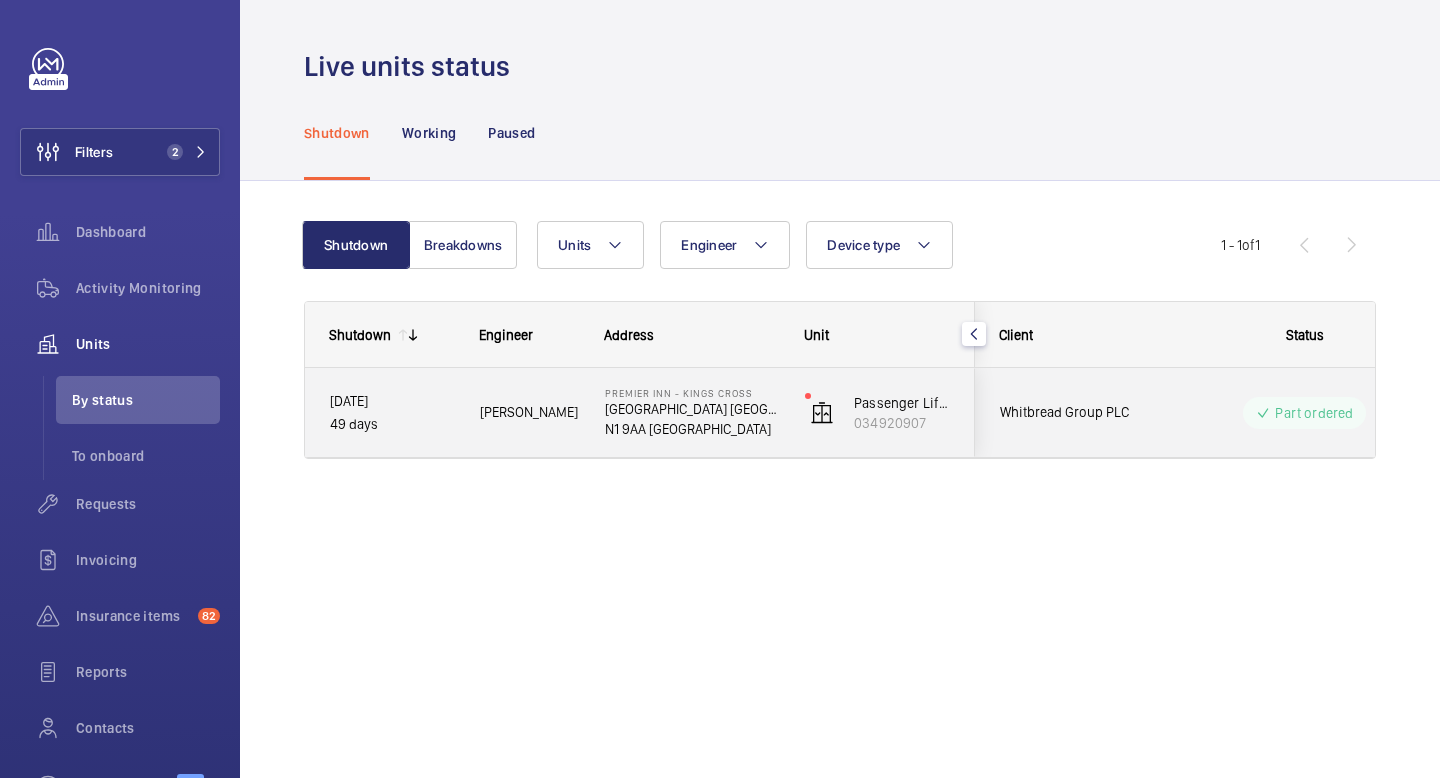 click on "Whitbread Group PLC" 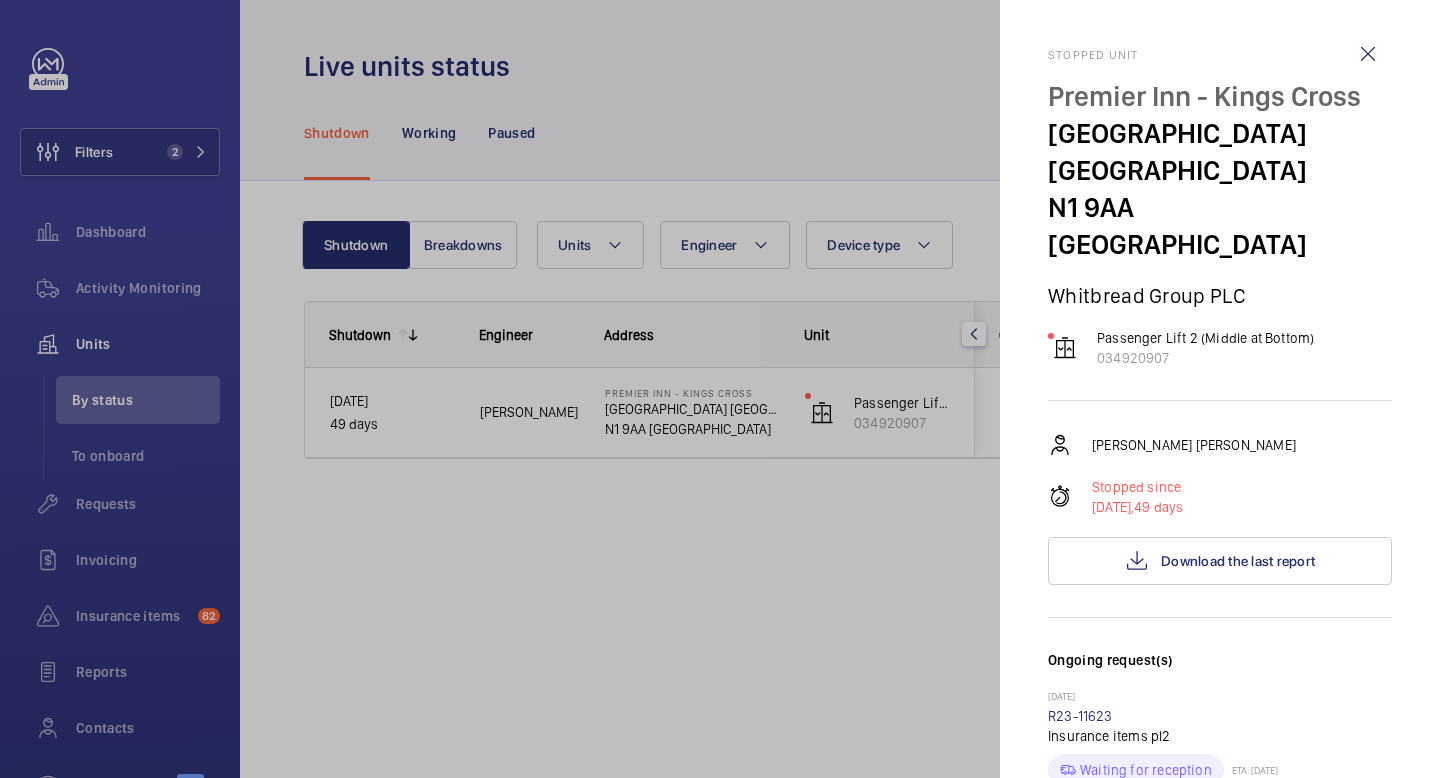 click 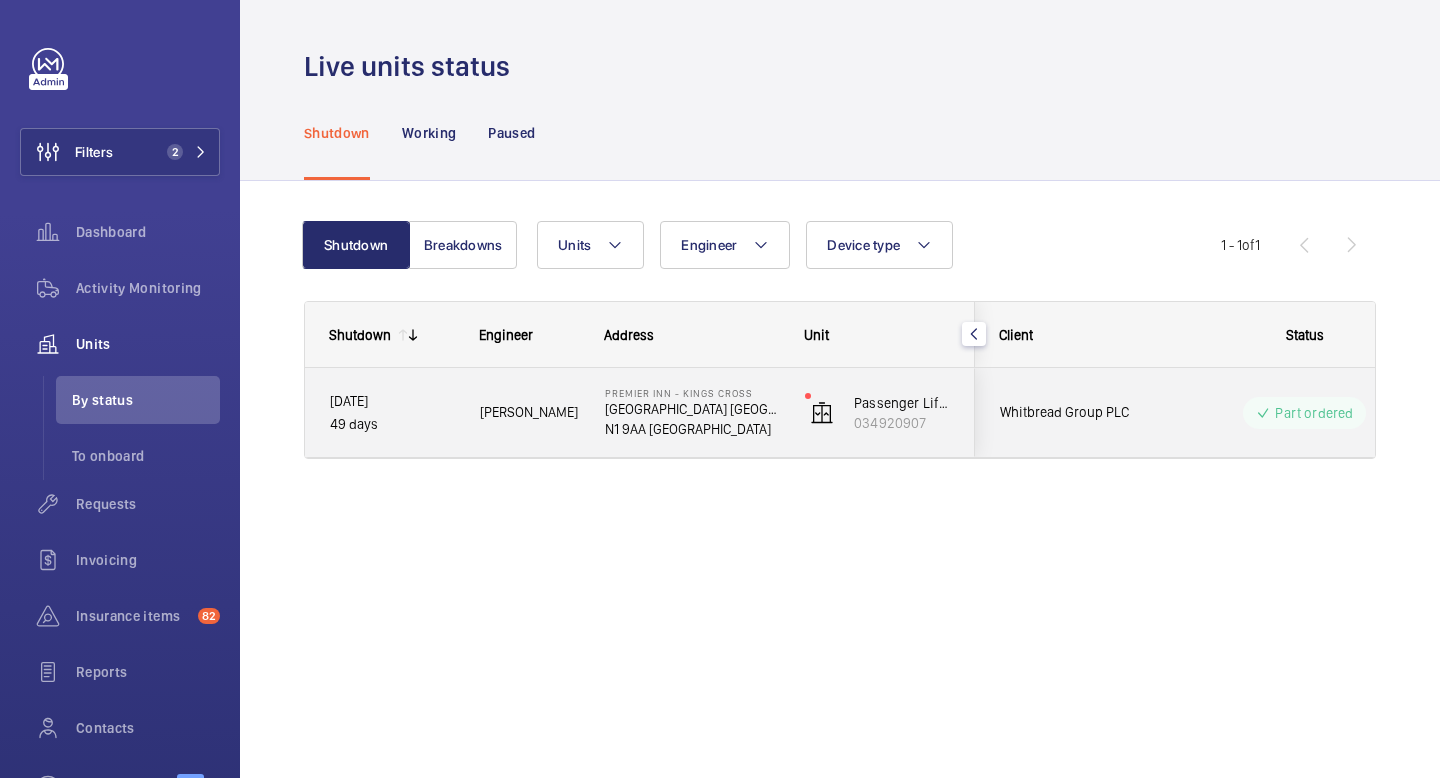 click on "Whitbread Group PLC" 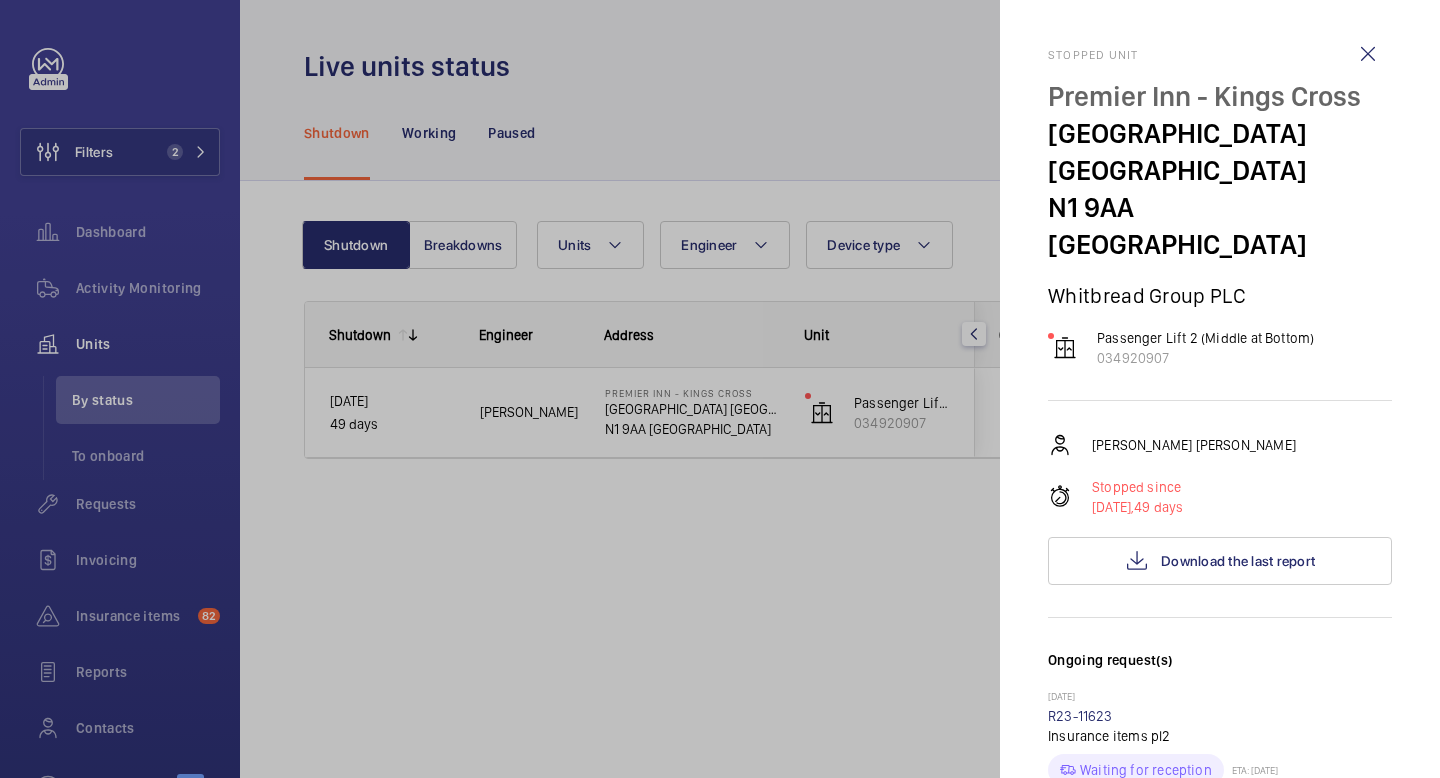 click 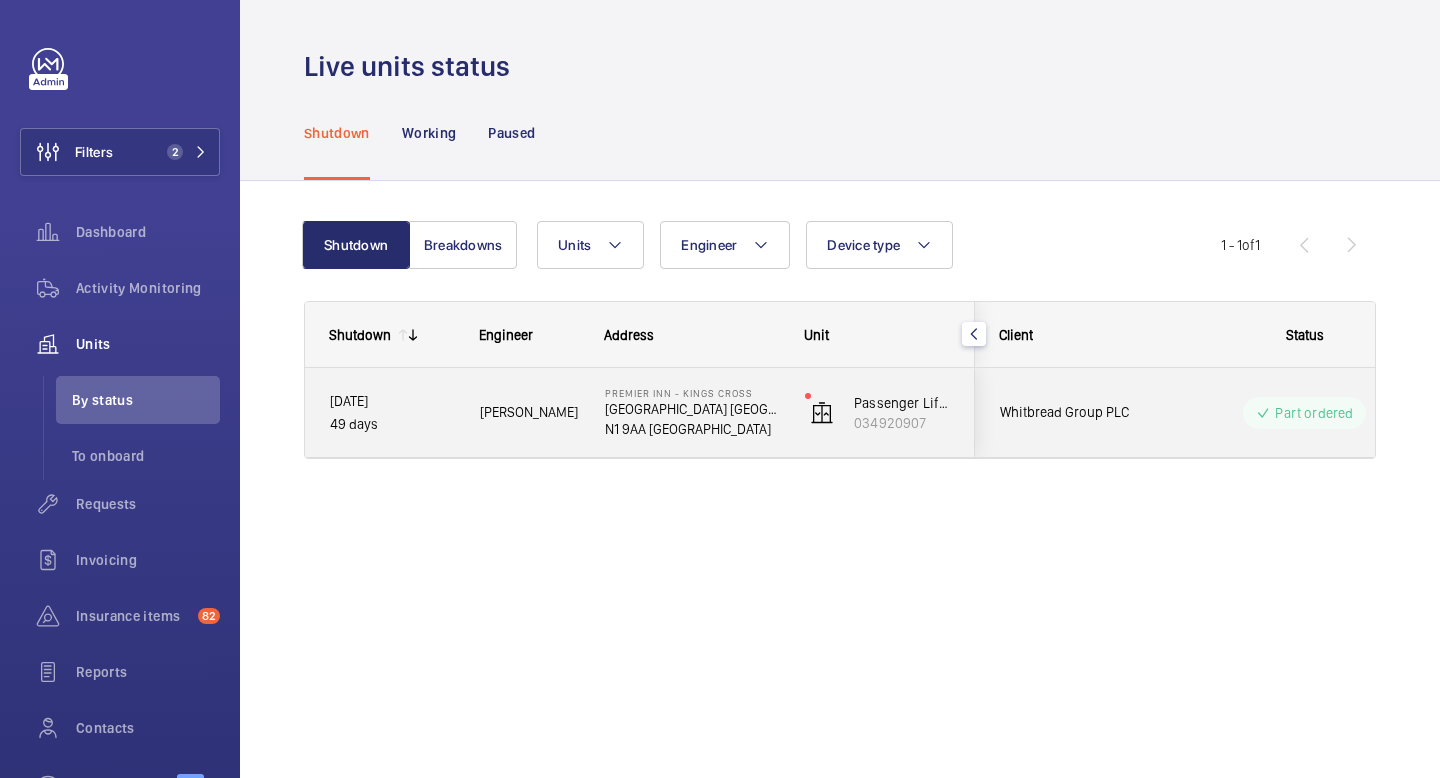 click on "Part ordered" 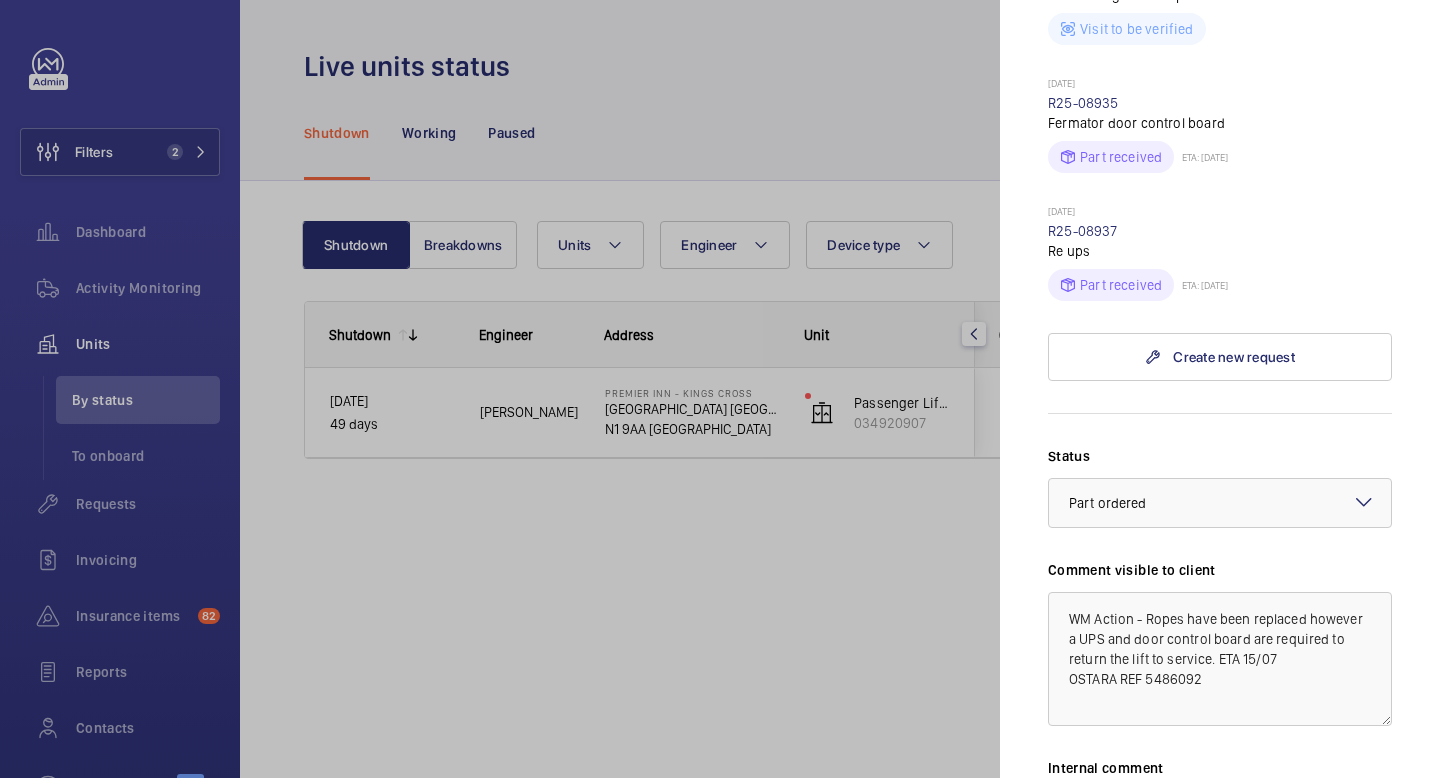 scroll, scrollTop: 1603, scrollLeft: 0, axis: vertical 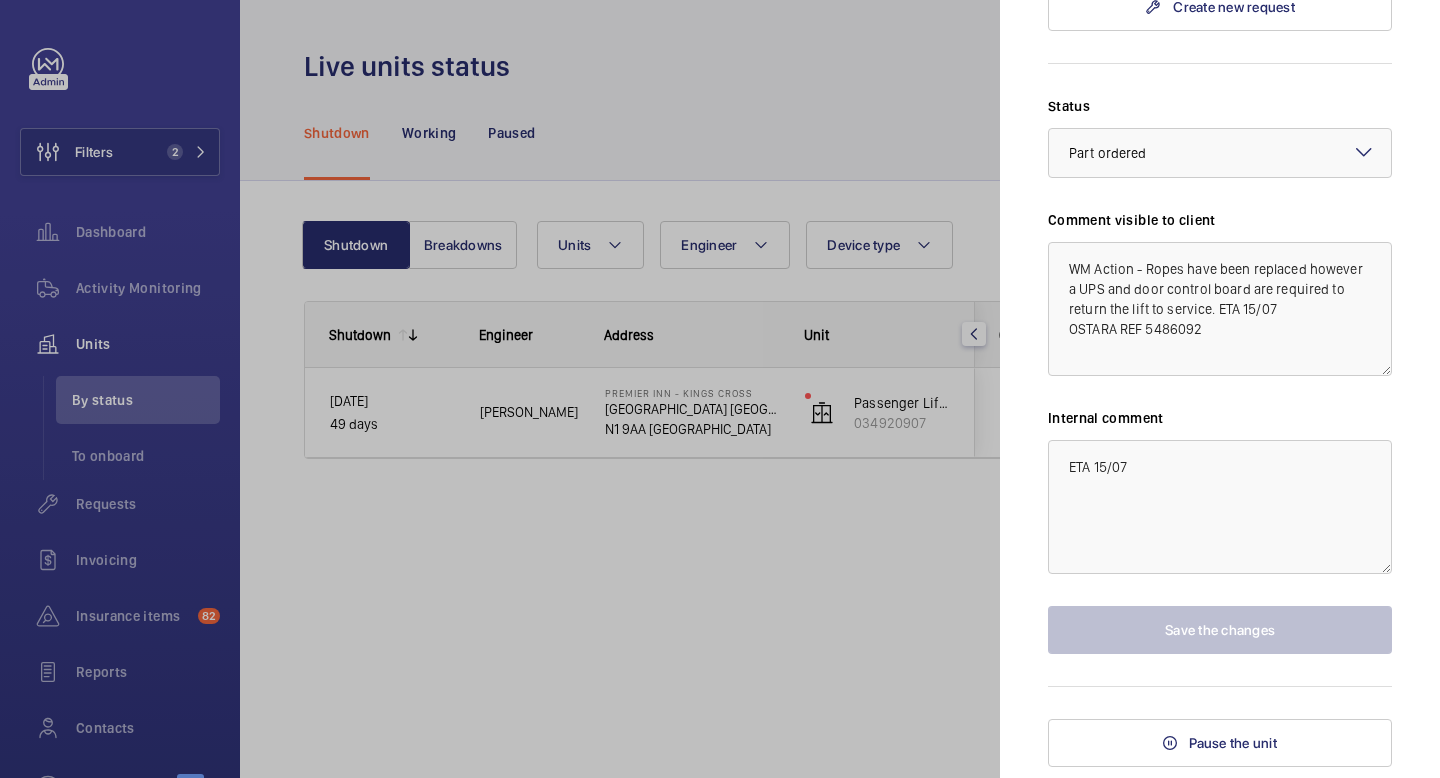 click 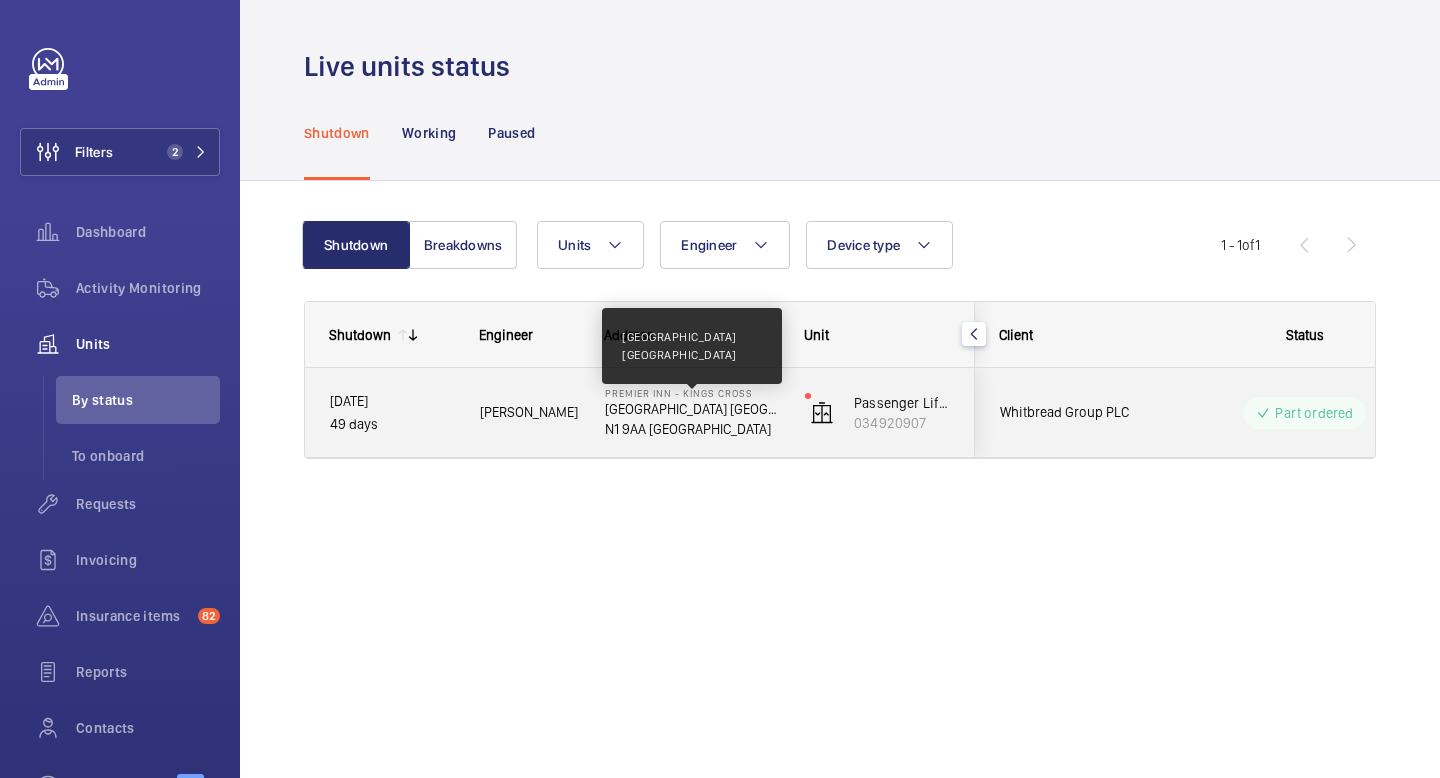 click on "[GEOGRAPHIC_DATA] [GEOGRAPHIC_DATA]" 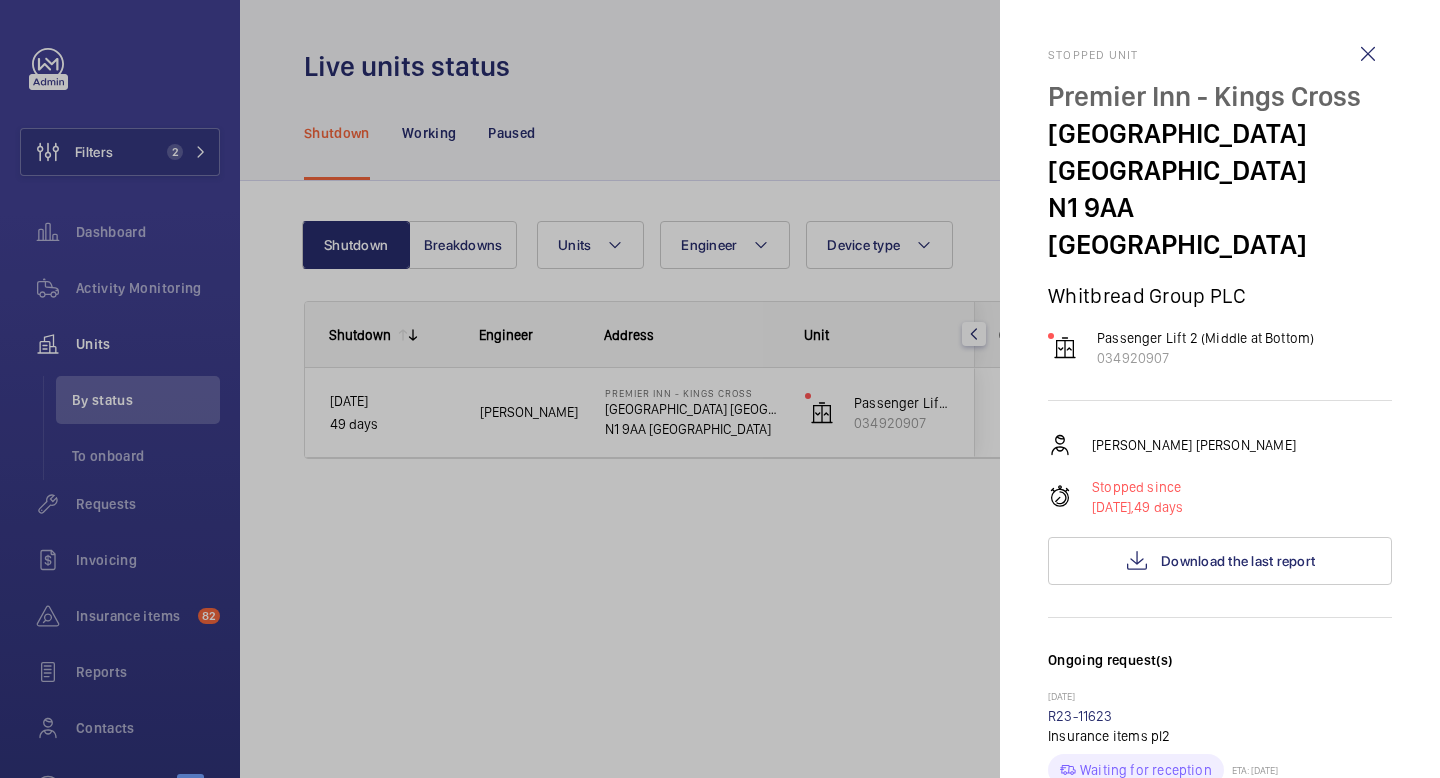 click 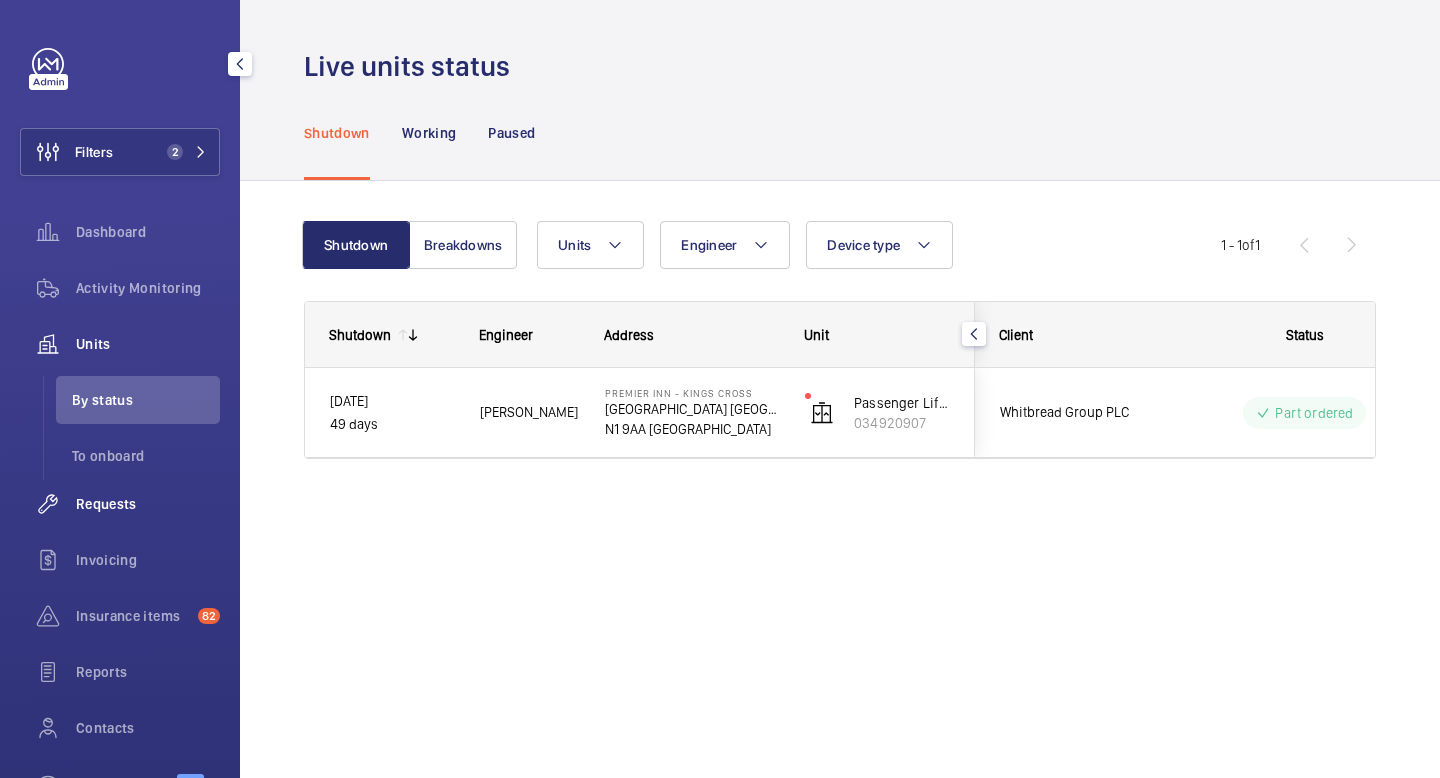 click on "Requests" 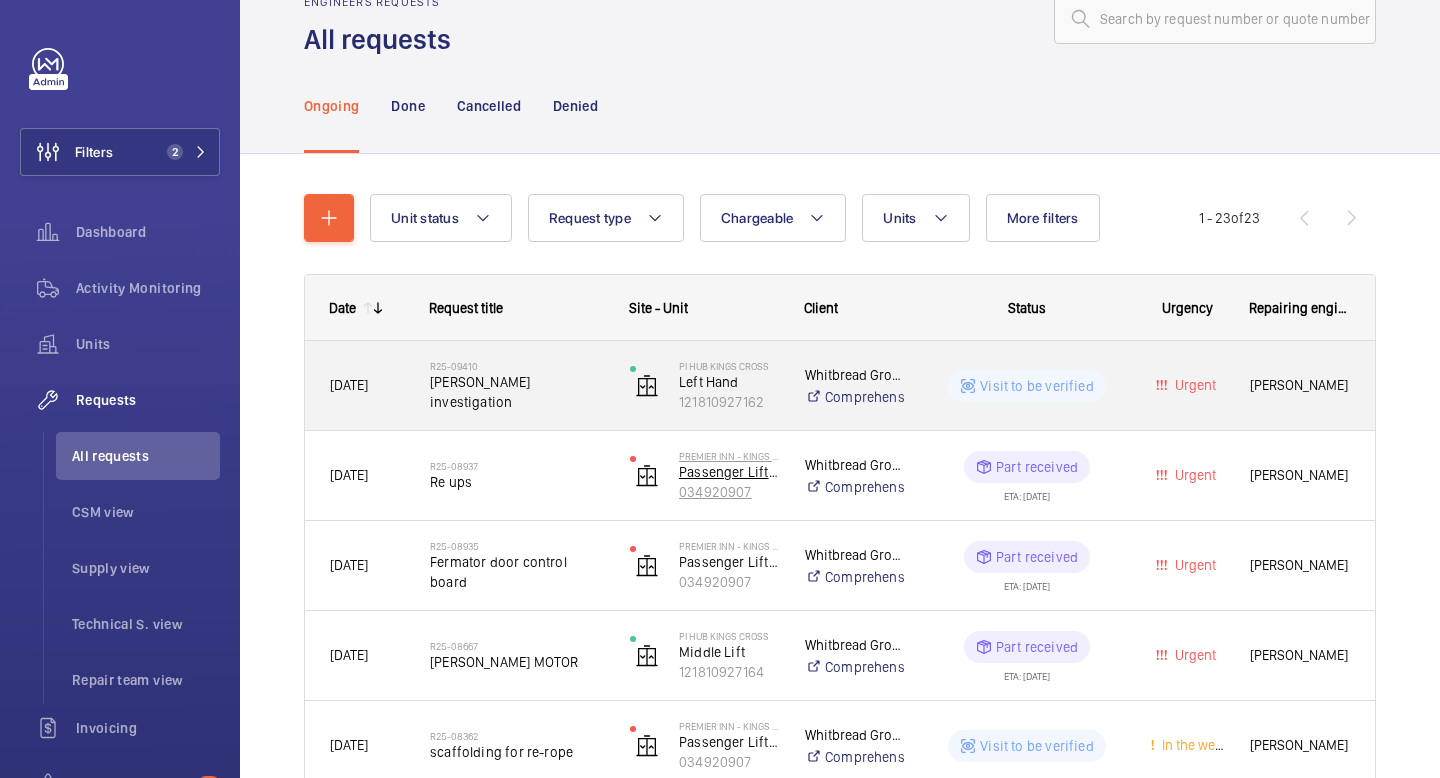 scroll, scrollTop: 0, scrollLeft: 0, axis: both 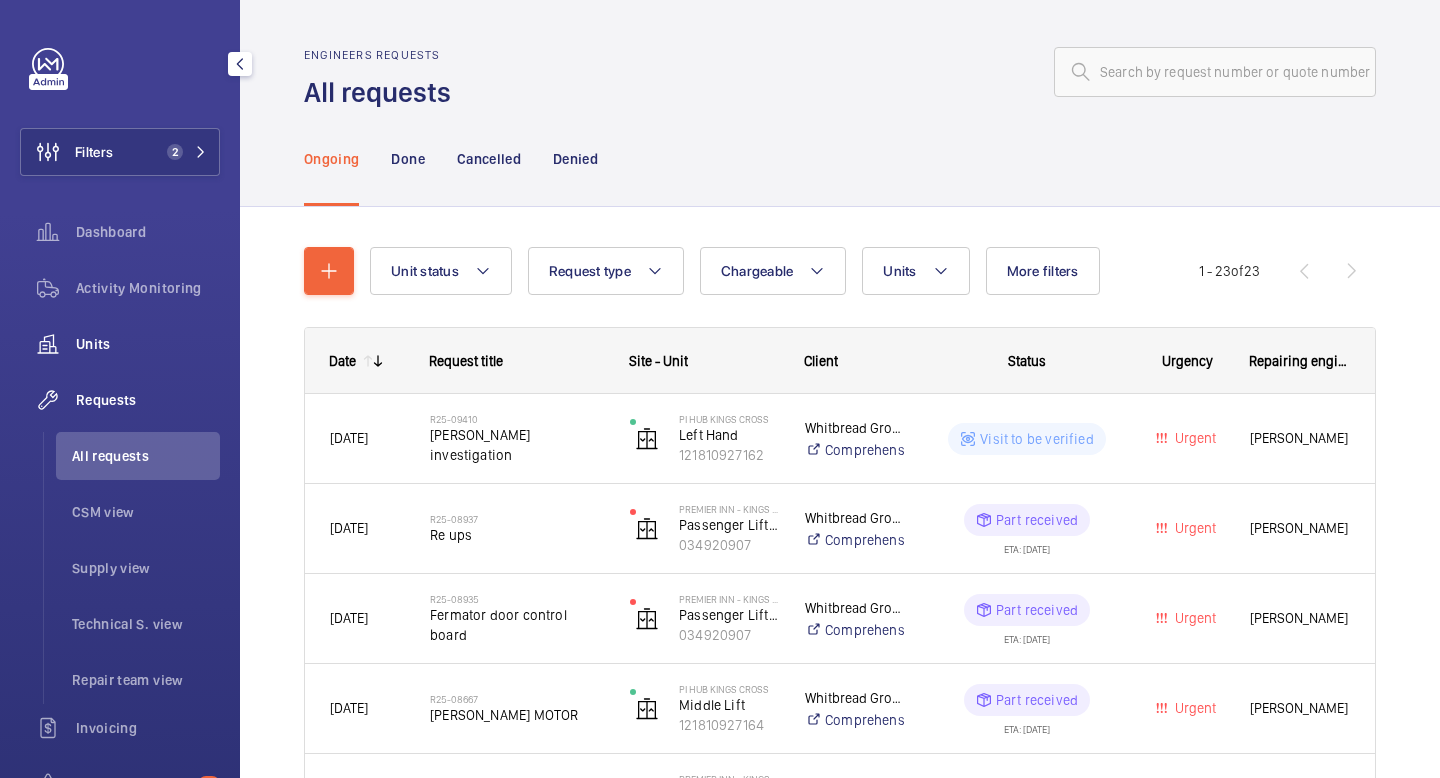 click on "Units" 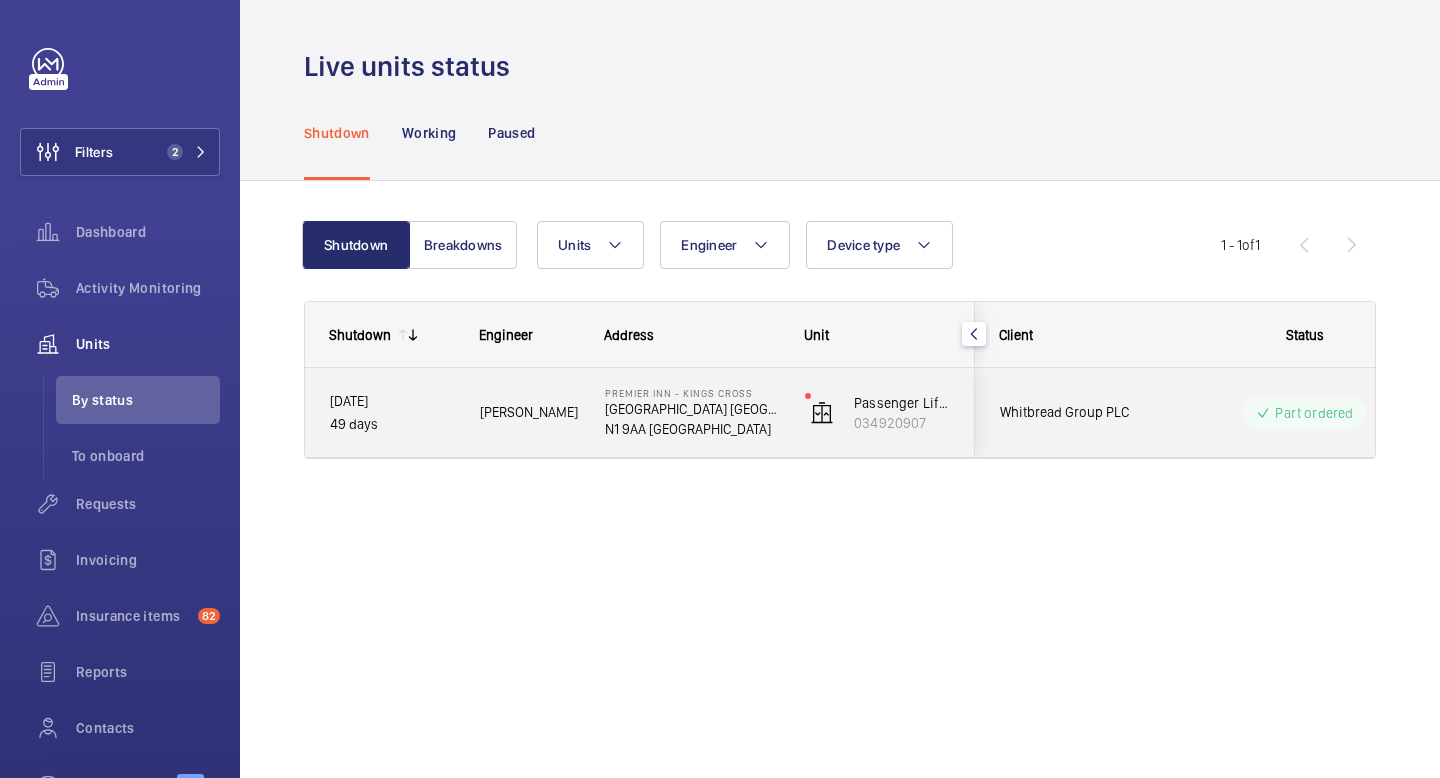 click on "N1 9AA [GEOGRAPHIC_DATA]" 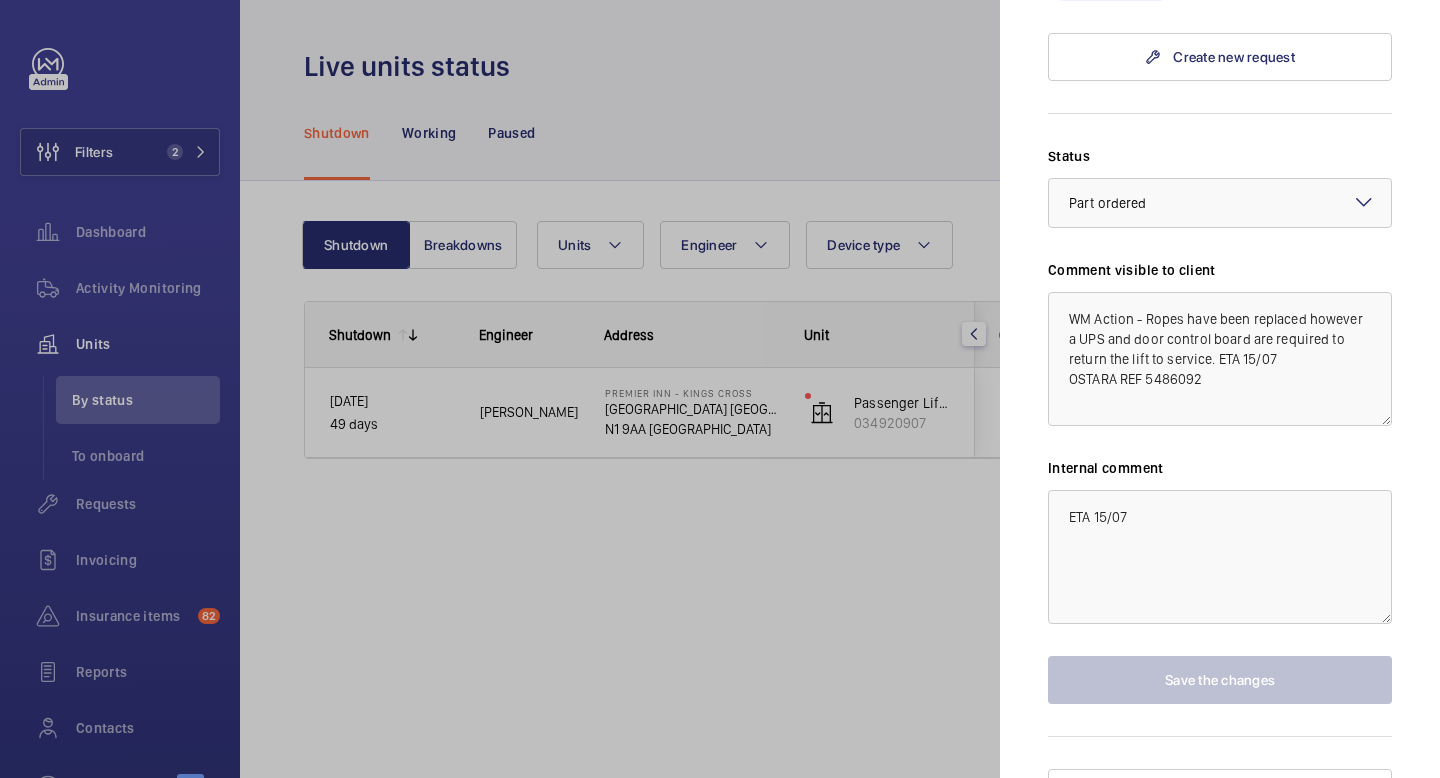 scroll, scrollTop: 1555, scrollLeft: 0, axis: vertical 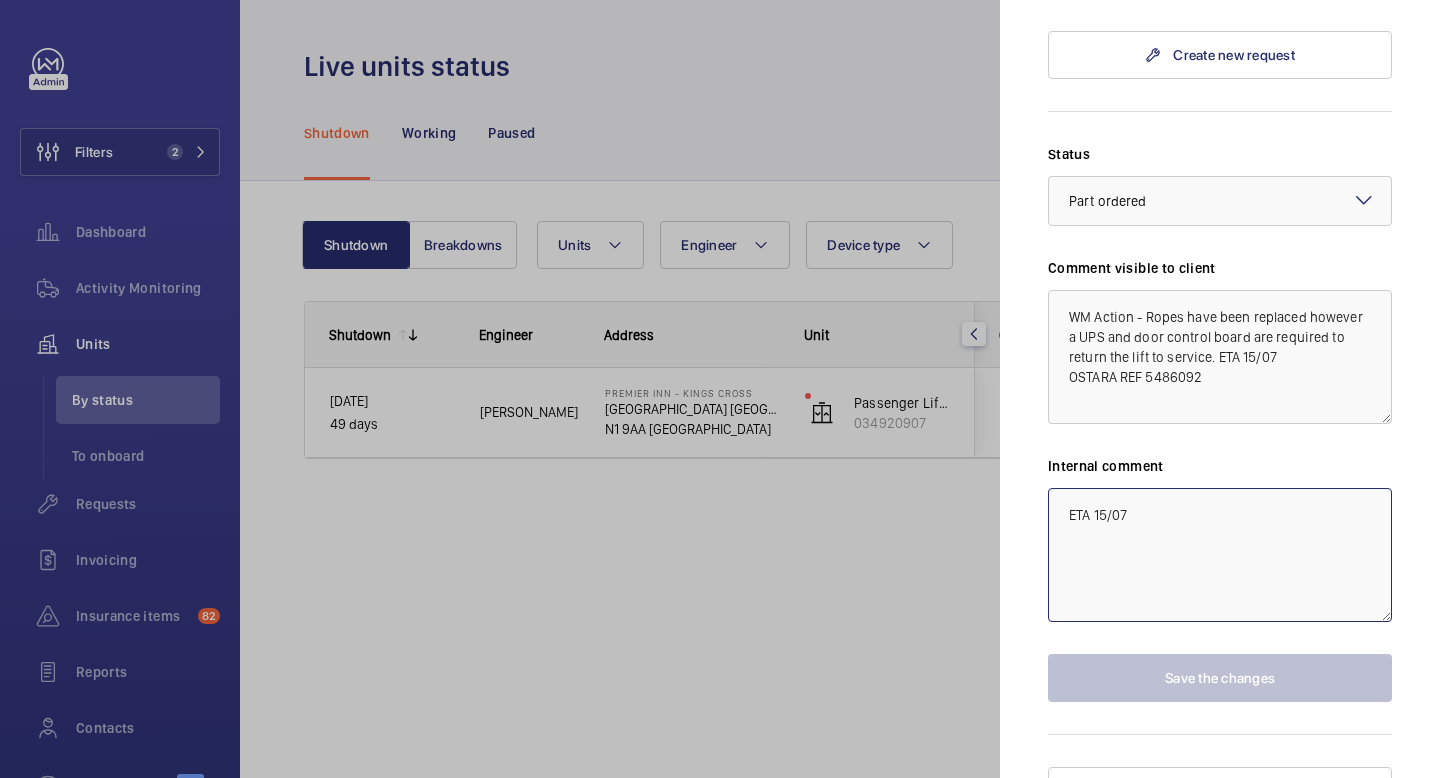 click on "ETA 15/07" 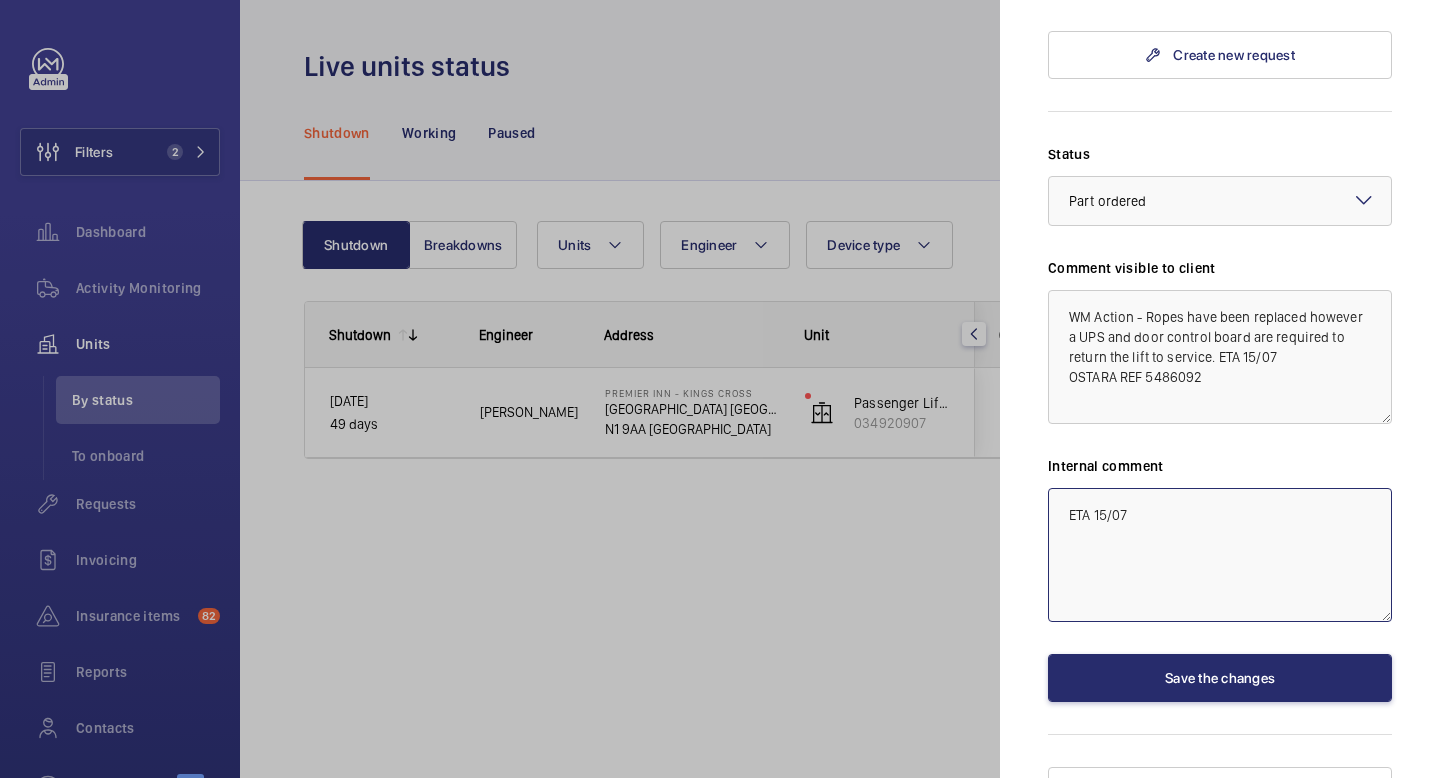 type on "ETA 15/07" 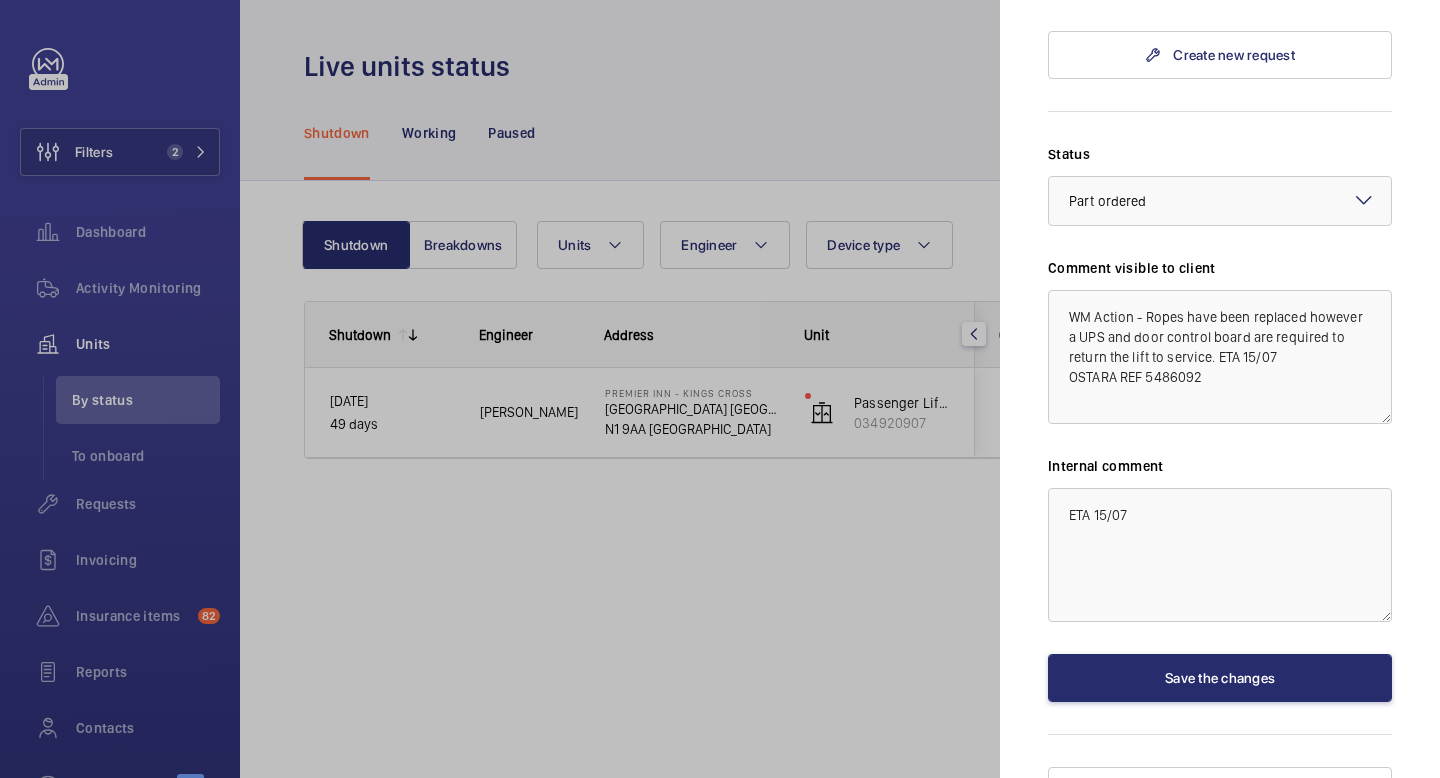 click 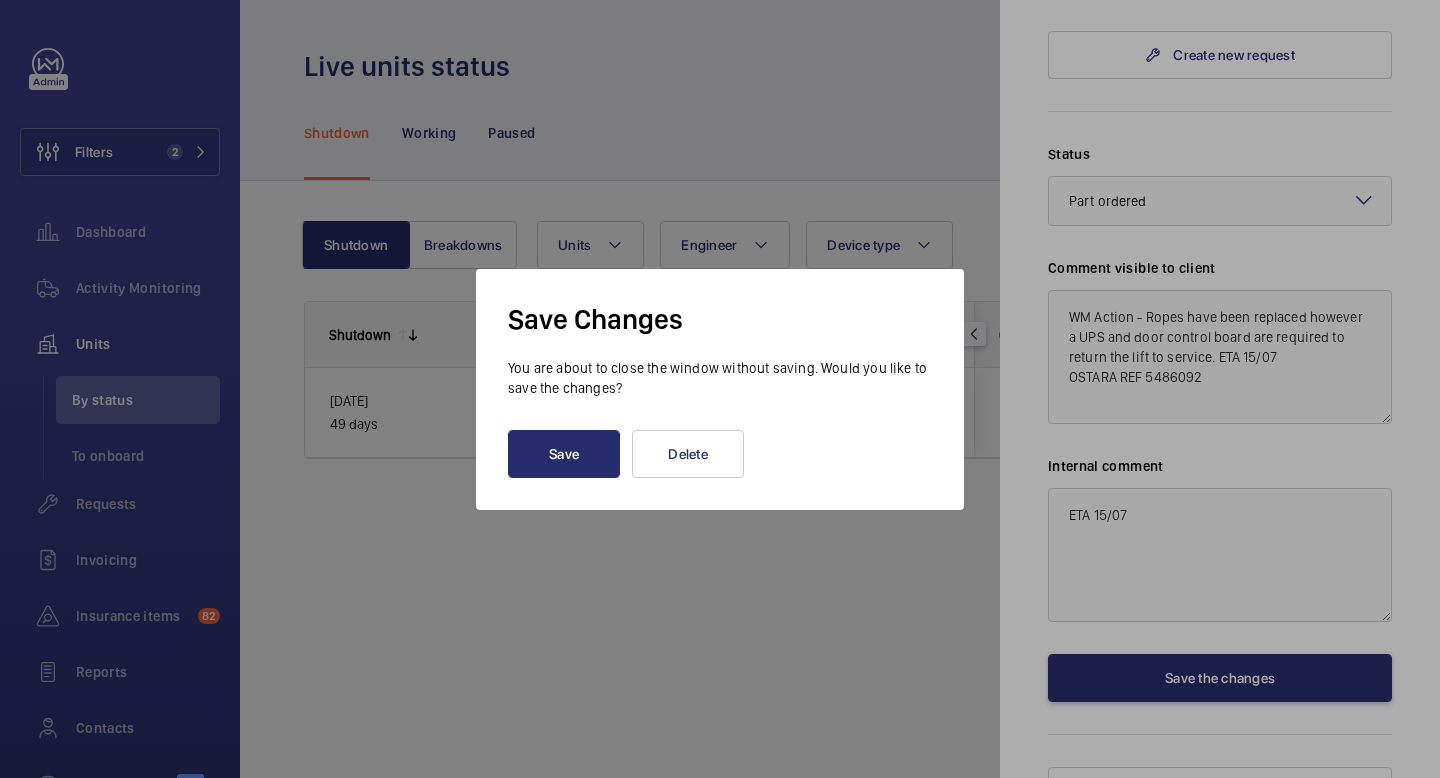 click at bounding box center (720, 389) 